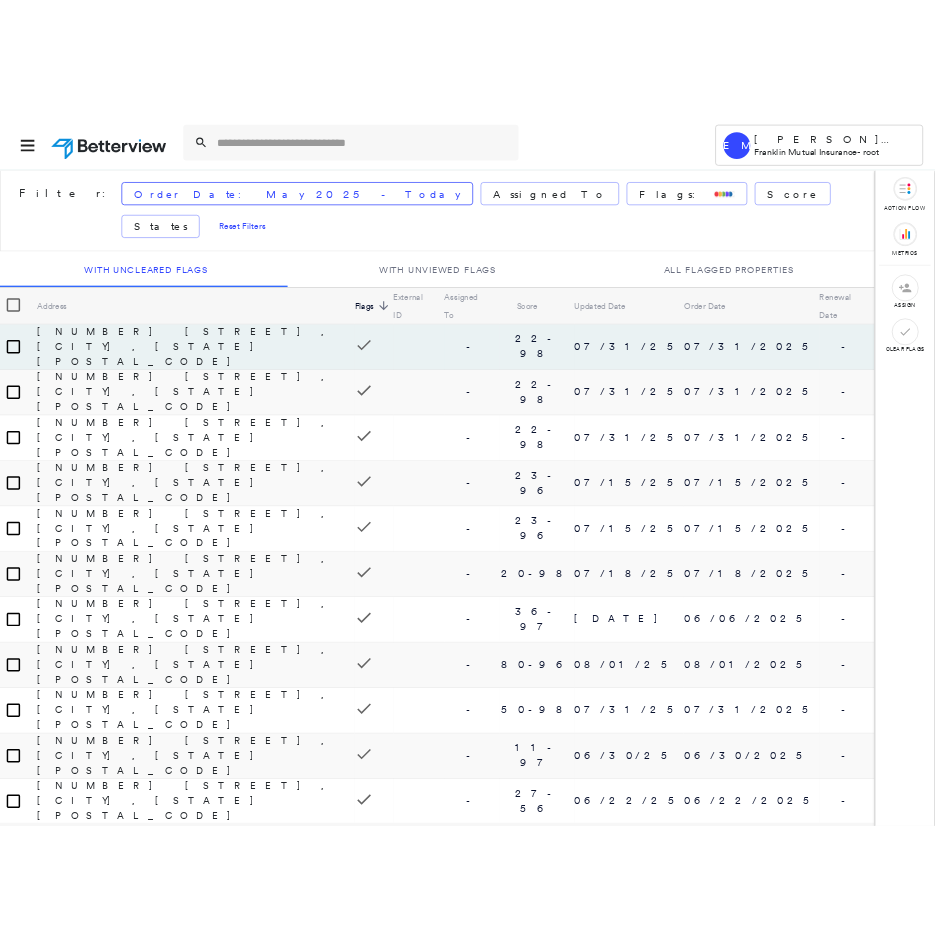 scroll, scrollTop: 0, scrollLeft: 0, axis: both 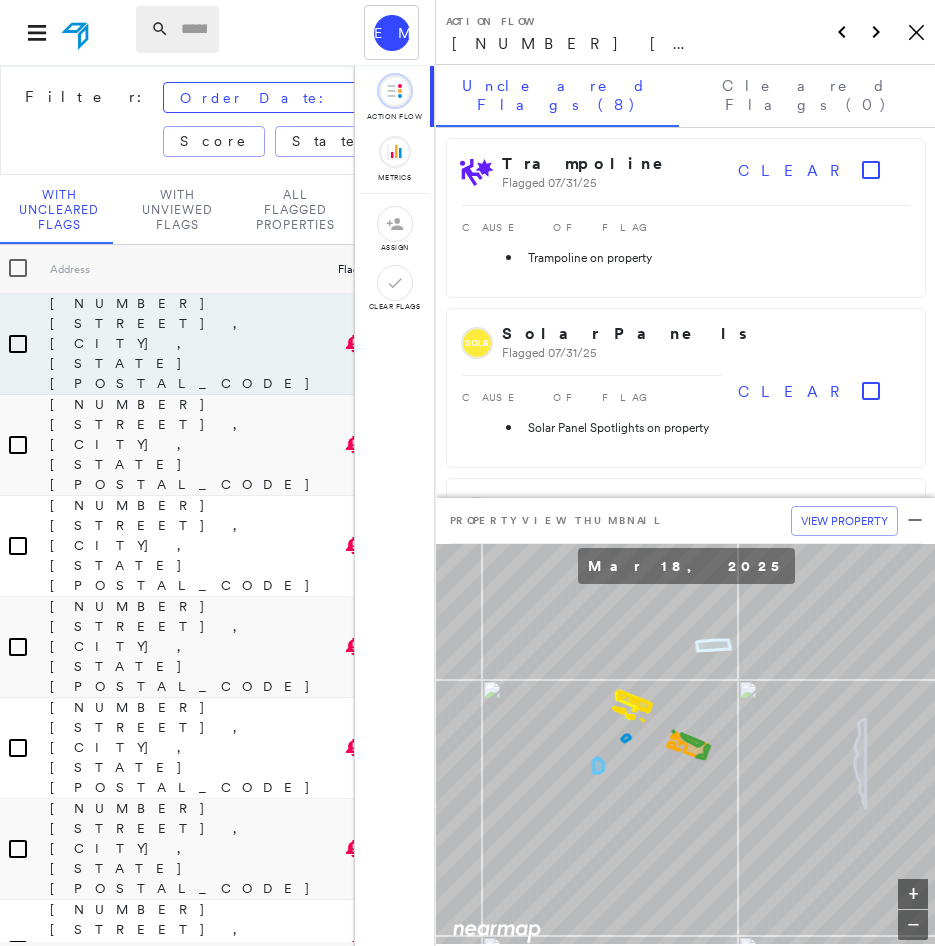 click at bounding box center (194, 29) 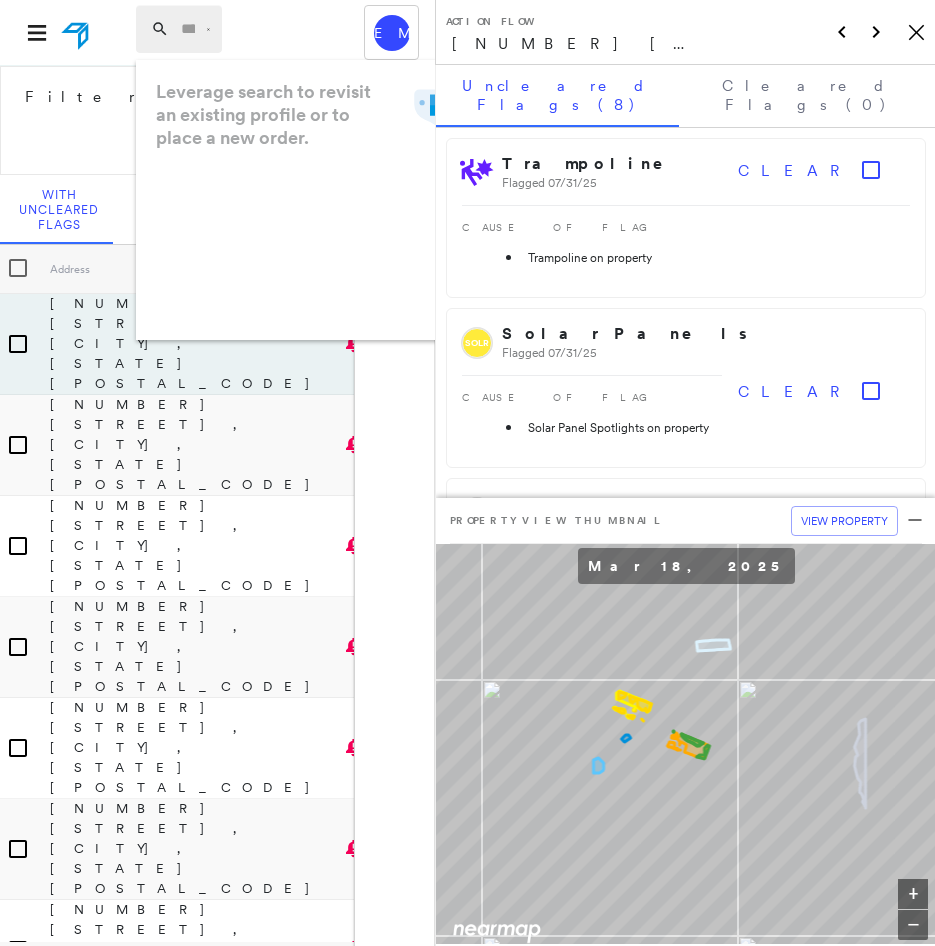 paste on "**********" 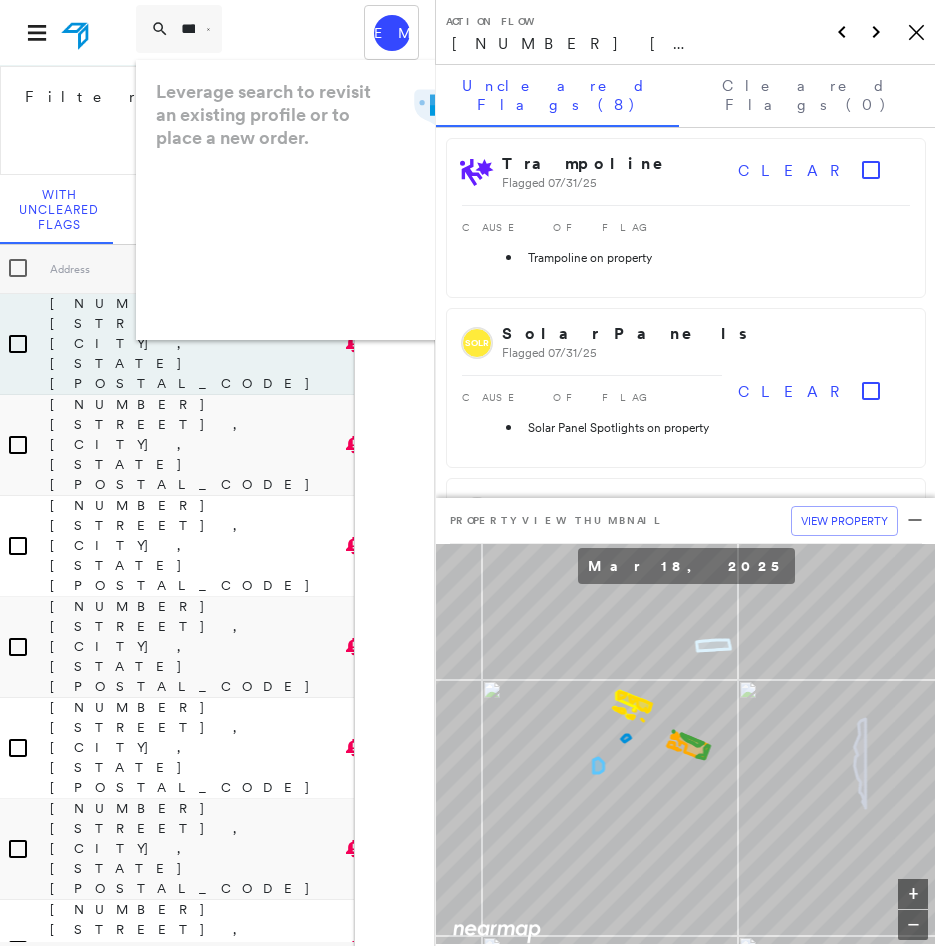 scroll, scrollTop: 0, scrollLeft: 72, axis: horizontal 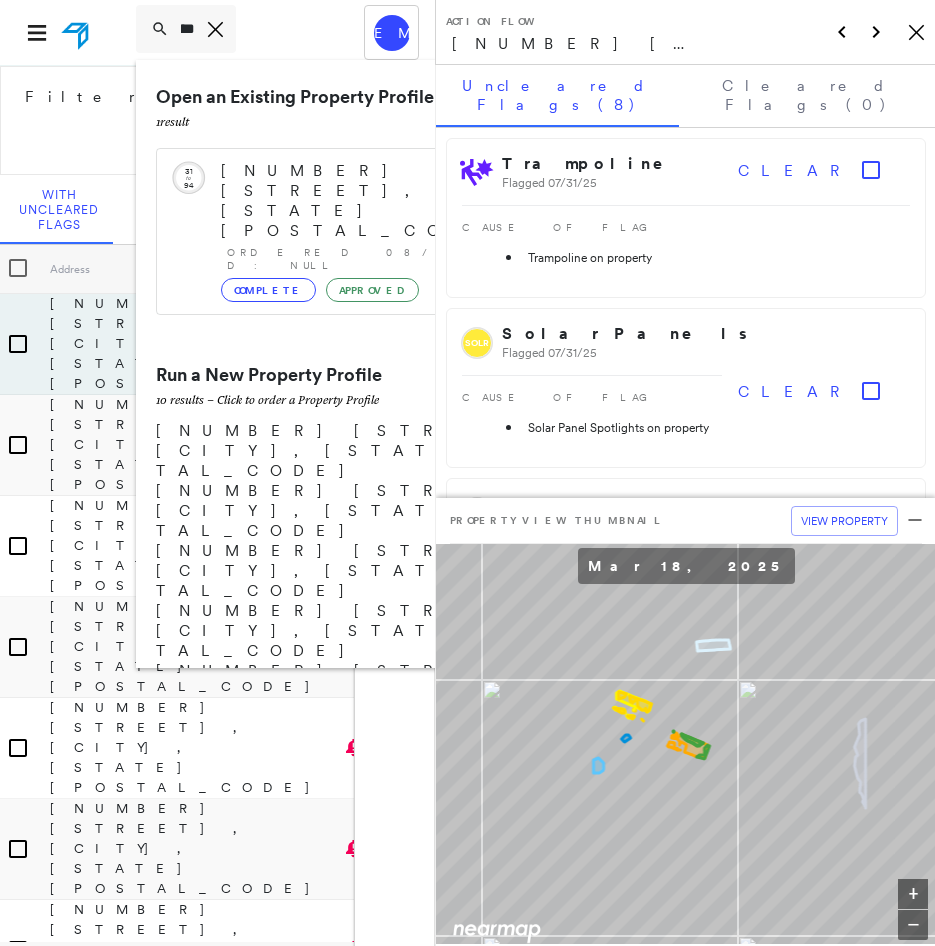 type on "**********" 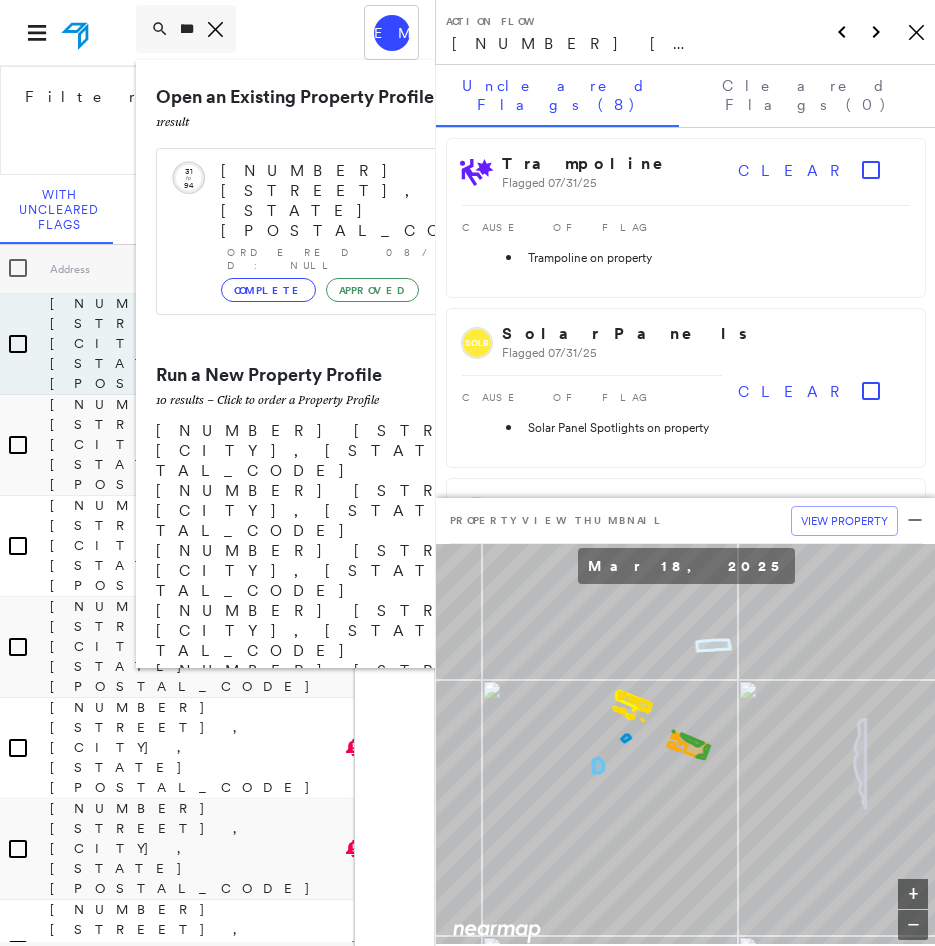 click 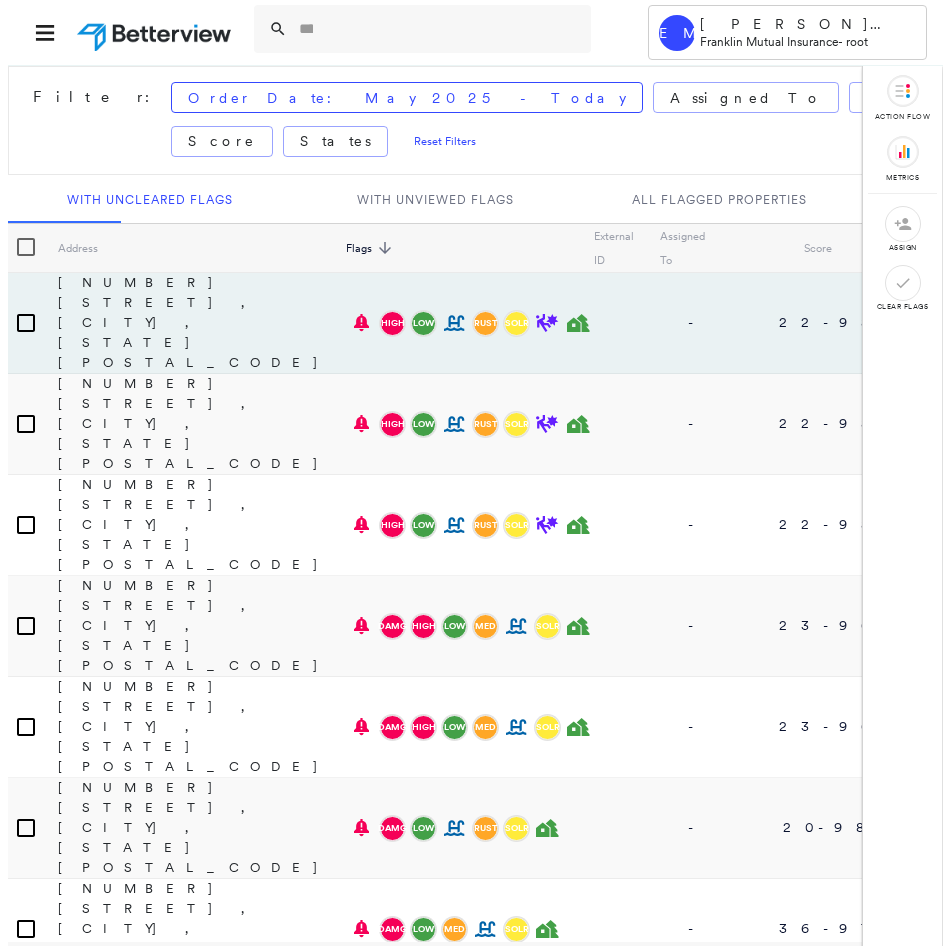 scroll, scrollTop: 0, scrollLeft: 0, axis: both 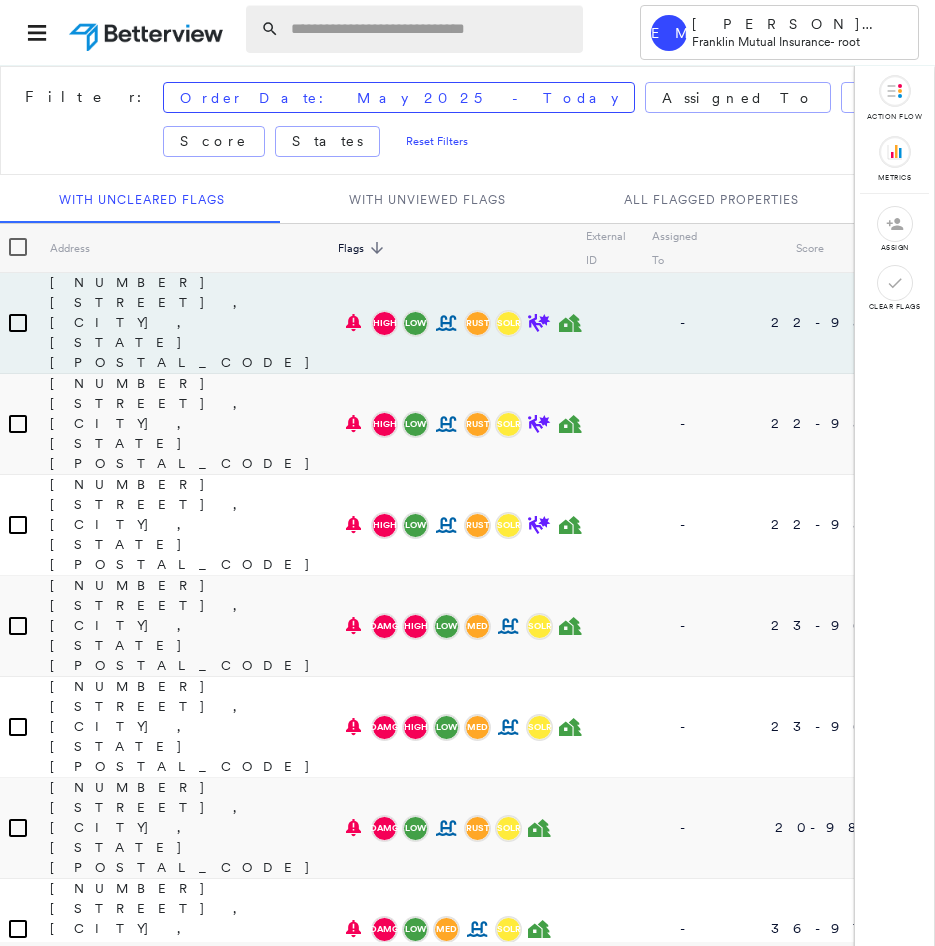 paste on "**********" 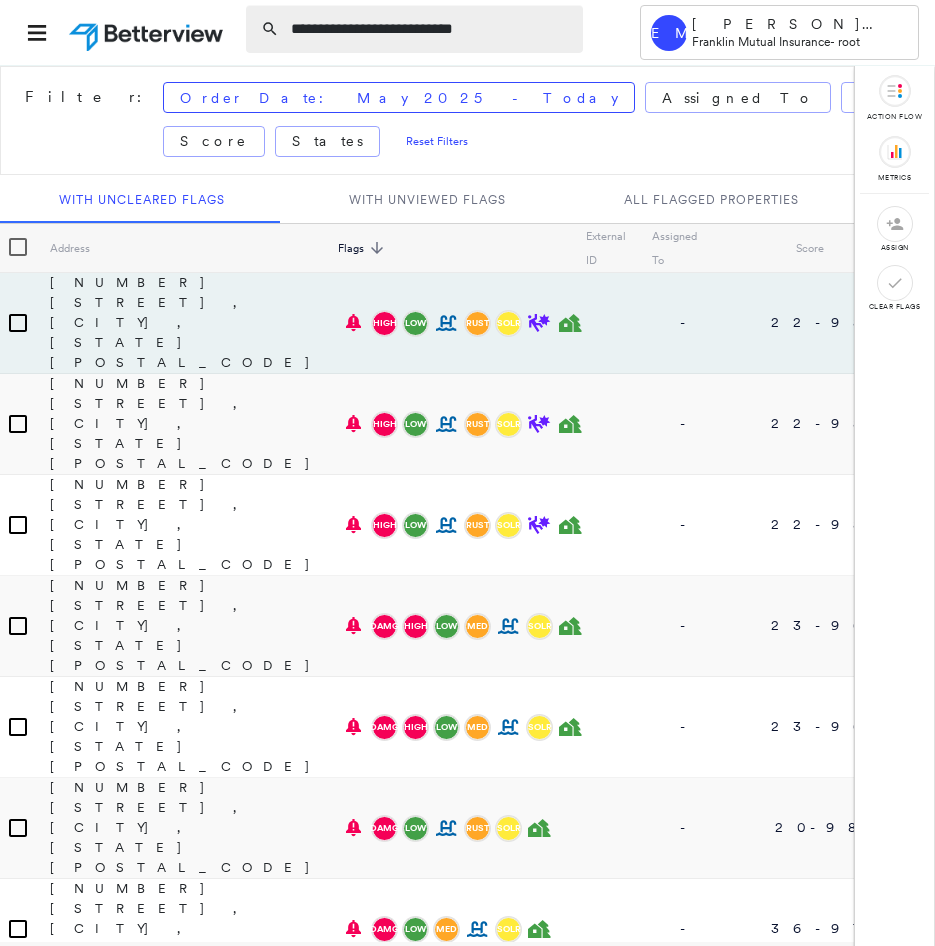 click on "**********" at bounding box center [431, 29] 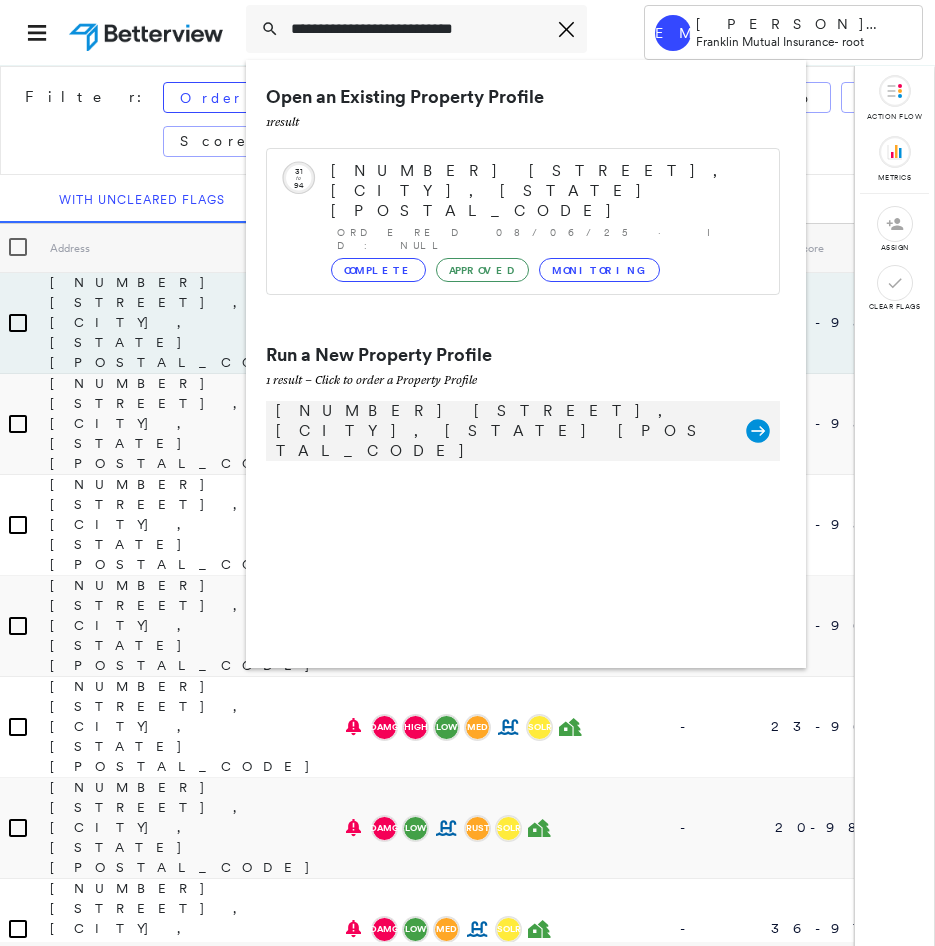 type on "**********" 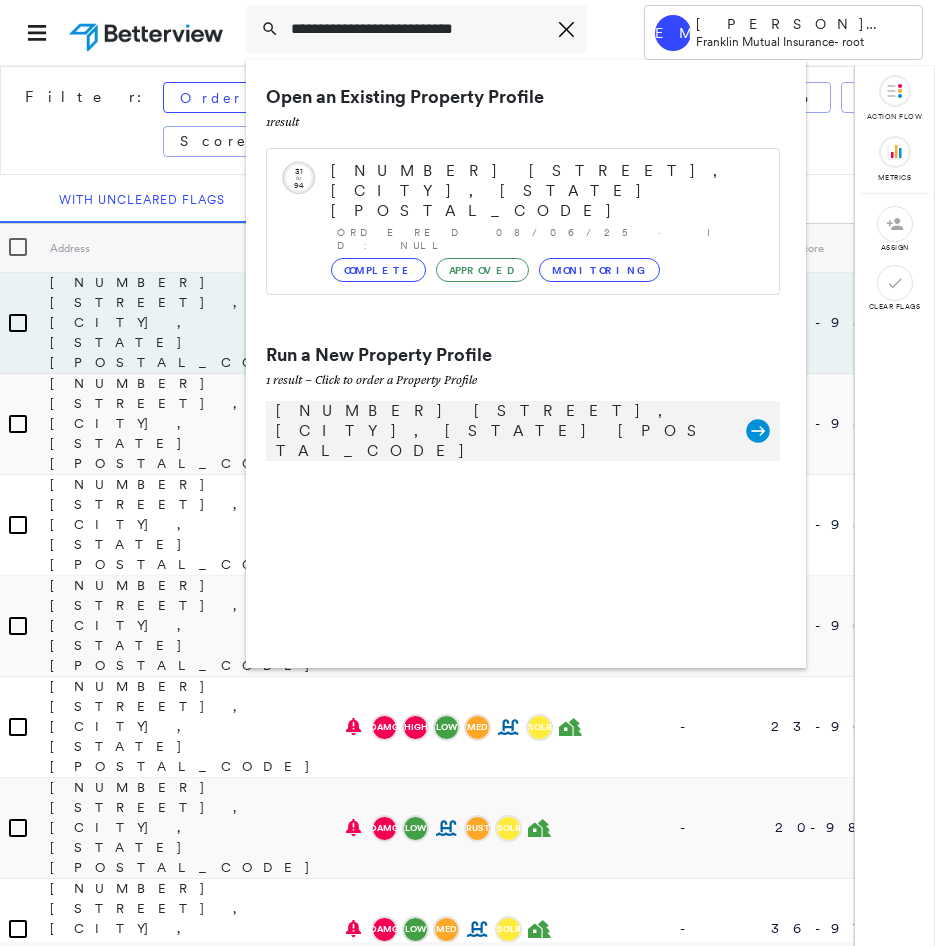 click on "408 Union St, Carlstadt, NJ 07072" at bounding box center [501, 431] 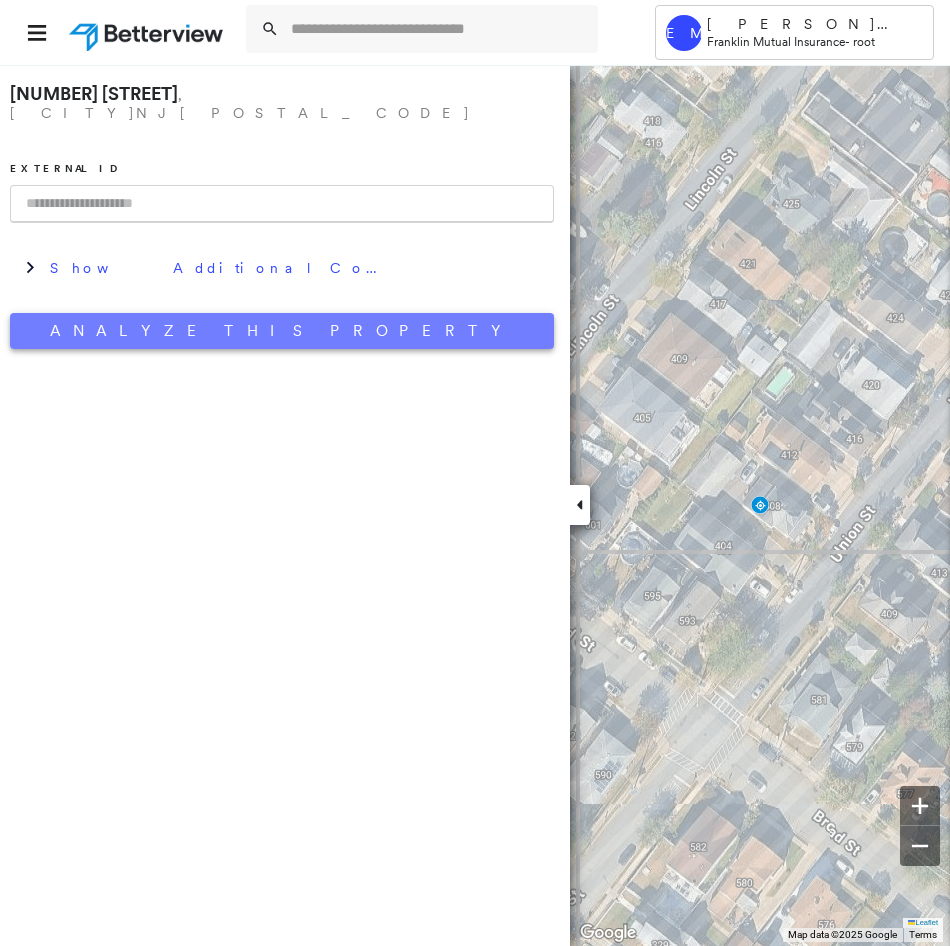 click on "Analyze This Property" at bounding box center [282, 331] 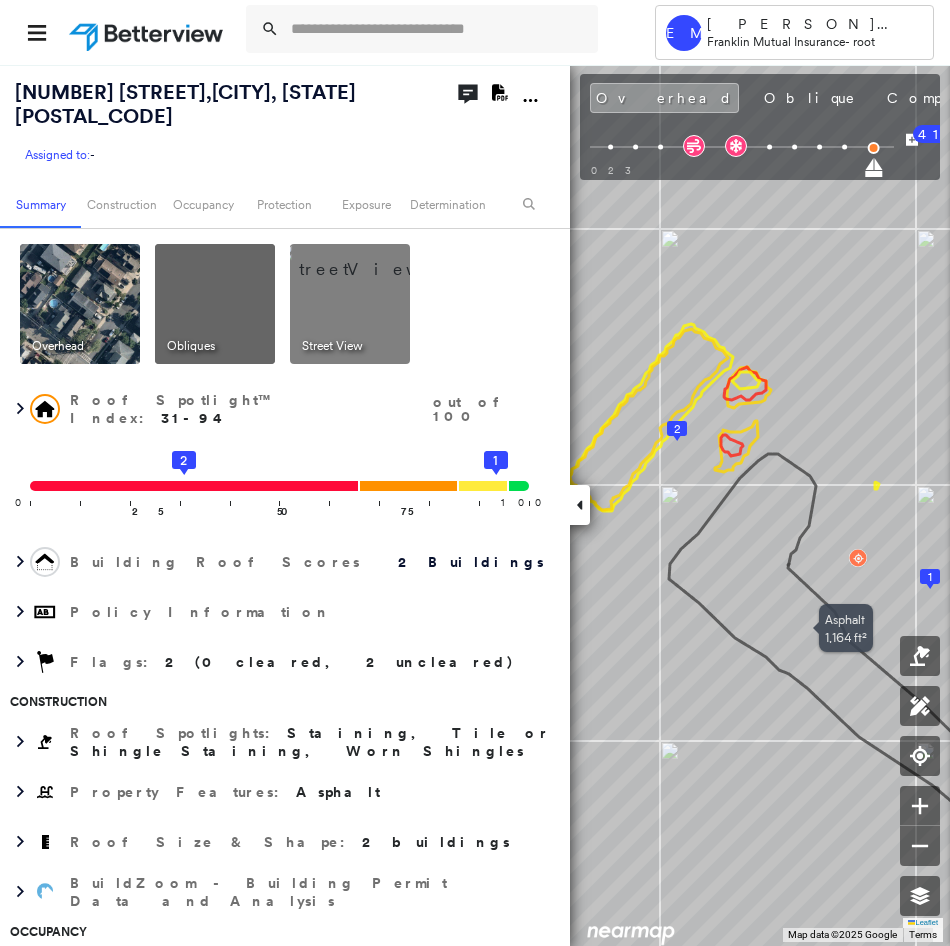 drag, startPoint x: 710, startPoint y: 466, endPoint x: 785, endPoint y: 535, distance: 101.91173 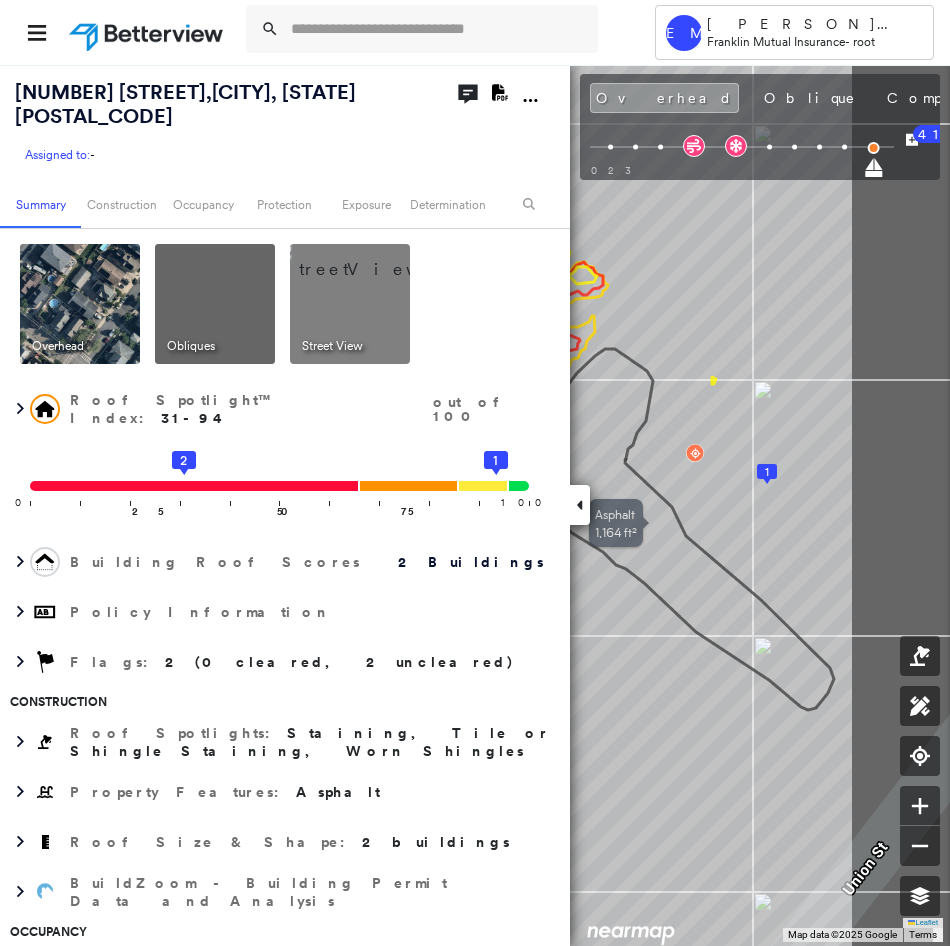 drag, startPoint x: 858, startPoint y: 517, endPoint x: 665, endPoint y: 501, distance: 193.66208 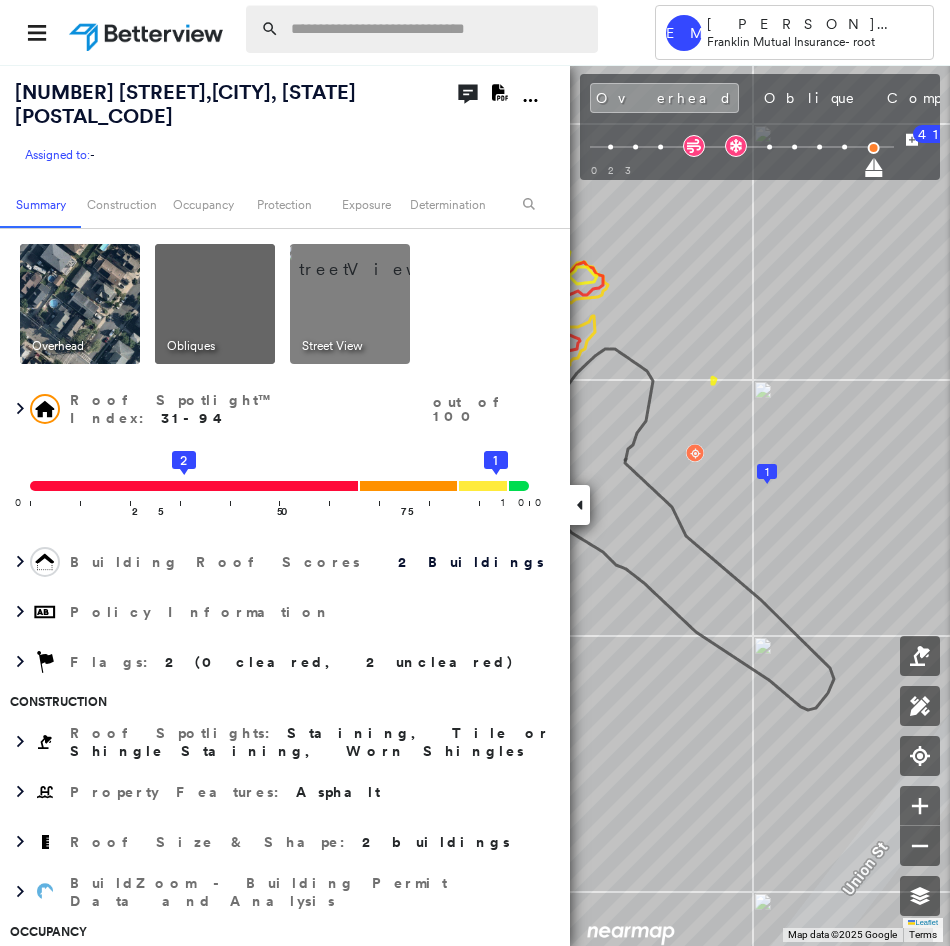click at bounding box center [438, 29] 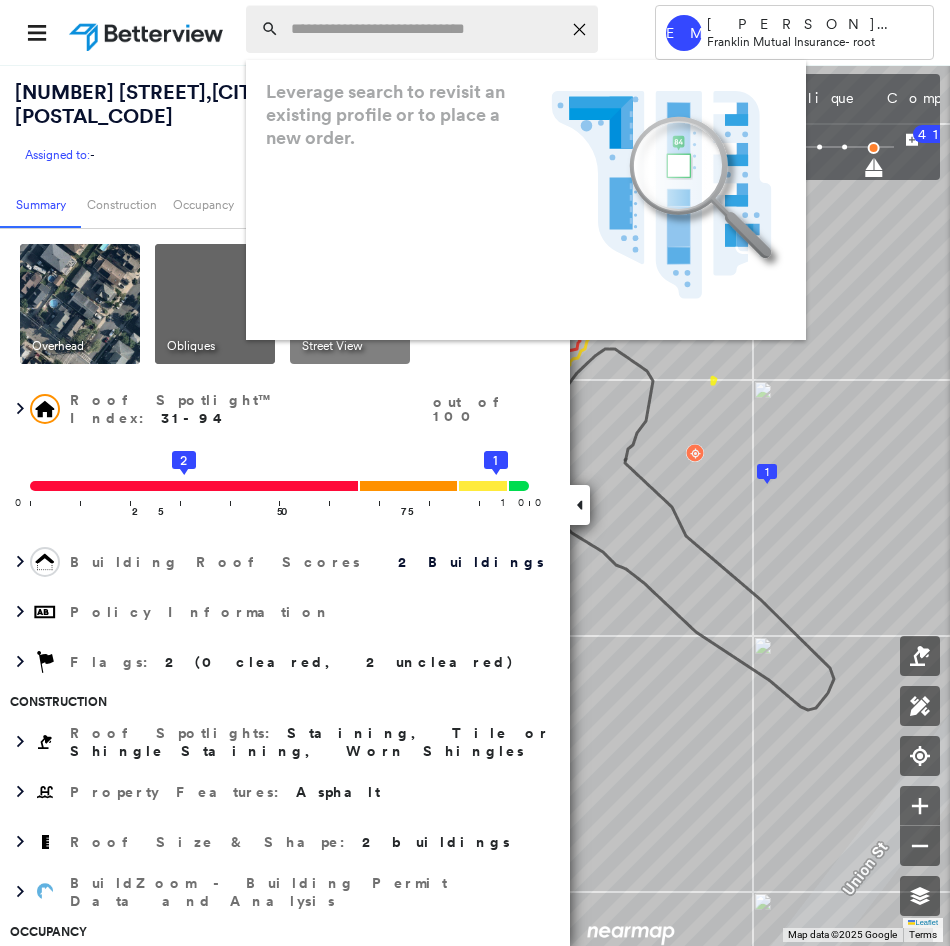 paste on "**********" 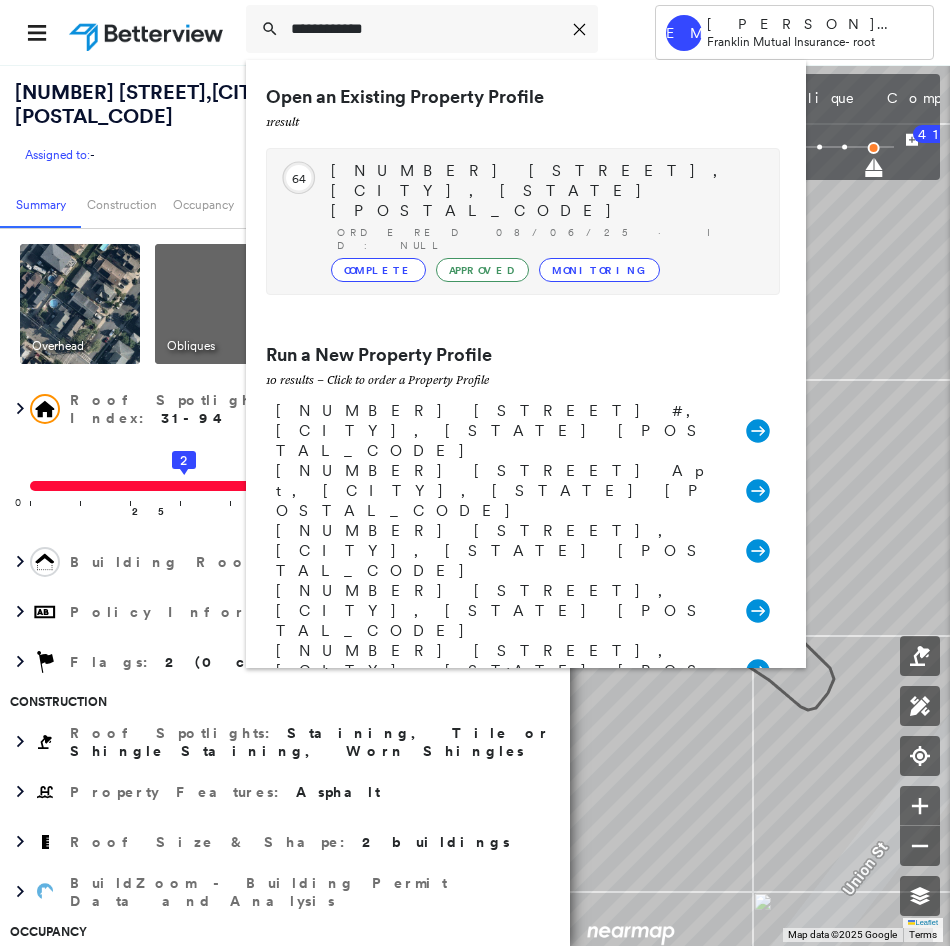 type on "**********" 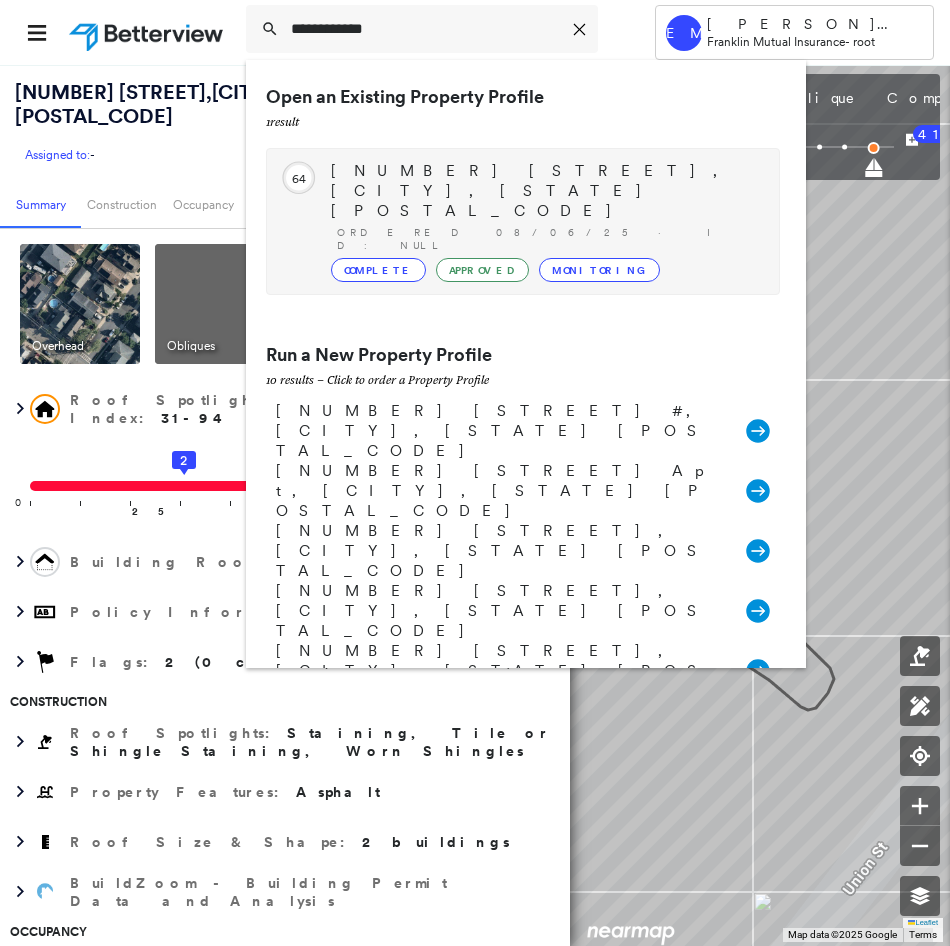 click on "35  Foster St, Newton, NJ 07860 Ordered 08/06/25 · ID: null Complete Approved Monitoring" at bounding box center [545, 221] 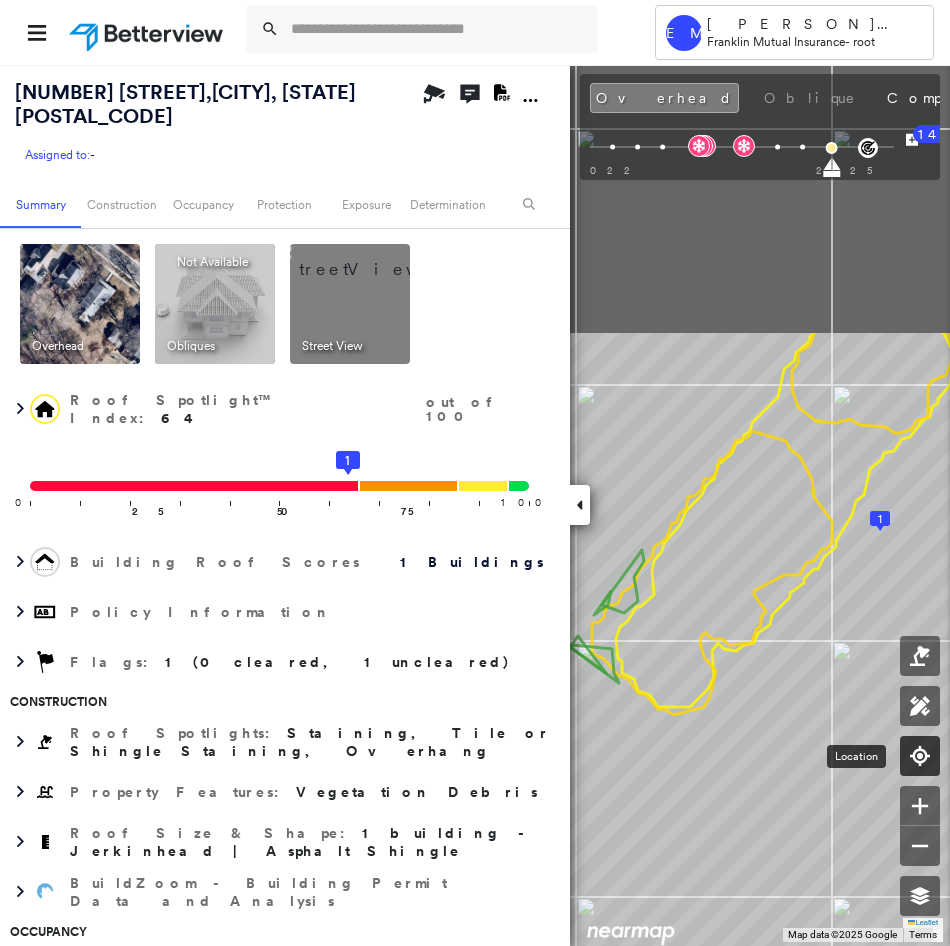 click on "35  Foster St ,  Newton, NJ 07860 Assigned to:  - Assigned to:  - Assigned to:  - Open Comments Download PDF Report Summary Construction Occupancy Protection Exposure Determination Overhead Obliques Not Available ; Street View Roof Spotlight™ Index :  64 out of 100 0 100 25 50 75 1 Building Roof Scores 1 Buildings Policy Information Flags :  1 (0 cleared, 1 uncleared) Construction Roof Spotlights :  Staining, Tile or Shingle Staining, Overhang Property Features :  Vegetation Debris Roof Size & Shape :  1 building  - Jerkinhead | Asphalt Shingle BuildZoom - Building Permit Data and Analysis Occupancy Place Detail Protection Exposure FEMA Risk Index Wind Additional Perils Tree Fall Risk:  Present   Determination Flags :  1 (0 cleared, 1 uncleared) Uncleared Flags (1) Cleared Flags  (0) MED Medium Priority Flagged 08/06/25 Clear Action Taken New Entry History Quote/New Business Terms & Conditions Added ACV Endorsement Added Cosmetic Endorsement Inspection/Loss Control Onsite Inspection Ordered General Save 14" at bounding box center [475, 505] 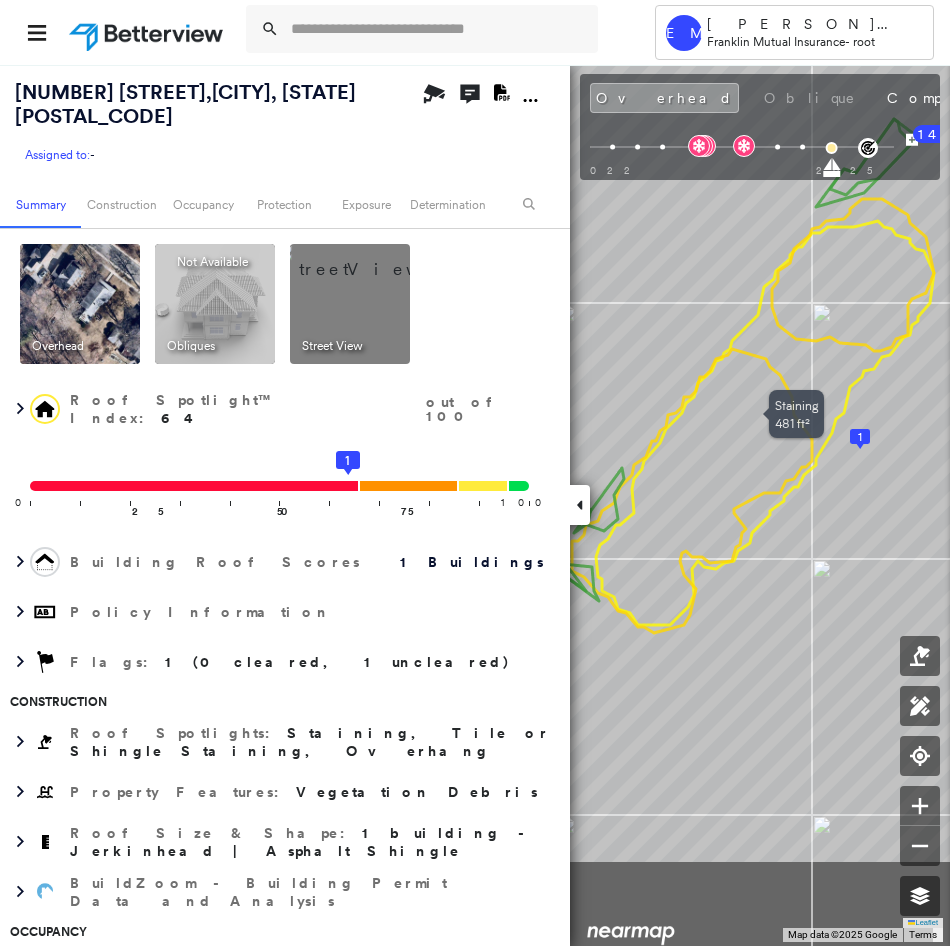 drag, startPoint x: 793, startPoint y: 582, endPoint x: 823, endPoint y: 398, distance: 186.42961 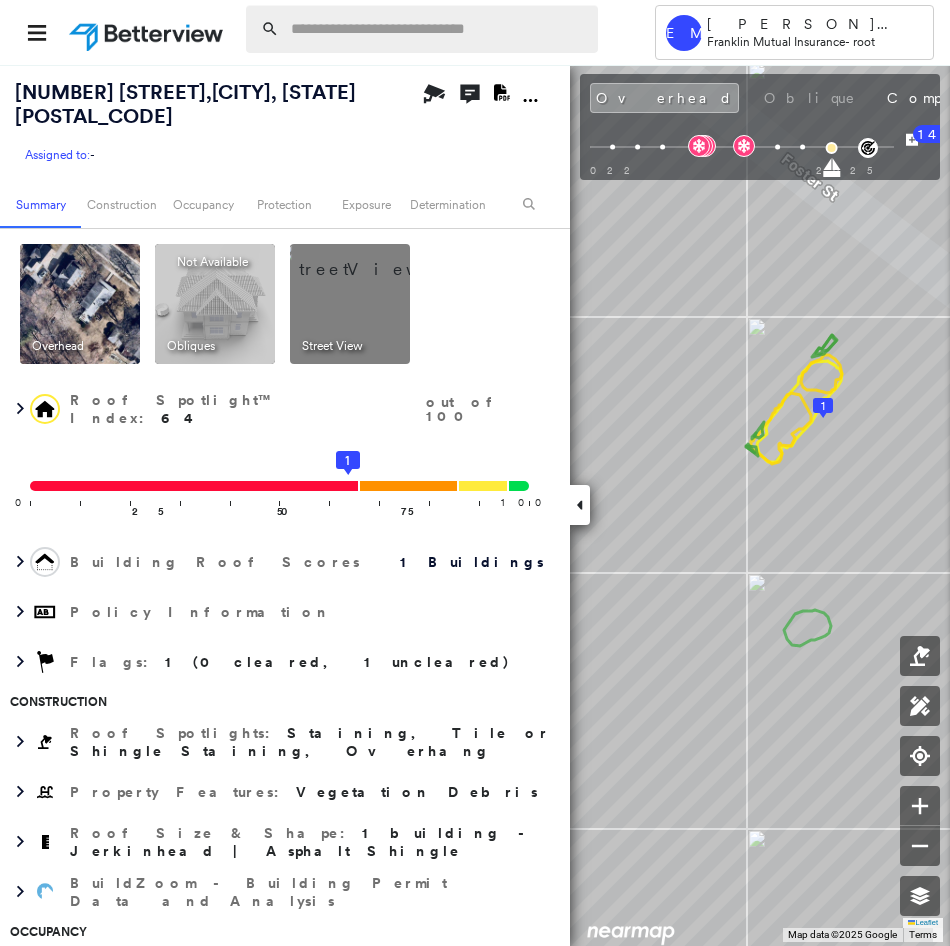 click at bounding box center [438, 29] 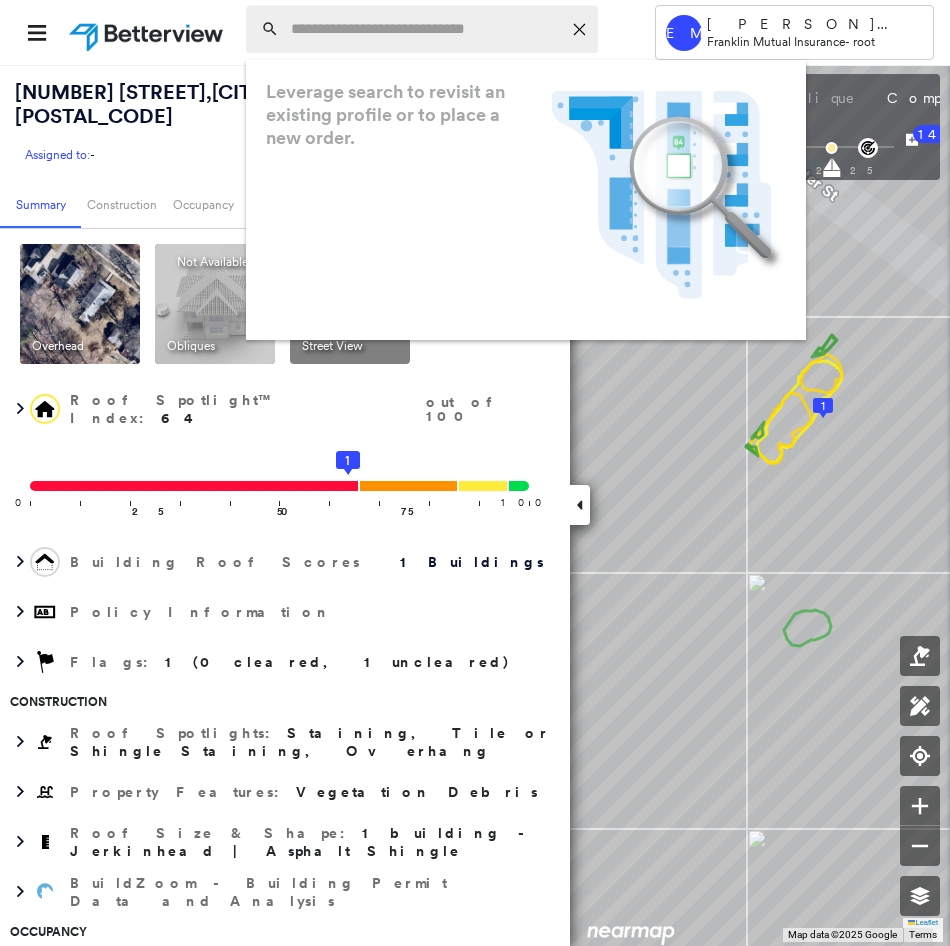 paste on "**********" 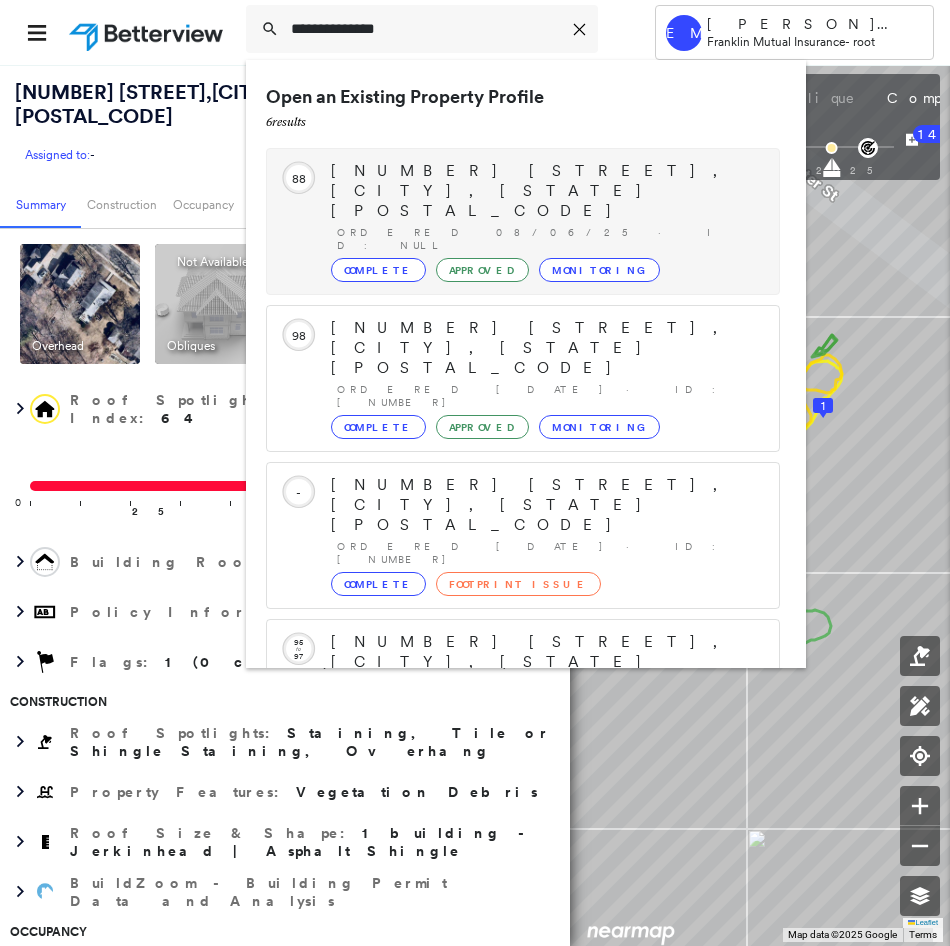 type on "**********" 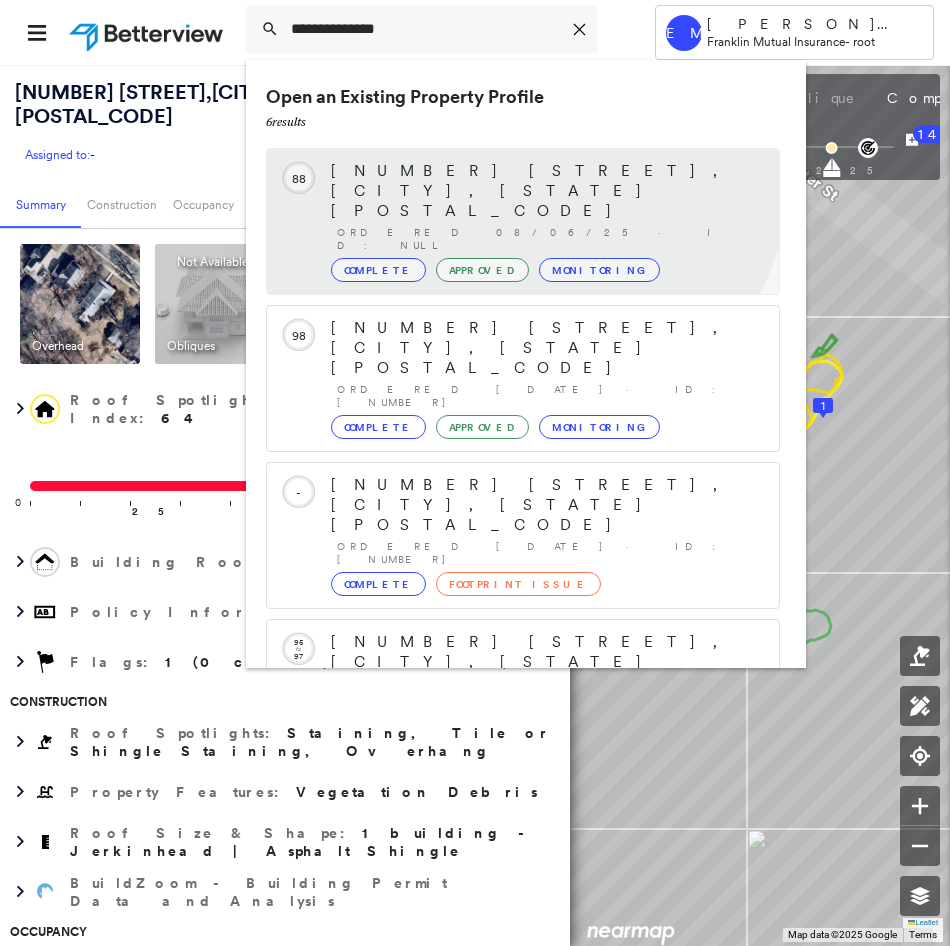 click on "Circled Text Icon 88 7  Edgewater Dr, Denville, NJ 07834 Ordered 08/06/25 · ID: null Complete Approved Monitoring" at bounding box center [523, 221] 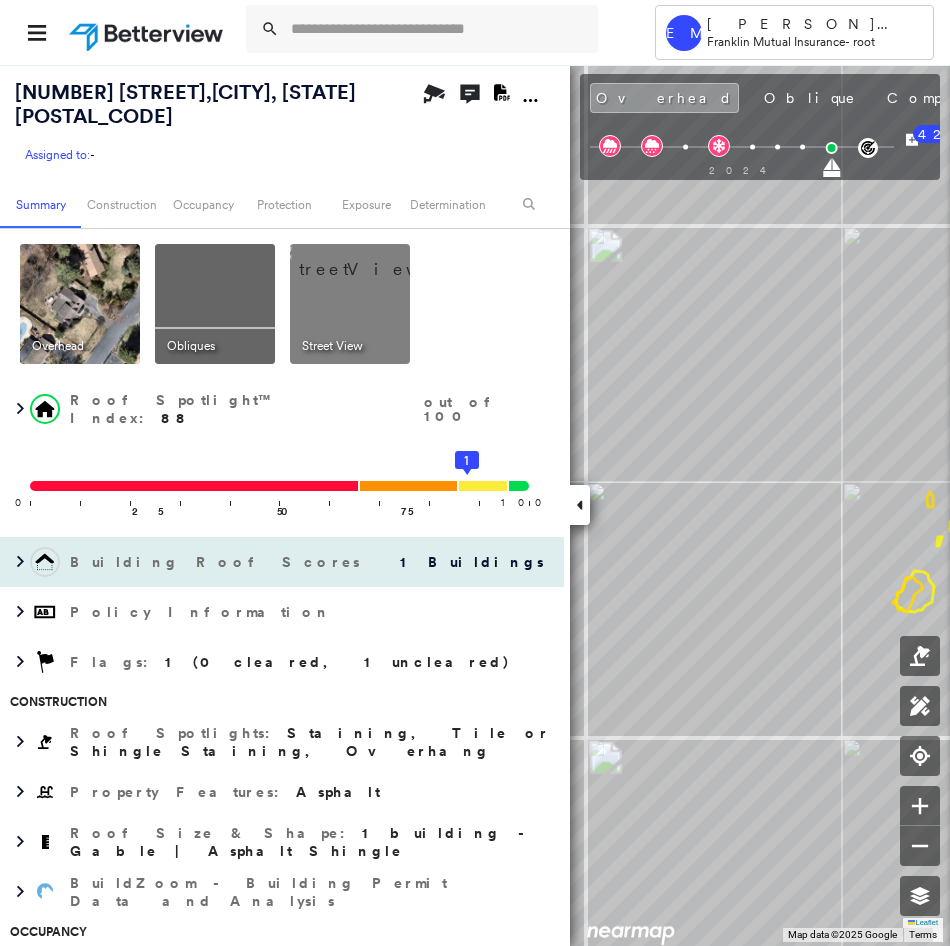 click on "7  Edgewater Dr ,  Denville, NJ 07834 Assigned to:  - Assigned to:  - Assigned to:  - Open Comments Download PDF Report Summary Construction Occupancy Protection Exposure Determination Overhead Obliques Street View Roof Spotlight™ Index :  88 out of 100 0 100 25 50 75 1 Building Roof Scores 1 Buildings Policy Information Flags :  1 (0 cleared, 1 uncleared) Construction Roof Spotlights :  Staining, Tile or Shingle Staining, Overhang Property Features :  Asphalt Roof Size & Shape :  1 building  - Gable | Asphalt Shingle BuildZoom - Building Permit Data and Analysis Occupancy Place Detail Protection Exposure FEMA Risk Index Wind Additional Perils Tree Fall Risk:  Present   Determination Flags :  1 (0 cleared, 1 uncleared) Uncleared Flags (1) Cleared Flags  (0) LOW Low Priority Flagged 08/06/25 Clear Action Taken New Entry History Quote/New Business Terms & Conditions Added ACV Endorsement Added Cosmetic Endorsement Inspection/Loss Control Report Information Added to Inspection Survey Onsite Inspection Ordered" at bounding box center (475, 505) 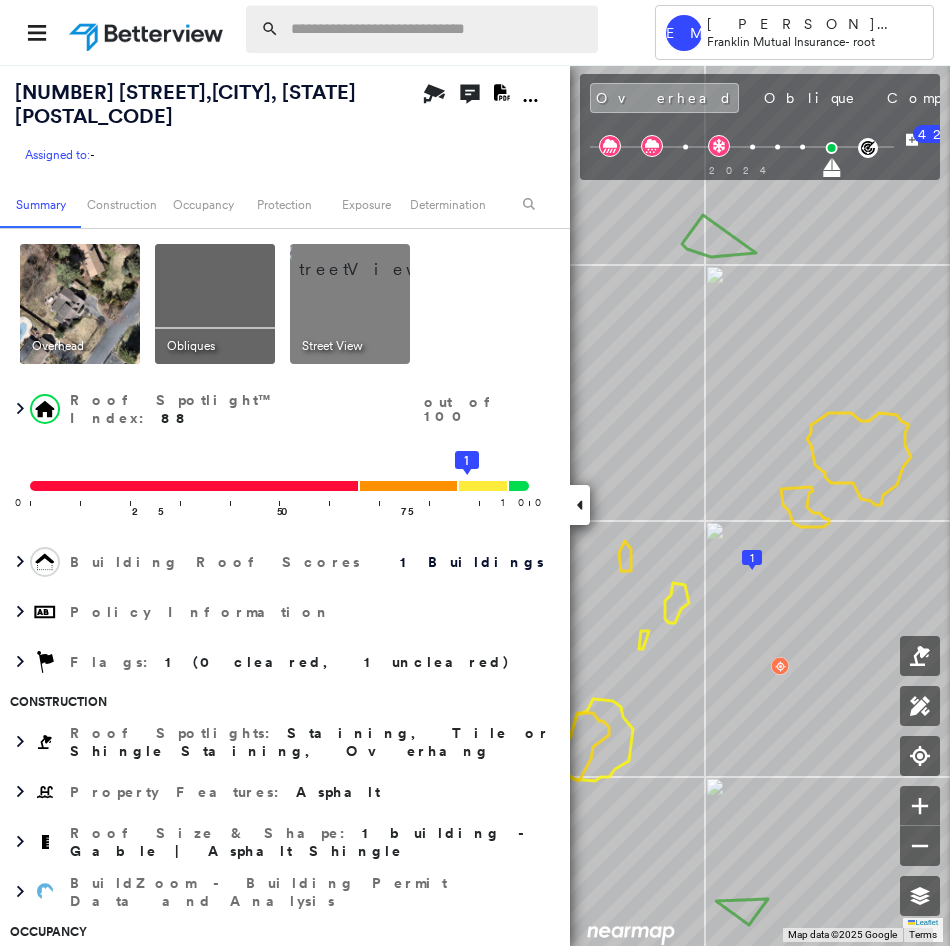 click at bounding box center (438, 29) 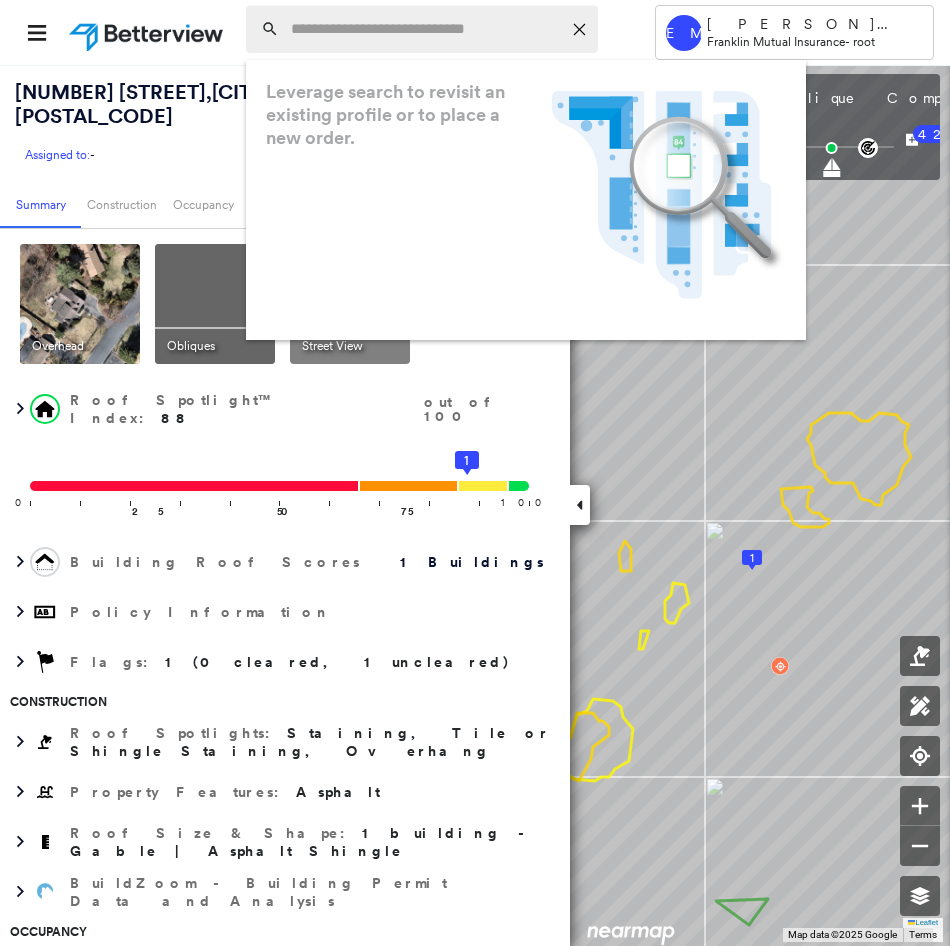 paste on "**********" 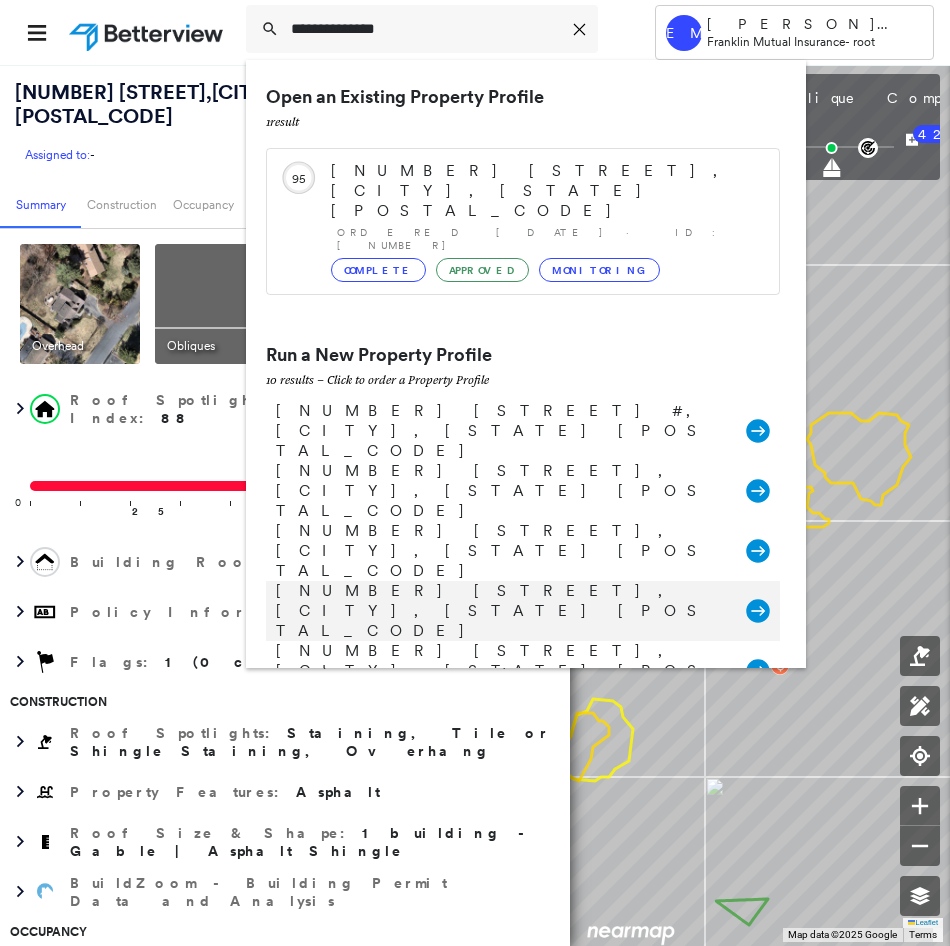 type on "**********" 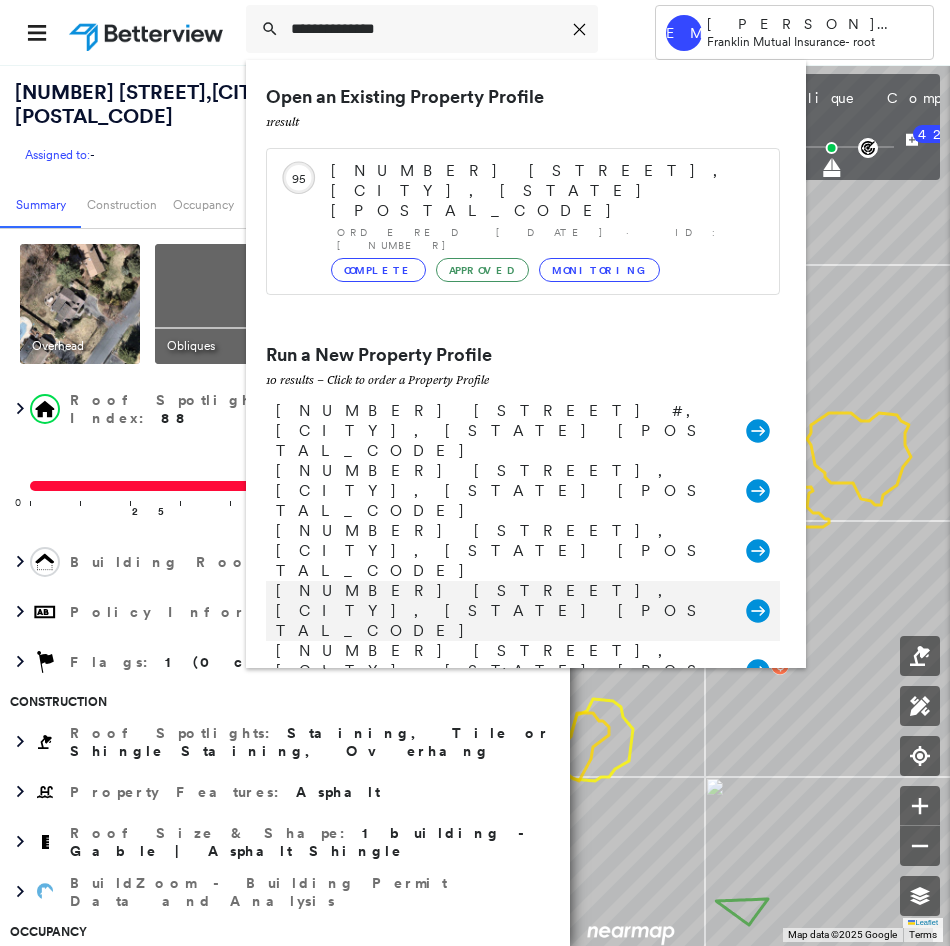click on "42 Tremont Ter, Livingston, NJ 07039 Group Created with Sketch." at bounding box center (523, 611) 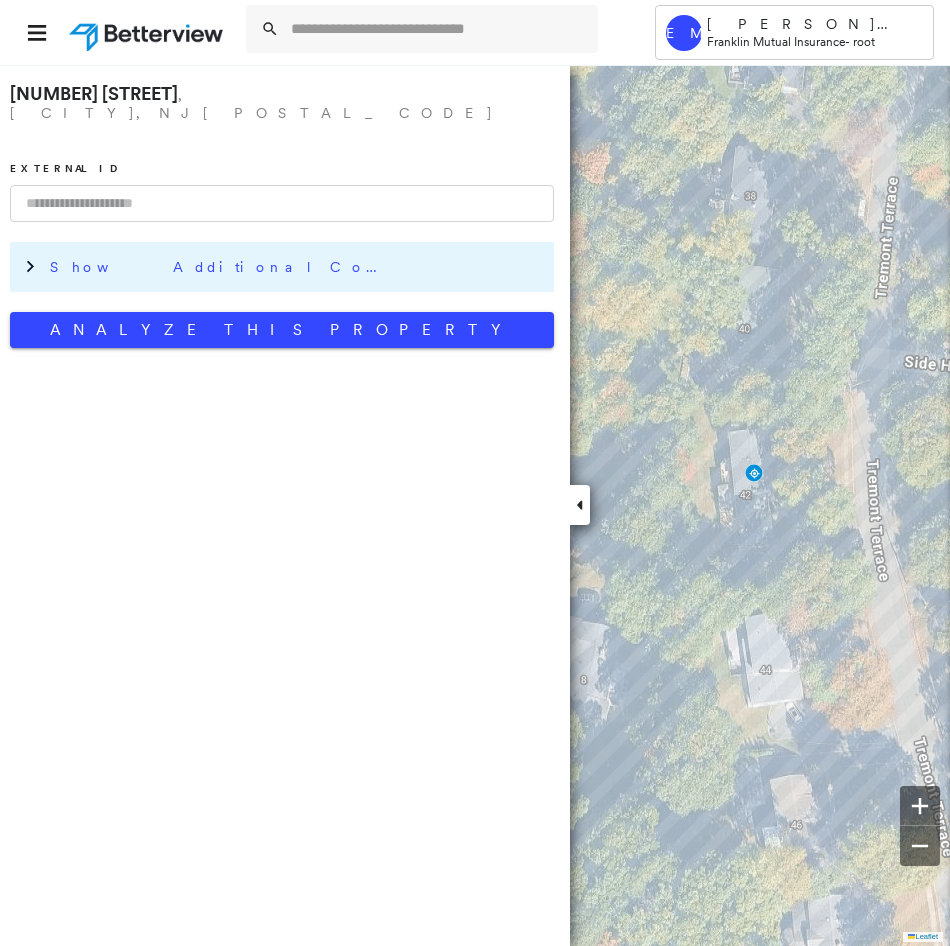 click on "Show Additional Company Data" at bounding box center (220, 267) 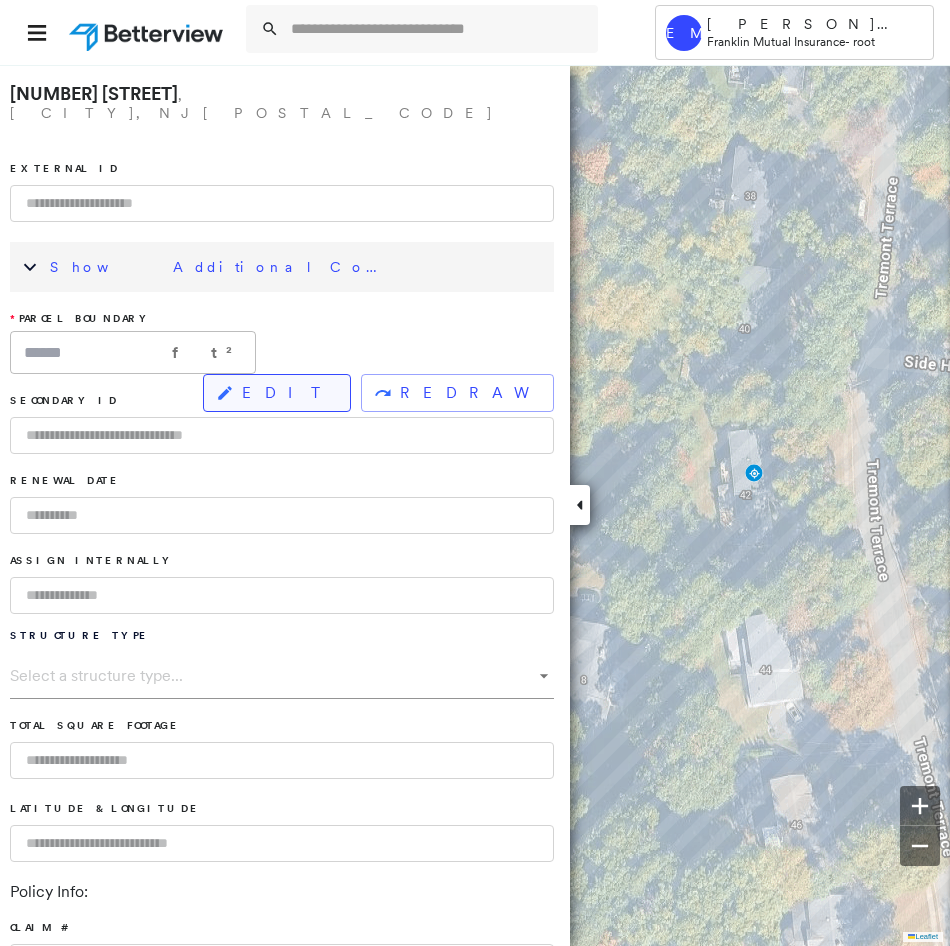 click 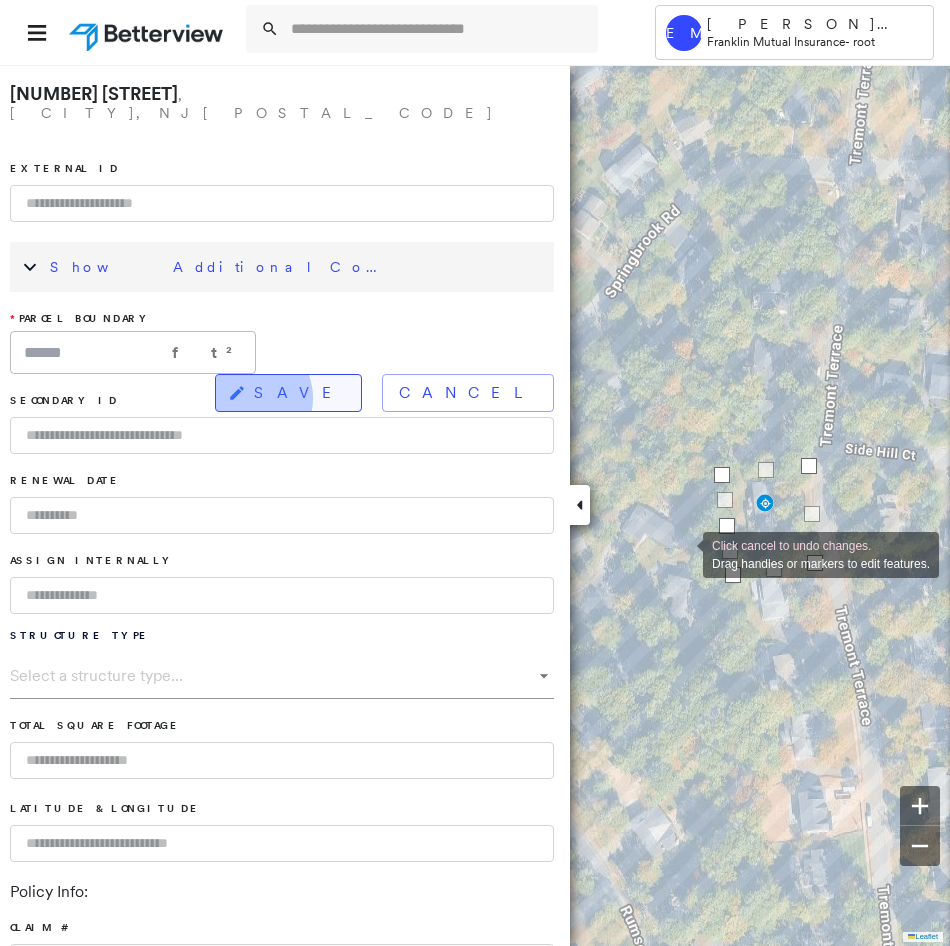 click on "SAVE" at bounding box center [288, 393] 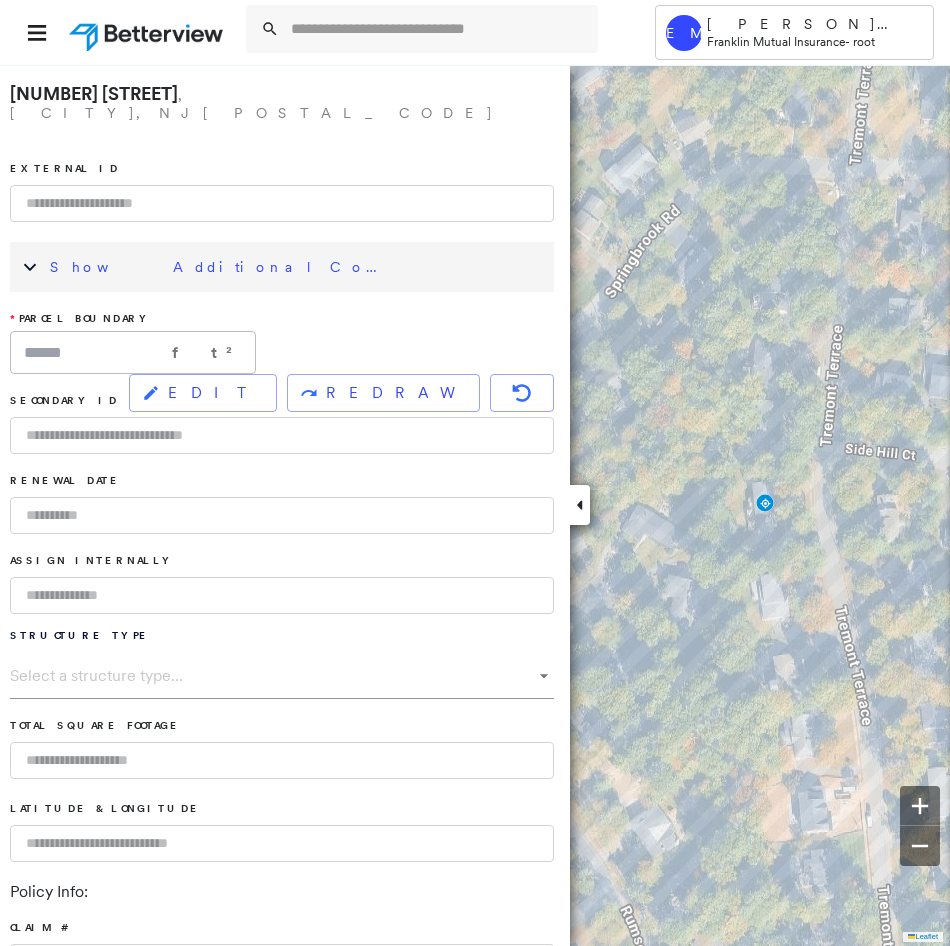 click on "Show Additional Company Data" at bounding box center (297, 267) 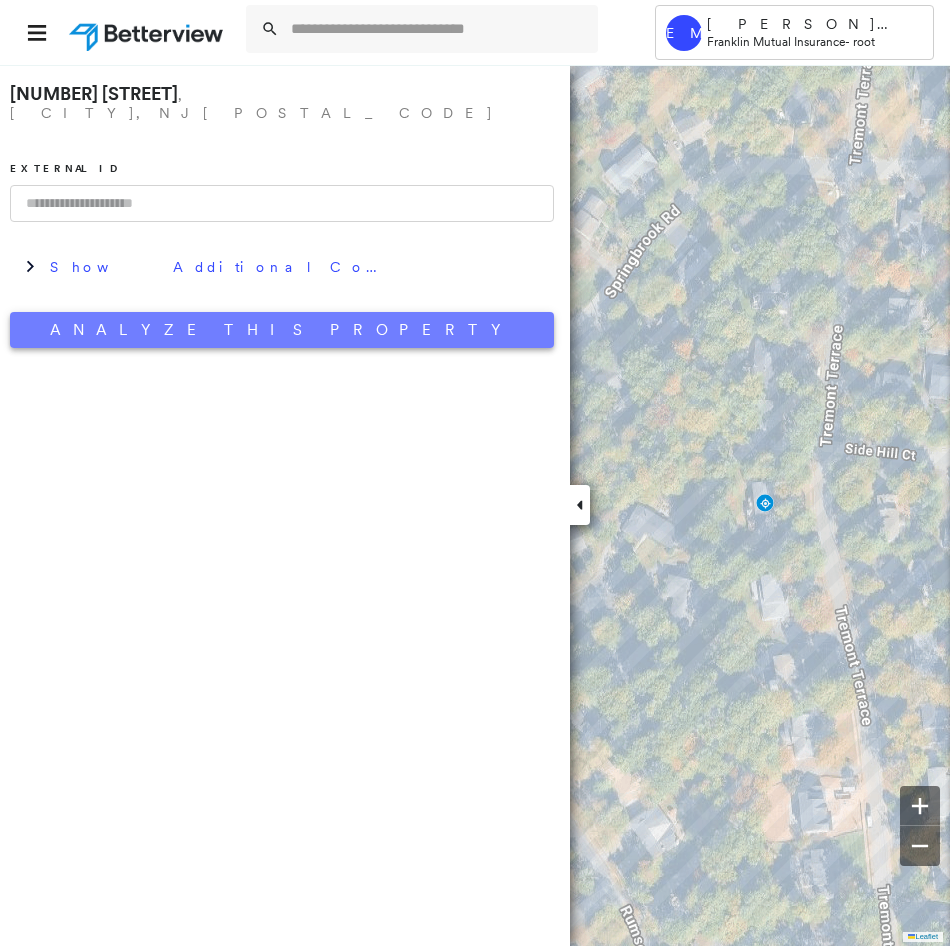 click on "Analyze This Property" at bounding box center [282, 330] 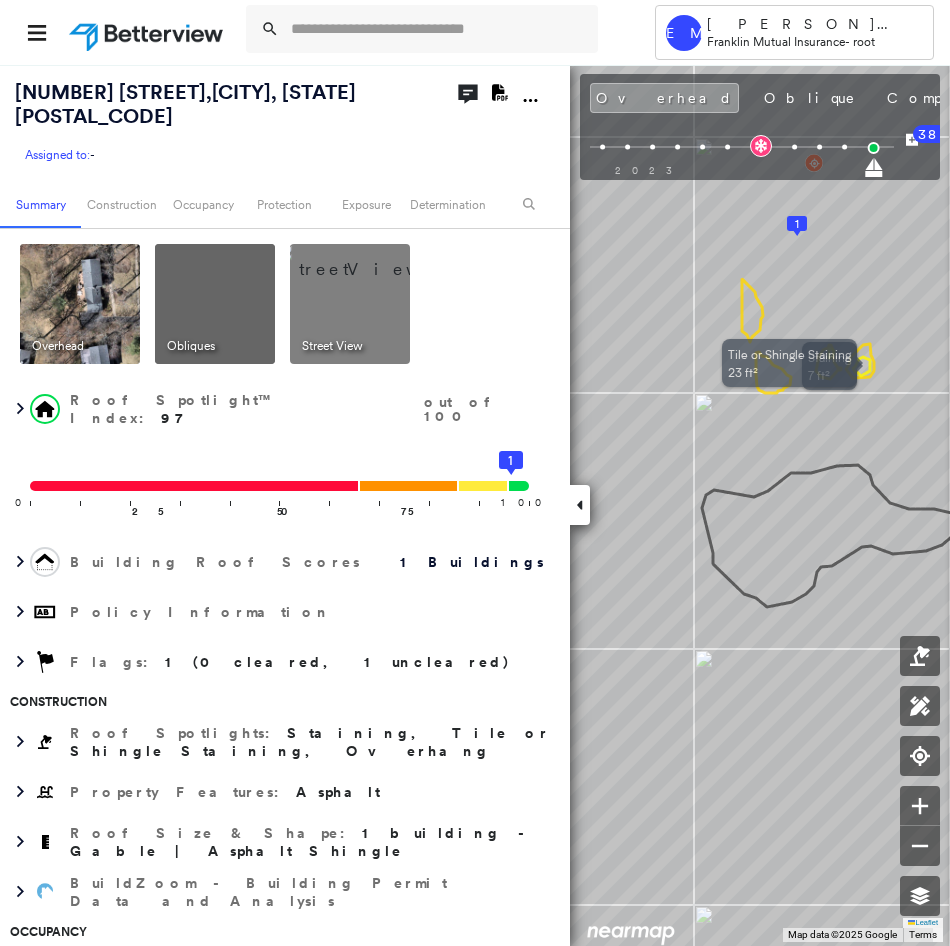 click 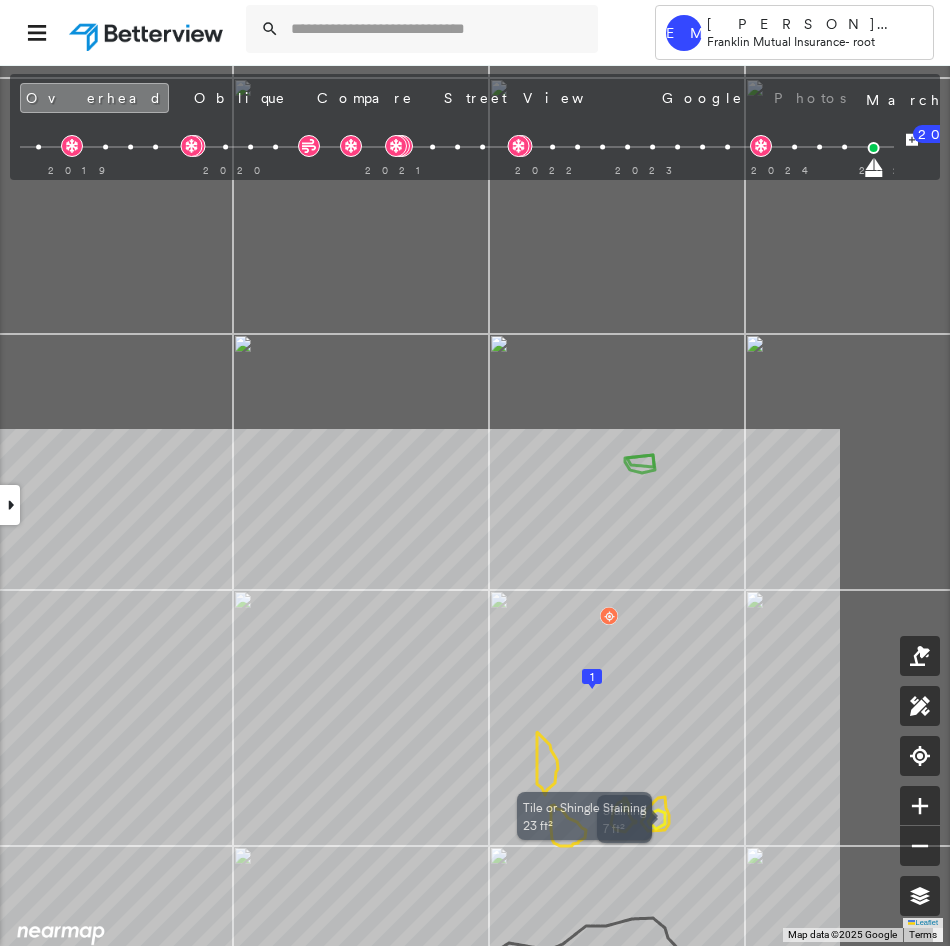 click on "Tower EM Erika McCarty Franklin Mutual Insurance  -   root 42  Tremont Ter ,  Livingston, NJ 07039 Assigned to:  - Assigned to:  - Assigned to:  - Open Comments Download PDF Report Summary Construction Occupancy Protection Exposure Determination Overhead Obliques Street View Roof Spotlight™ Index :  97 out of 100 0 100 25 50 75 1 Building Roof Scores 1 Buildings Policy Information Flags :  1 (0 cleared, 1 uncleared) Construction Roof Spotlights :  Staining, Tile or Shingle Staining, Overhang Property Features :  Asphalt Roof Size & Shape :  1 building  - Gable | Asphalt Shingle BuildZoom - Building Permit Data and Analysis Occupancy Place Detail Protection Exposure FEMA Risk Index Wind Additional Perils Tree Fall Risk:  Present   Determination Flags :  1 (0 cleared, 1 uncleared) Uncleared Flags (1) Cleared Flags  (0) LOW Low Priority Flagged 08/07/25 Clear Action Taken New Entry History Quote/New Business Terms & Conditions Added ACV Endorsement Added Cosmetic Endorsement Inspection/Loss Control General 20" at bounding box center [475, 473] 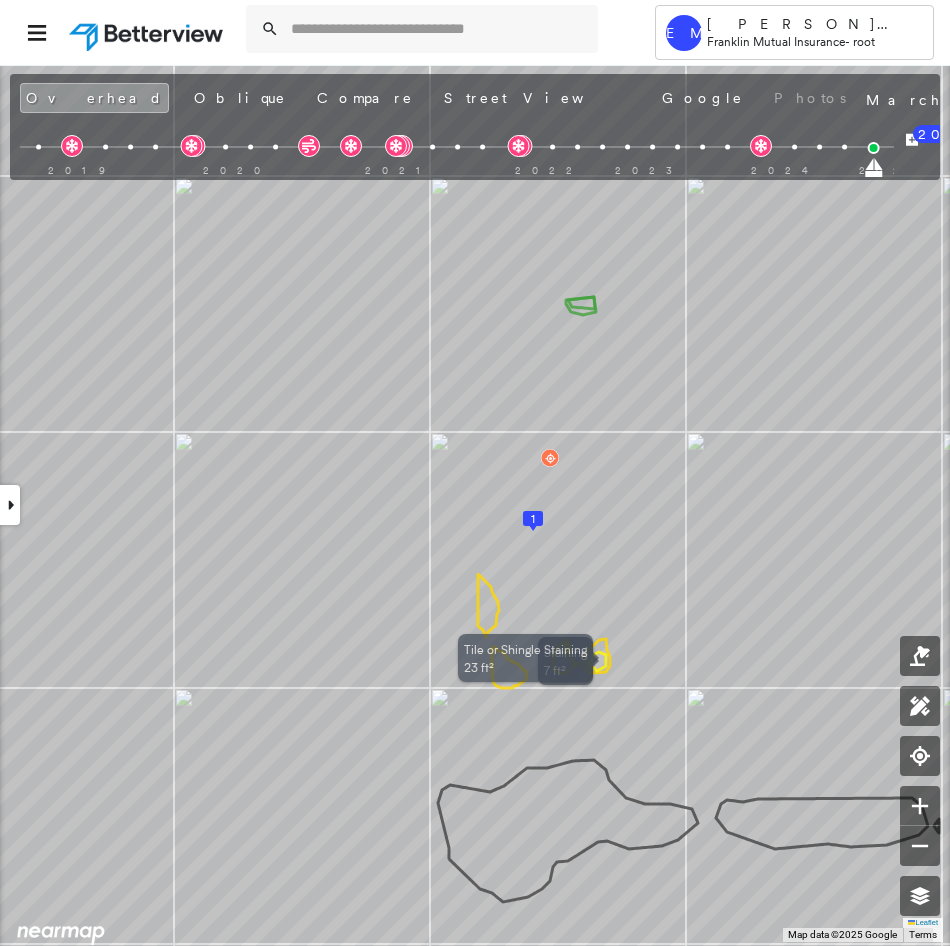 click at bounding box center [10, 505] 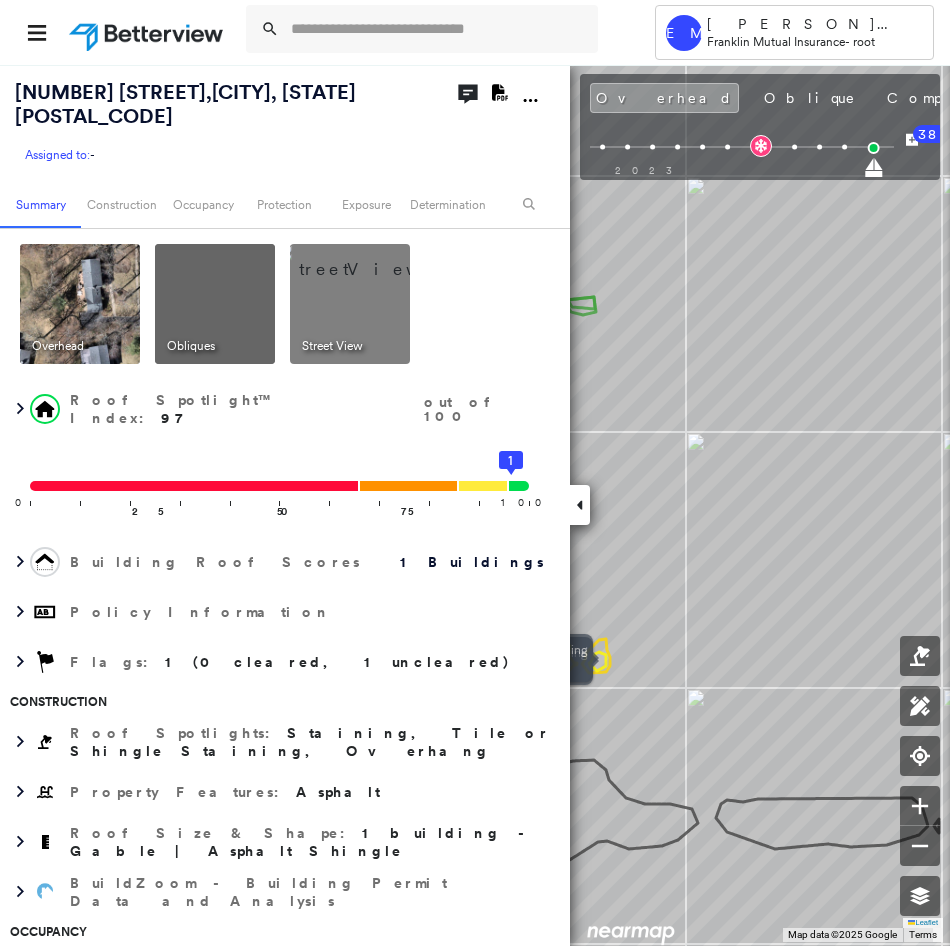 click 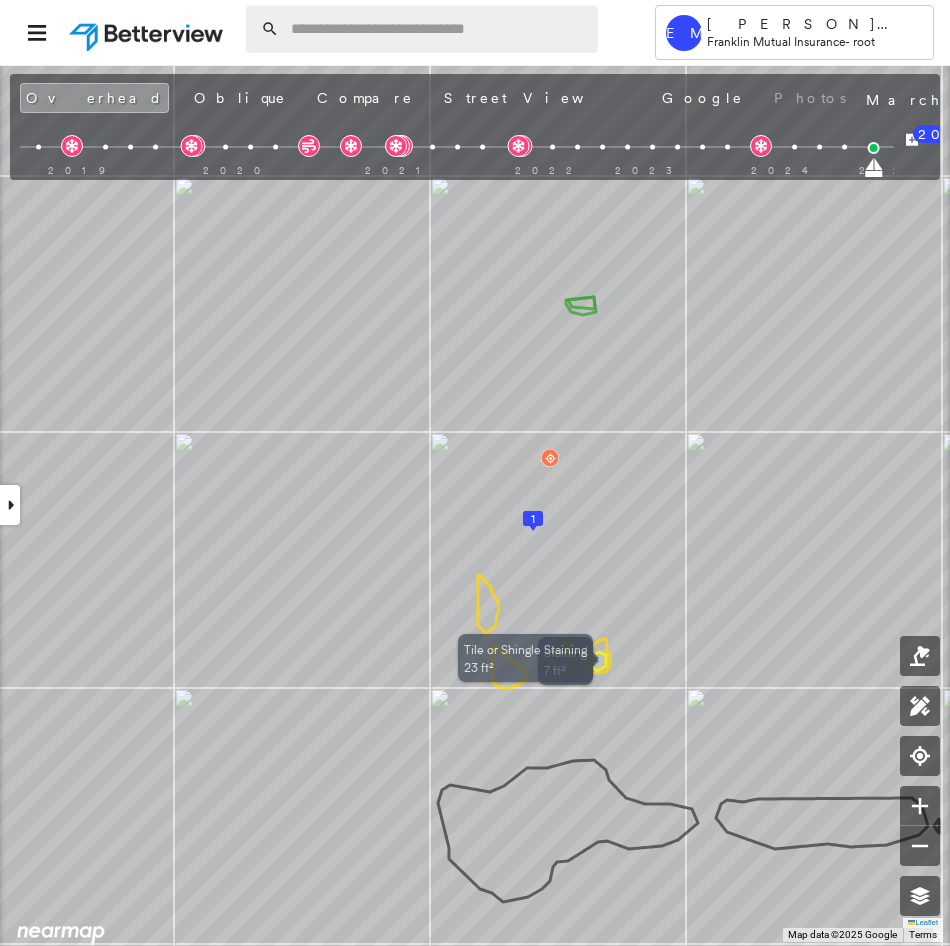 click at bounding box center [438, 29] 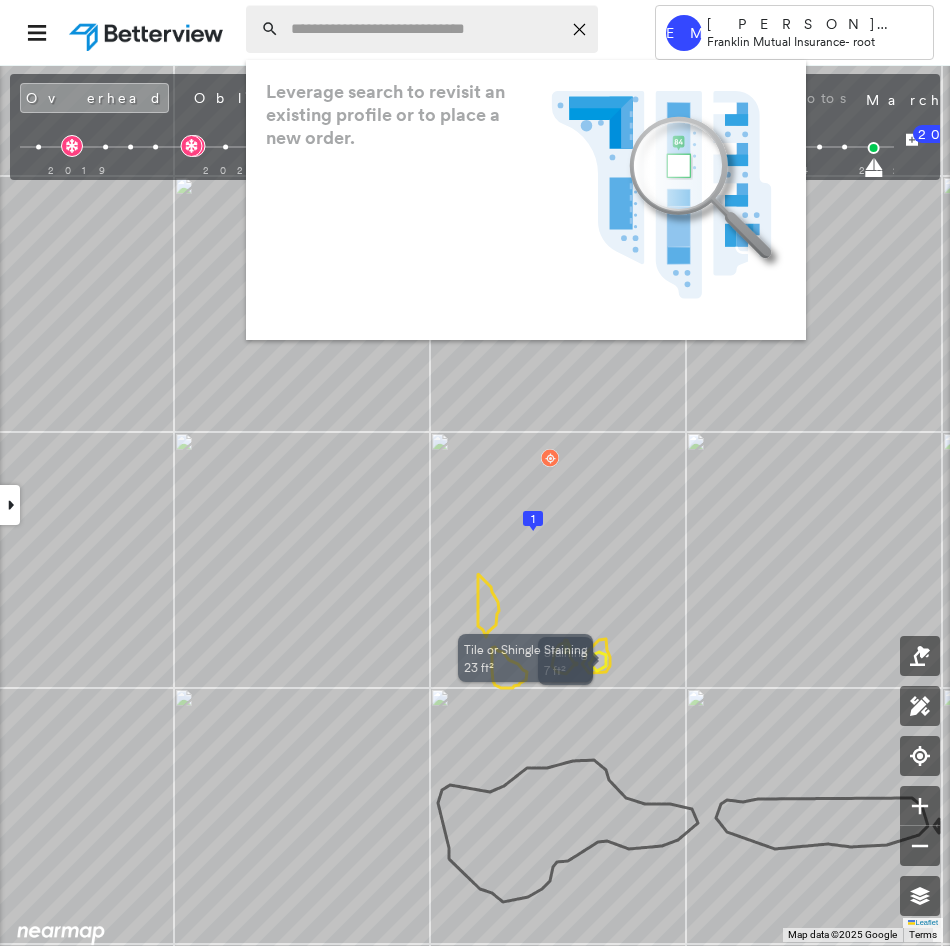 paste on "**********" 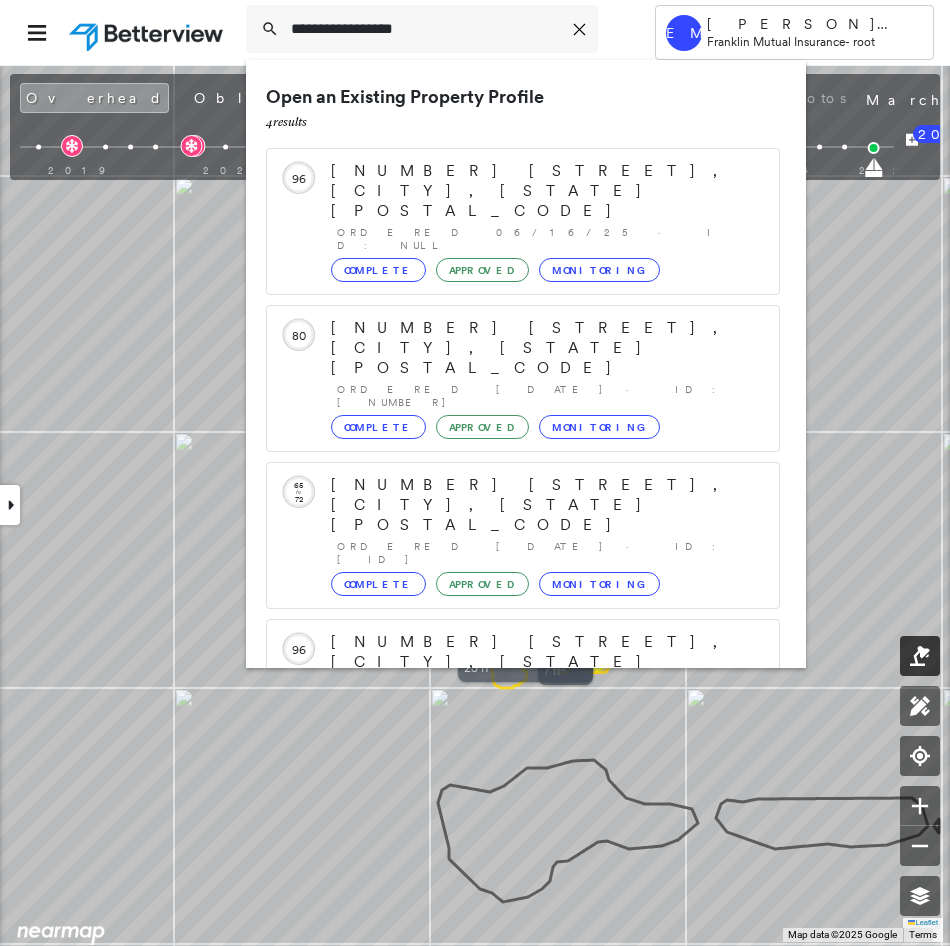 type on "**********" 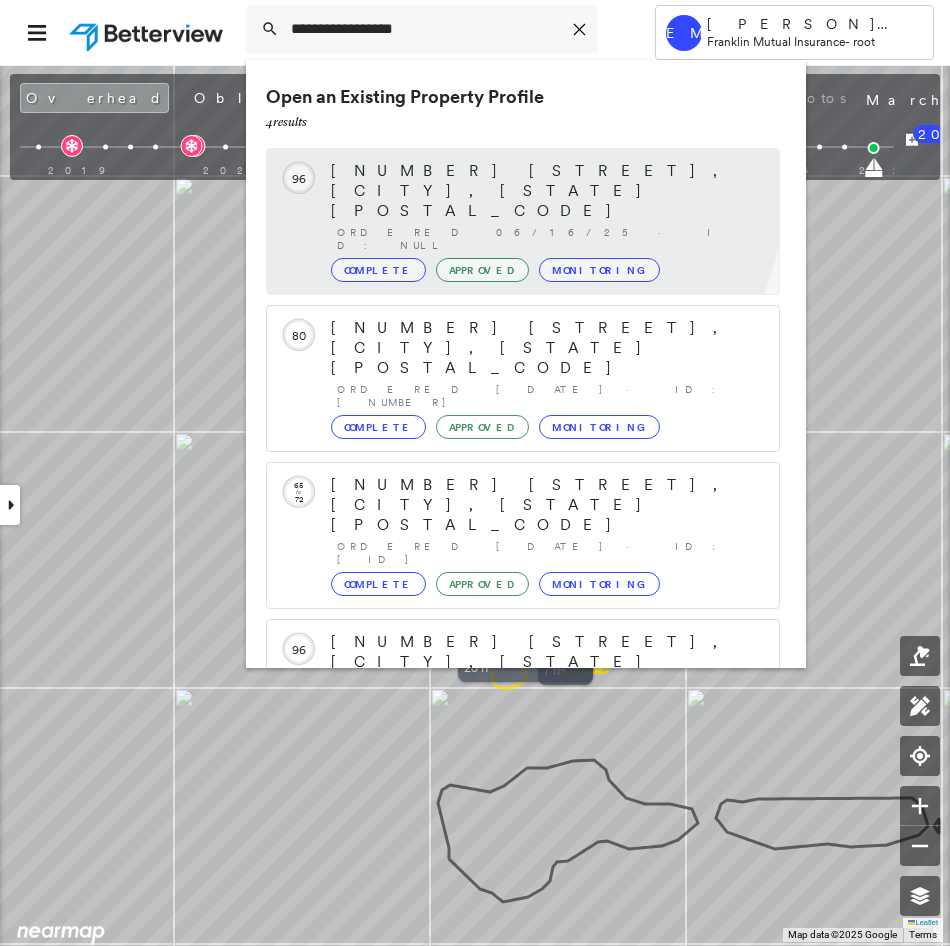 click on "94-96 West 31st Street, Bayonne, NJ 07002 Ordered 06/16/25 · ID: null Complete Approved Monitoring" at bounding box center (545, 221) 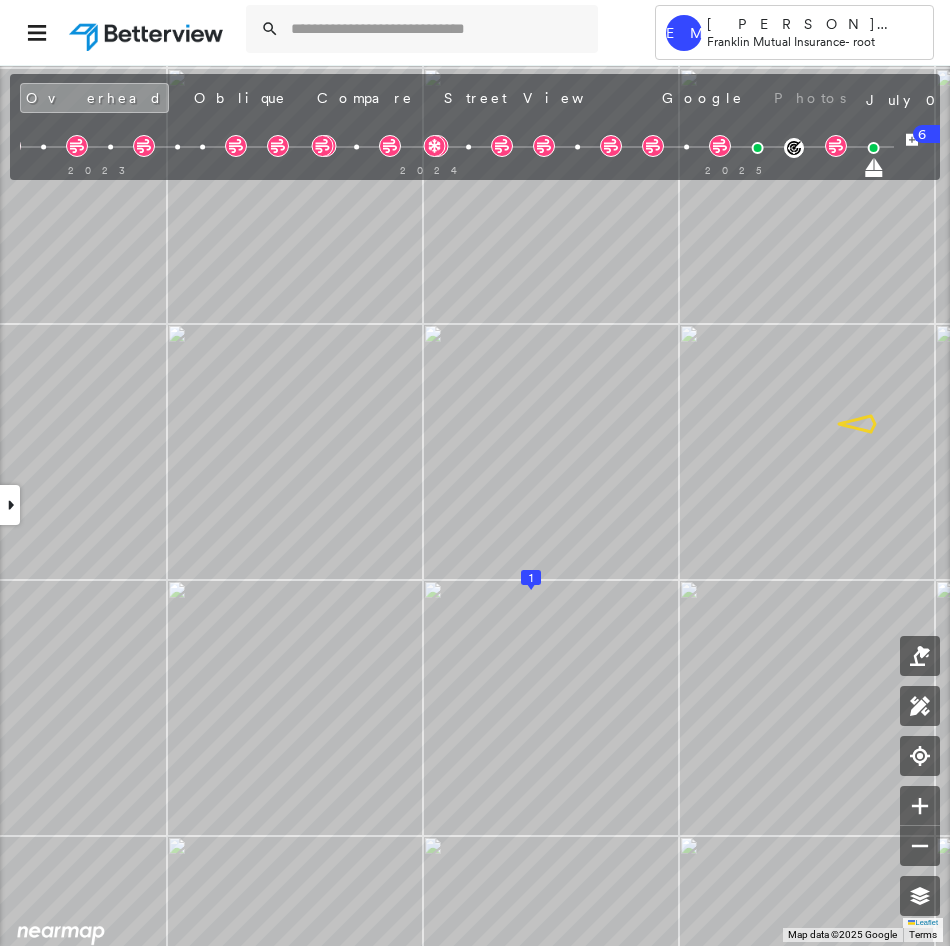 click at bounding box center (10, 505) 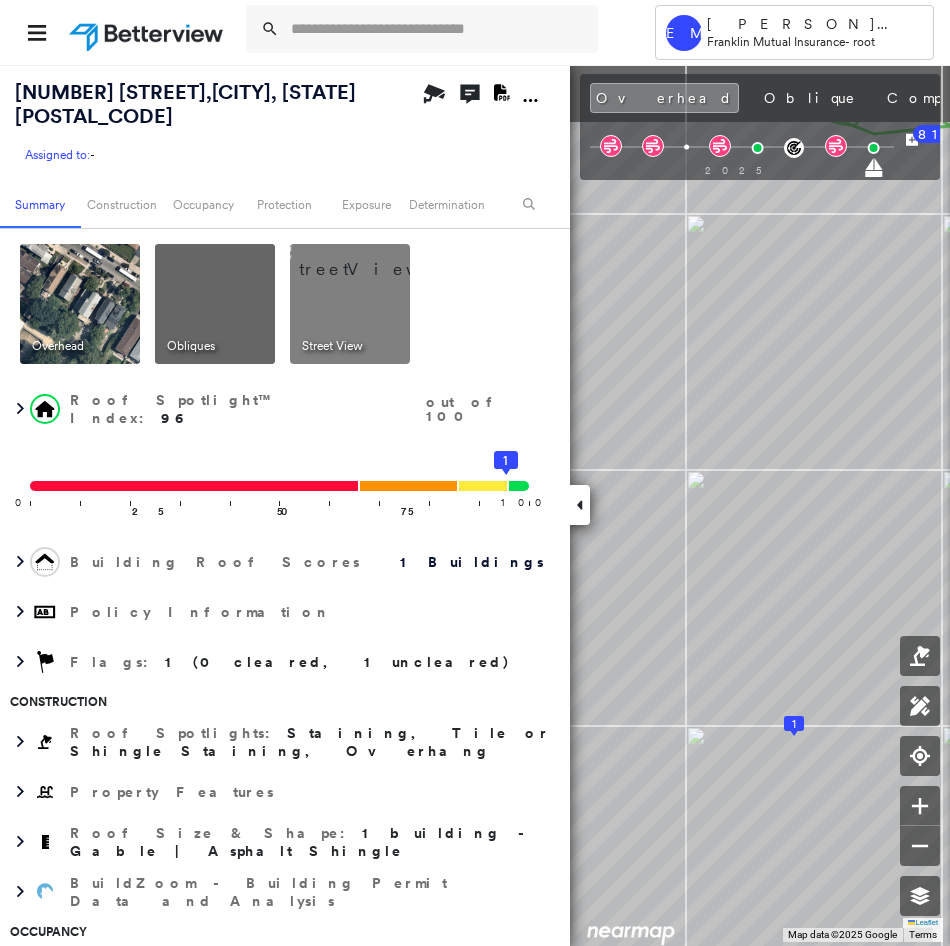 click on "Tower EM Erika McCarty Franklin Mutual Insurance  -   root 94-96 West 31st Street ,  Bayonne, NJ 07002 Assigned to:  - Assigned to:  - Assigned to:  - Open Comments Download PDF Report Summary Construction Occupancy Protection Exposure Determination Overhead Obliques Street View Roof Spotlight™ Index :  96 out of 100 0 100 25 50 75 1 Building Roof Scores 1 Buildings Policy Information Flags :  1 (0 cleared, 1 uncleared) Construction Roof Spotlights :  Staining, Tile or Shingle Staining, Overhang Property Features Roof Size & Shape :  1 building  - Gable | Asphalt Shingle BuildZoom - Building Permit Data and Analysis Occupancy Place Detail Protection Exposure FEMA Risk Index Wind Flood Regional Hazard: 2   out of  5 Additional Perils Tree Fall Risk:  Present   Determination Flags :  1 (0 cleared, 1 uncleared) Uncleared Flags (1) Cleared Flags  (0) LOW Low Priority Flagged 06/16/25 Clear Action Taken New Entry History Quote/New Business Terms & Conditions Added ACV Endorsement Added Cosmetic Endorsement Save" at bounding box center [475, 473] 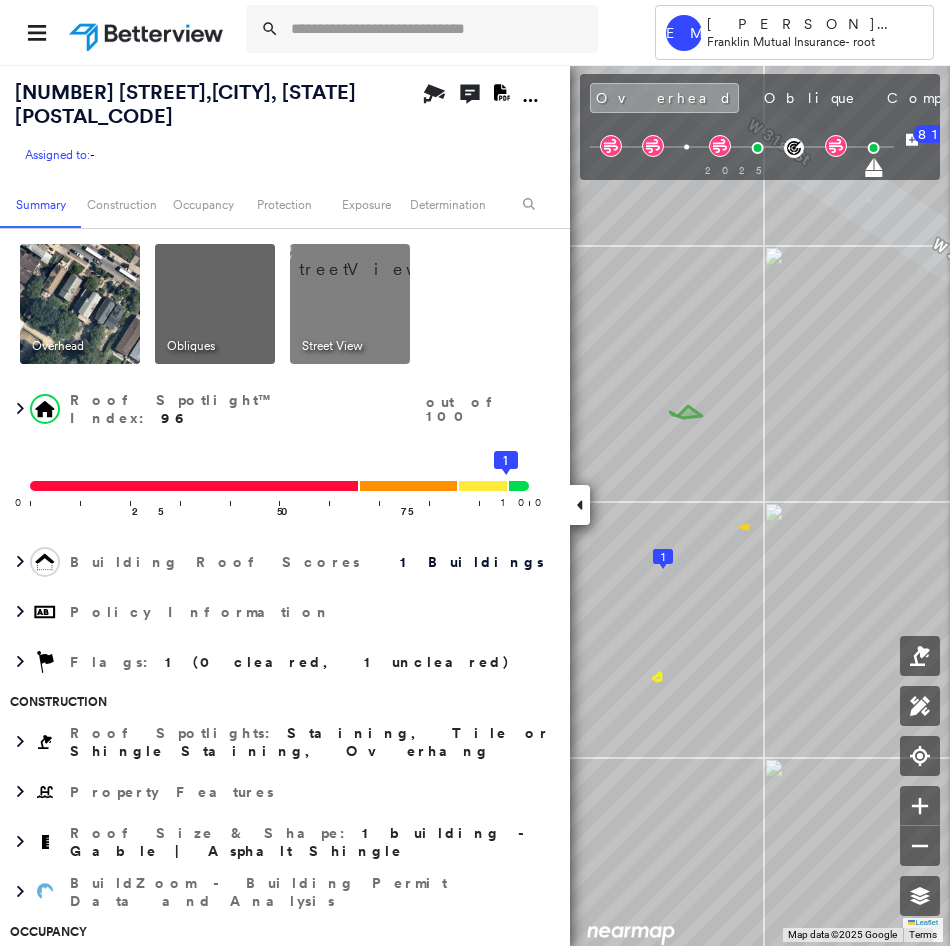 click at bounding box center [580, 505] 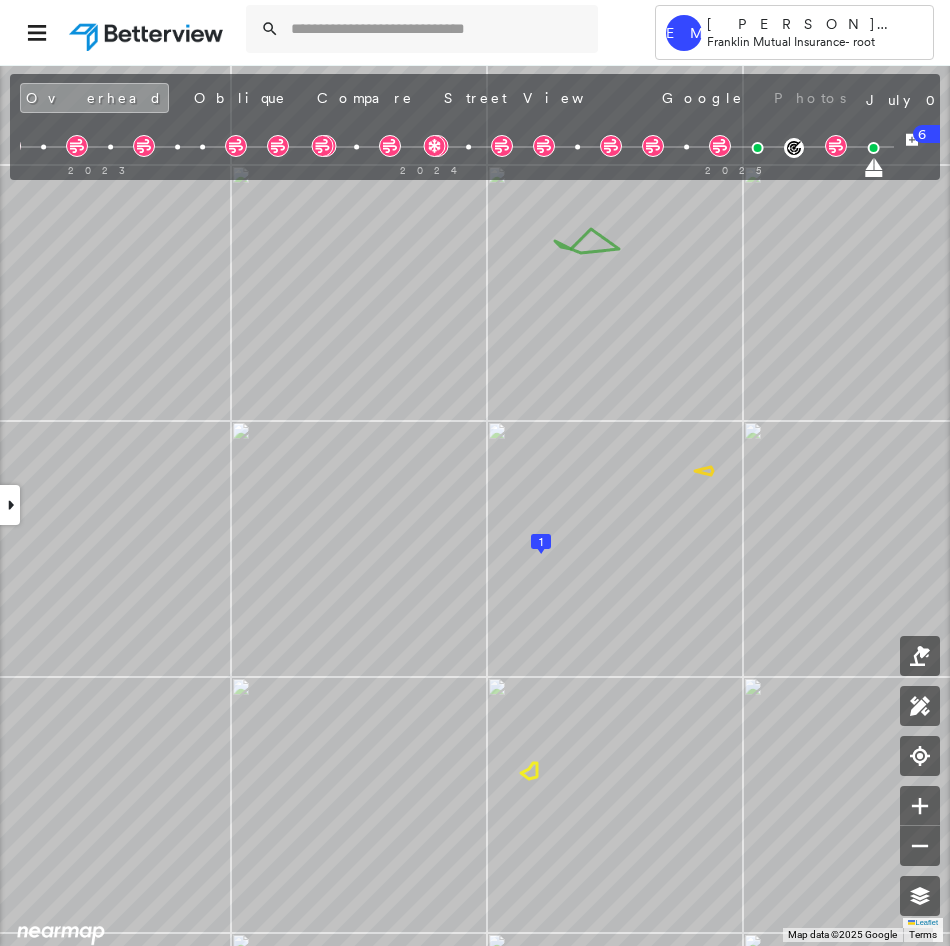 click 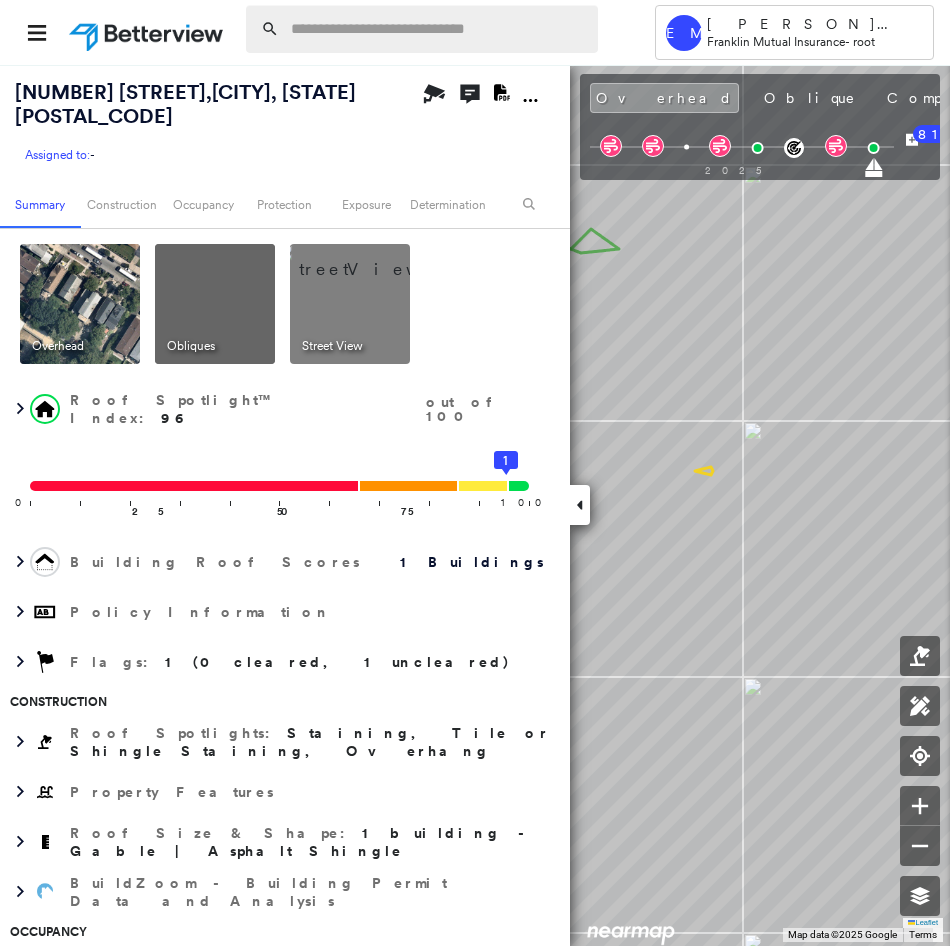 click at bounding box center [438, 29] 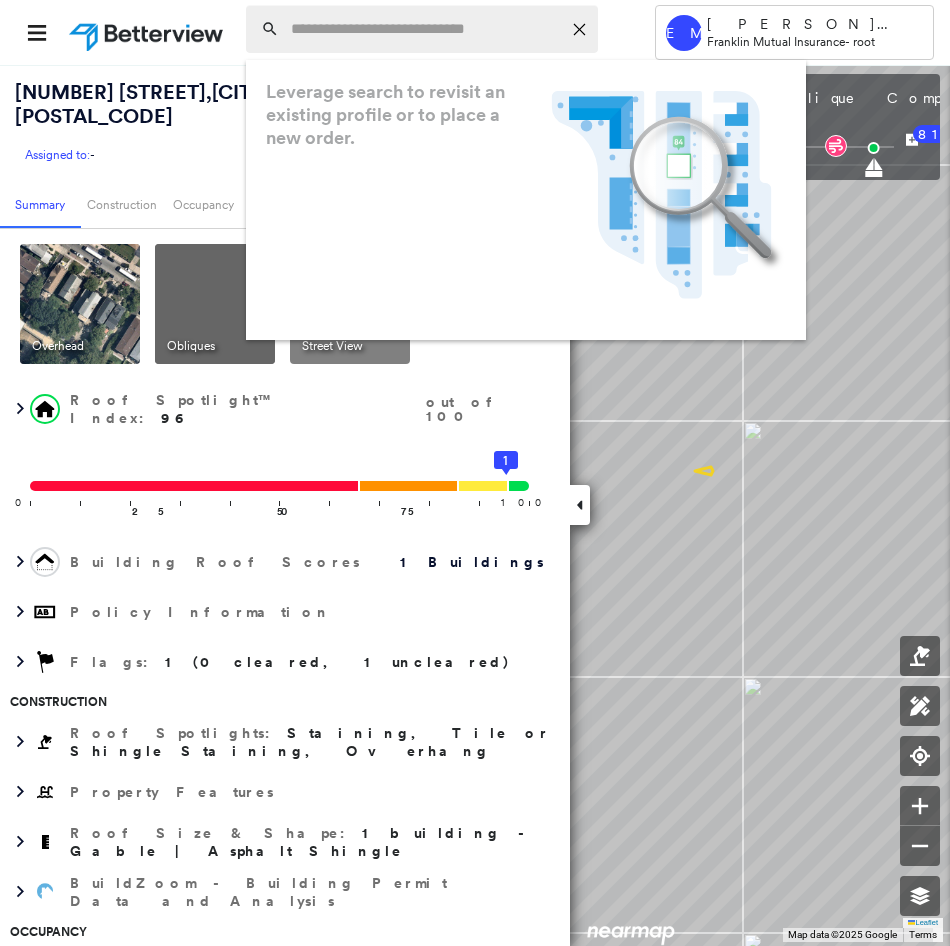 paste on "**********" 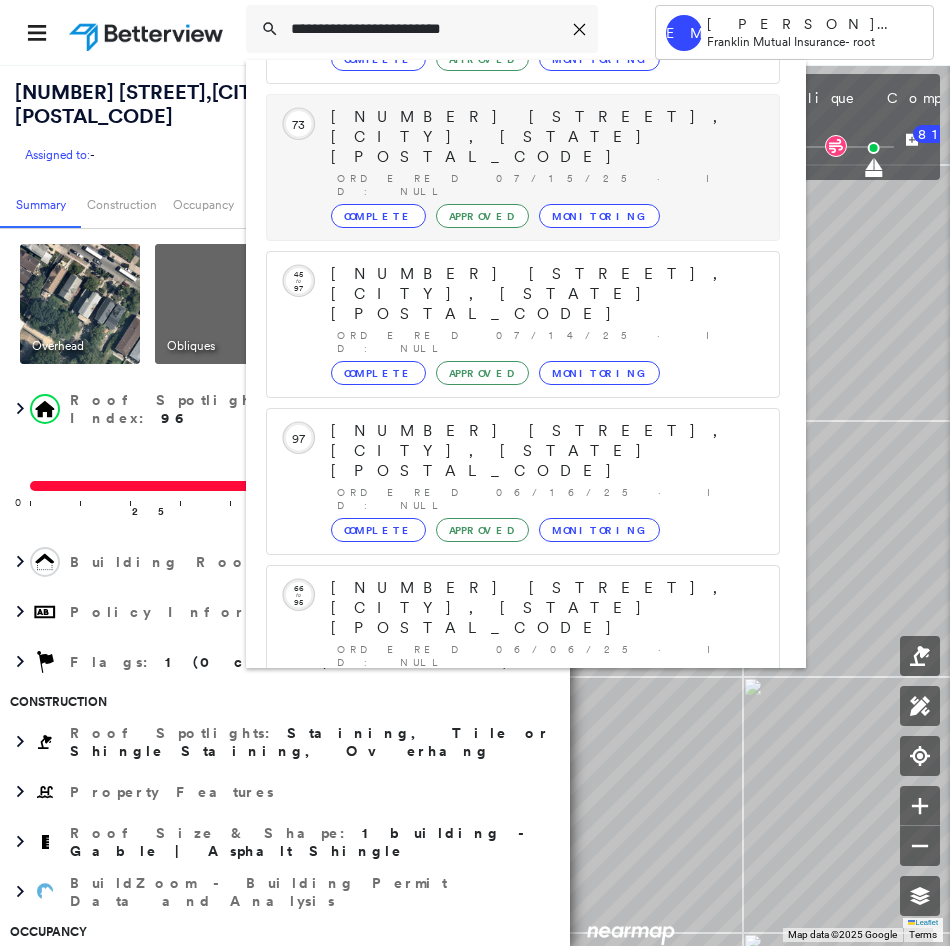 scroll, scrollTop: 213, scrollLeft: 0, axis: vertical 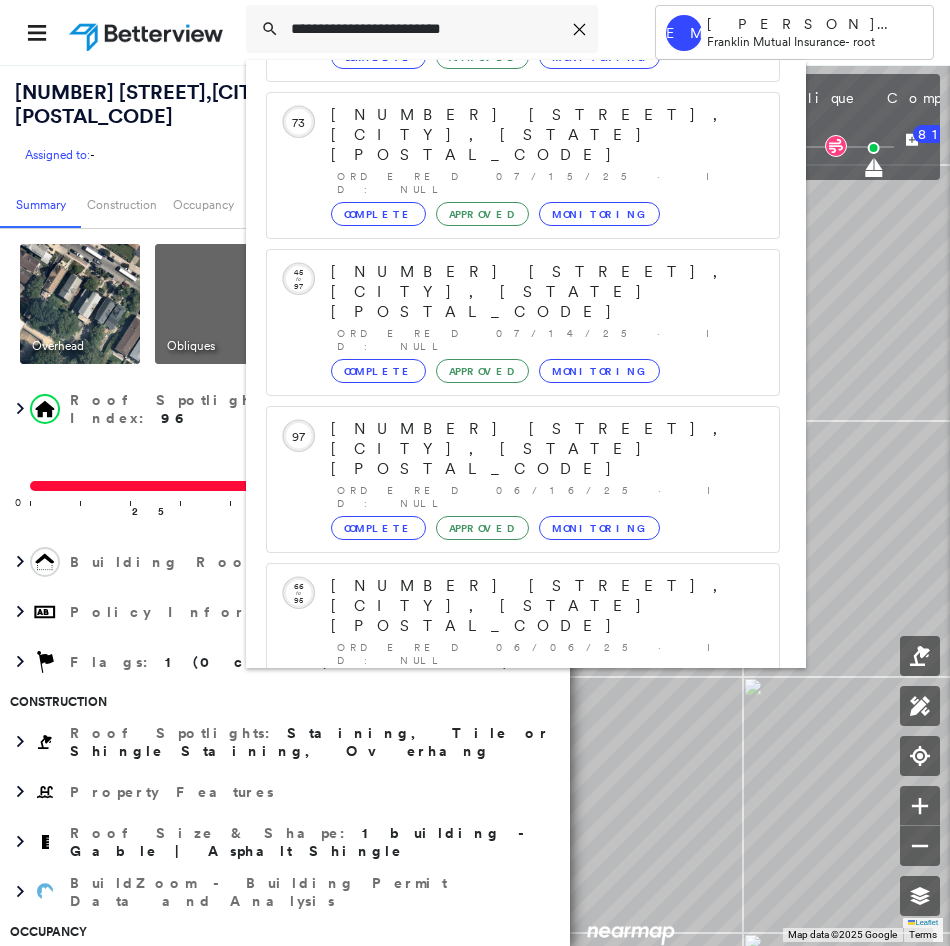 type on "**********" 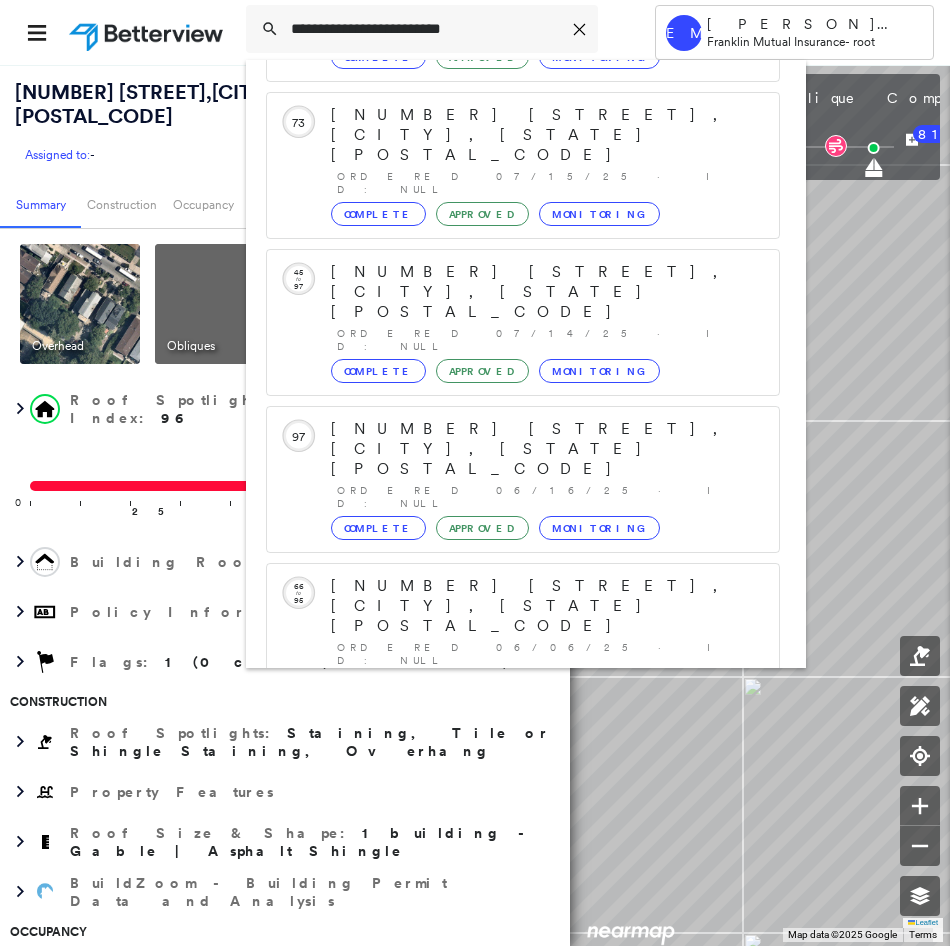 click 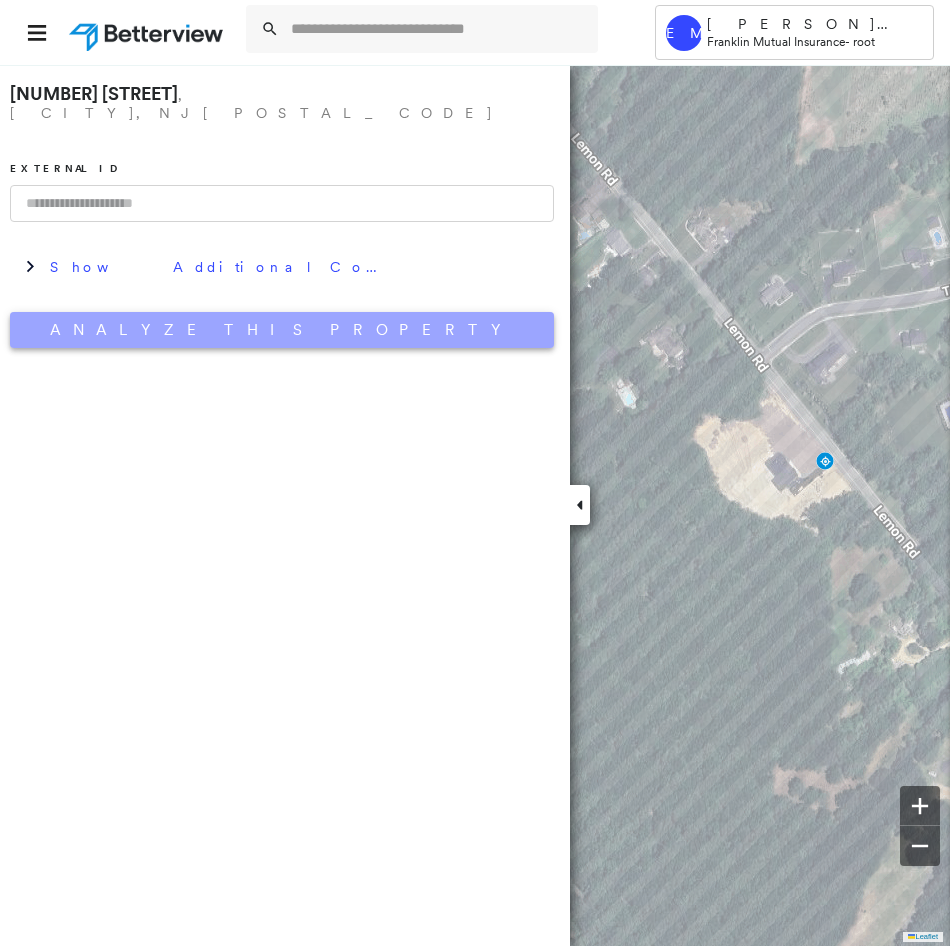 click on "Analyze This Property" at bounding box center (282, 330) 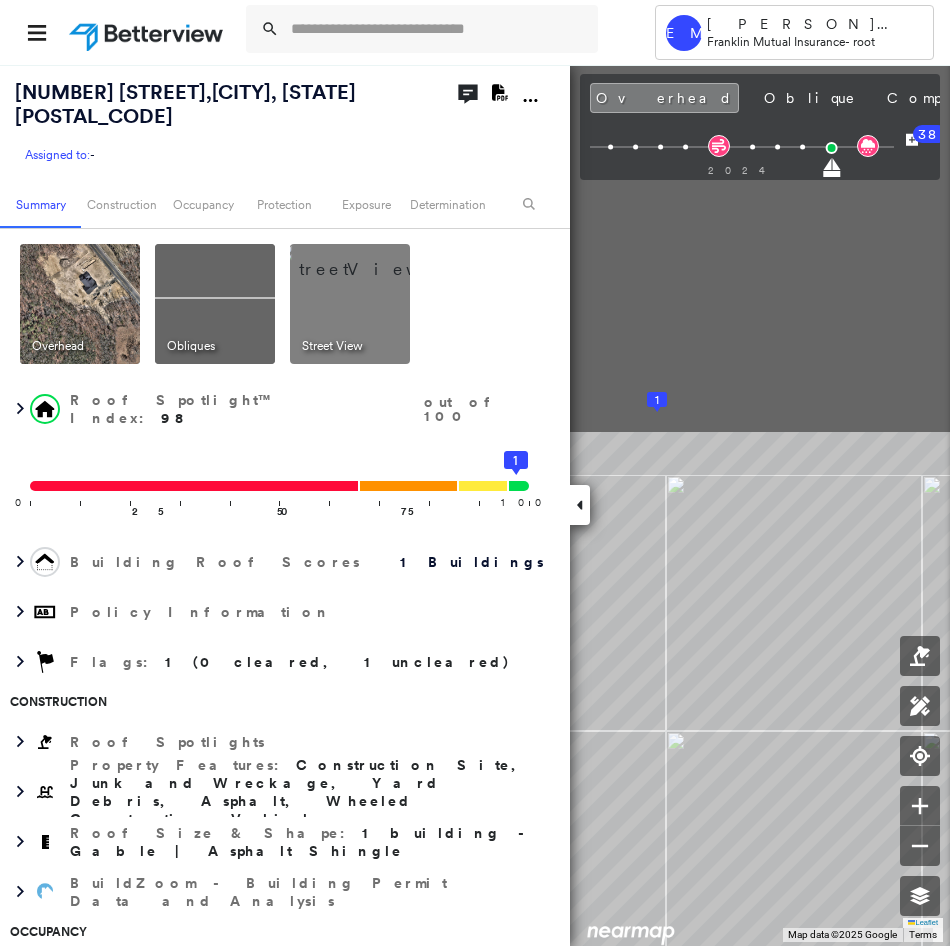 click on "Tower EM Erika McCarty Franklin Mutual Insurance  -   root 239 Lemon Road ,  Farmingdale, NJ 07727 Assigned to:  - Assigned to:  - Assigned to:  - Open Comments Download PDF Report Summary Construction Occupancy Protection Exposure Determination Overhead Obliques Street View Roof Spotlight™ Index :  98 out of 100 0 100 25 50 75 1 Building Roof Scores 1 Buildings Policy Information Flags :  1 (0 cleared, 1 uncleared) Construction Roof Spotlights Property Features :  Construction Site, Junk and Wreckage, Yard Debris, Asphalt, Wheeled Construction Vehicles Roof Size & Shape :  1 building  - Gable | Asphalt Shingle BuildZoom - Building Permit Data and Analysis Occupancy Place Detail Protection Exposure FEMA Risk Index Wind Additional Perils Tree Fall Risk:  Present   Determination Flags :  1 (0 cleared, 1 uncleared) Uncleared Flags (1) Cleared Flags  (0) LOW Low Priority Flagged 08/07/25 Clear Action Taken New Entry History Quote/New Business Terms & Conditions Added ACV Endorsement Added Cosmetic Endorsement" at bounding box center (475, 473) 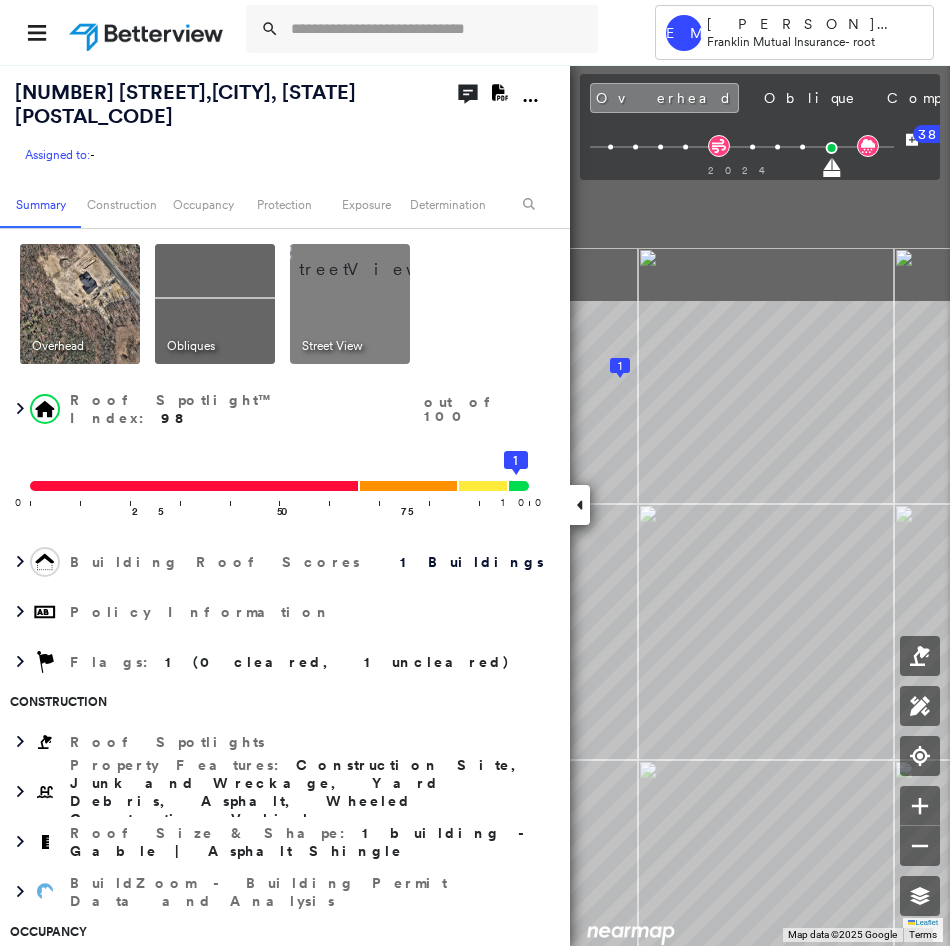 click on "Tower EM Erika McCarty Franklin Mutual Insurance  -   root 239 Lemon Road ,  Farmingdale, NJ 07727 Assigned to:  - Assigned to:  - Assigned to:  - Open Comments Download PDF Report Summary Construction Occupancy Protection Exposure Determination Overhead Obliques Street View Roof Spotlight™ Index :  98 out of 100 0 100 25 50 75 1 Building Roof Scores 1 Buildings Policy Information Flags :  1 (0 cleared, 1 uncleared) Construction Roof Spotlights Property Features :  Construction Site, Junk and Wreckage, Yard Debris, Asphalt, Wheeled Construction Vehicles Roof Size & Shape :  1 building  - Gable | Asphalt Shingle BuildZoom - Building Permit Data and Analysis Occupancy Place Detail Protection Exposure FEMA Risk Index Wind Additional Perils Tree Fall Risk:  Present   Determination Flags :  1 (0 cleared, 1 uncleared) Uncleared Flags (1) Cleared Flags  (0) LOW Low Priority Flagged 08/07/25 Clear Action Taken New Entry History Quote/New Business Terms & Conditions Added ACV Endorsement Added Cosmetic Endorsement" at bounding box center [475, 473] 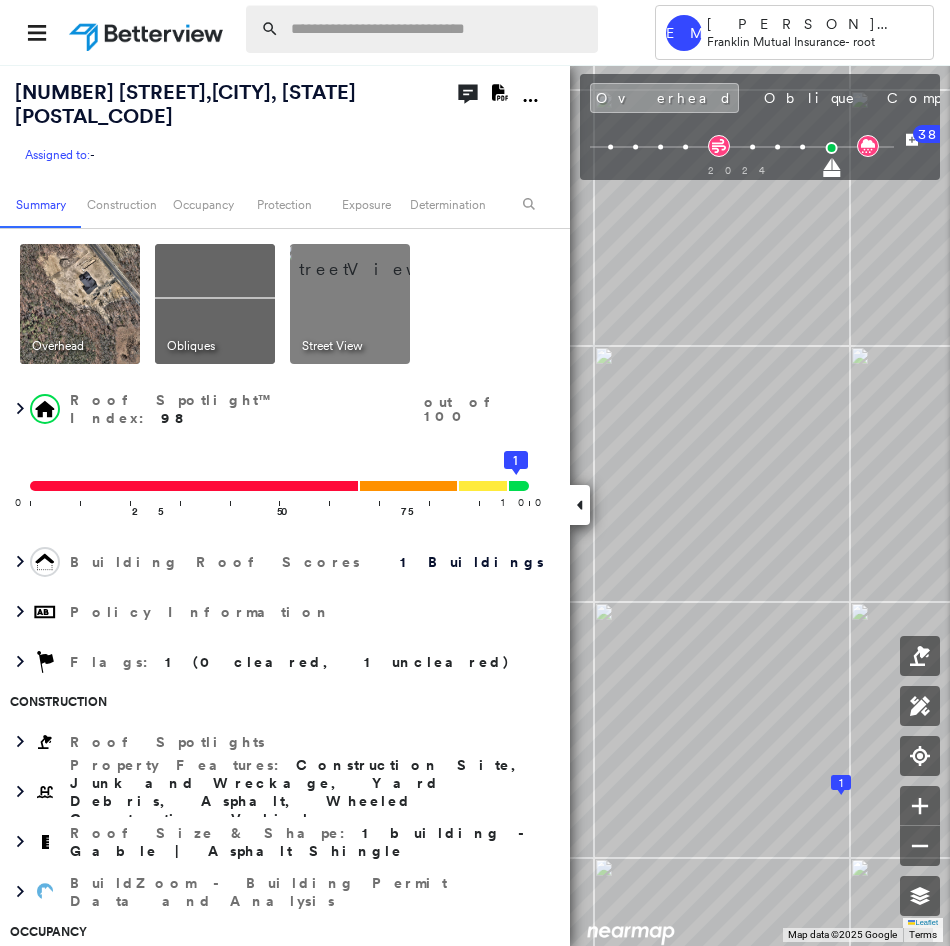 click at bounding box center (438, 29) 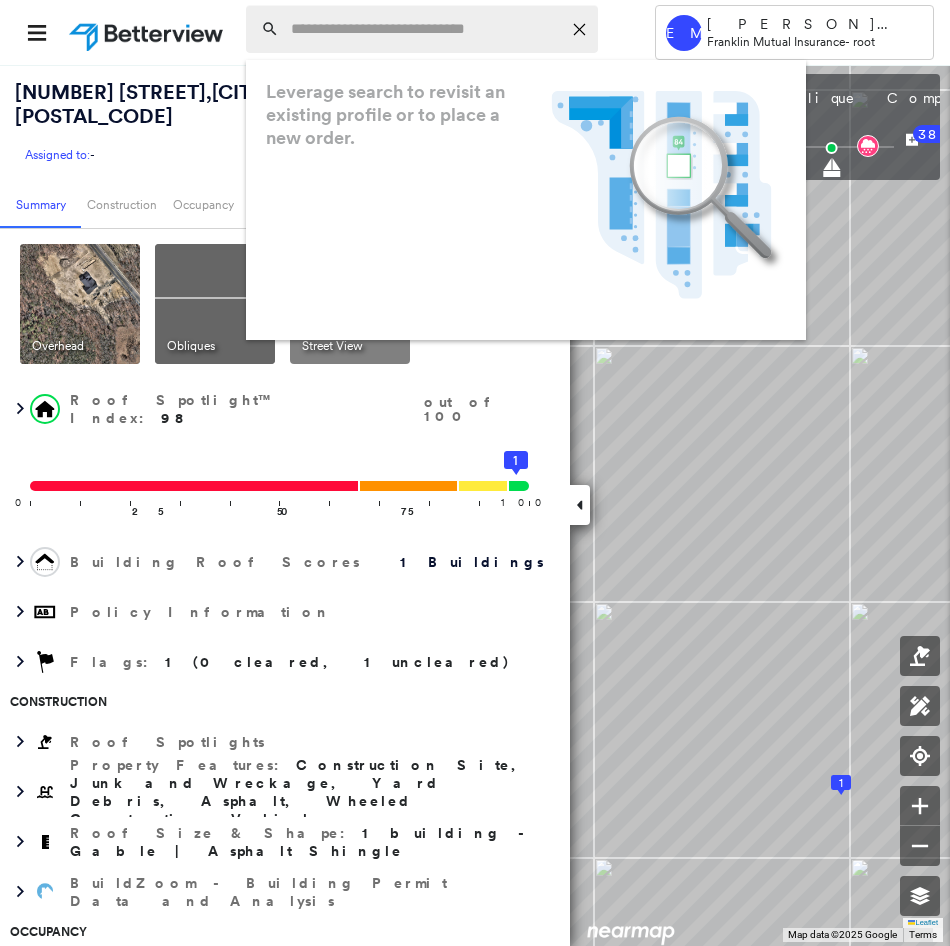 paste on "*******" 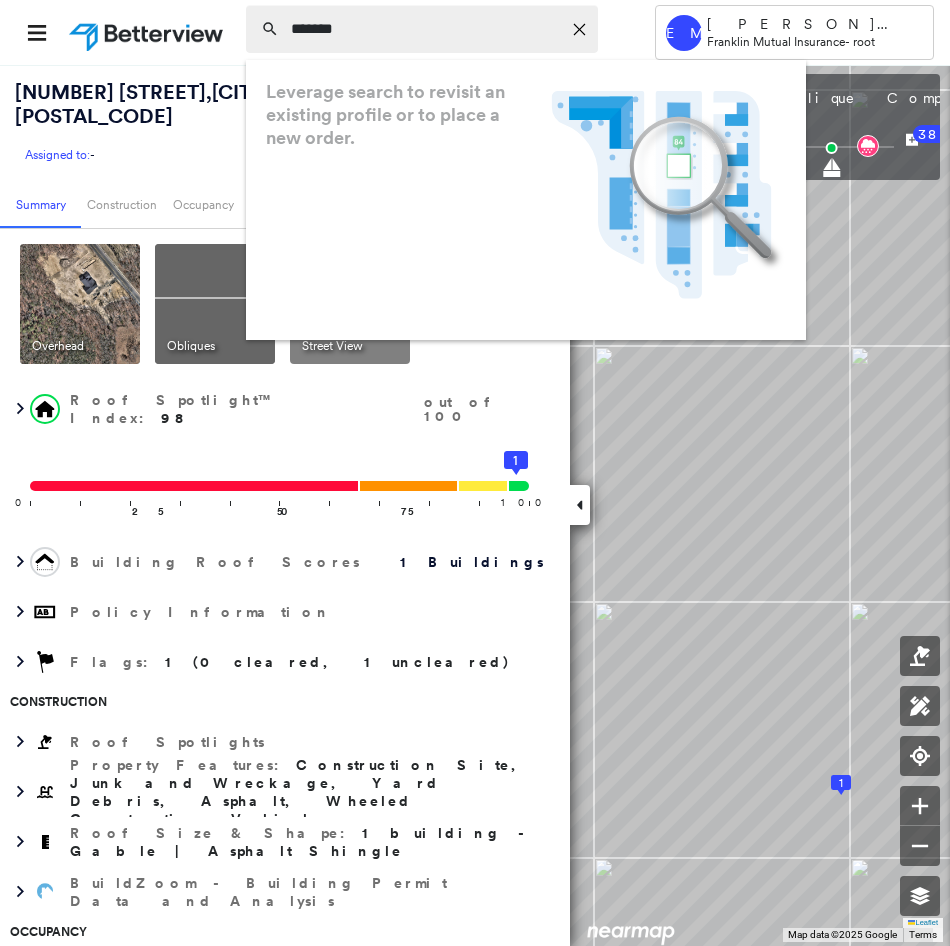 type on "*******" 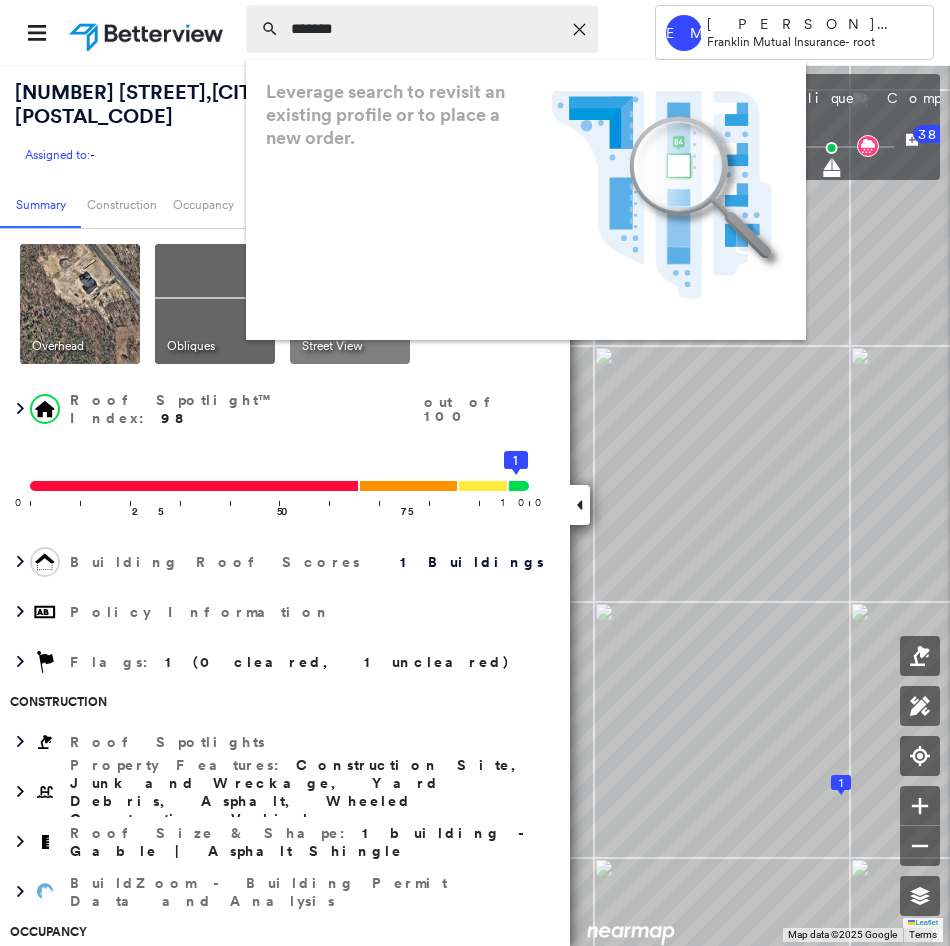 click on "Icon_Closemodal" 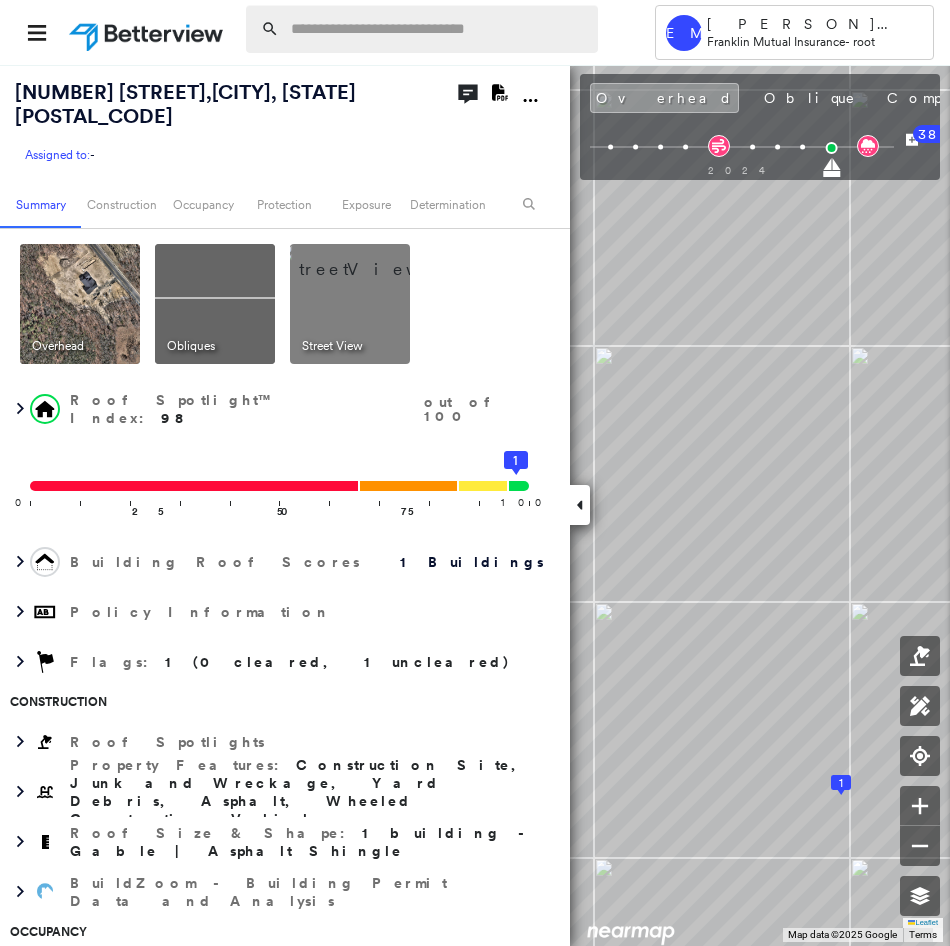 click at bounding box center (438, 29) 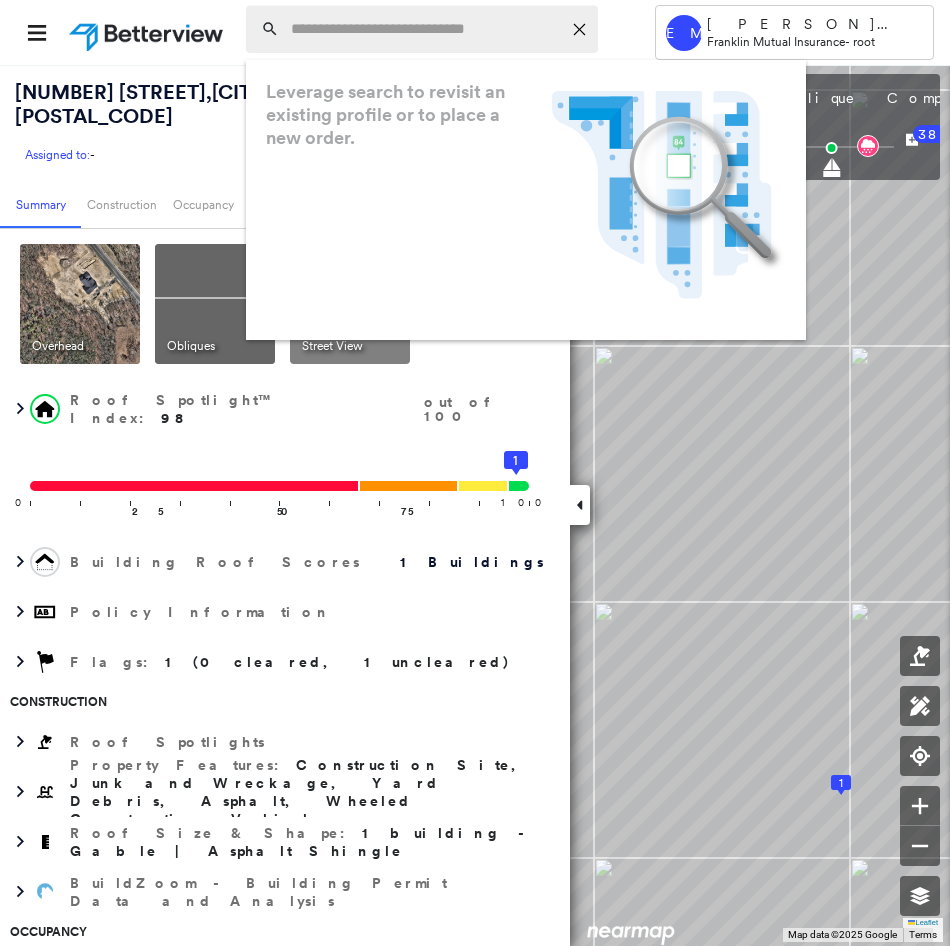 paste on "**********" 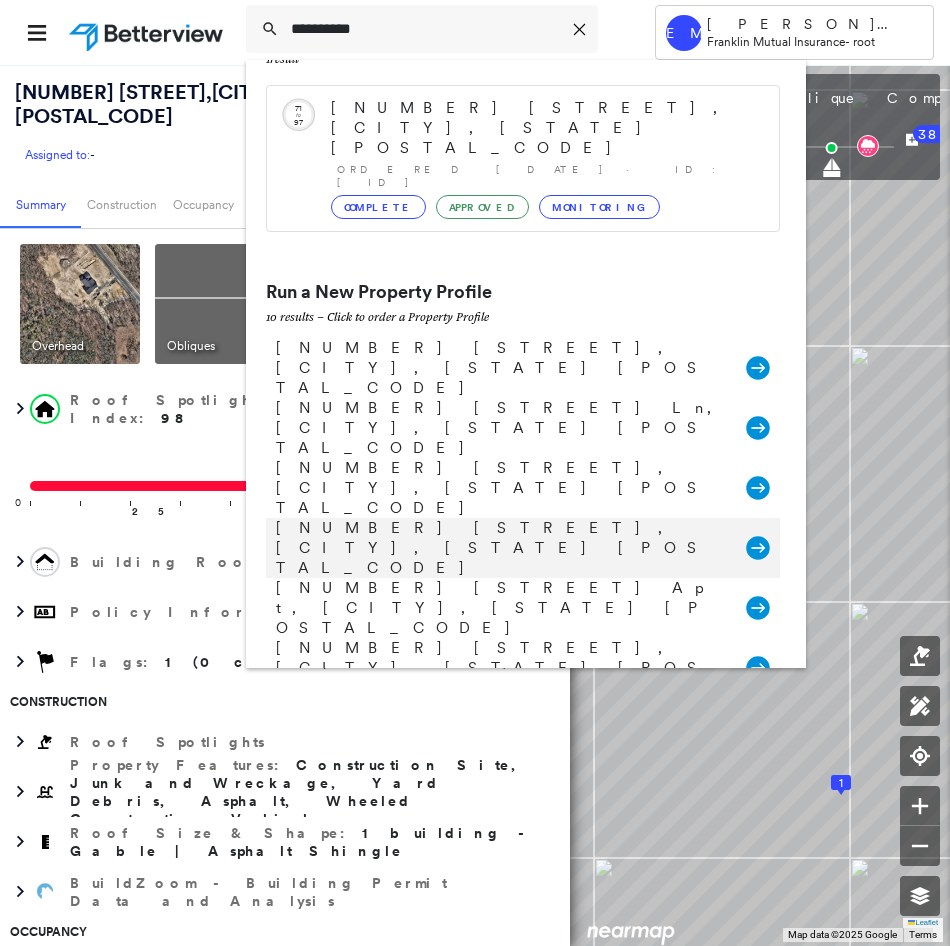 scroll, scrollTop: 0, scrollLeft: 0, axis: both 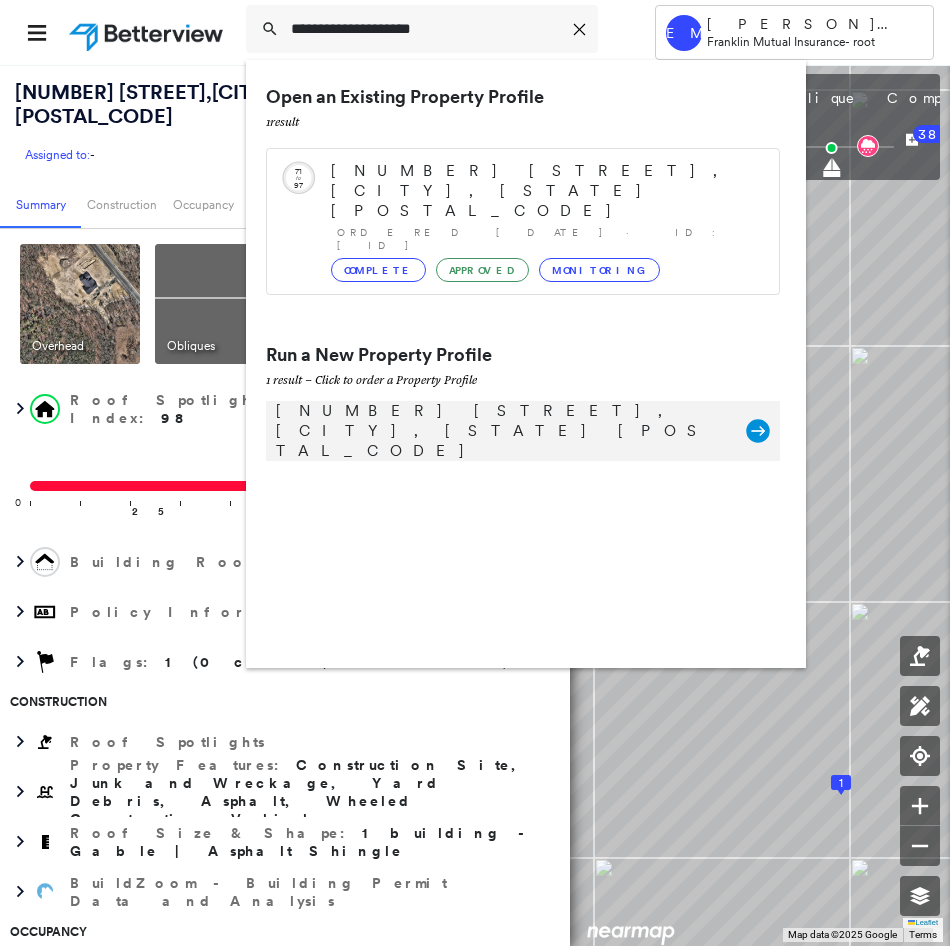 type on "**********" 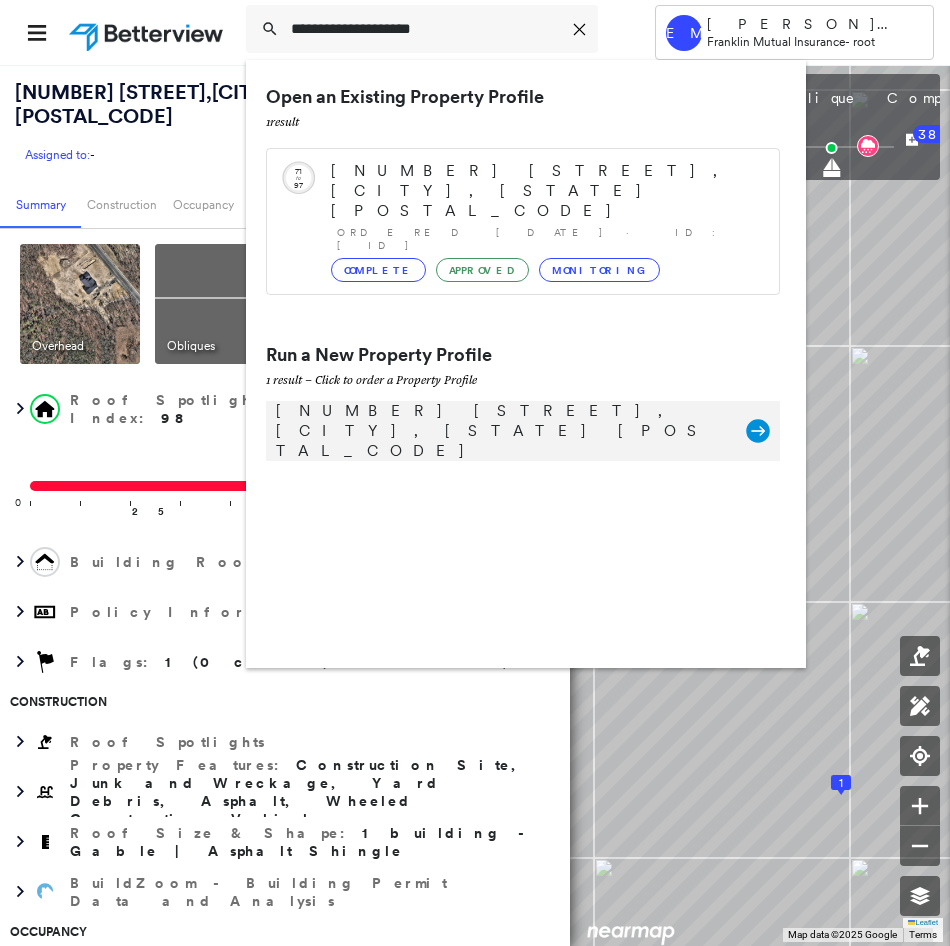 click on "15 Fox Run, Denville, NJ 07834" at bounding box center [501, 431] 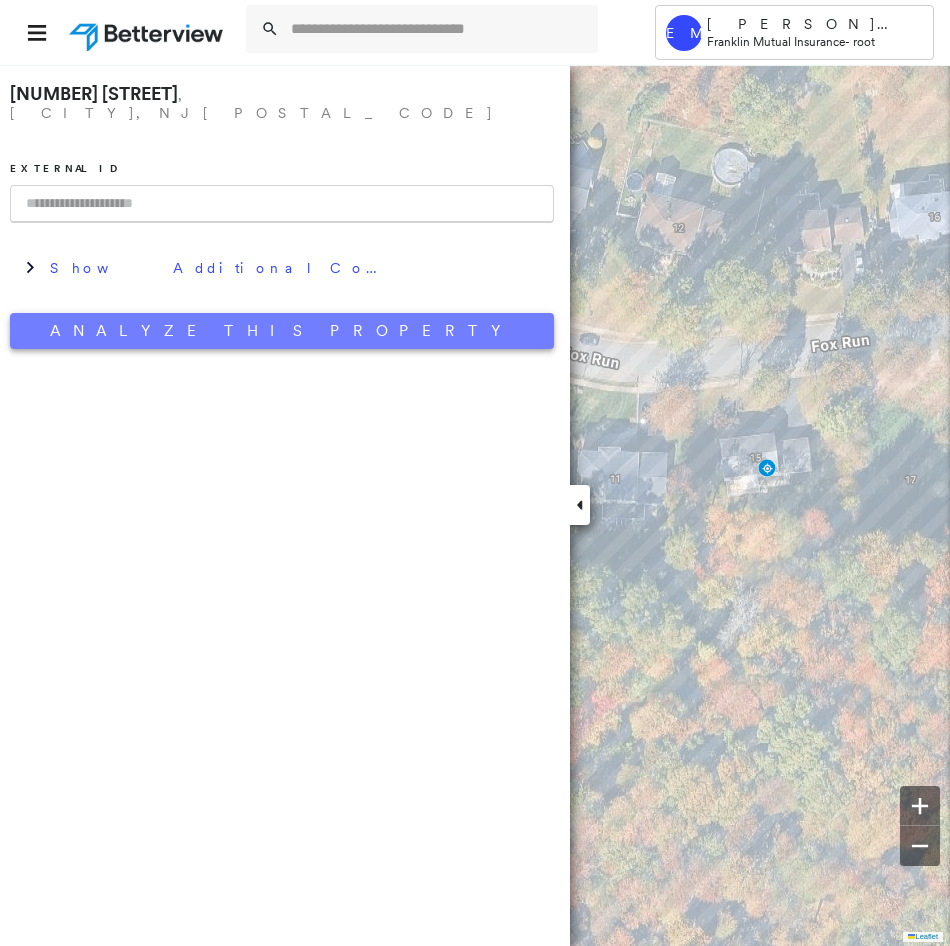 click on "Analyze This Property" at bounding box center [282, 331] 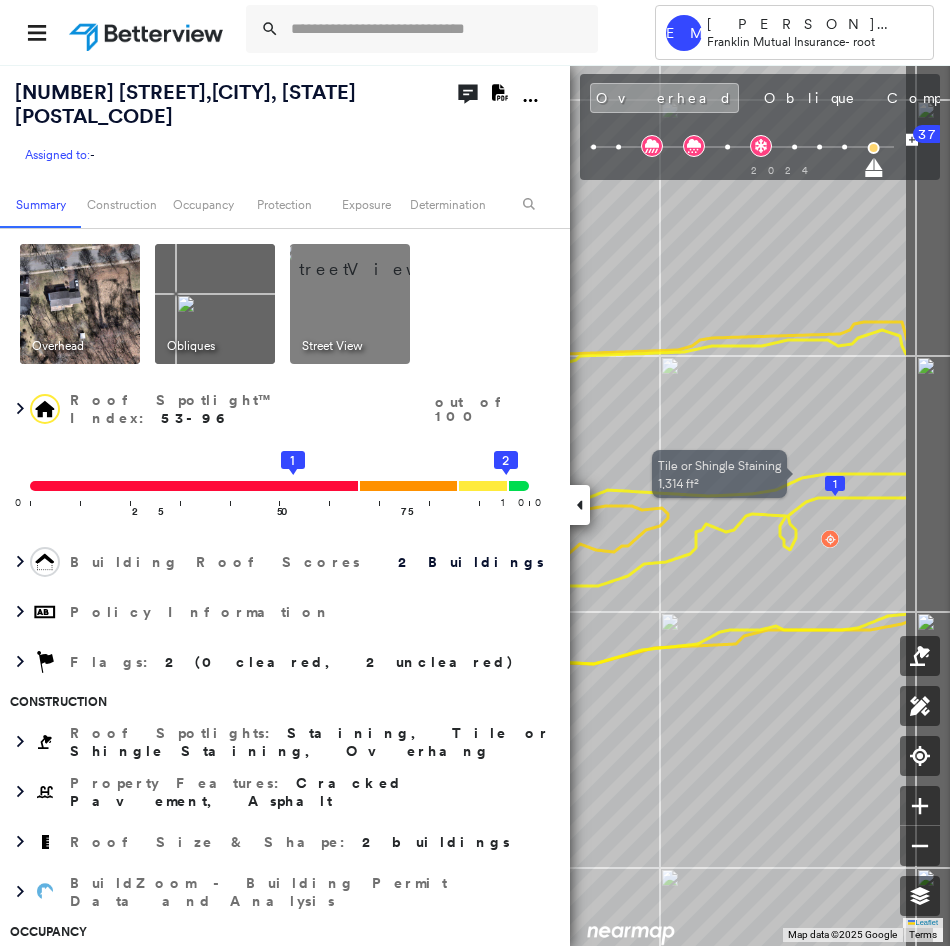 drag, startPoint x: 832, startPoint y: 526, endPoint x: 697, endPoint y: 549, distance: 136.94525 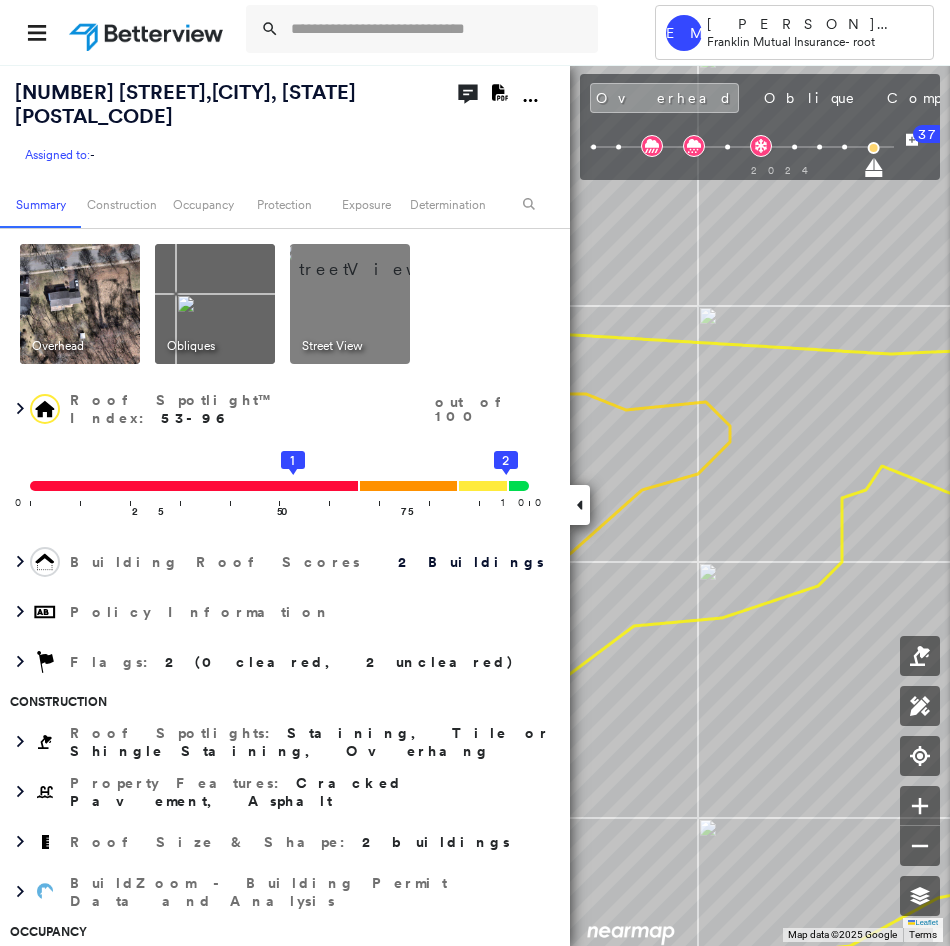 drag, startPoint x: 697, startPoint y: 550, endPoint x: 851, endPoint y: 550, distance: 154 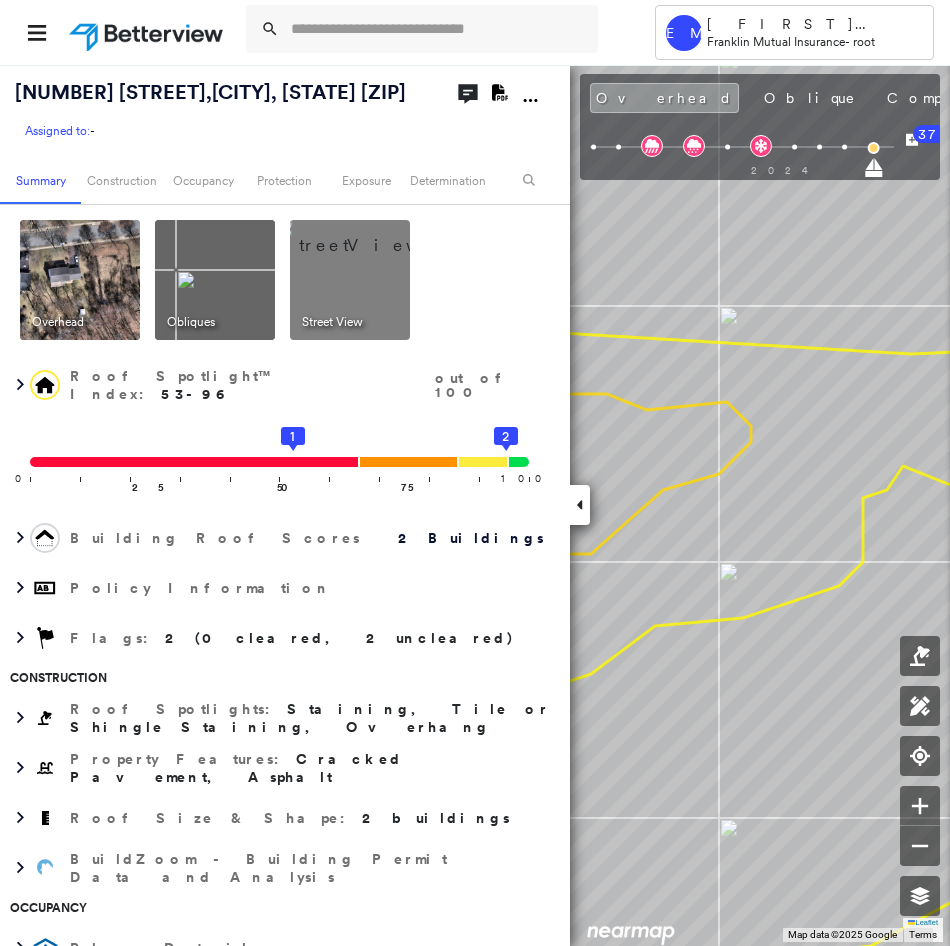 scroll, scrollTop: 0, scrollLeft: 0, axis: both 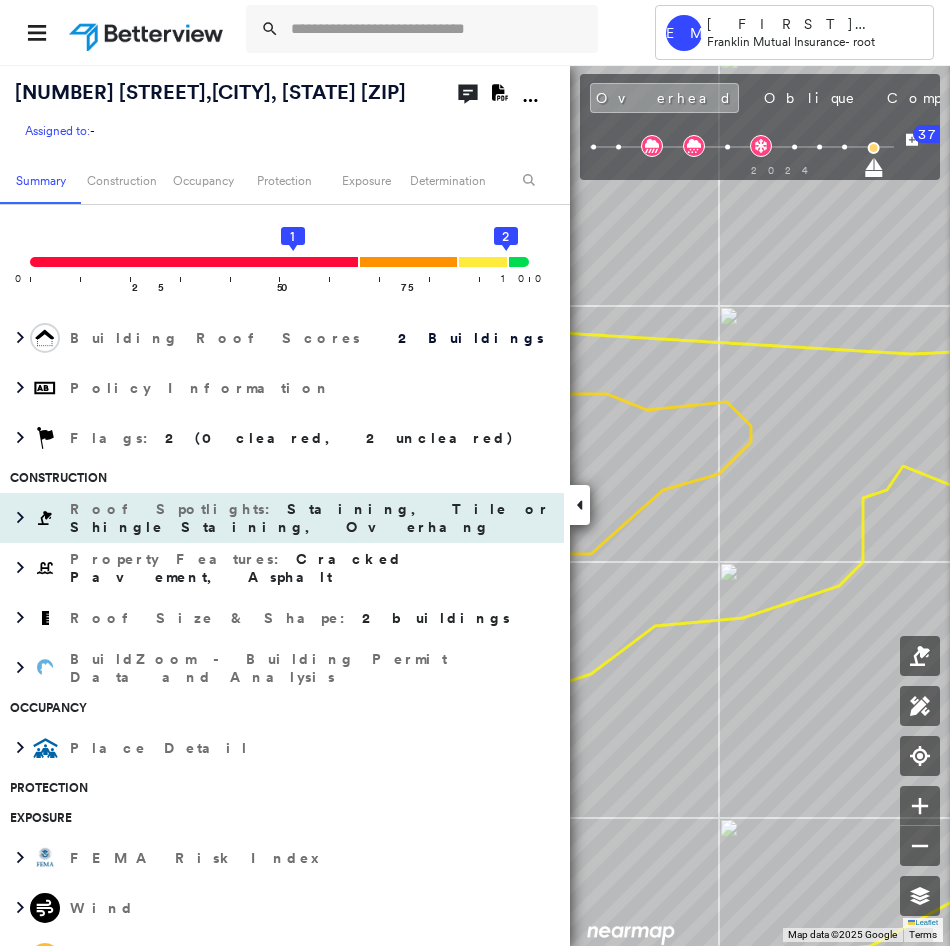 drag, startPoint x: 575, startPoint y: 507, endPoint x: 403, endPoint y: 516, distance: 172.2353 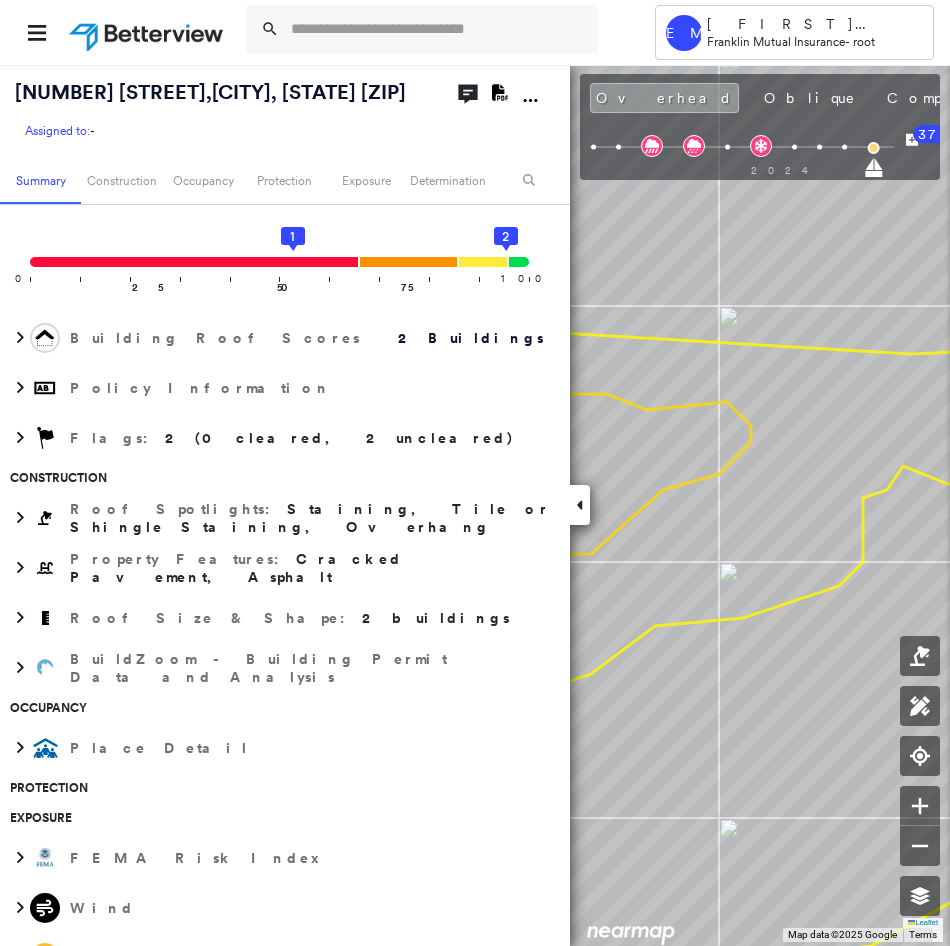 click at bounding box center [580, 505] 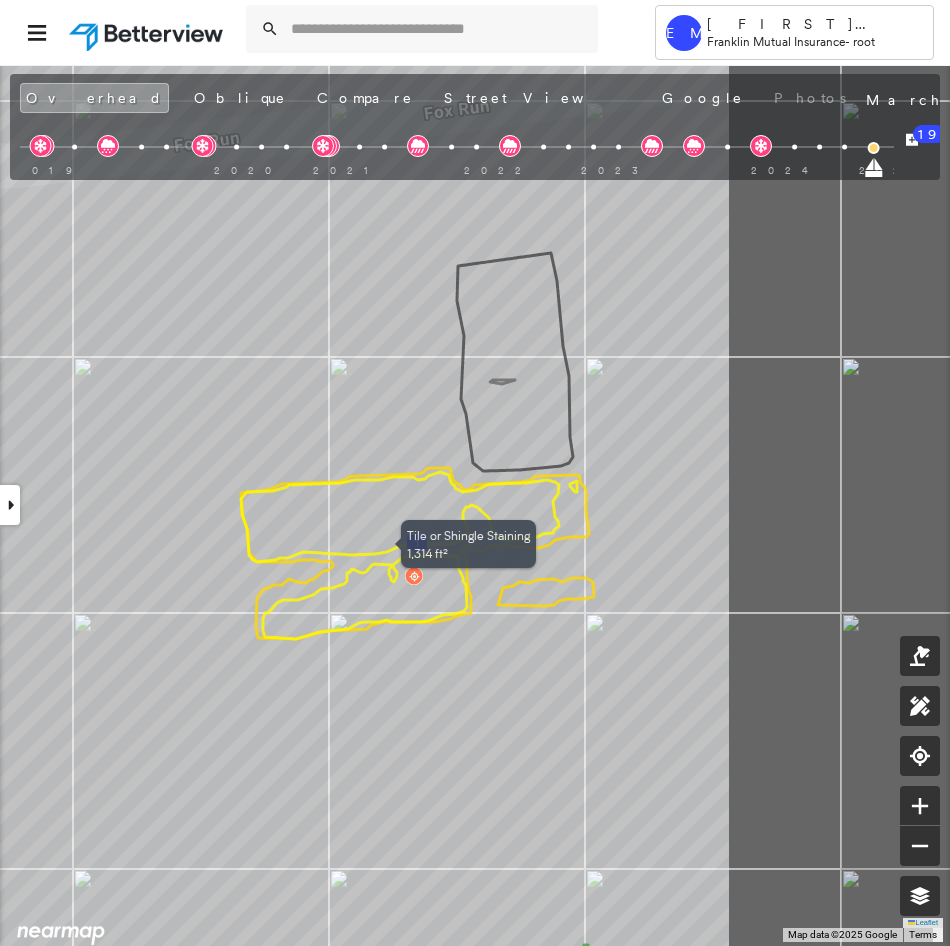 drag, startPoint x: 676, startPoint y: 528, endPoint x: 359, endPoint y: 567, distance: 319.39005 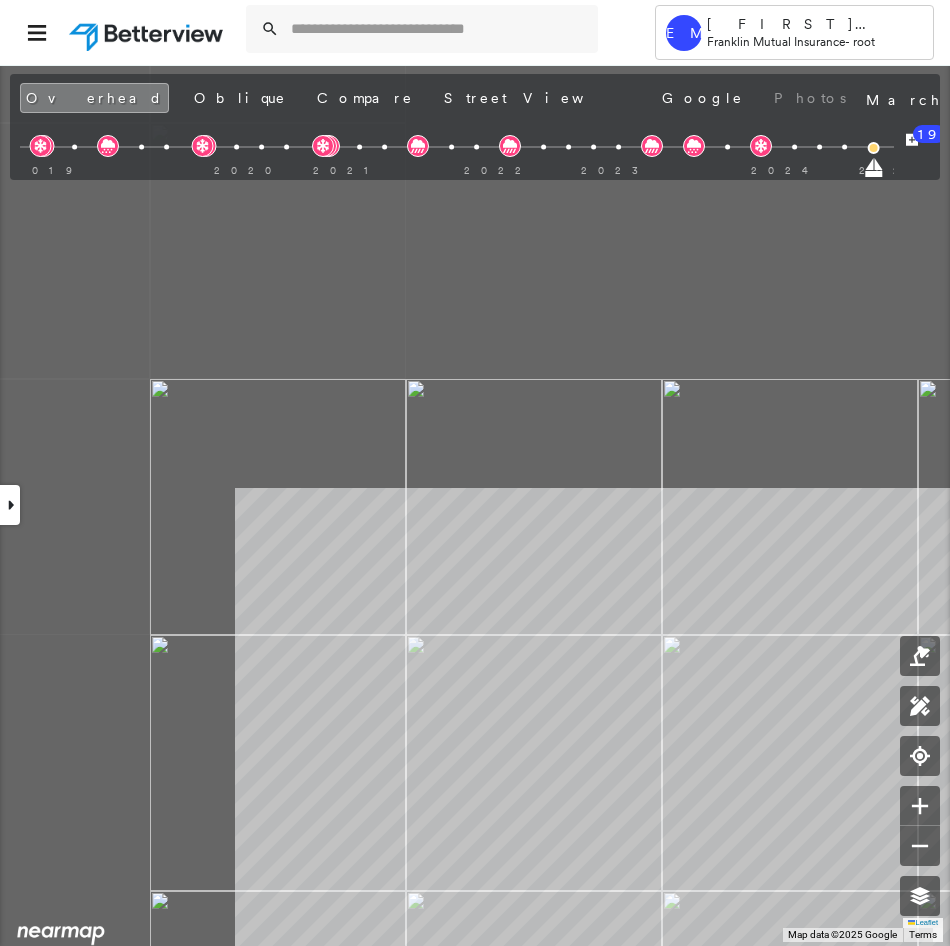 click on "Tower EM [FIRST] [LAST] Franklin Mutual Insurance - root [NUMBER] [STREET], [CITY], [STATE] [POSTAL_CODE] Assigned to: - Assigned to: - Assigned to: - Open Comments Download PDF Report Summary Construction Occupancy Protection Exposure Determination Overhead Obliques Street View Roof Spotlight™ Index : 53-96 out of 100 0 100 25 50 75 1 2 Building Roof Scores 2 Buildings Policy Information Flags : 2 (0 cleared, 2 uncleared) Construction Roof Spotlights : Staining, Tile or Shingle Staining, Overhang Property Features : Cracked Pavement, Asphalt Roof Size & Shape : 2 buildings BuildZoom - Building Permit Data and Analysis Occupancy Place Detail Protection Exposure FEMA Risk Index Wind Additional Perils Tree Fall Risk: Present Determination Flags : 2 (0 cleared, 2 uncleared) Uncleared Flags (2) Cleared Flags (0) LOW Low Priority Flagged 08/07/25 Clear HIGH High Priority Flagged 08/07/25 Clear Action Taken New Entry History Quote/New Business Terms & Conditions Added ACV Endorsement Added Cosmetic Endorsement" at bounding box center [475, 473] 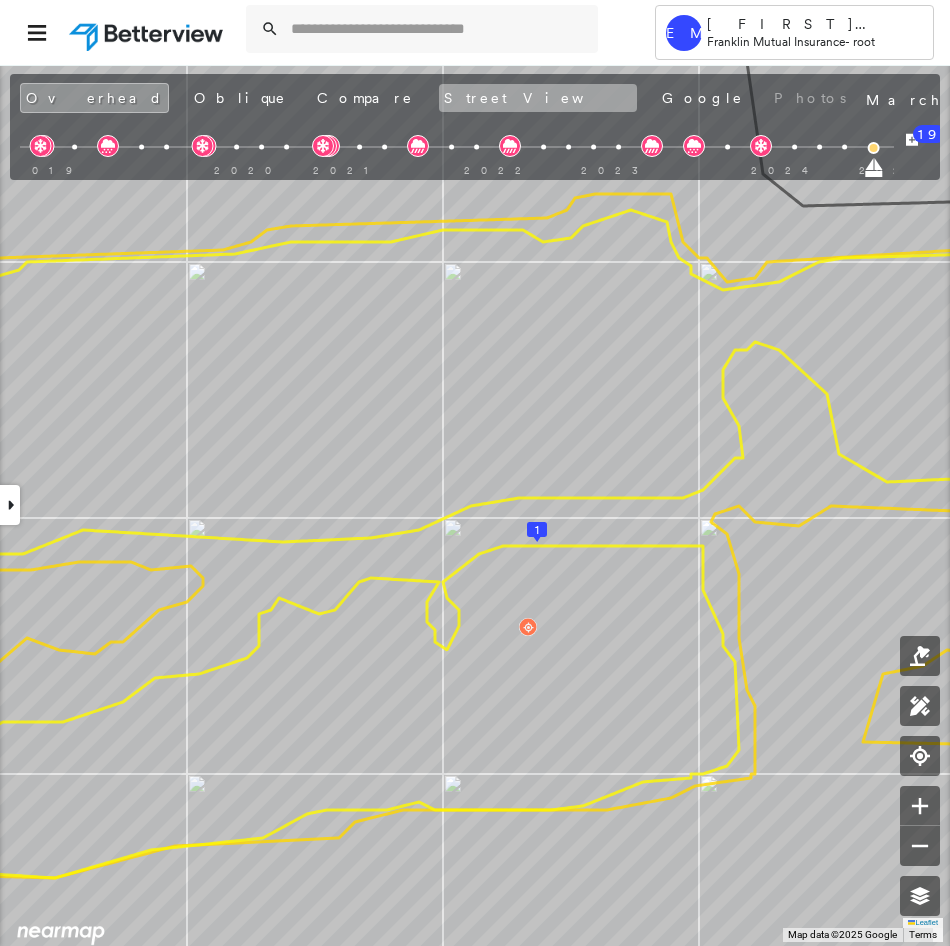 click on "Street View" at bounding box center (538, 98) 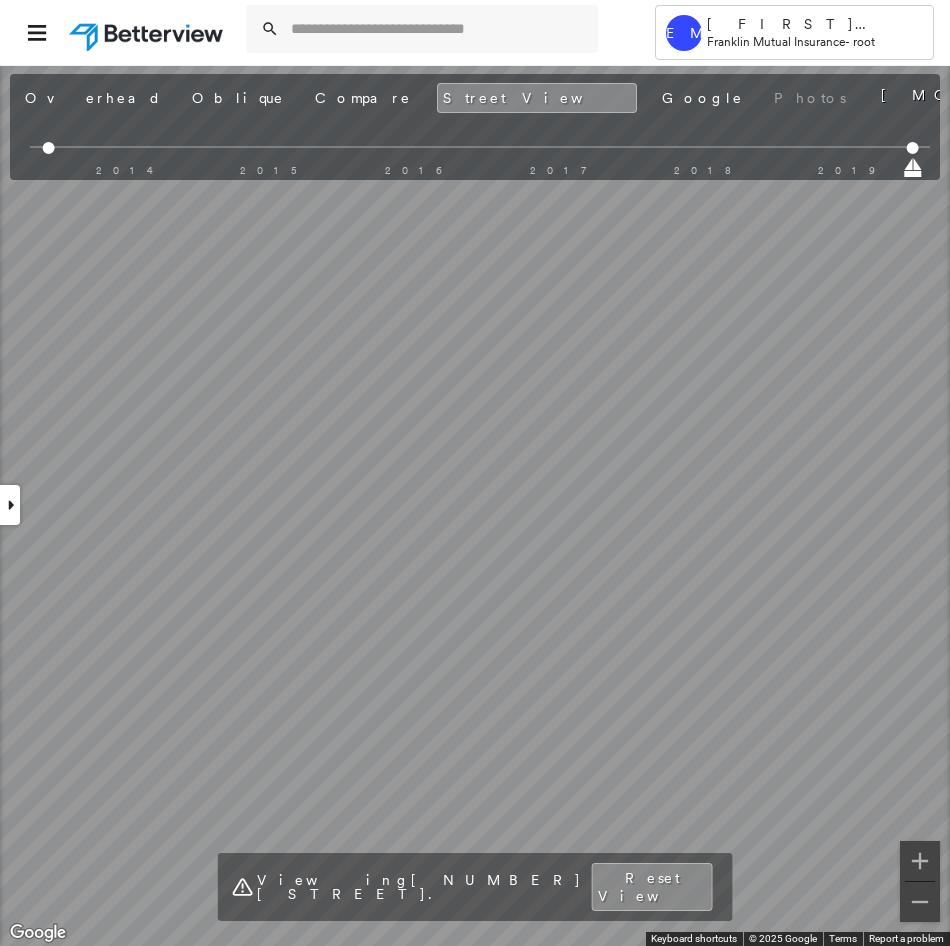 click on "Tower EM [FIRST] [LAST] Franklin Mutual Insurance - root [NUMBER] [STREET], [CITY], [STATE] [POSTAL_CODE] Assigned to: - Assigned to: - Assigned to: - Open Comments Download PDF Report Summary Construction Occupancy Protection Exposure Determination Overhead Obliques Street View Roof Spotlight™ Index : 53-96 out of 100 0 100 25 50 75 1 2 Building Roof Scores 2 Buildings Policy Information Flags : 2 (0 cleared, 2 uncleared) Construction Roof Spotlights : Staining, Tile or Shingle Staining, Overhang Property Features : Cracked Pavement, Asphalt Roof Size & Shape : 2 buildings BuildZoom - Building Permit Data and Analysis Occupancy Place Detail Protection Exposure FEMA Risk Index Wind Additional Perils Tree Fall Risk: Present Determination Flags : 2 (0 cleared, 2 uncleared) Uncleared Flags (2) Cleared Flags (0) LOW Low Priority Flagged 08/07/25 Clear HIGH High Priority Flagged 08/07/25 Clear Action Taken New Entry History Quote/New Business Terms & Conditions Added ACV Endorsement Added Cosmetic Endorsement" at bounding box center [475, 473] 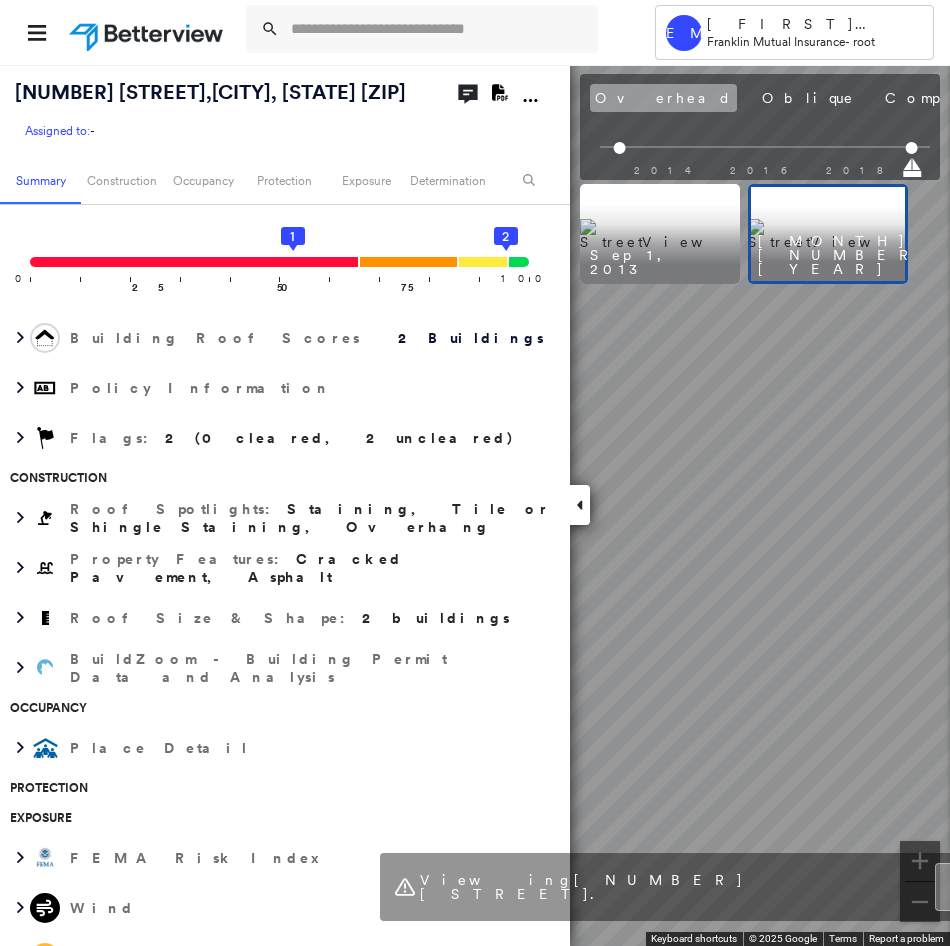 click on "Overhead" at bounding box center (663, 98) 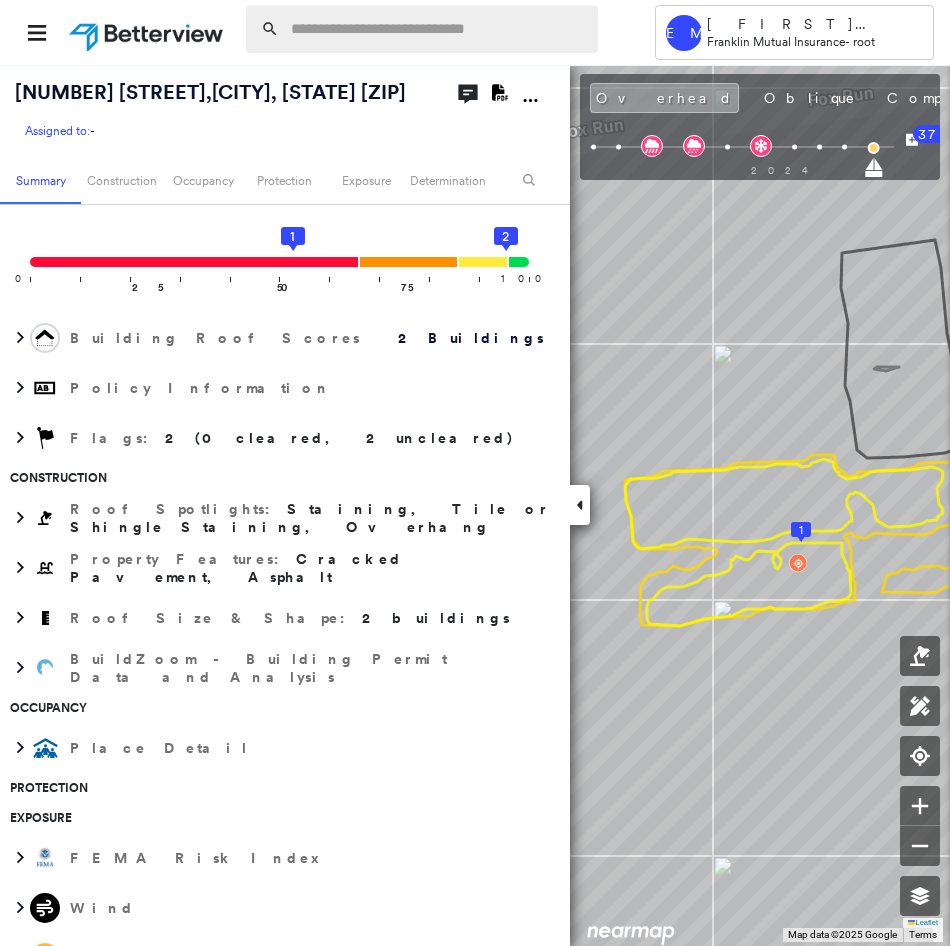 click at bounding box center [438, 29] 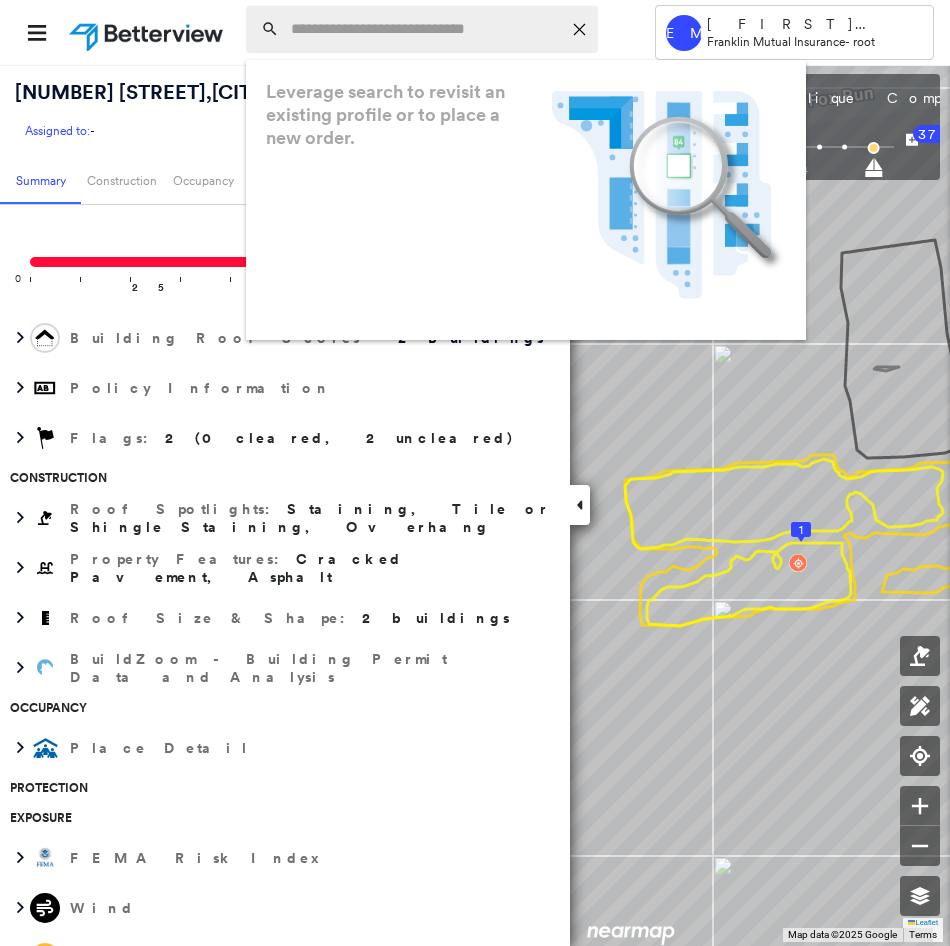 click at bounding box center (426, 29) 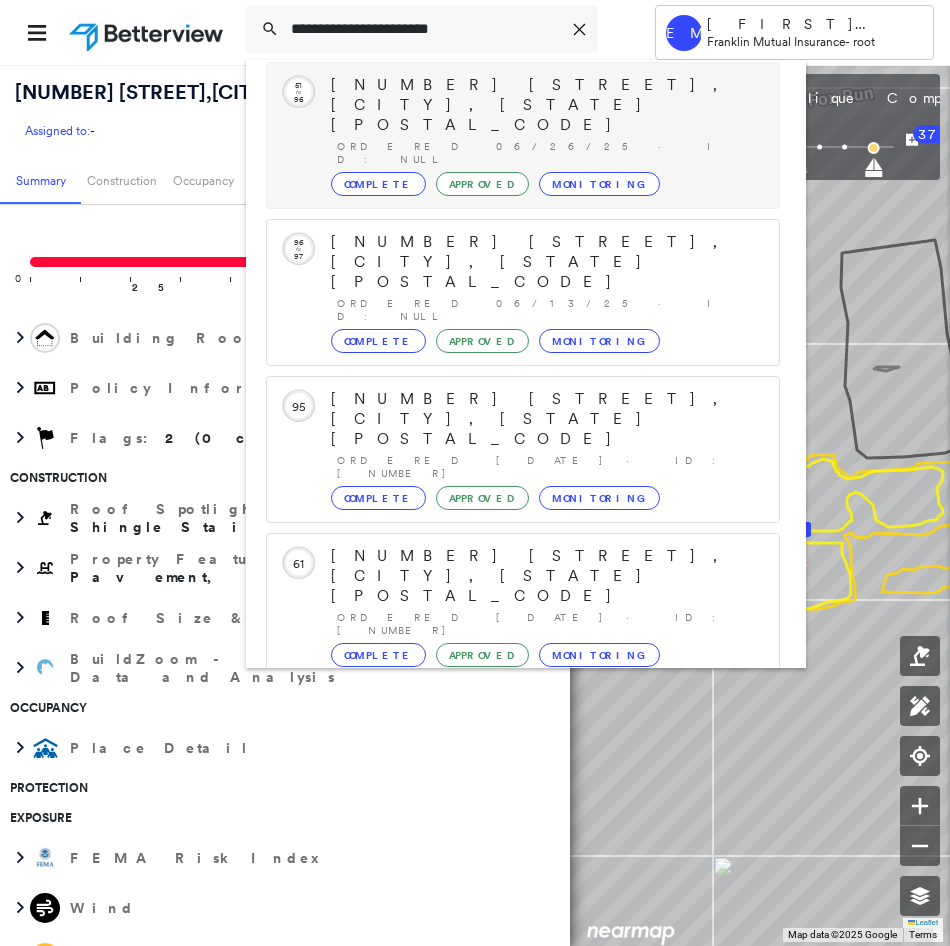 scroll, scrollTop: 258, scrollLeft: 0, axis: vertical 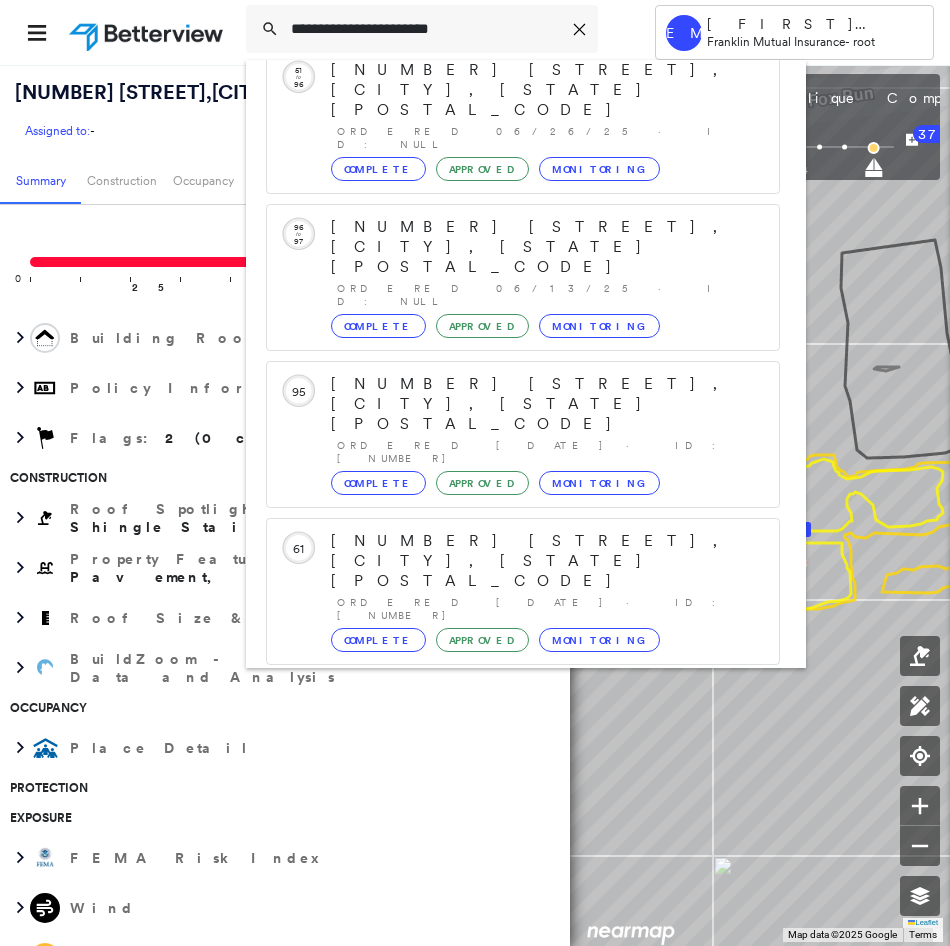type on "**********" 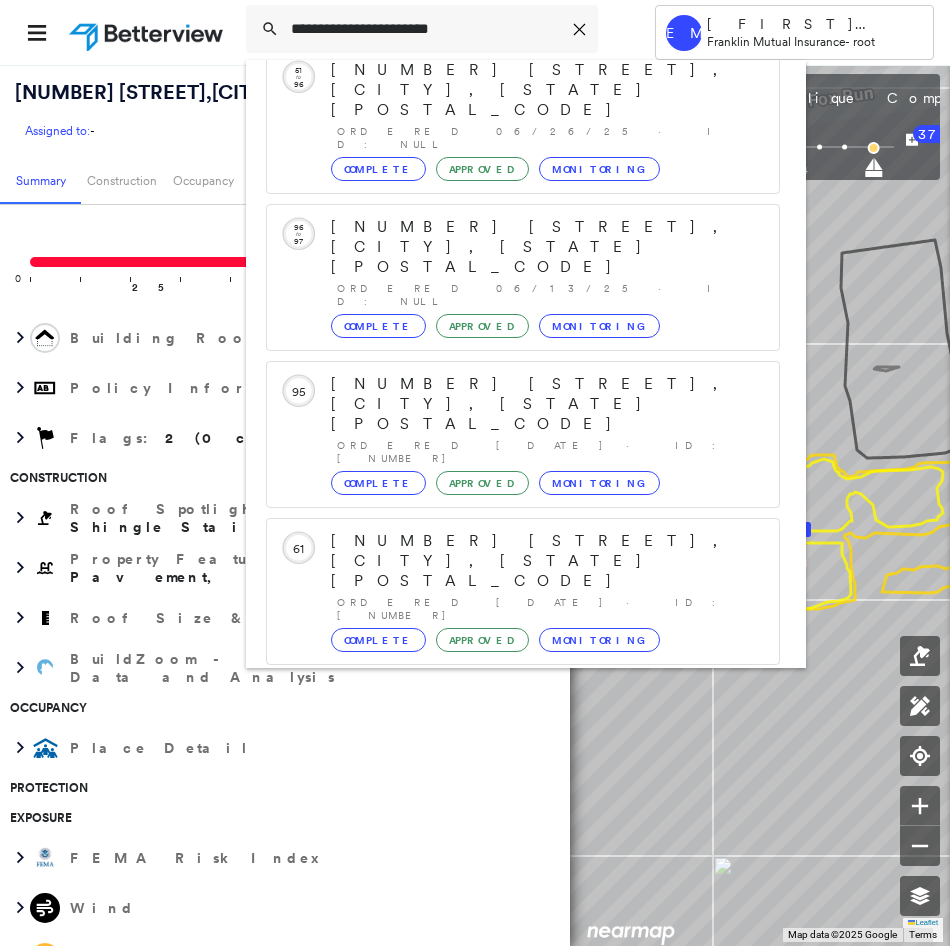 click 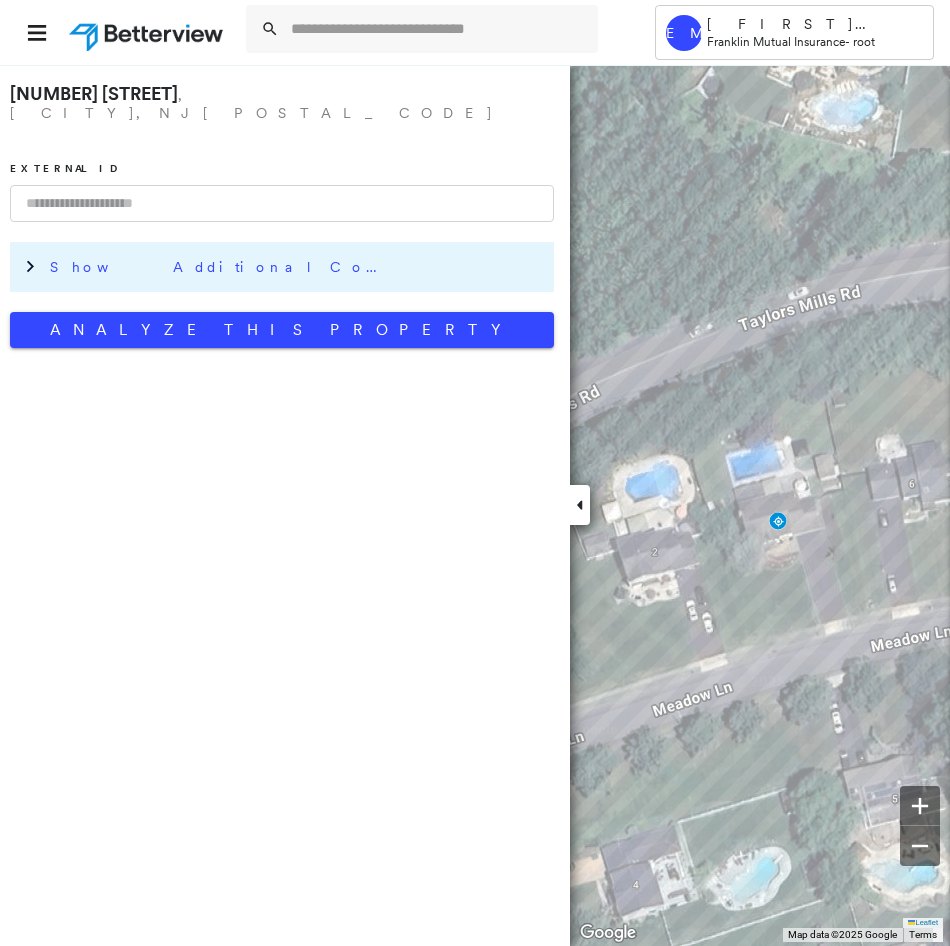 click on "Show Additional Company Data" at bounding box center [220, 267] 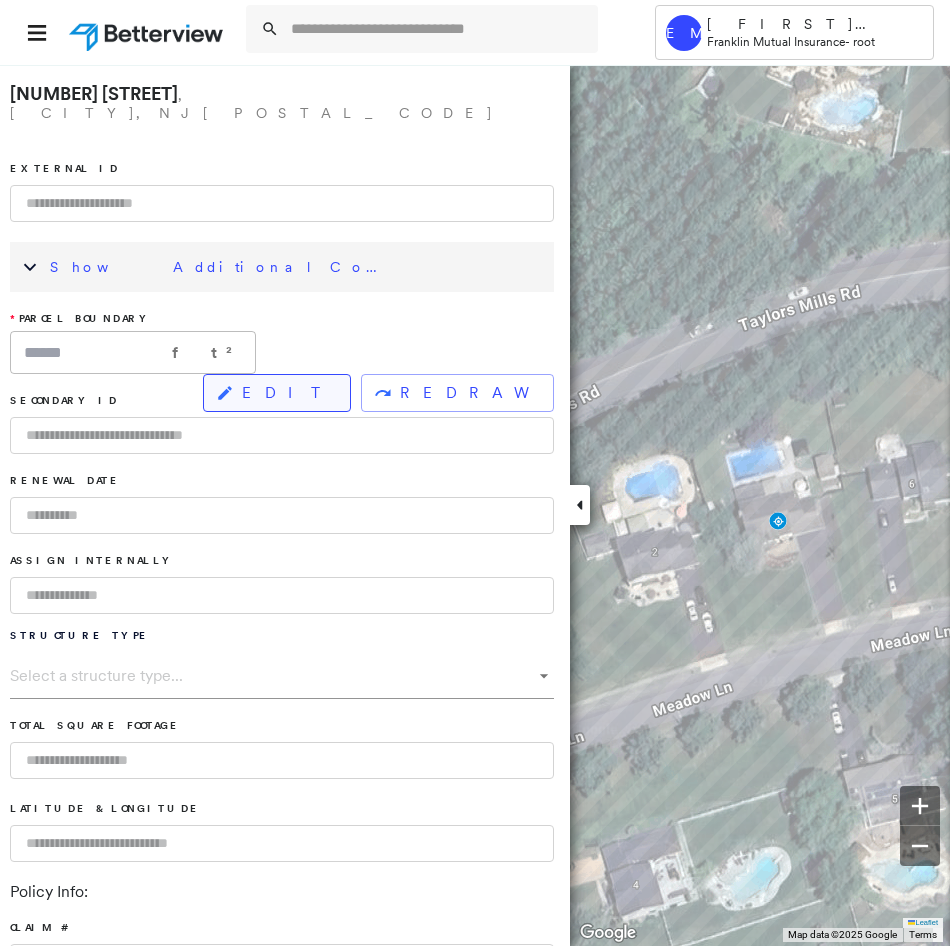 click on "EDIT" at bounding box center [277, 393] 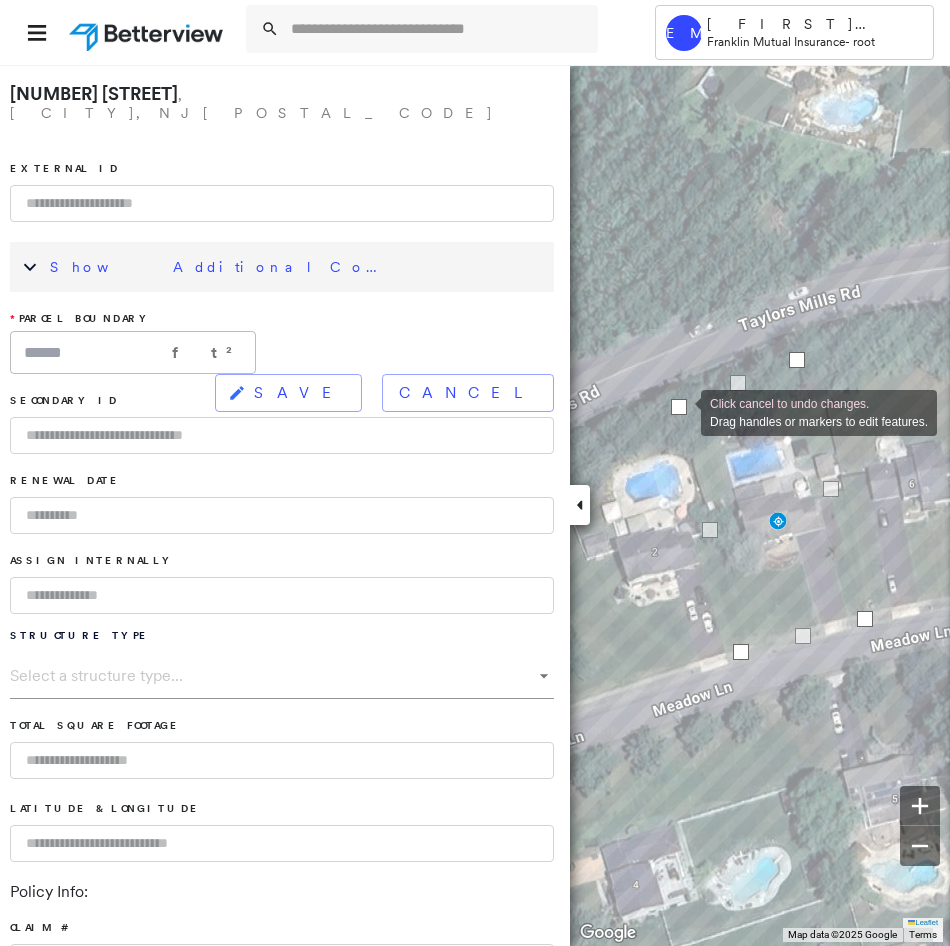 drag, startPoint x: 658, startPoint y: 422, endPoint x: 681, endPoint y: 411, distance: 25.495098 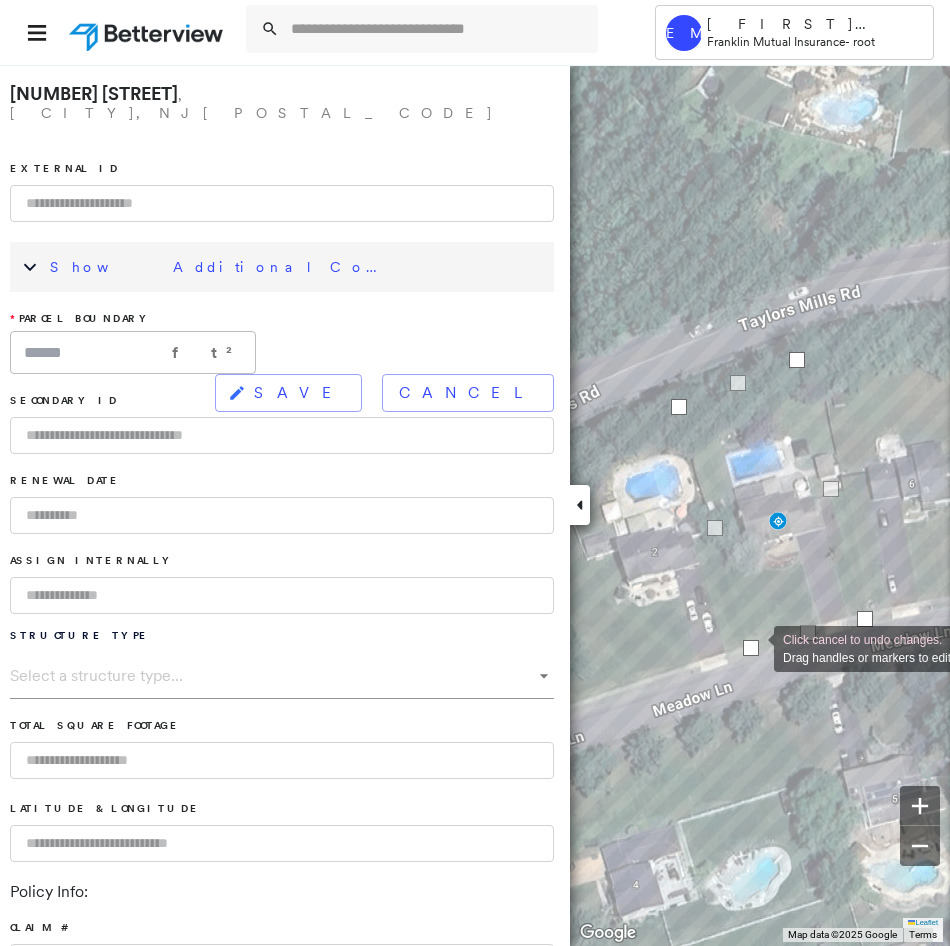 drag, startPoint x: 744, startPoint y: 651, endPoint x: 754, endPoint y: 647, distance: 10.770329 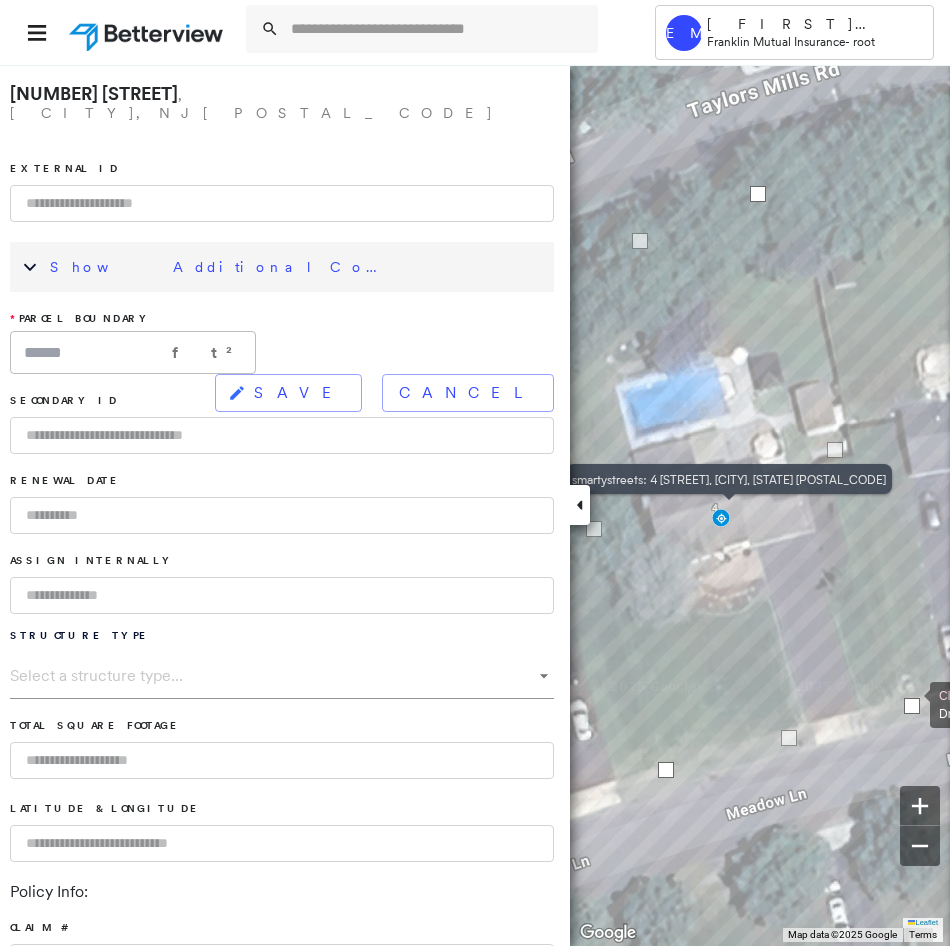 drag, startPoint x: 892, startPoint y: 709, endPoint x: 910, endPoint y: 703, distance: 18.973665 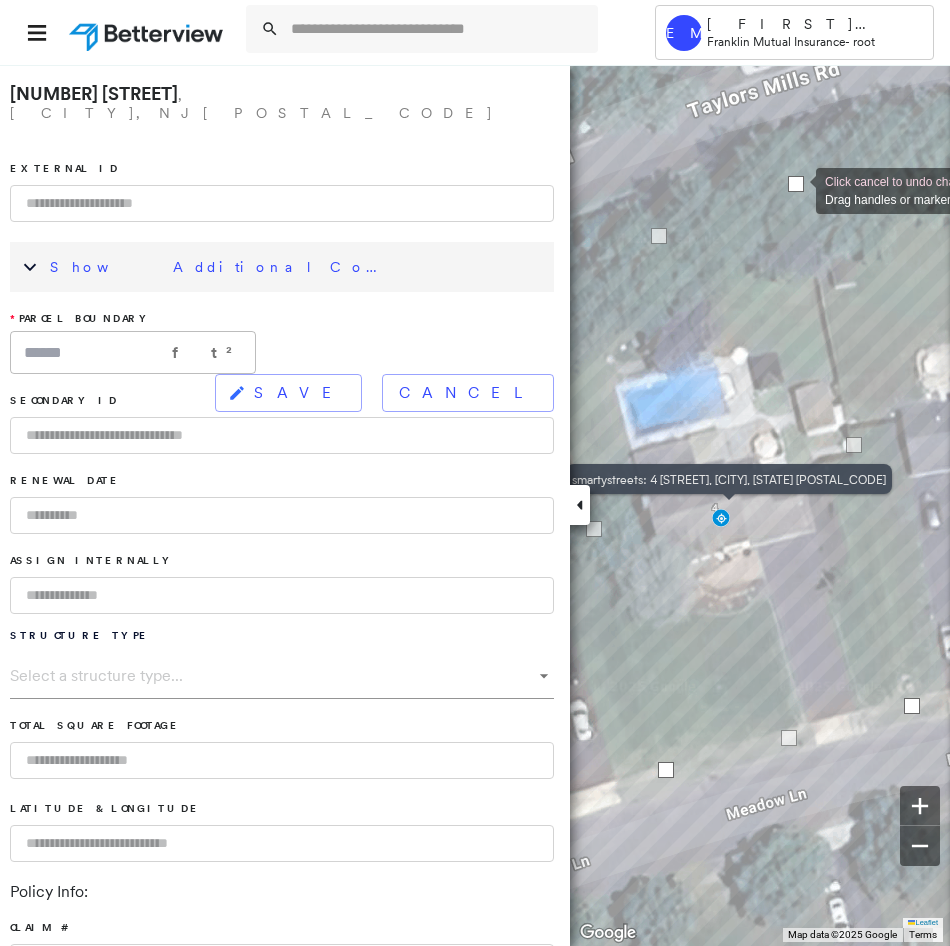 drag, startPoint x: 758, startPoint y: 199, endPoint x: 796, endPoint y: 189, distance: 39.293766 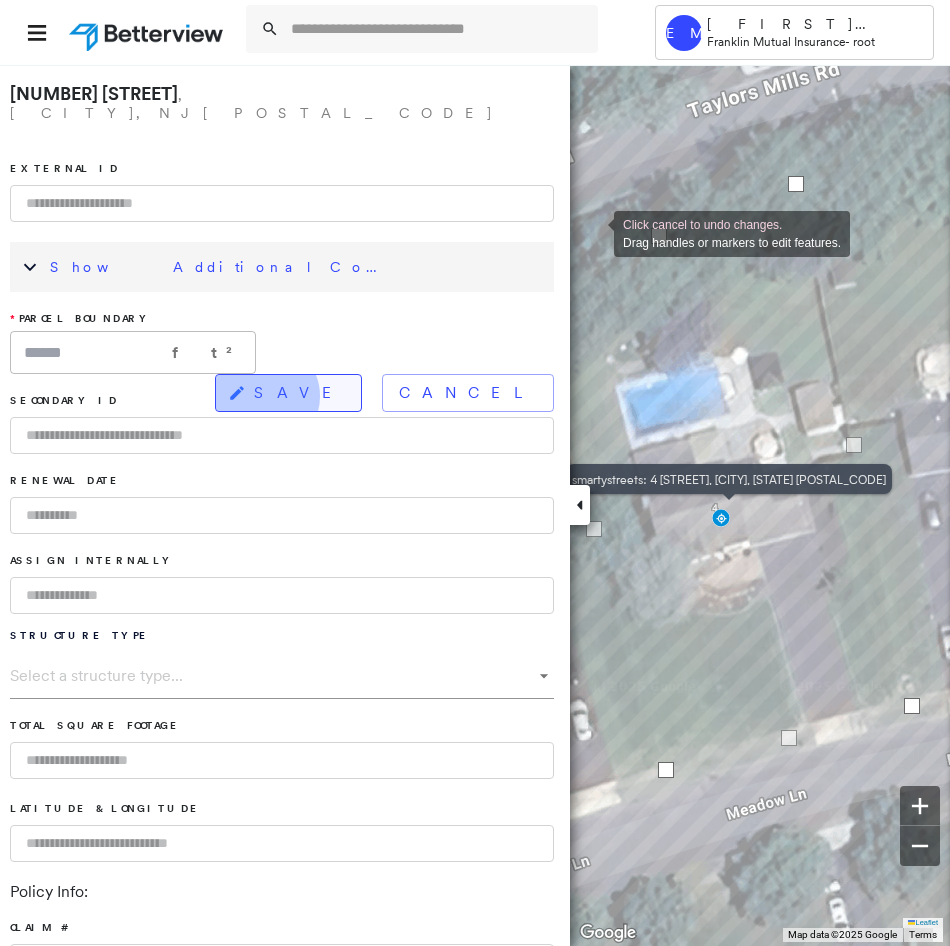 click on "SAVE" at bounding box center [299, 393] 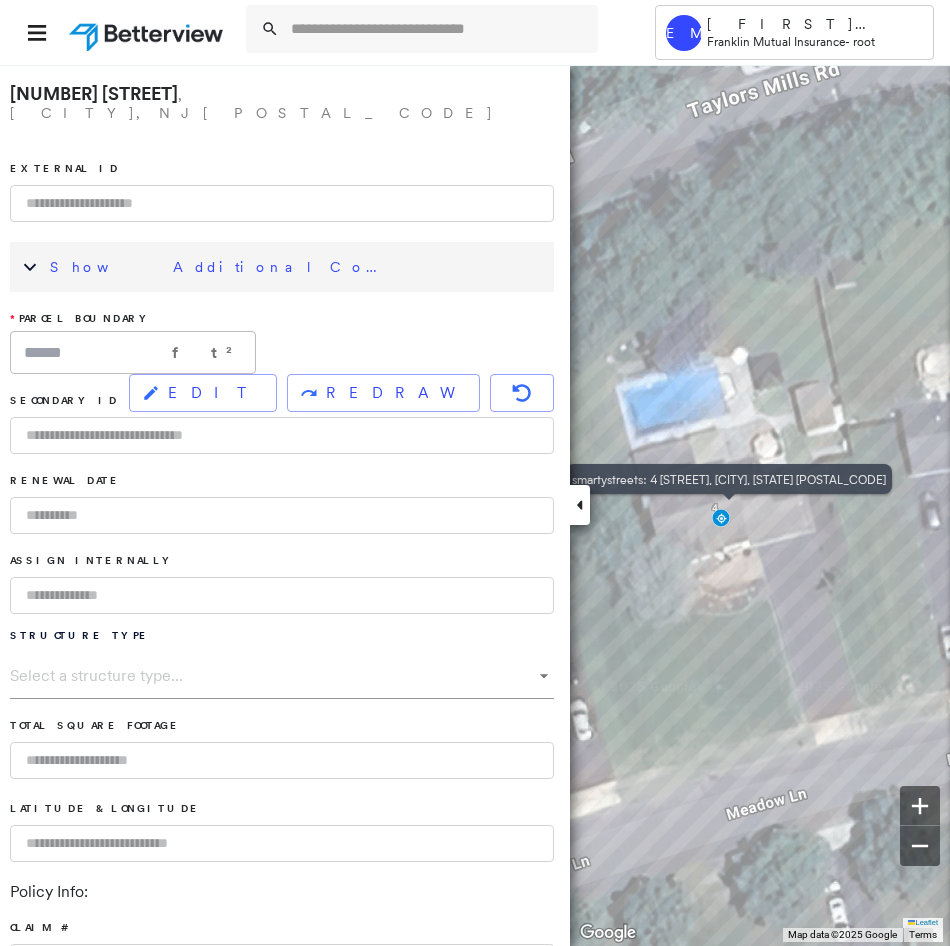 click on "Show Additional Company Data" at bounding box center [220, 267] 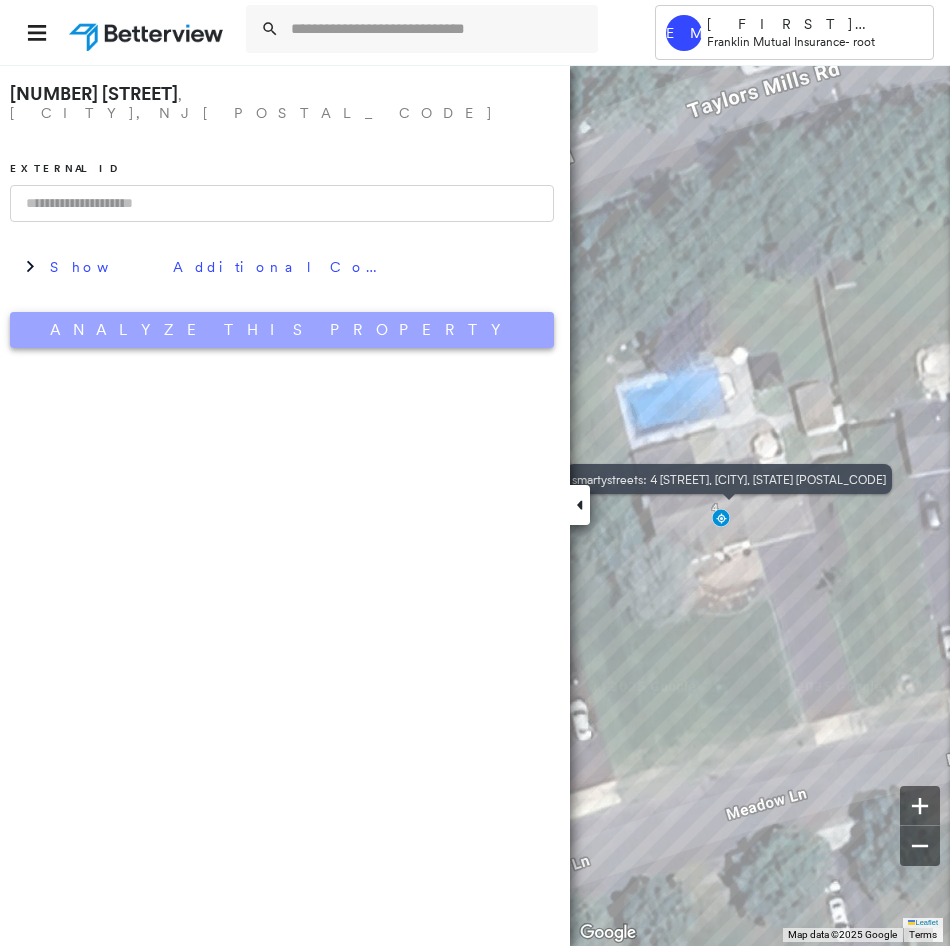click on "Analyze This Property" at bounding box center [282, 330] 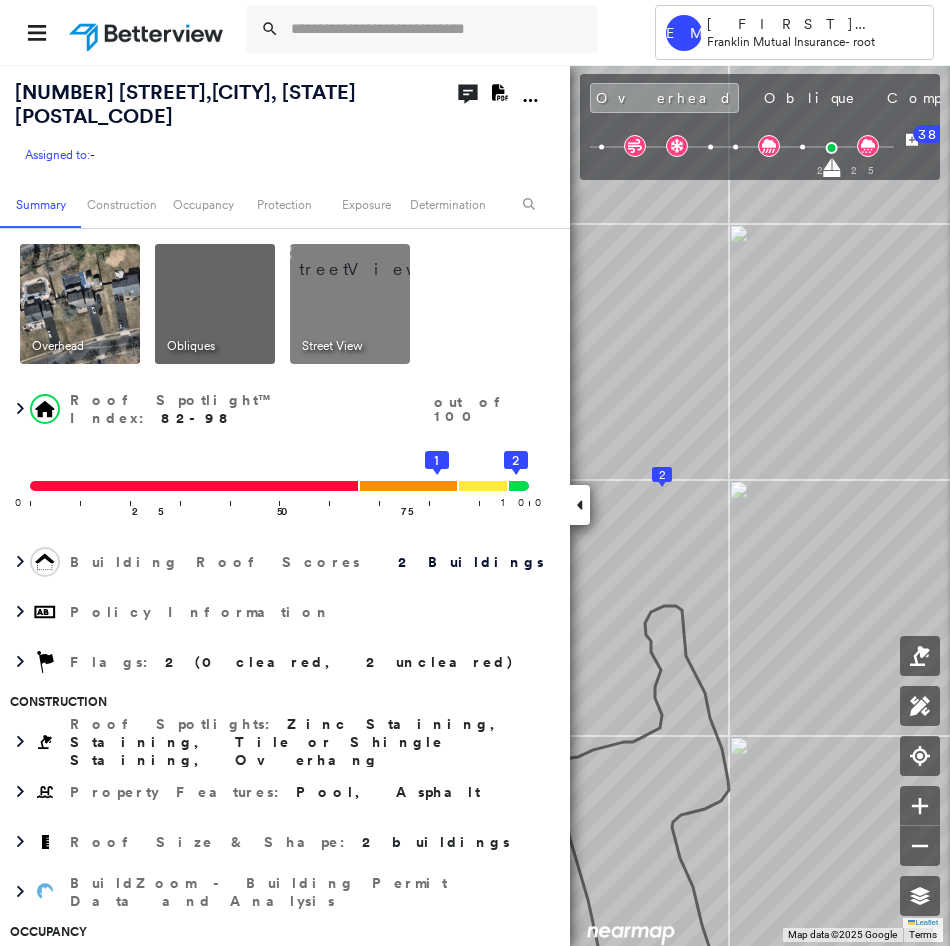 click 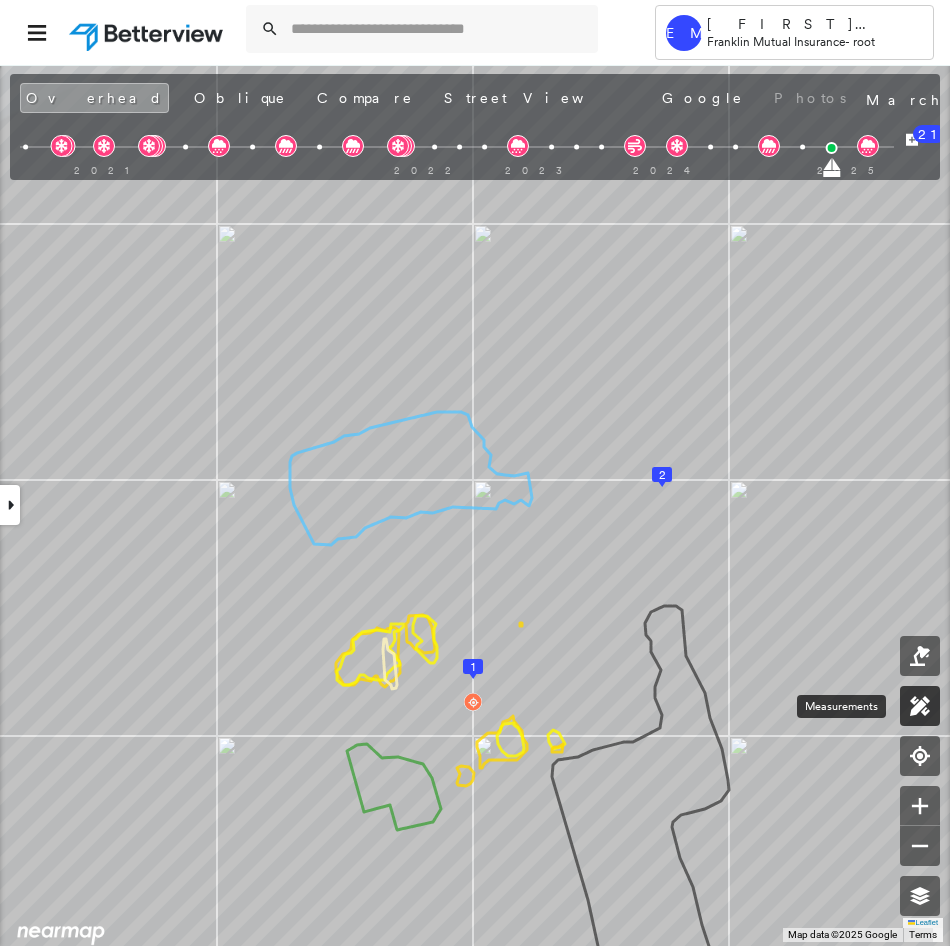click at bounding box center [920, 706] 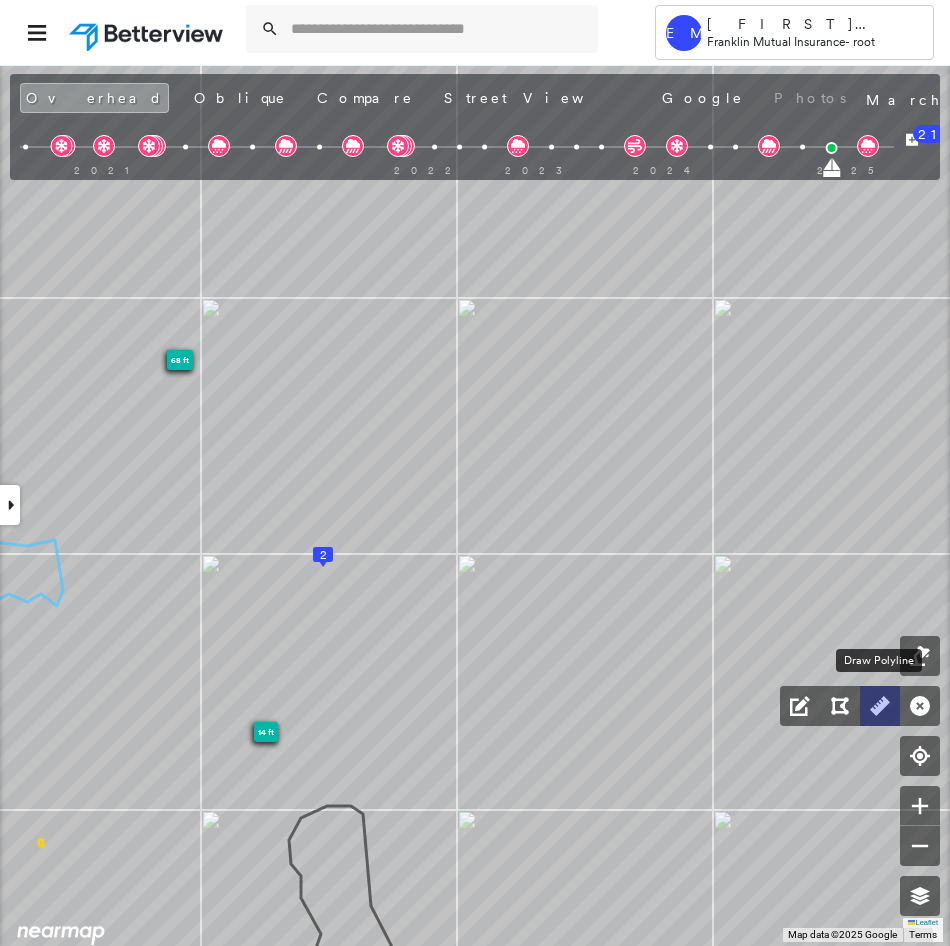 click at bounding box center [880, 706] 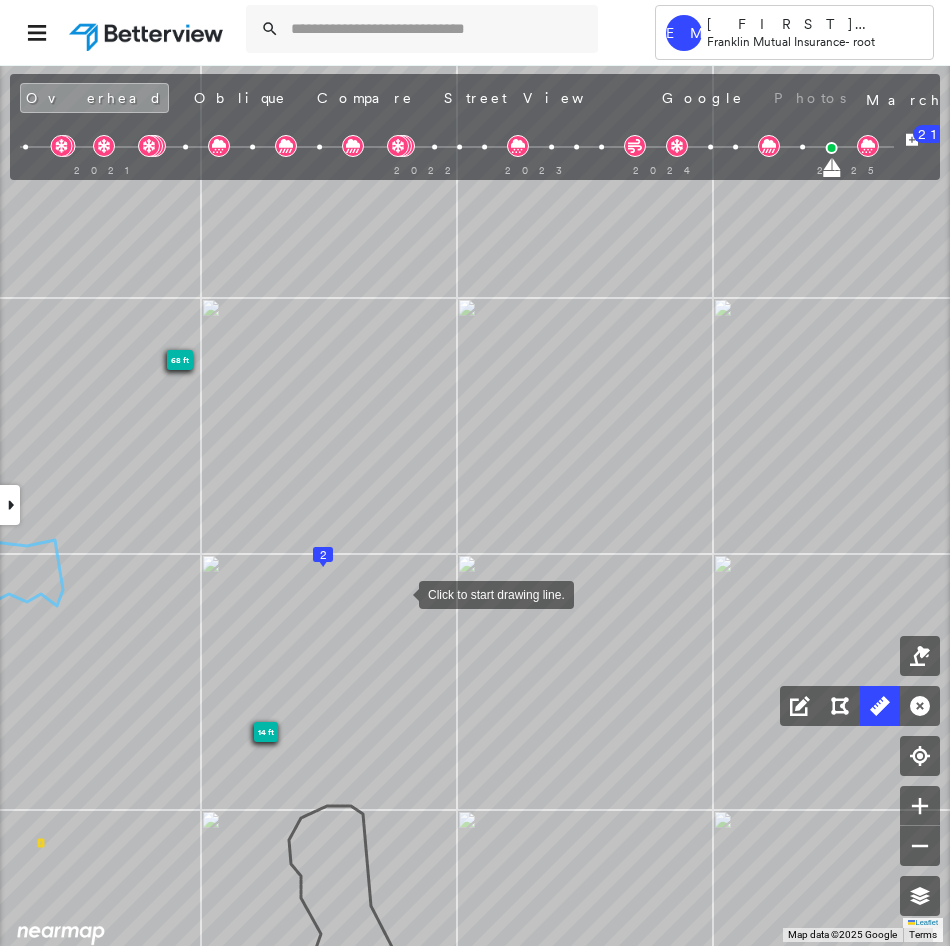 click at bounding box center [399, 593] 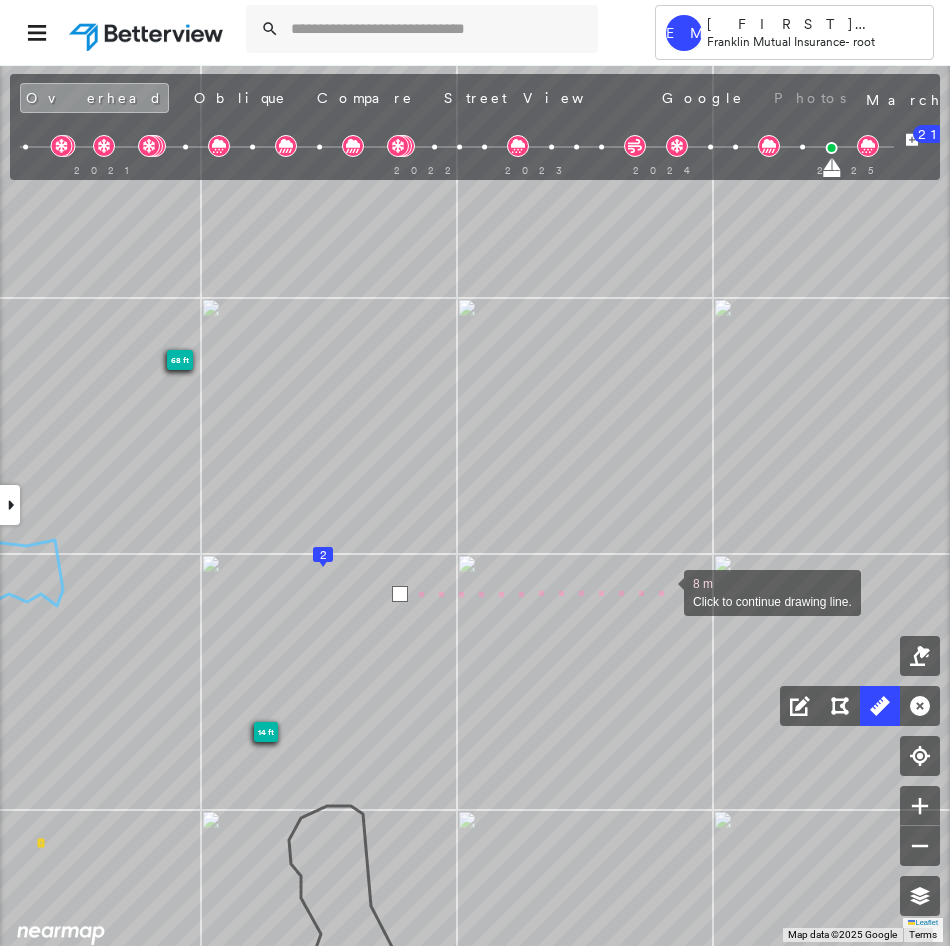 click at bounding box center (664, 591) 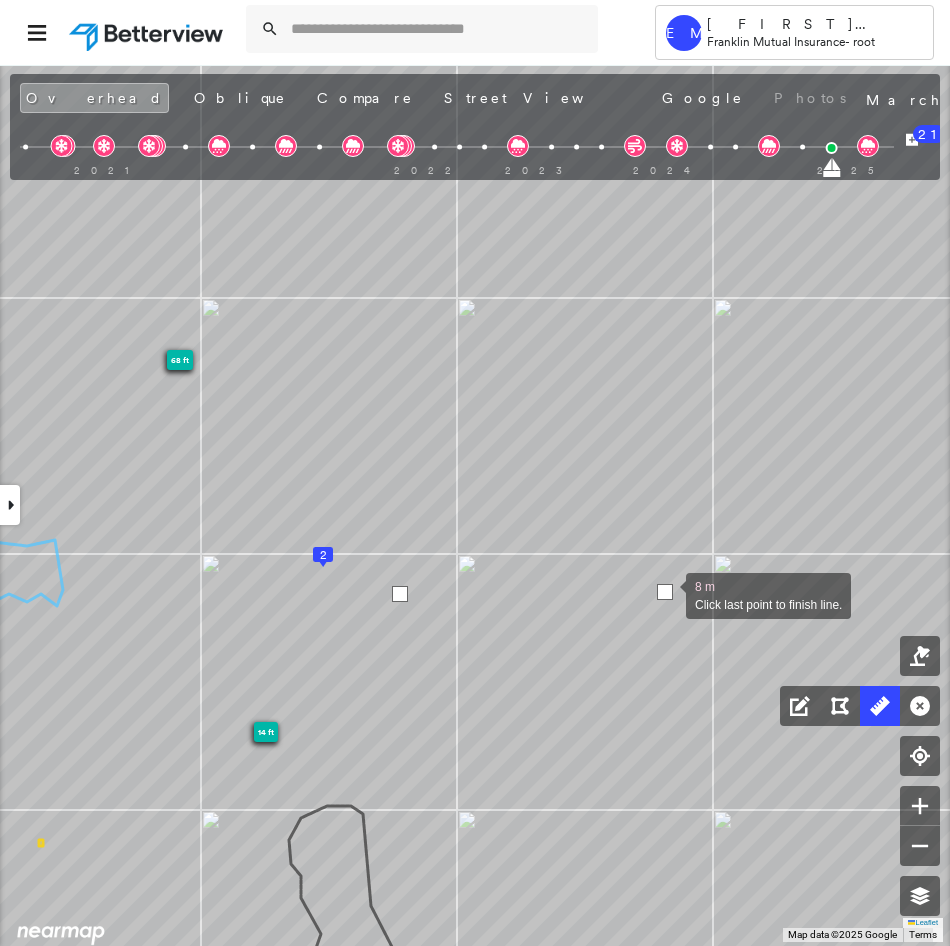click at bounding box center [665, 592] 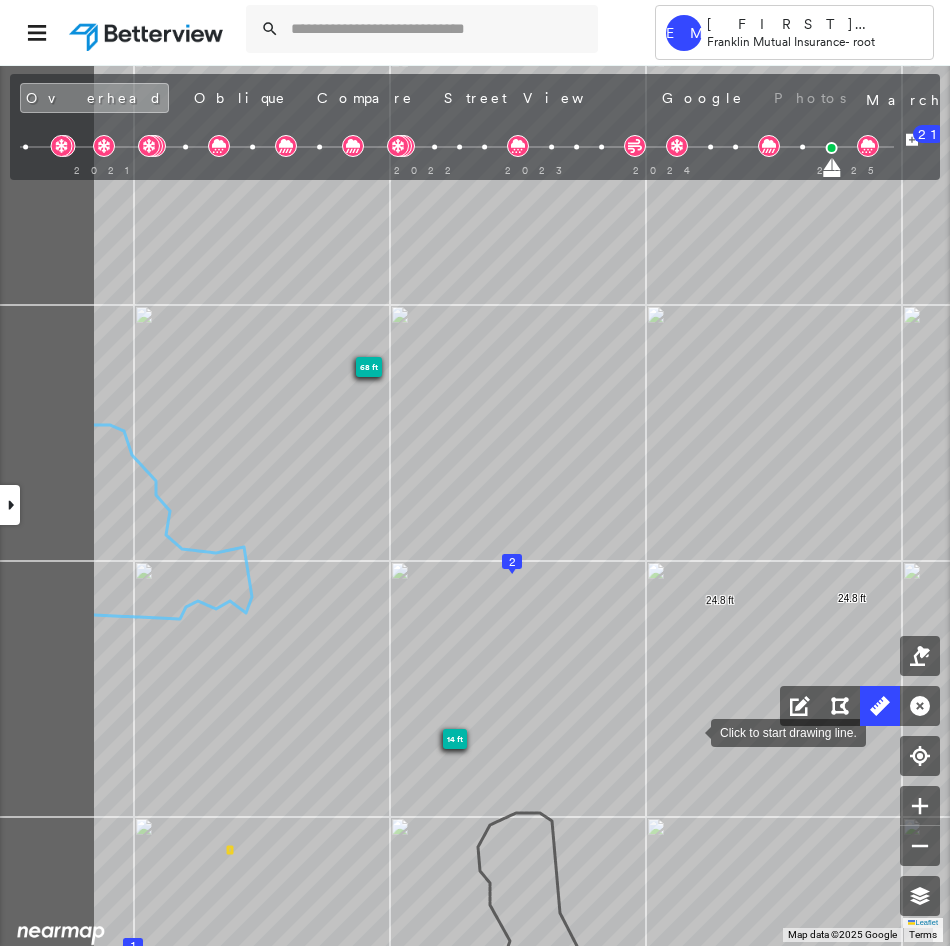 drag, startPoint x: 491, startPoint y: 728, endPoint x: 724, endPoint y: 731, distance: 233.01932 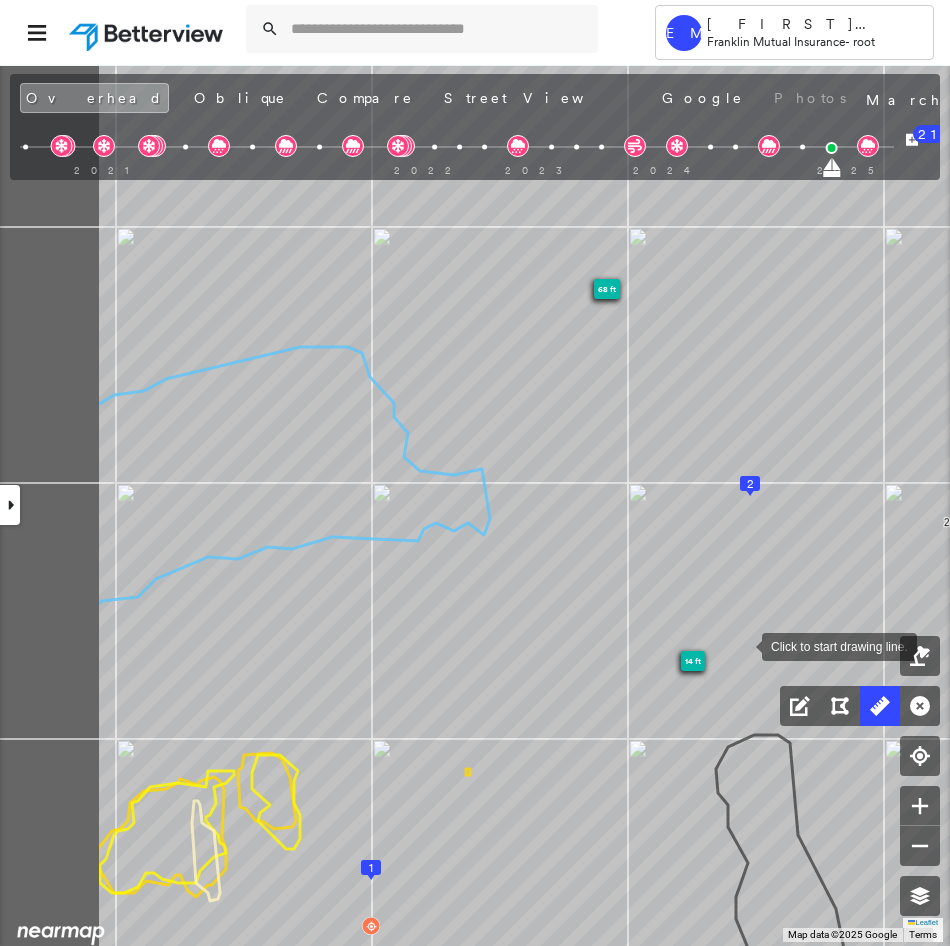 drag, startPoint x: 545, startPoint y: 720, endPoint x: 741, endPoint y: 644, distance: 210.21893 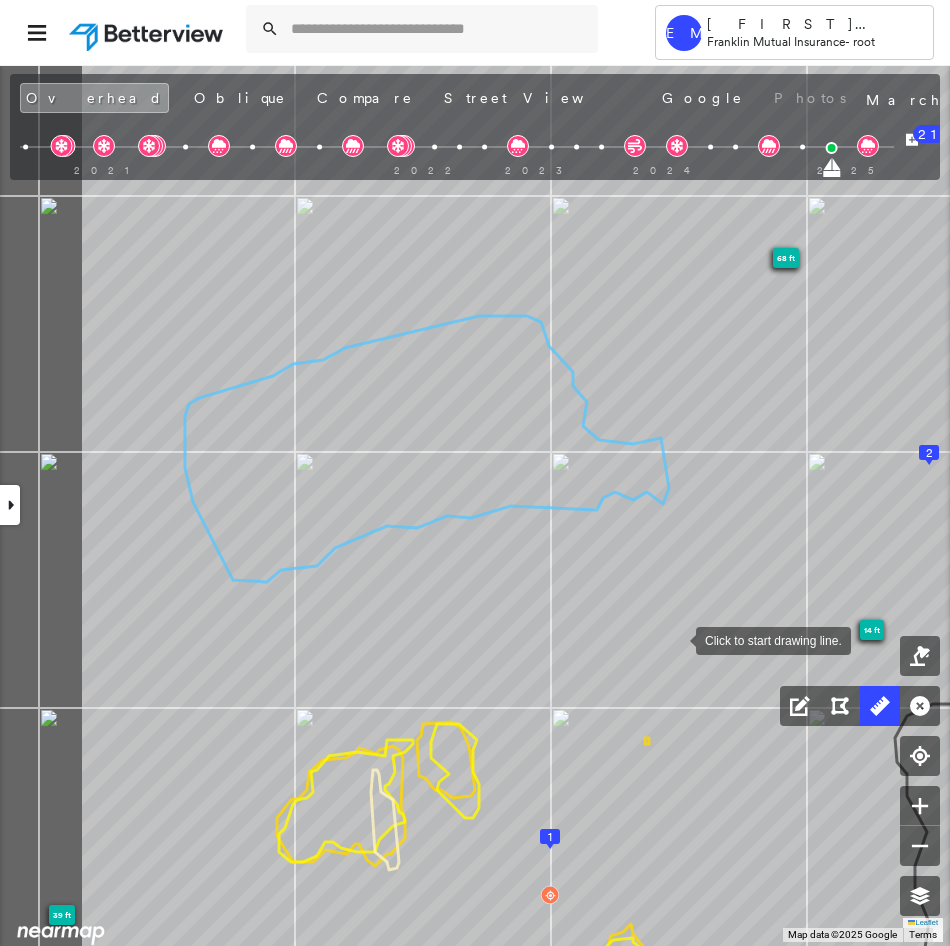 drag, startPoint x: 498, startPoint y: 668, endPoint x: 695, endPoint y: 638, distance: 199.27118 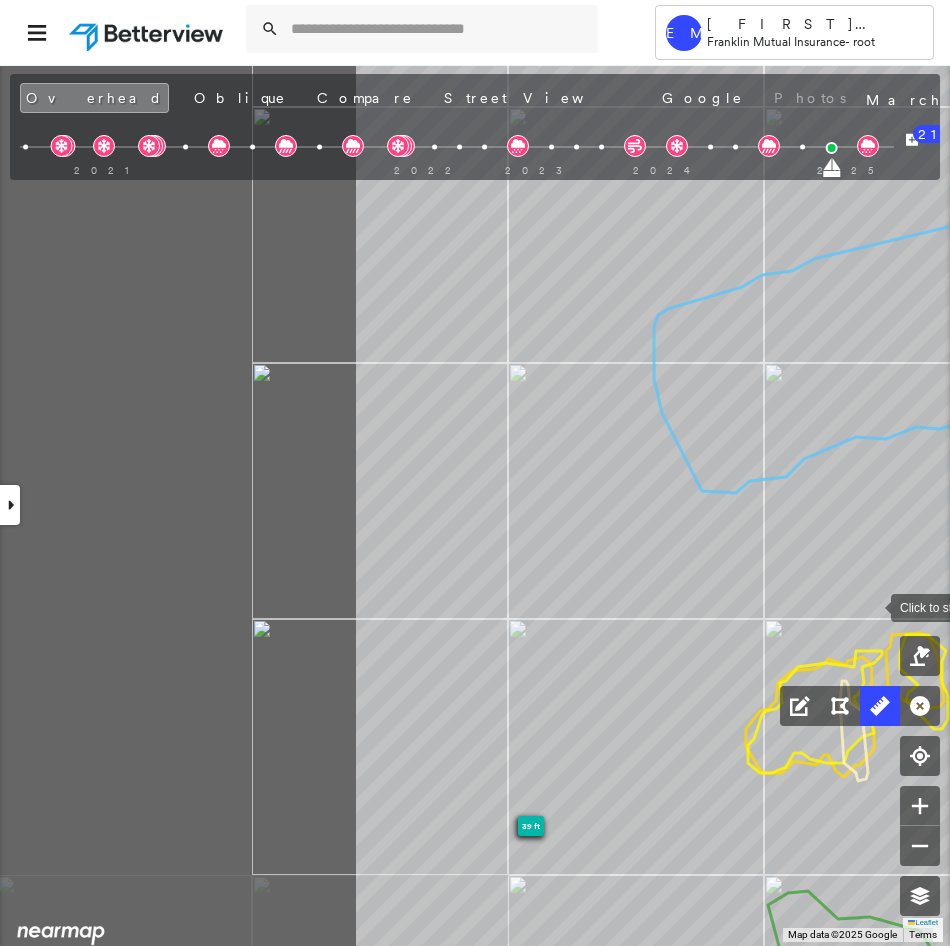 drag, startPoint x: 418, startPoint y: 694, endPoint x: 870, endPoint y: 607, distance: 460.29663 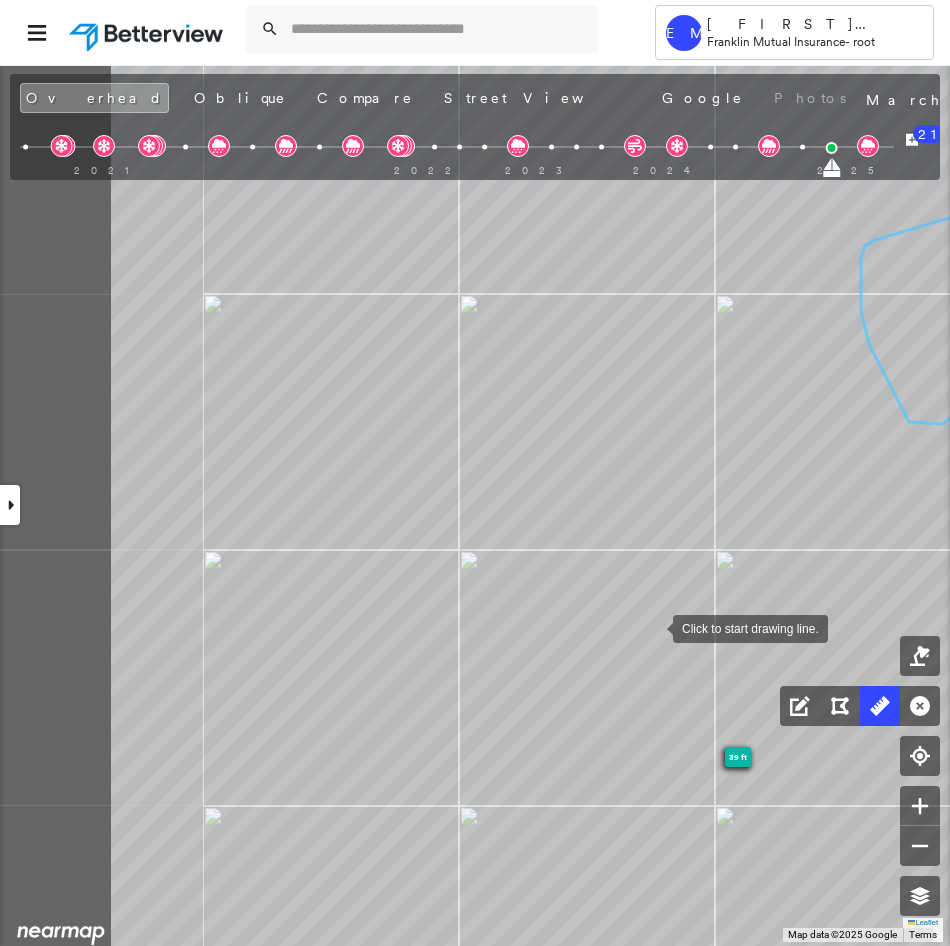 drag, startPoint x: 447, startPoint y: 697, endPoint x: 653, endPoint y: 628, distance: 217.2487 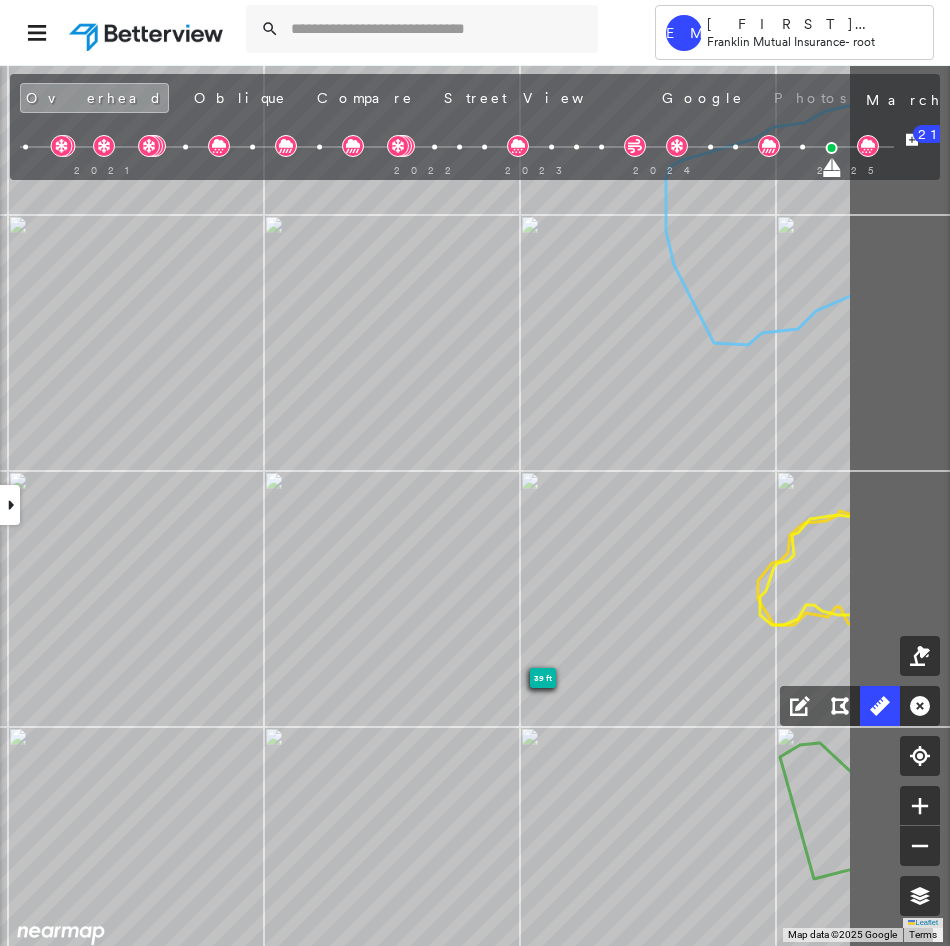 drag, startPoint x: 657, startPoint y: 827, endPoint x: 123, endPoint y: 767, distance: 537.3602 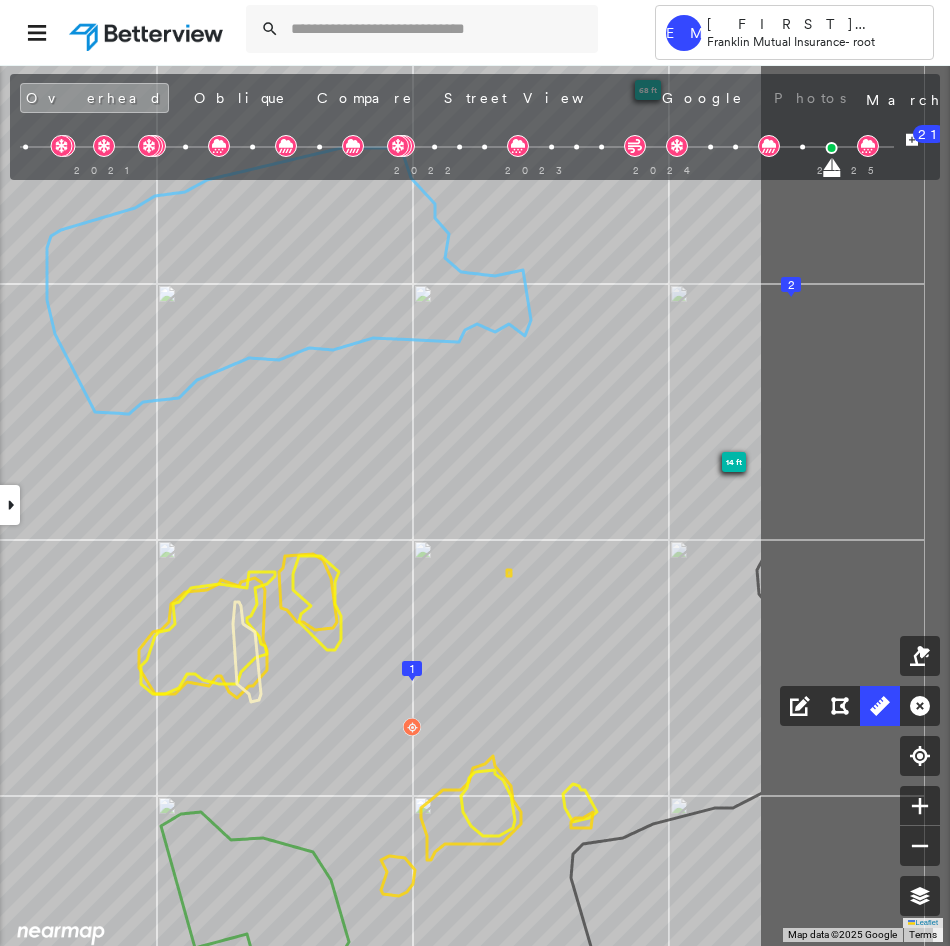 drag, startPoint x: 646, startPoint y: 687, endPoint x: 207, endPoint y: 770, distance: 446.77734 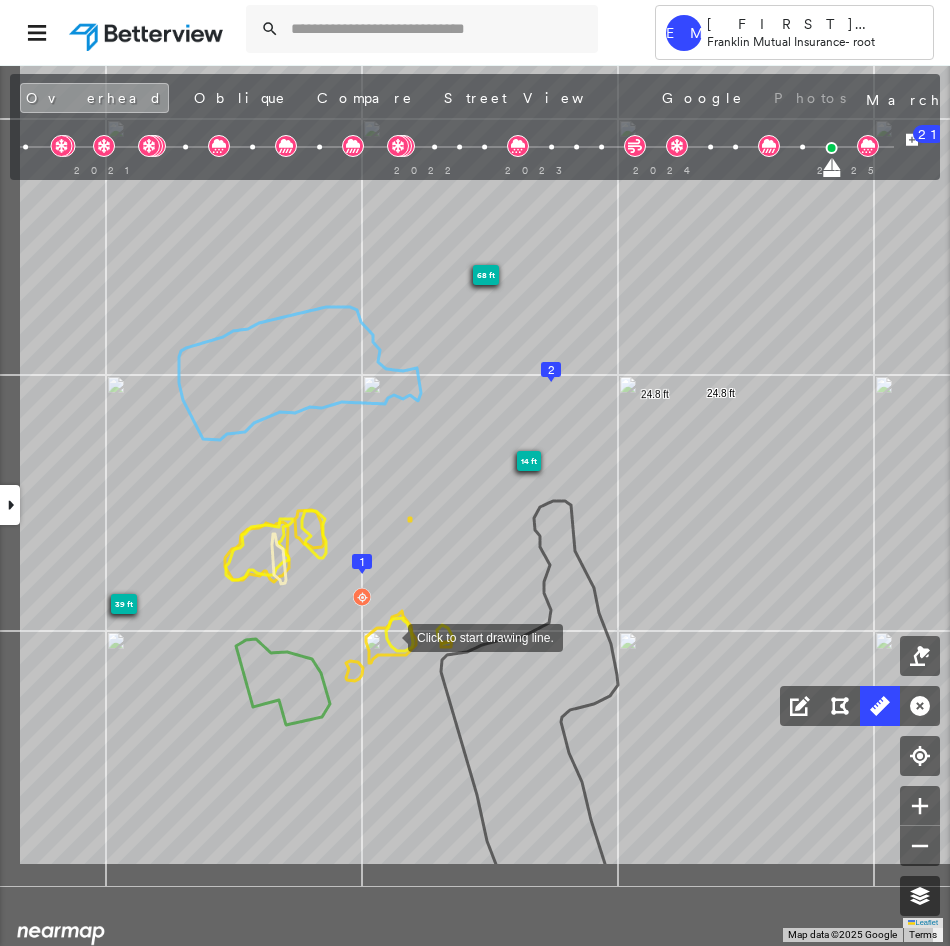 drag, startPoint x: 270, startPoint y: 811, endPoint x: 407, endPoint y: 636, distance: 222.2476 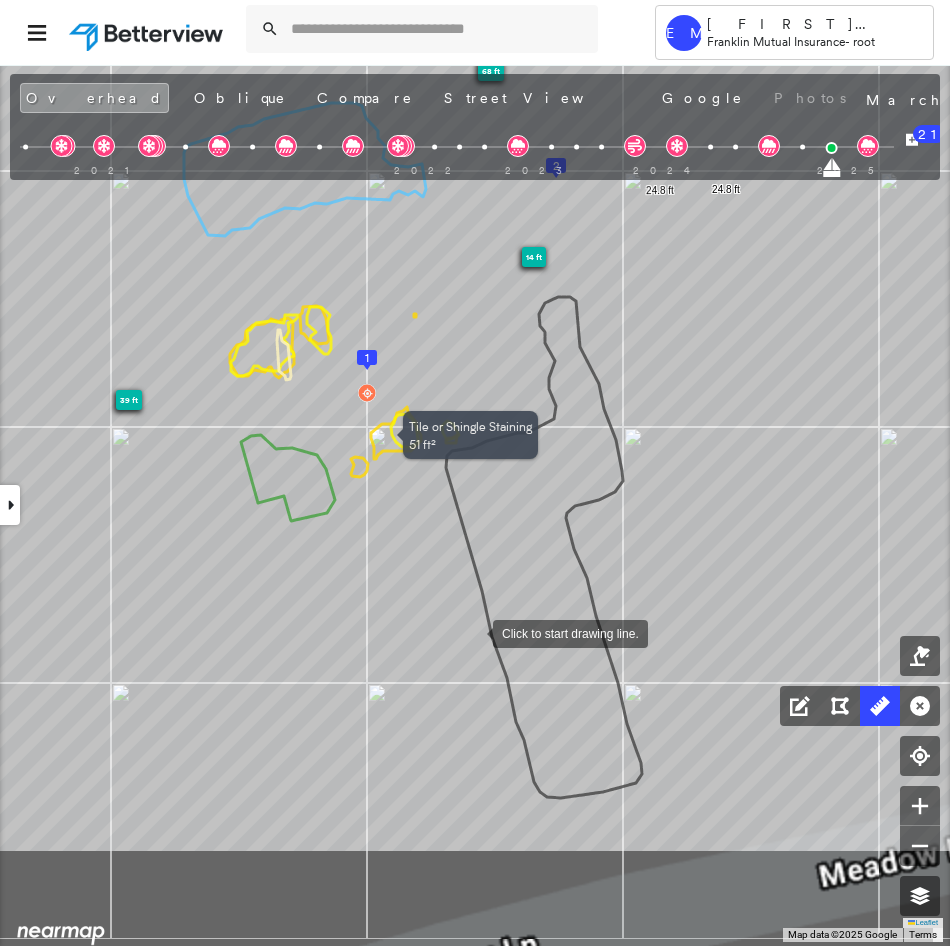 drag, startPoint x: 476, startPoint y: 789, endPoint x: 473, endPoint y: 727, distance: 62.072536 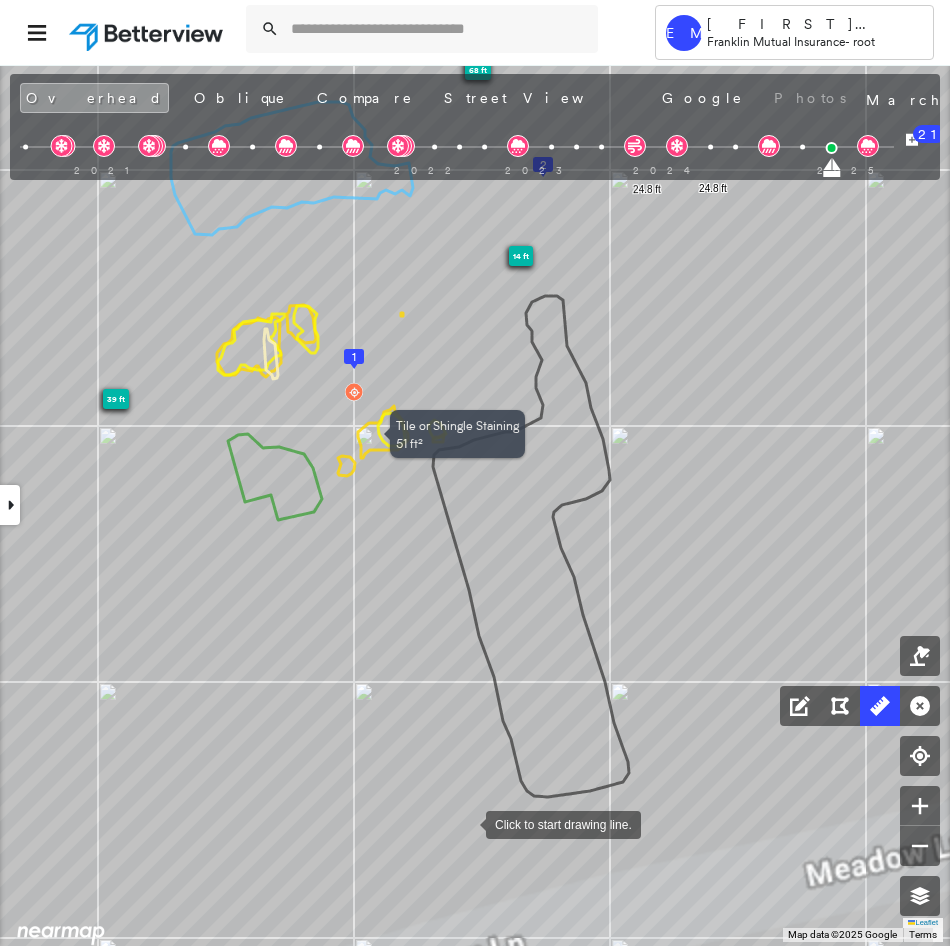 drag, startPoint x: 478, startPoint y: 823, endPoint x: 466, endPoint y: 832, distance: 15 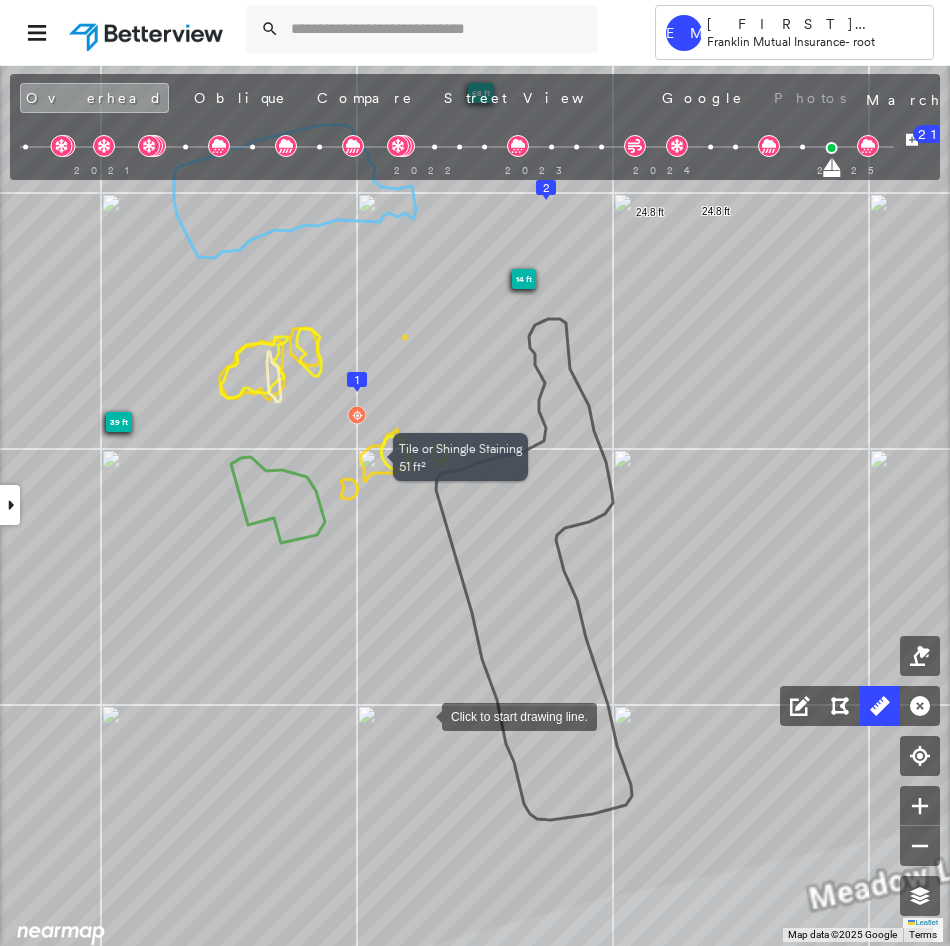 drag, startPoint x: 420, startPoint y: 705, endPoint x: 442, endPoint y: 769, distance: 67.6757 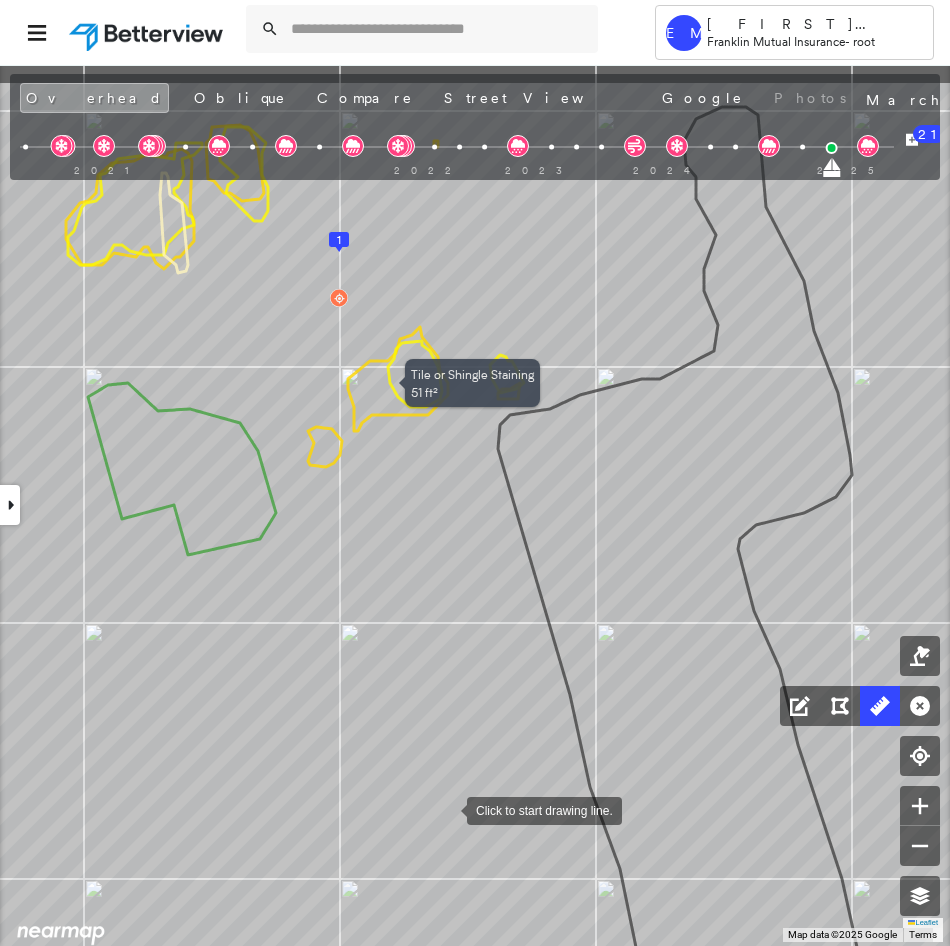 drag, startPoint x: 435, startPoint y: 702, endPoint x: 447, endPoint y: 808, distance: 106.677086 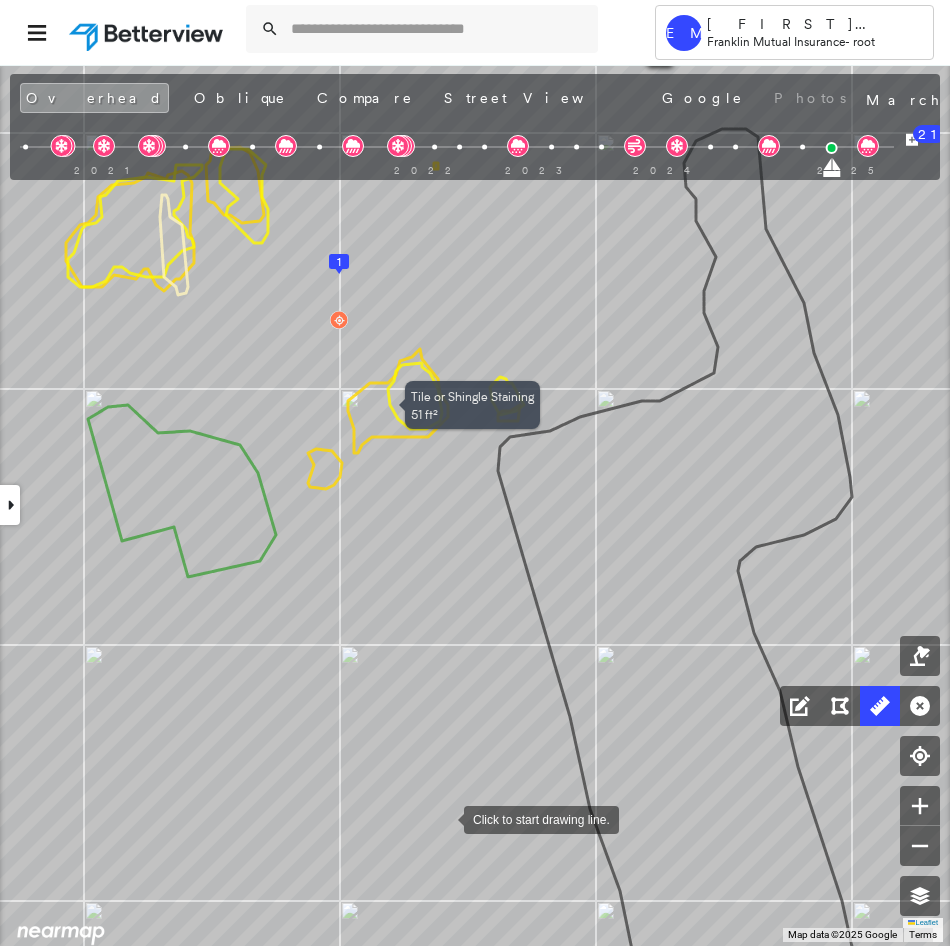 drag, startPoint x: 444, startPoint y: 795, endPoint x: 444, endPoint y: 817, distance: 22 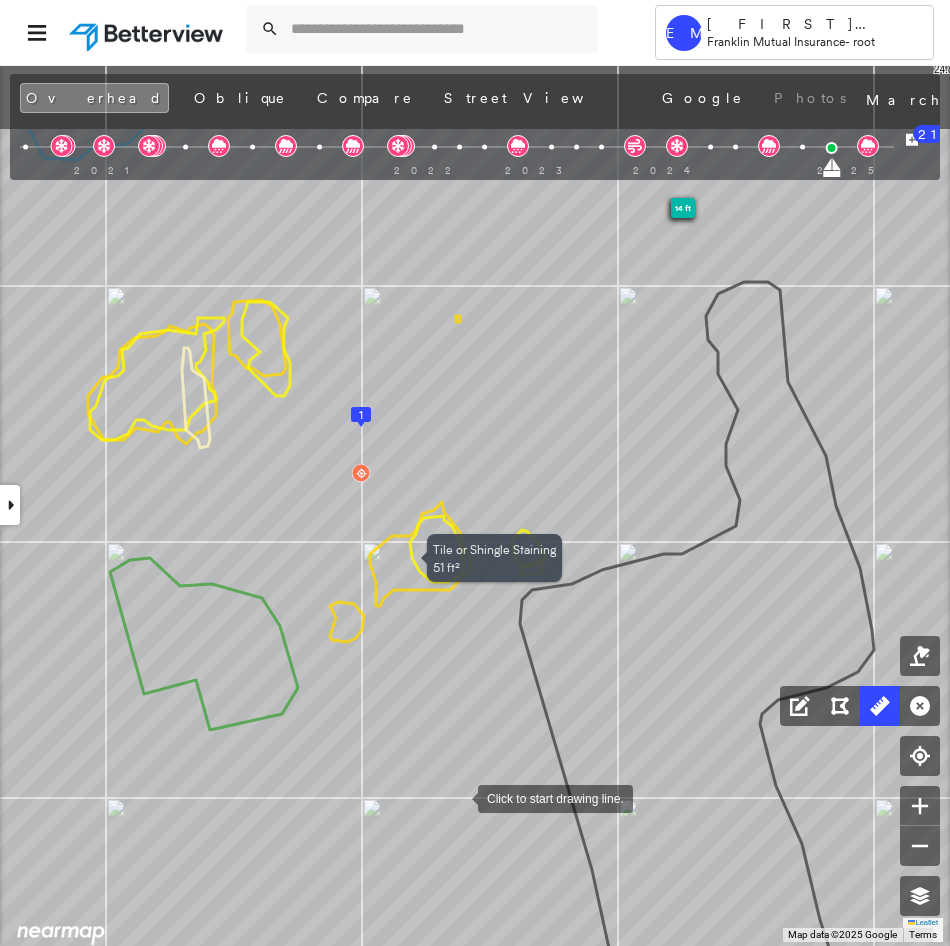 drag, startPoint x: 436, startPoint y: 643, endPoint x: 458, endPoint y: 796, distance: 154.57361 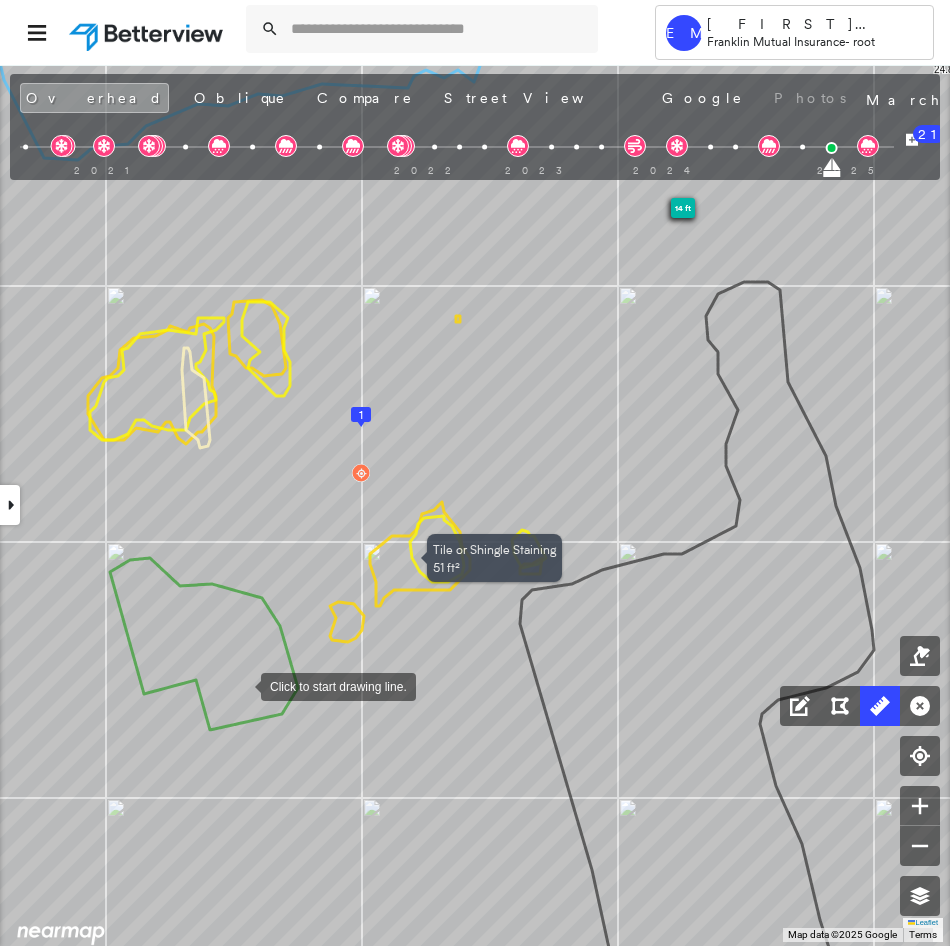 drag, startPoint x: 275, startPoint y: 637, endPoint x: 241, endPoint y: 685, distance: 58.821766 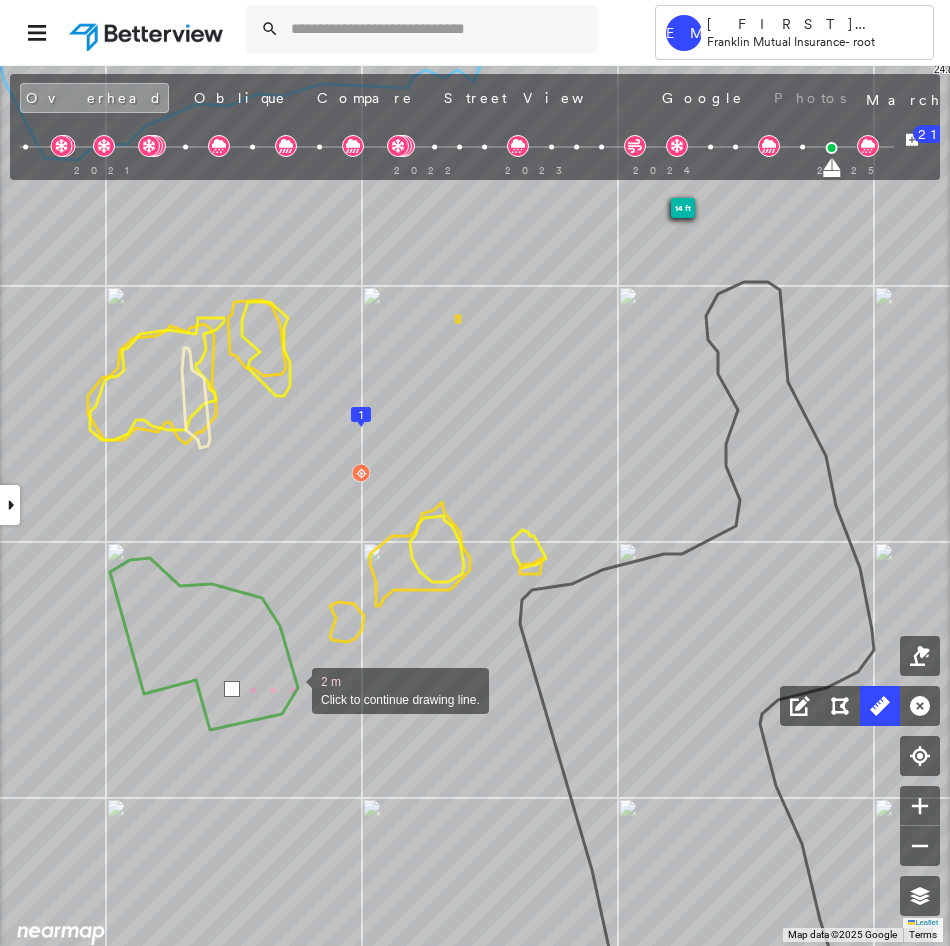 click at bounding box center (292, 689) 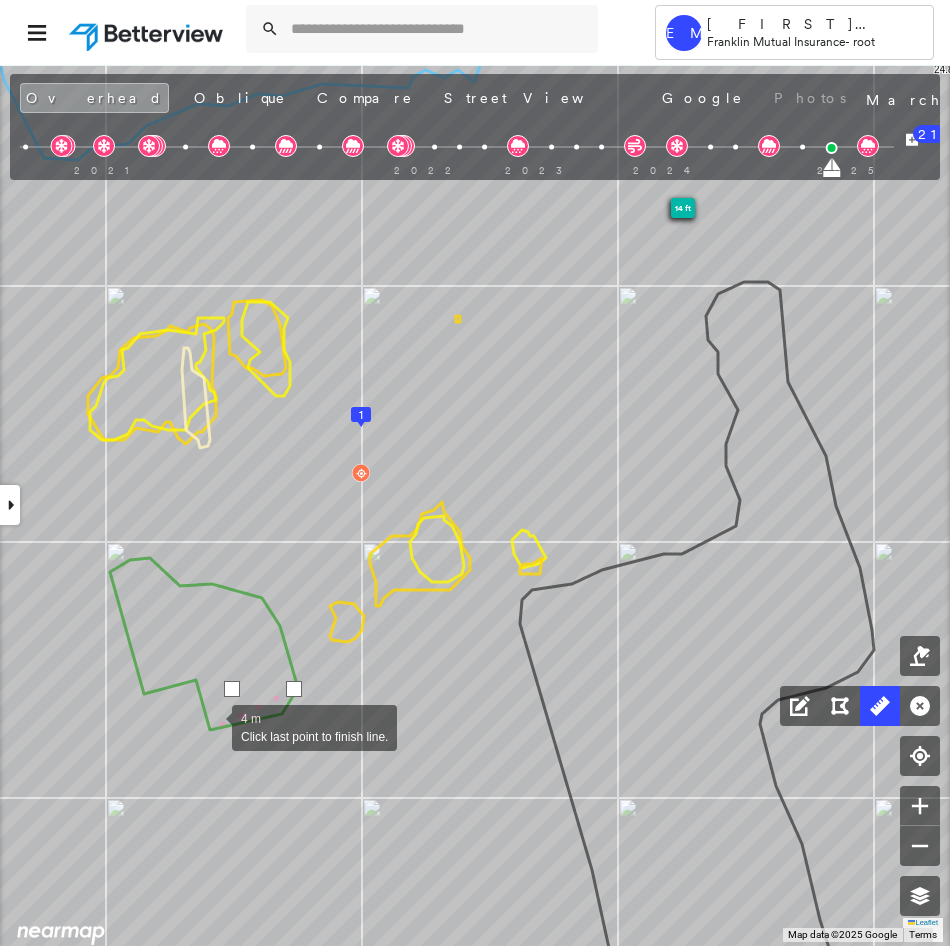 click at bounding box center (212, 726) 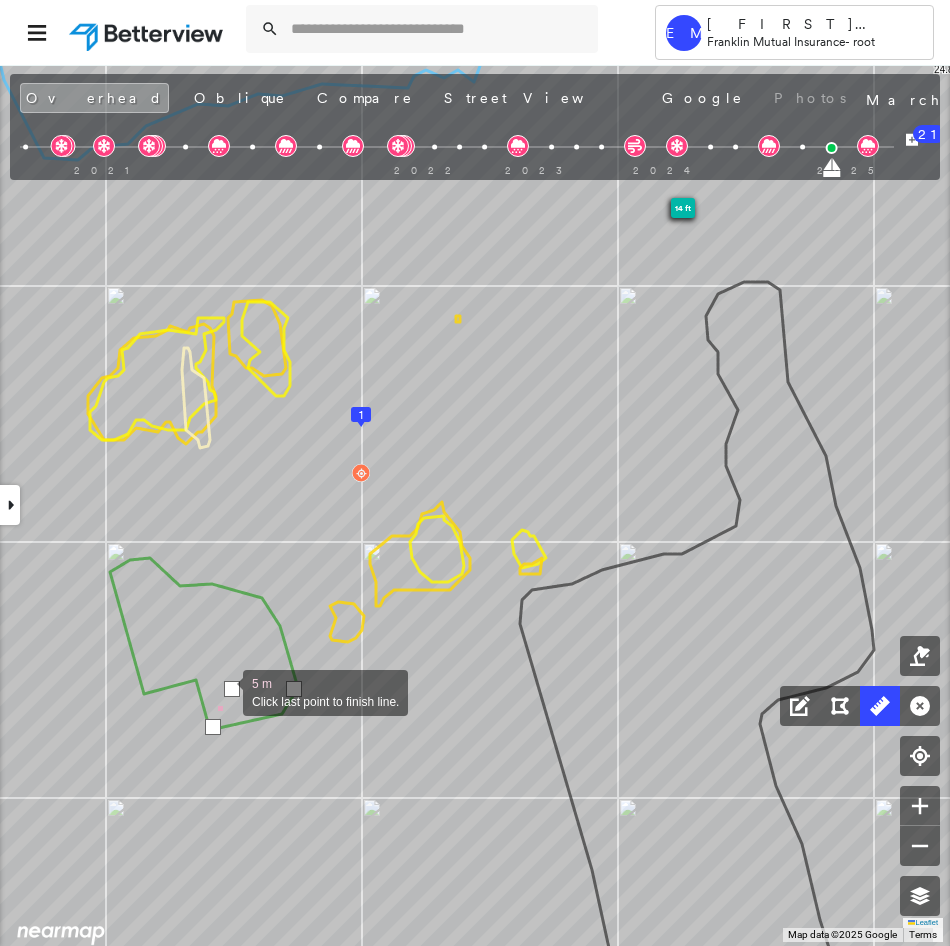 click on "1
2
68 ft
14 ft
39 ft
24.8 ft 24.8 ft" at bounding box center (-393, 531) 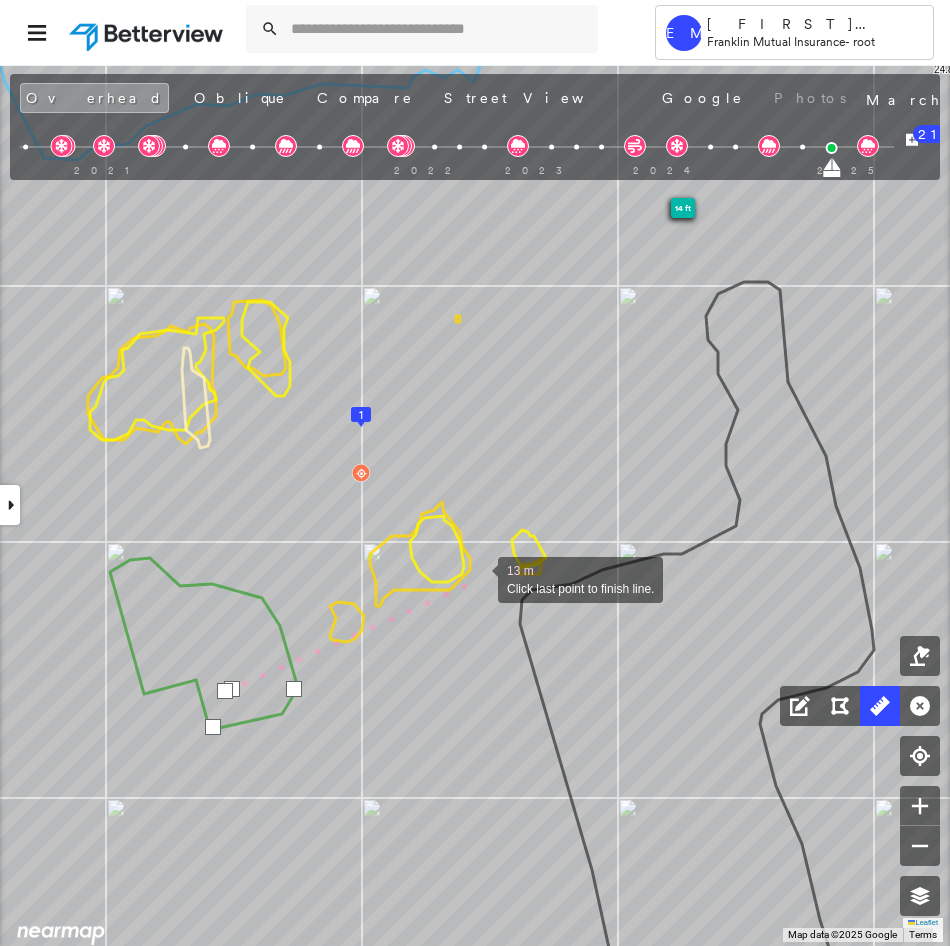click at bounding box center (478, 578) 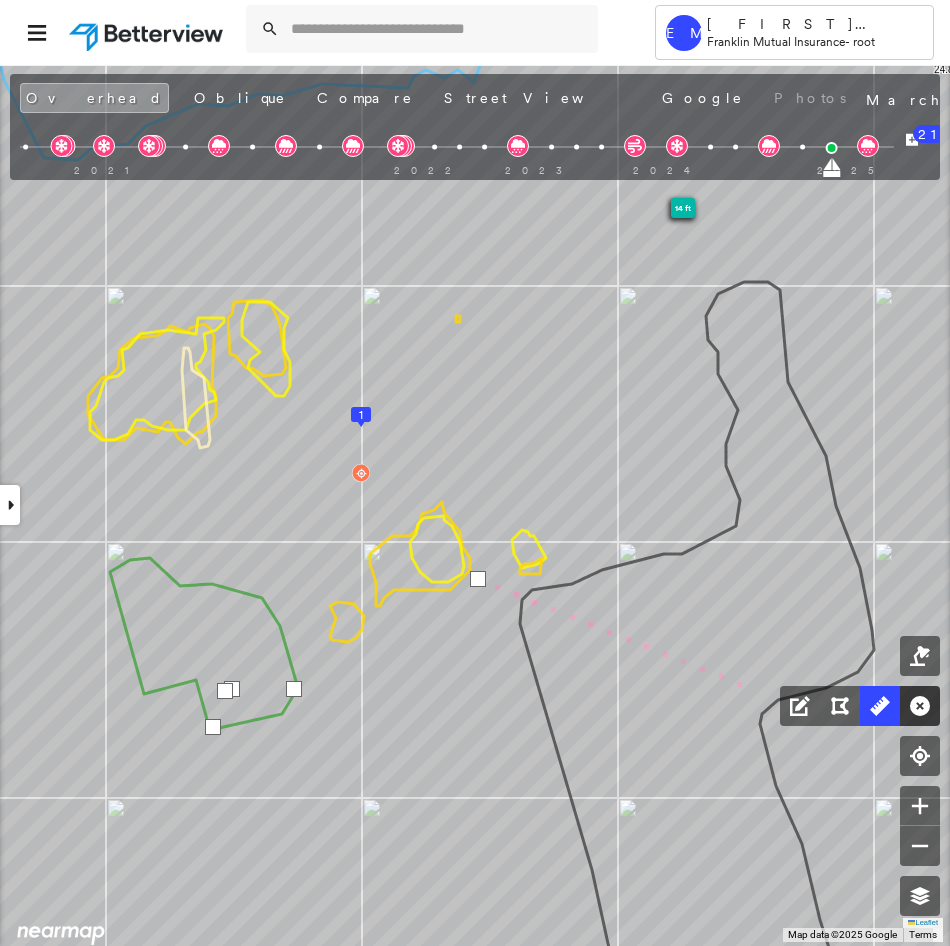 click at bounding box center (920, 706) 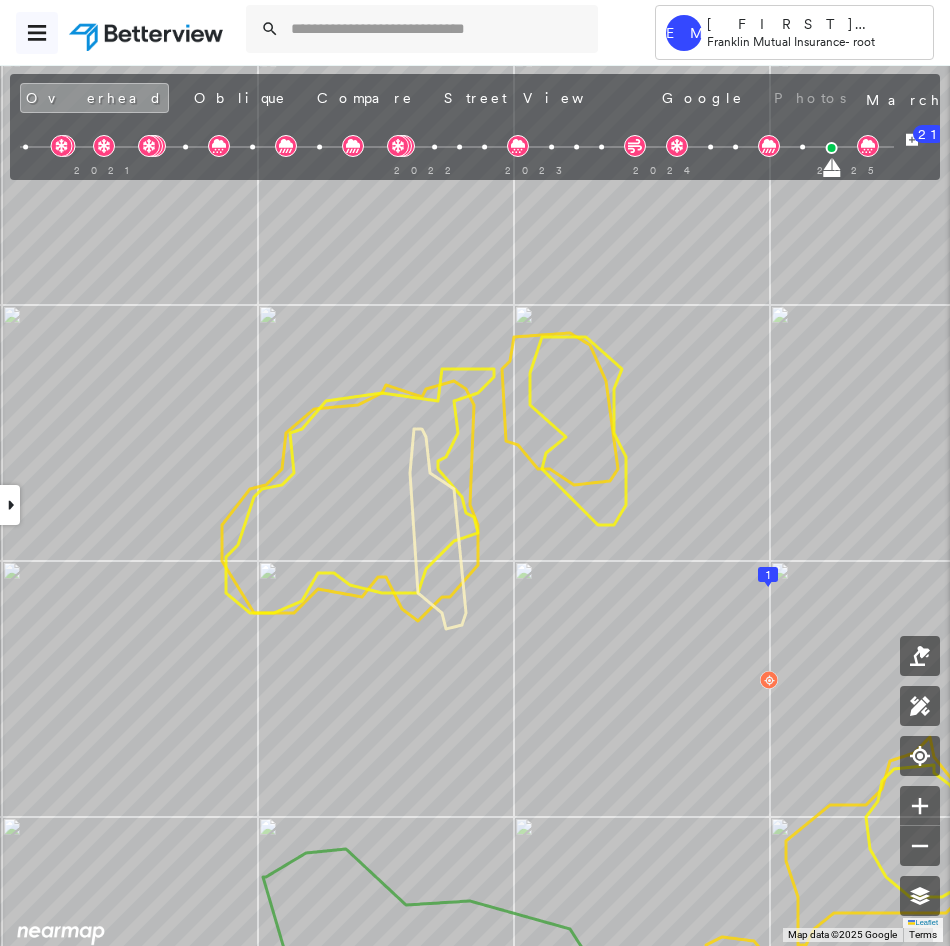 click at bounding box center (37, 33) 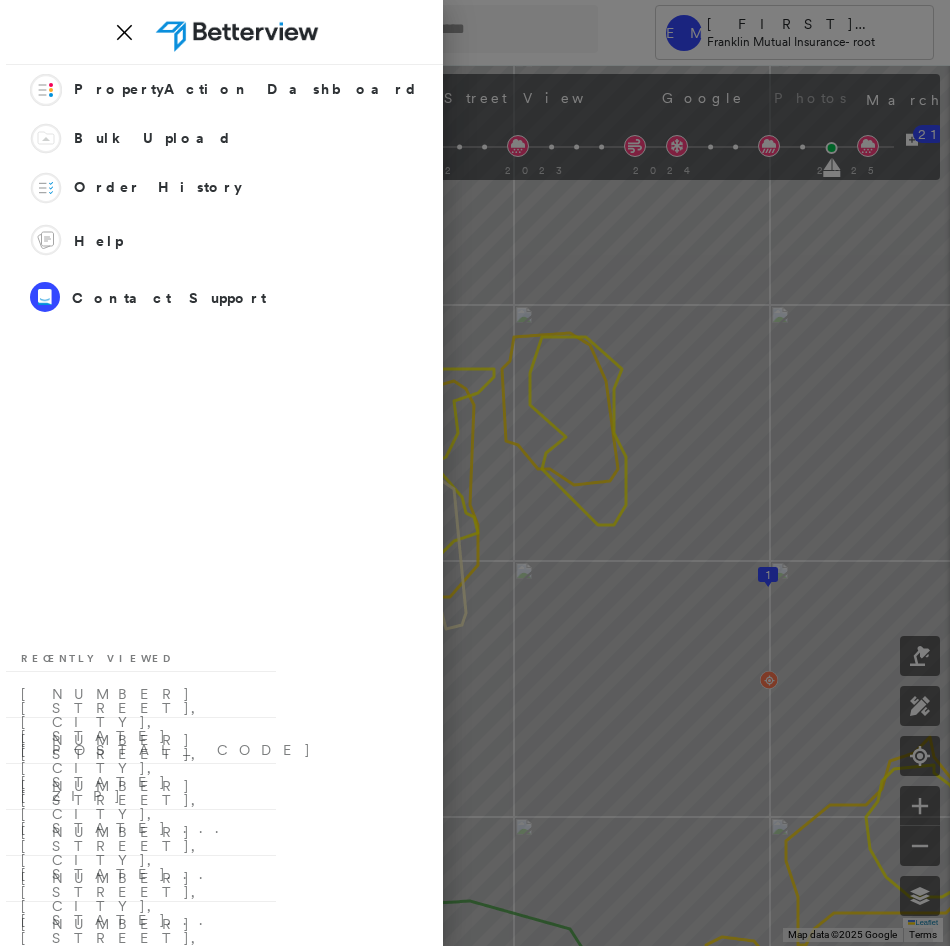 click at bounding box center [475, 473] 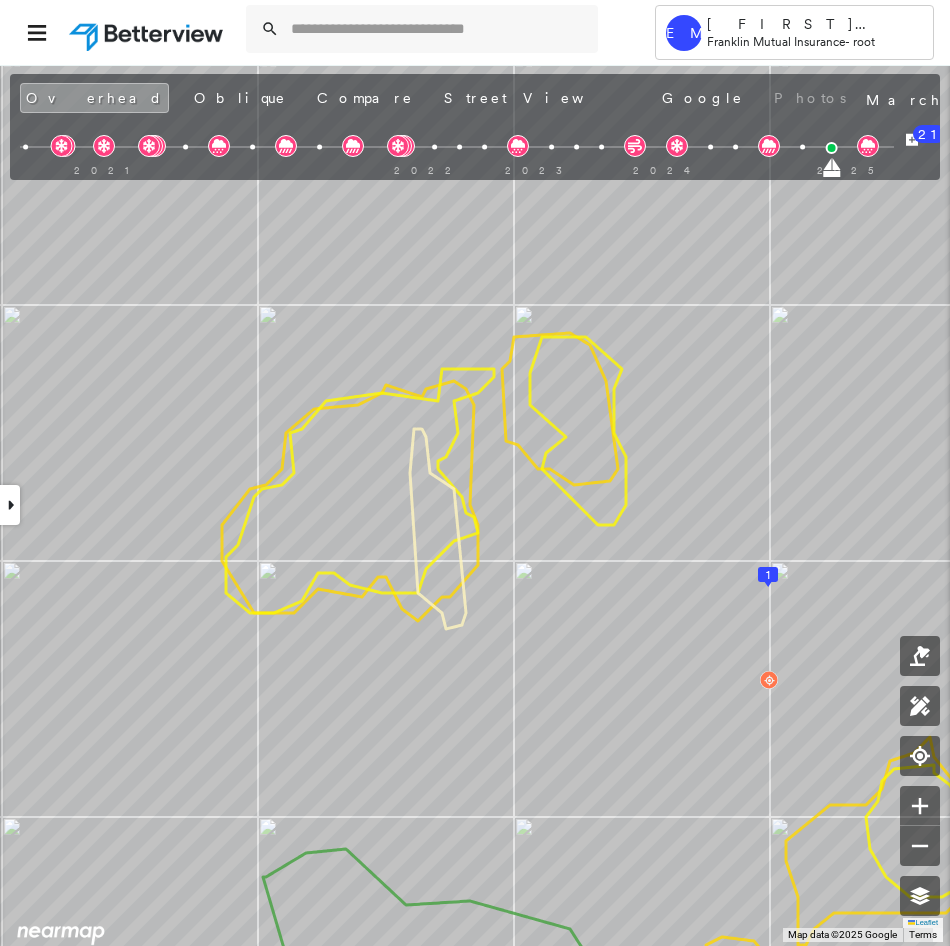 click 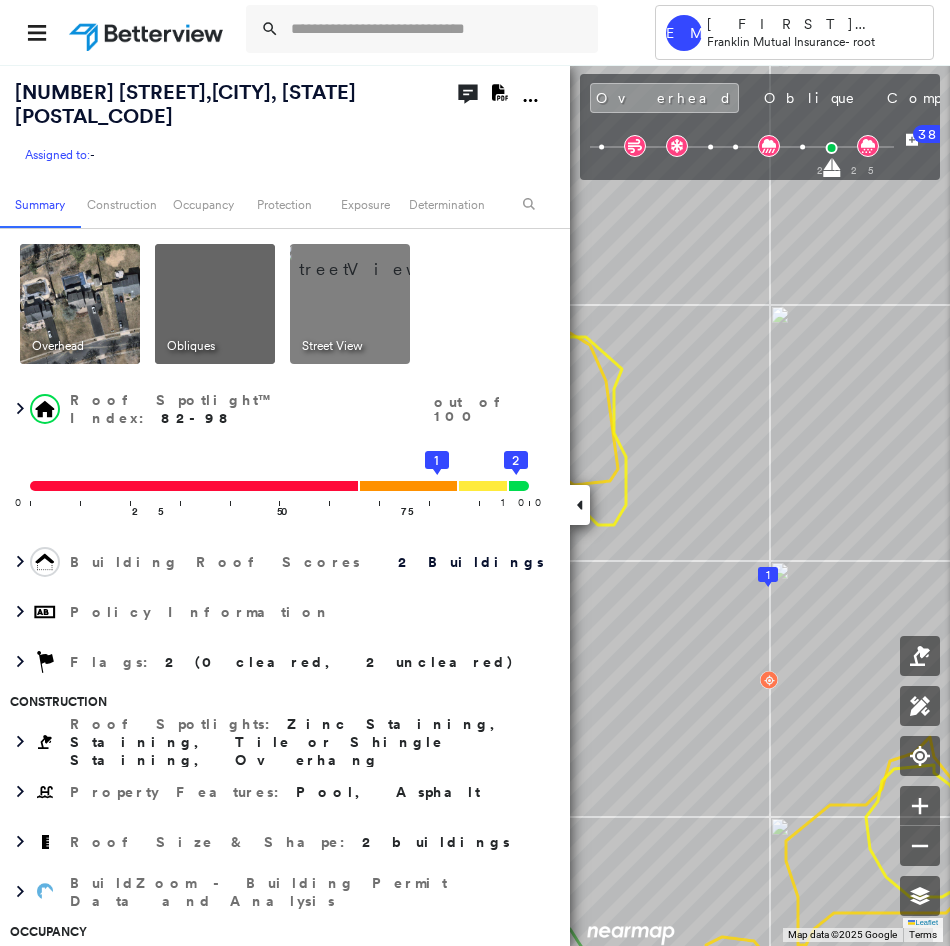 drag, startPoint x: 894, startPoint y: 85, endPoint x: 884, endPoint y: 102, distance: 19.723083 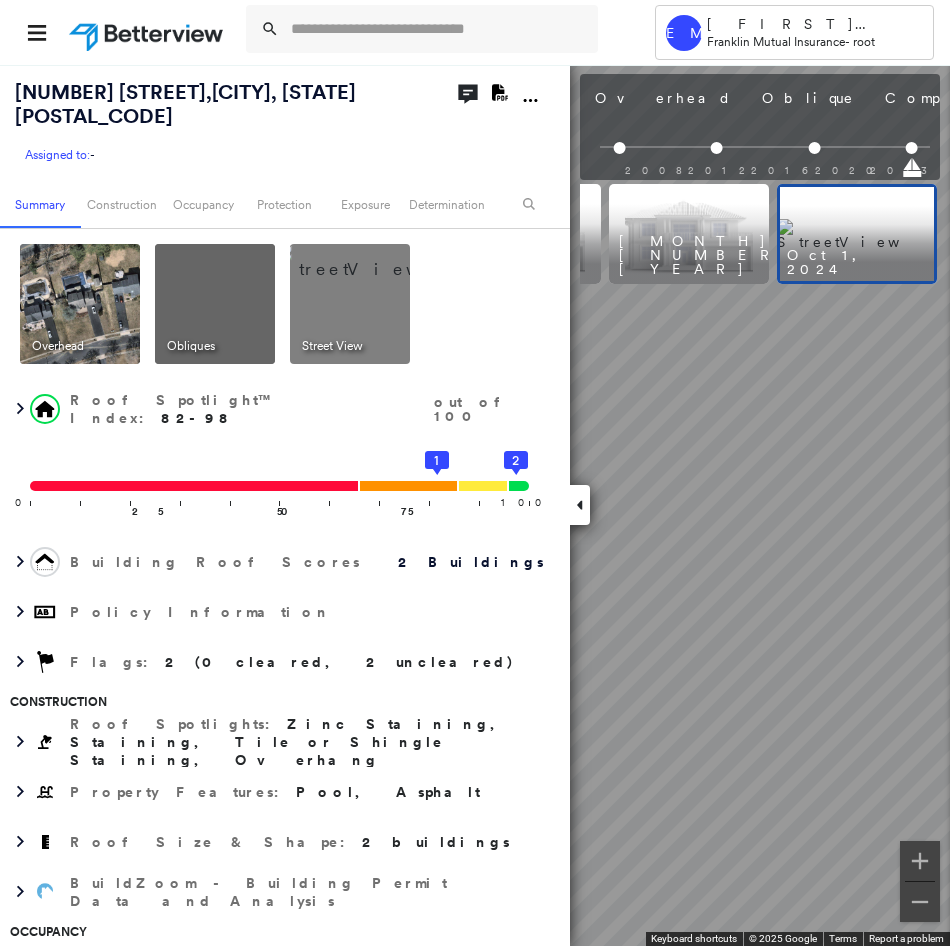 scroll, scrollTop: 0, scrollLeft: 312, axis: horizontal 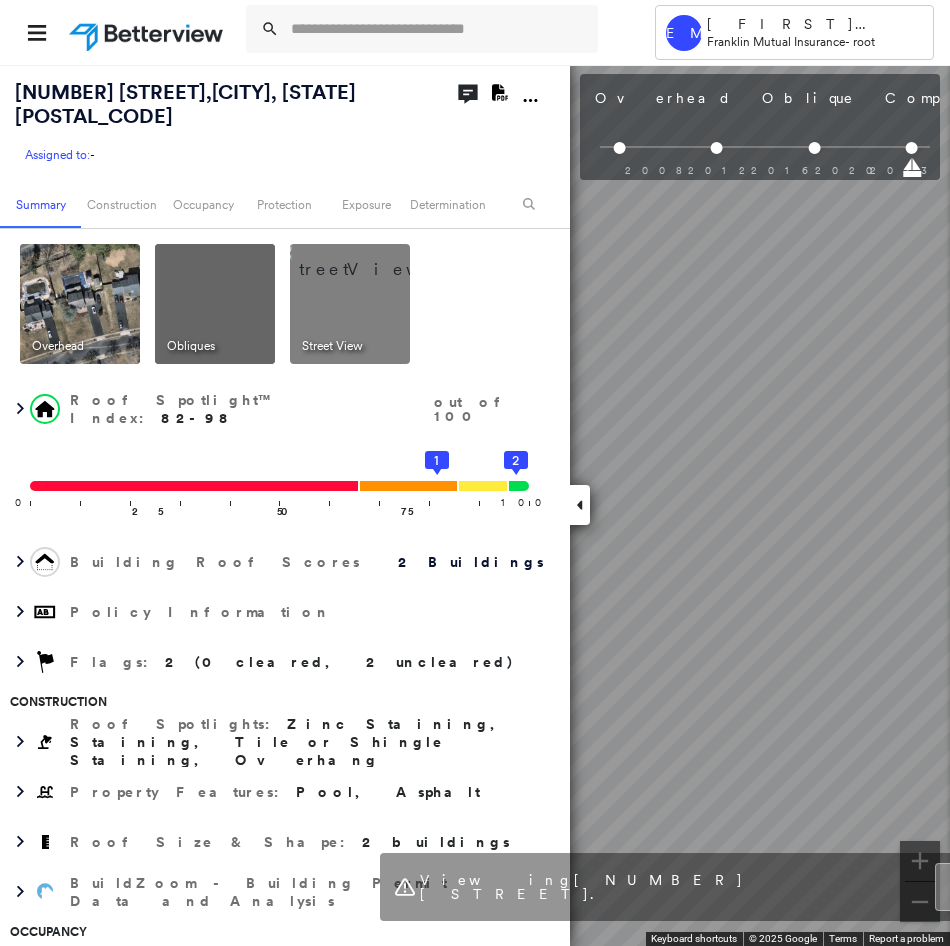 click 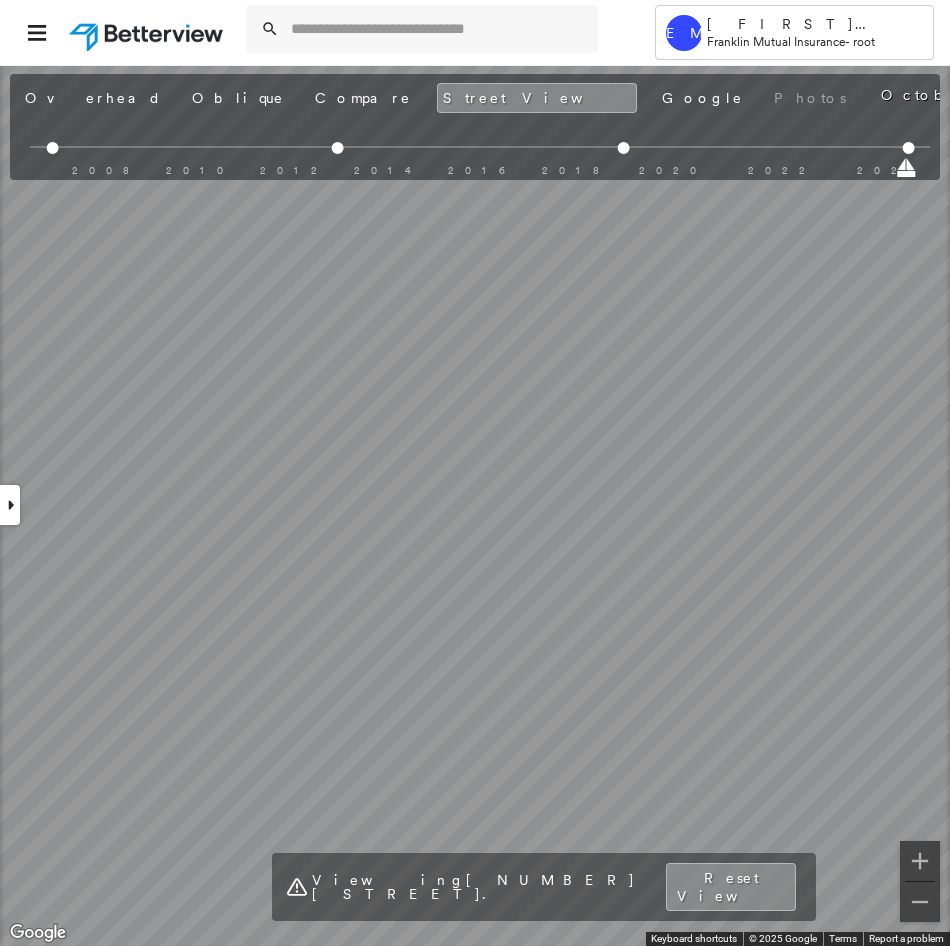 scroll, scrollTop: 0, scrollLeft: 0, axis: both 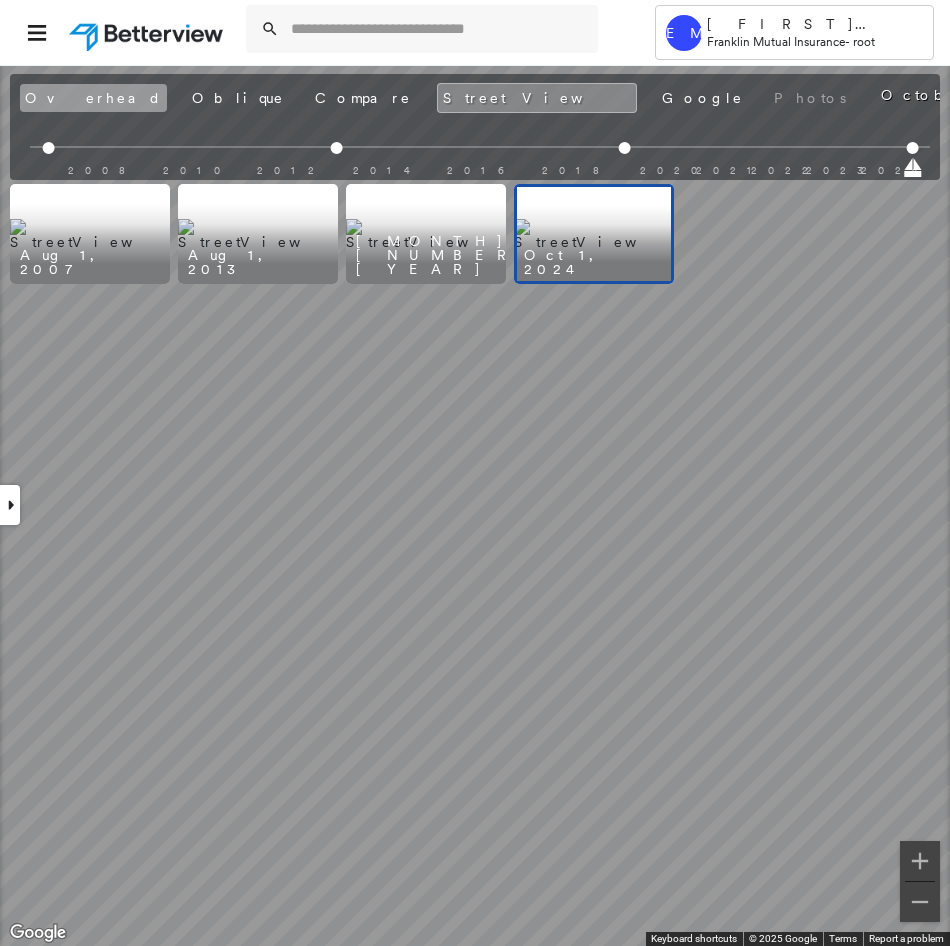 click on "Overhead" at bounding box center [93, 98] 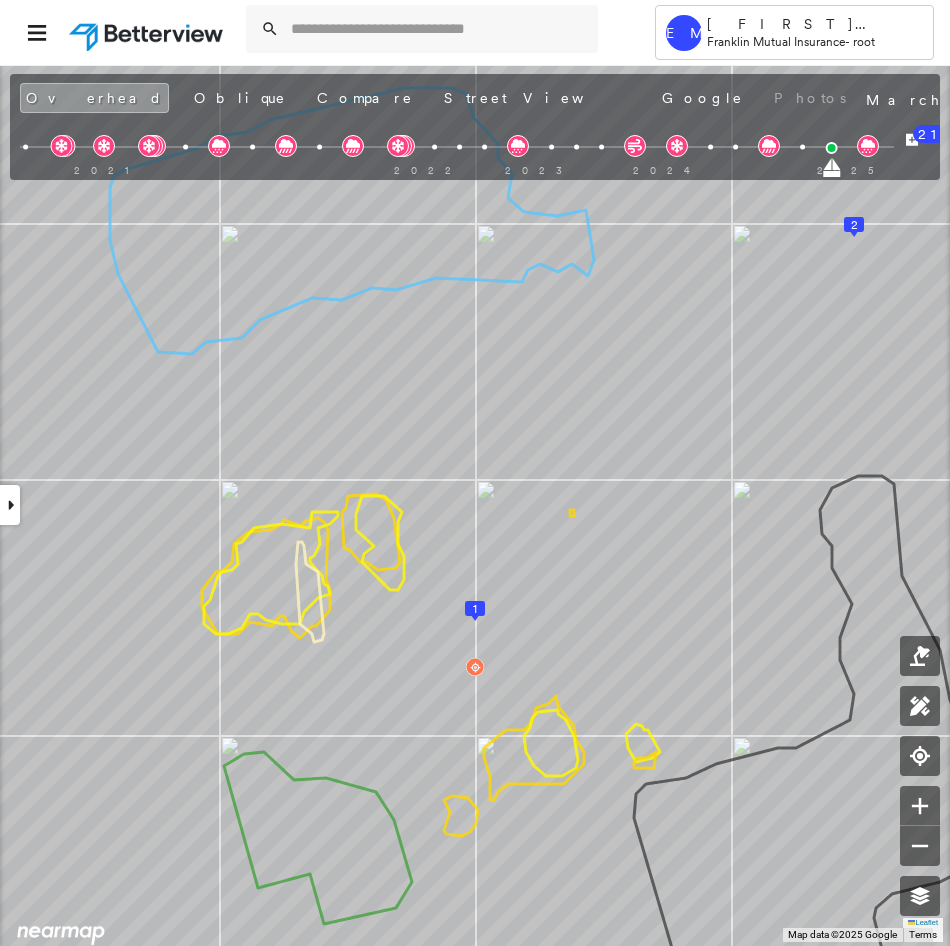click at bounding box center (10, 505) 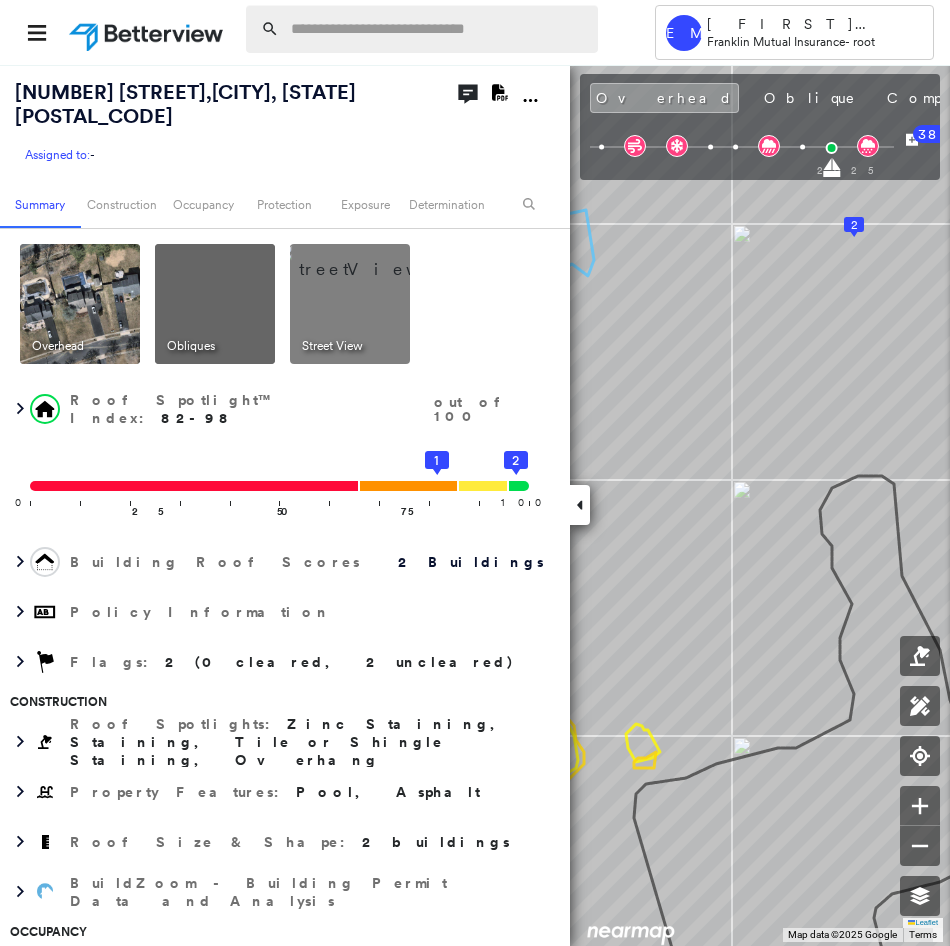 click at bounding box center (438, 29) 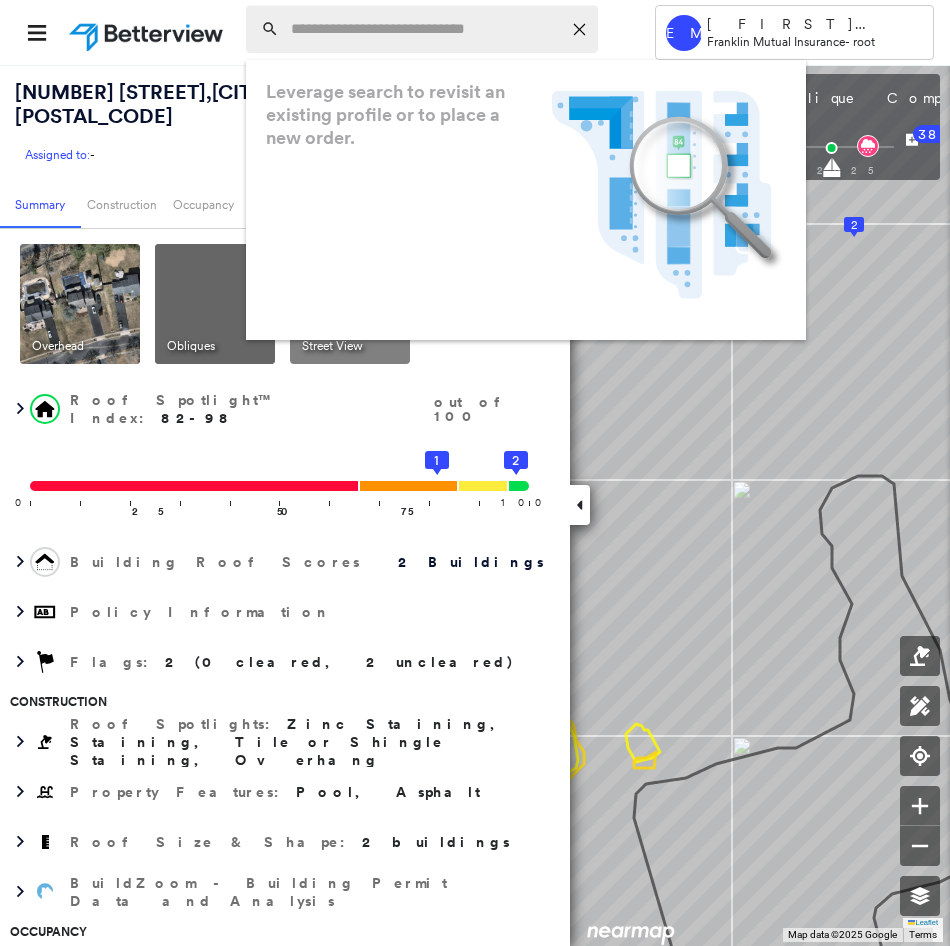 paste on "**********" 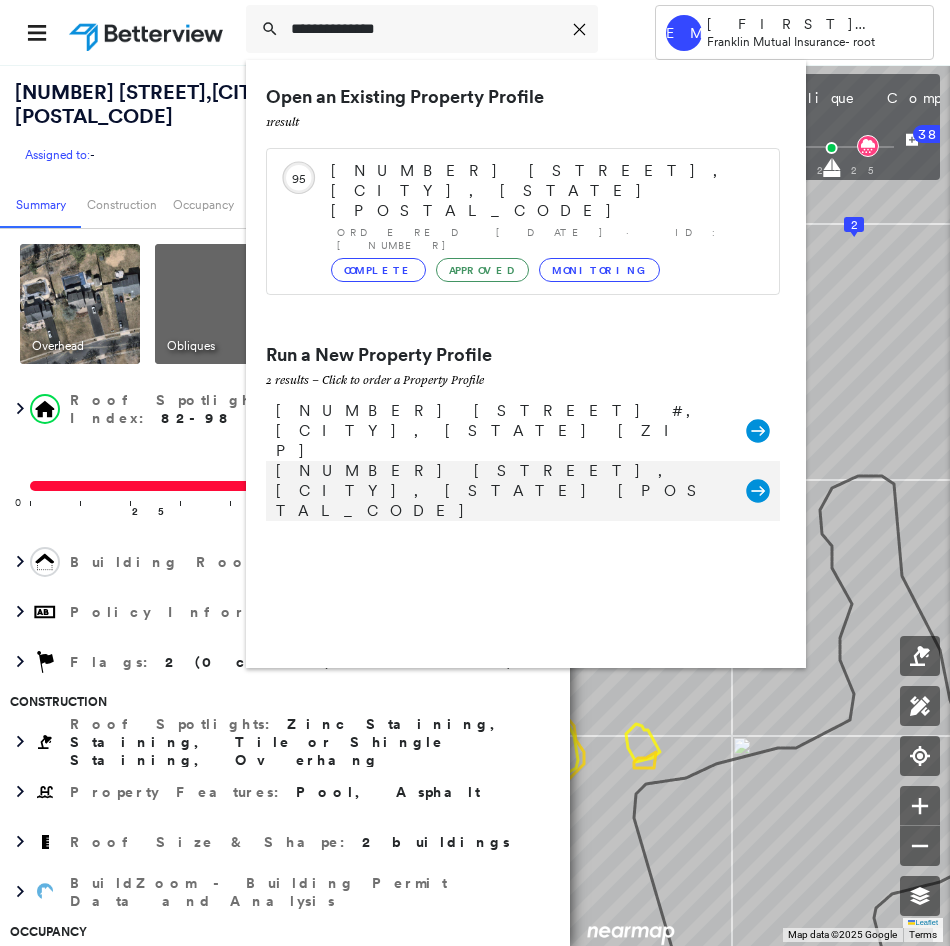 type on "**********" 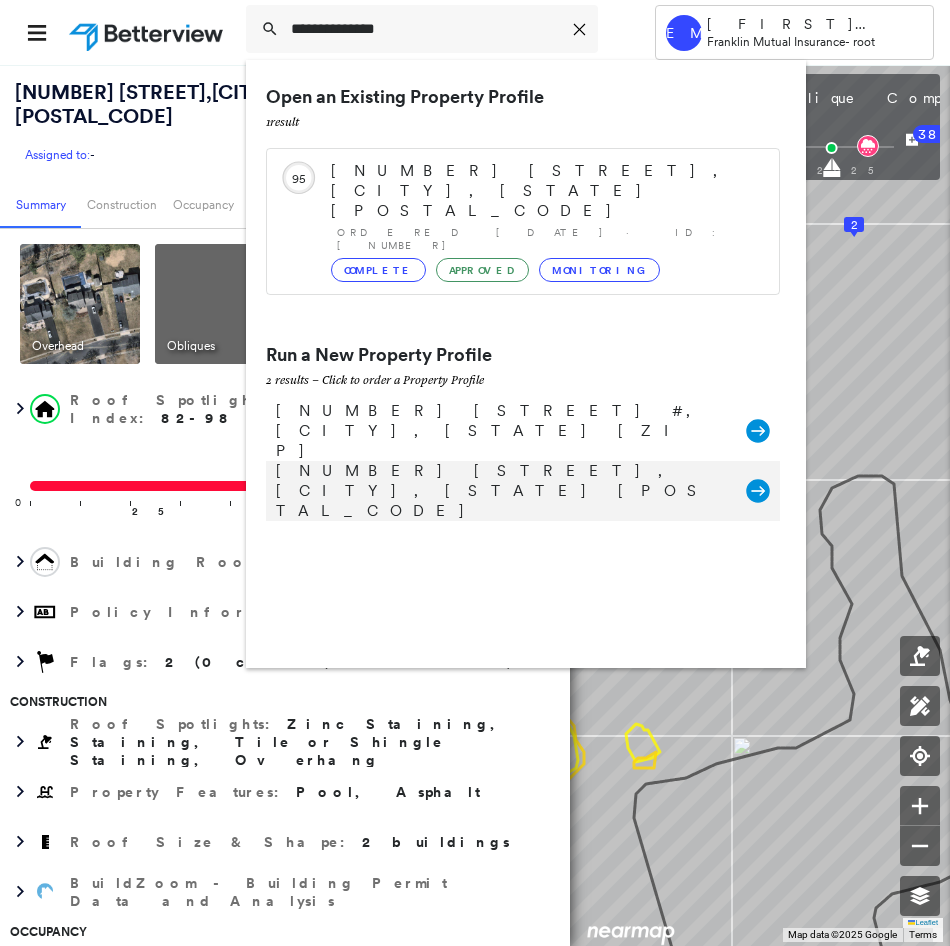 click on "420 Teaneck Rd, Ridgefield Park, NJ 07660 Group Created with Sketch." at bounding box center [523, 491] 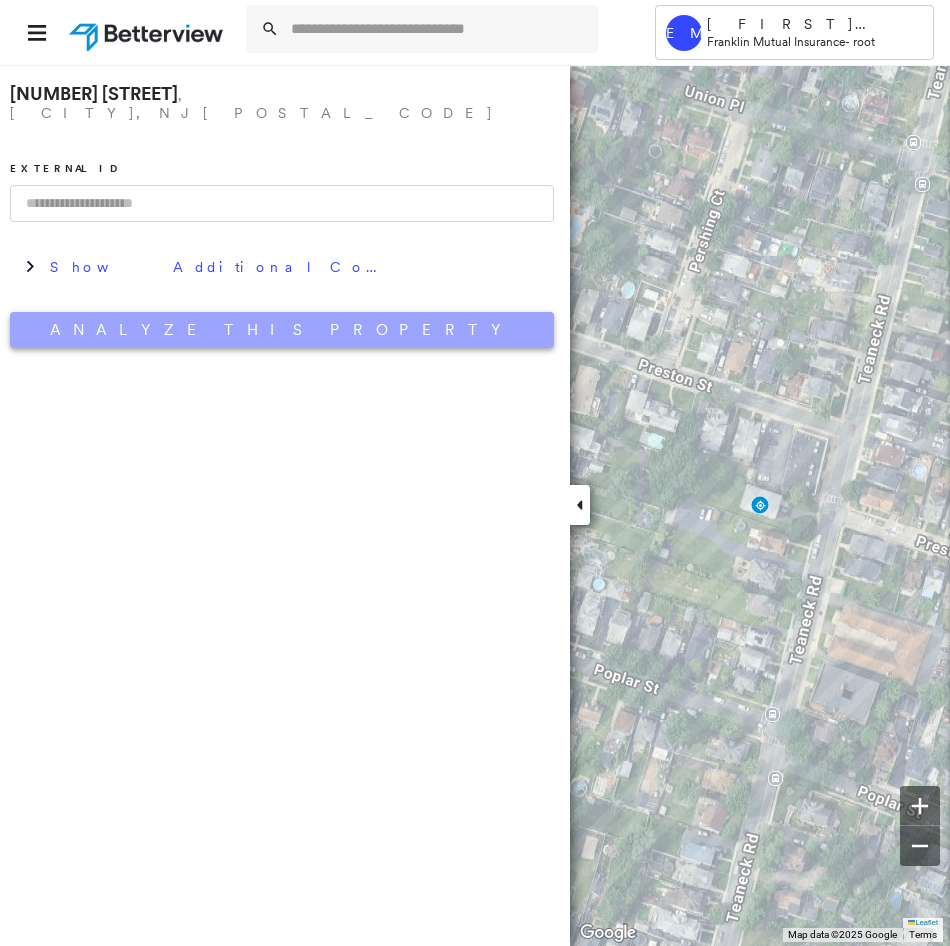 click on "Analyze This Property" at bounding box center (282, 330) 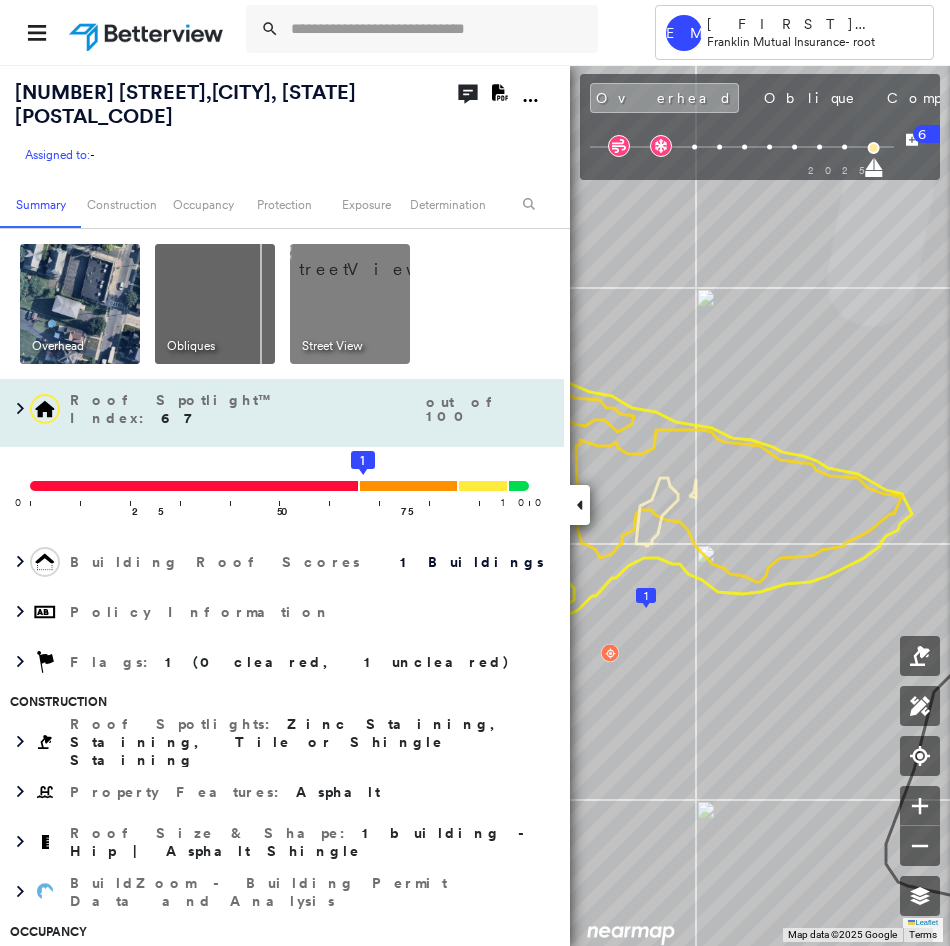 drag, startPoint x: 581, startPoint y: 495, endPoint x: 498, endPoint y: 486, distance: 83.48653 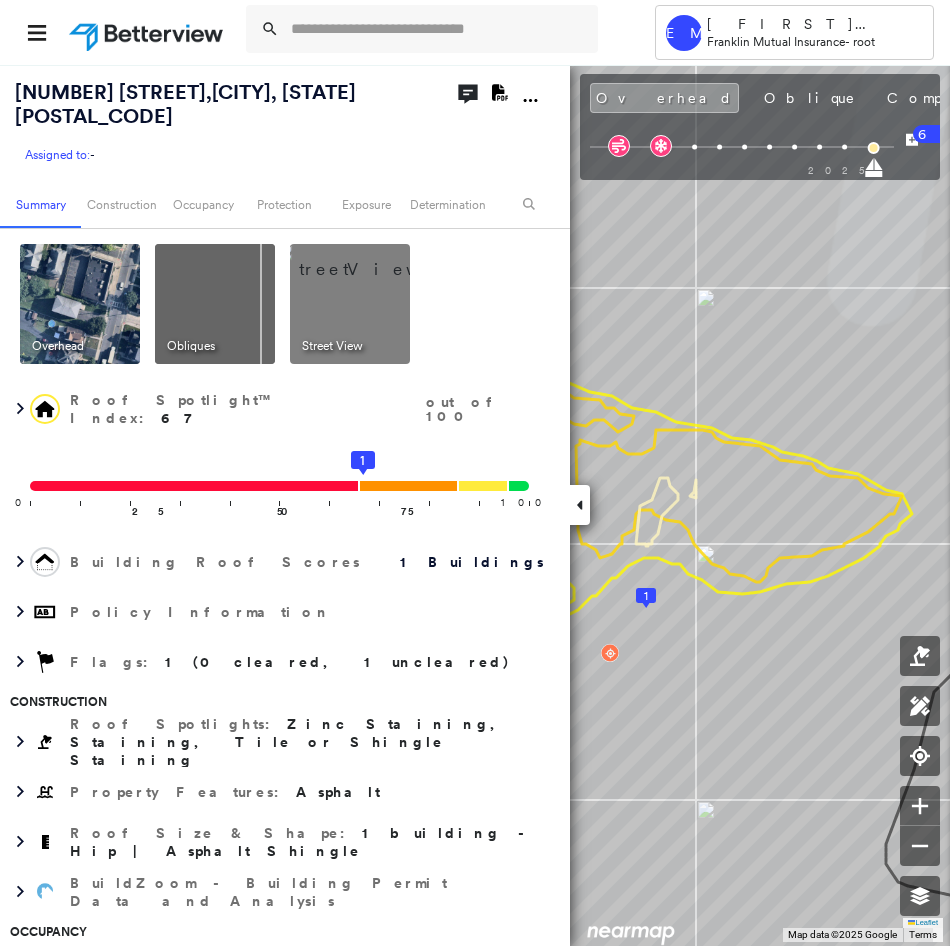 click at bounding box center (580, 505) 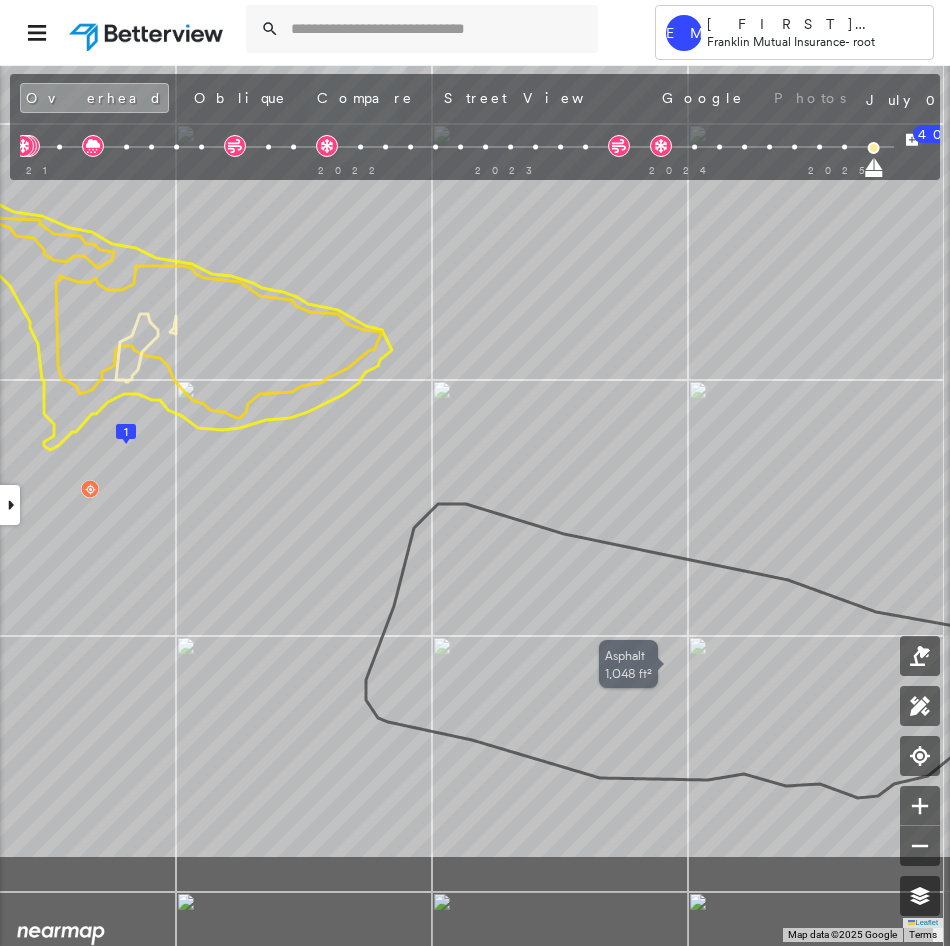 drag, startPoint x: 554, startPoint y: 758, endPoint x: 466, endPoint y: 581, distance: 197.66891 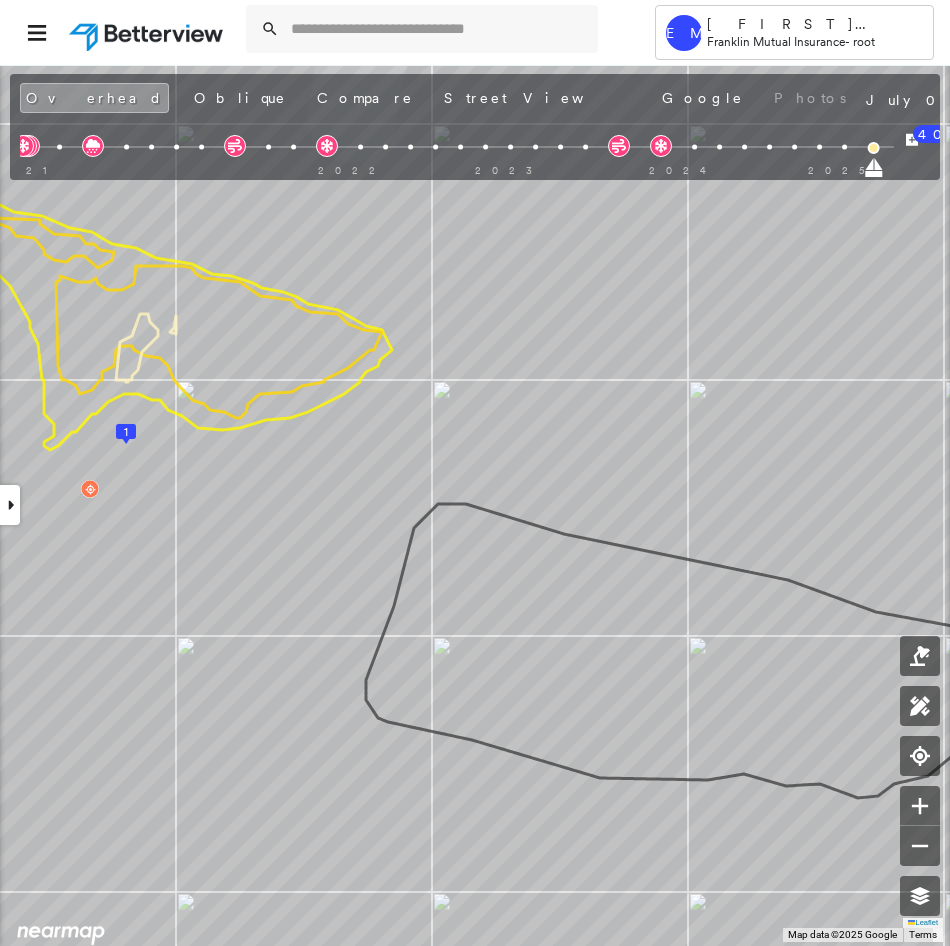 click on "Street View" at bounding box center (538, 98) 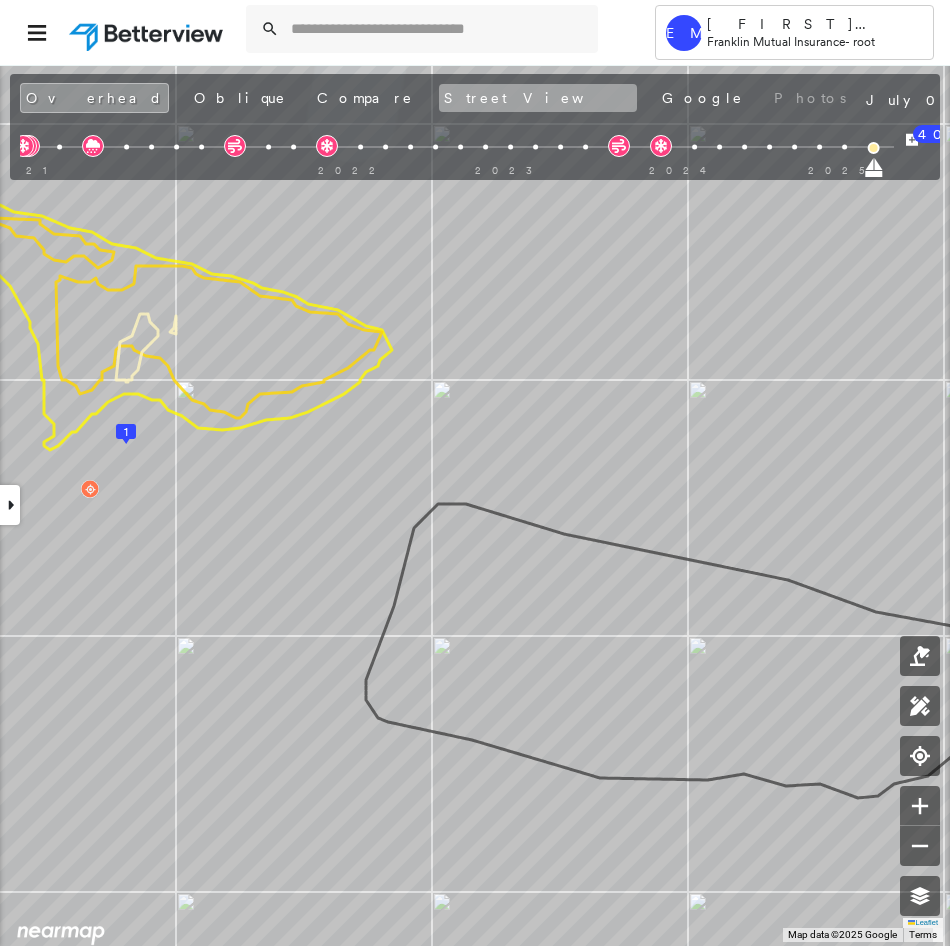 click on "Street View" at bounding box center [538, 98] 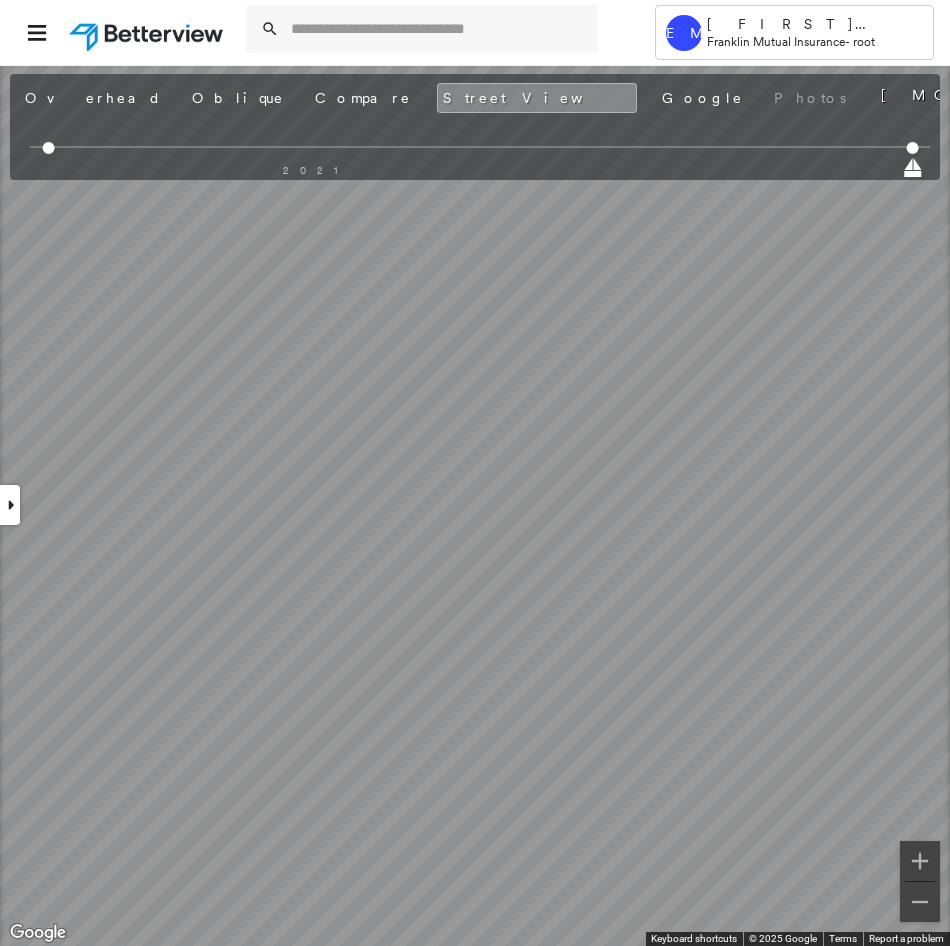 click on "Tower EM Erika McCarty Franklin Mutual Insurance  -   root 420  Teaneck Rd ,  Ridgefield Park, NJ 07660 Assigned to:  - Assigned to:  - Assigned to:  - Open Comments Download PDF Report Summary Construction Occupancy Protection Exposure Determination Overhead Obliques Street View Roof Spotlight™ Index :  67 out of 100 0 100 25 50 75 1 Building Roof Scores 1 Buildings Policy Information Flags :  1 (0 cleared, 1 uncleared) Construction Roof Spotlights :  Zinc Staining, Staining, Tile or Shingle Staining Property Features :  Asphalt Roof Size & Shape :  1 building  - Hip | Asphalt Shingle BuildZoom - Building Permit Data and Analysis Occupancy Place Detail Protection Exposure FEMA Risk Index Wind Flood Regional Hazard: 2   out of  5 Additional Perils Determination Flags :  1 (0 cleared, 1 uncleared) Uncleared Flags (1) Cleared Flags  (0) MED Medium Priority Flagged 08/07/25 Clear Action Taken New Entry History Quote/New Business Terms & Conditions Added ACV Endorsement Added Cosmetic Endorsement General Save" at bounding box center [475, 473] 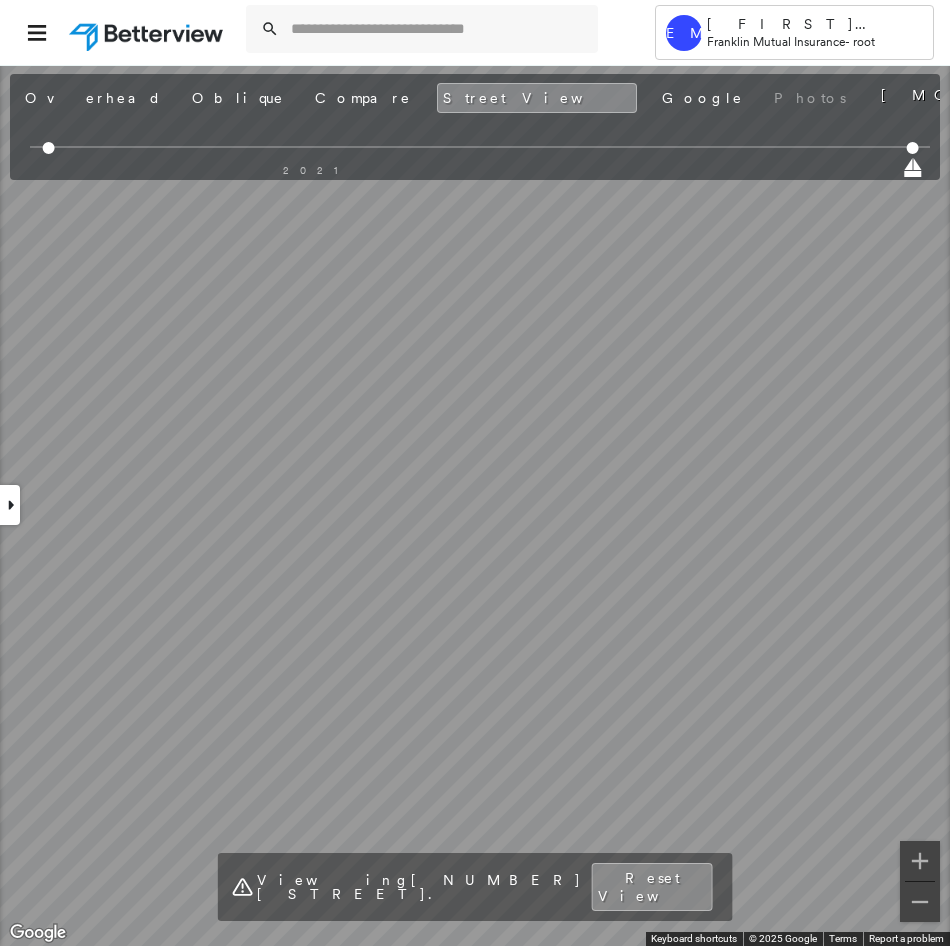 click on "Tower EM Erika McCarty Franklin Mutual Insurance  -   root 420  Teaneck Rd ,  Ridgefield Park, NJ 07660 Assigned to:  - Assigned to:  - Assigned to:  - Open Comments Download PDF Report Summary Construction Occupancy Protection Exposure Determination Overhead Obliques Street View Roof Spotlight™ Index :  67 out of 100 0 100 25 50 75 1 Building Roof Scores 1 Buildings Policy Information Flags :  1 (0 cleared, 1 uncleared) Construction Roof Spotlights :  Zinc Staining, Staining, Tile or Shingle Staining Property Features :  Asphalt Roof Size & Shape :  1 building  - Hip | Asphalt Shingle BuildZoom - Building Permit Data and Analysis Occupancy Place Detail Protection Exposure FEMA Risk Index Wind Flood Regional Hazard: 2   out of  5 Additional Perils Determination Flags :  1 (0 cleared, 1 uncleared) Uncleared Flags (1) Cleared Flags  (0) MED Medium Priority Flagged 08/07/25 Clear Action Taken New Entry History Quote/New Business Terms & Conditions Added ACV Endorsement Added Cosmetic Endorsement General Save" at bounding box center (475, 473) 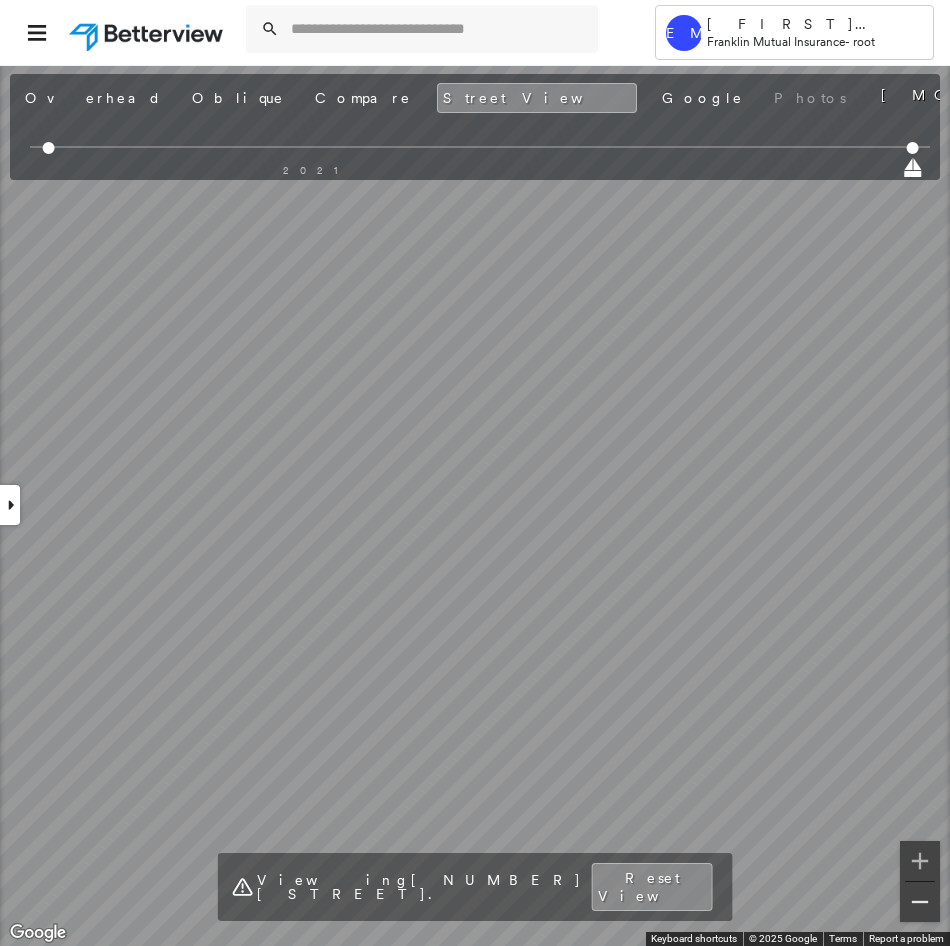click on "Tower EM Erika McCarty Franklin Mutual Insurance  -   root 420  Teaneck Rd ,  Ridgefield Park, NJ 07660 Assigned to:  - Assigned to:  - Assigned to:  - Open Comments Download PDF Report Summary Construction Occupancy Protection Exposure Determination Overhead Obliques Street View Roof Spotlight™ Index :  67 out of 100 0 100 25 50 75 1 Building Roof Scores 1 Buildings Policy Information Flags :  1 (0 cleared, 1 uncleared) Construction Roof Spotlights :  Zinc Staining, Staining, Tile or Shingle Staining Property Features :  Asphalt Roof Size & Shape :  1 building  - Hip | Asphalt Shingle BuildZoom - Building Permit Data and Analysis Occupancy Place Detail Protection Exposure FEMA Risk Index Wind Flood Regional Hazard: 2   out of  5 Additional Perils Determination Flags :  1 (0 cleared, 1 uncleared) Uncleared Flags (1) Cleared Flags  (0) MED Medium Priority Flagged 08/07/25 Clear Action Taken New Entry History Quote/New Business Terms & Conditions Added ACV Endorsement Added Cosmetic Endorsement General Save" at bounding box center (475, 473) 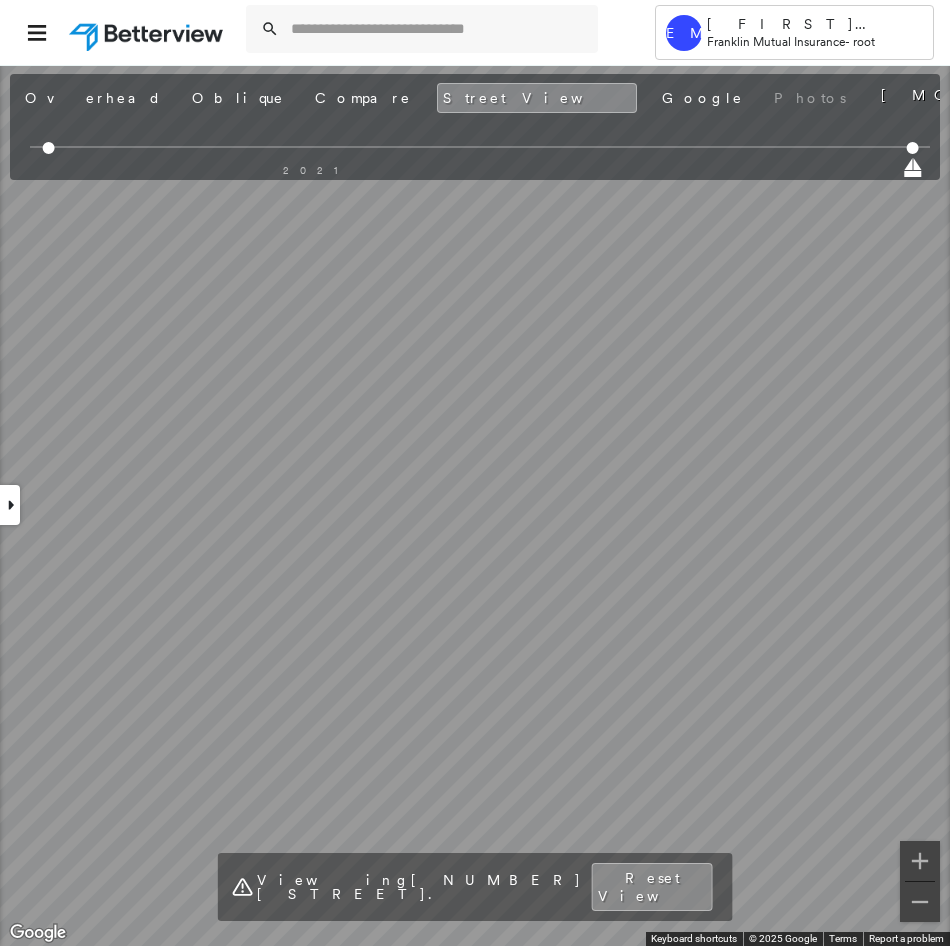 click on "Tower EM Erika McCarty Franklin Mutual Insurance  -   root 420  Teaneck Rd ,  Ridgefield Park, NJ 07660 Assigned to:  - Assigned to:  - Assigned to:  - Open Comments Download PDF Report Summary Construction Occupancy Protection Exposure Determination Overhead Obliques Street View Roof Spotlight™ Index :  67 out of 100 0 100 25 50 75 1 Building Roof Scores 1 Buildings Policy Information Flags :  1 (0 cleared, 1 uncleared) Construction Roof Spotlights :  Zinc Staining, Staining, Tile or Shingle Staining Property Features :  Asphalt Roof Size & Shape :  1 building  - Hip | Asphalt Shingle BuildZoom - Building Permit Data and Analysis Occupancy Place Detail Protection Exposure FEMA Risk Index Wind Flood Regional Hazard: 2   out of  5 Additional Perils Determination Flags :  1 (0 cleared, 1 uncleared) Uncleared Flags (1) Cleared Flags  (0) MED Medium Priority Flagged 08/07/25 Clear Action Taken New Entry History Quote/New Business Terms & Conditions Added ACV Endorsement Added Cosmetic Endorsement General Save" at bounding box center [475, 473] 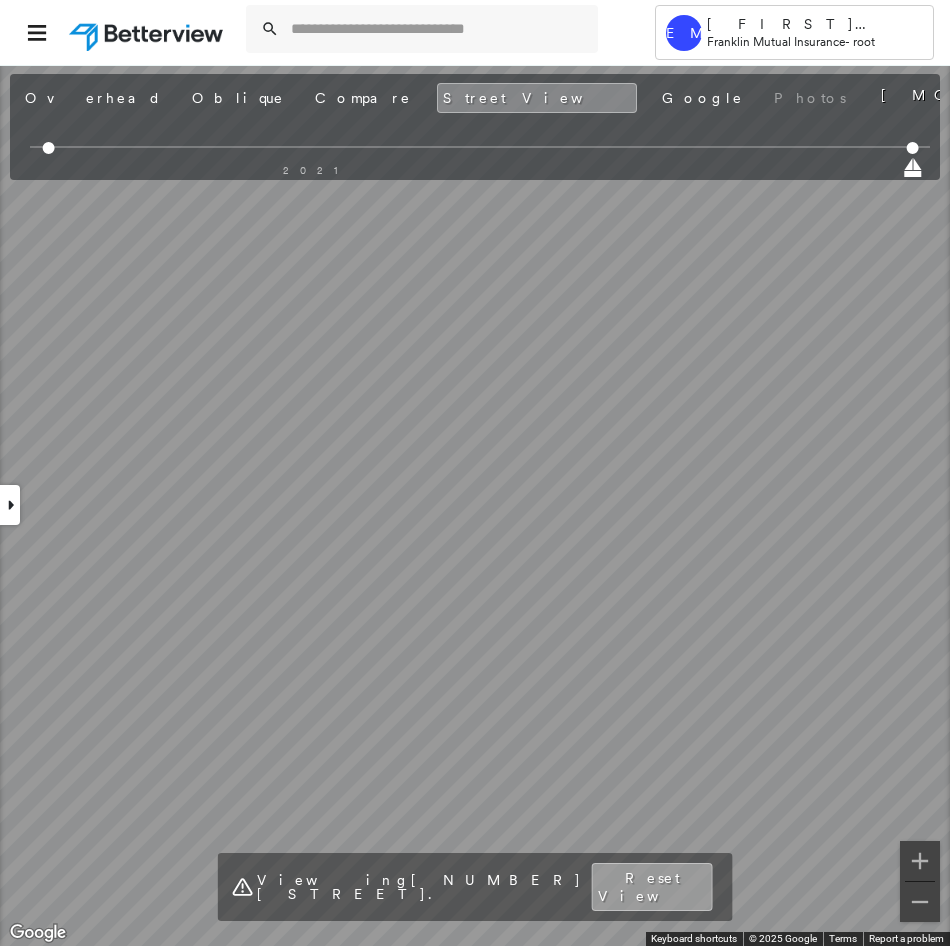 click on "Reset View" at bounding box center [652, 887] 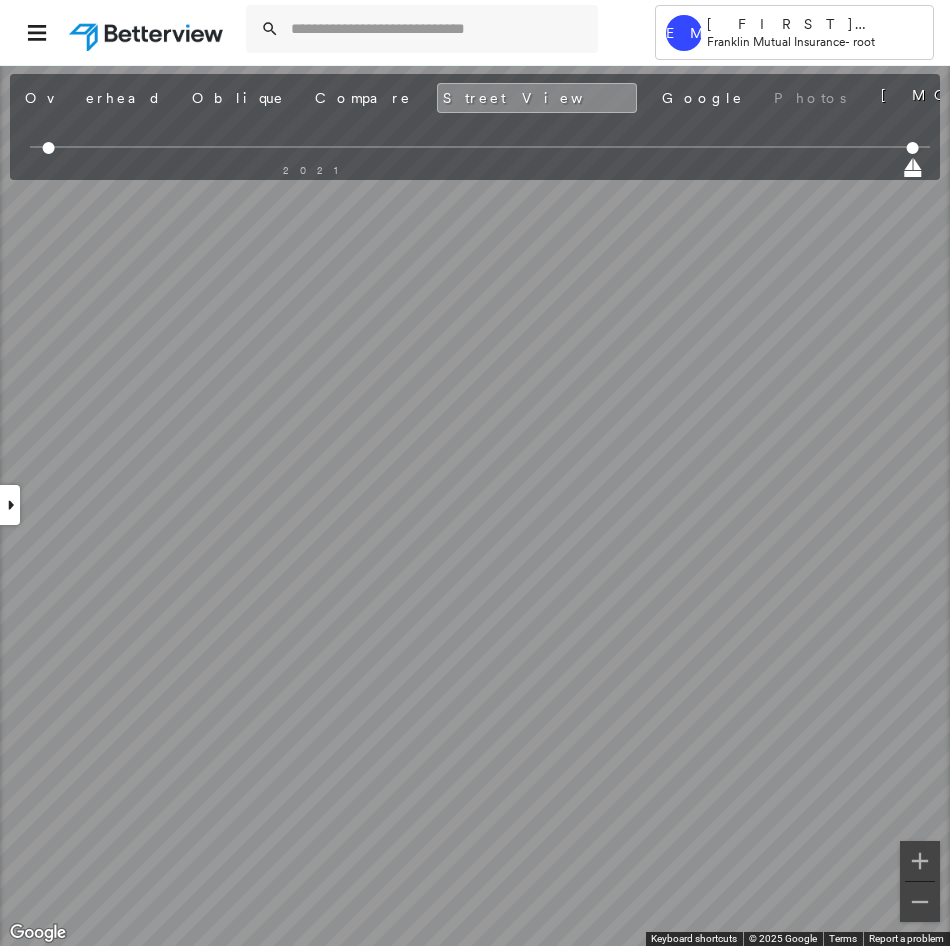 click on "Tower EM Erika McCarty Franklin Mutual Insurance  -   root 420  Teaneck Rd ,  Ridgefield Park, NJ 07660 Assigned to:  - Assigned to:  - Assigned to:  - Open Comments Download PDF Report Summary Construction Occupancy Protection Exposure Determination Overhead Obliques Street View Roof Spotlight™ Index :  67 out of 100 0 100 25 50 75 1 Building Roof Scores 1 Buildings Policy Information Flags :  1 (0 cleared, 1 uncleared) Construction Roof Spotlights :  Zinc Staining, Staining, Tile or Shingle Staining Property Features :  Asphalt Roof Size & Shape :  1 building  - Hip | Asphalt Shingle BuildZoom - Building Permit Data and Analysis Occupancy Place Detail Protection Exposure FEMA Risk Index Wind Flood Regional Hazard: 2   out of  5 Additional Perils Determination Flags :  1 (0 cleared, 1 uncleared) Uncleared Flags (1) Cleared Flags  (0) MED Medium Priority Flagged 08/07/25 Clear Action Taken New Entry History Quote/New Business Terms & Conditions Added ACV Endorsement Added Cosmetic Endorsement General Save" at bounding box center (475, 473) 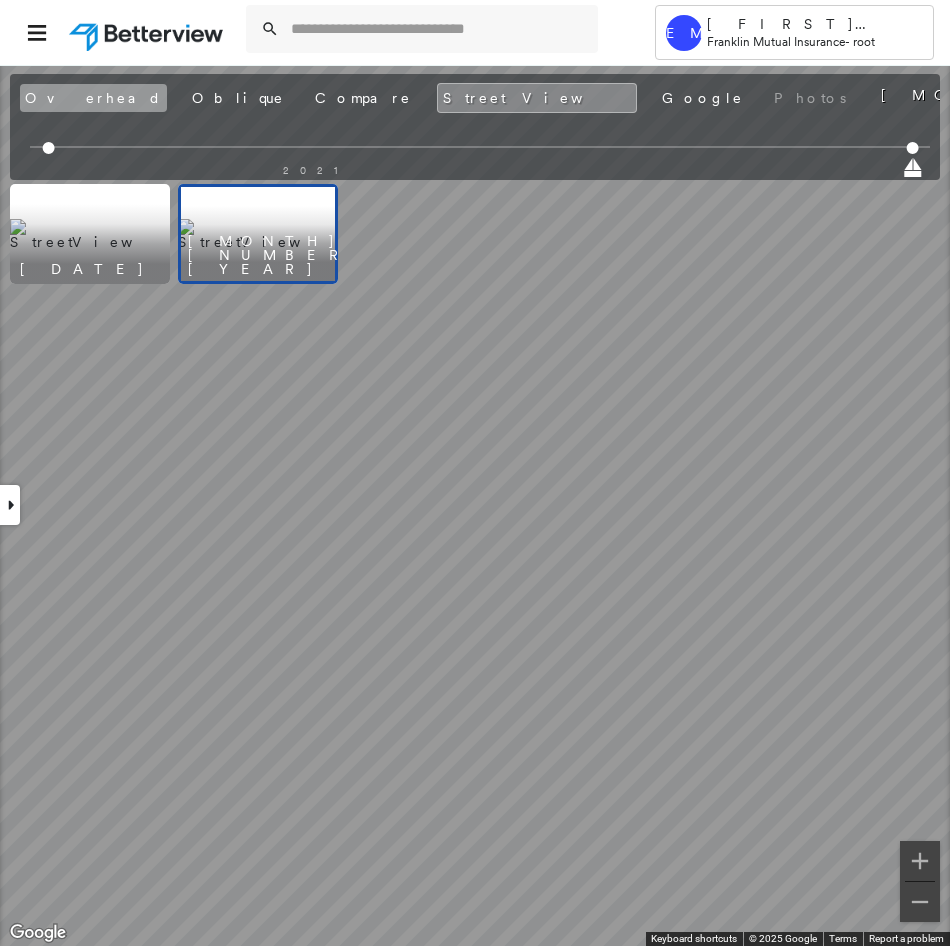 click on "Overhead" at bounding box center [93, 98] 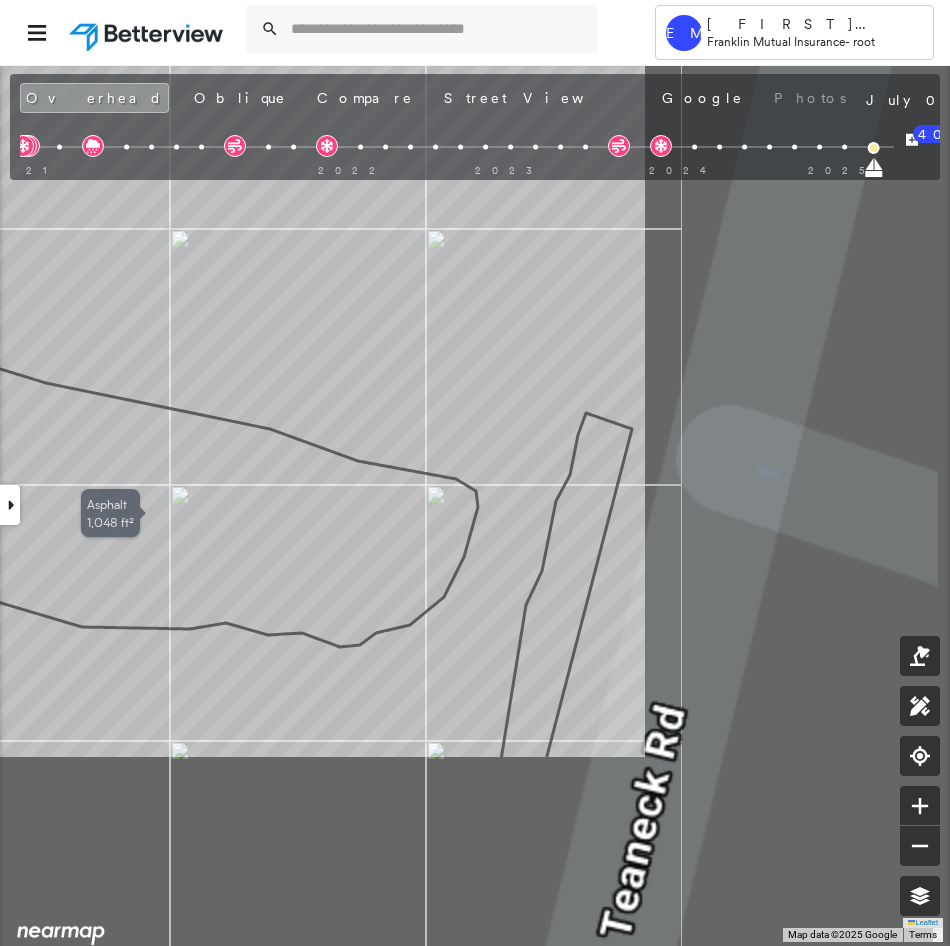 drag, startPoint x: 615, startPoint y: 783, endPoint x: 227, endPoint y: 520, distance: 468.73553 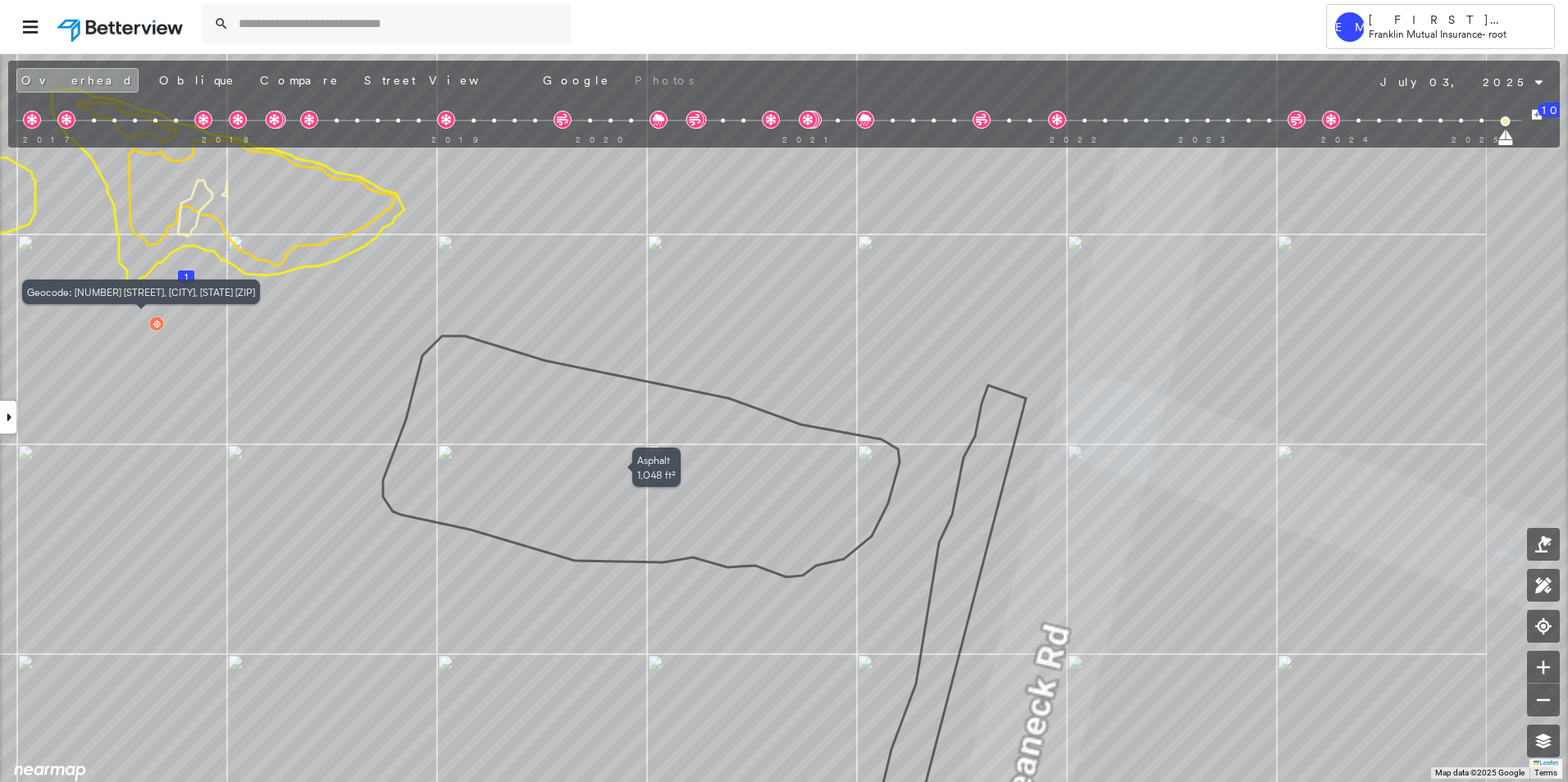 drag, startPoint x: 595, startPoint y: 489, endPoint x: 572, endPoint y: 482, distance: 24.041631 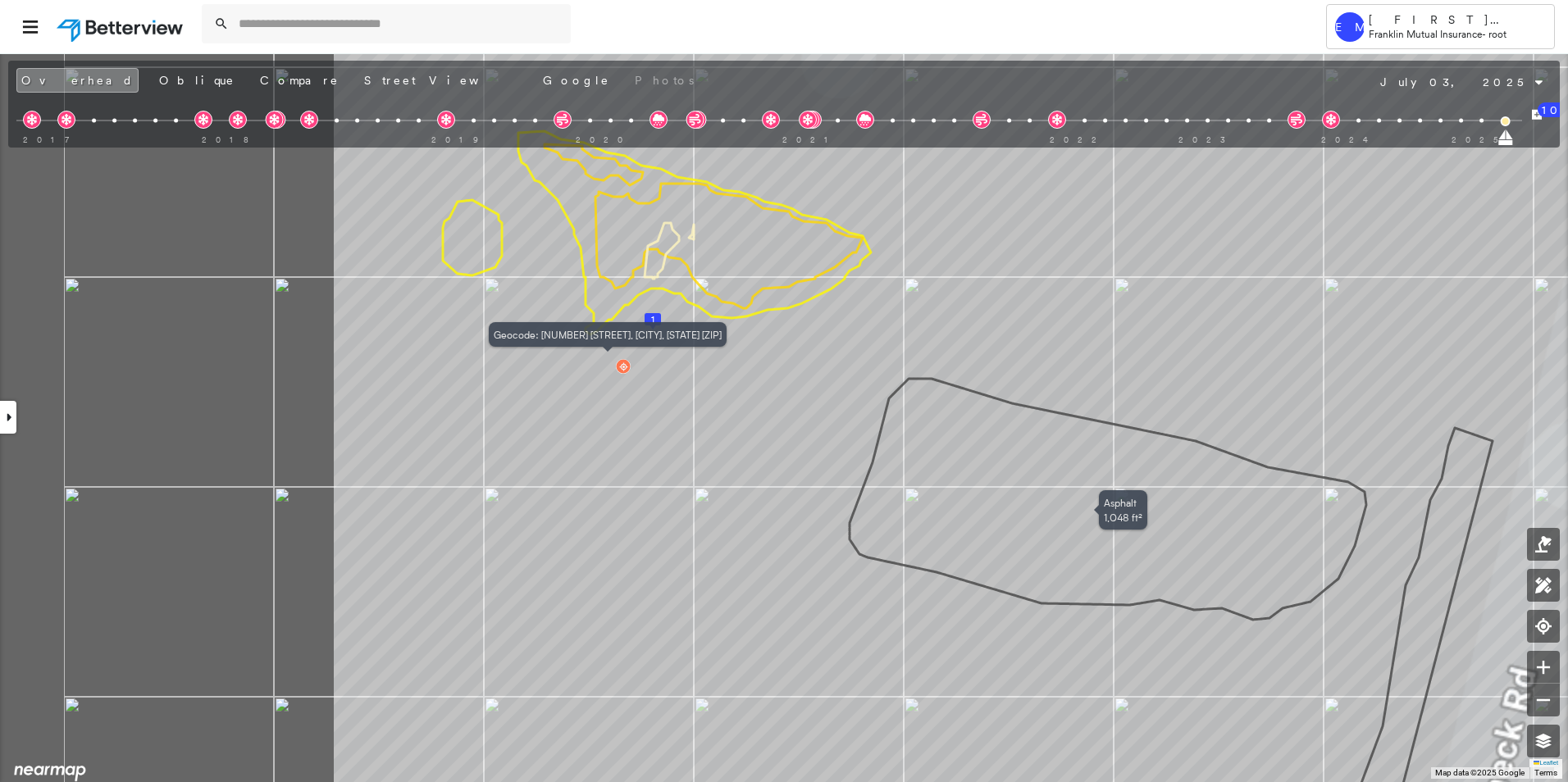 drag, startPoint x: 486, startPoint y: 477, endPoint x: 977, endPoint y: 526, distance: 493.439 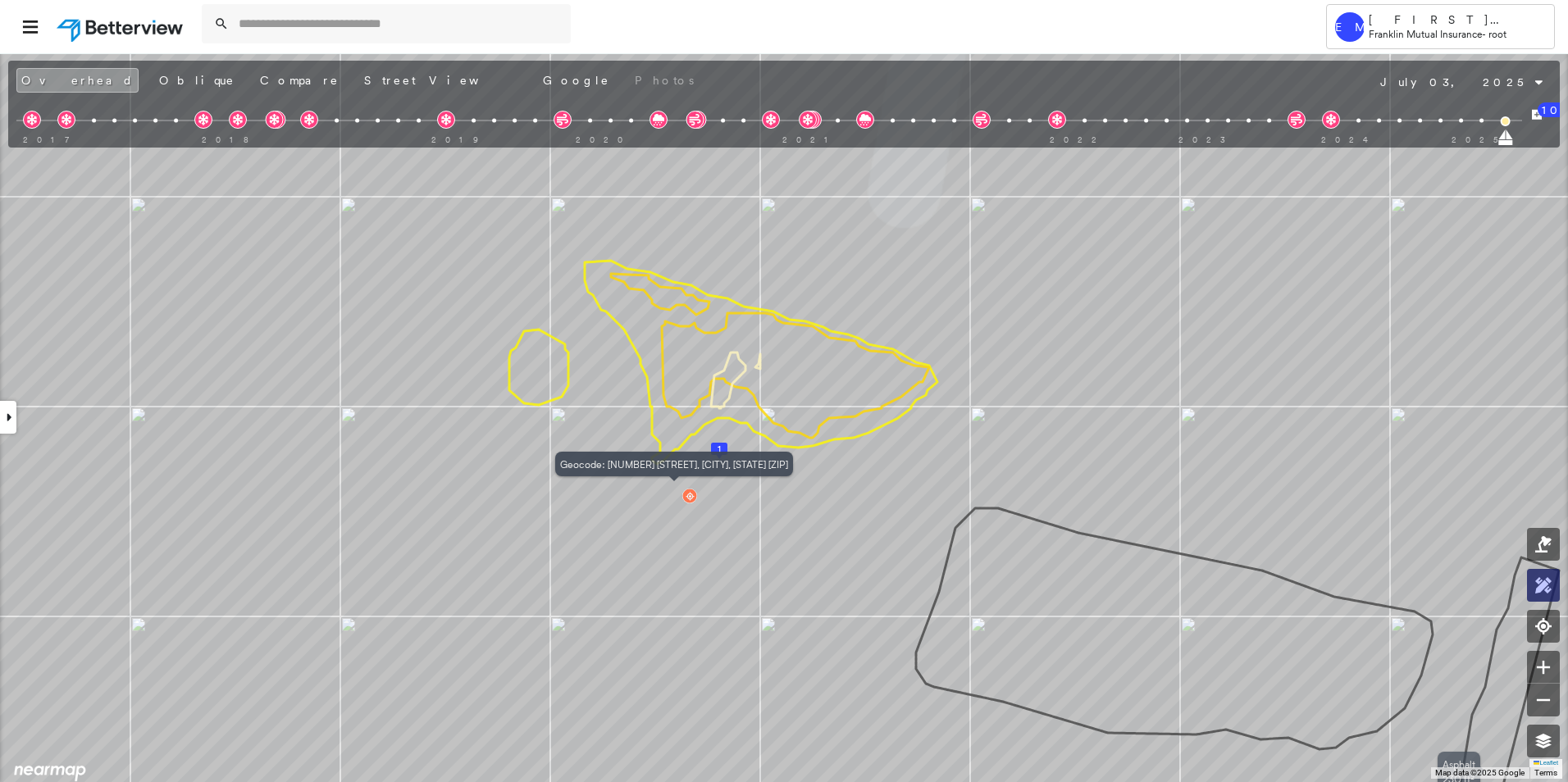 click at bounding box center (1543, 585) 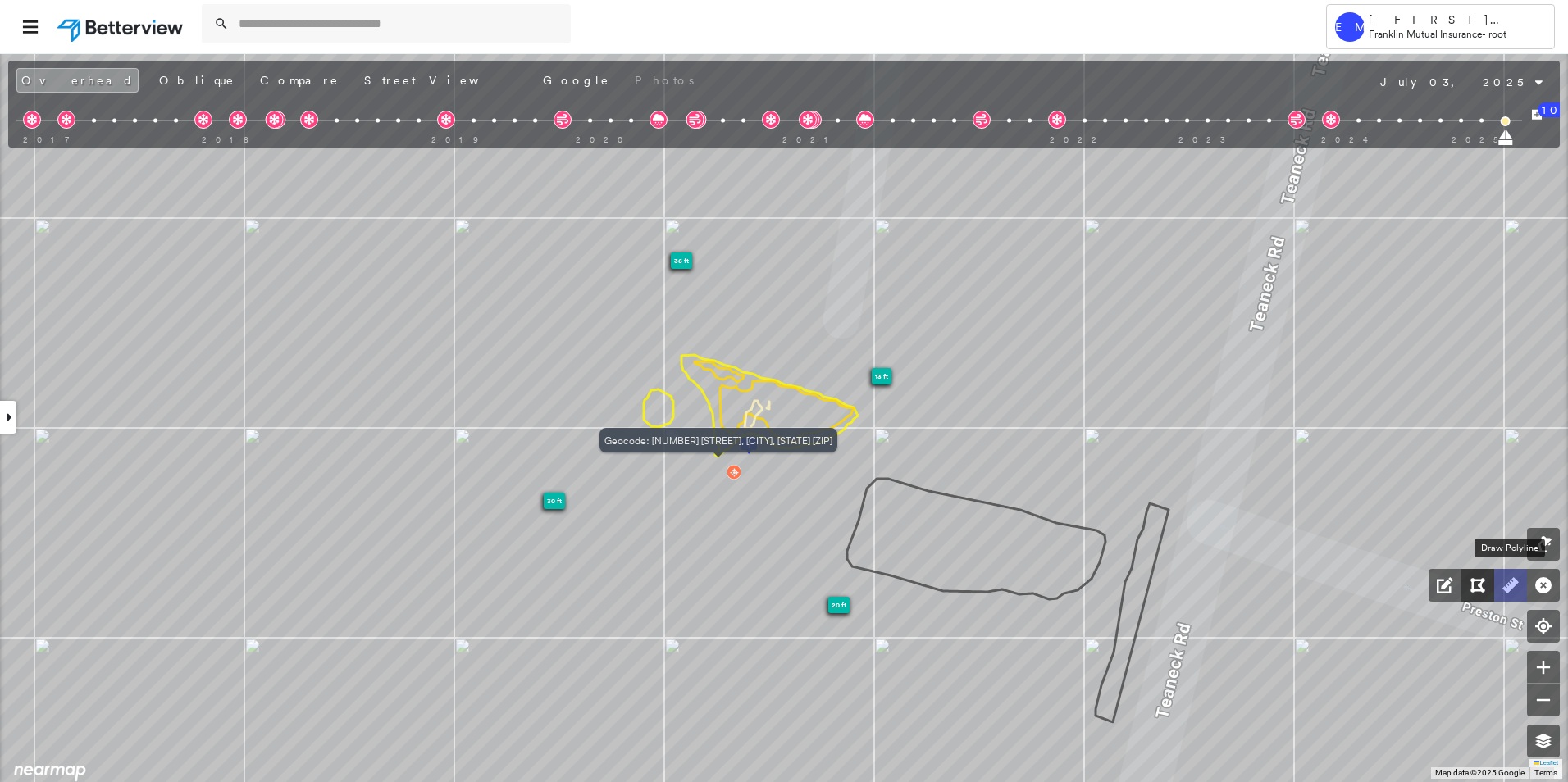 drag, startPoint x: 1518, startPoint y: 586, endPoint x: 1469, endPoint y: 588, distance: 49.040799 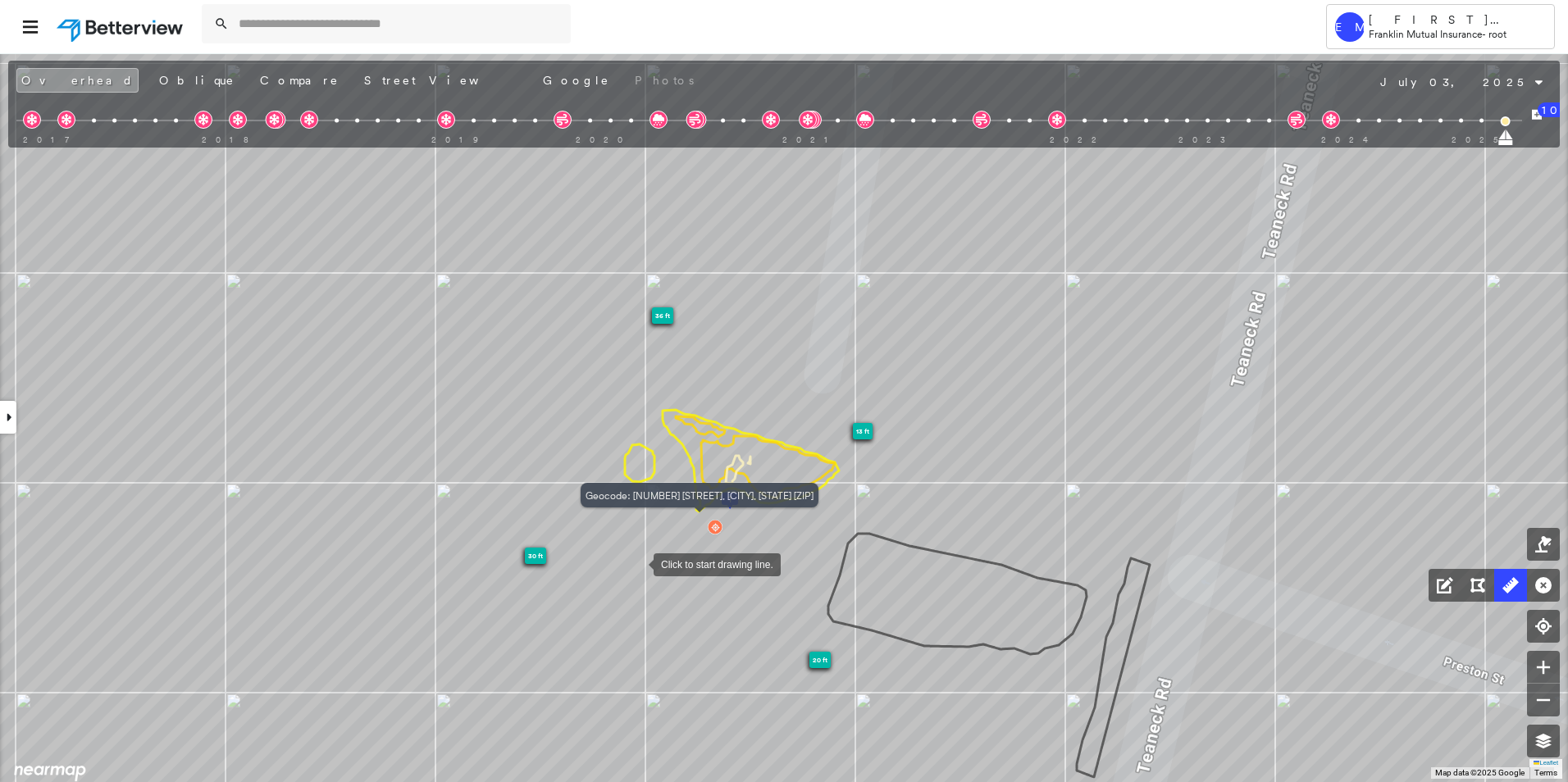 drag, startPoint x: 656, startPoint y: 507, endPoint x: 639, endPoint y: 557, distance: 52.81098 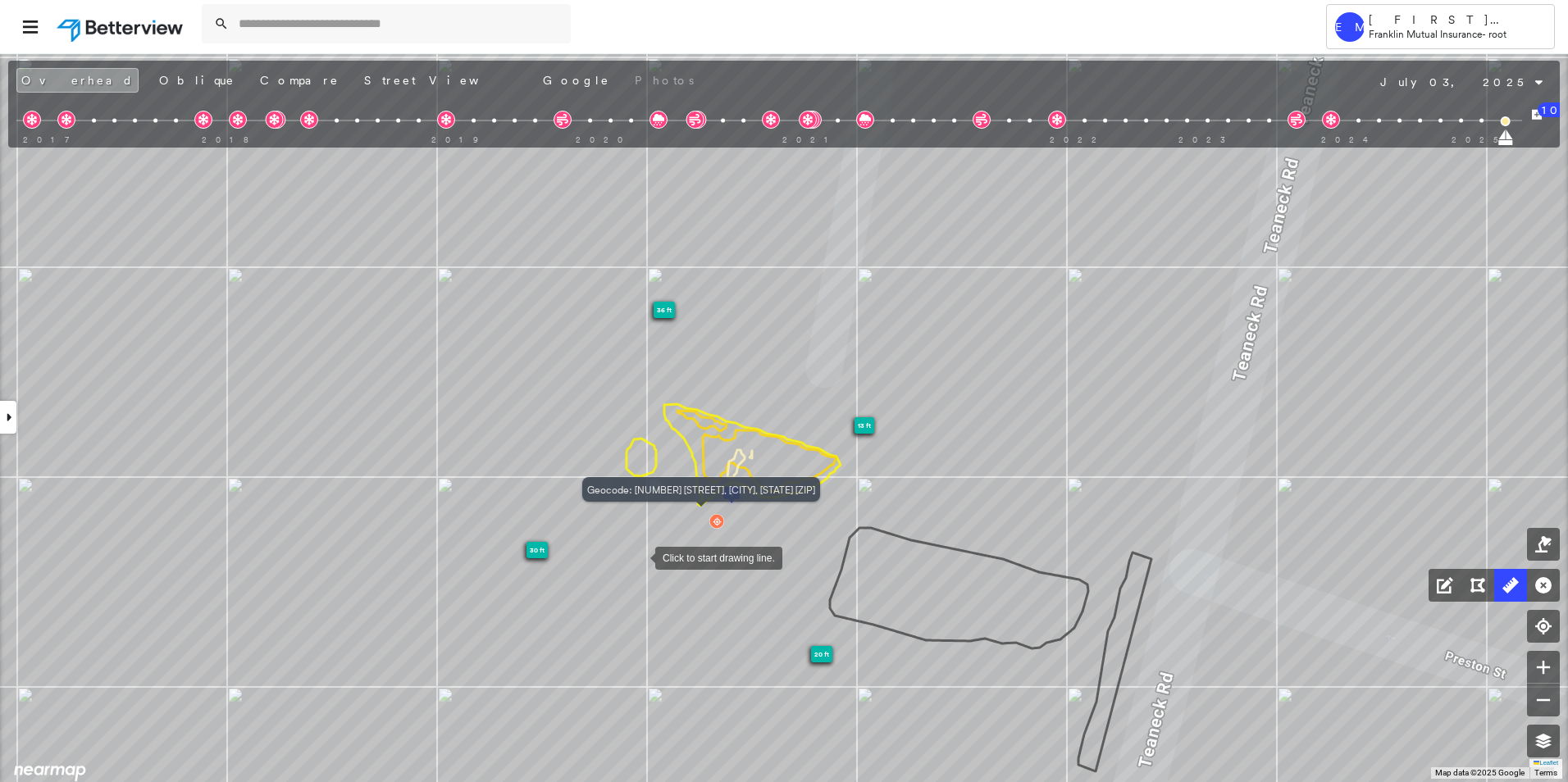 click at bounding box center (639, 557) 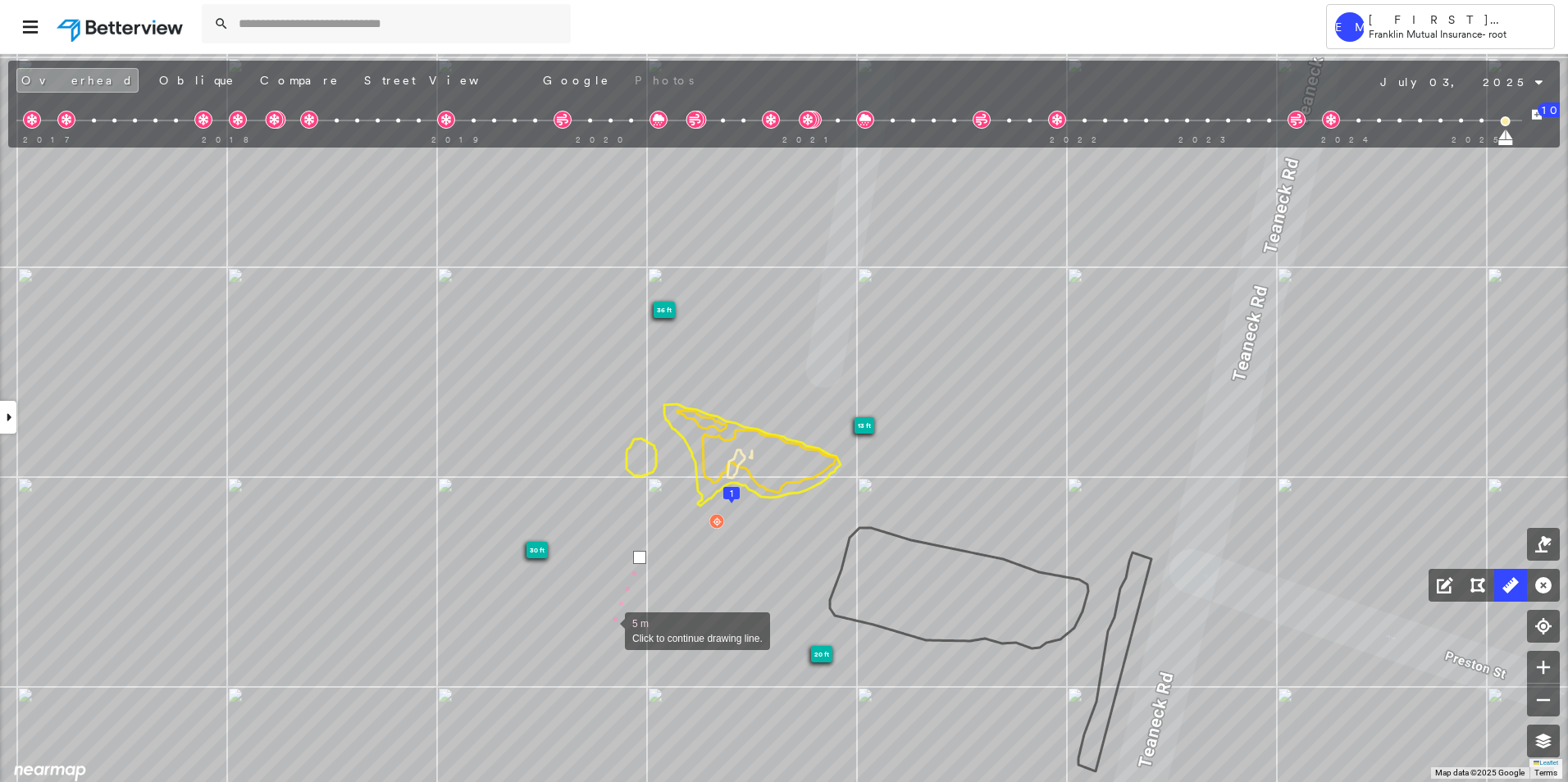 click at bounding box center [609, 630] 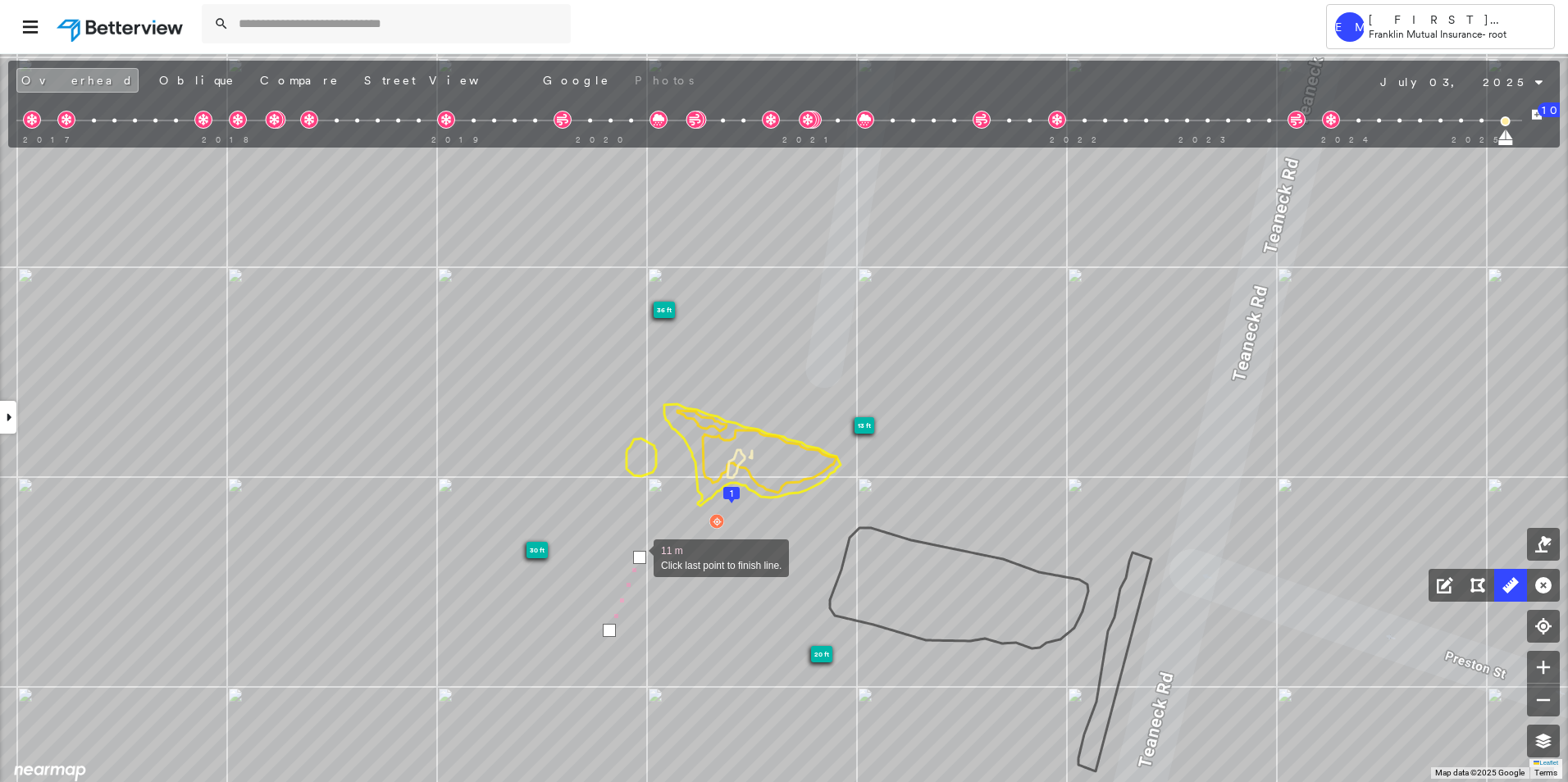 click at bounding box center [640, 557] 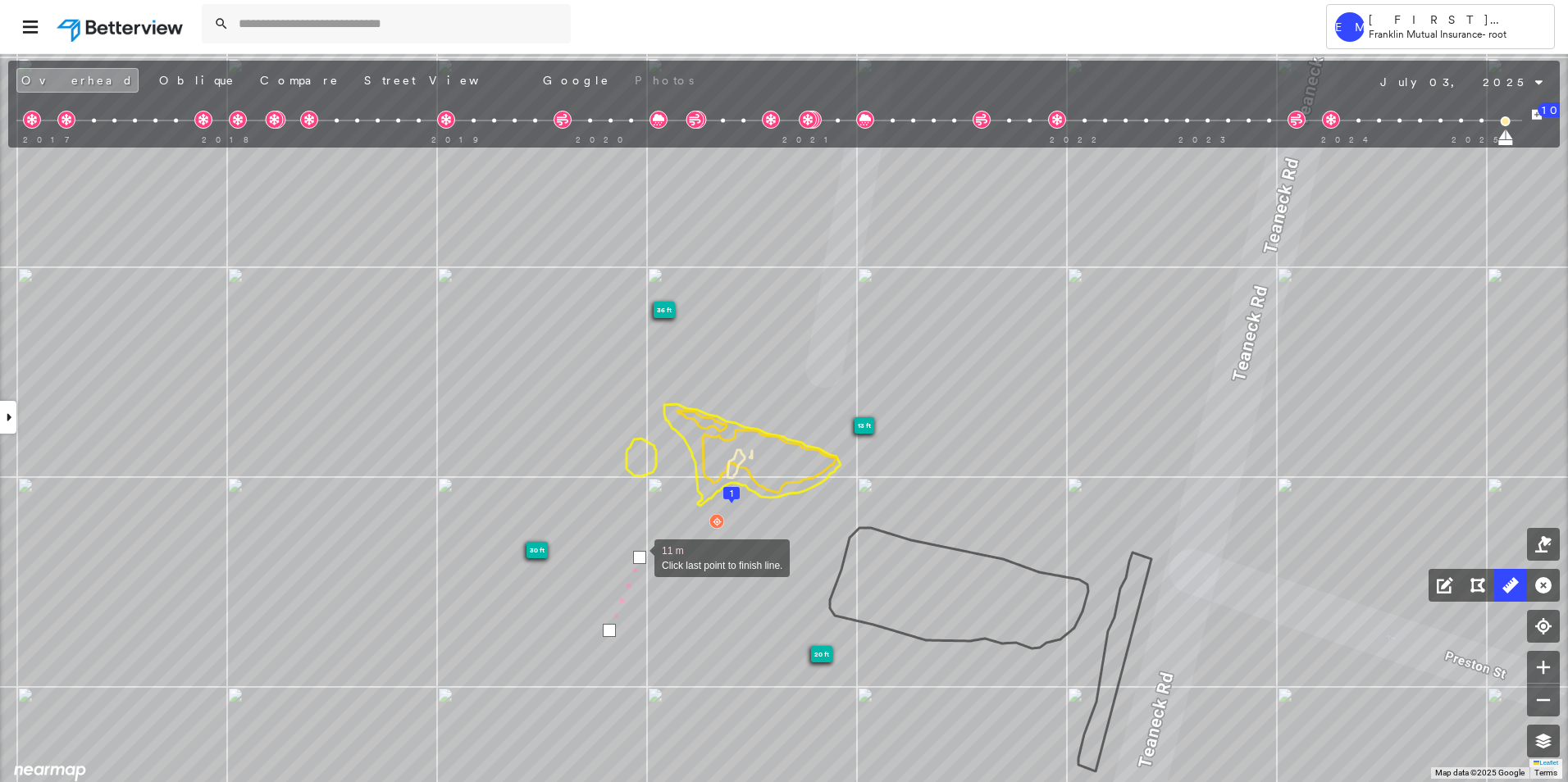 click at bounding box center [640, 557] 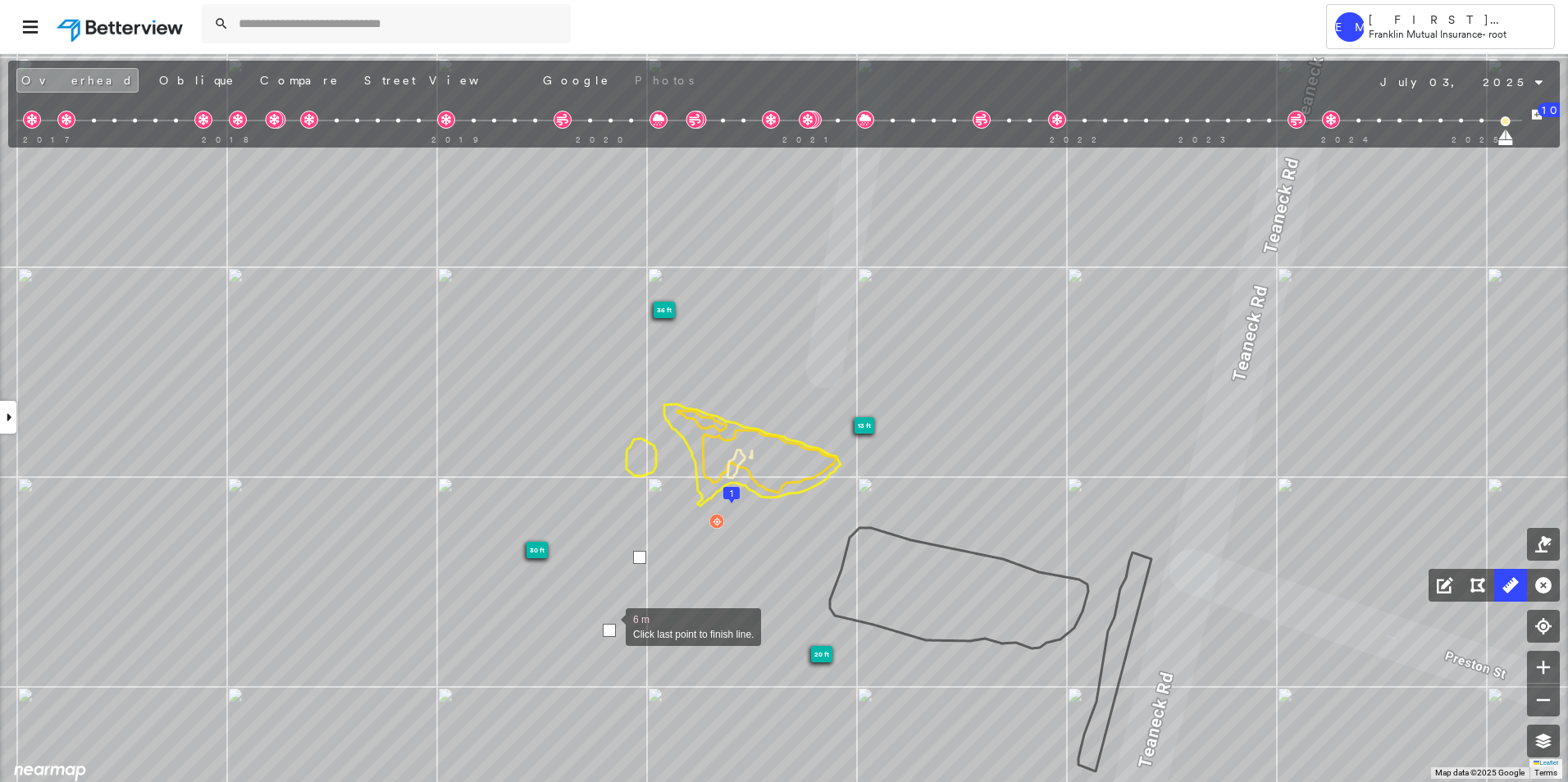 click at bounding box center [609, 630] 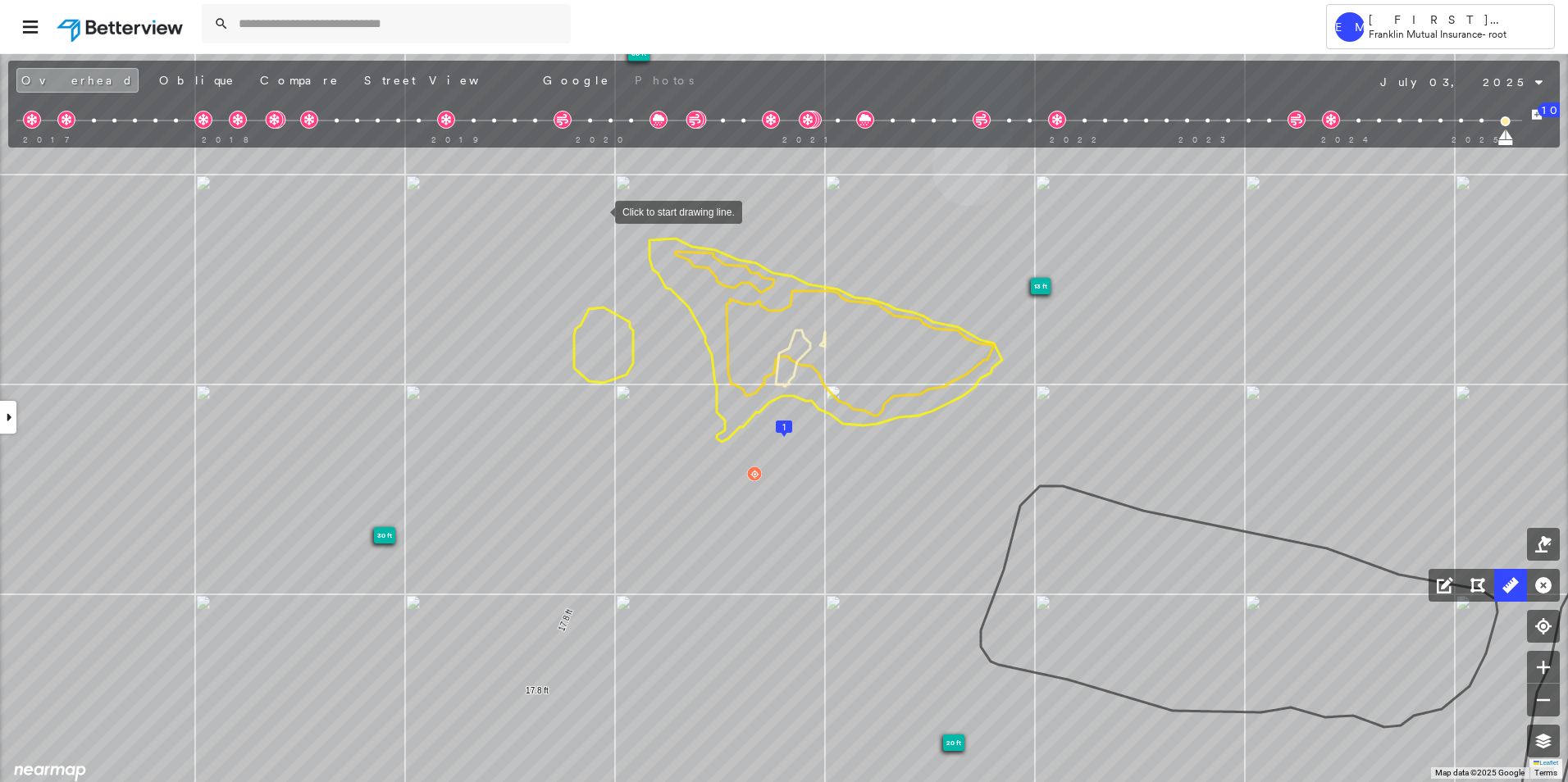 click at bounding box center (599, 211) 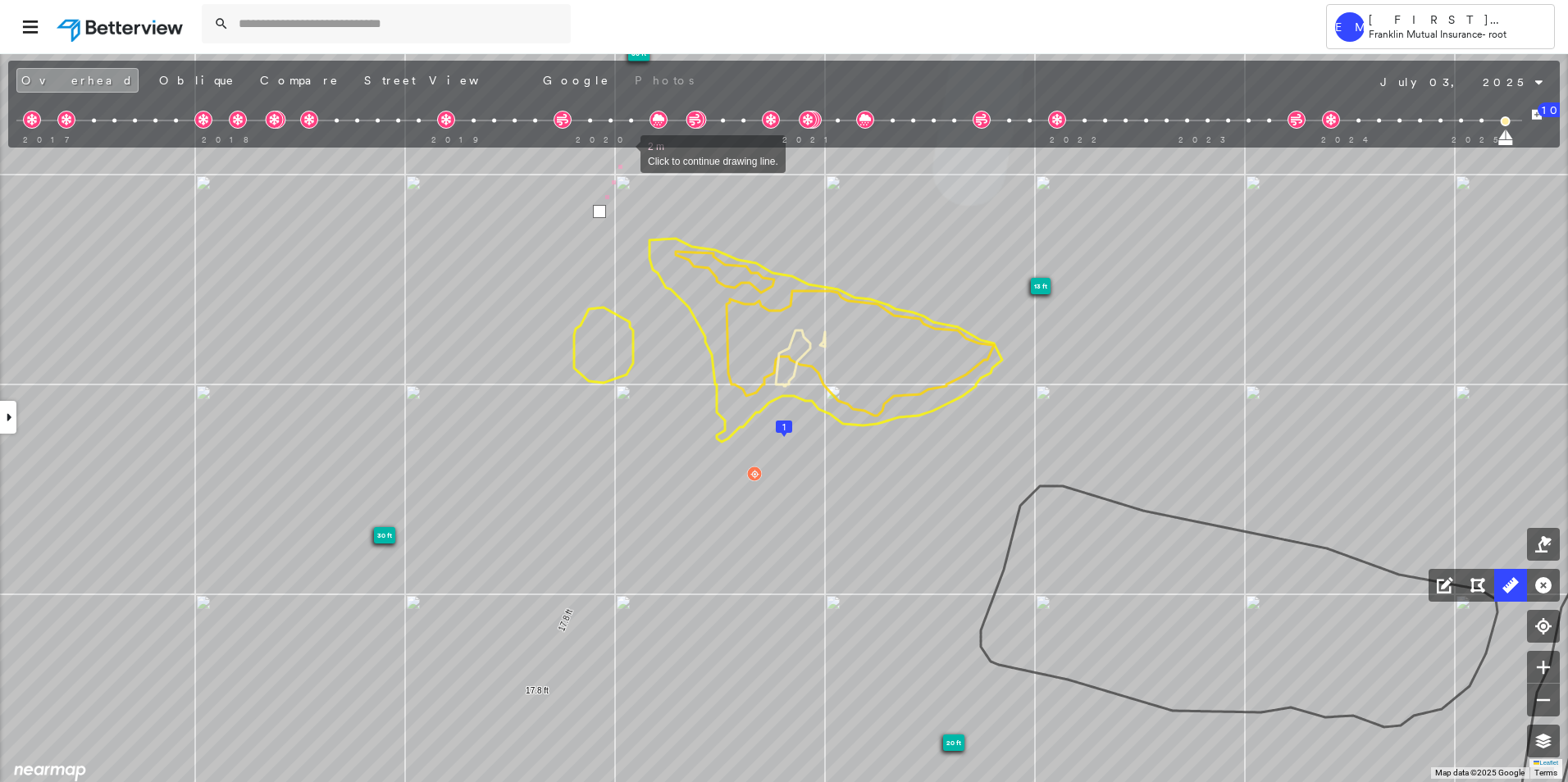 click at bounding box center (624, 152) 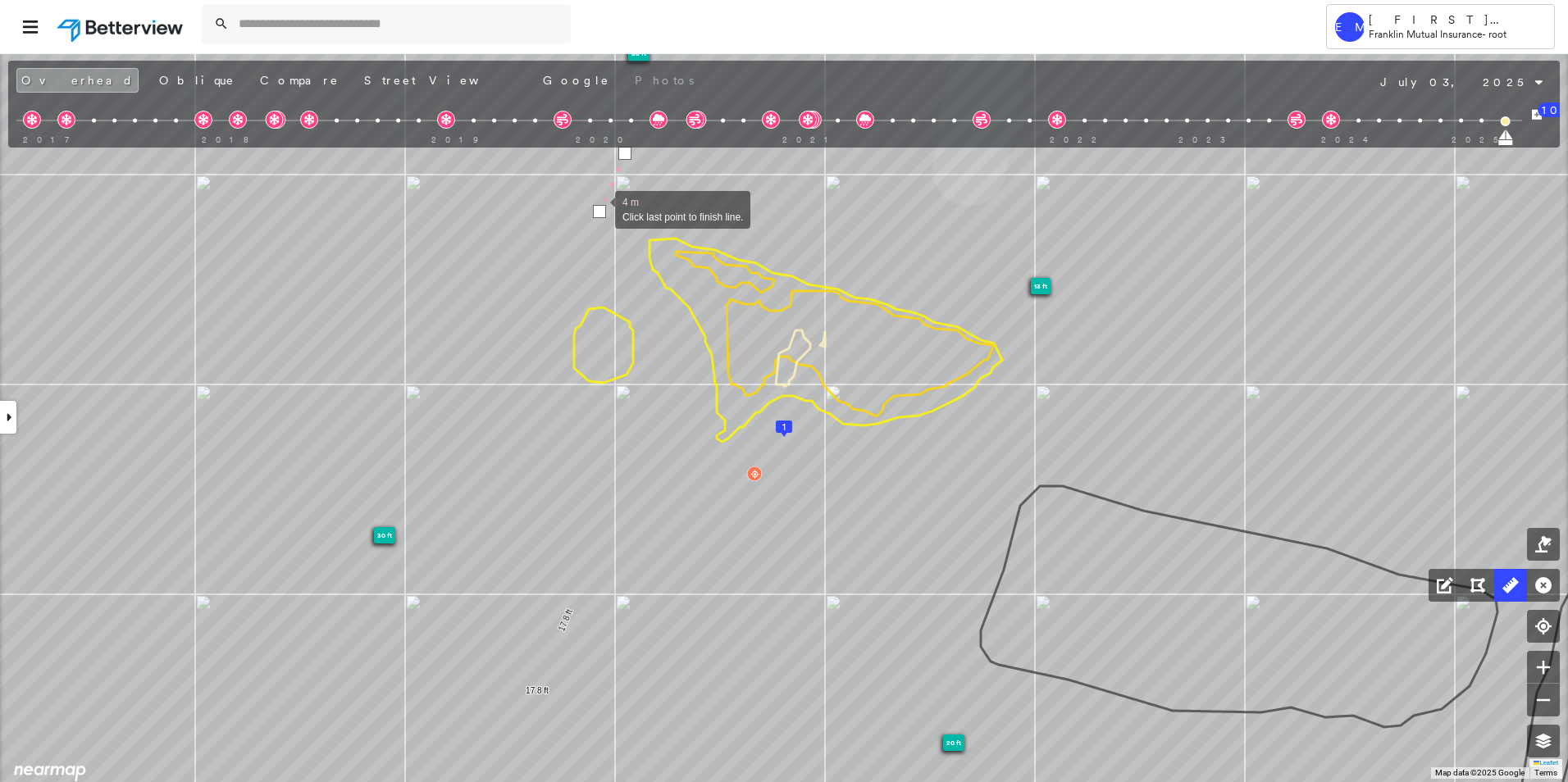 click at bounding box center [599, 211] 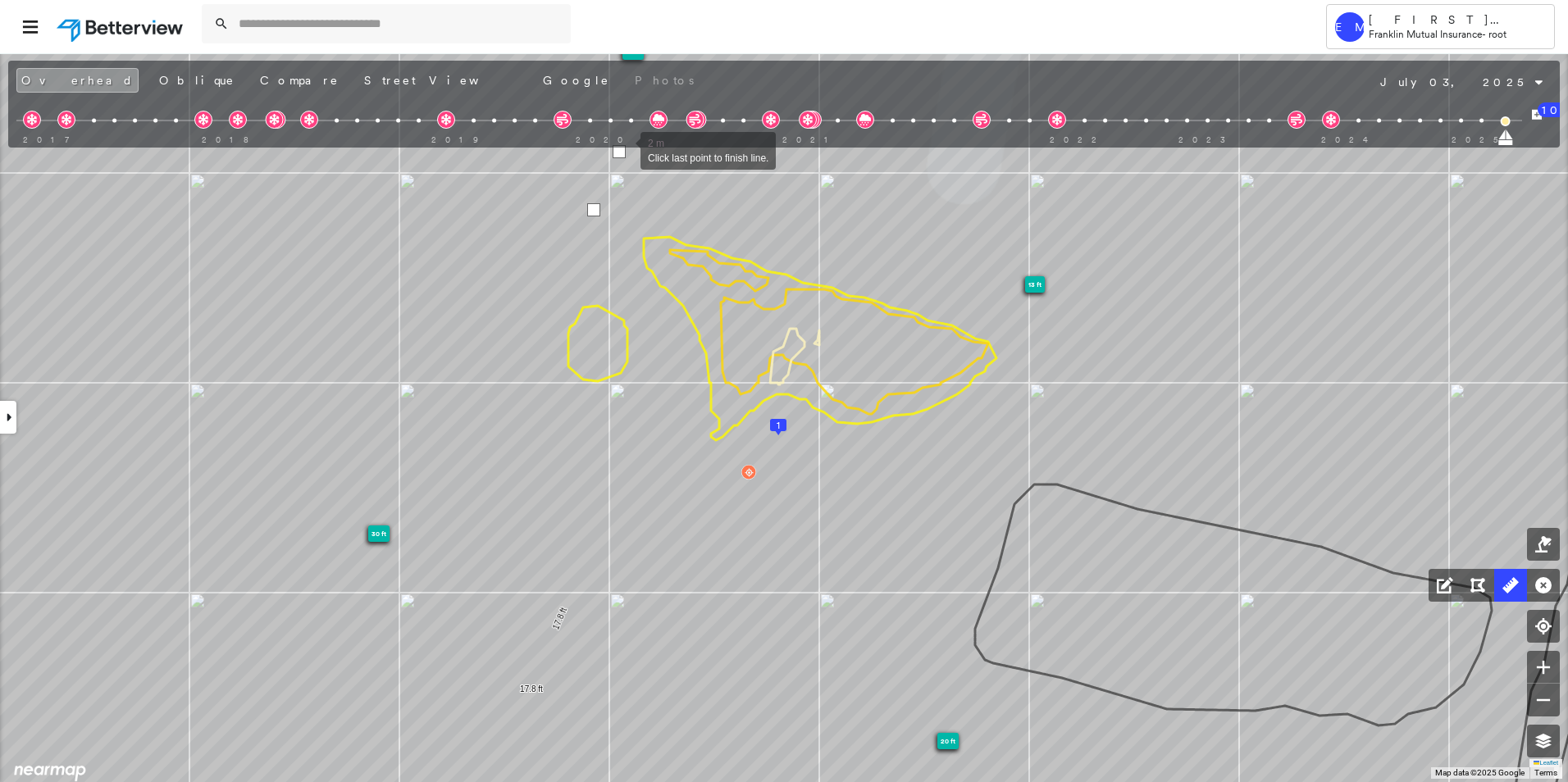 click at bounding box center [619, 152] 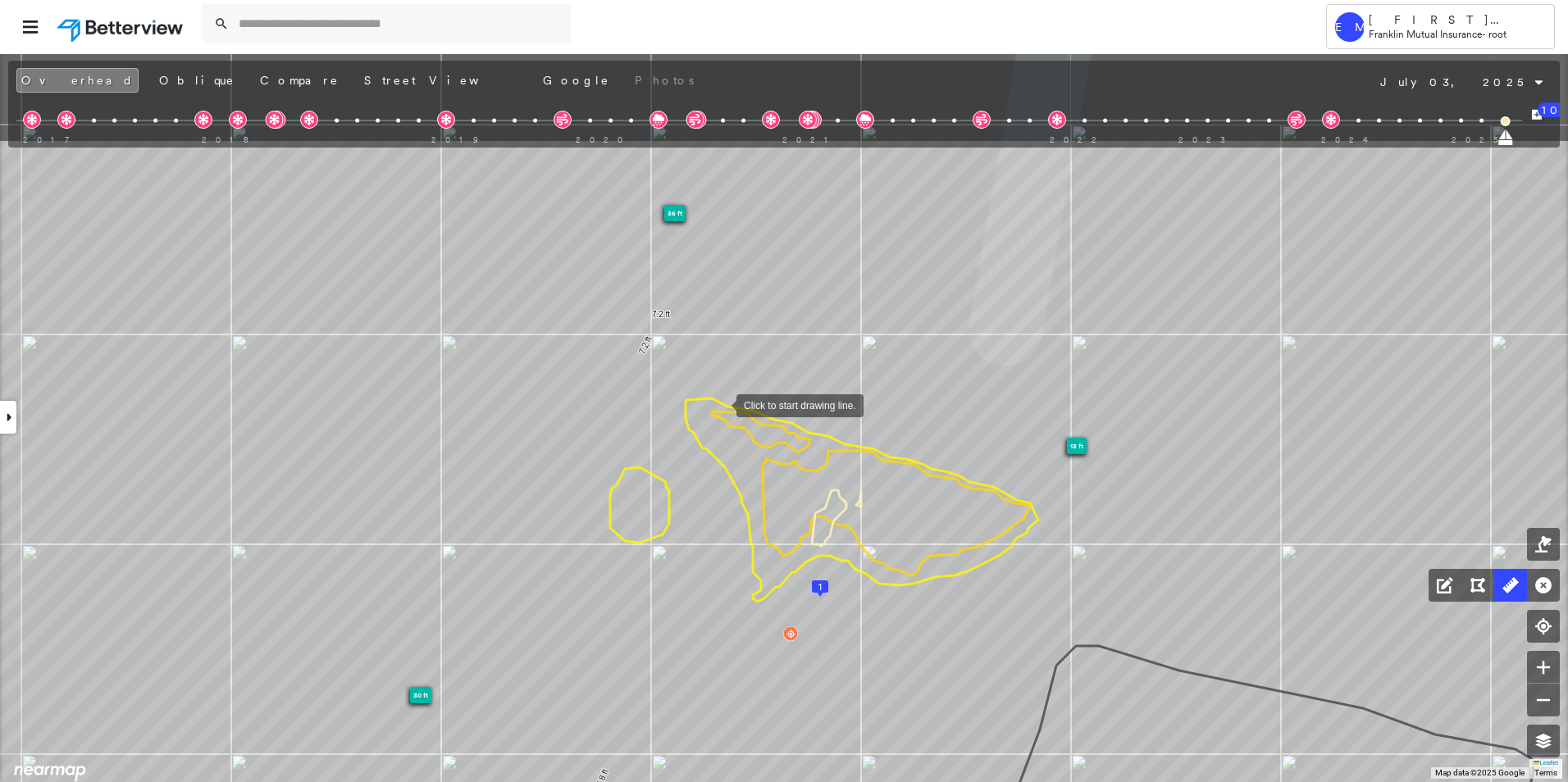 click on "1
36 ft
20 ft
13 ft
30 ft
17.8 ft 17.8 ft 7.2 ft 7.2 ft Click to start drawing line." at bounding box center (-120, 561) 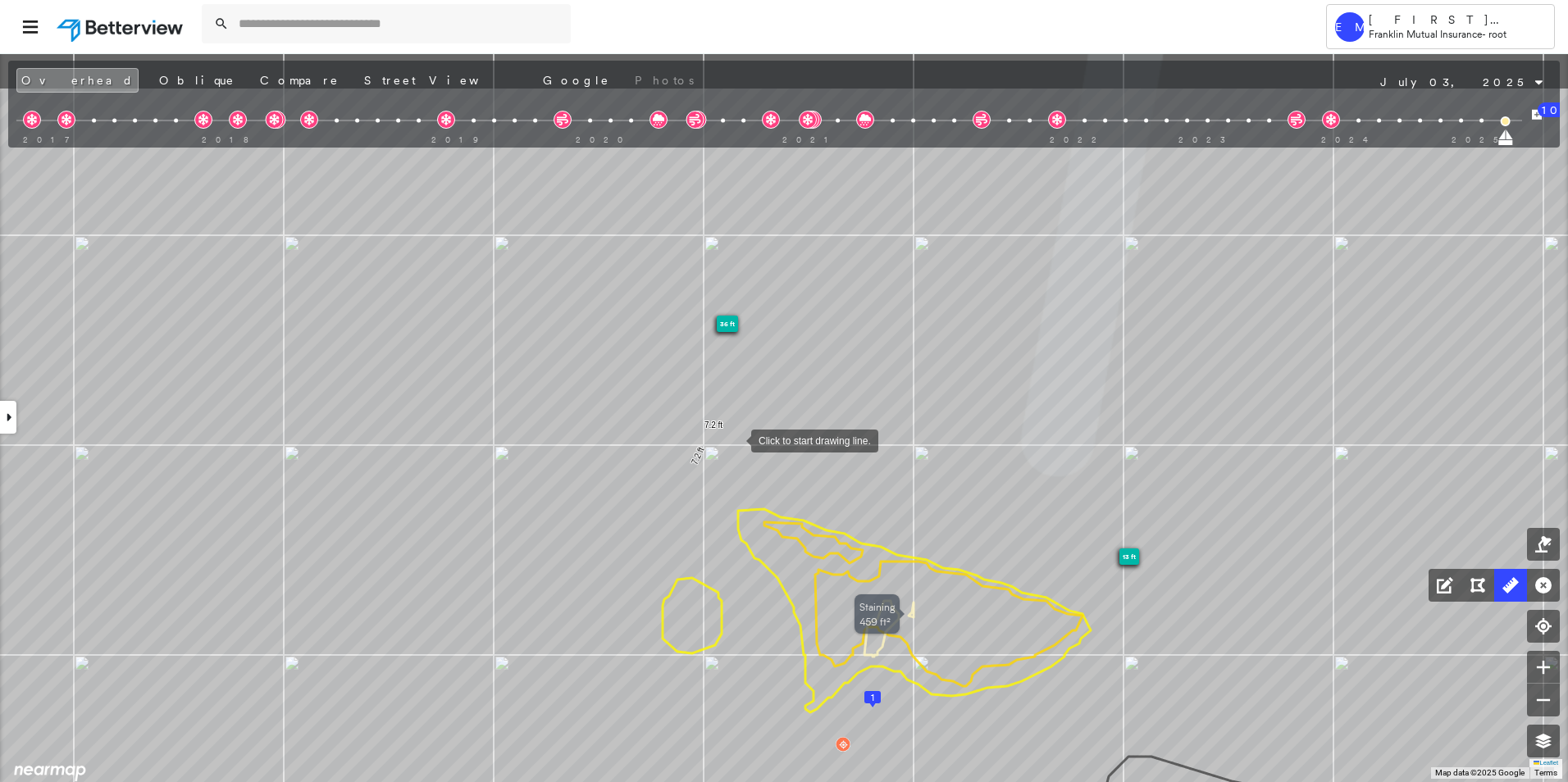 drag, startPoint x: 681, startPoint y: 335, endPoint x: 747, endPoint y: 455, distance: 136.95255 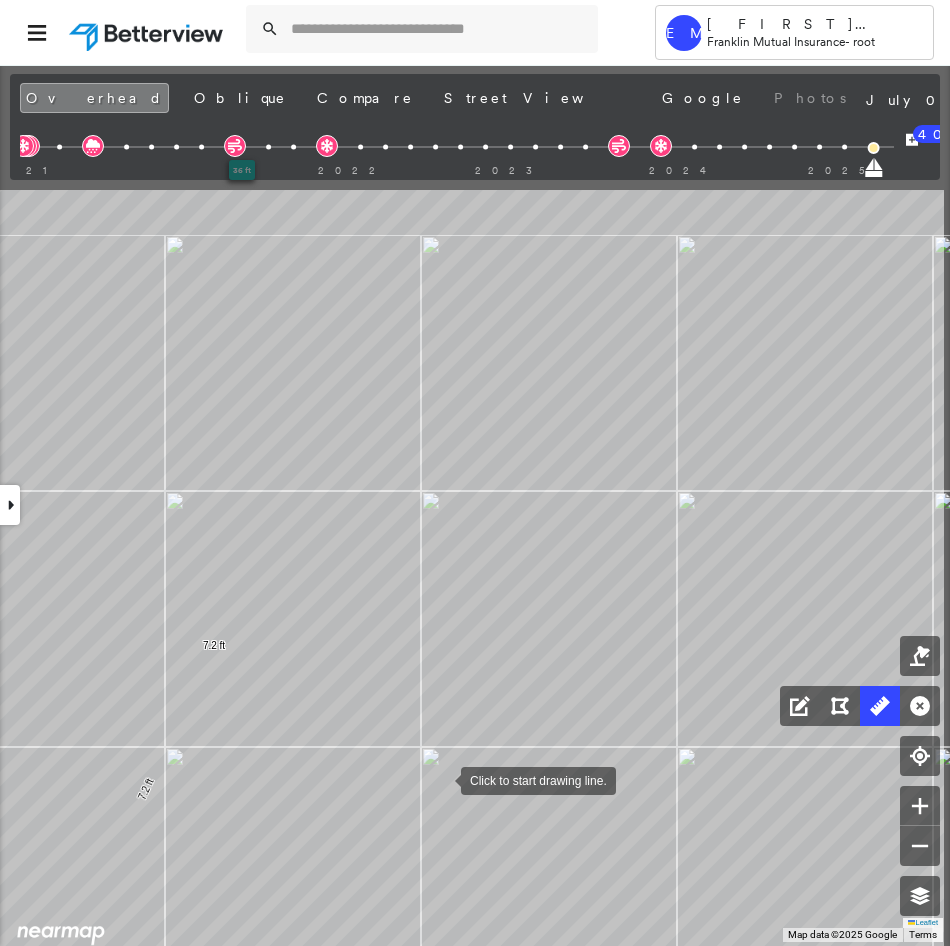drag, startPoint x: 523, startPoint y: 609, endPoint x: 437, endPoint y: 767, distance: 179.88885 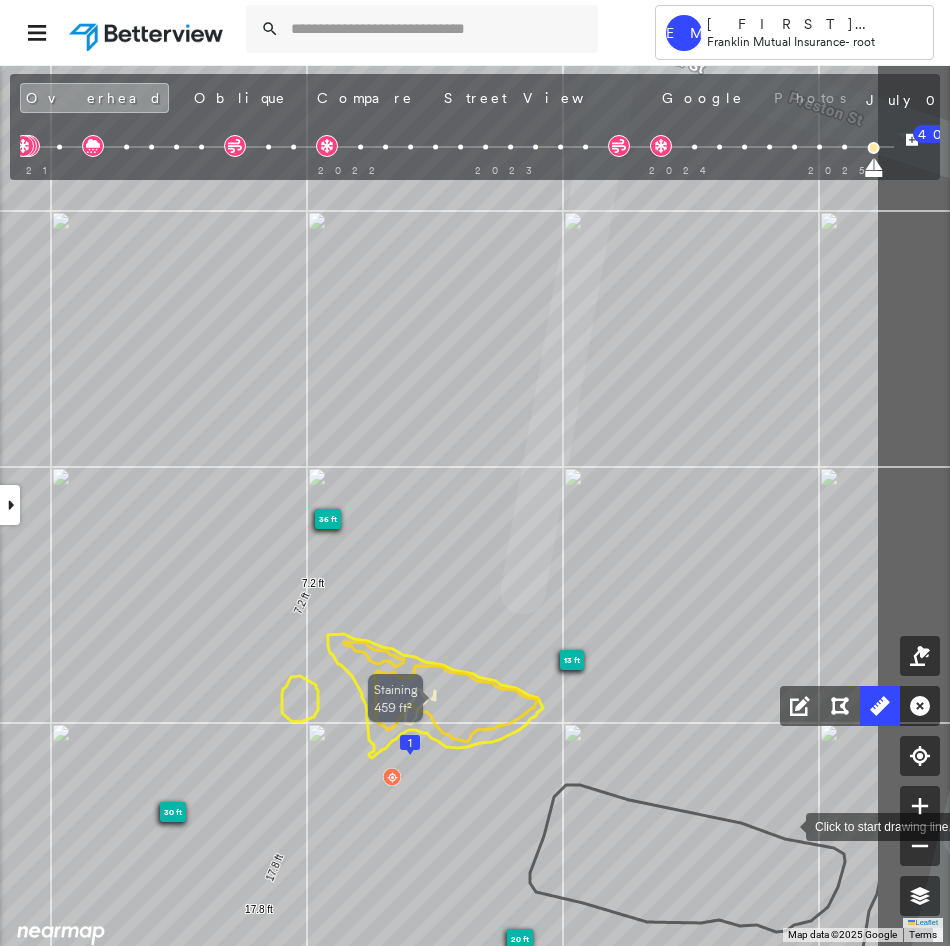 click on "1
36 ft
20 ft
13 ft
30 ft
17.8 ft 17.8 ft 7.2 ft 7.2 ft Staining 459 ft²  Click to start drawing line." at bounding box center [-821, 953] 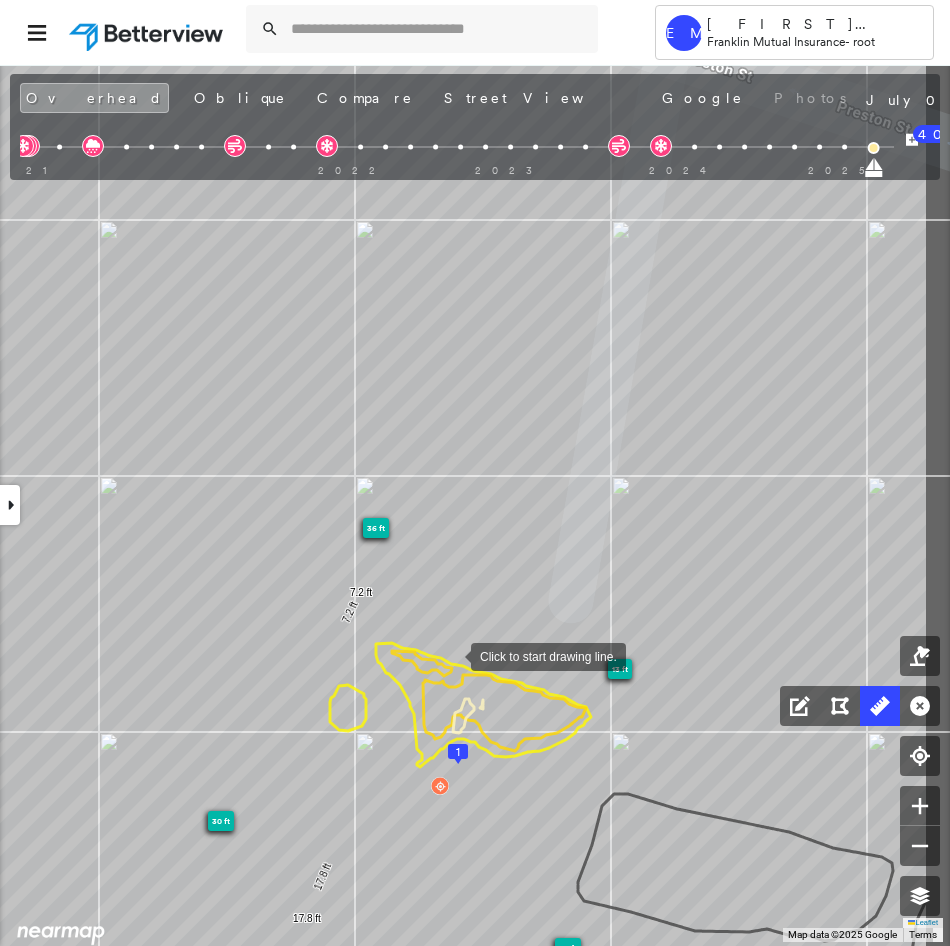 drag, startPoint x: 390, startPoint y: 644, endPoint x: 490, endPoint y: 660, distance: 101.27191 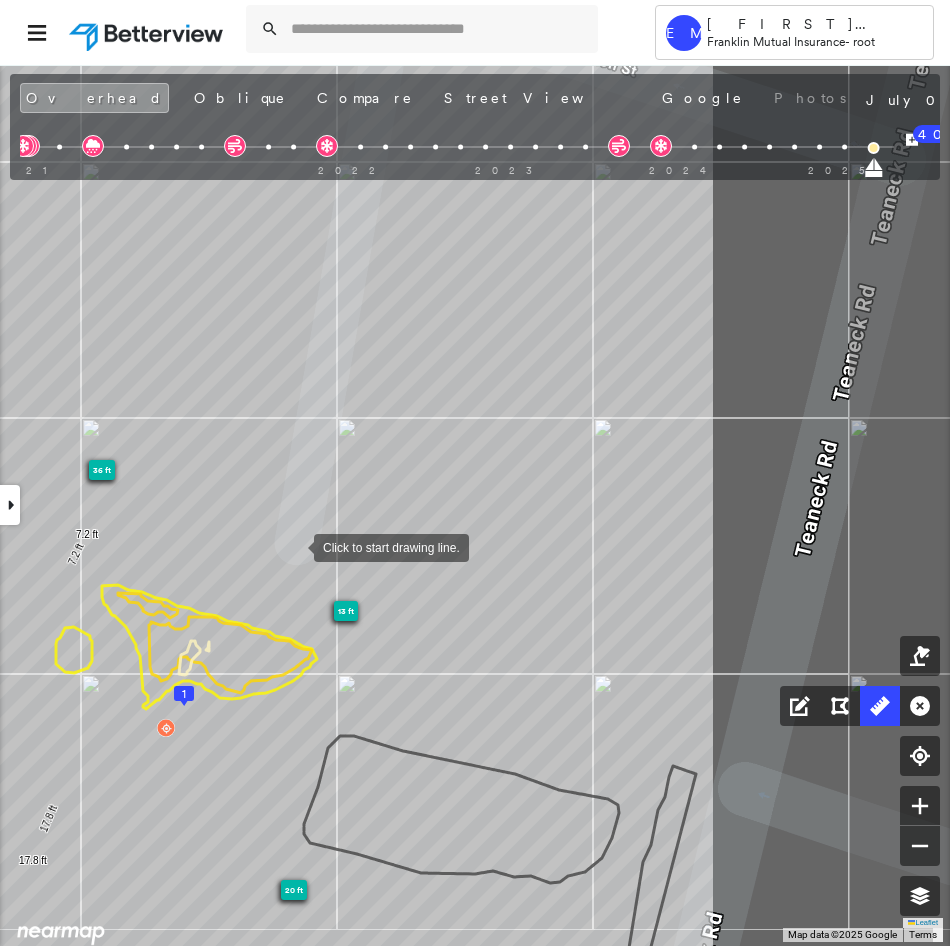 drag, startPoint x: 592, startPoint y: 614, endPoint x: 290, endPoint y: 545, distance: 309.7822 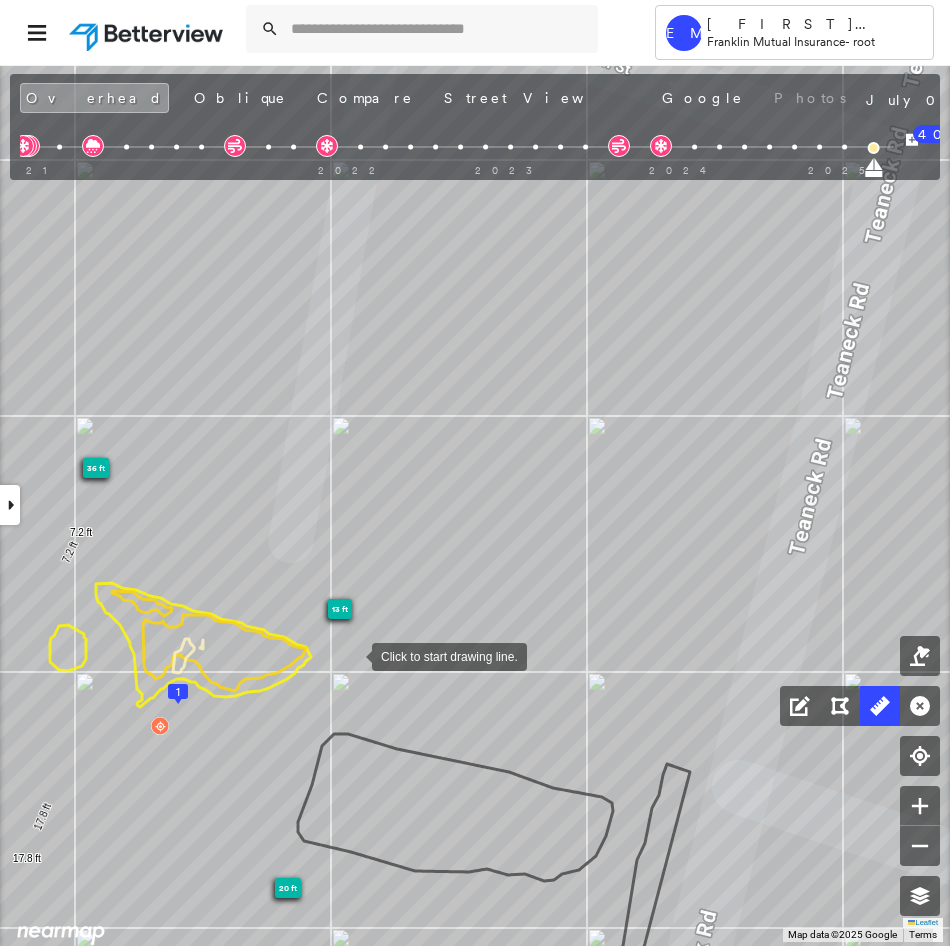 click at bounding box center [352, 655] 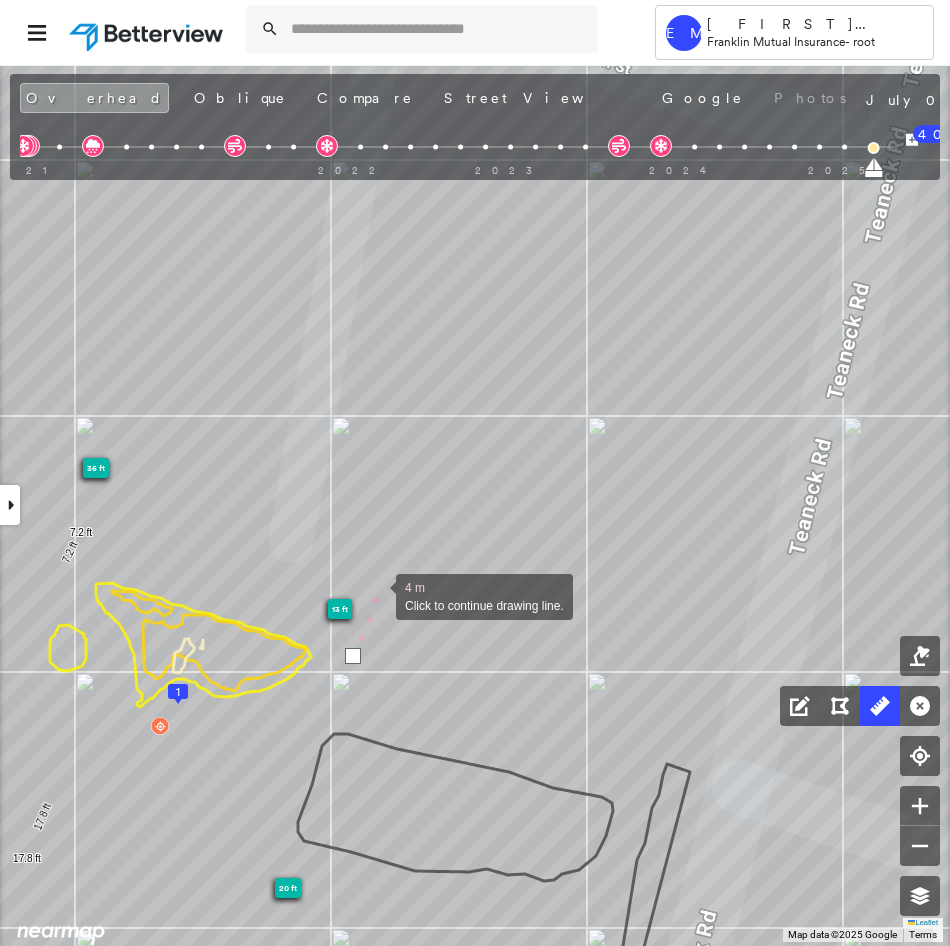 click at bounding box center (376, 595) 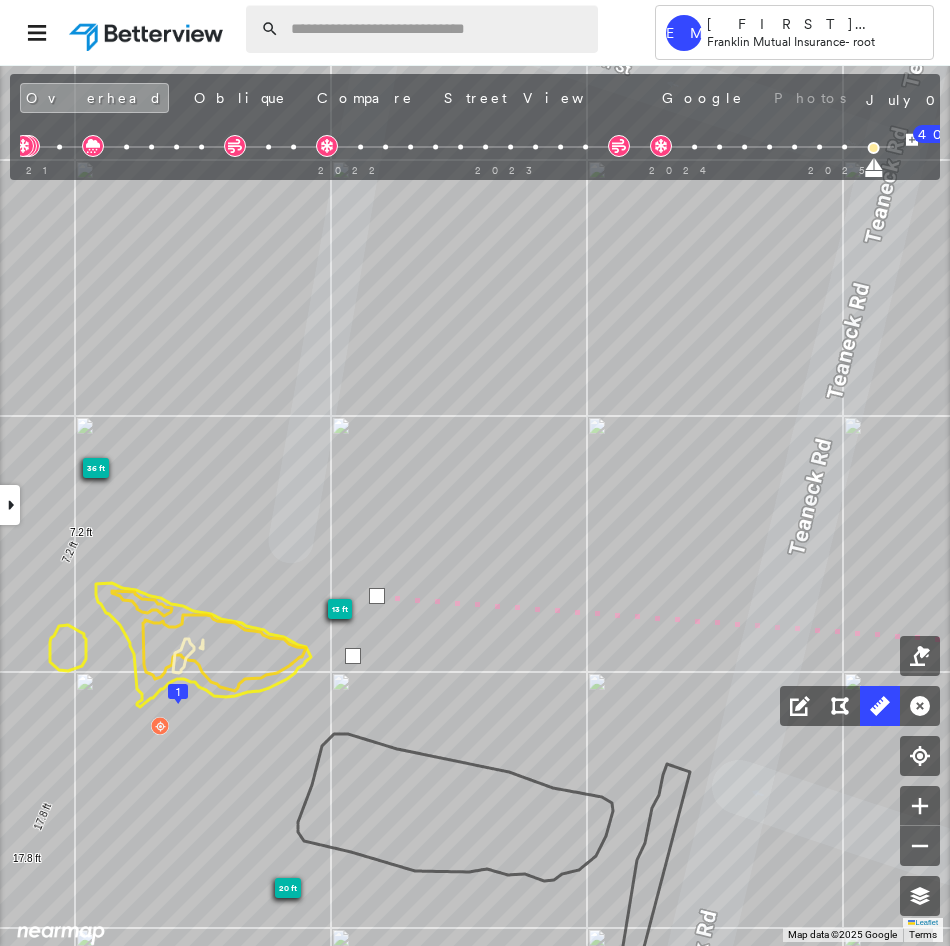 click at bounding box center [438, 29] 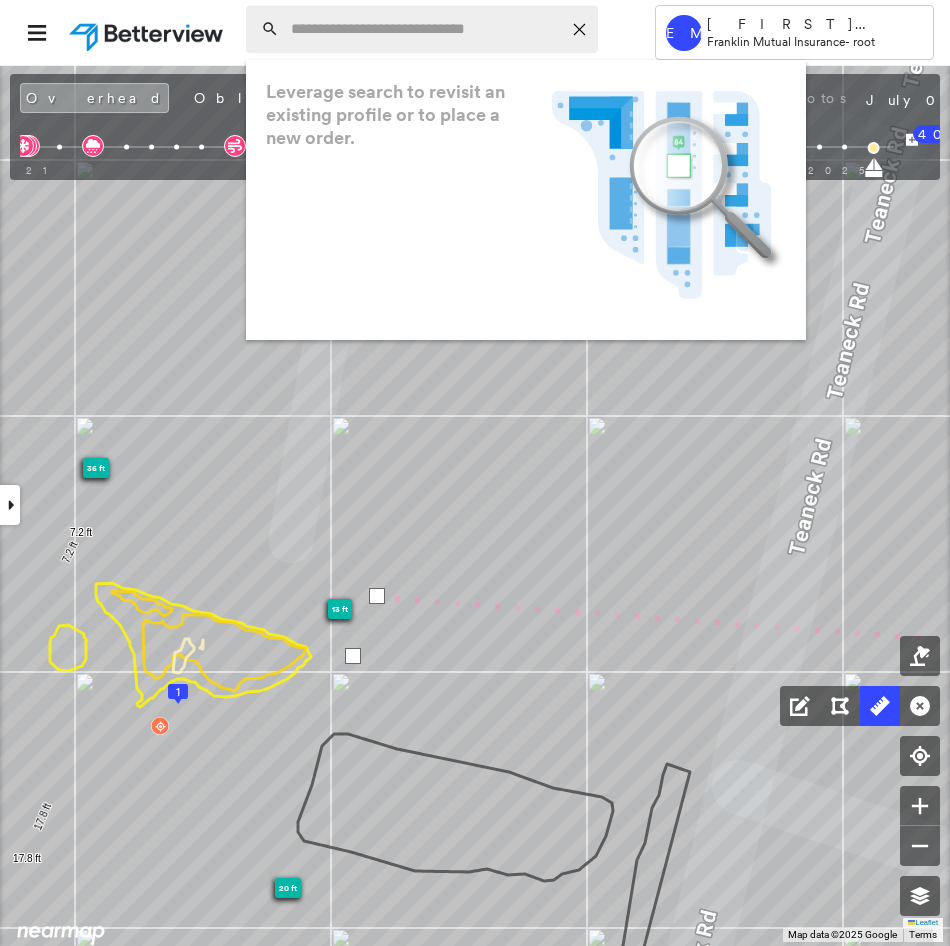 paste on "**********" 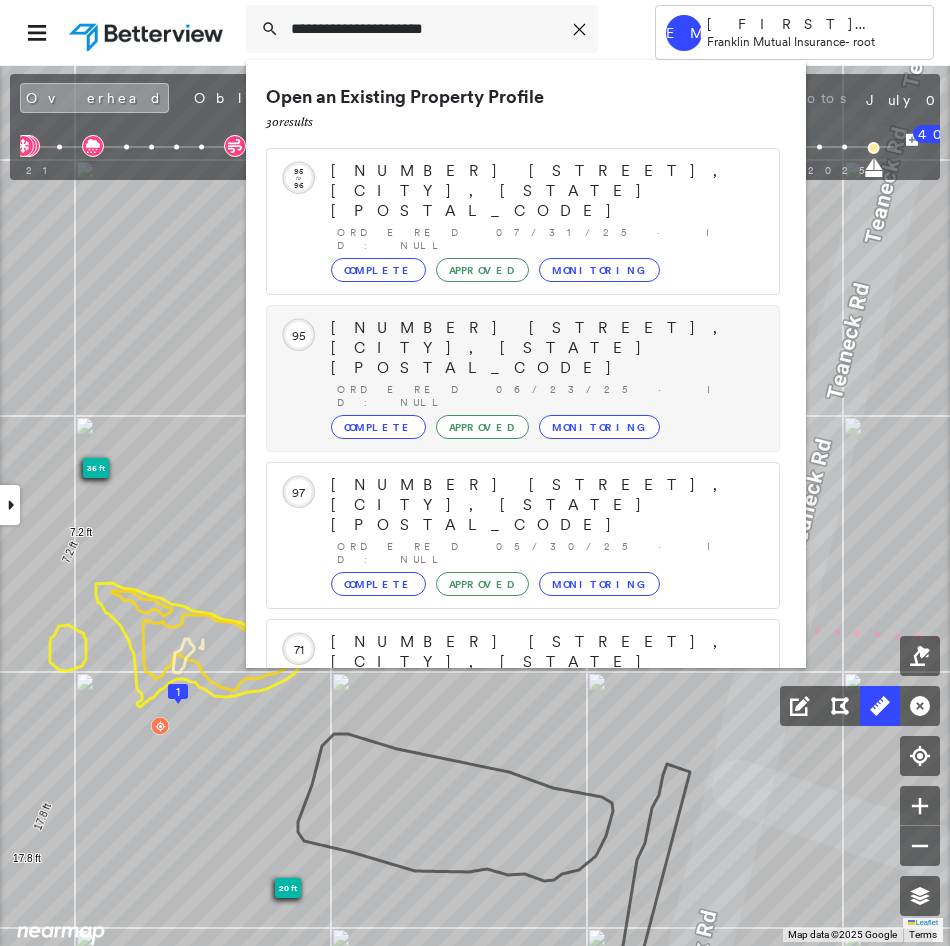 scroll, scrollTop: 213, scrollLeft: 0, axis: vertical 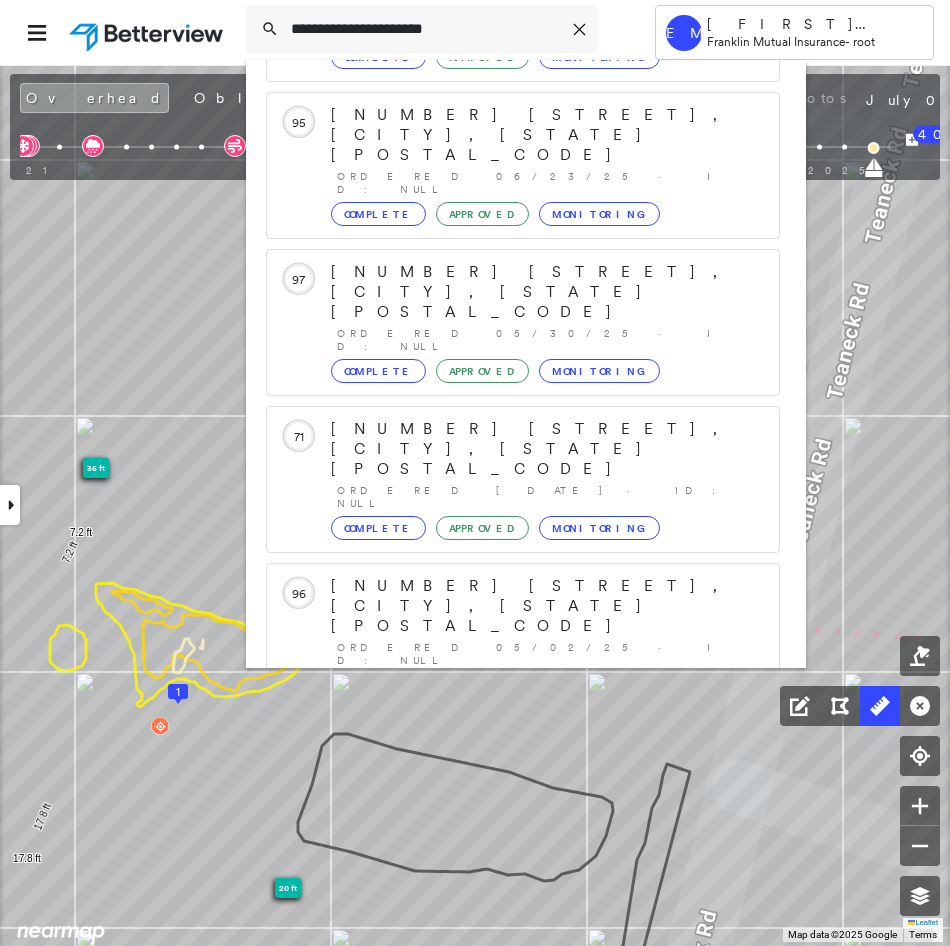 type on "**********" 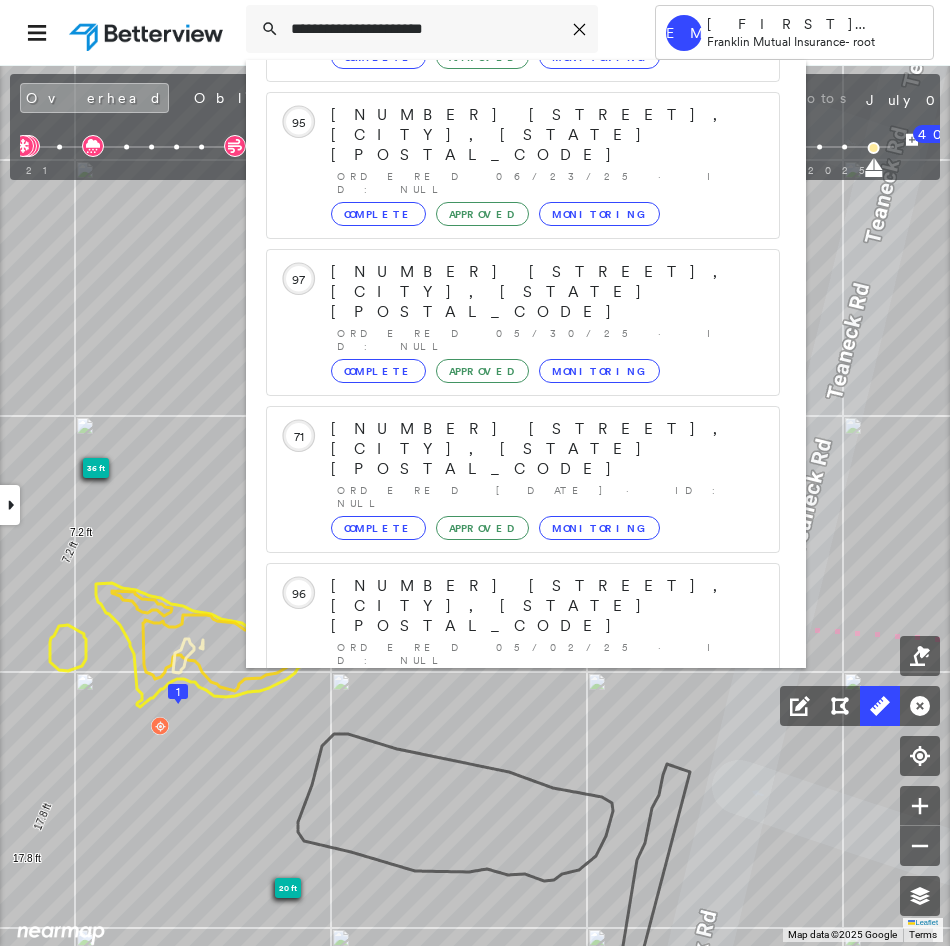click on "8 Cedar St, Pennsville, NJ 08070 Group Created with Sketch." at bounding box center [523, 898] 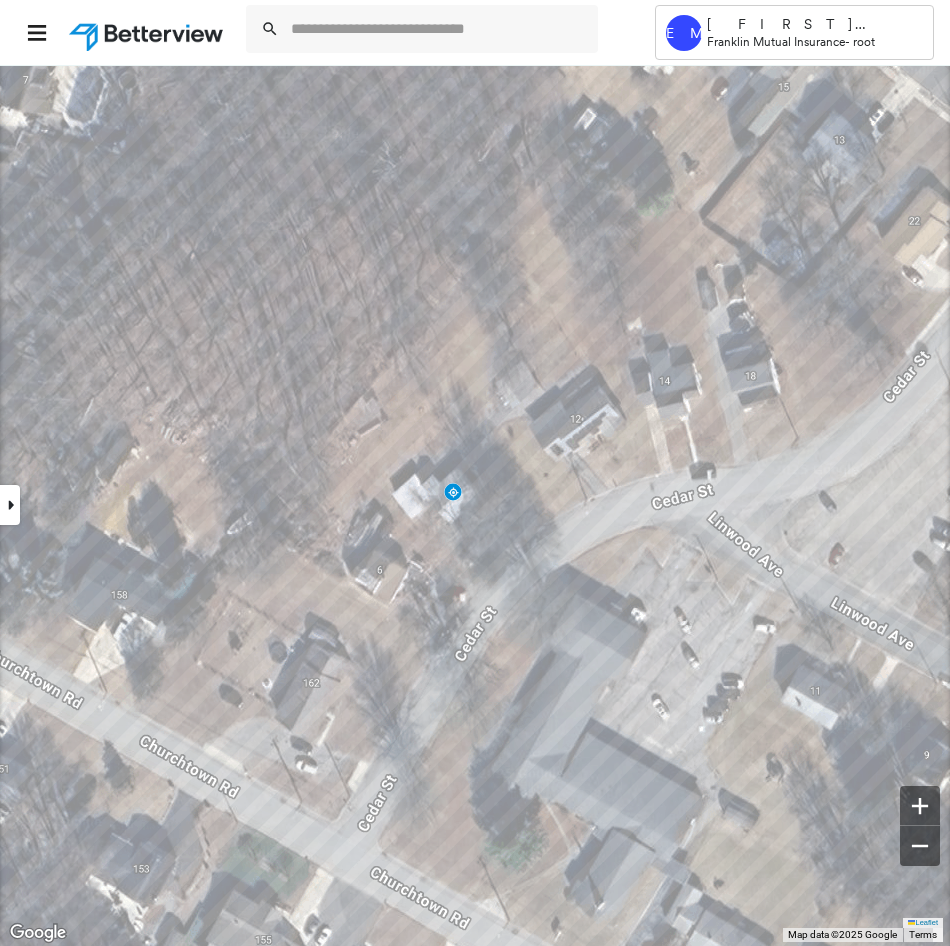 click at bounding box center (10, 505) 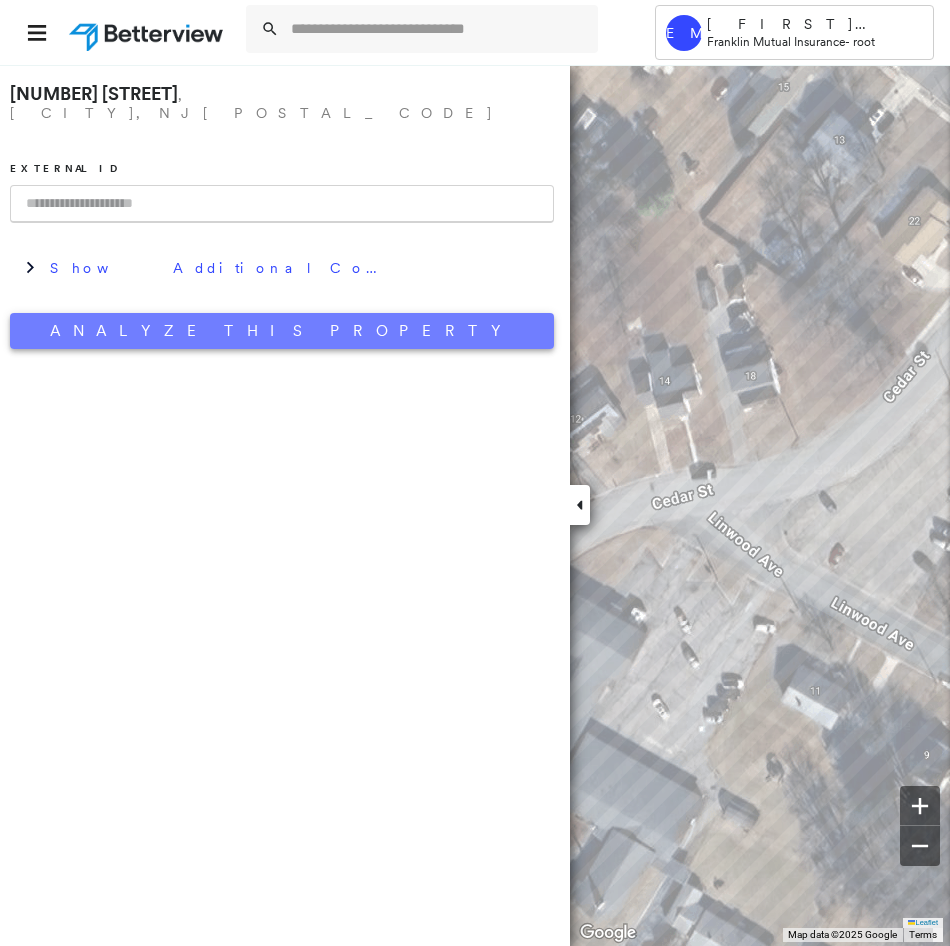 click on "Analyze This Property" at bounding box center [282, 331] 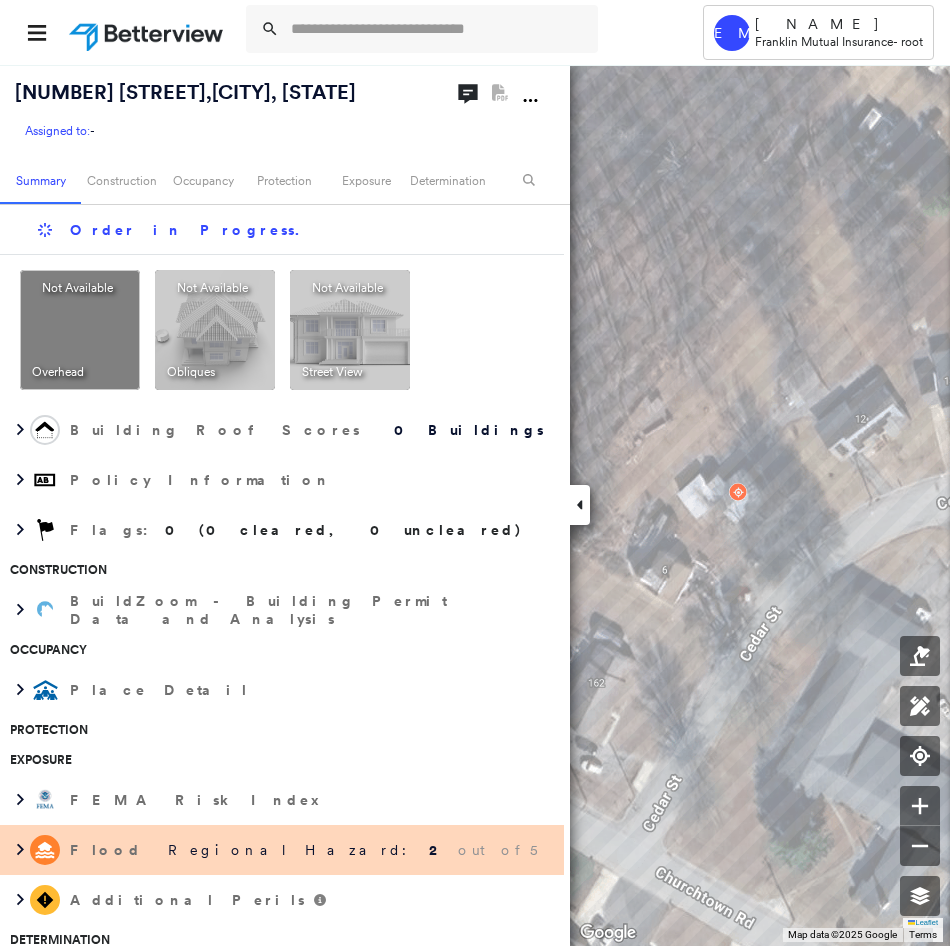 scroll, scrollTop: 0, scrollLeft: 0, axis: both 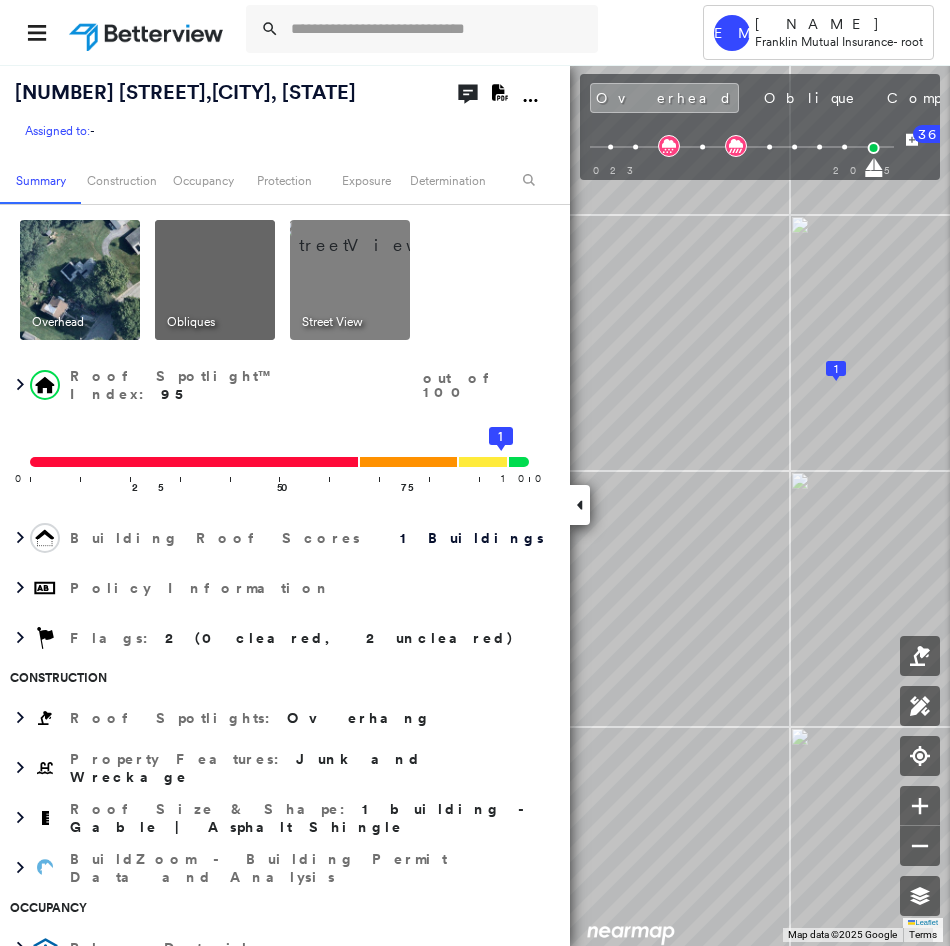 click 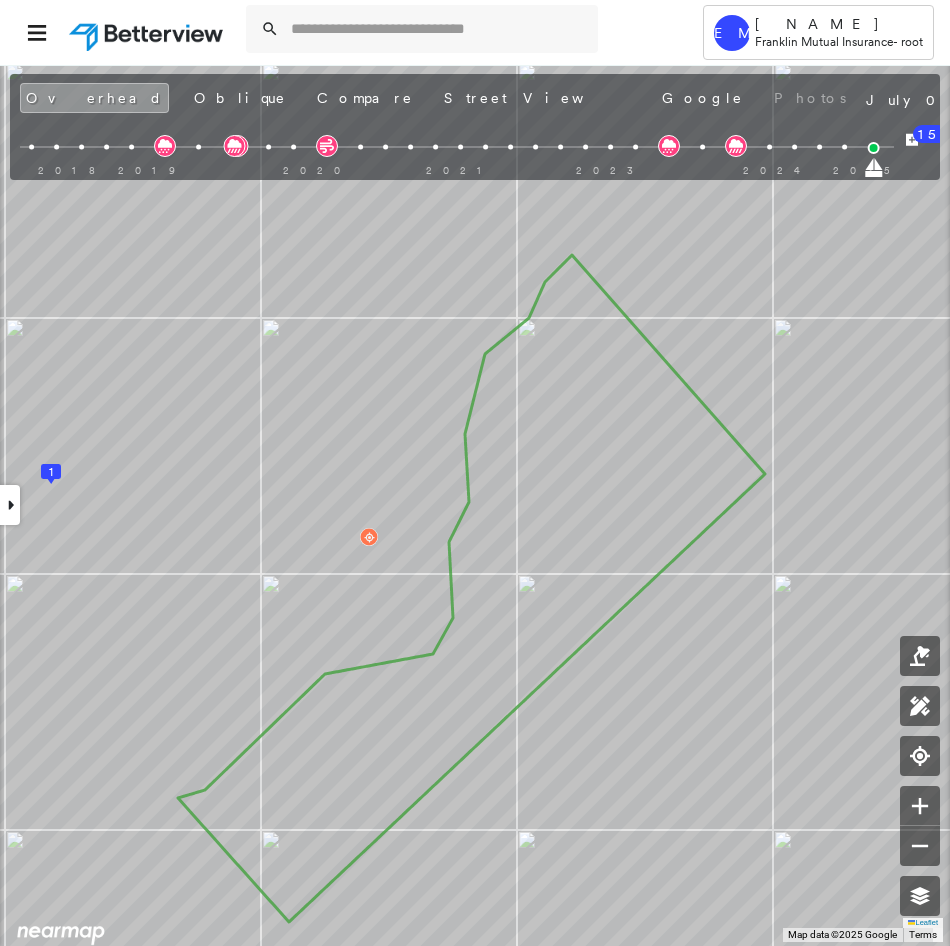 click at bounding box center [10, 505] 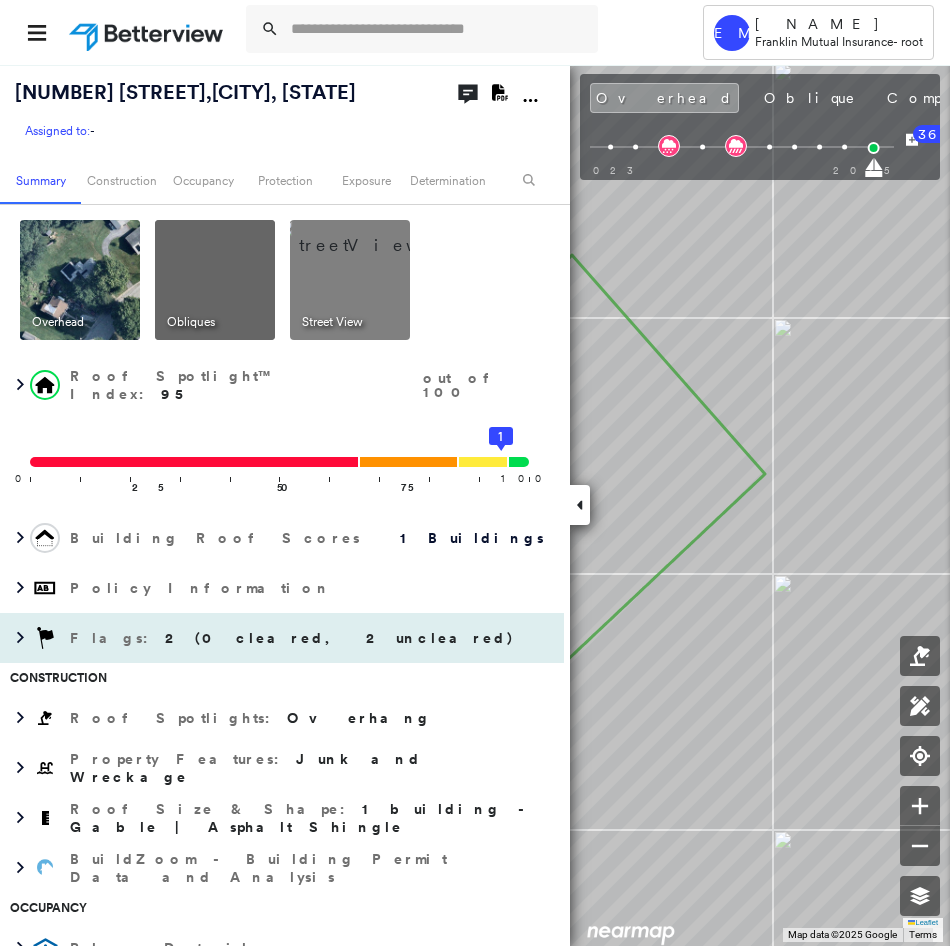 click on "Flags :  2 (0 cleared, 2 uncleared)" at bounding box center (294, 638) 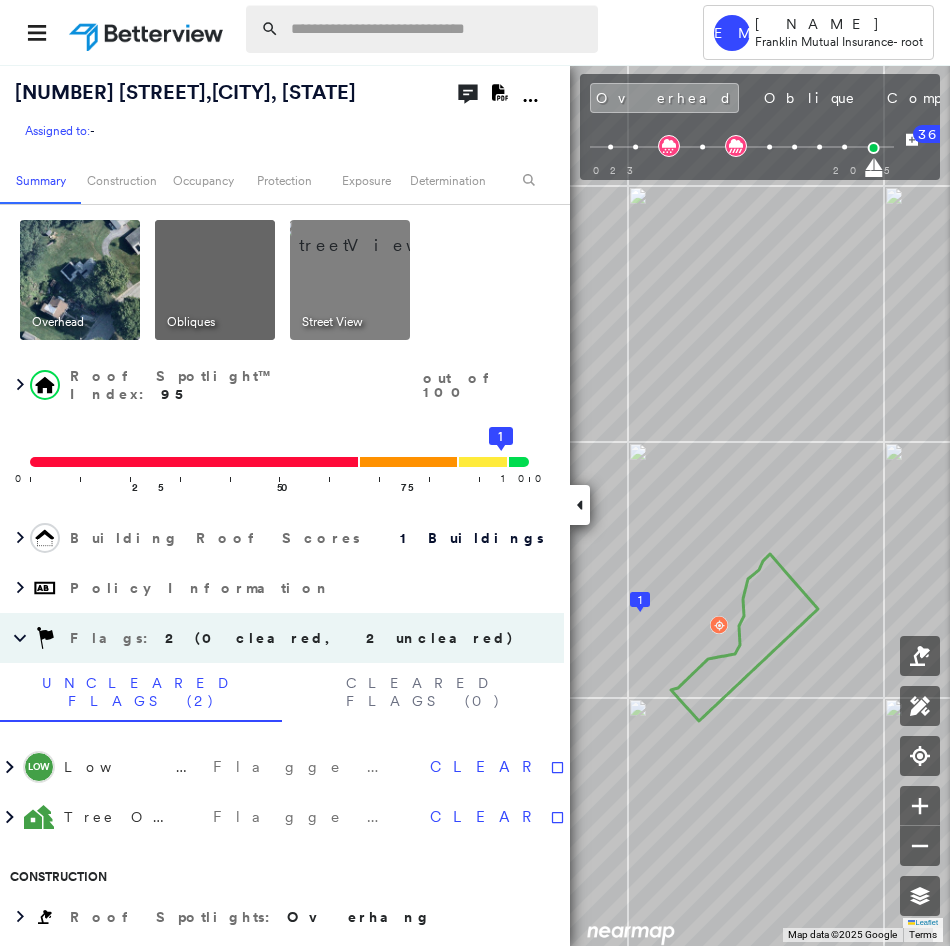 click at bounding box center [438, 29] 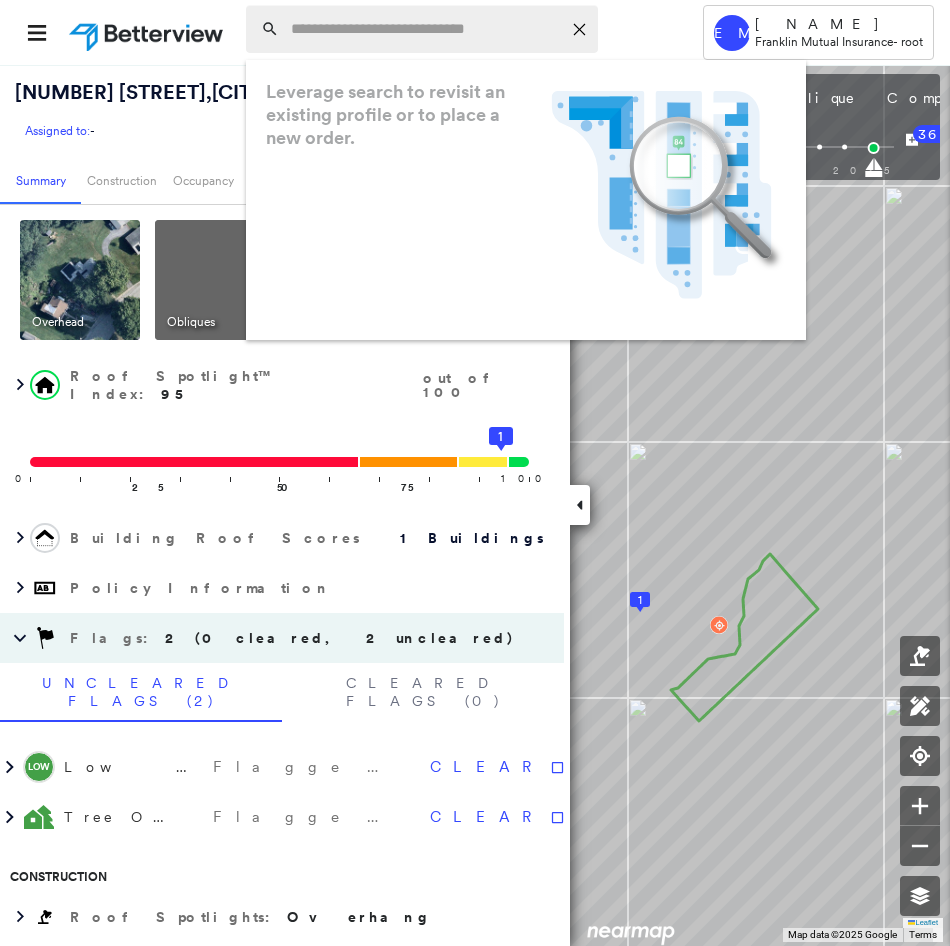 paste on "**********" 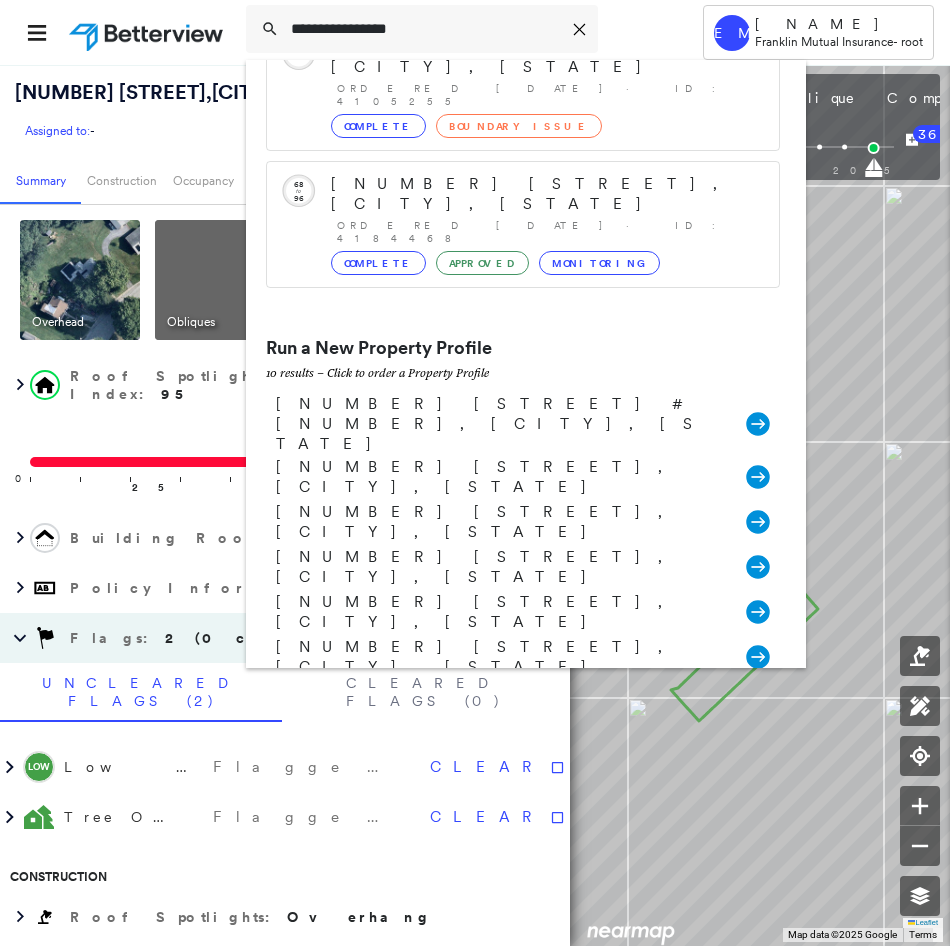 scroll, scrollTop: 400, scrollLeft: 0, axis: vertical 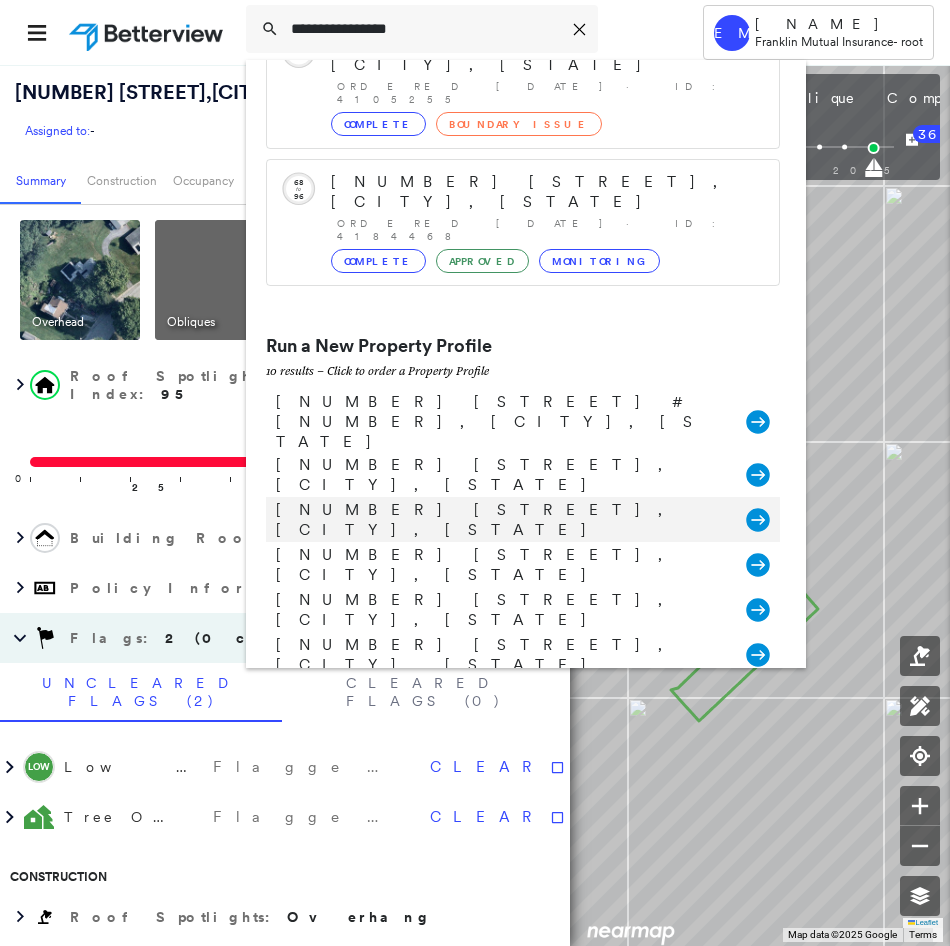 type on "**********" 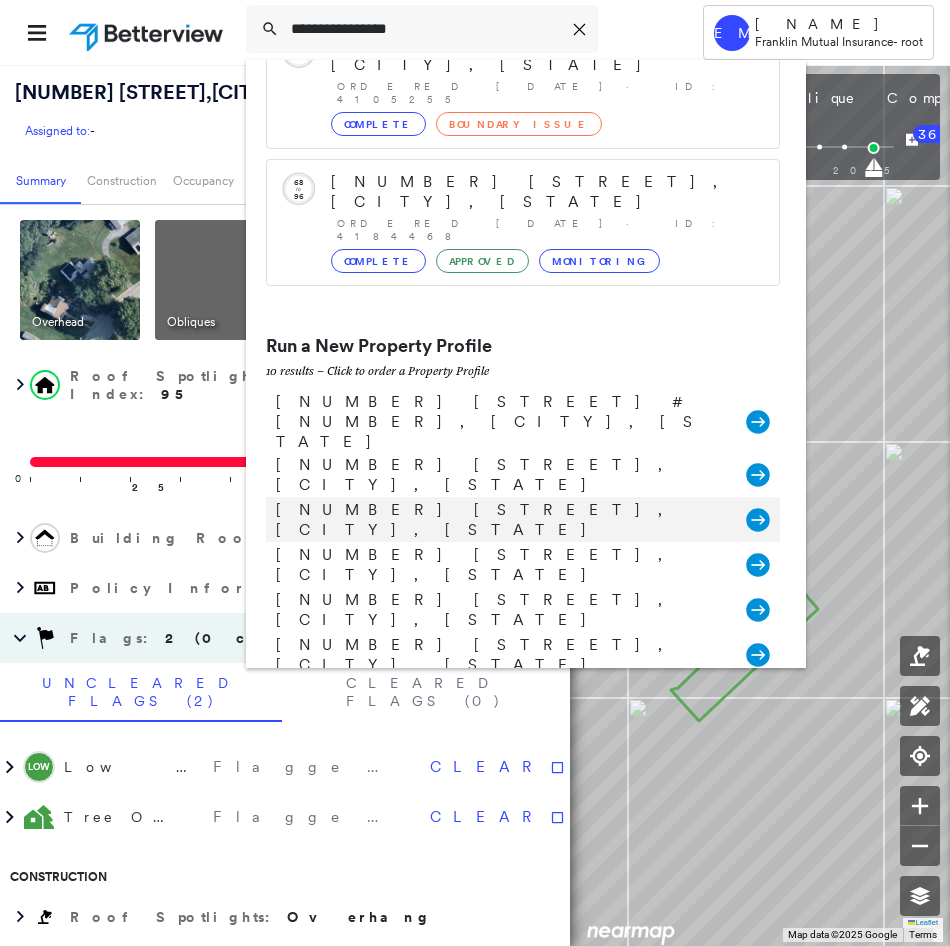 click 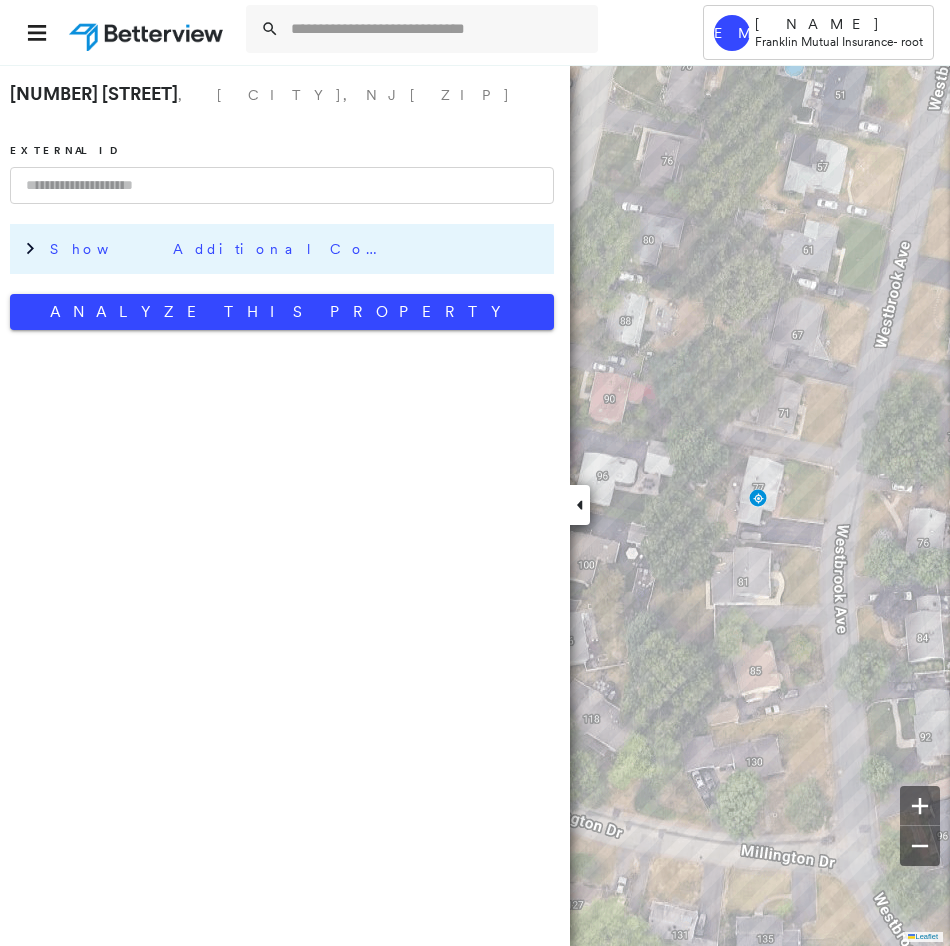 click on "Show Additional Company Data" at bounding box center [220, 249] 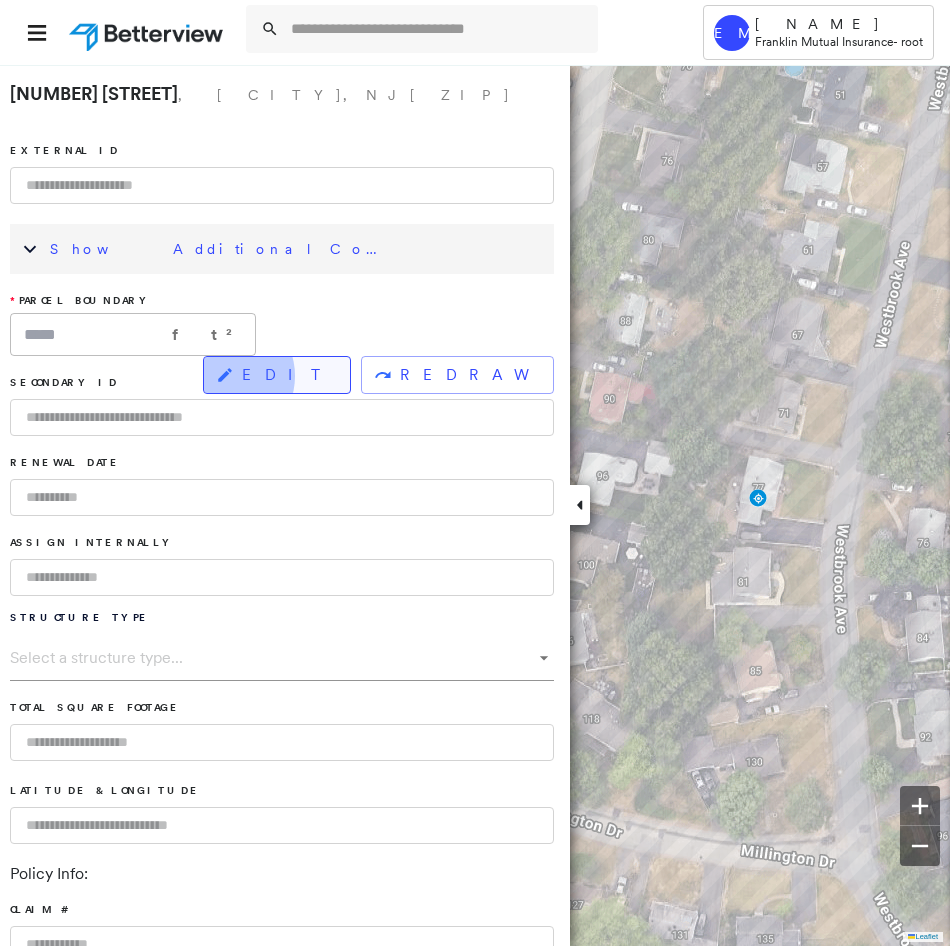 click 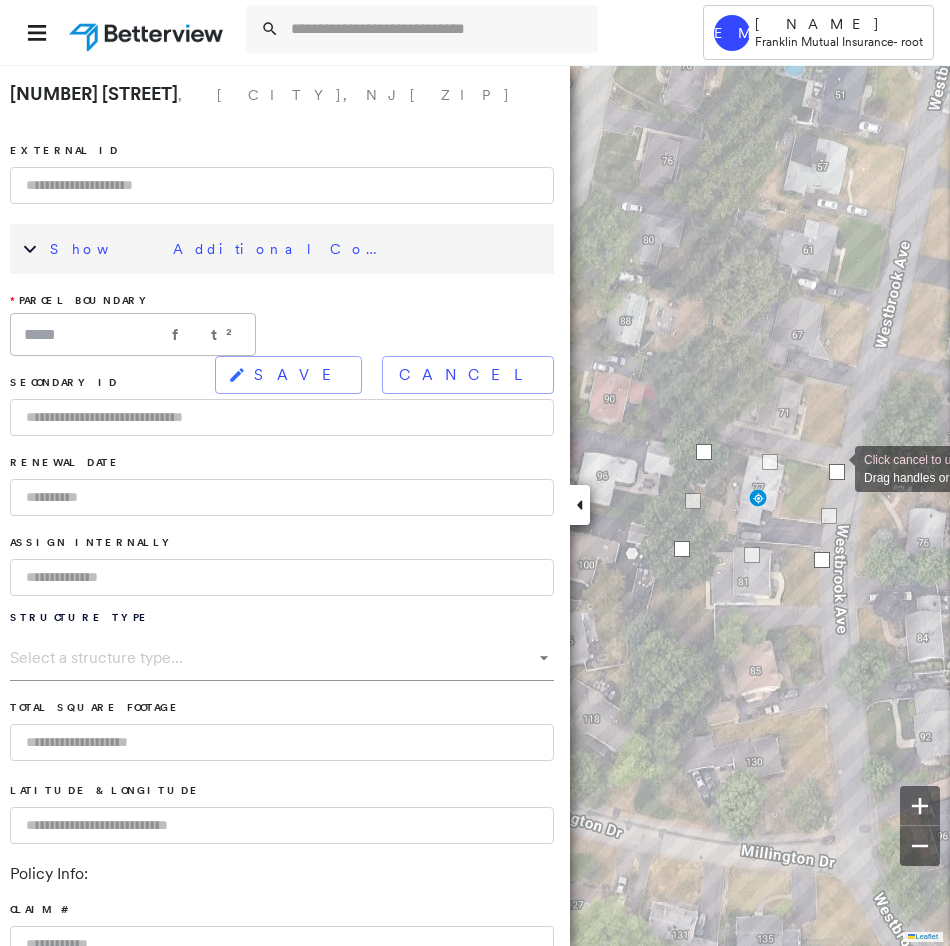 drag, startPoint x: 837, startPoint y: 483, endPoint x: 835, endPoint y: 467, distance: 16.124516 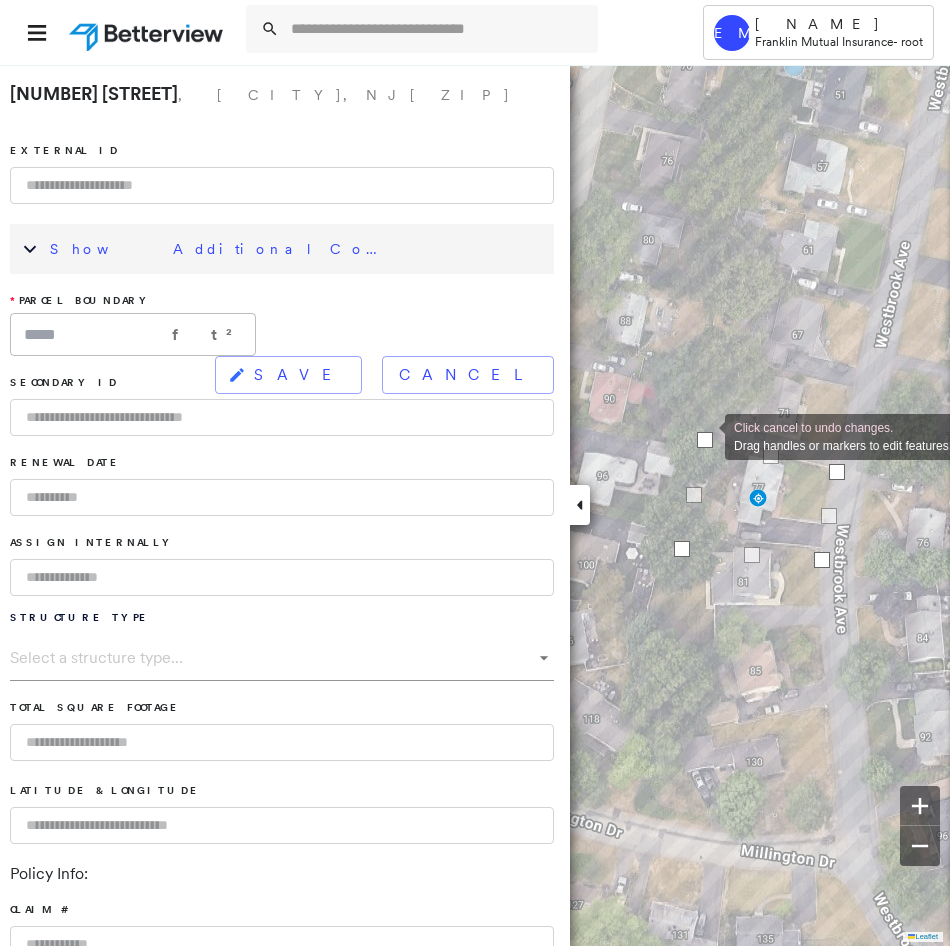 drag, startPoint x: 704, startPoint y: 447, endPoint x: 705, endPoint y: 435, distance: 12.0415945 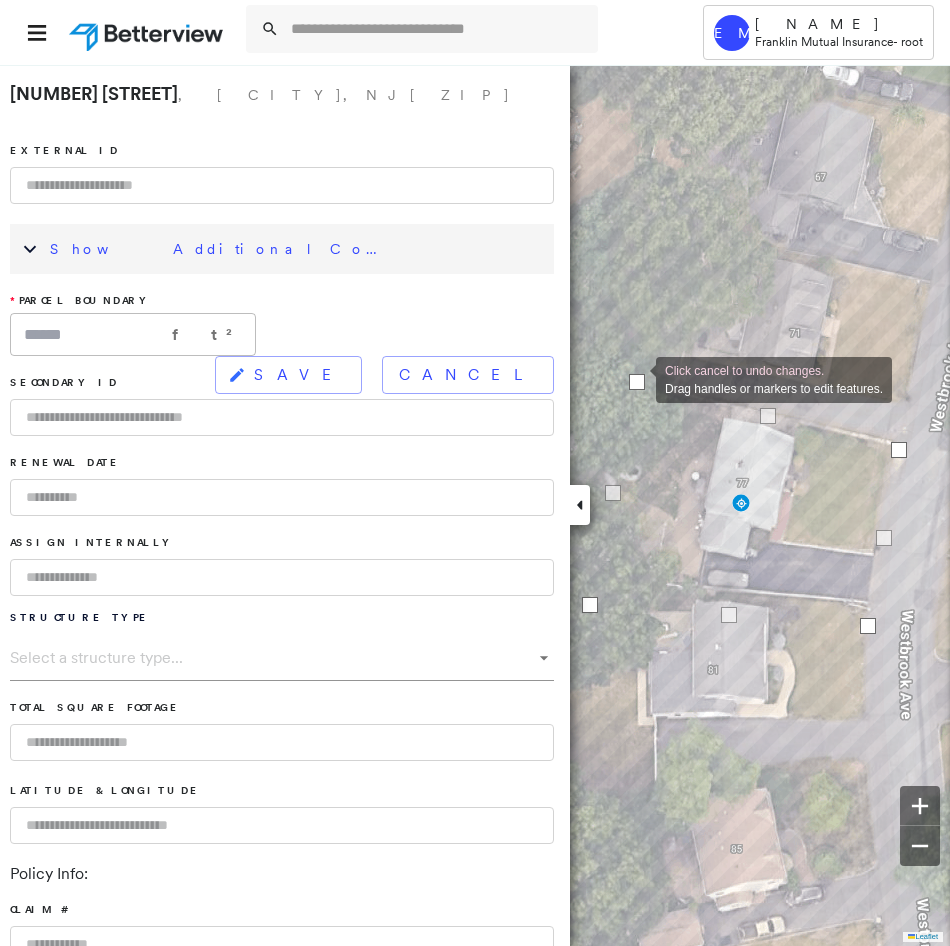 click at bounding box center [637, 382] 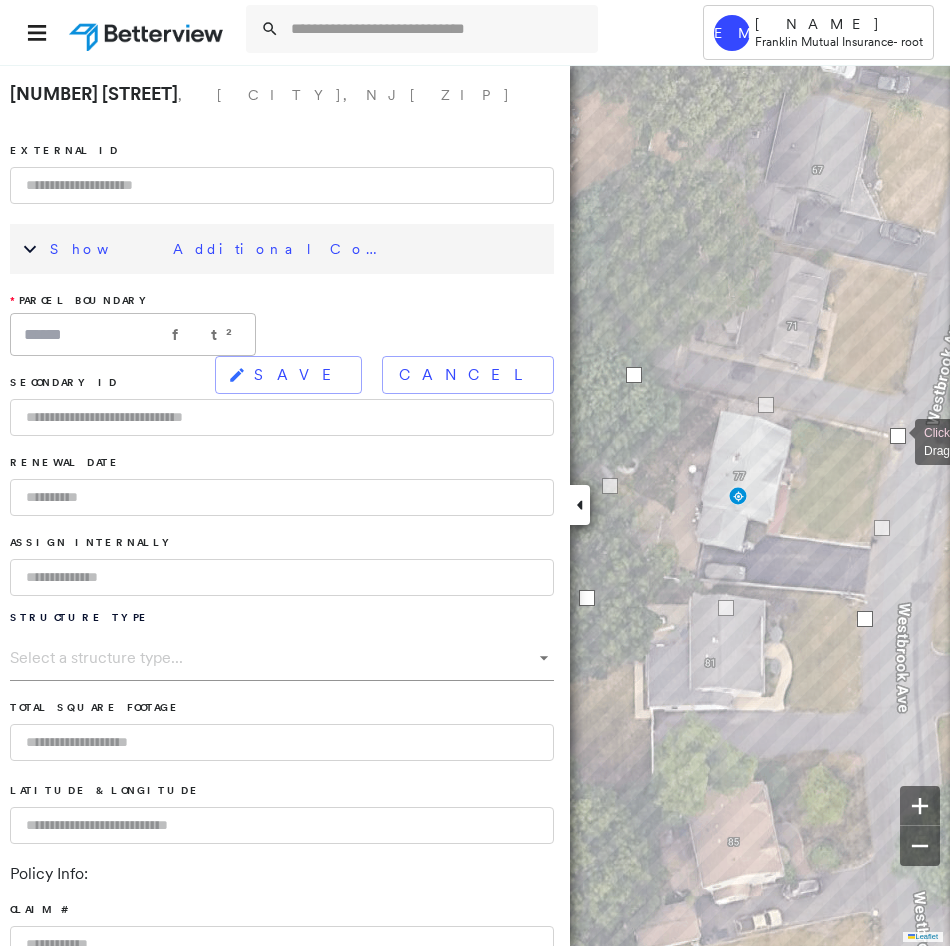 click at bounding box center (898, 436) 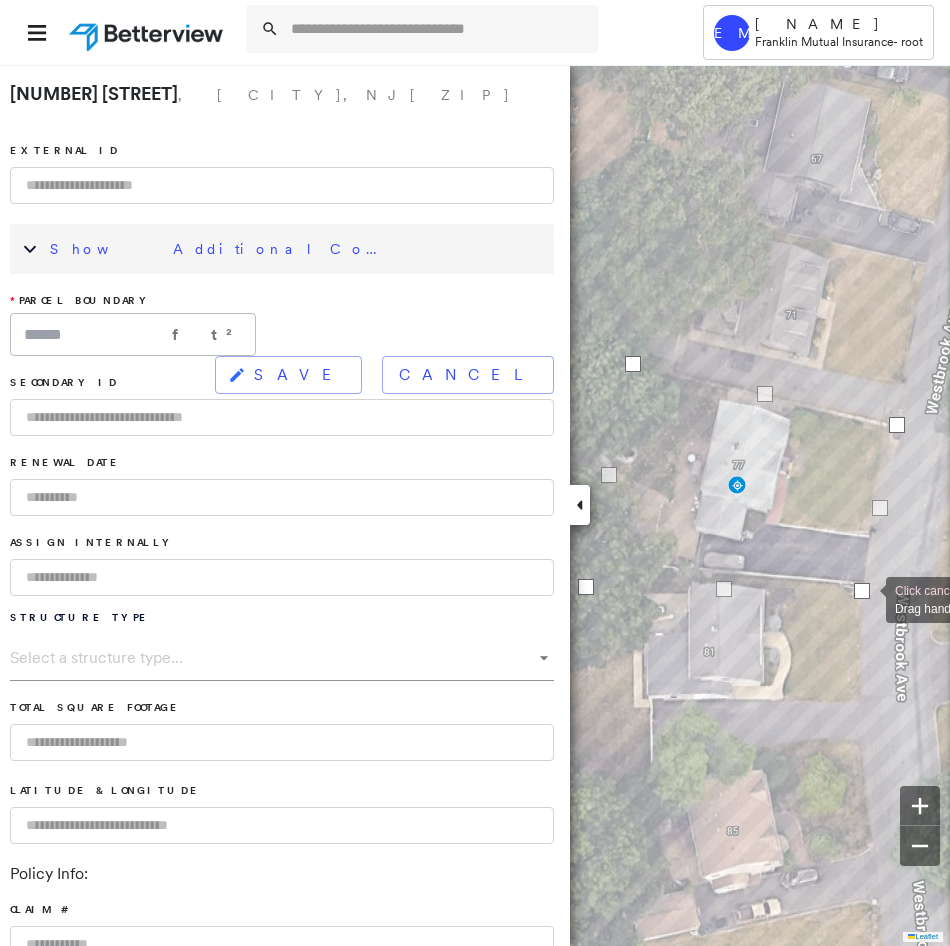 drag, startPoint x: 868, startPoint y: 615, endPoint x: 866, endPoint y: 598, distance: 17.117243 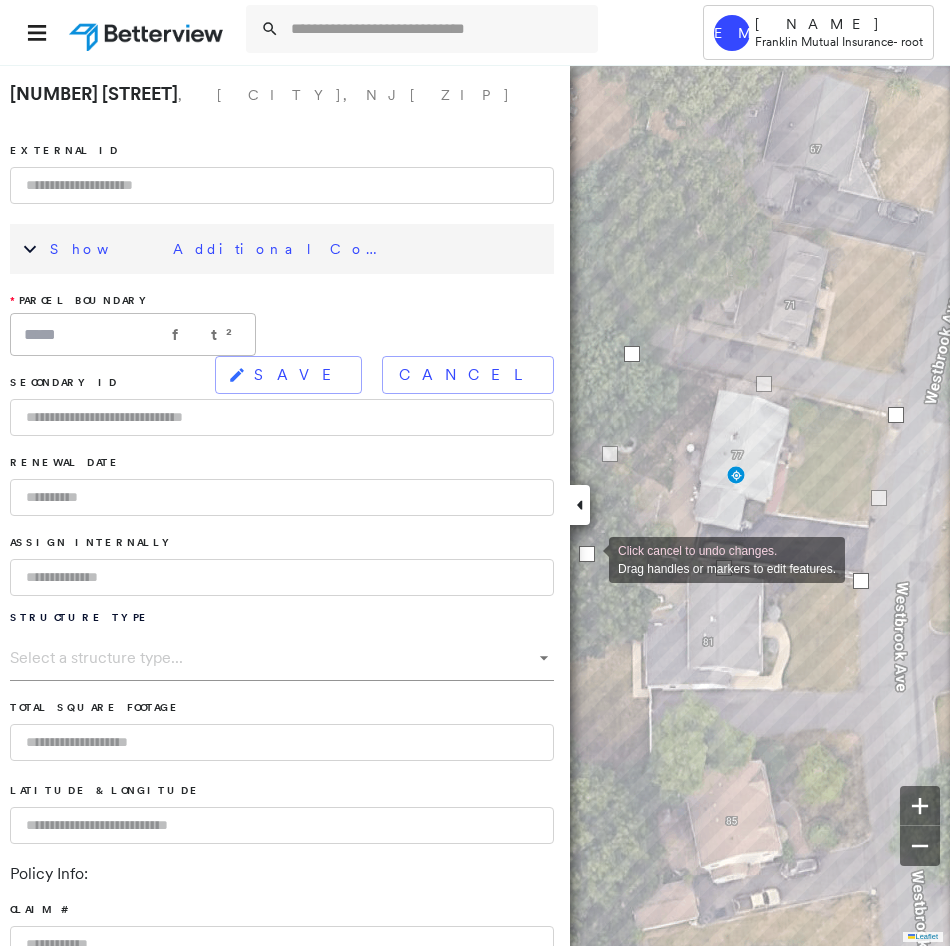 drag, startPoint x: 587, startPoint y: 581, endPoint x: 589, endPoint y: 558, distance: 23.086792 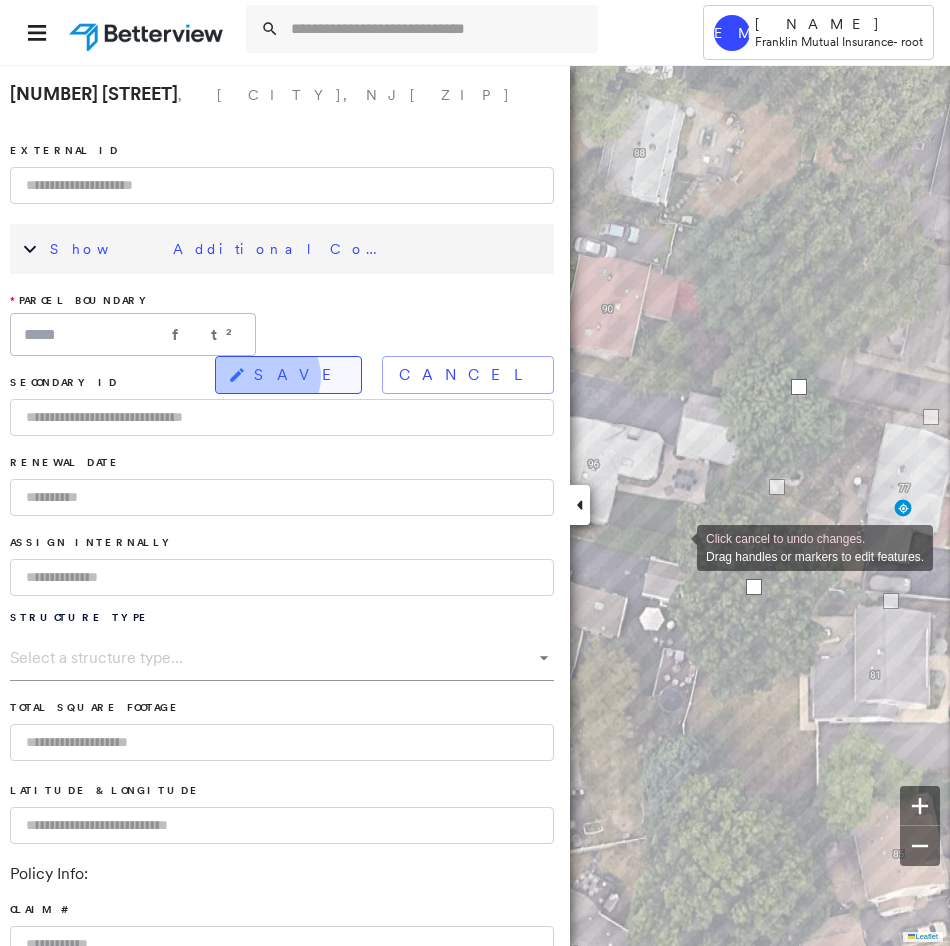 click on "SAVE" at bounding box center [299, 375] 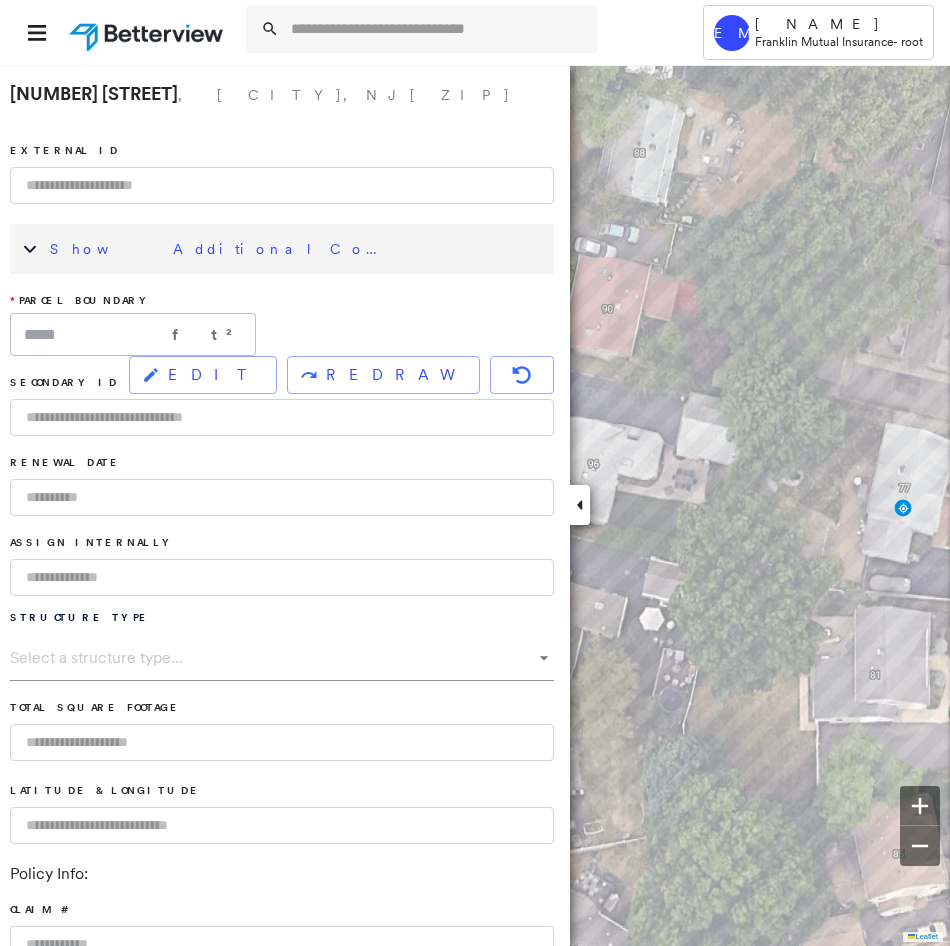 click on "Show Additional Company Data" at bounding box center (220, 249) 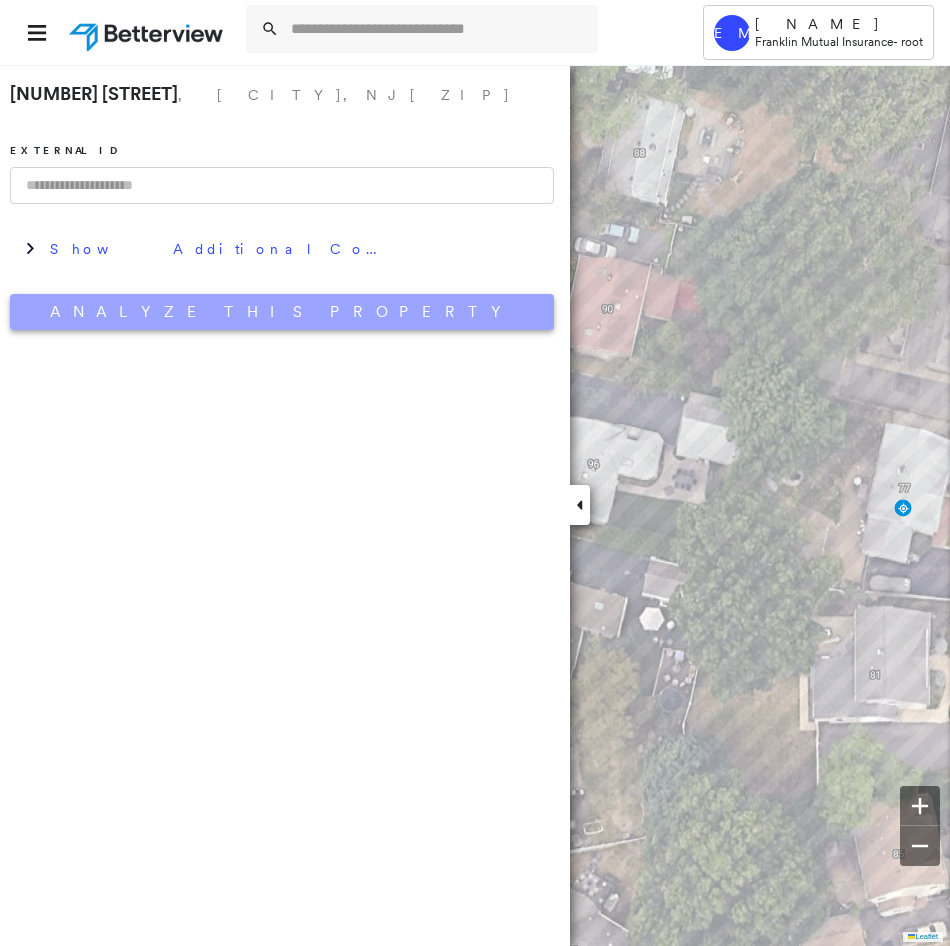 click on "Analyze This Property" at bounding box center (282, 312) 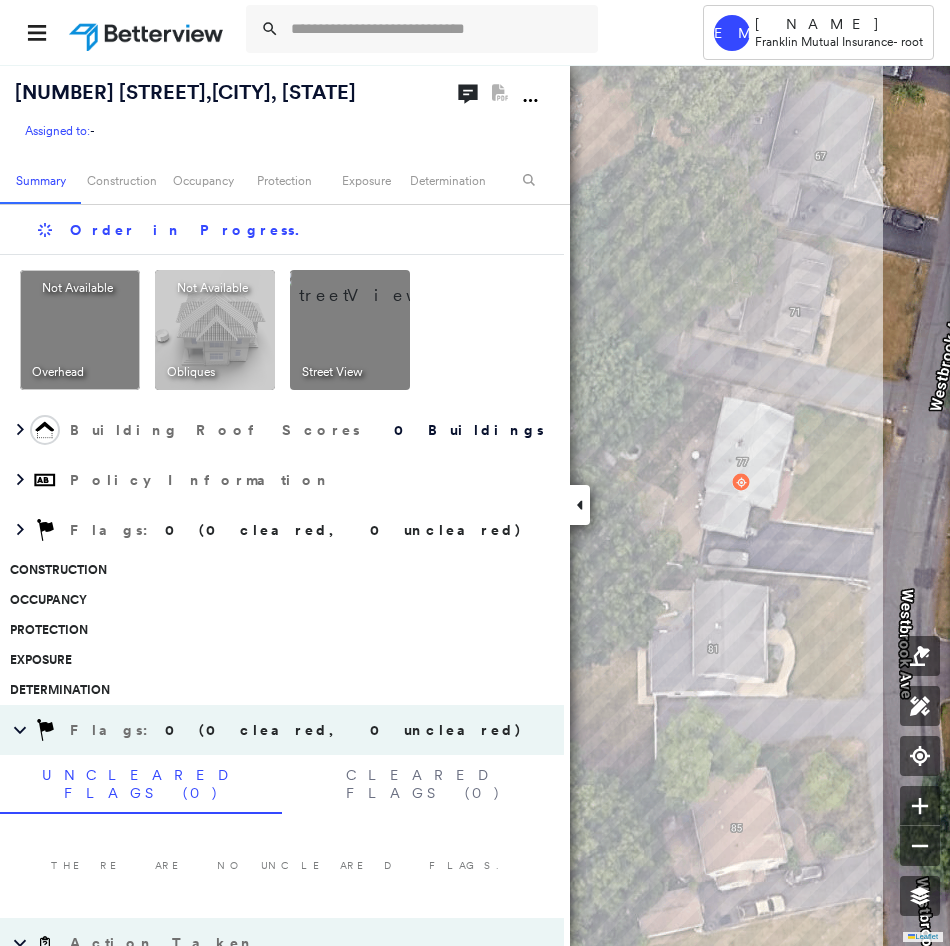 click on "77  Westbrook Ave ,  Midland Park, NJ 07432 Assigned to:  - Assigned to:  - Assigned to:  - Open Comments PDF Report Not Available Summary Construction Occupancy Protection Exposure Determination Order in Progress . Overhead Not Available ; Obliques Not Available ; Street View Building Roof Scores 0 Buildings Policy Information Flags :  0 (0 cleared, 0 uncleared) Construction Occupancy Protection Exposure Determination Flags :  0 (0 cleared, 0 uncleared) Uncleared Flags (0) Cleared Flags  (0) There are no  uncleared  flags. Action Taken New Entry History Quote/New Business Terms & Conditions Added ACV Endorsement Added Cosmetic Endorsement Inspection/Loss Control Report Information Added to Inspection Survey Onsite Inspection Ordered Determined No Inspection Needed General Used Report to Further Agent/Insured Discussion Reject/Decline - New Business Allowed to Proceed / Policy Bound Added/Updated Building Information Save Renewal Terms & Conditions Added Cosmetic Endorsement Deductible Change Premium Adjusted" at bounding box center (475, 505) 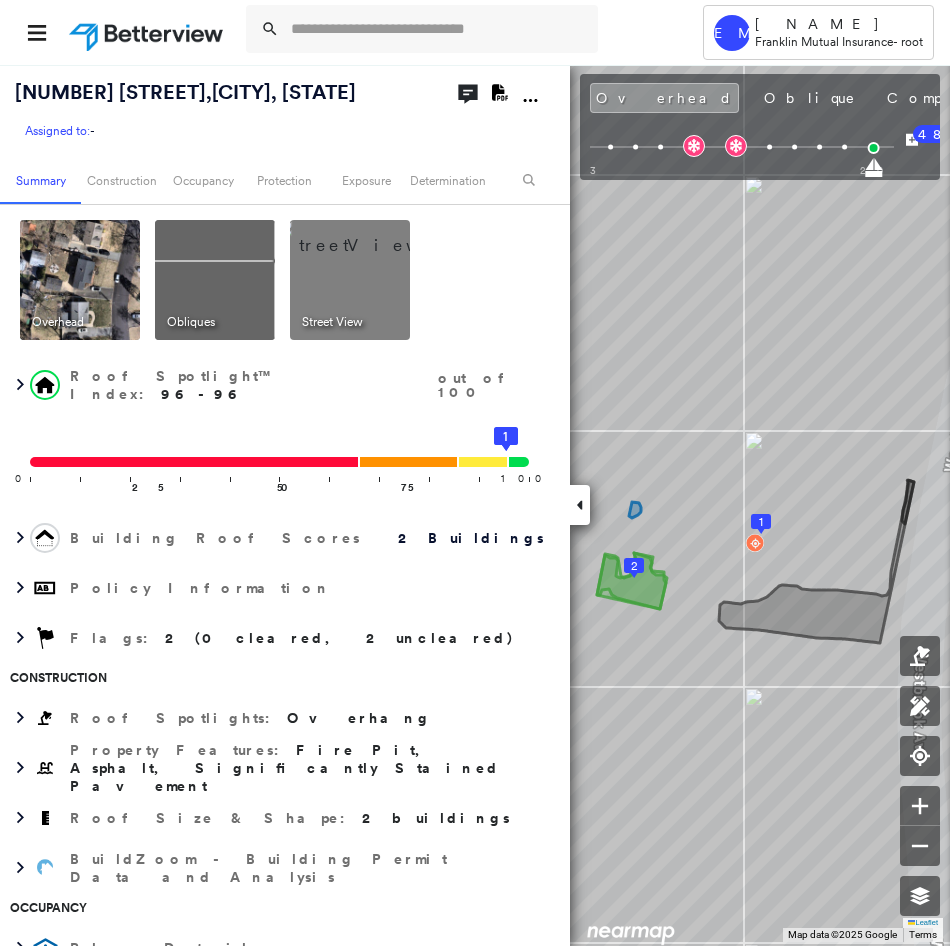 click 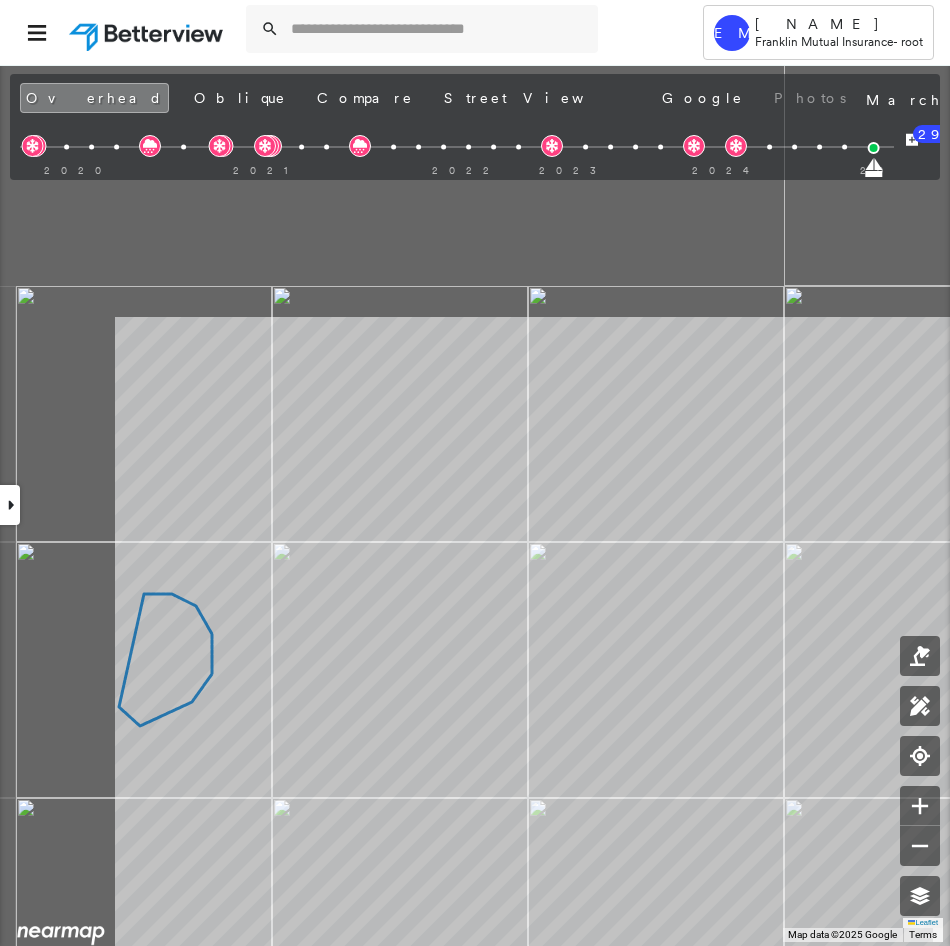 click on "Tower EM Erika McCarty Franklin Mutual Insurance  -   root 77  Westbrook Ave ,  Midland Park, NJ 07432 Assigned to:  - Assigned to:  - Assigned to:  - Open Comments Download PDF Report Summary Construction Occupancy Protection Exposure Determination Overhead Obliques Street View Roof Spotlight™ Index :  96-96 out of 100 0 100 25 50 75 2 1 Building Roof Scores 2 Buildings Policy Information Flags :  2 (0 cleared, 2 uncleared) Construction Roof Spotlights :  Overhang Property Features :  Fire Pit, Asphalt, Significantly Stained Pavement Roof Size & Shape :  2 buildings  BuildZoom - Building Permit Data and Analysis Occupancy Place Detail Protection Exposure FEMA Risk Index Wind Additional Perils Tree Fall Risk:  Present   Determination Flags :  2 (0 cleared, 2 uncleared) Uncleared Flags (2) Cleared Flags  (0) LOW Low Priority Flagged 08/07/25 Clear Tree Overhang Flagged 08/07/25 Clear Action Taken New Entry History Quote/New Business Terms & Conditions Added ACV Endorsement Added Cosmetic Endorsement General" at bounding box center (475, 473) 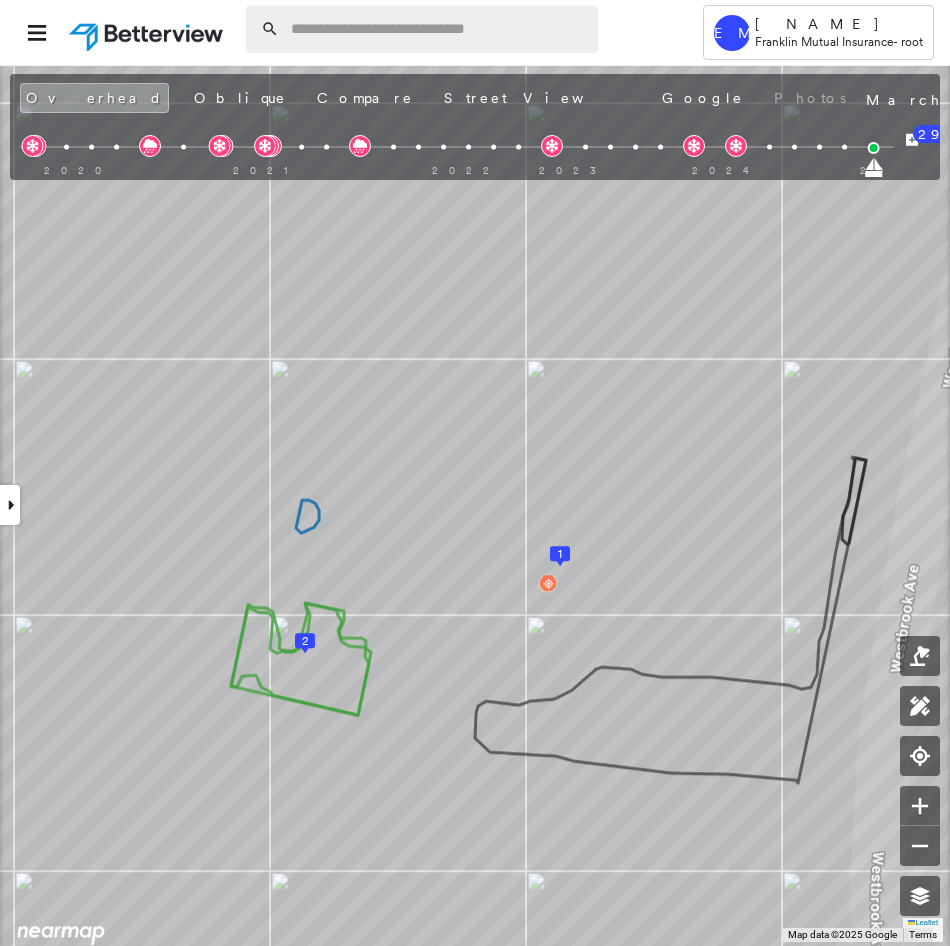 click at bounding box center [438, 29] 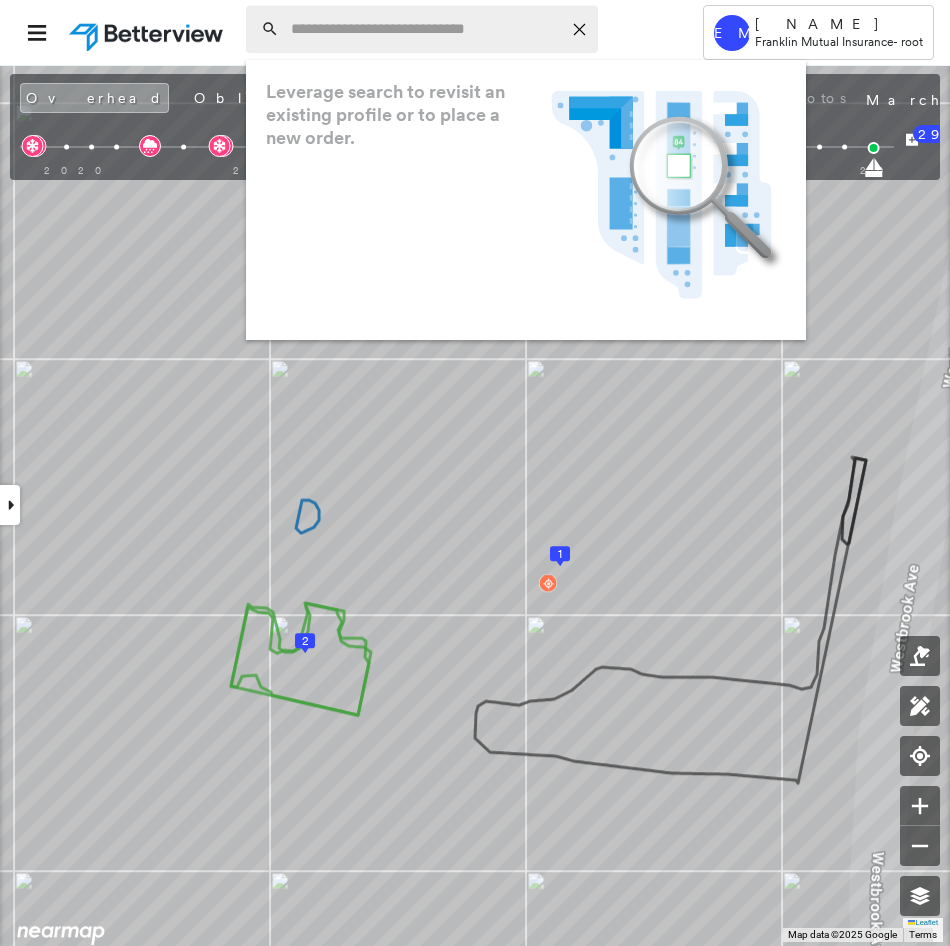 drag, startPoint x: 423, startPoint y: 44, endPoint x: 359, endPoint y: 22, distance: 67.6757 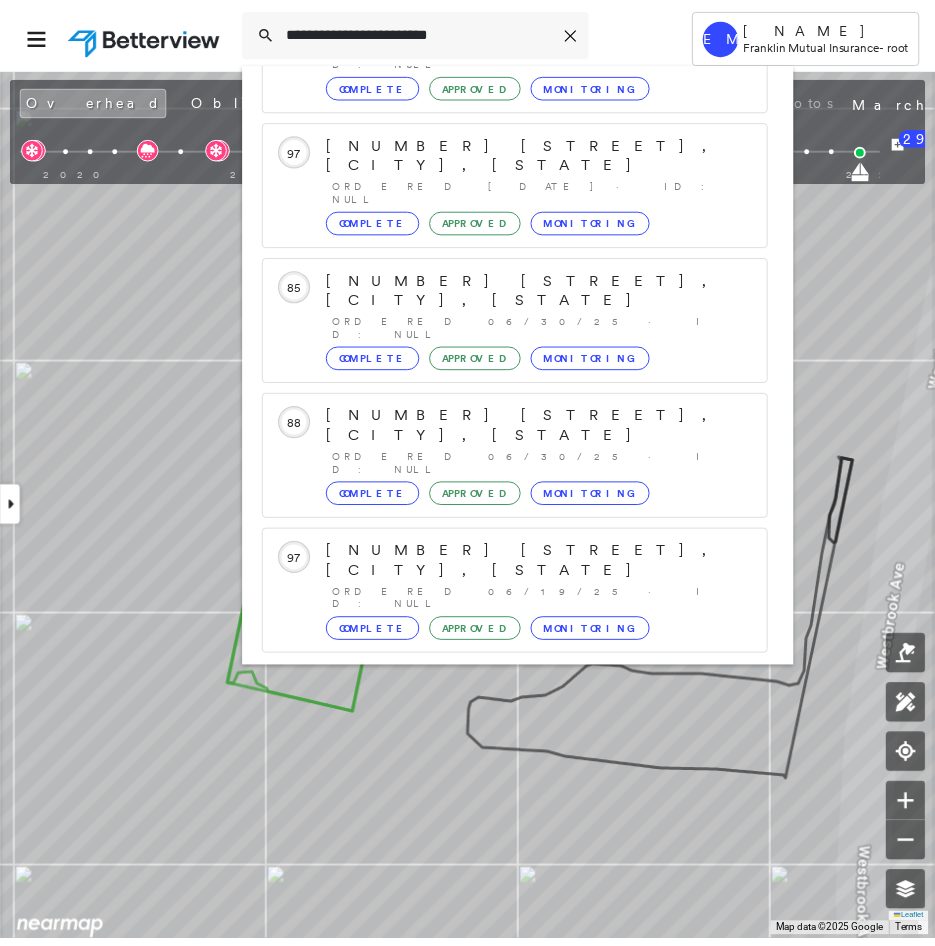 scroll, scrollTop: 393, scrollLeft: 0, axis: vertical 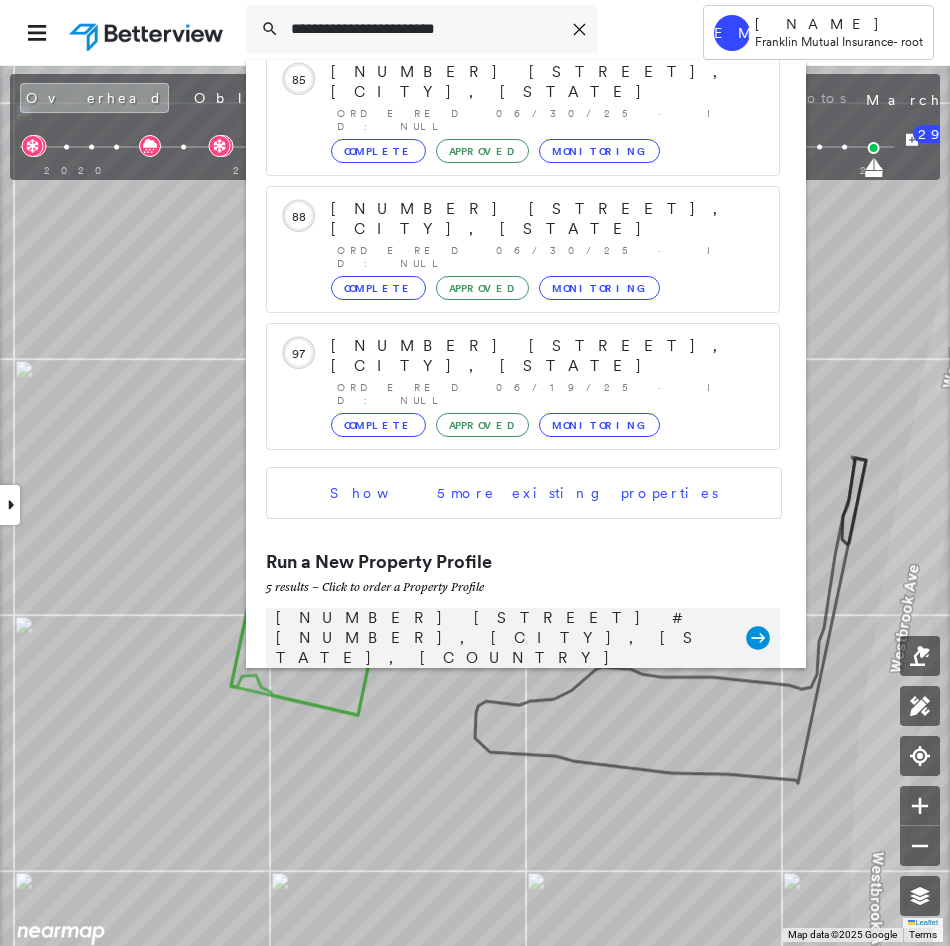 type on "**********" 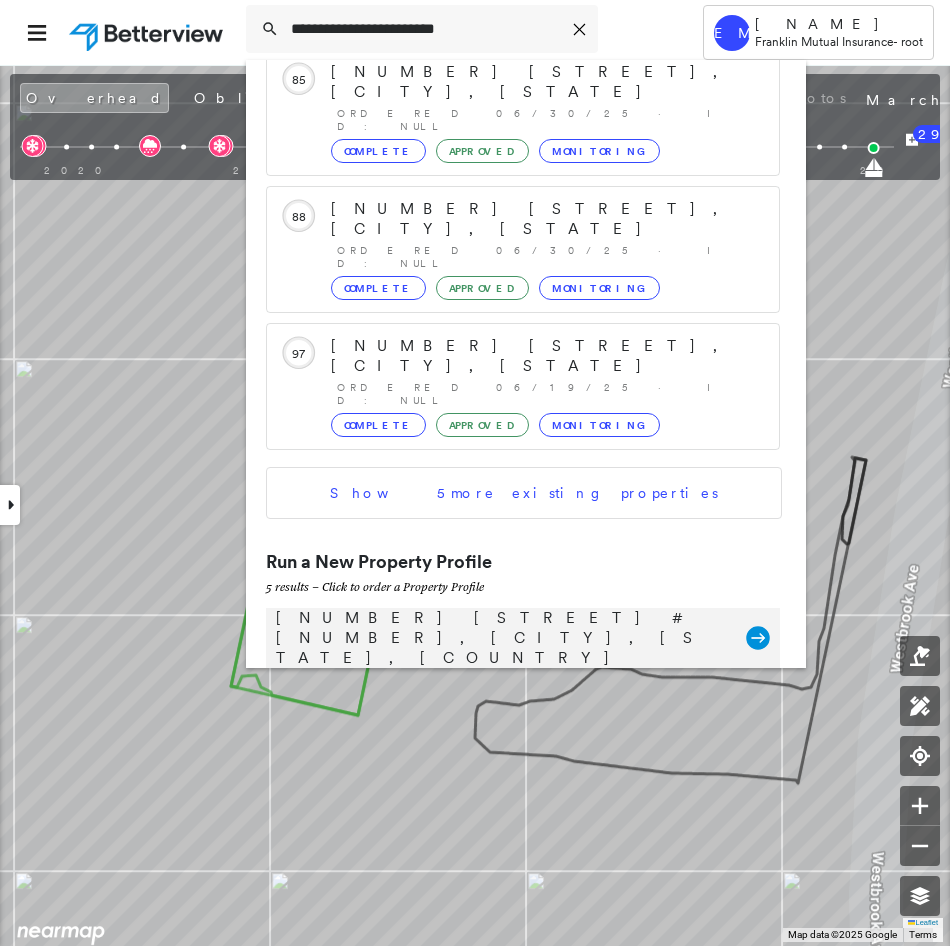 click 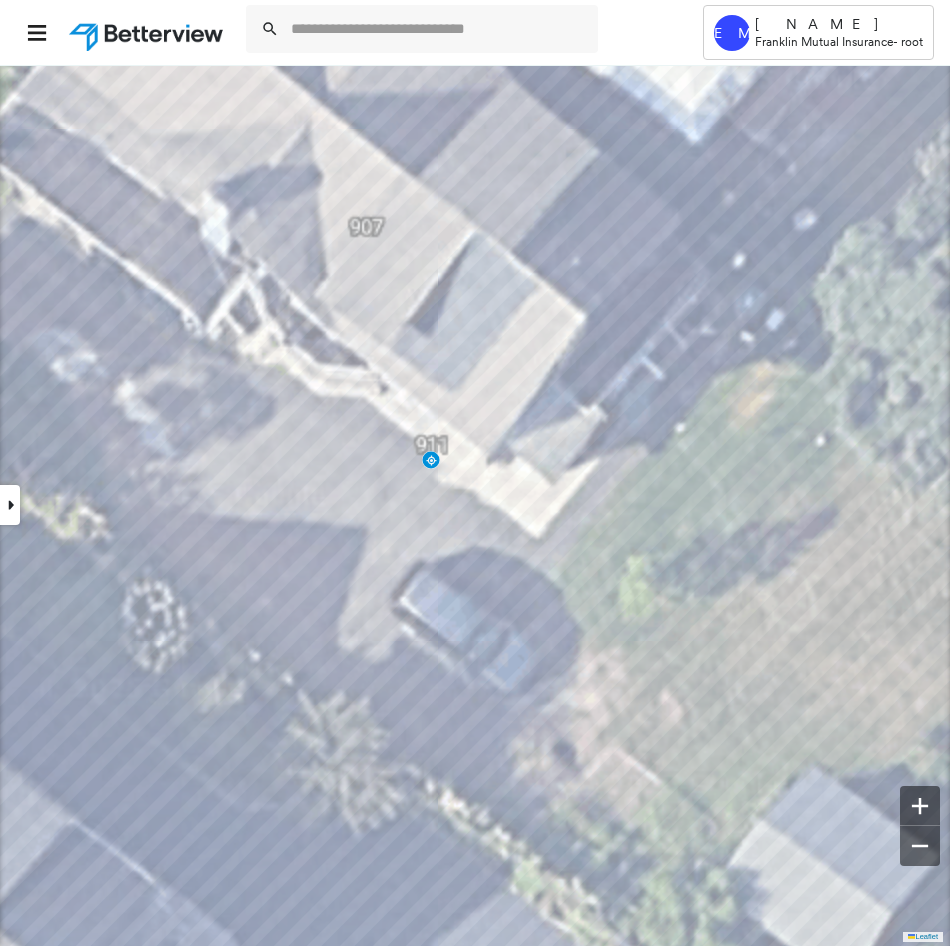 click 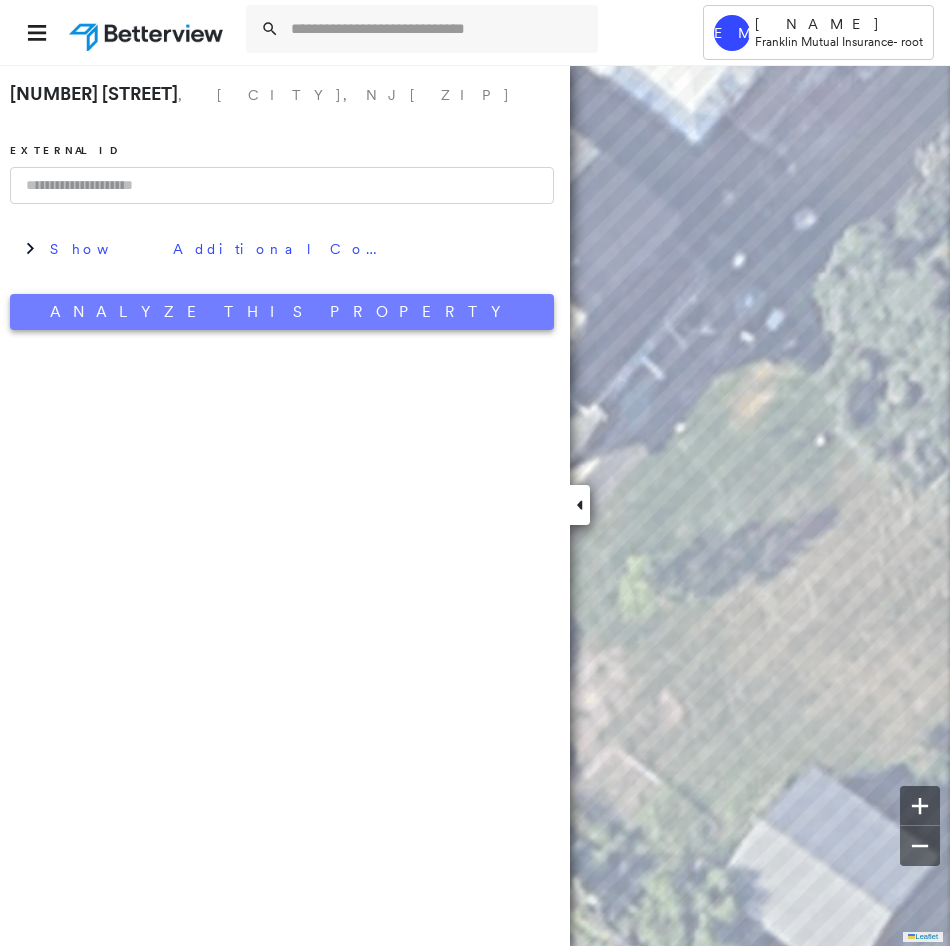 click on "Analyze This Property" at bounding box center (282, 312) 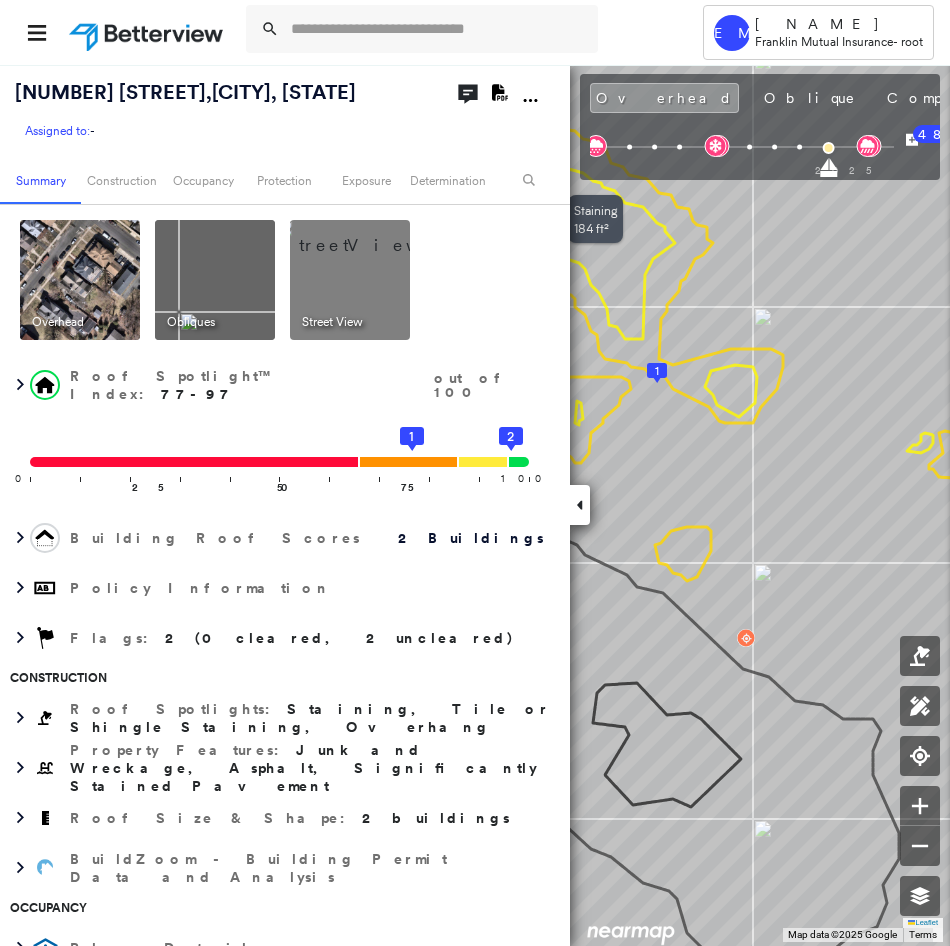 click 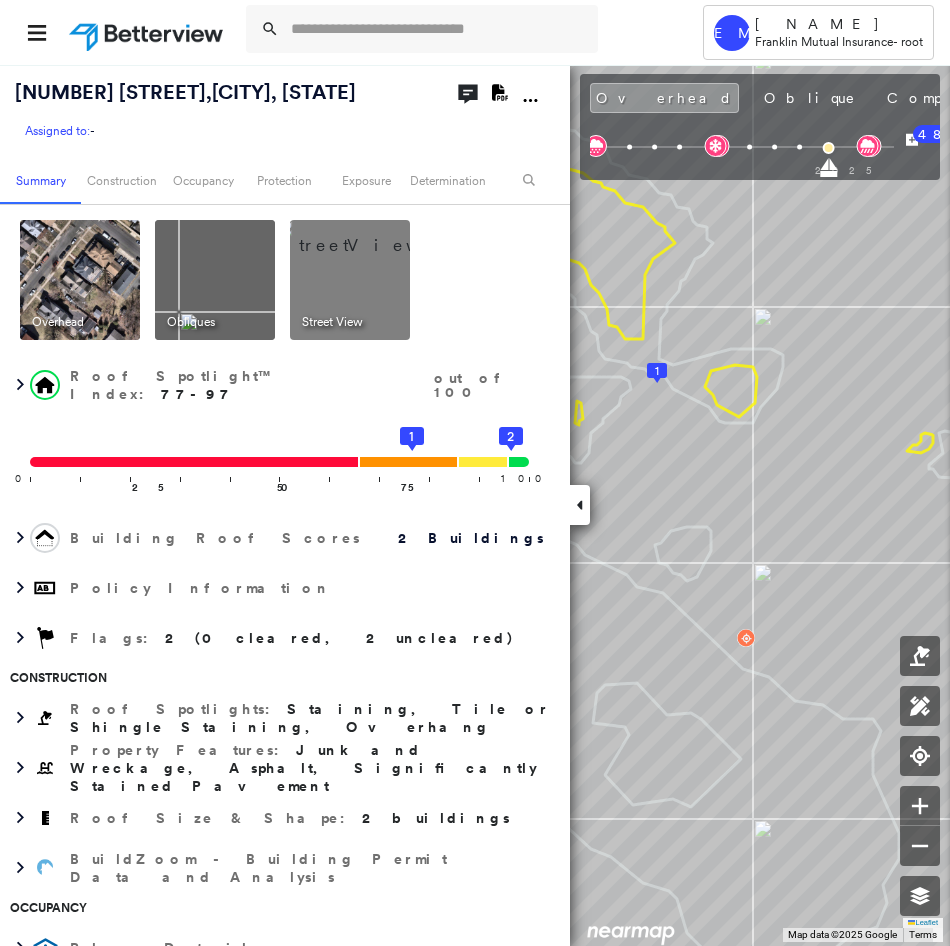 click at bounding box center (580, 505) 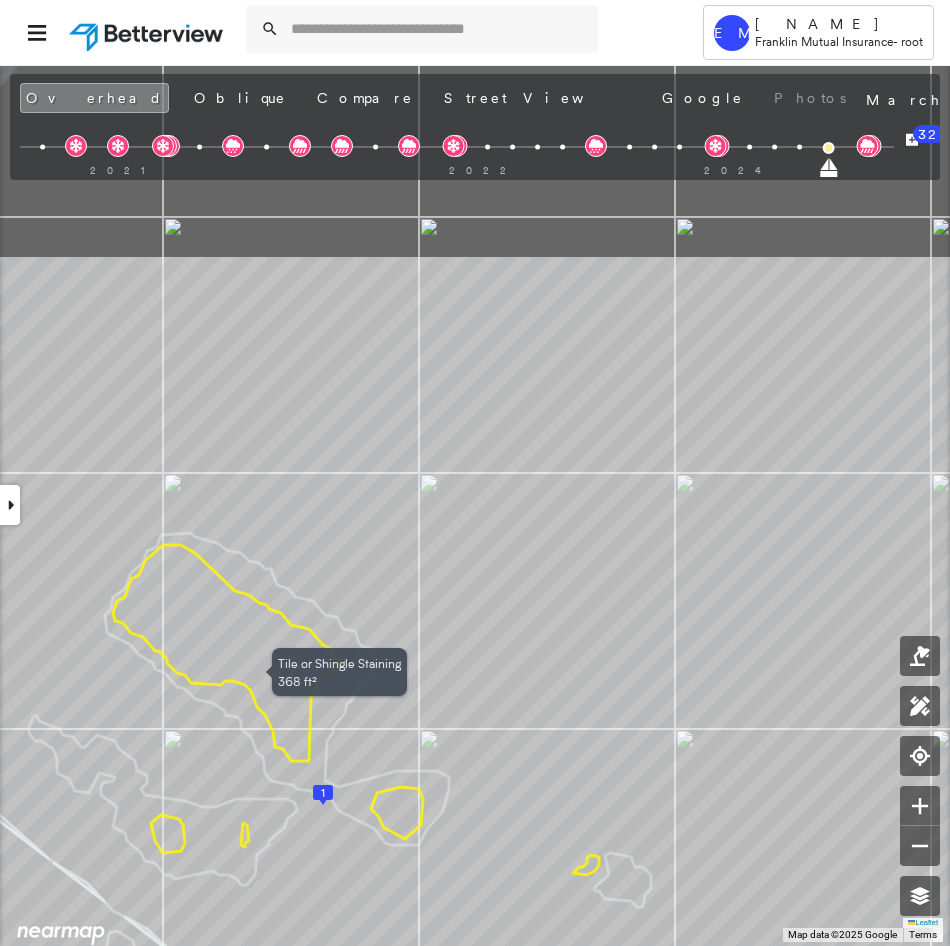 drag, startPoint x: 378, startPoint y: 517, endPoint x: 346, endPoint y: 798, distance: 282.8162 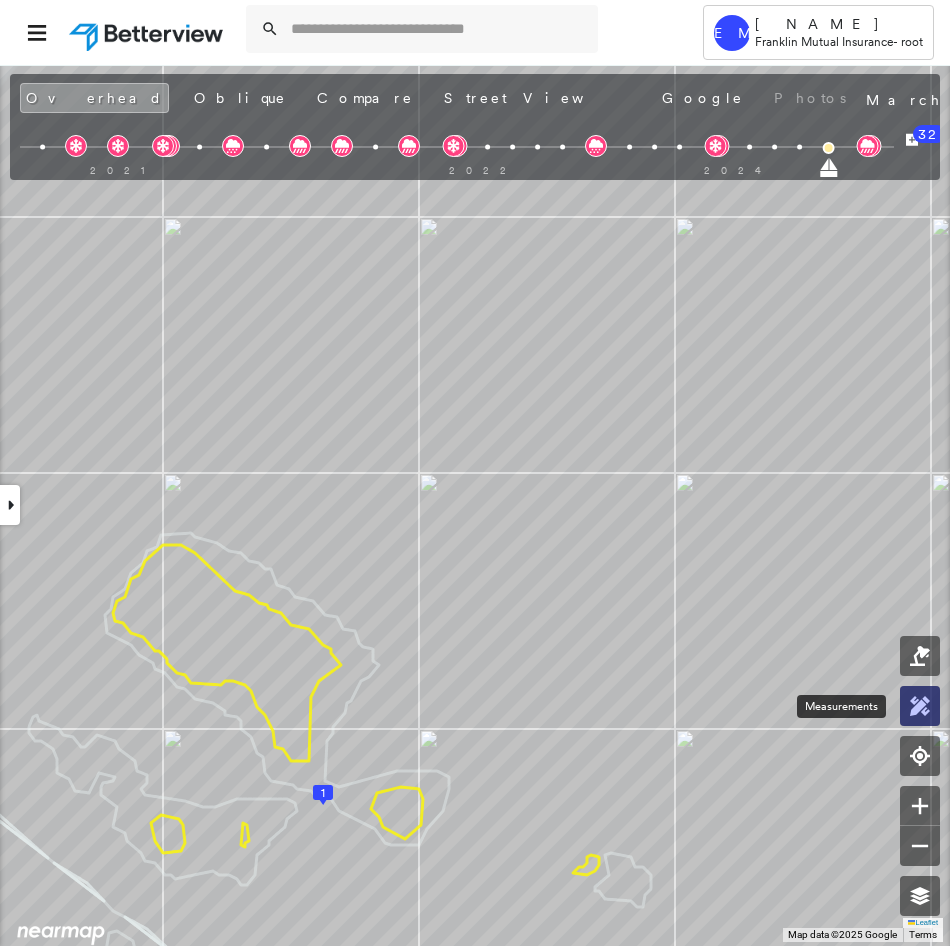 click 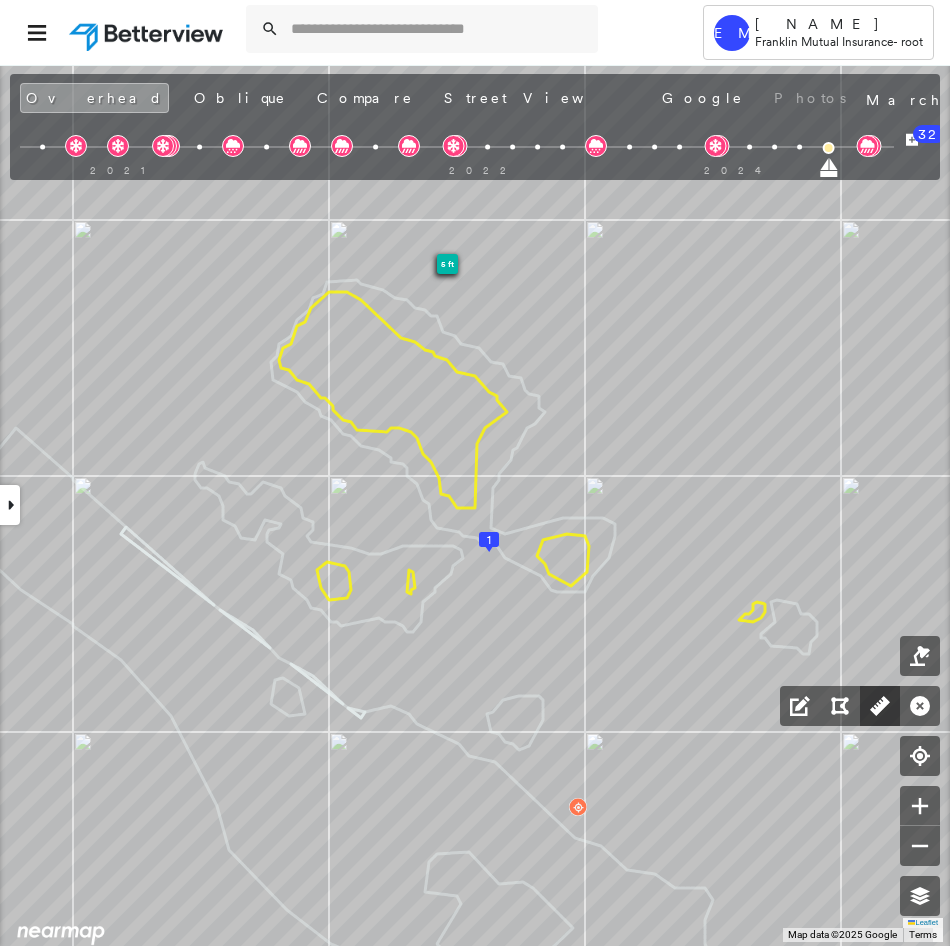 drag, startPoint x: 879, startPoint y: 704, endPoint x: 877, endPoint y: 691, distance: 13.152946 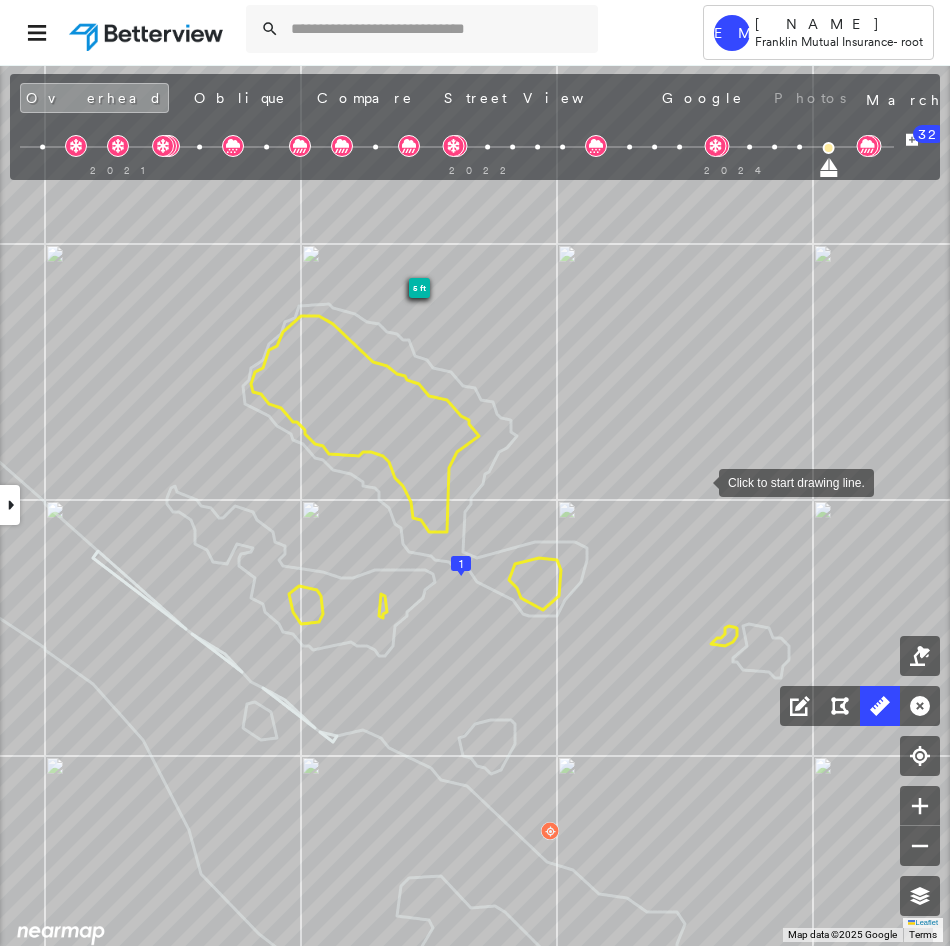 drag, startPoint x: 728, startPoint y: 457, endPoint x: 700, endPoint y: 481, distance: 36.878178 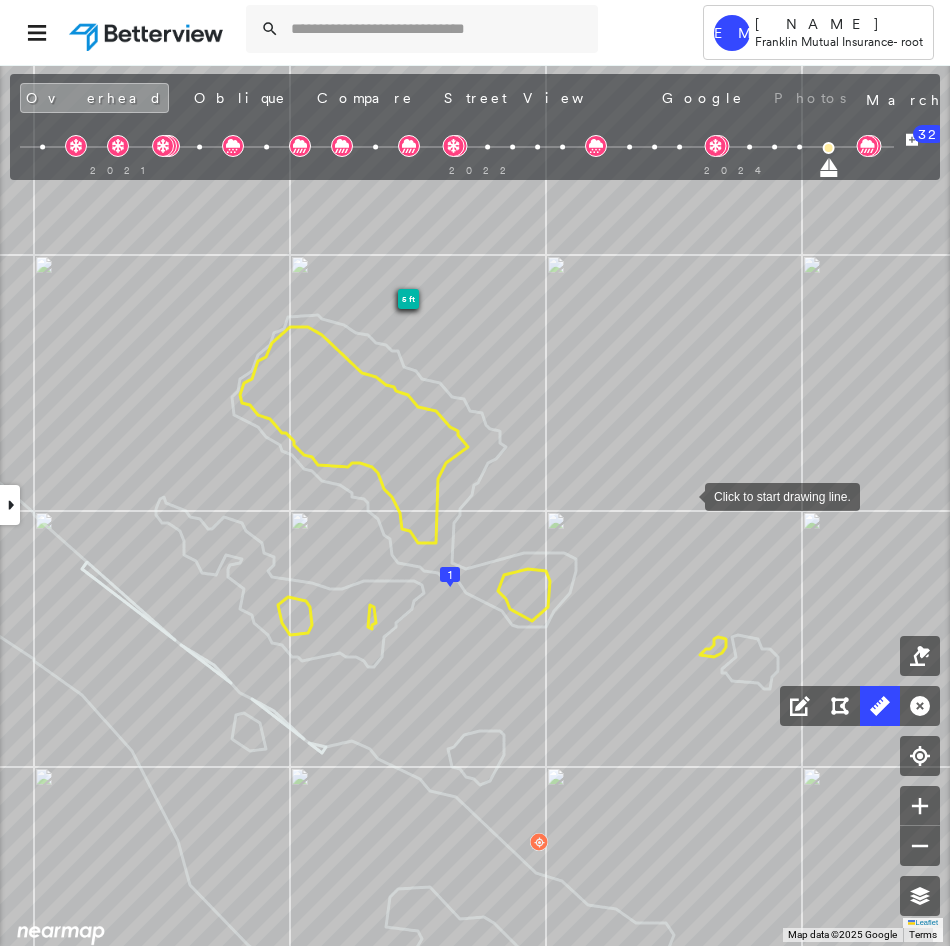 drag, startPoint x: 696, startPoint y: 483, endPoint x: 685, endPoint y: 494, distance: 15.556349 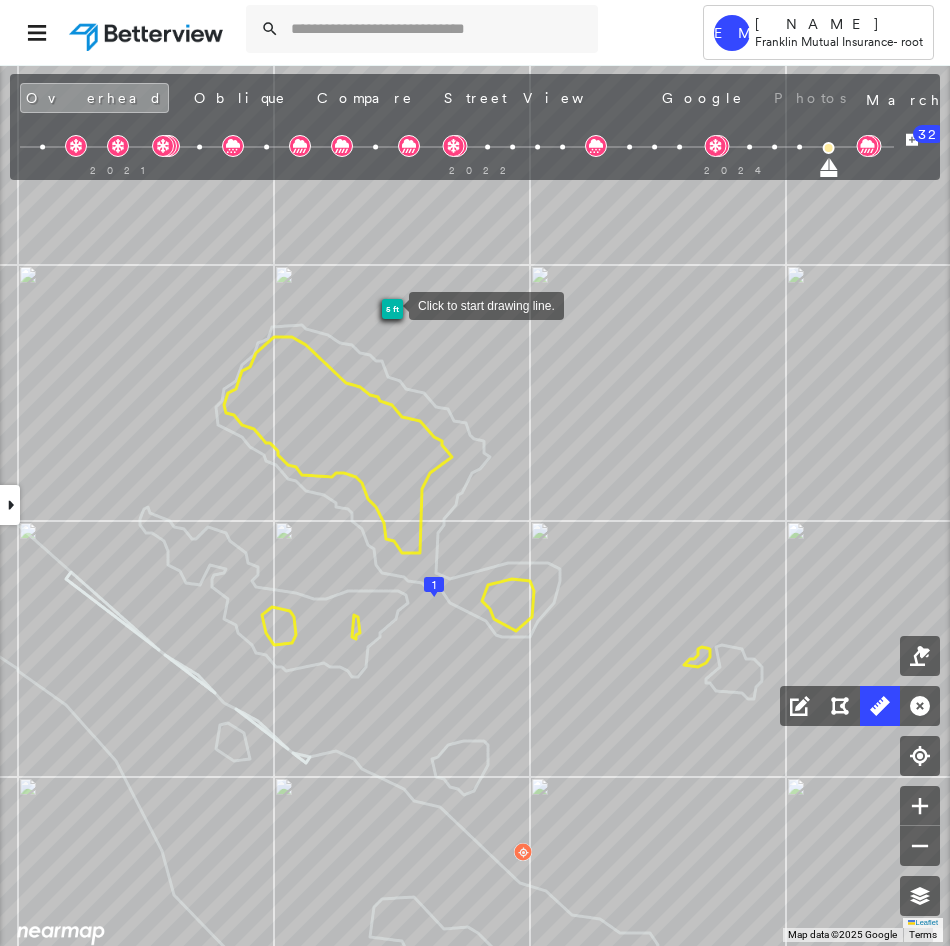 drag, startPoint x: 406, startPoint y: 294, endPoint x: 403, endPoint y: 361, distance: 67.06713 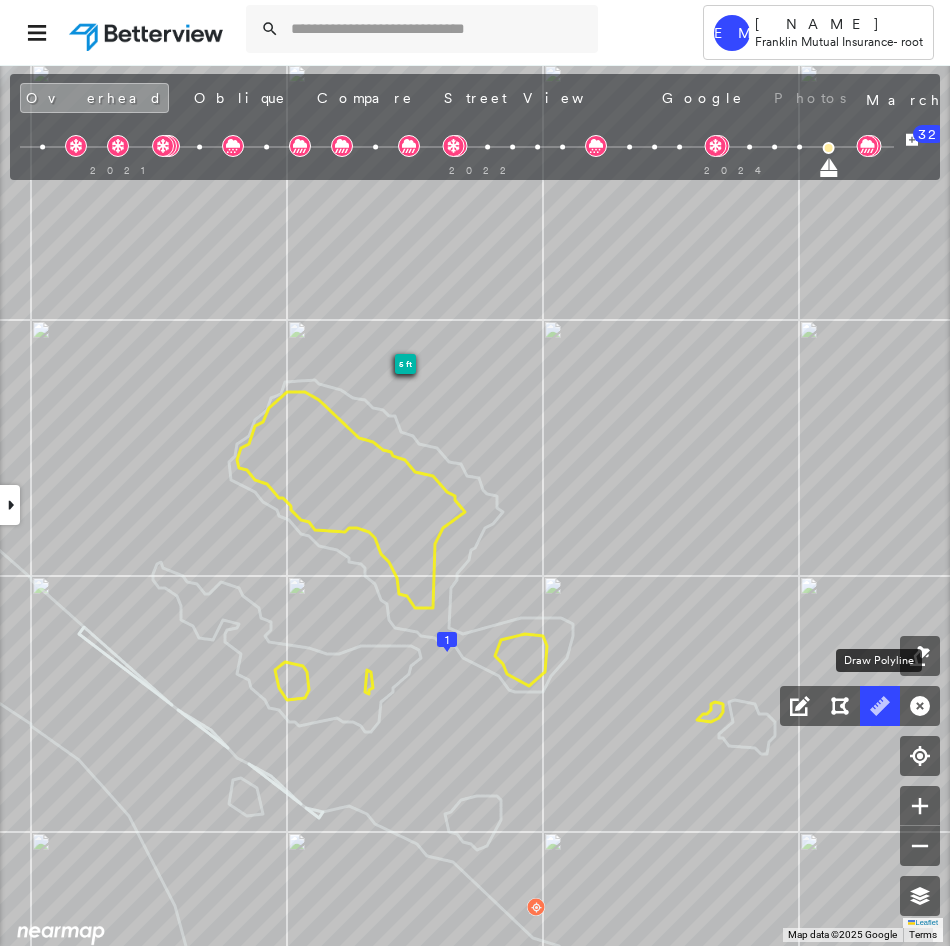 click at bounding box center (880, 706) 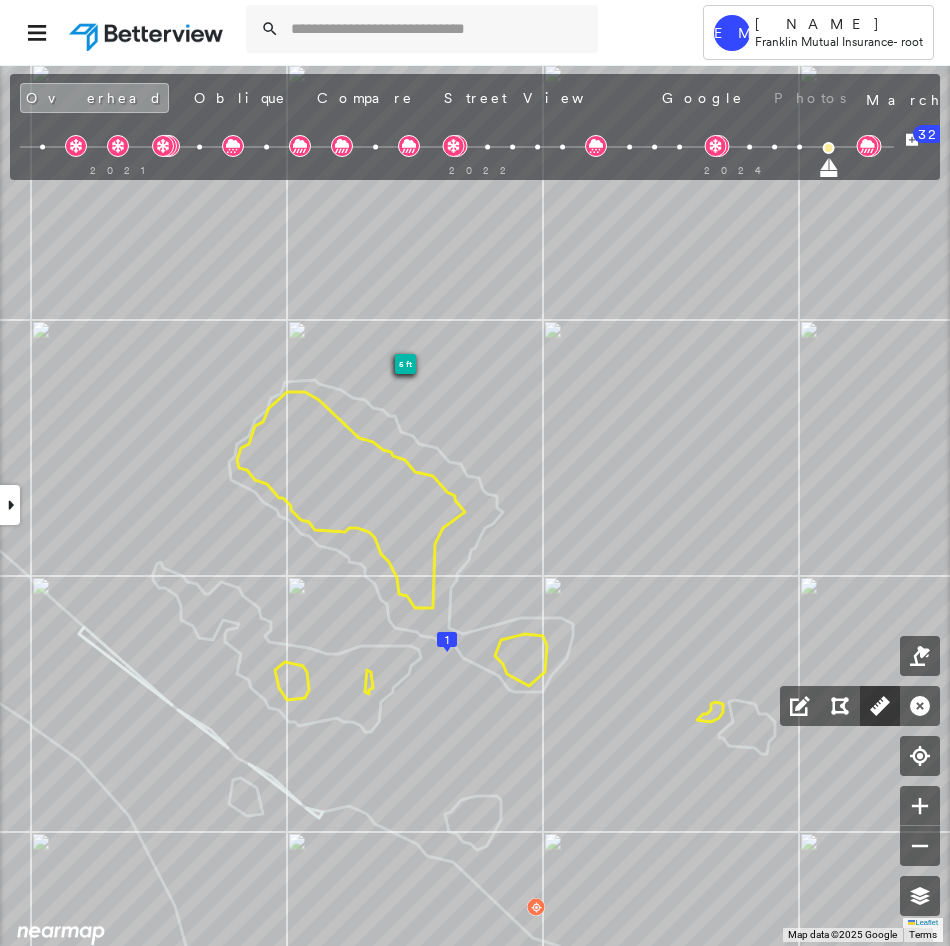 click 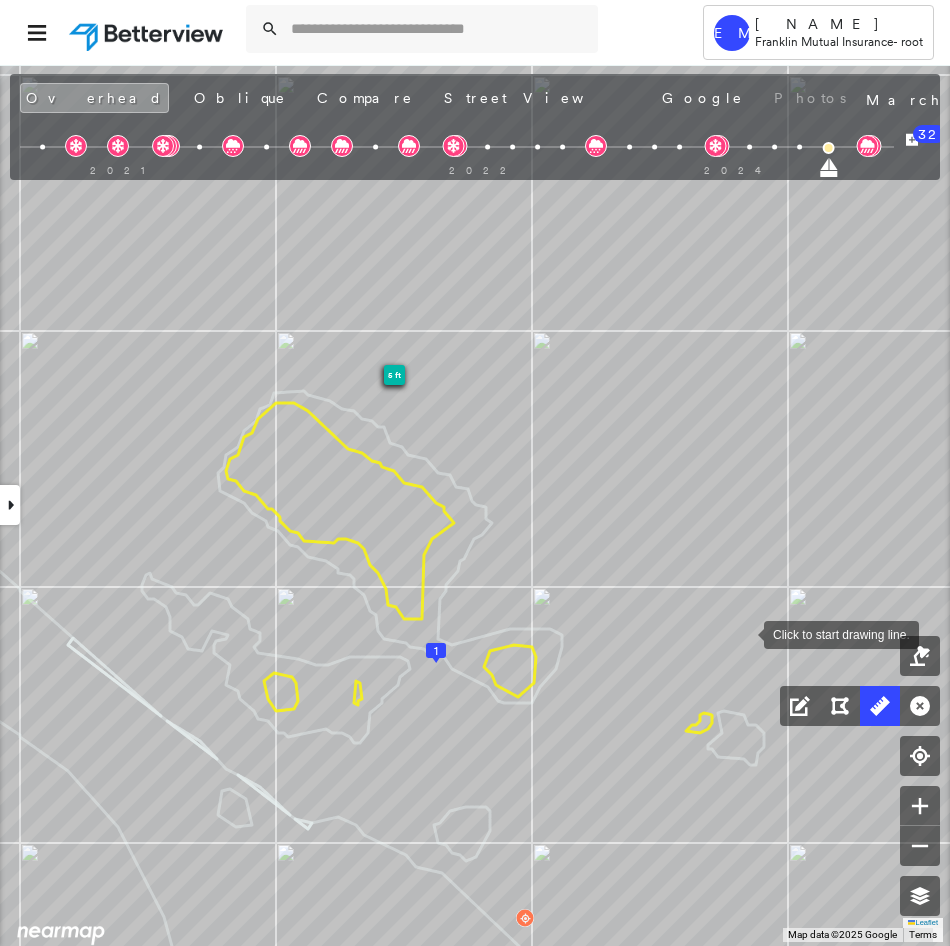 drag, startPoint x: 756, startPoint y: 621, endPoint x: 744, endPoint y: 634, distance: 17.691807 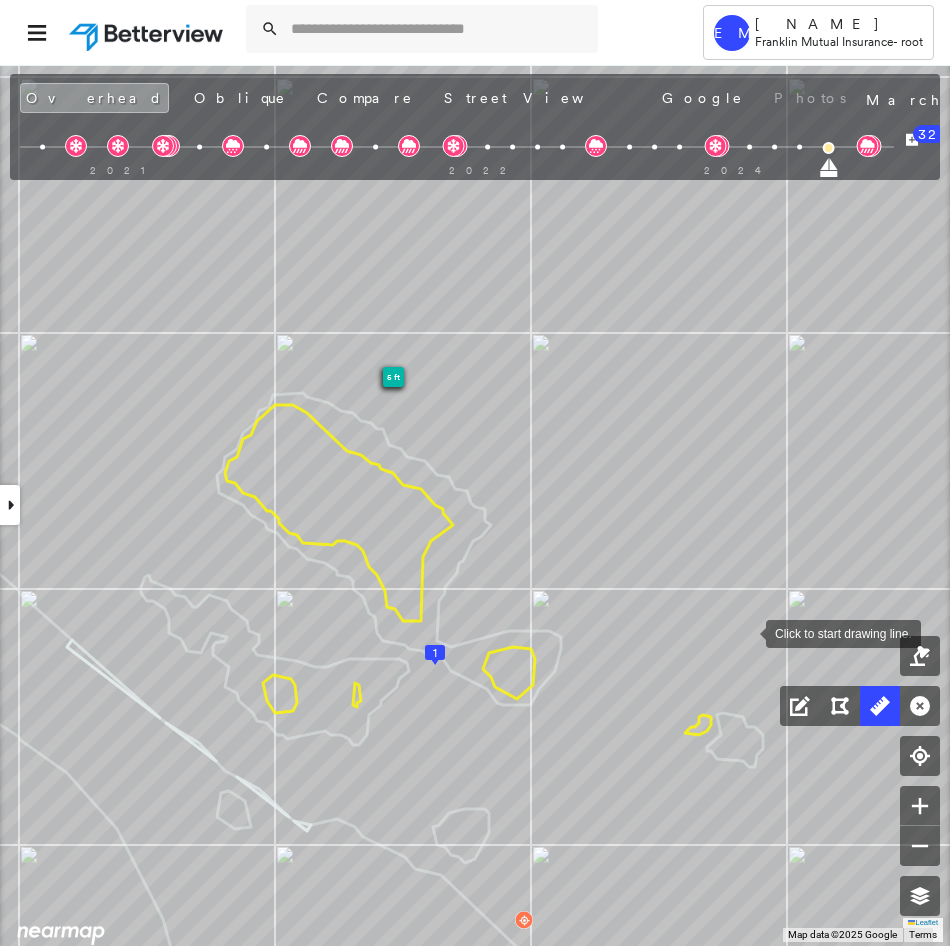 click at bounding box center [746, 632] 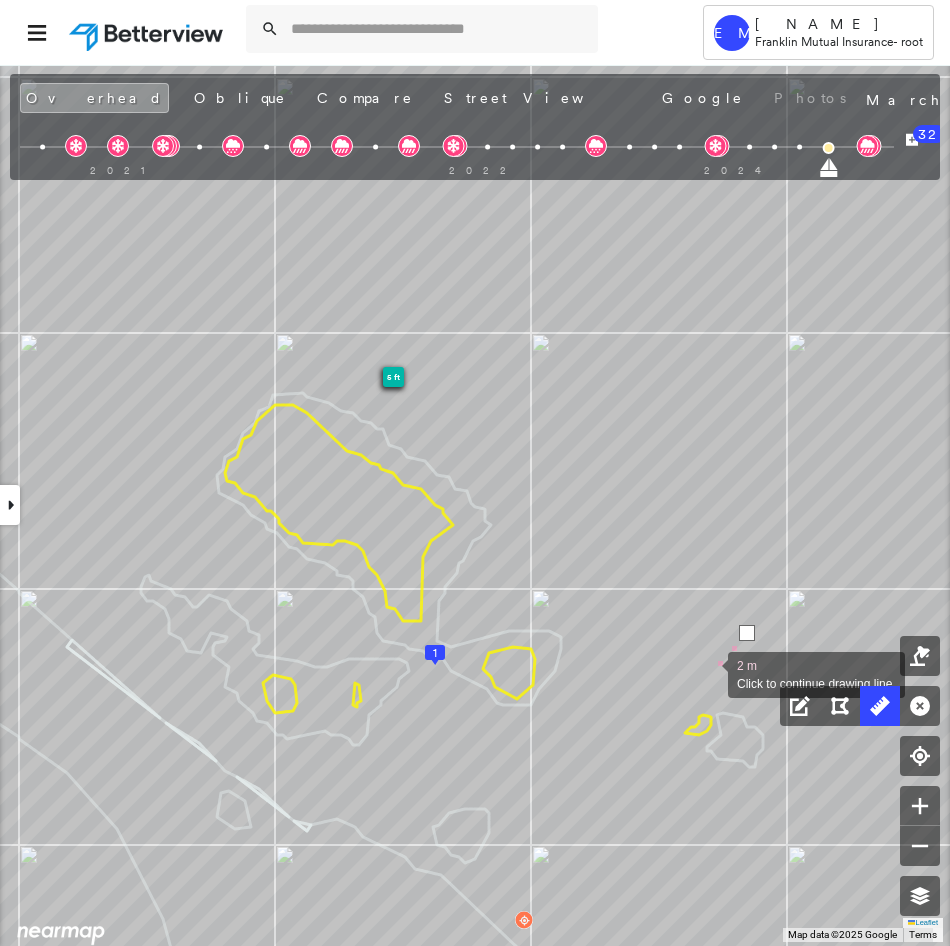click at bounding box center [708, 673] 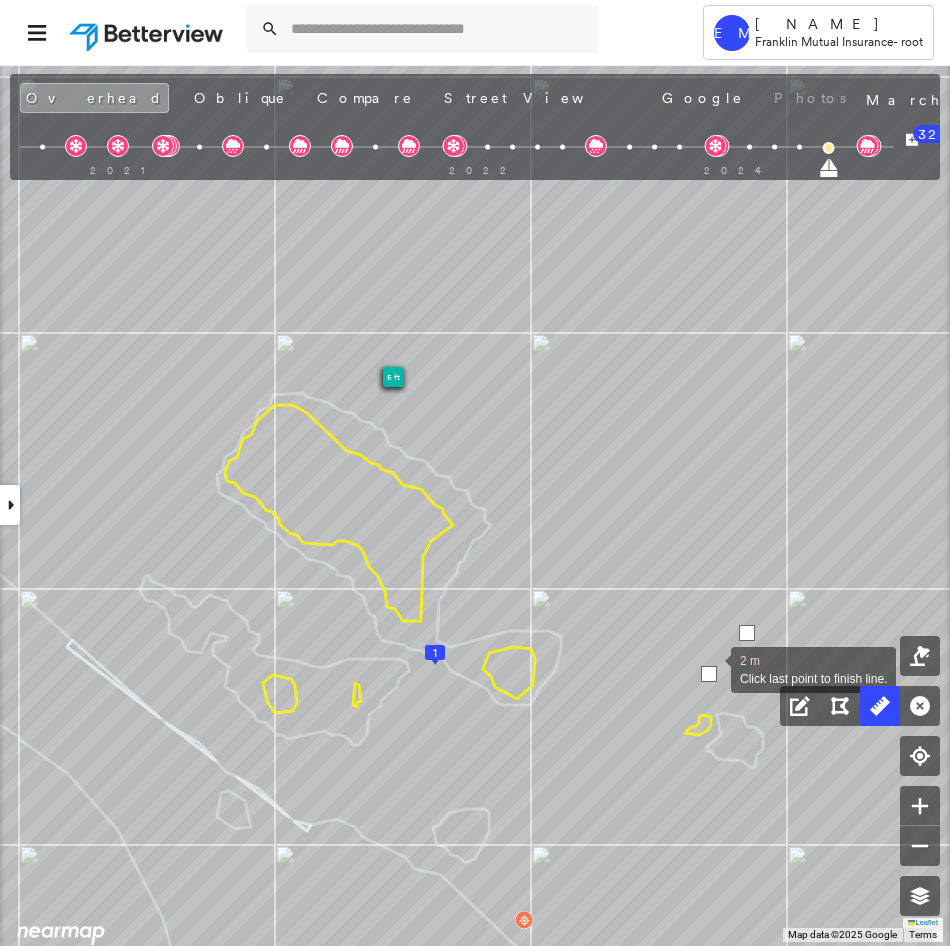 click at bounding box center (709, 674) 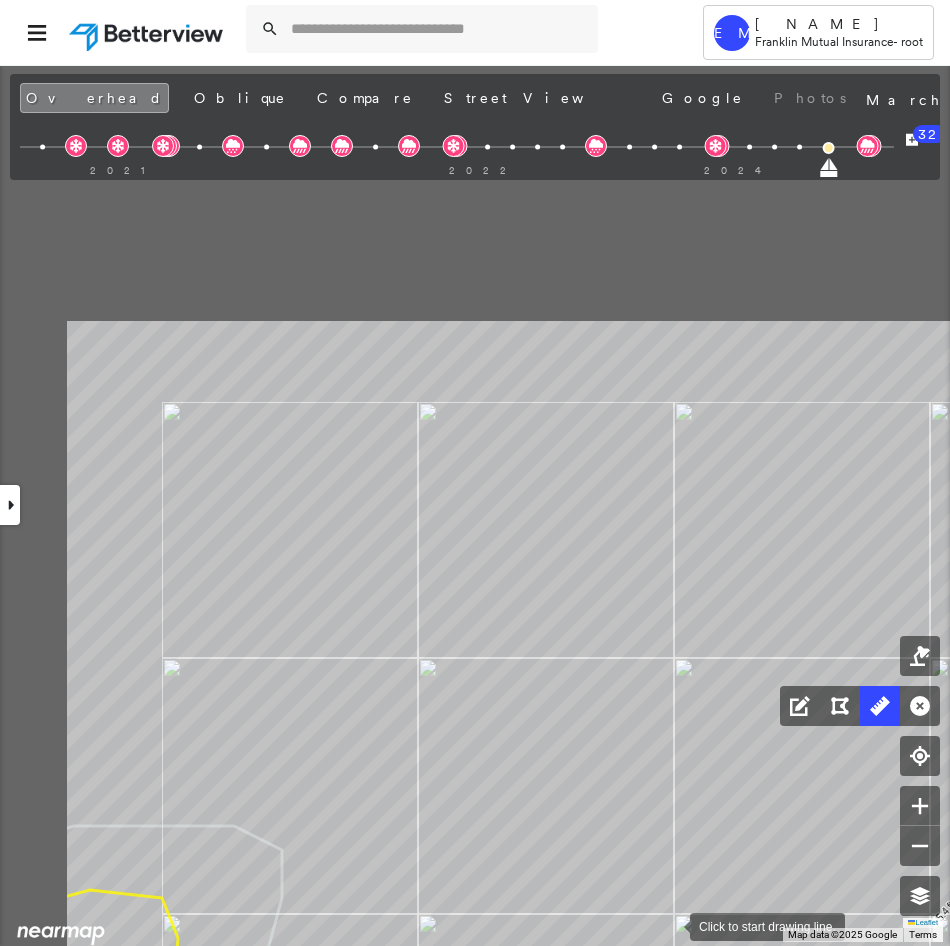 drag, startPoint x: 500, startPoint y: 600, endPoint x: 691, endPoint y: 959, distance: 406.64728 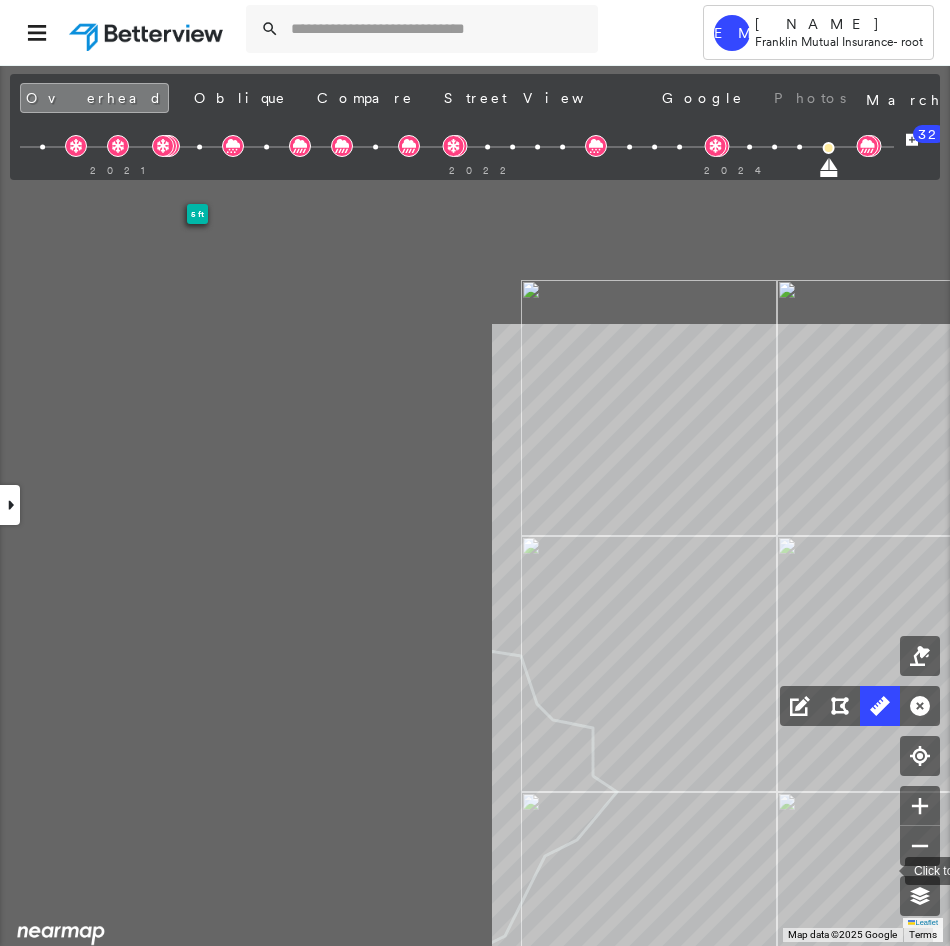 drag, startPoint x: 294, startPoint y: 518, endPoint x: 437, endPoint y: 684, distance: 219.10043 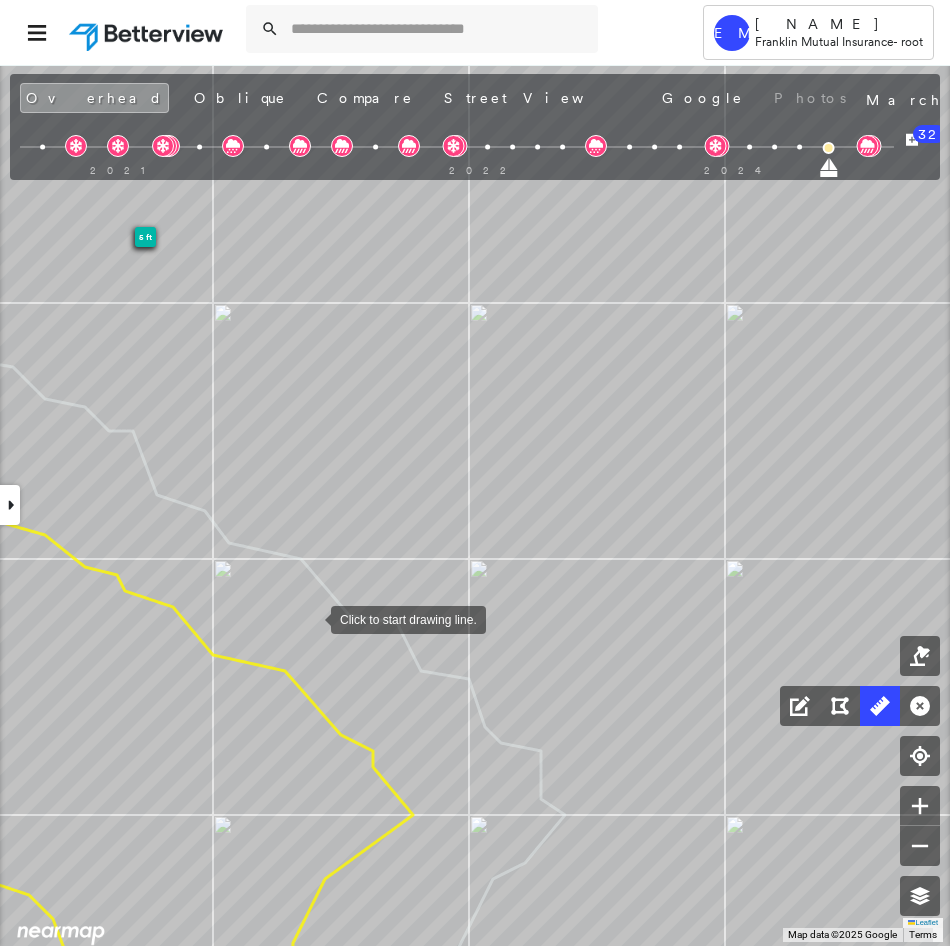 drag, startPoint x: 378, startPoint y: 625, endPoint x: 290, endPoint y: 596, distance: 92.65527 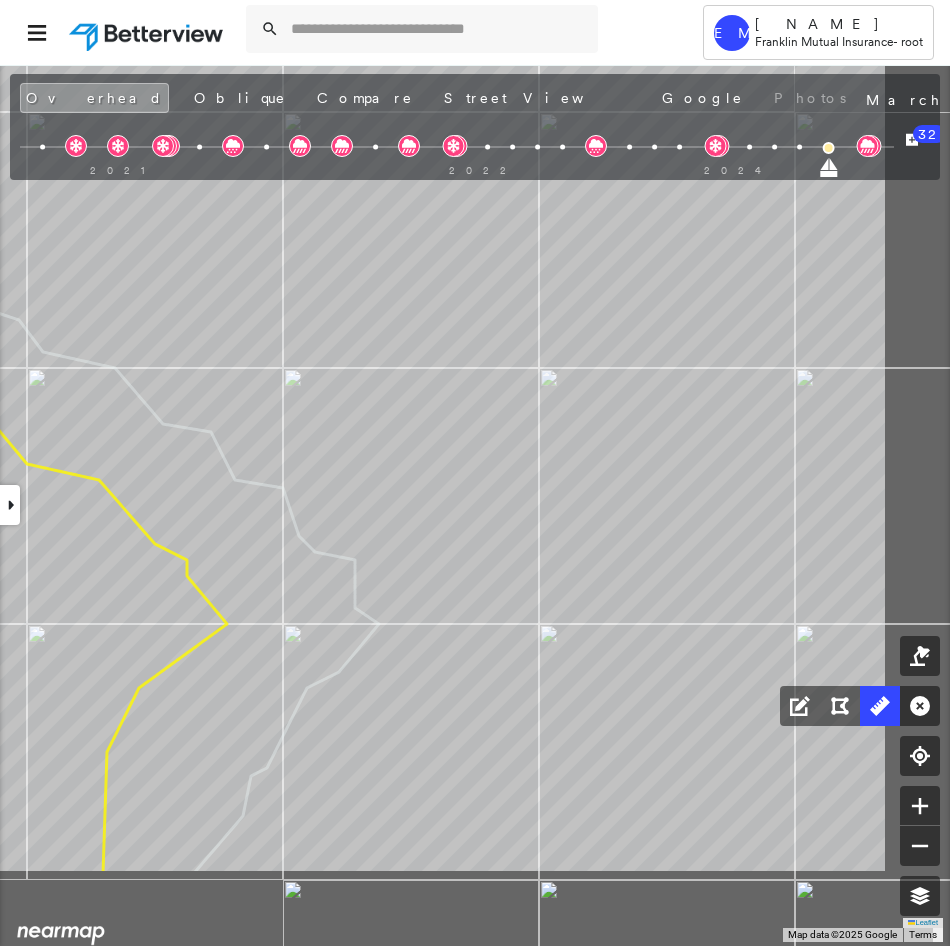 drag, startPoint x: 557, startPoint y: 658, endPoint x: 297, endPoint y: 457, distance: 328.63507 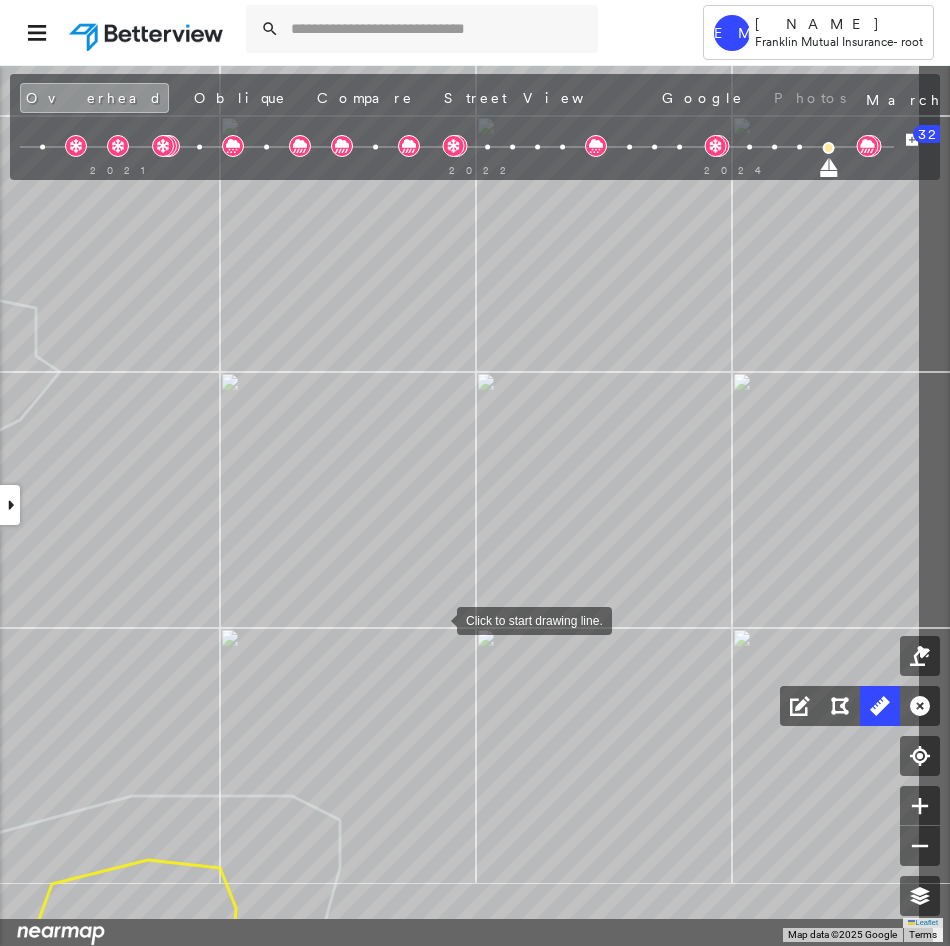 drag, startPoint x: 456, startPoint y: 630, endPoint x: 233, endPoint y: 514, distance: 251.36627 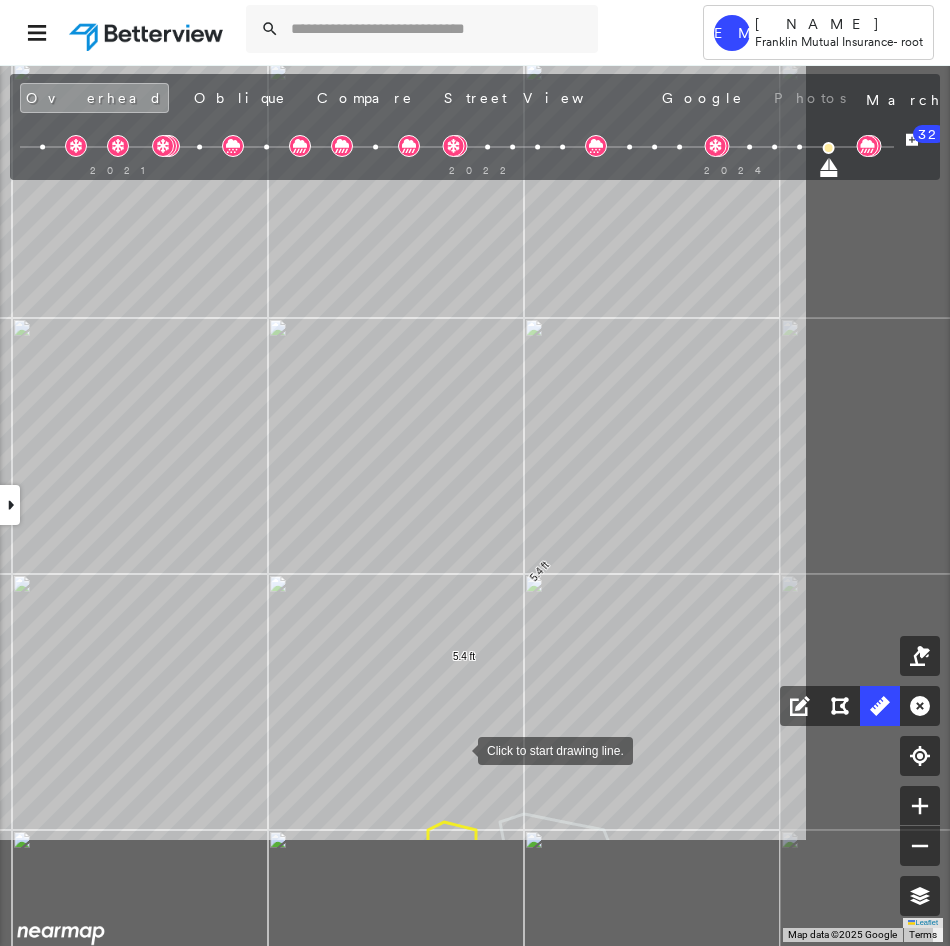 drag, startPoint x: 629, startPoint y: 859, endPoint x: 456, endPoint y: 747, distance: 206.08978 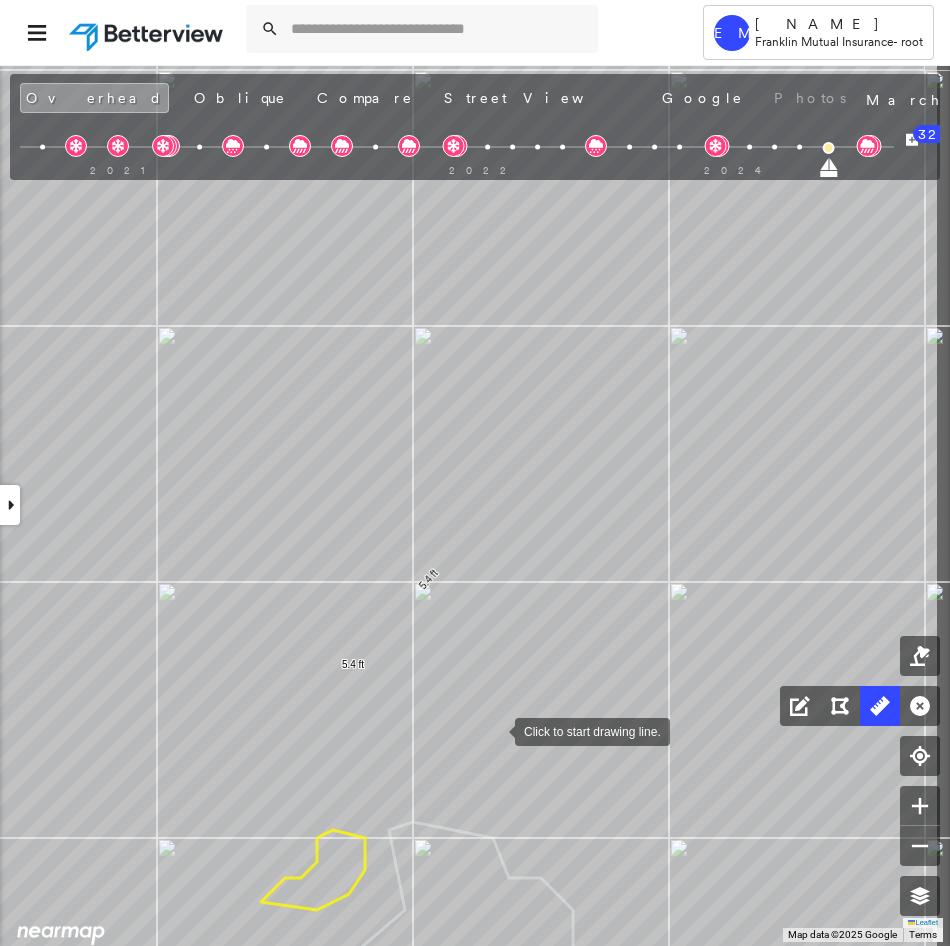 drag, startPoint x: 559, startPoint y: 719, endPoint x: 491, endPoint y: 730, distance: 68.88396 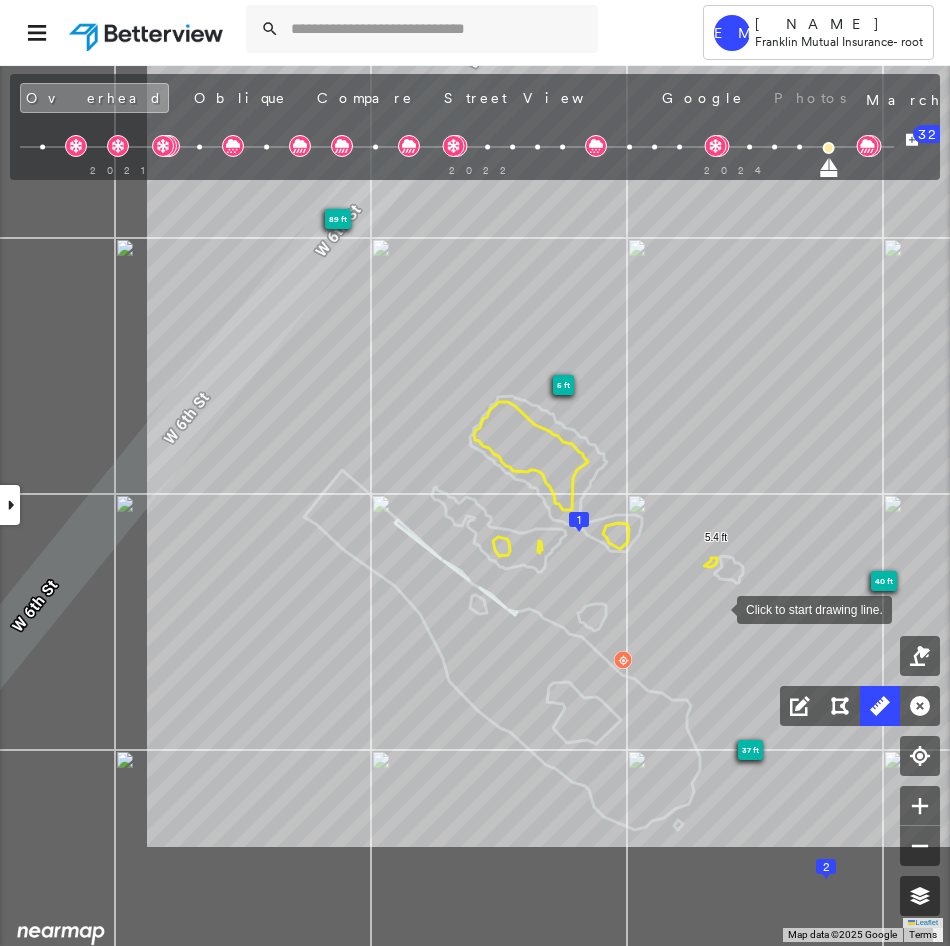 drag, startPoint x: 475, startPoint y: 796, endPoint x: 717, endPoint y: 609, distance: 305.83167 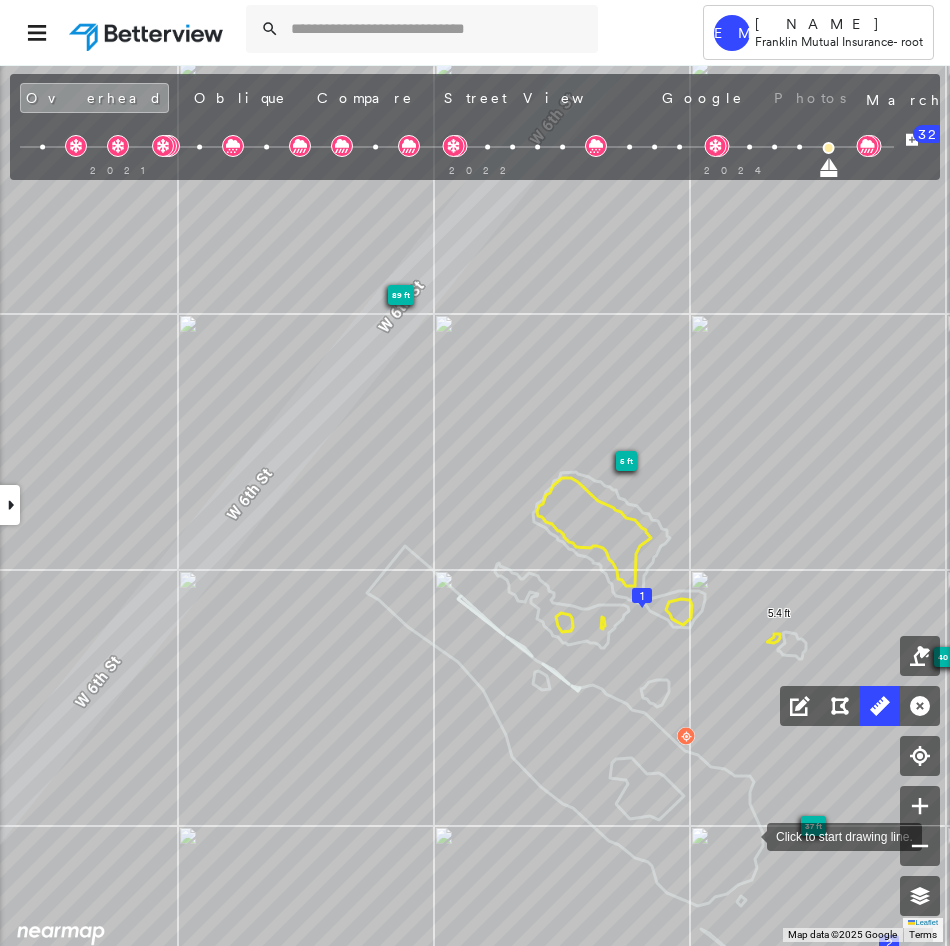 drag, startPoint x: 683, startPoint y: 759, endPoint x: 746, endPoint y: 835, distance: 98.71677 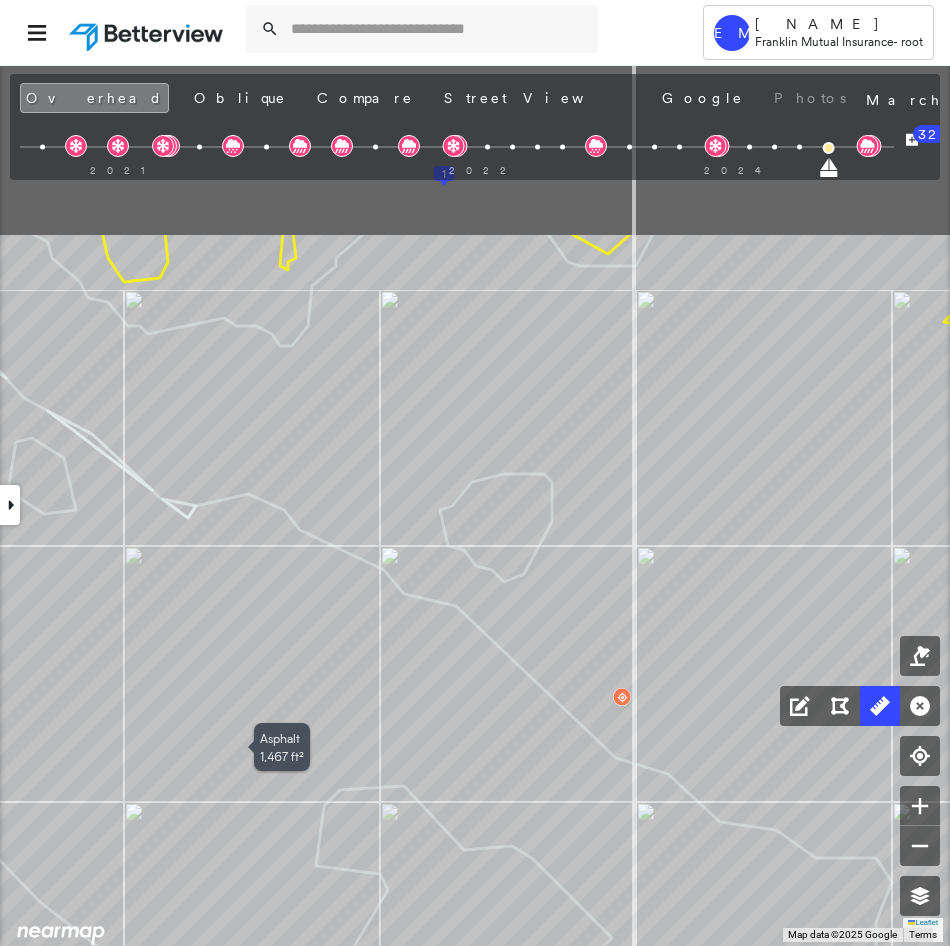 drag, startPoint x: 610, startPoint y: 657, endPoint x: 780, endPoint y: 986, distance: 370.32553 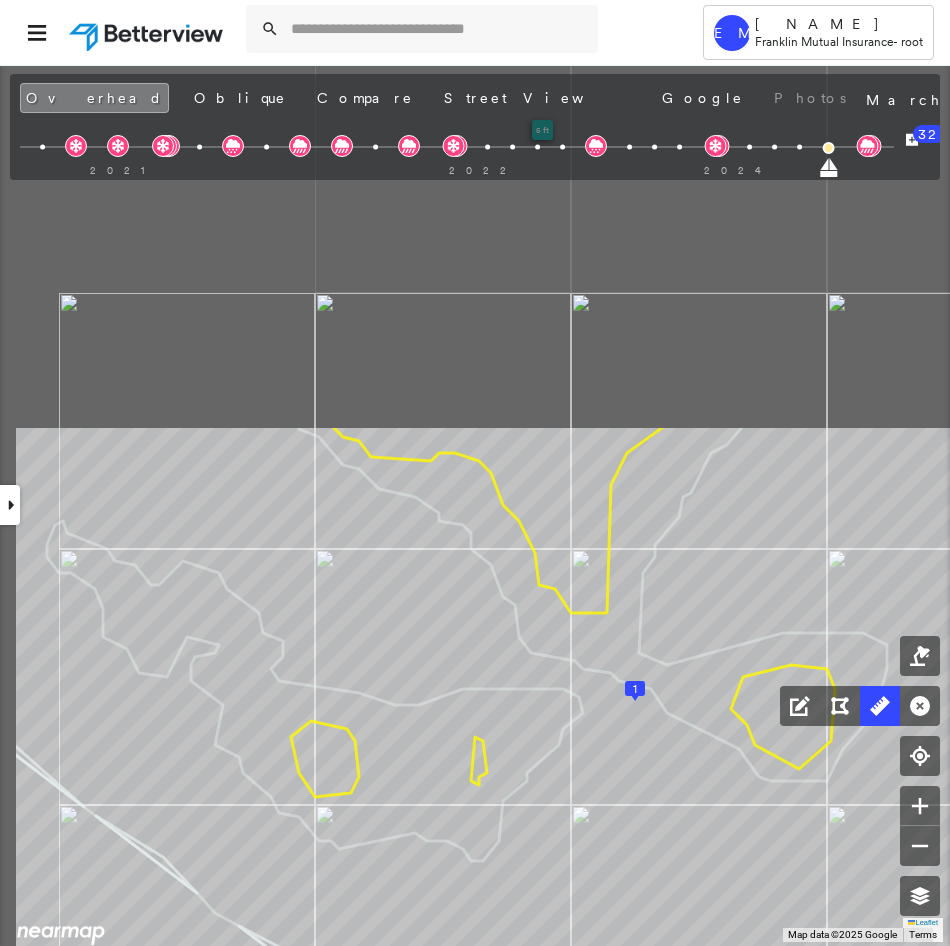 drag, startPoint x: 609, startPoint y: 639, endPoint x: 702, endPoint y: 982, distance: 355.3843 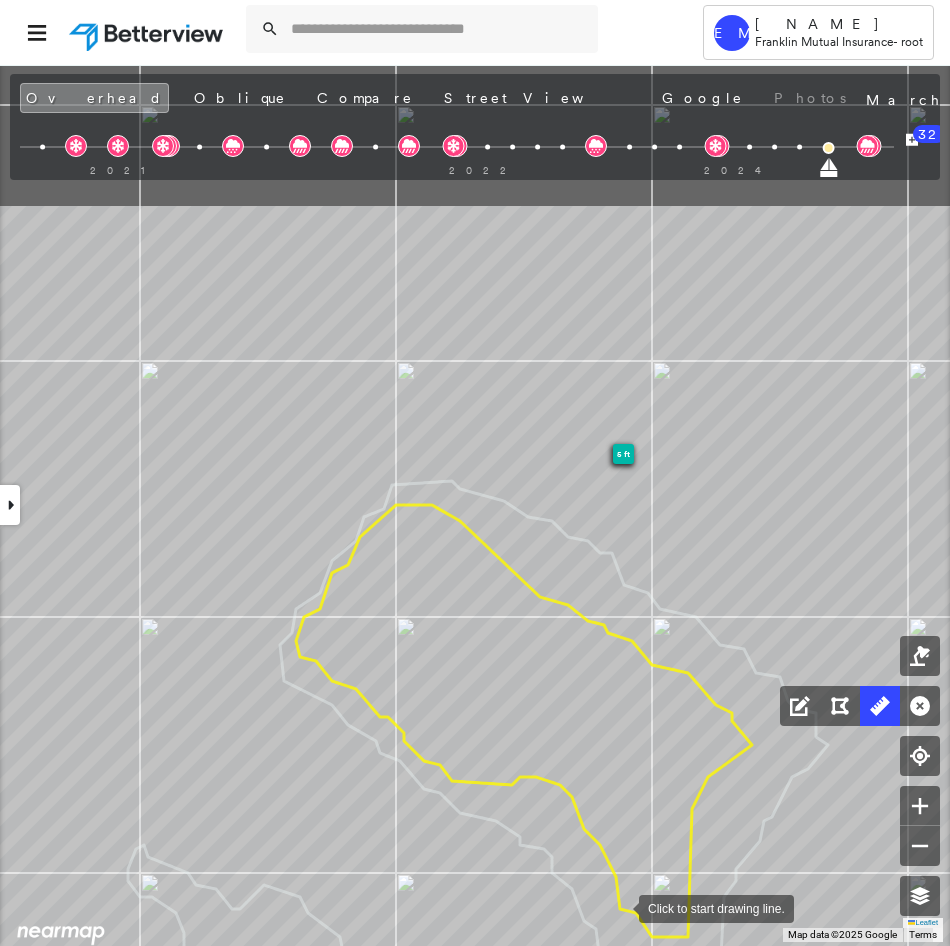 click at bounding box center (619, 907) 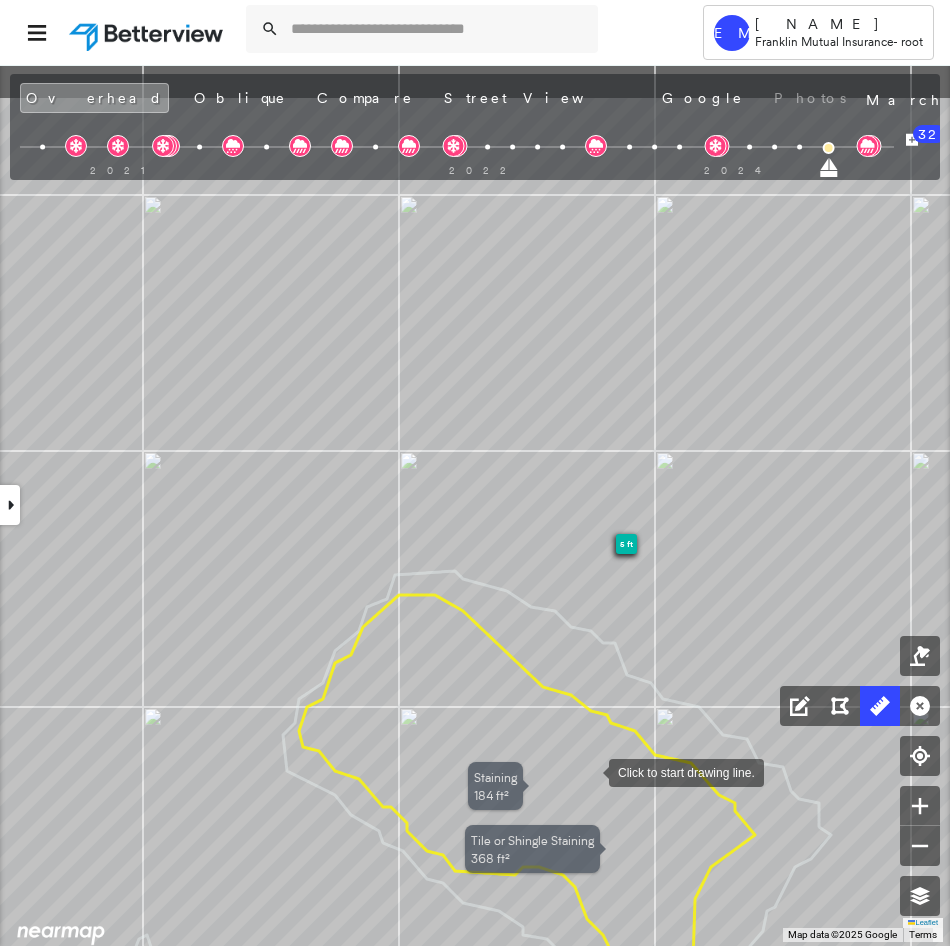 drag, startPoint x: 576, startPoint y: 634, endPoint x: 601, endPoint y: 849, distance: 216.44861 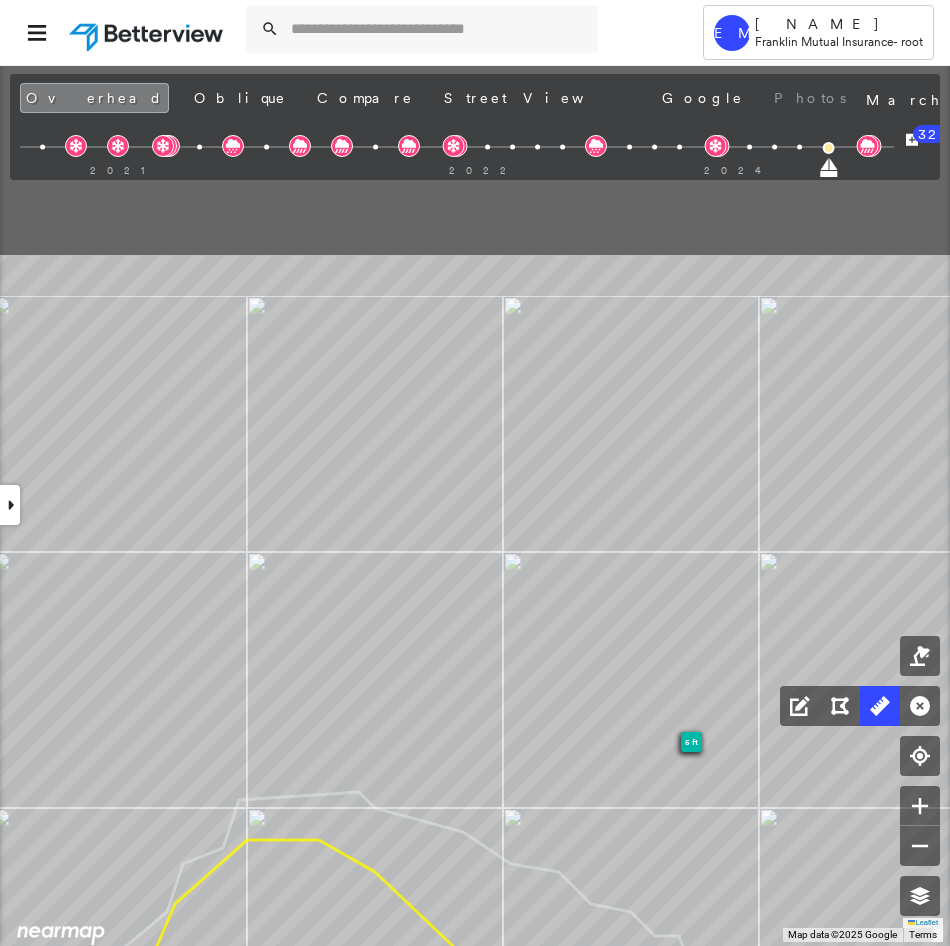 drag, startPoint x: 672, startPoint y: 605, endPoint x: 662, endPoint y: 941, distance: 336.14877 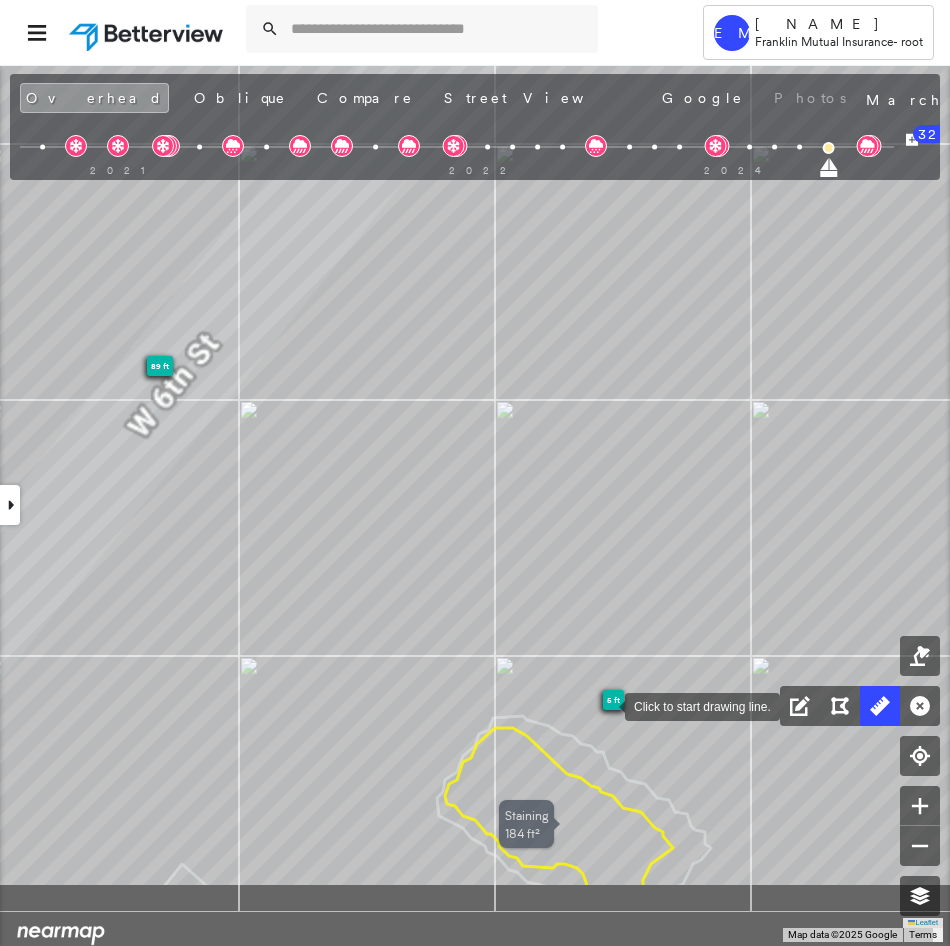 drag, startPoint x: 615, startPoint y: 729, endPoint x: 577, endPoint y: 622, distance: 113.54735 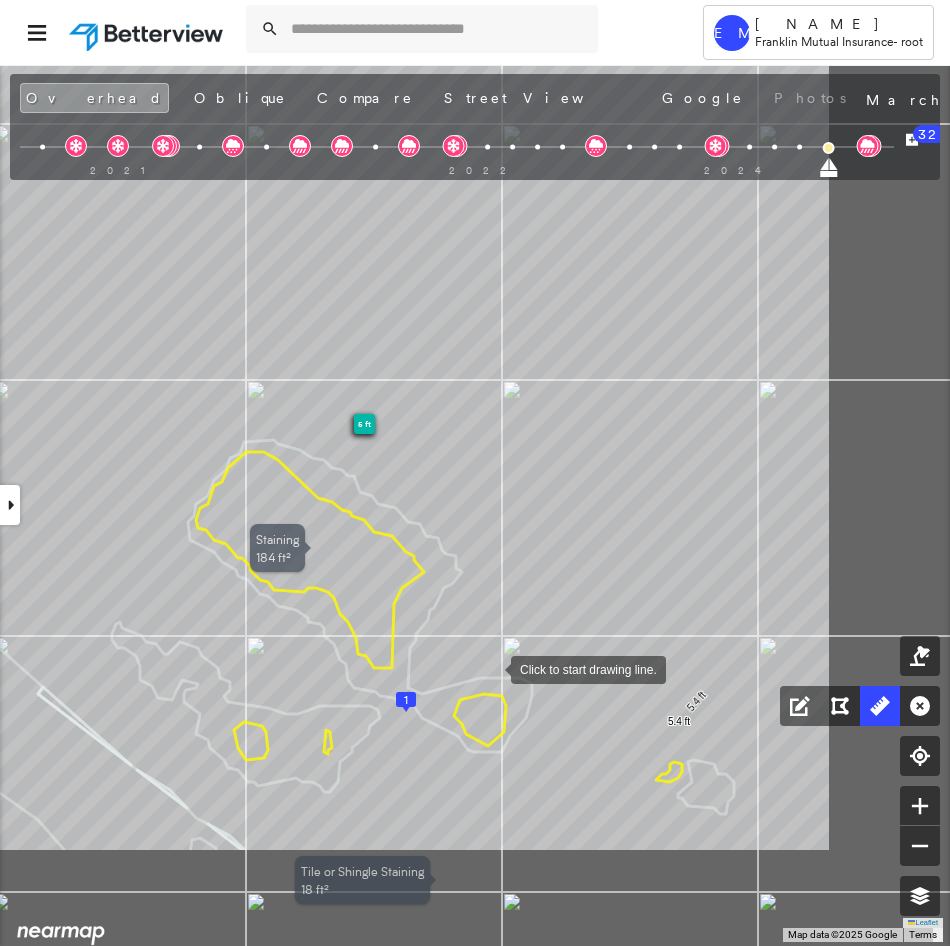 drag, startPoint x: 719, startPoint y: 849, endPoint x: 440, endPoint y: 690, distance: 321.12613 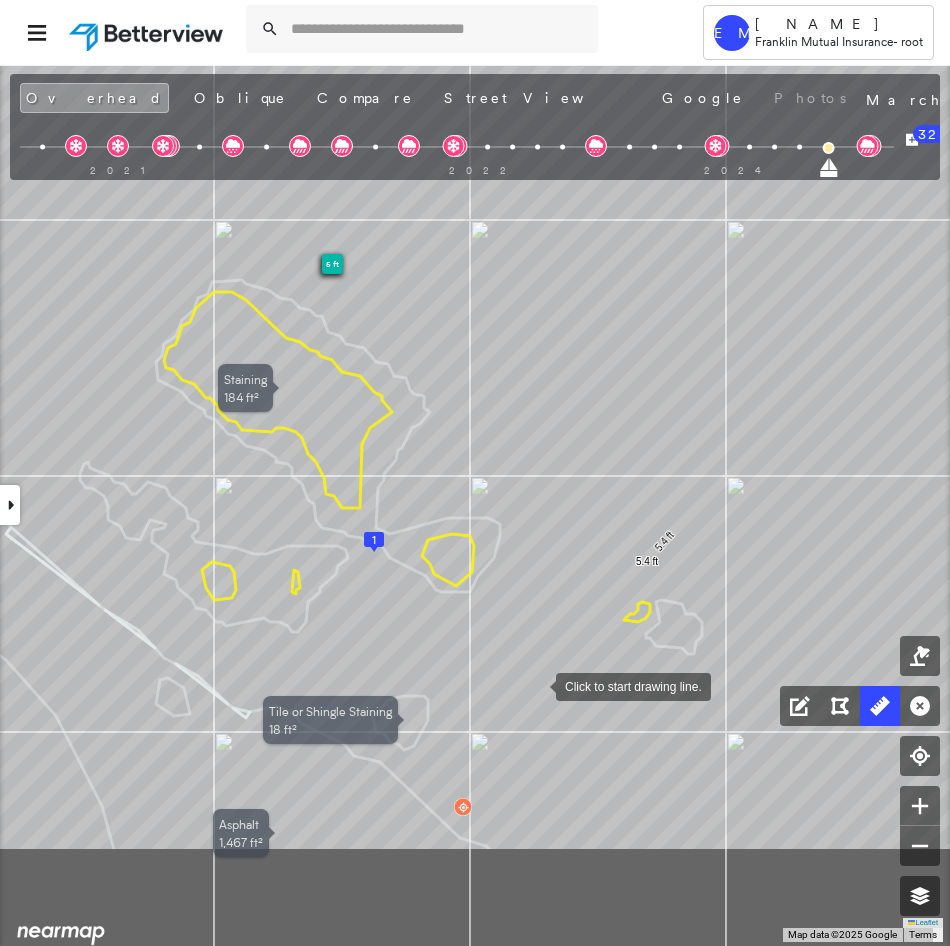 drag, startPoint x: 504, startPoint y: 870, endPoint x: 535, endPoint y: 685, distance: 187.57932 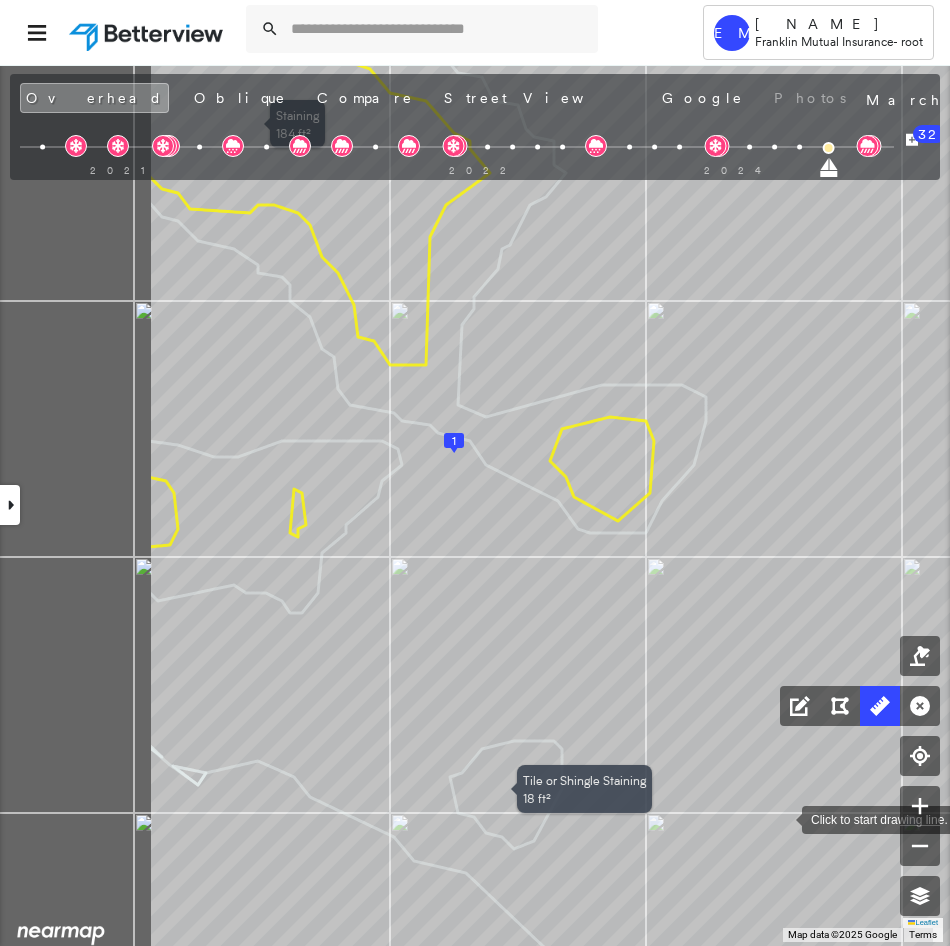 drag, startPoint x: 534, startPoint y: 735, endPoint x: 765, endPoint y: 808, distance: 242.2602 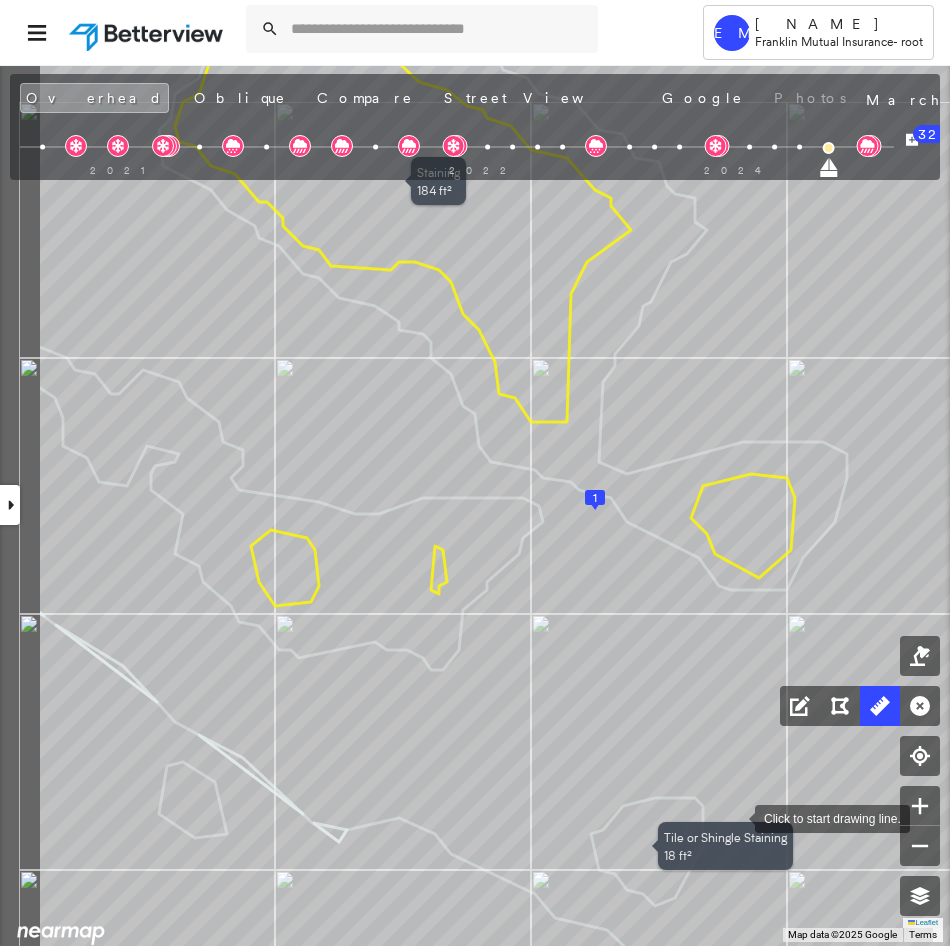 drag, startPoint x: 587, startPoint y: 753, endPoint x: 738, endPoint y: 816, distance: 163.6154 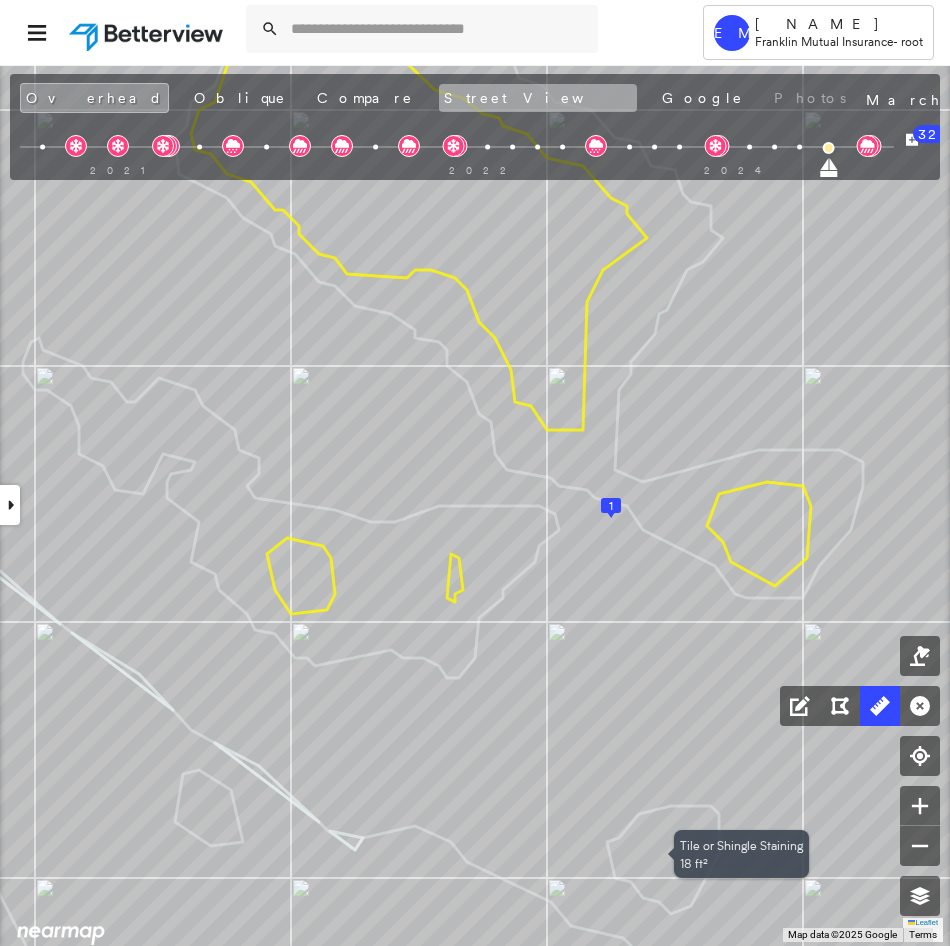 click on "Street View" at bounding box center [538, 98] 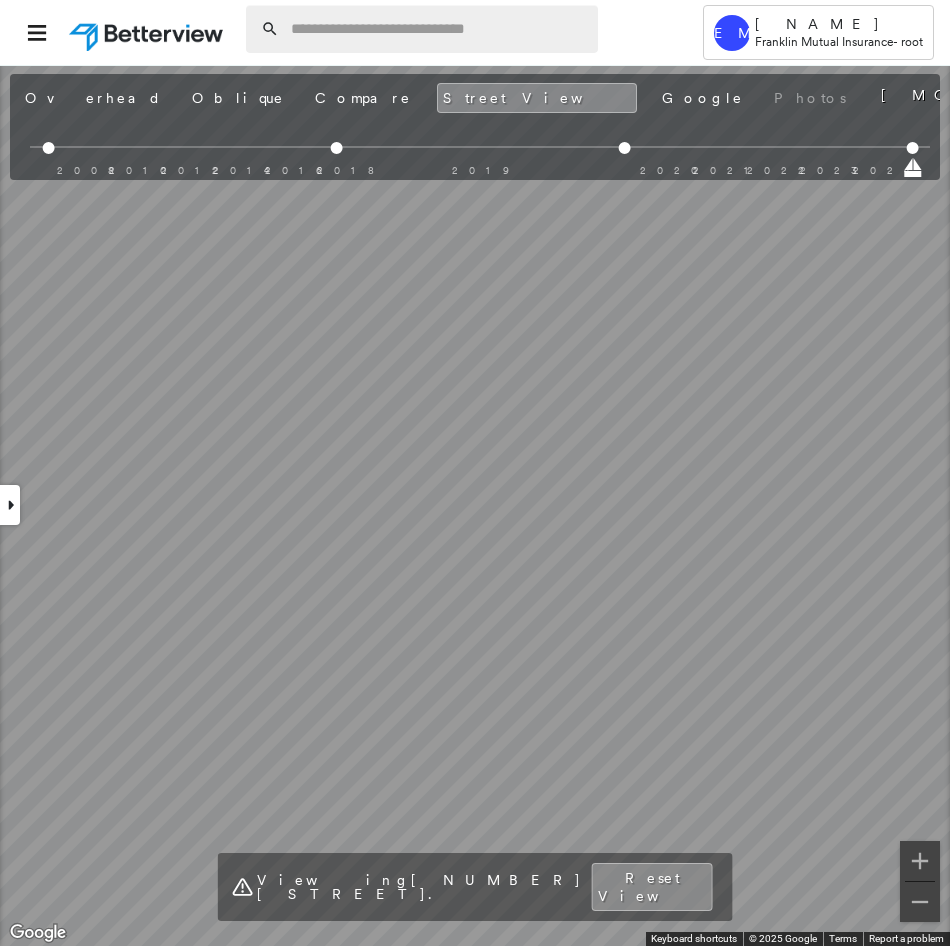 click at bounding box center (438, 29) 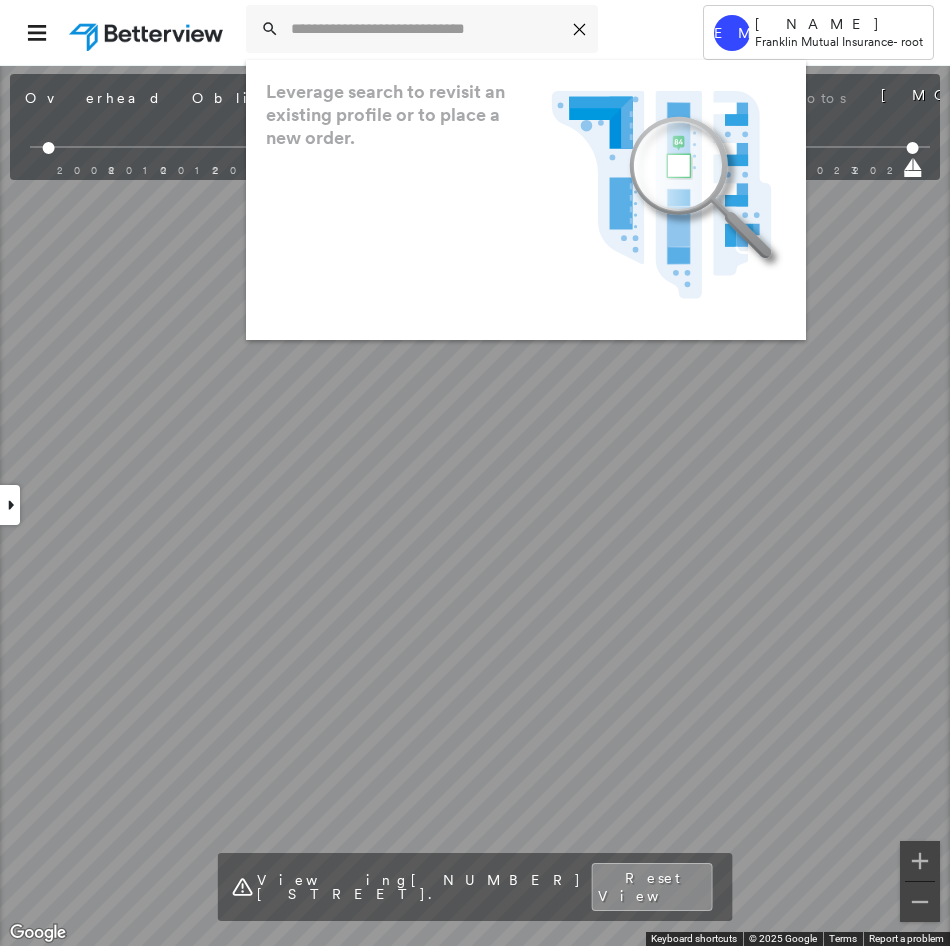 click at bounding box center (148, 32) 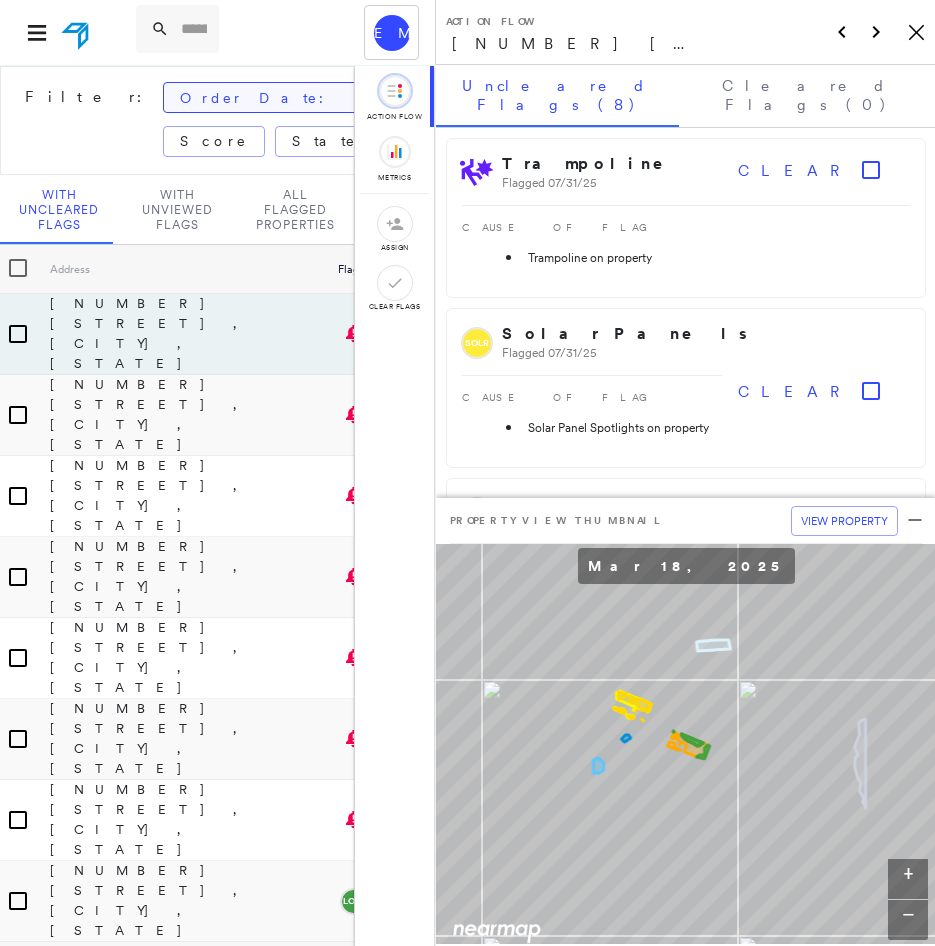 click on "Order Date: May 2025 - Today" at bounding box center [399, 98] 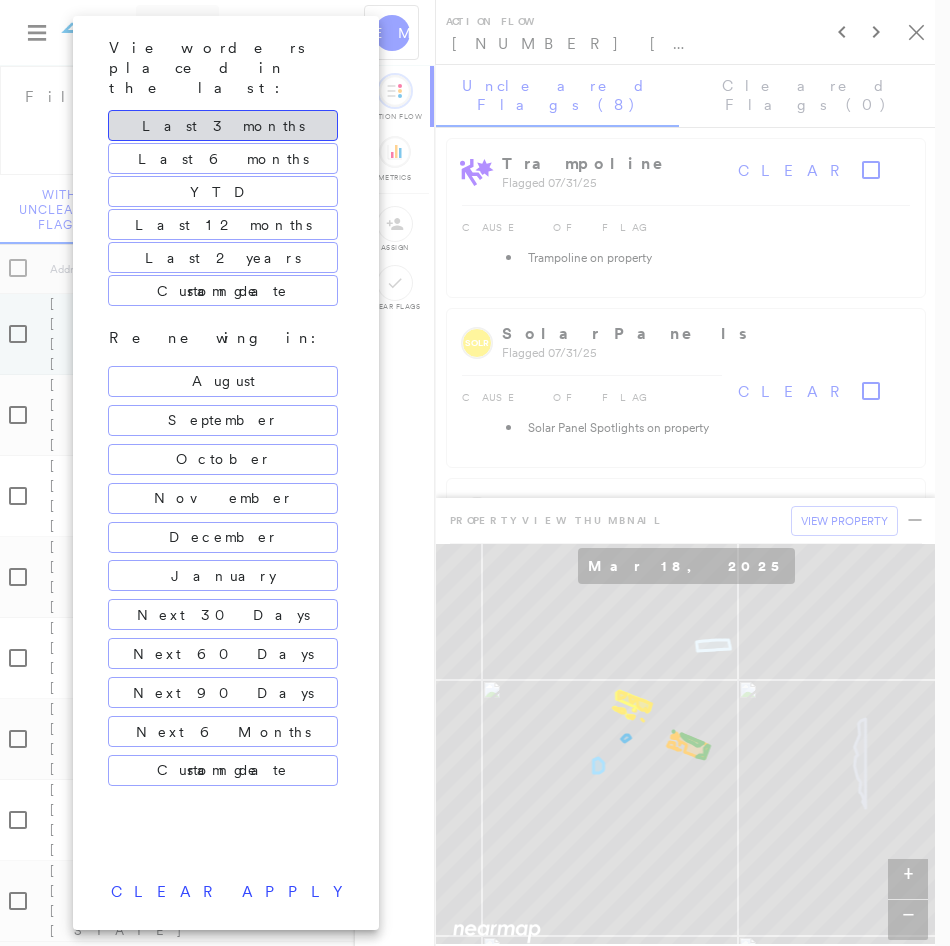 click on "Last 3 months" at bounding box center (223, 126) 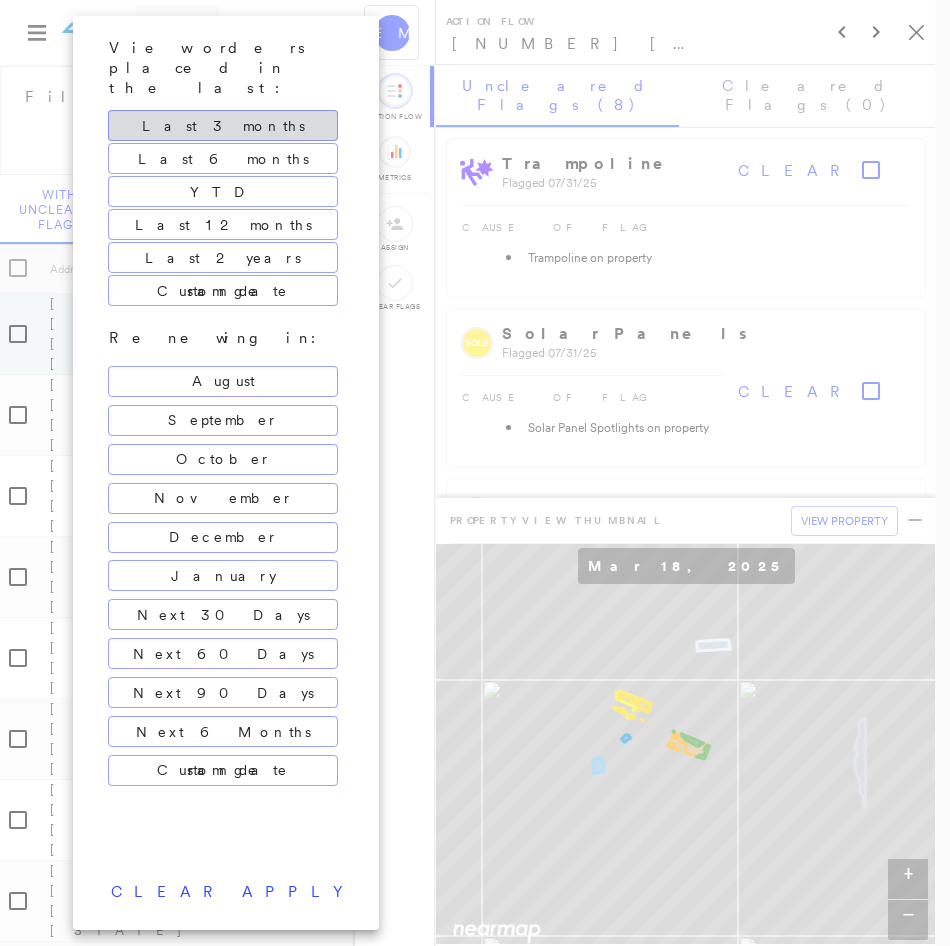 click at bounding box center [475, 473] 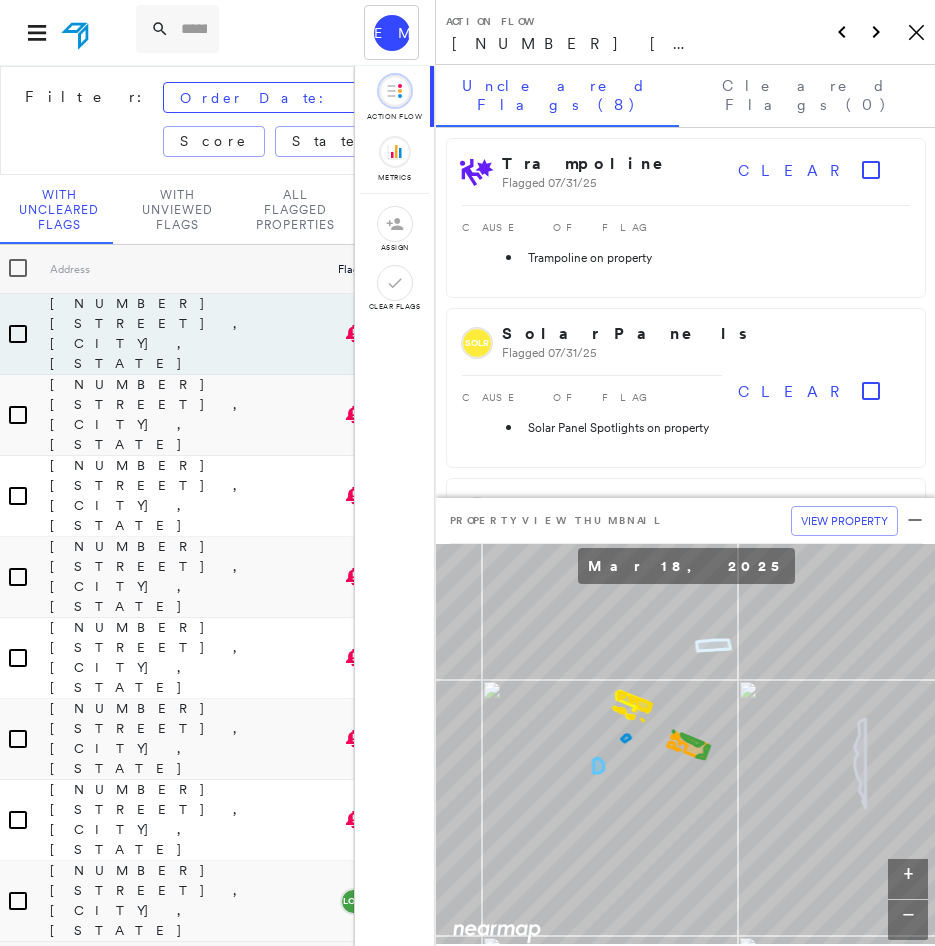 click 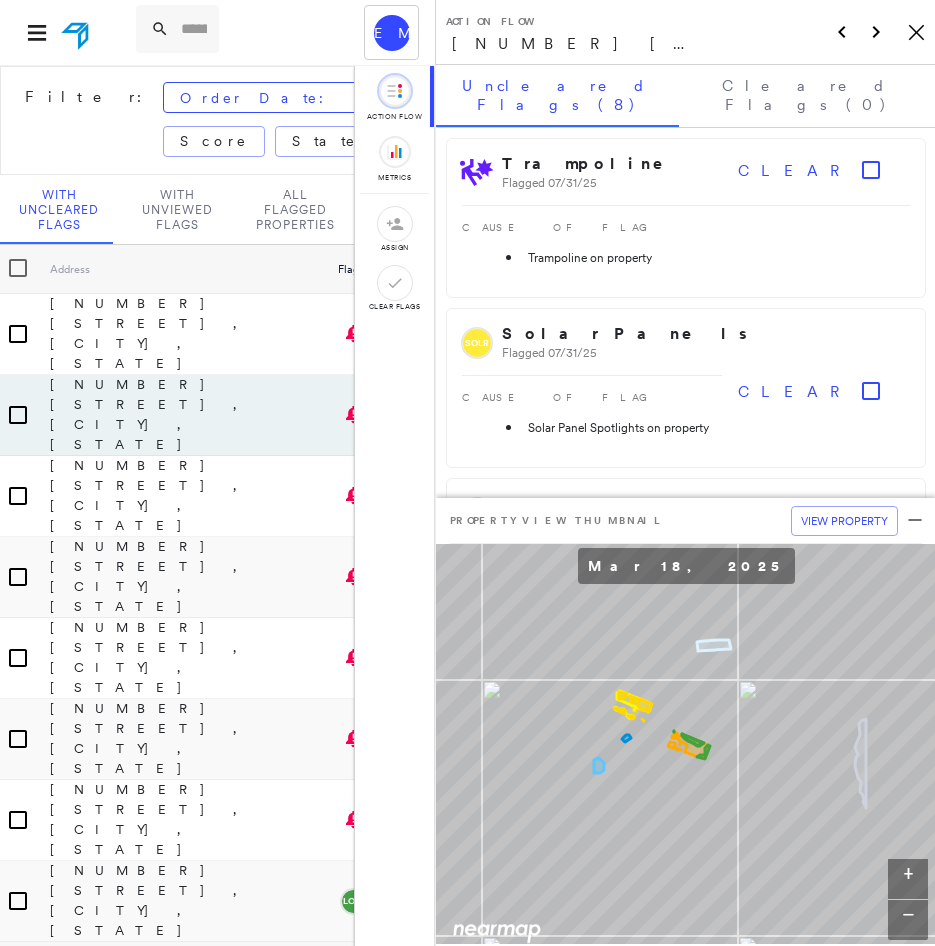 drag, startPoint x: 879, startPoint y: 31, endPoint x: 842, endPoint y: 27, distance: 37.215588 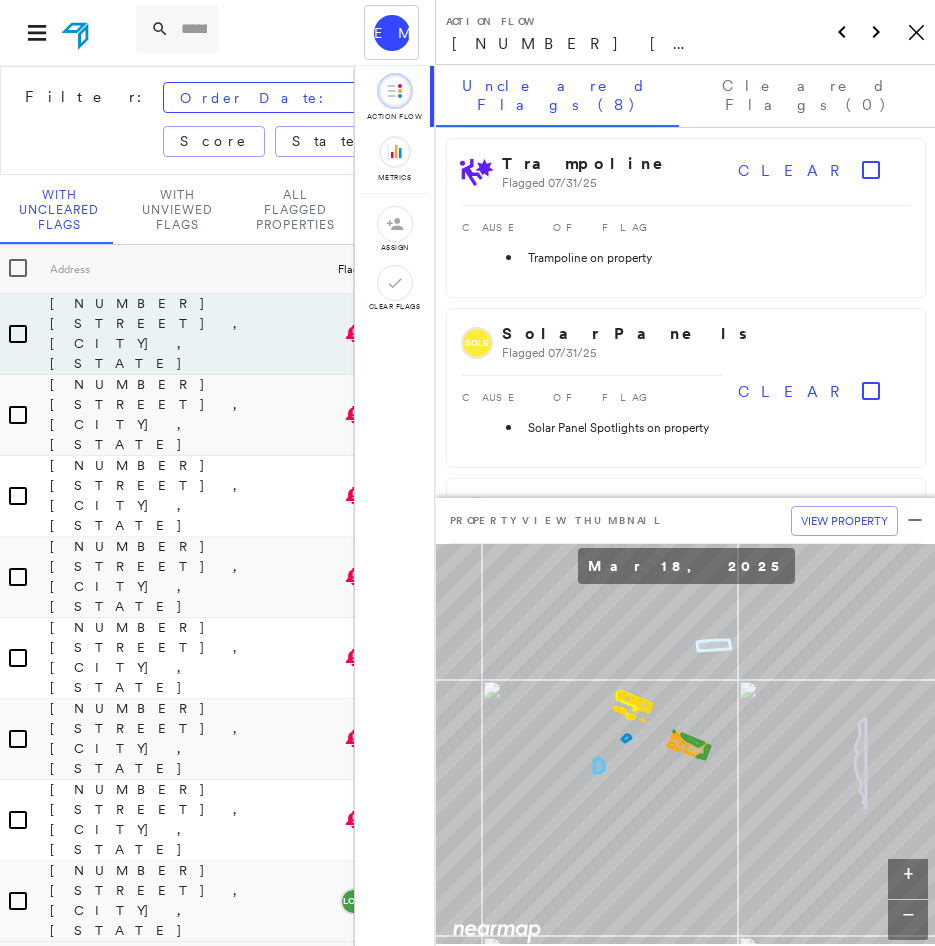 click on "Action Flow 560 Blizzard Road, Downe, NJ 08349 Icon_Closemodal" at bounding box center (685, 32) 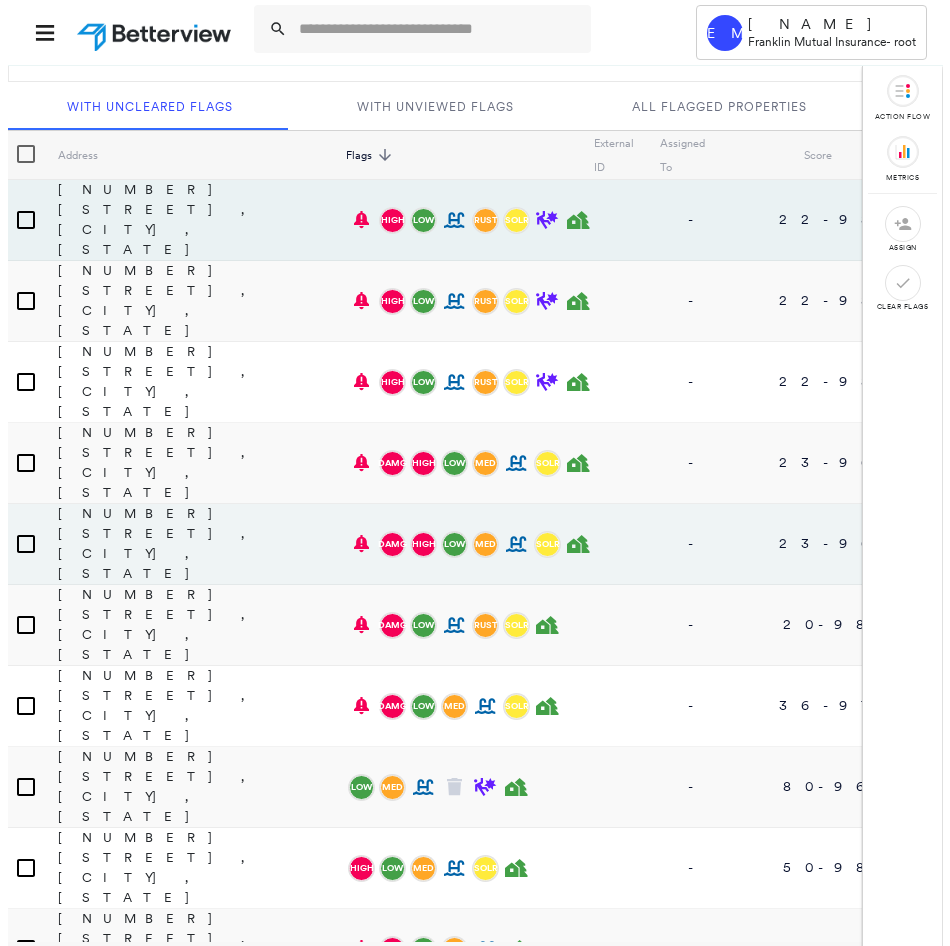 scroll, scrollTop: 0, scrollLeft: 0, axis: both 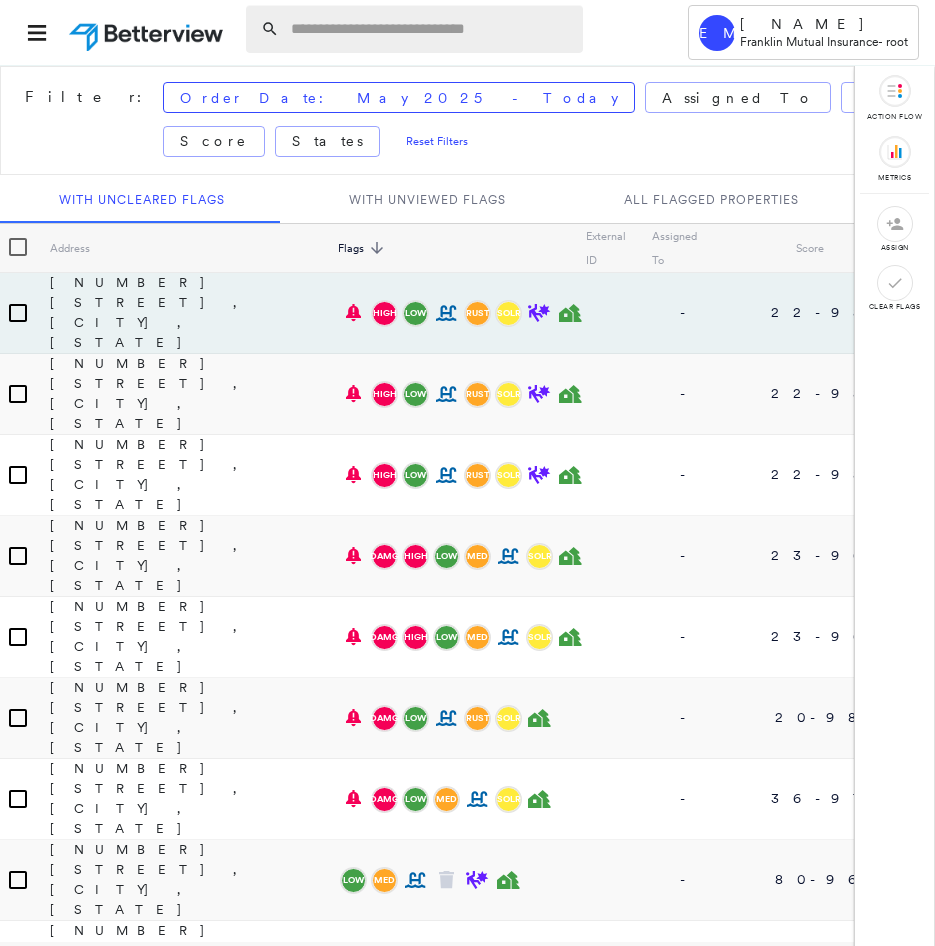 click at bounding box center [431, 29] 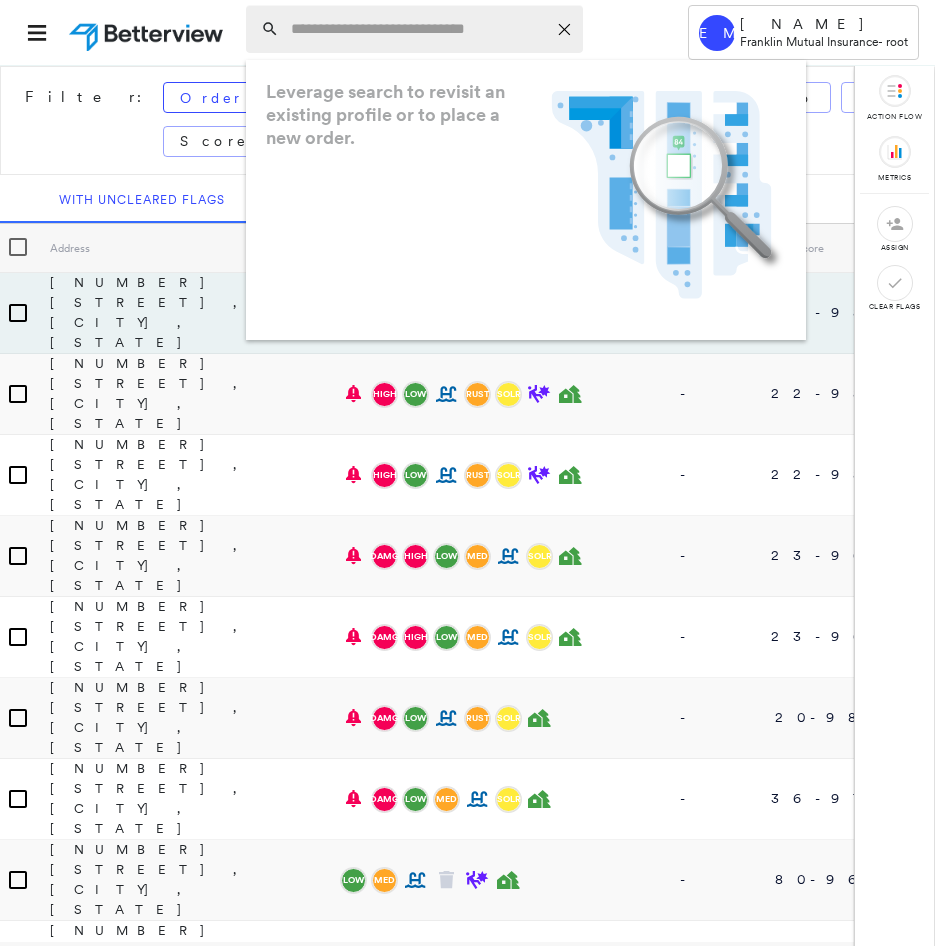 click at bounding box center [418, 29] 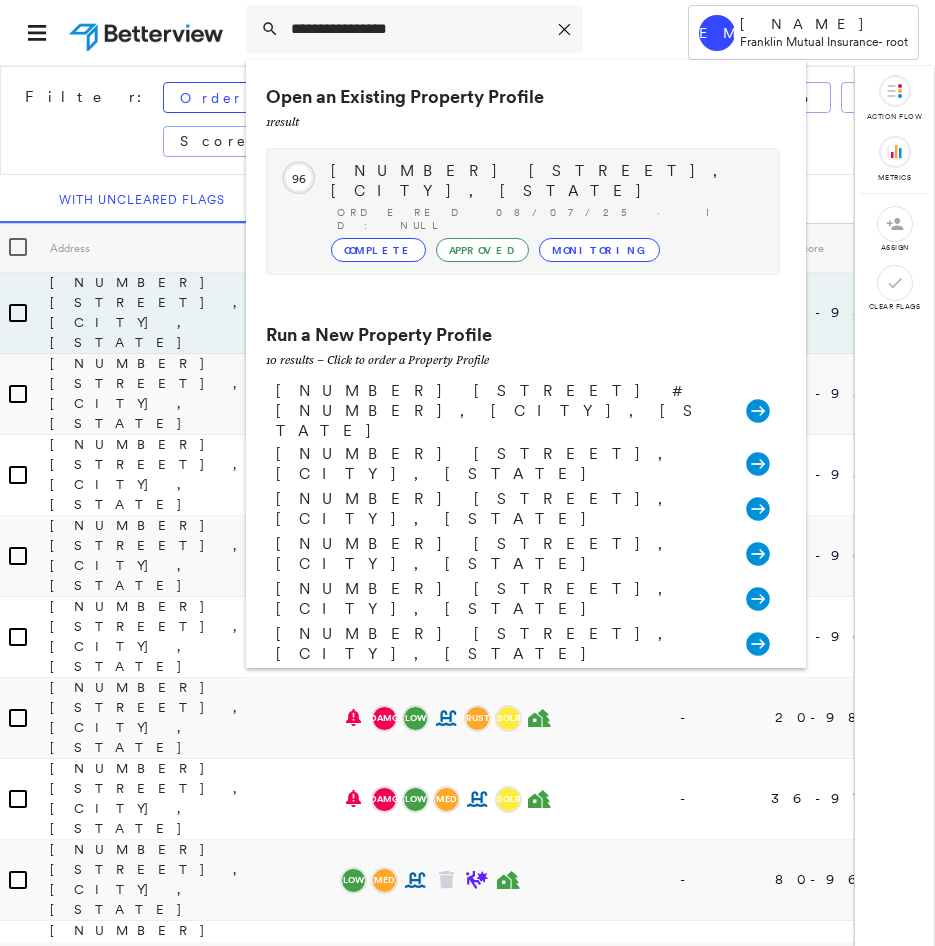 click on "77  Westbrook Ave, Midland Park, NJ 07432 Ordered 08/07/25 · ID: null Complete Approved Monitoring" at bounding box center [545, 211] 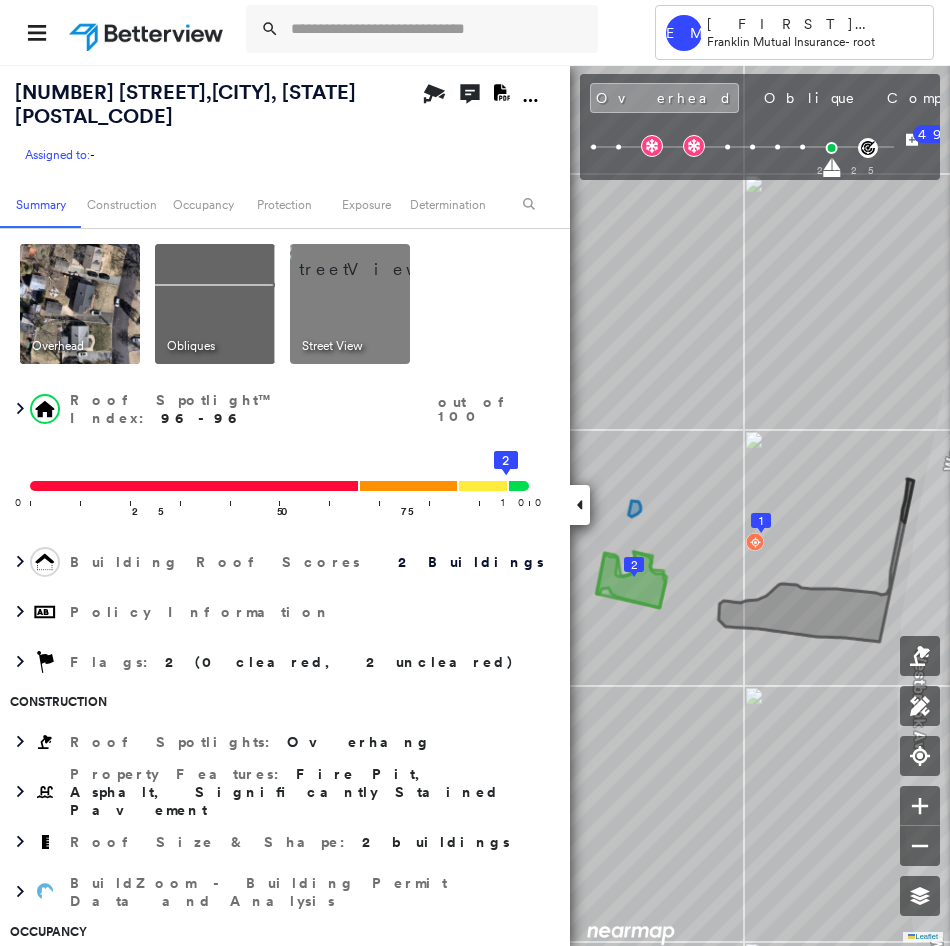 scroll, scrollTop: 0, scrollLeft: 0, axis: both 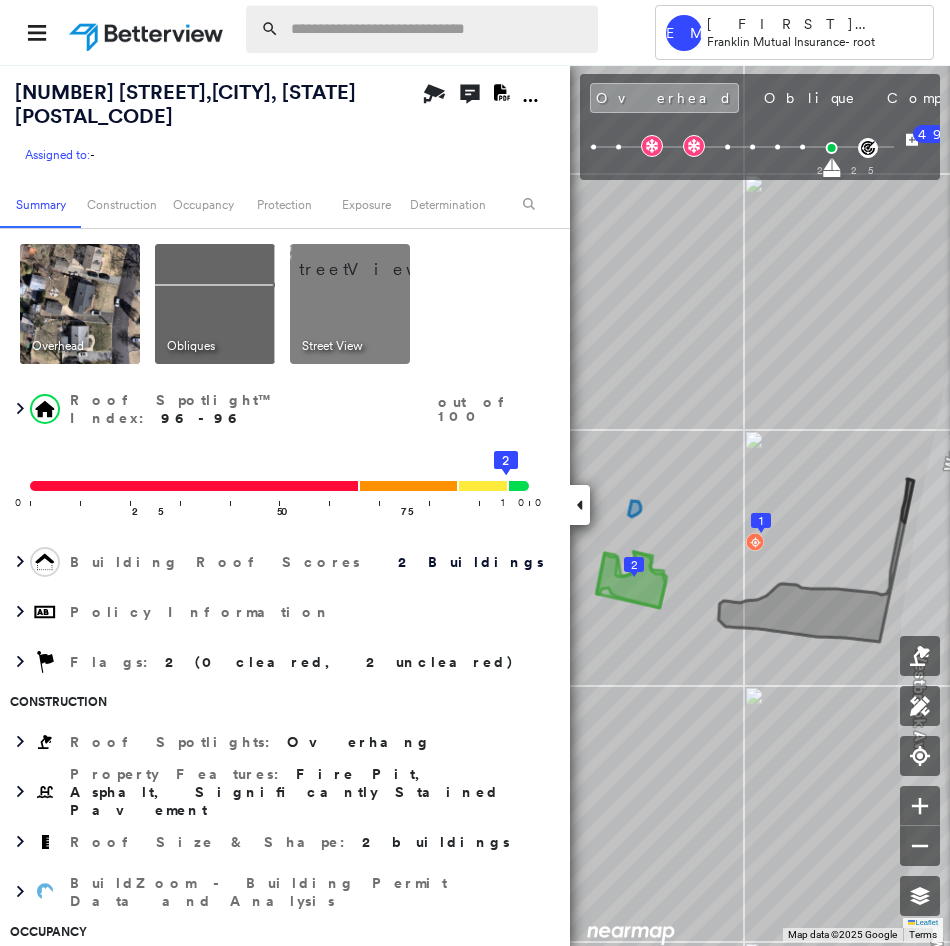 click at bounding box center (438, 29) 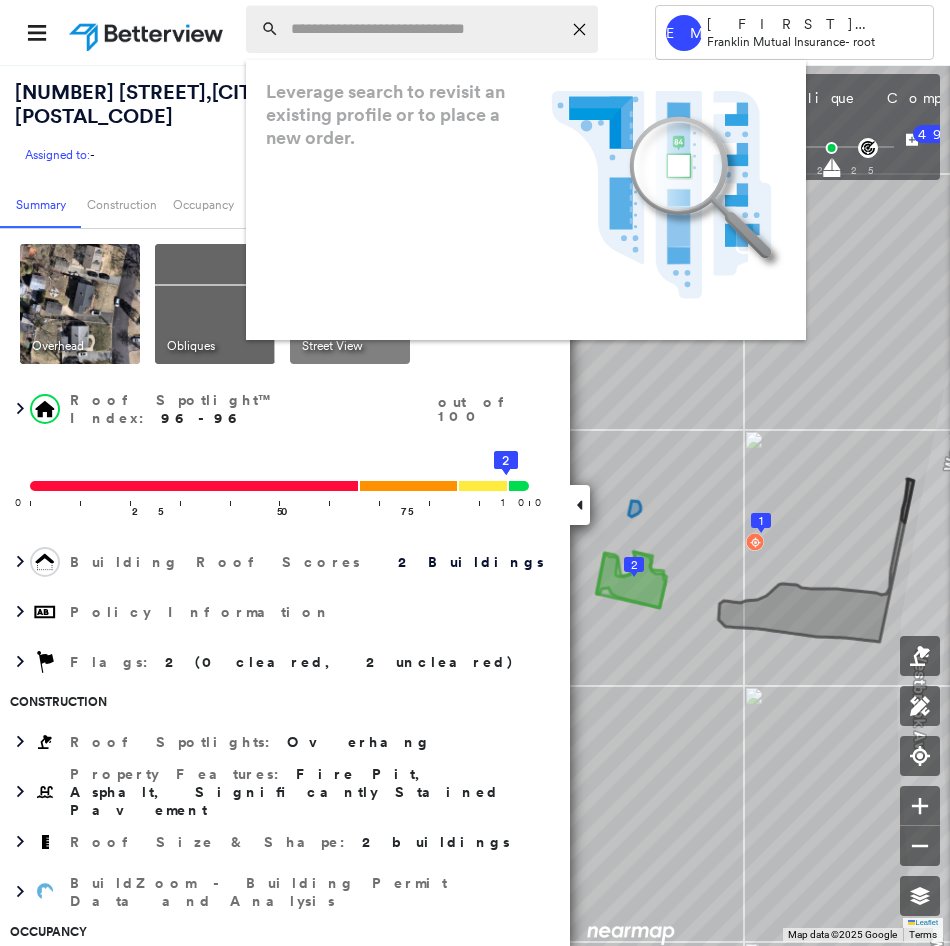 paste on "*******" 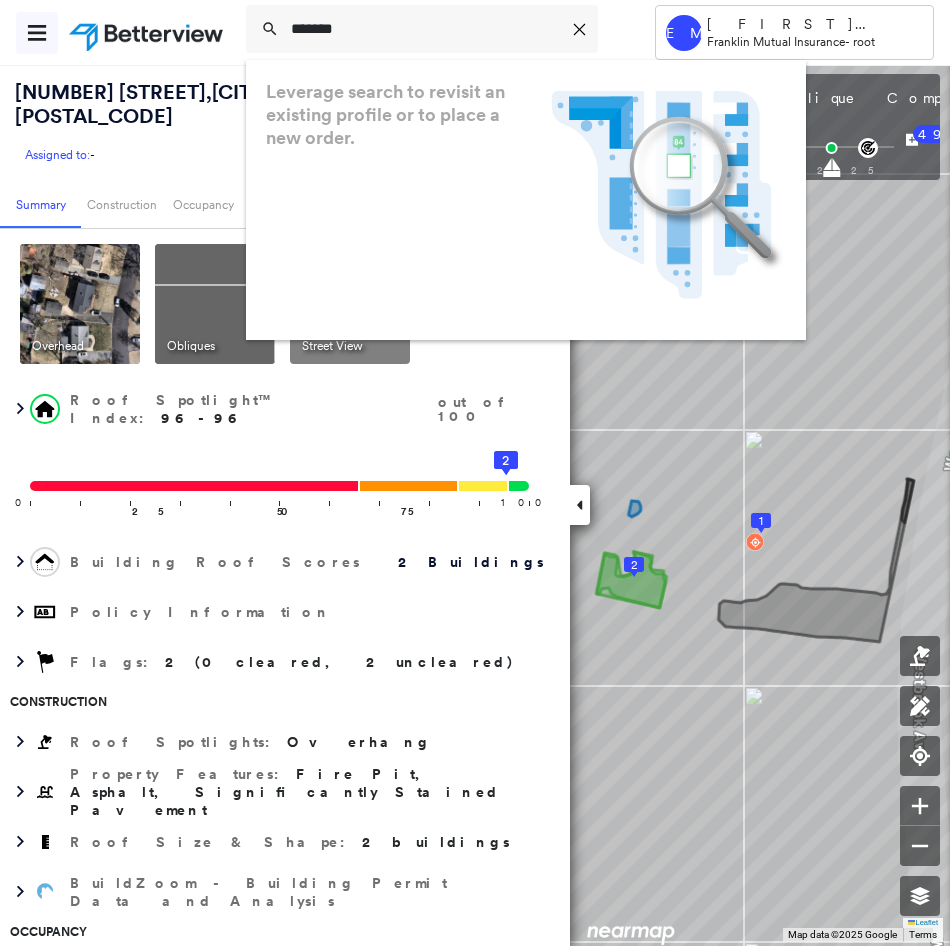 drag, startPoint x: 354, startPoint y: 30, endPoint x: 44, endPoint y: 25, distance: 310.0403 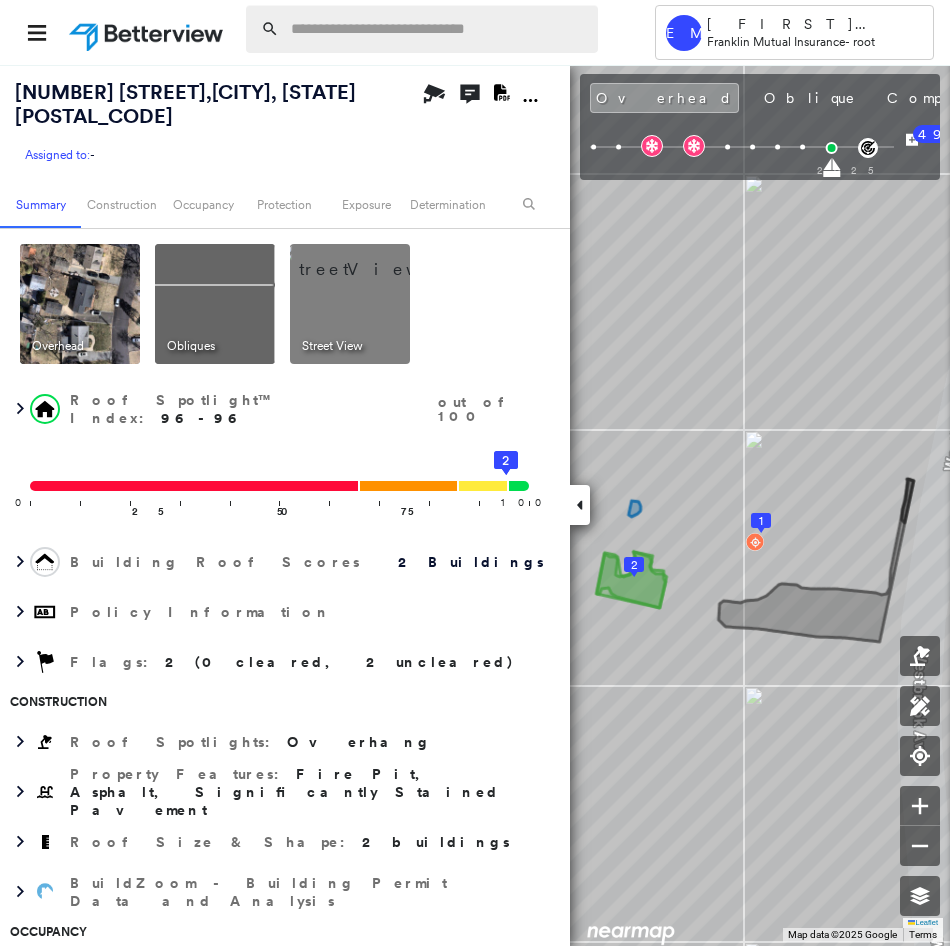 click at bounding box center (438, 29) 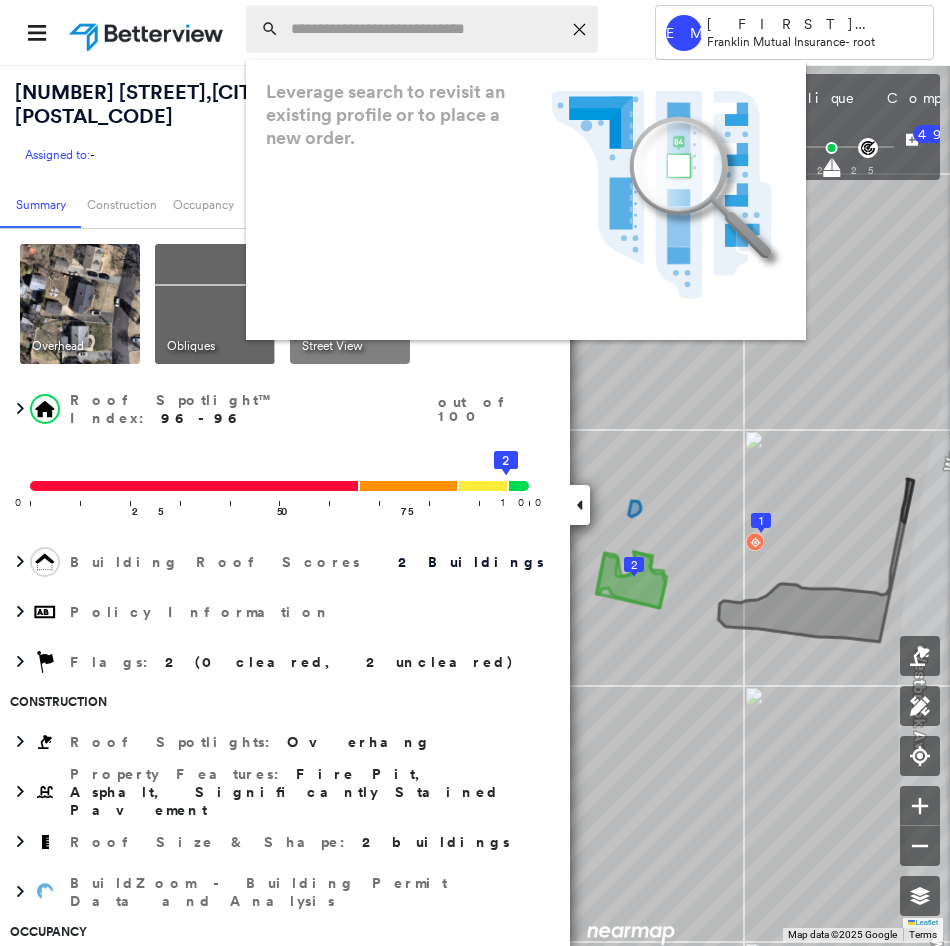 paste on "**********" 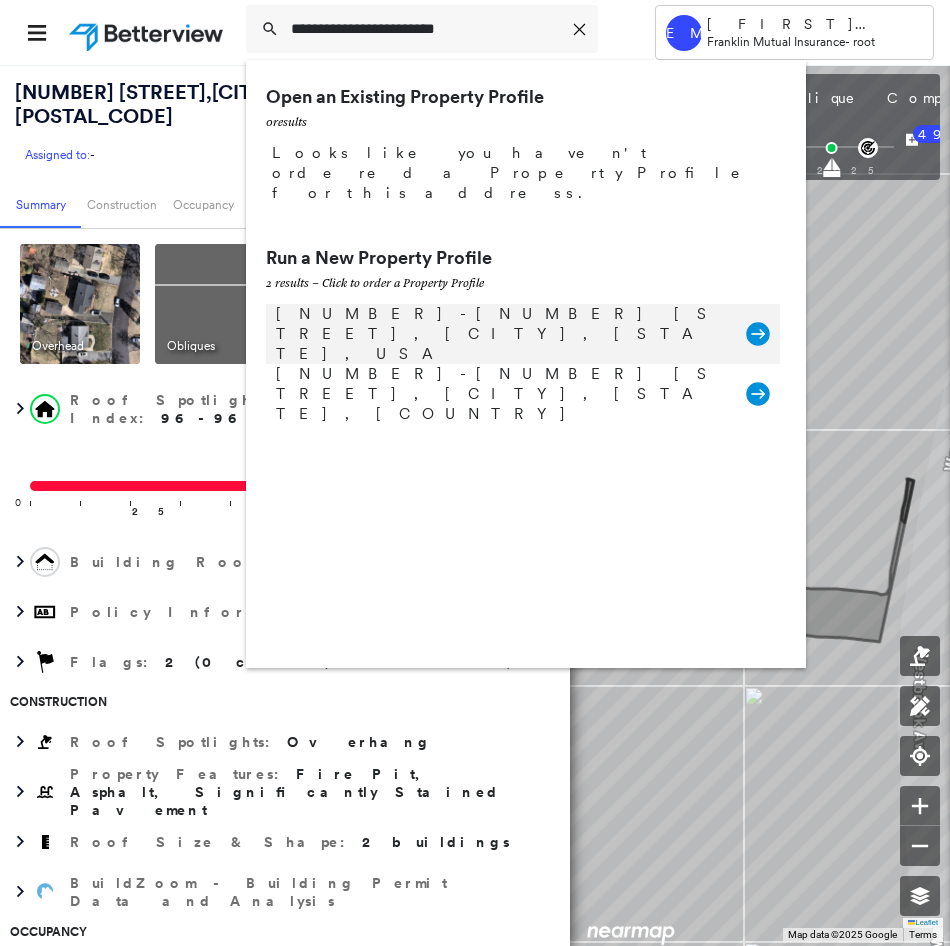 type on "**********" 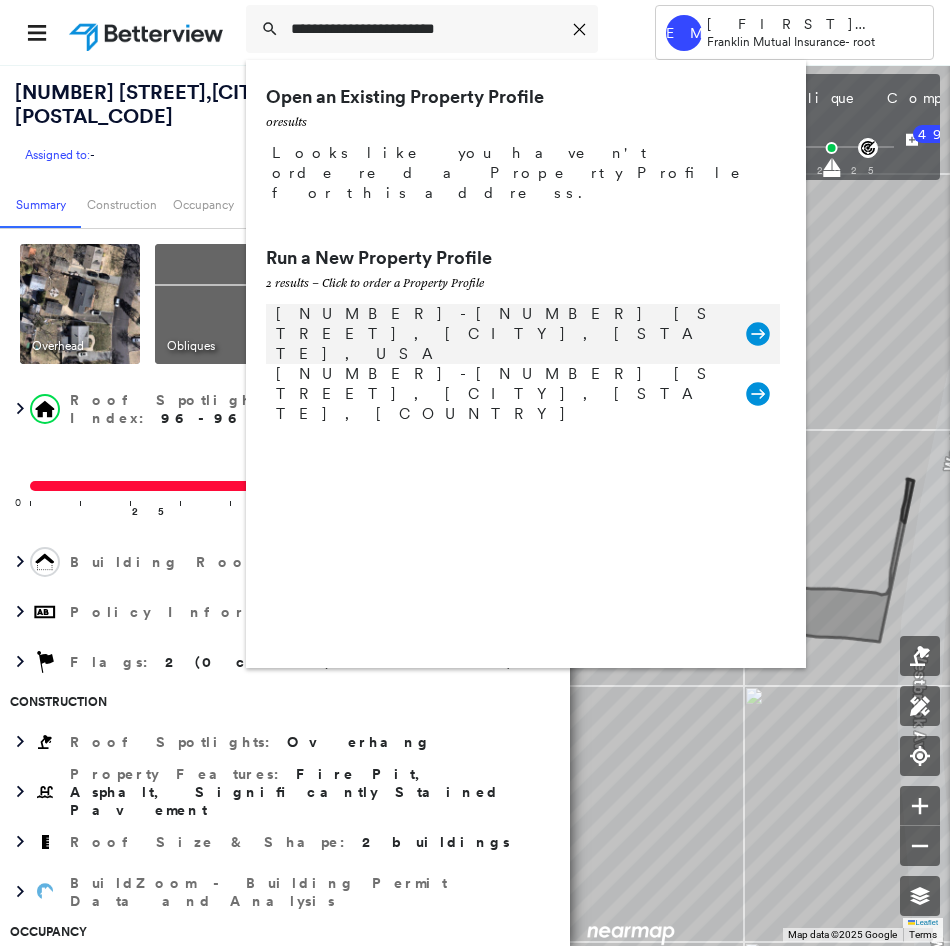 click 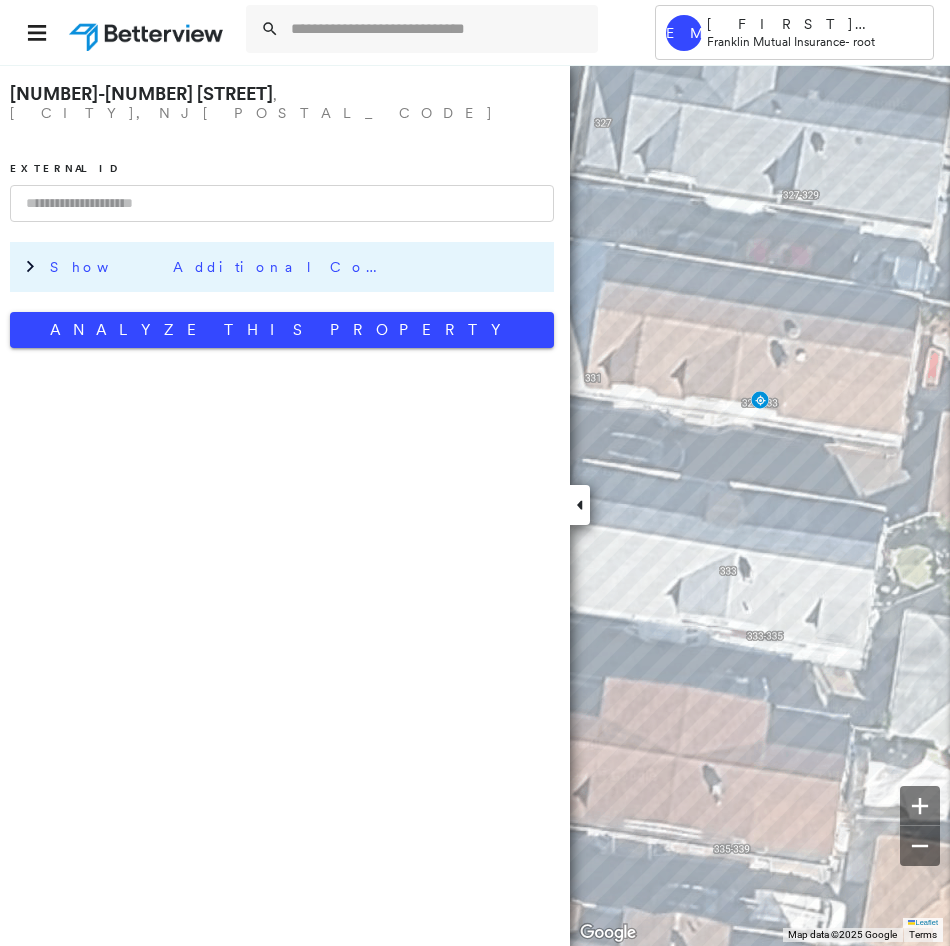 drag, startPoint x: 190, startPoint y: 258, endPoint x: 254, endPoint y: 273, distance: 65.734314 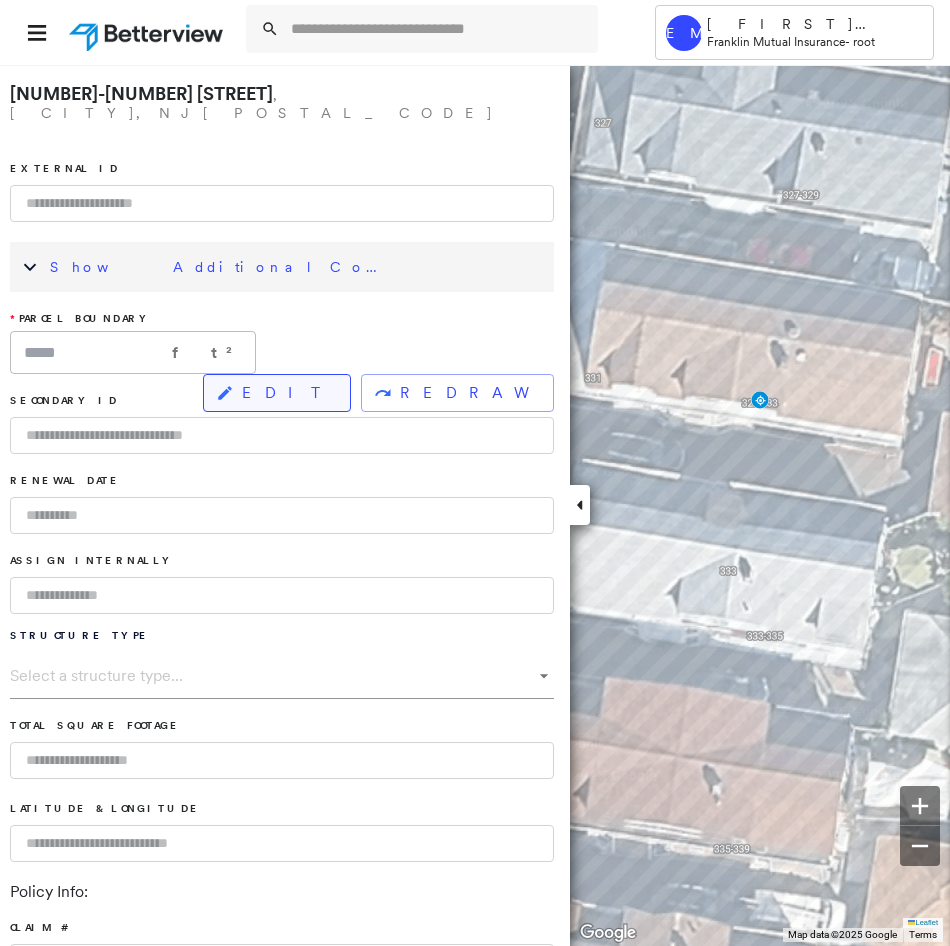 click on "EDIT" at bounding box center [288, 393] 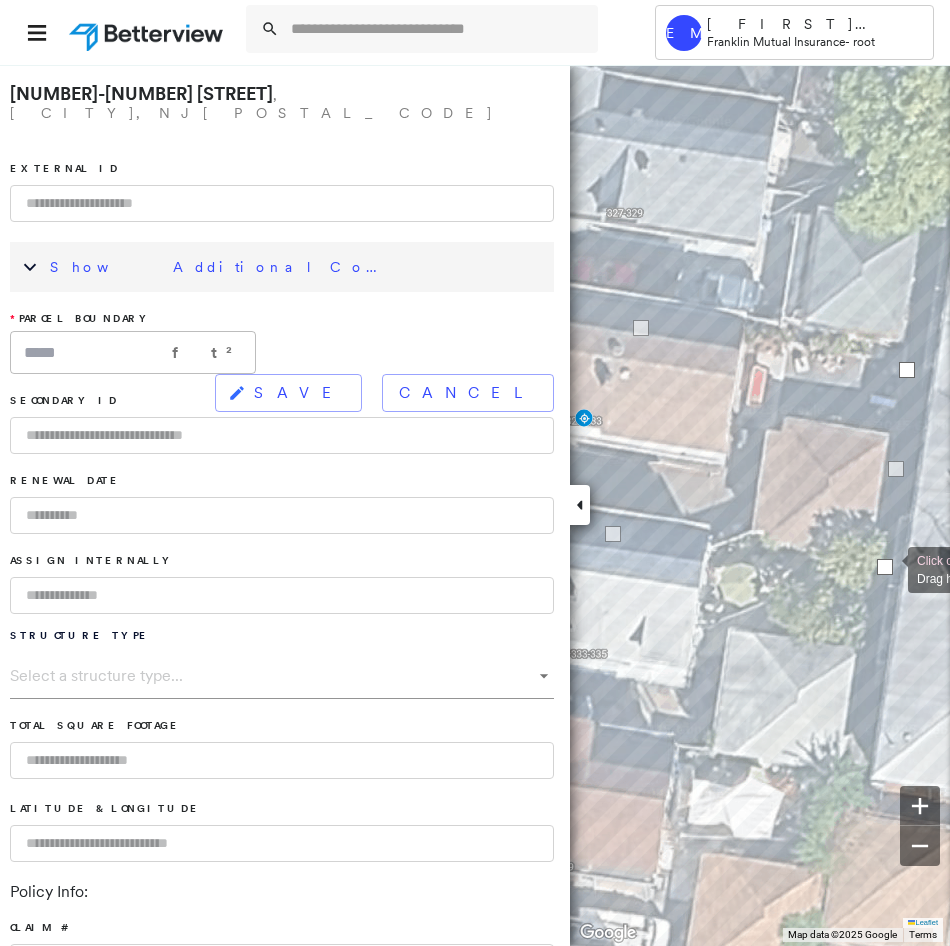 drag, startPoint x: 877, startPoint y: 584, endPoint x: 888, endPoint y: 568, distance: 19.416489 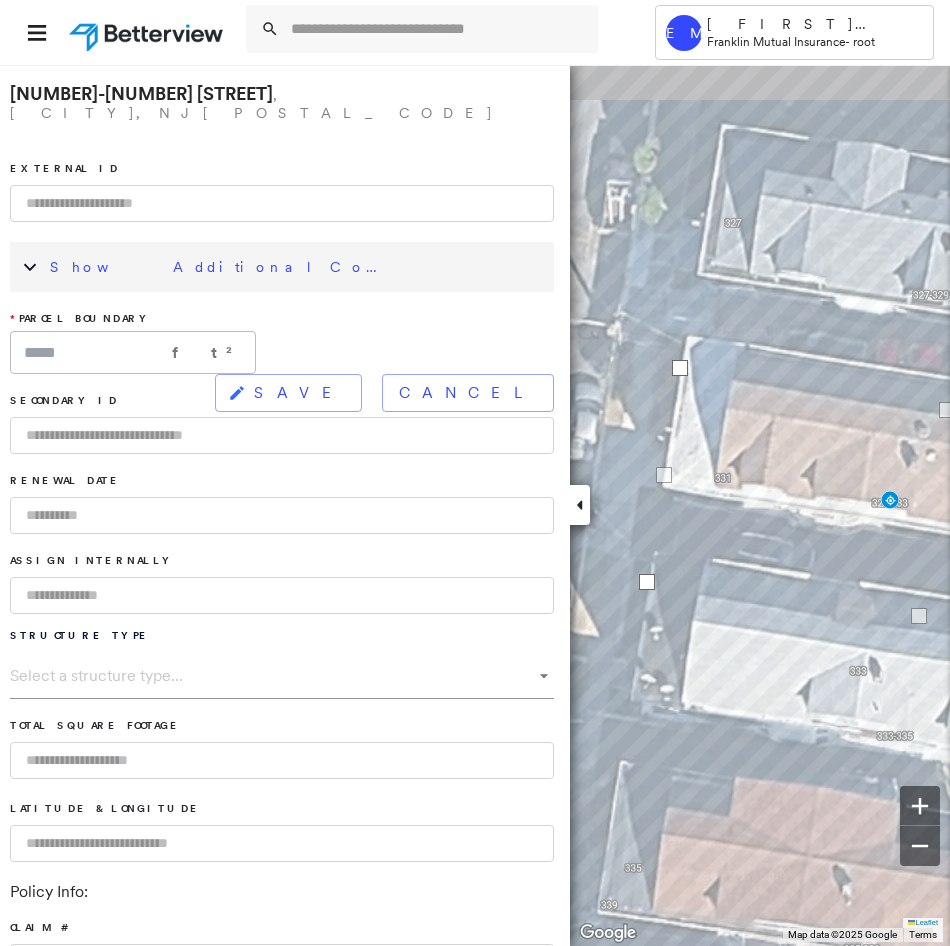 click on "Tower EM Erika McCarty Franklin Mutual Insurance  -   root 329-333 East 31st Street , Paterson,  NJ  07504 External ID   Show Additional Company Data * Parcel Boundary ***** ft² ​ SAVE Cancel Secondary ID   Renewal Date   Assign Internally   Structure Type Select a structure type... * Total Square Footage   Latitude & Longitude   Policy Info: Claim #   Policy #   As of Date   Insured Name   Date of Loss     Loss Value   $ ​ Agent Code   Agent Name   Renewal Date     Premium Value   $ ​ Program Code   Cause of loss   Analyze This Property Click cancel to undo changes. Drag handles or markers to edit features.  Leaflet Keyboard shortcuts Map Data Map data ©2025 Google Map data ©2025 Google 2 m  Click to toggle between metric and imperial units Terms Report a map error To navigate the map with touch gestures double-tap and hold your finger on the map, then drag the map. To navigate, press the arrow keys. Keyboard shortcuts Map Data Map data ©2025 Imagery ©2025 Vexcel Imaging US, Inc. 2 m  Terms" at bounding box center (475, 473) 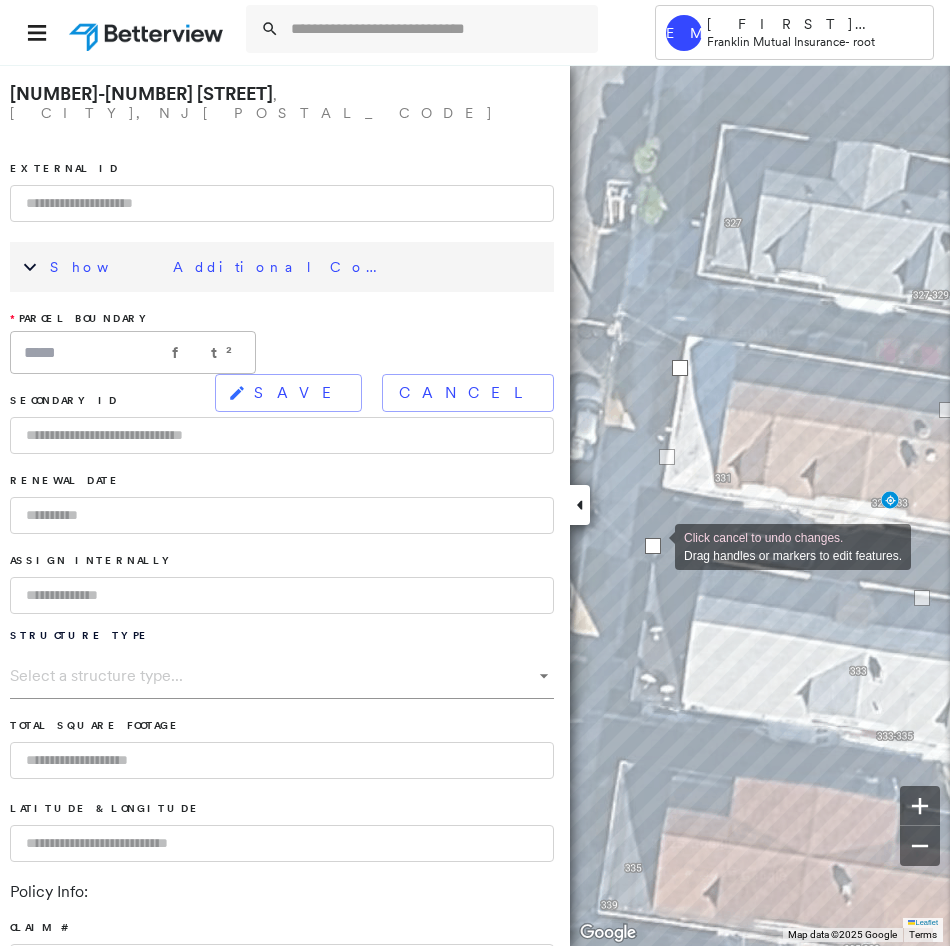 drag, startPoint x: 649, startPoint y: 581, endPoint x: 655, endPoint y: 545, distance: 36.496574 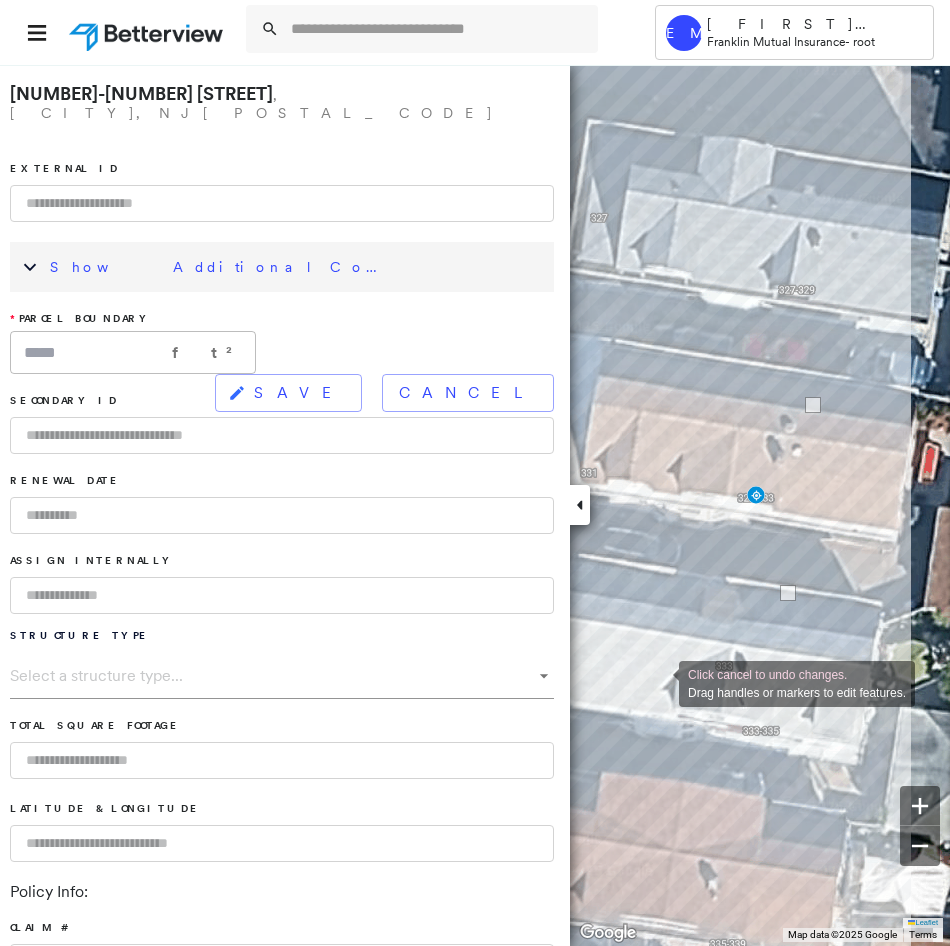 click on "329-333 East 31st Street , Paterson,  NJ  07504 External ID   Show Additional Company Data * Parcel Boundary ***** ft² ​ SAVE Cancel Secondary ID   Renewal Date   Assign Internally   Structure Type Select a structure type... * Total Square Footage   Latitude & Longitude   Policy Info: Claim #   Policy #   As of Date   Insured Name   Date of Loss     Loss Value   $ ​ Agent Code   Agent Name   Renewal Date     Premium Value   $ ​ Program Code   Cause of loss   Analyze This Property Click cancel to undo changes. Drag handles or markers to edit features.  Leaflet Keyboard shortcuts Map Data Map data ©2025 Google Map data ©2025 Google 2 m  Click to toggle between metric and imperial units Terms Report a map error To navigate the map with touch gestures double-tap and hold your finger on the map, then drag the map. To navigate, press the arrow keys. Keyboard shortcuts Map Data Map data ©2025 Imagery ©2025 Vexcel Imaging US, Inc. Map data ©2025 Imagery ©2025 Vexcel Imaging US, Inc. 2 m  Terms" at bounding box center [475, 505] 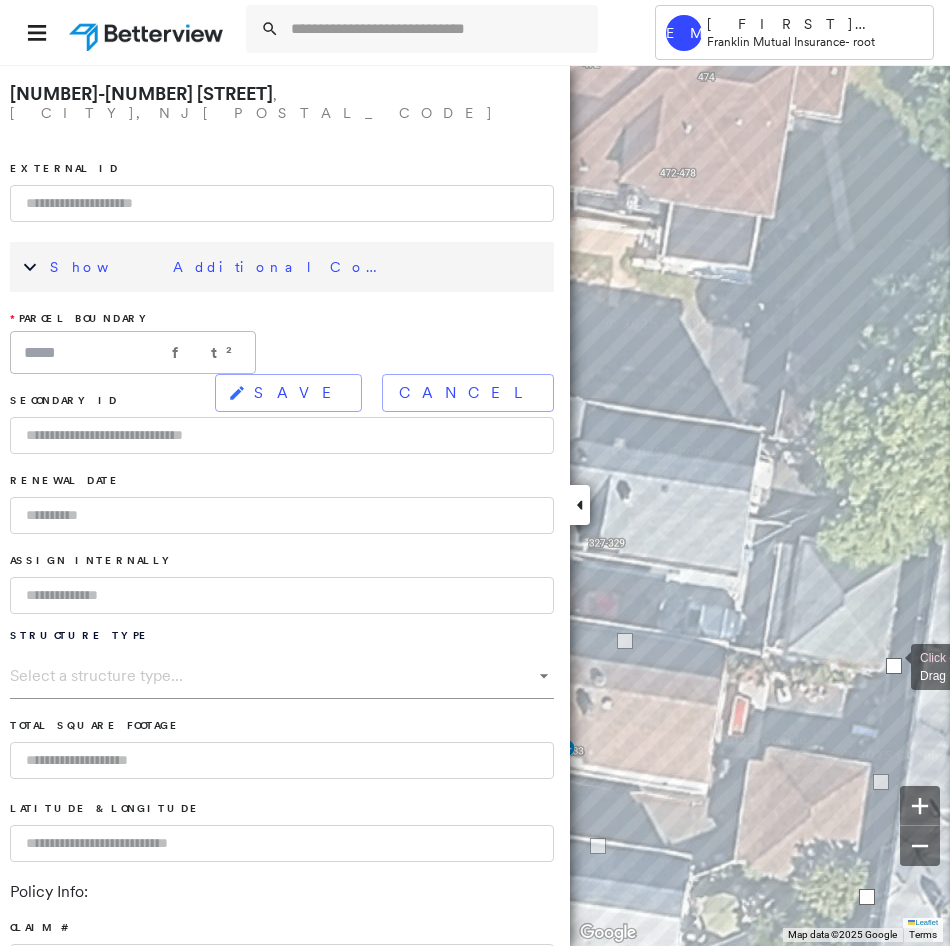 drag, startPoint x: 886, startPoint y: 699, endPoint x: 891, endPoint y: 665, distance: 34.36568 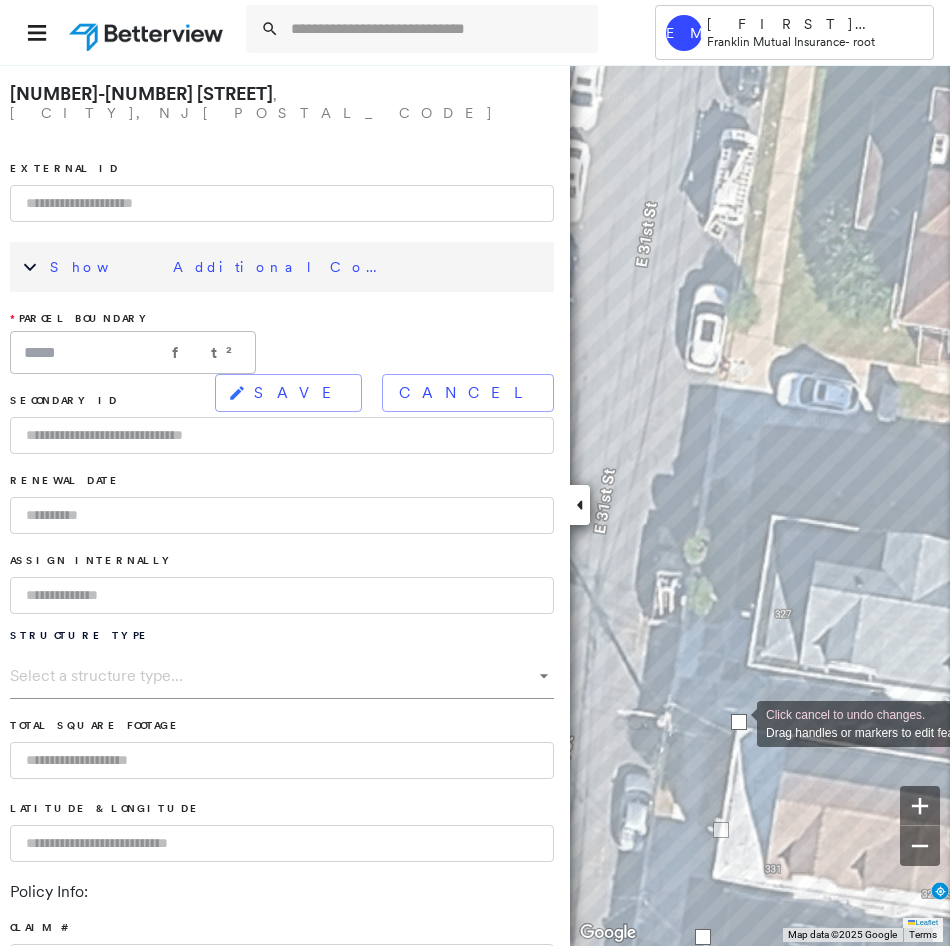 drag, startPoint x: 729, startPoint y: 759, endPoint x: 737, endPoint y: 722, distance: 37.85499 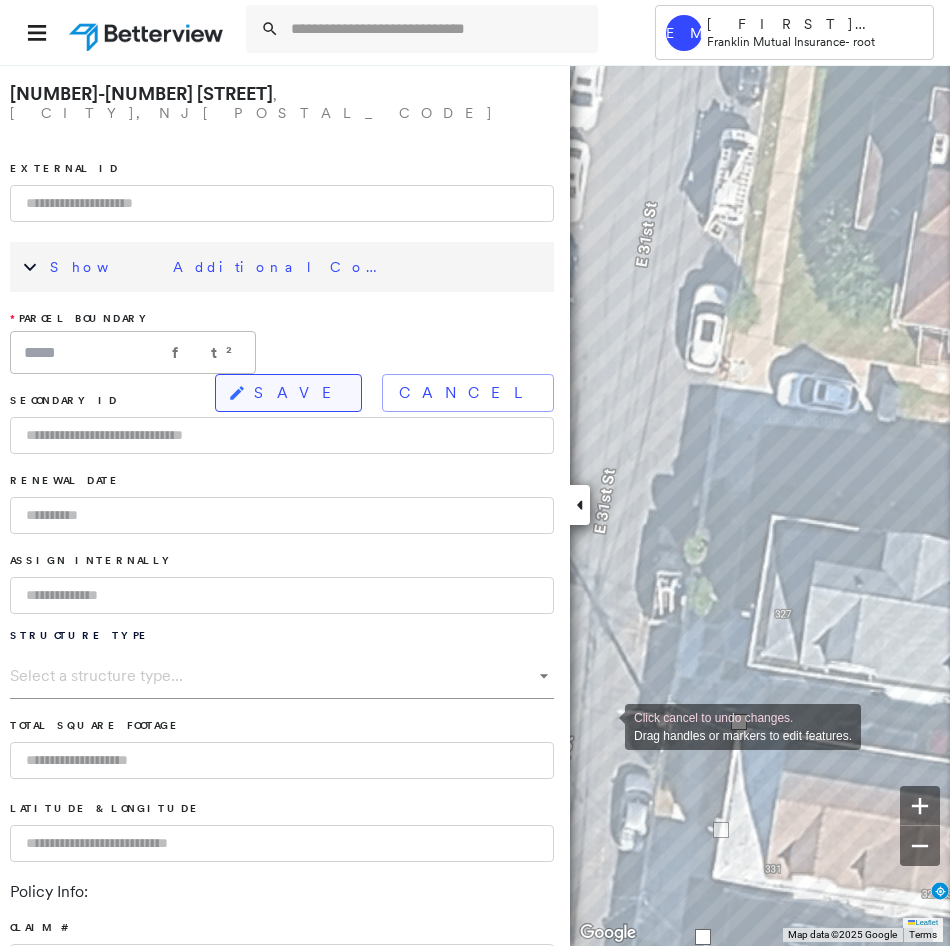 click 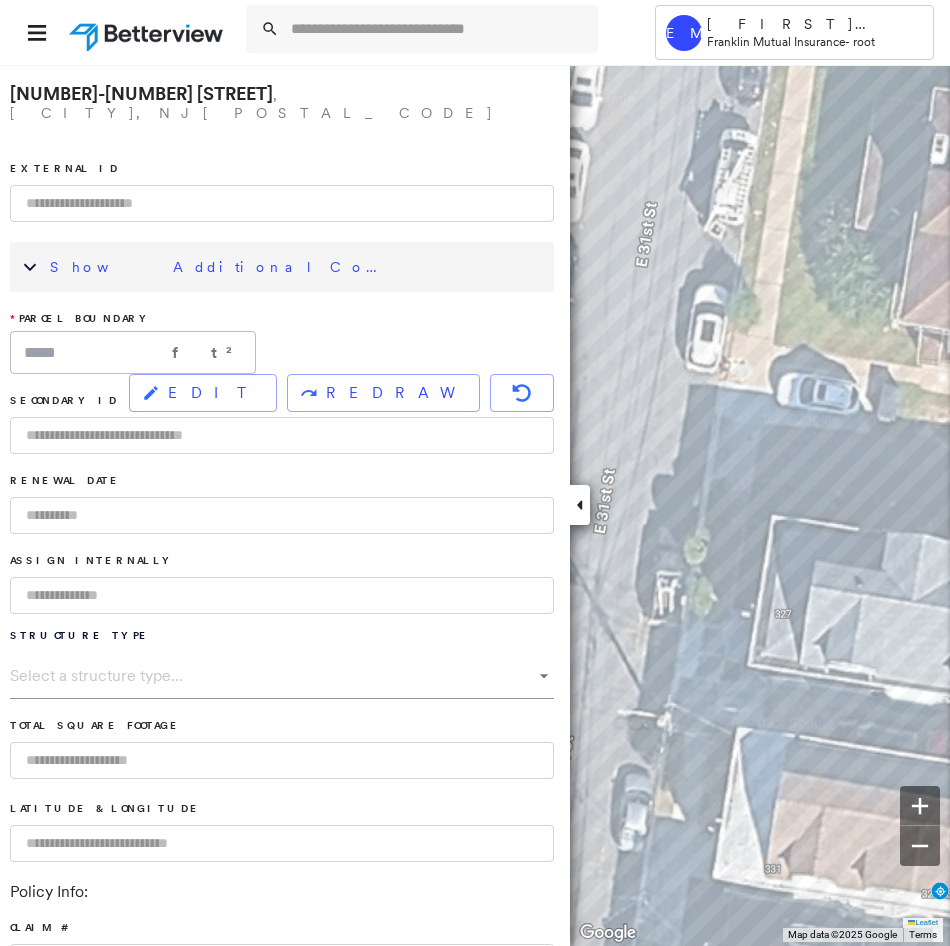 click on "Show Additional Company Data" at bounding box center [220, 267] 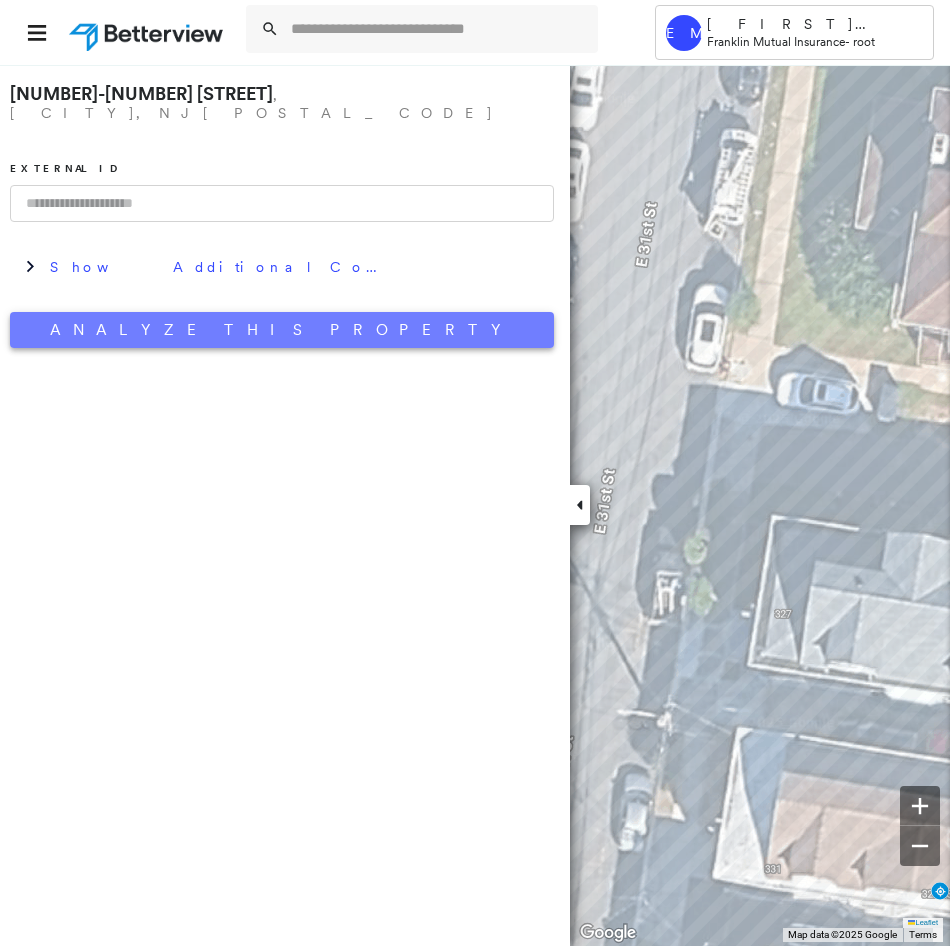 drag, startPoint x: 207, startPoint y: 321, endPoint x: 218, endPoint y: 324, distance: 11.401754 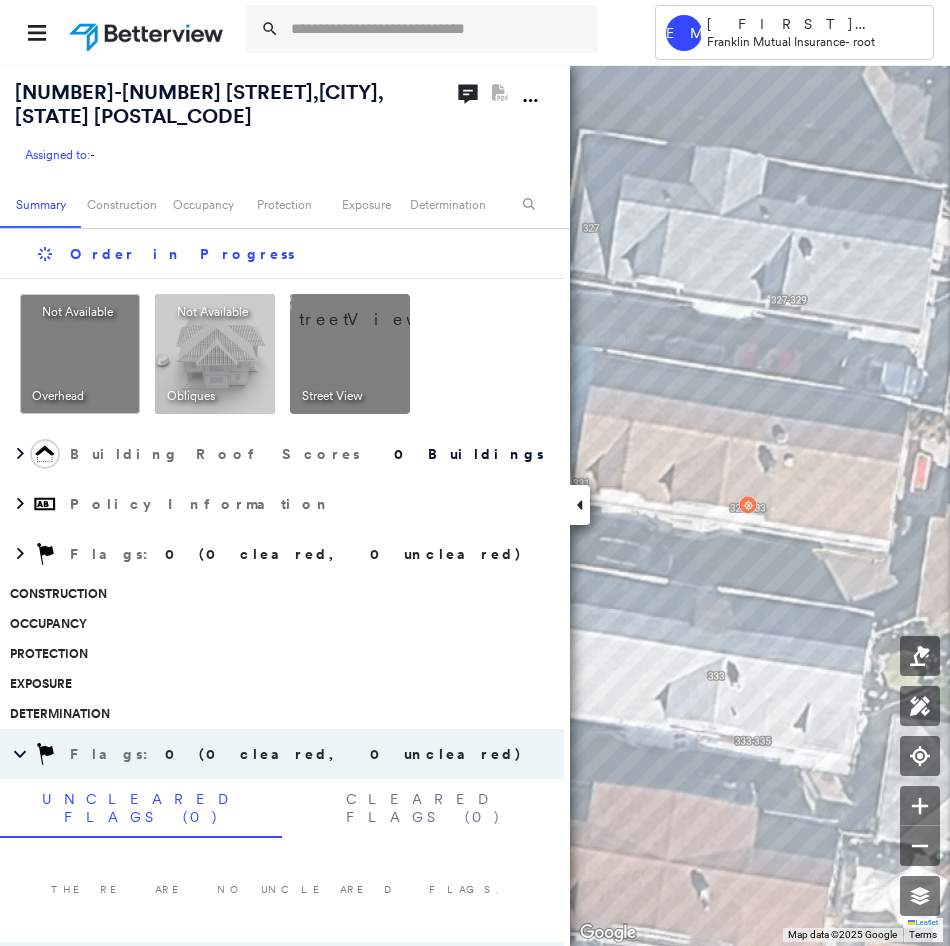 click 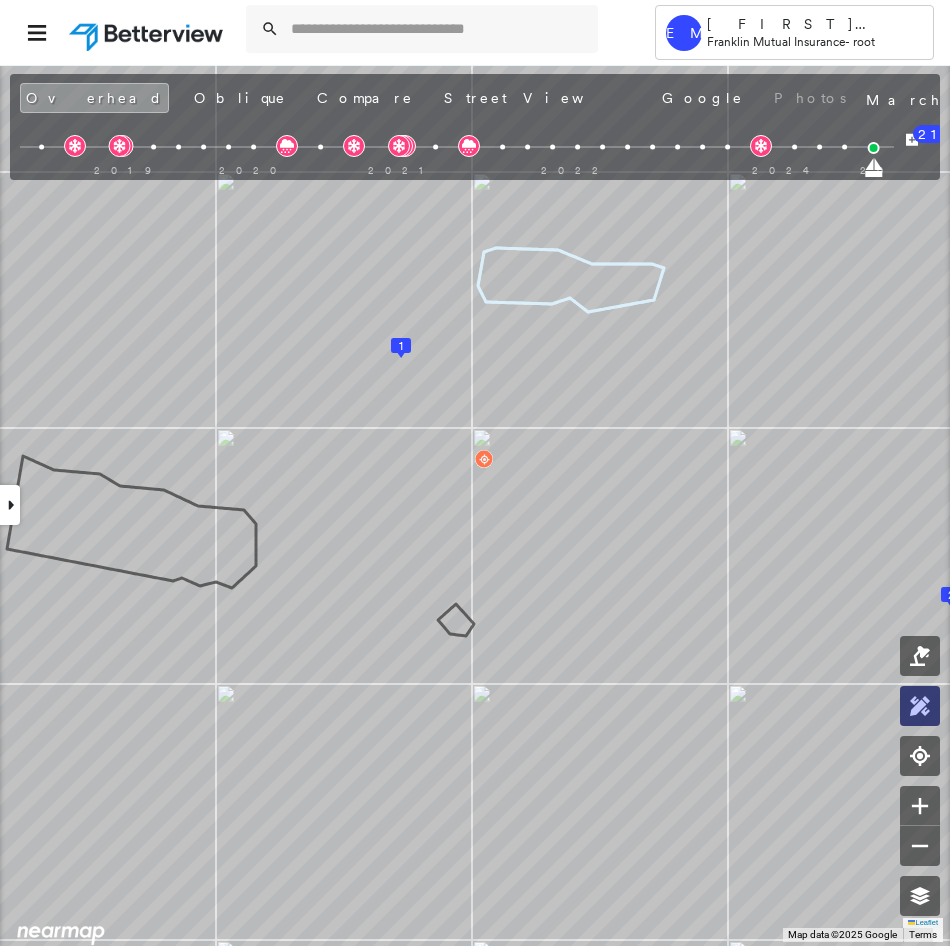 click 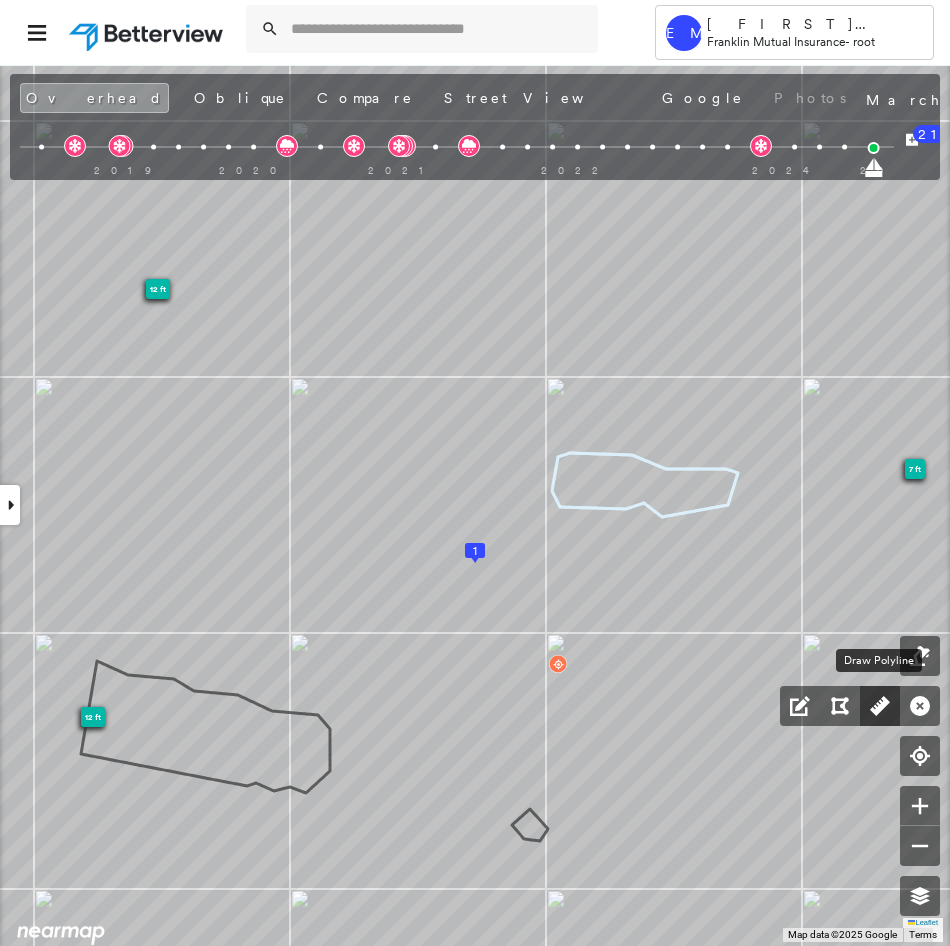 click 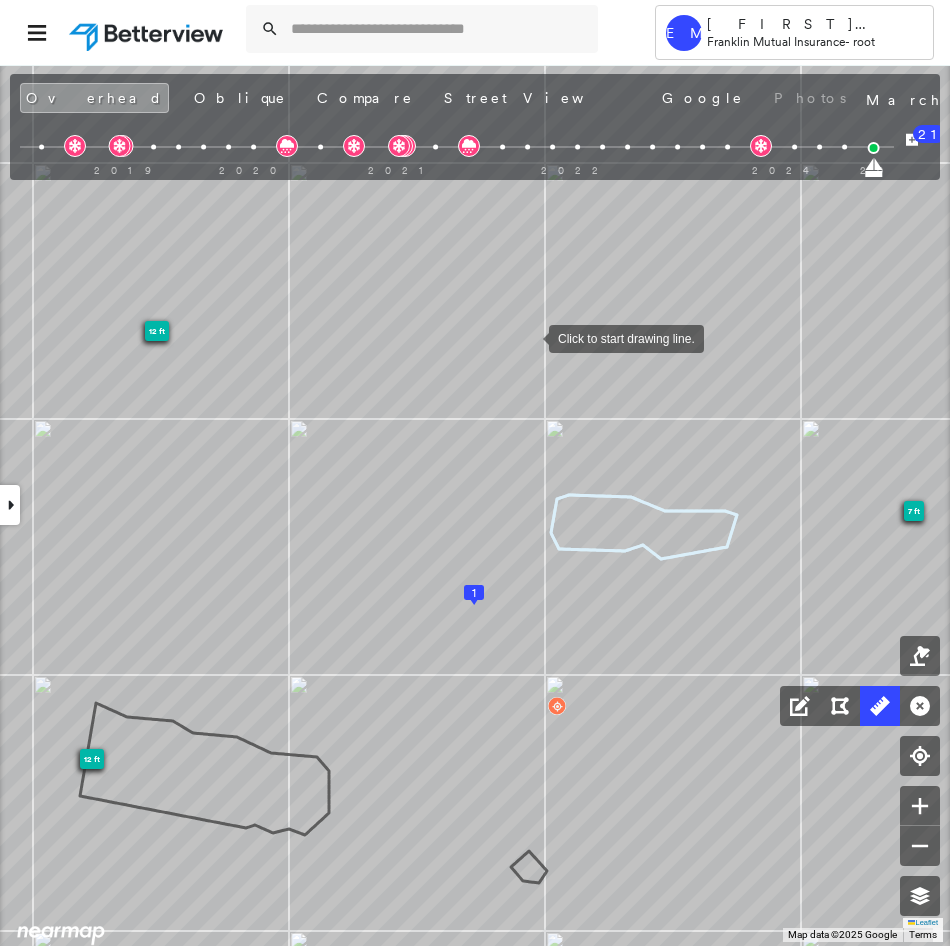 drag, startPoint x: 530, startPoint y: 294, endPoint x: 528, endPoint y: 336, distance: 42.047592 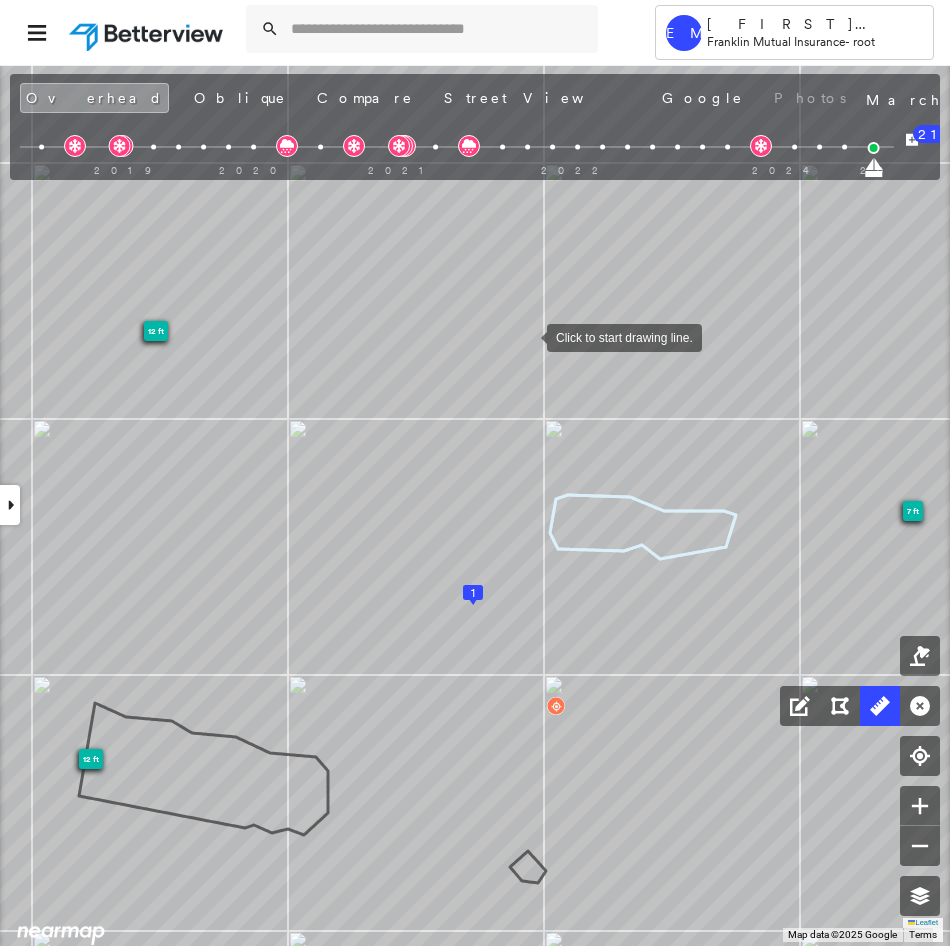 click at bounding box center (527, 336) 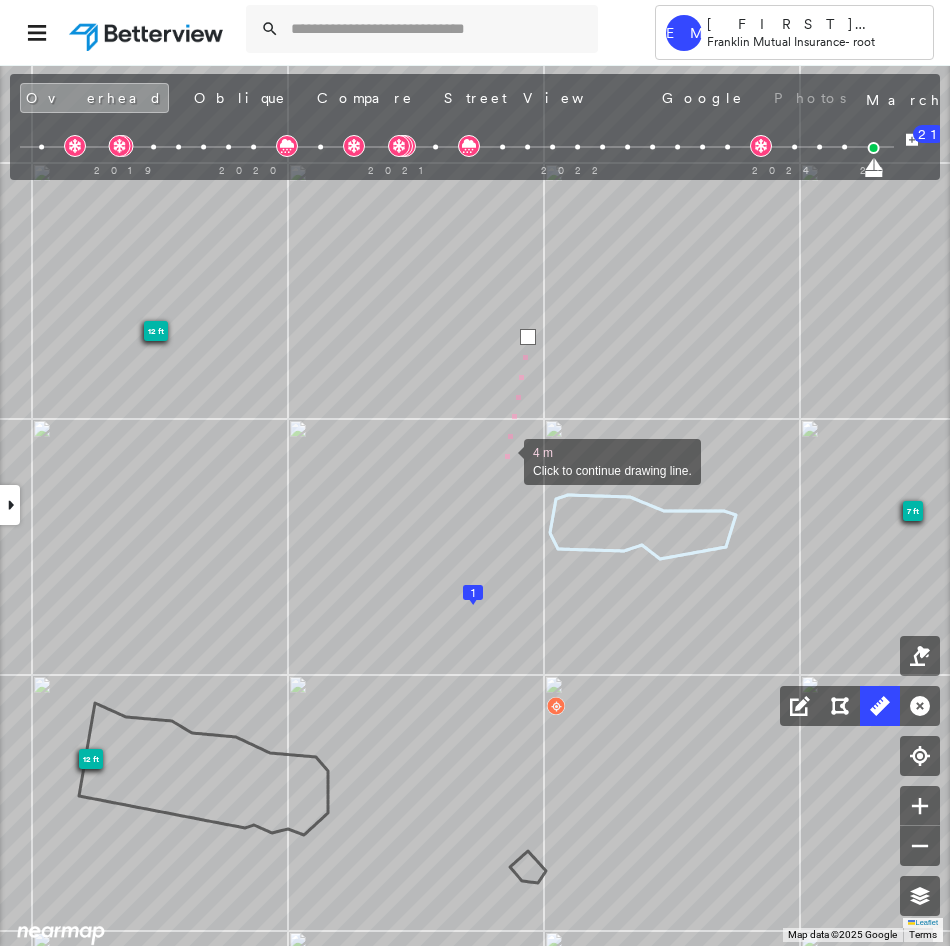 click at bounding box center (504, 460) 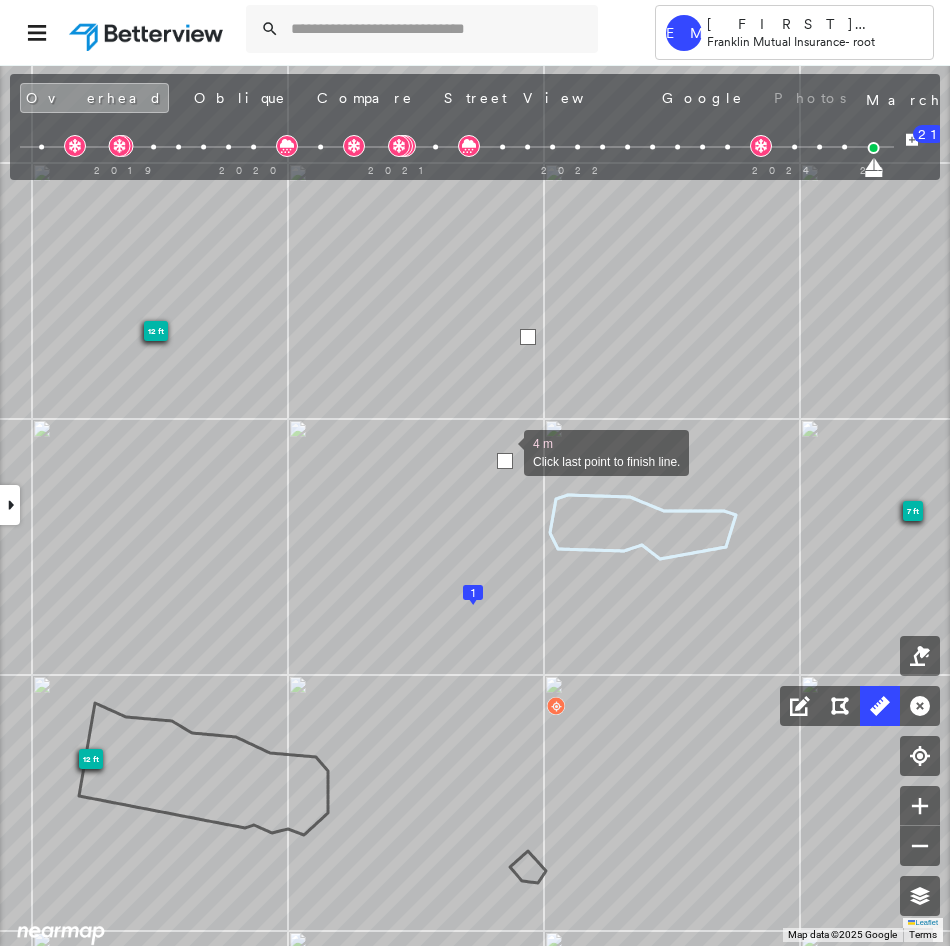 click at bounding box center [505, 461] 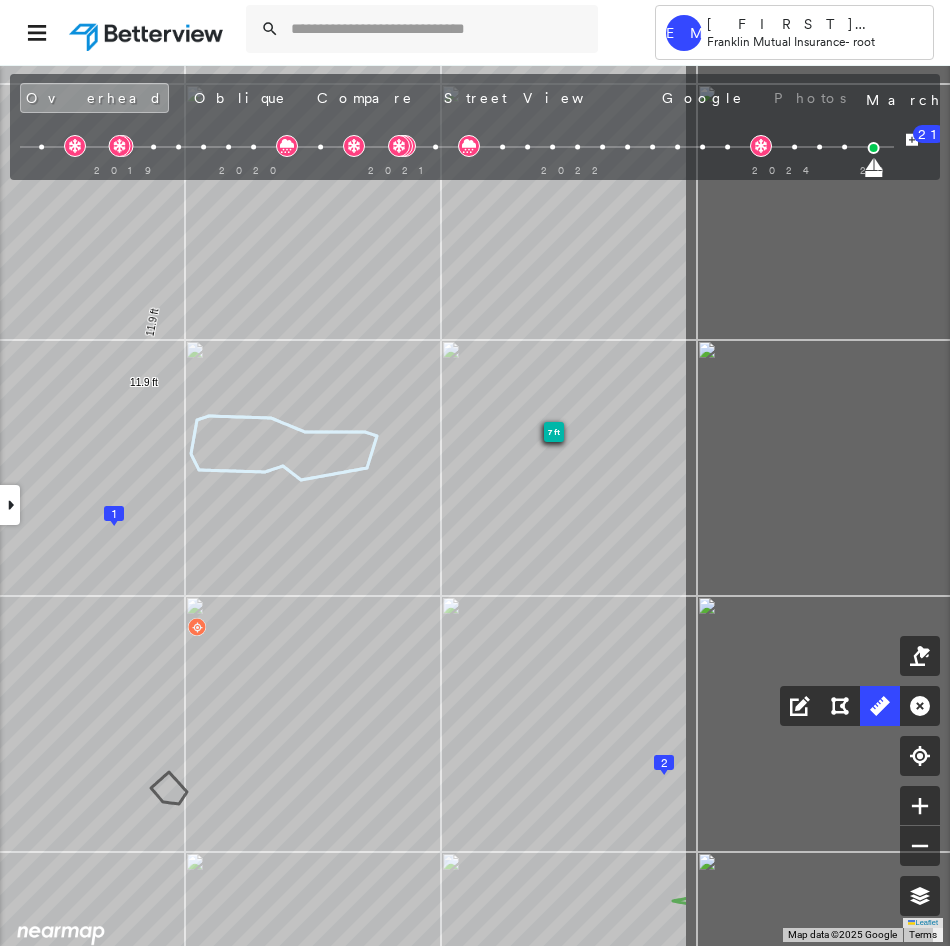 drag, startPoint x: 666, startPoint y: 557, endPoint x: 290, endPoint y: 474, distance: 385.05194 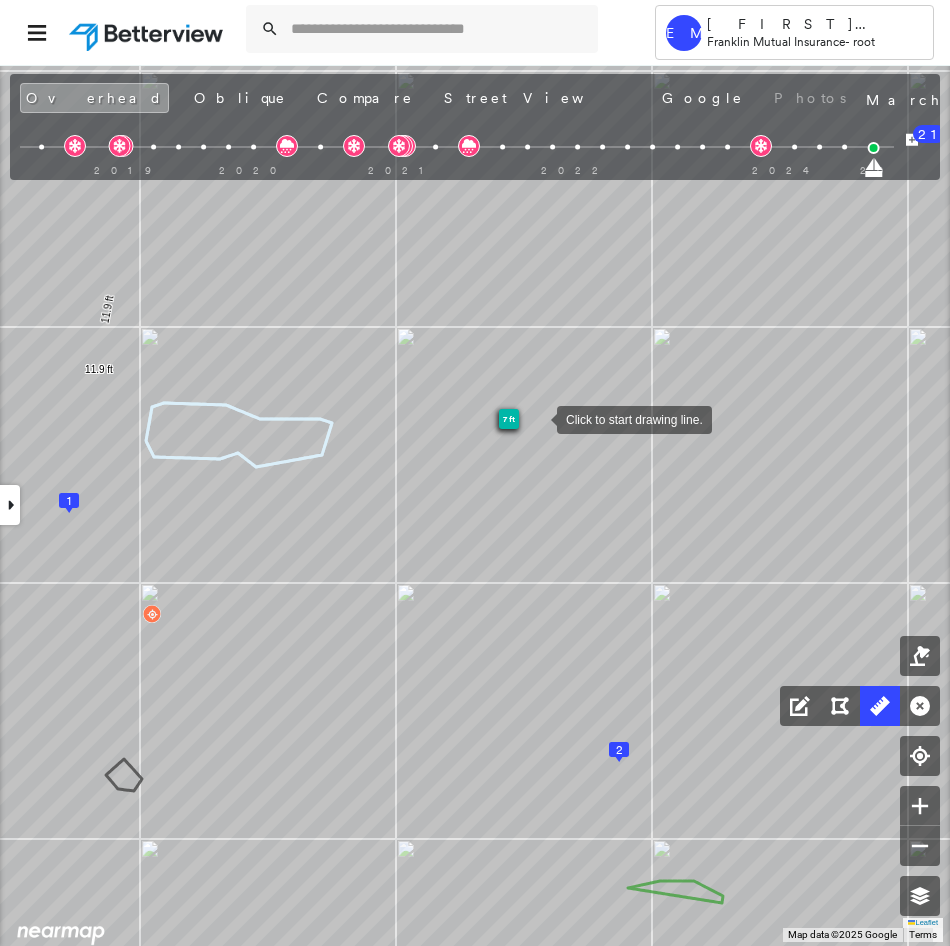 click at bounding box center [537, 418] 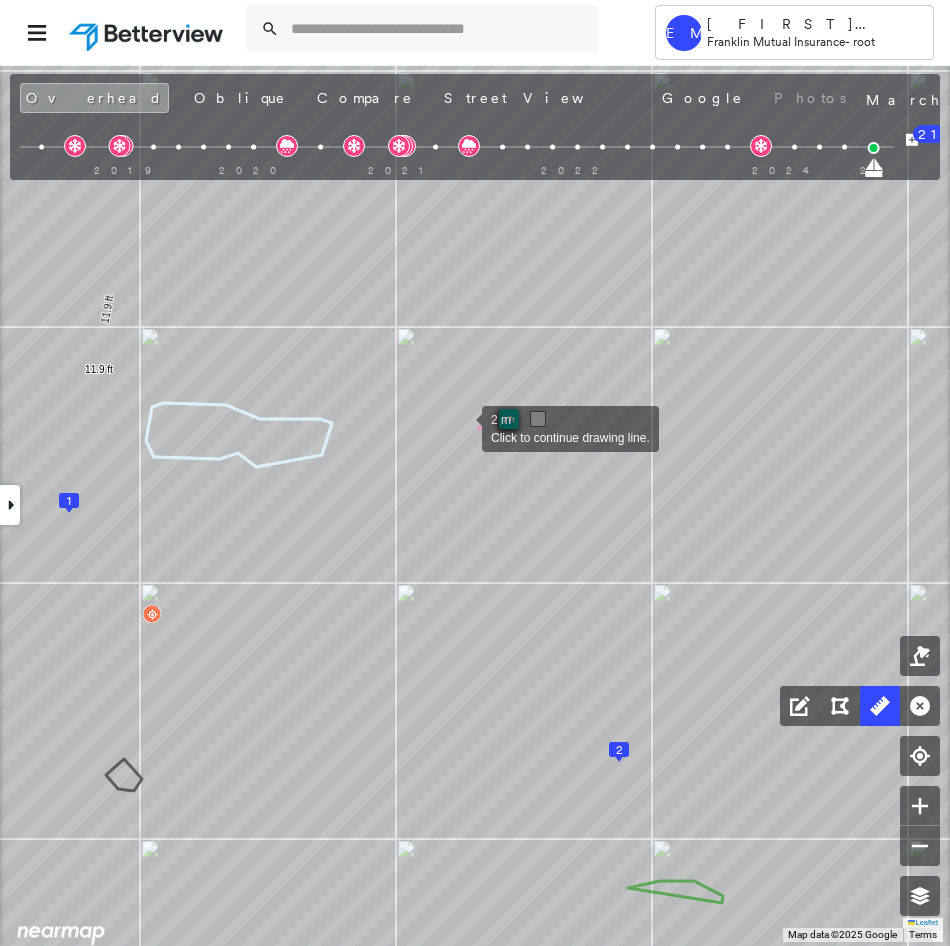 click at bounding box center (462, 427) 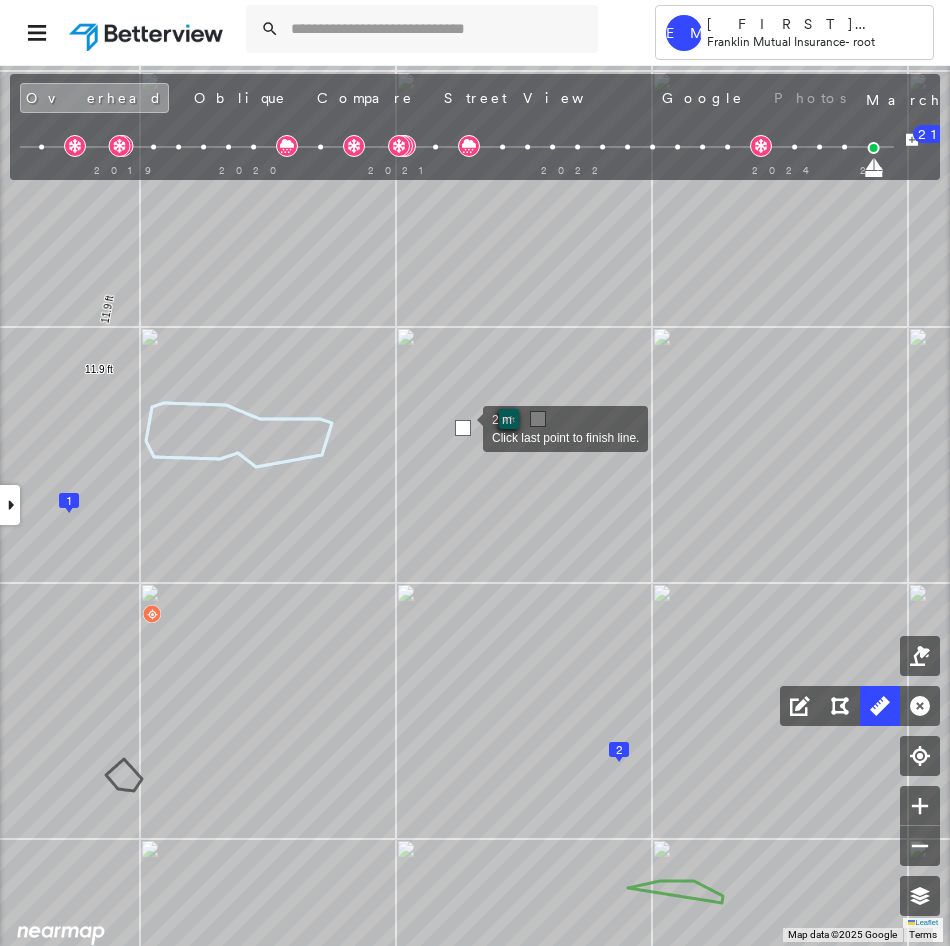 click at bounding box center (463, 428) 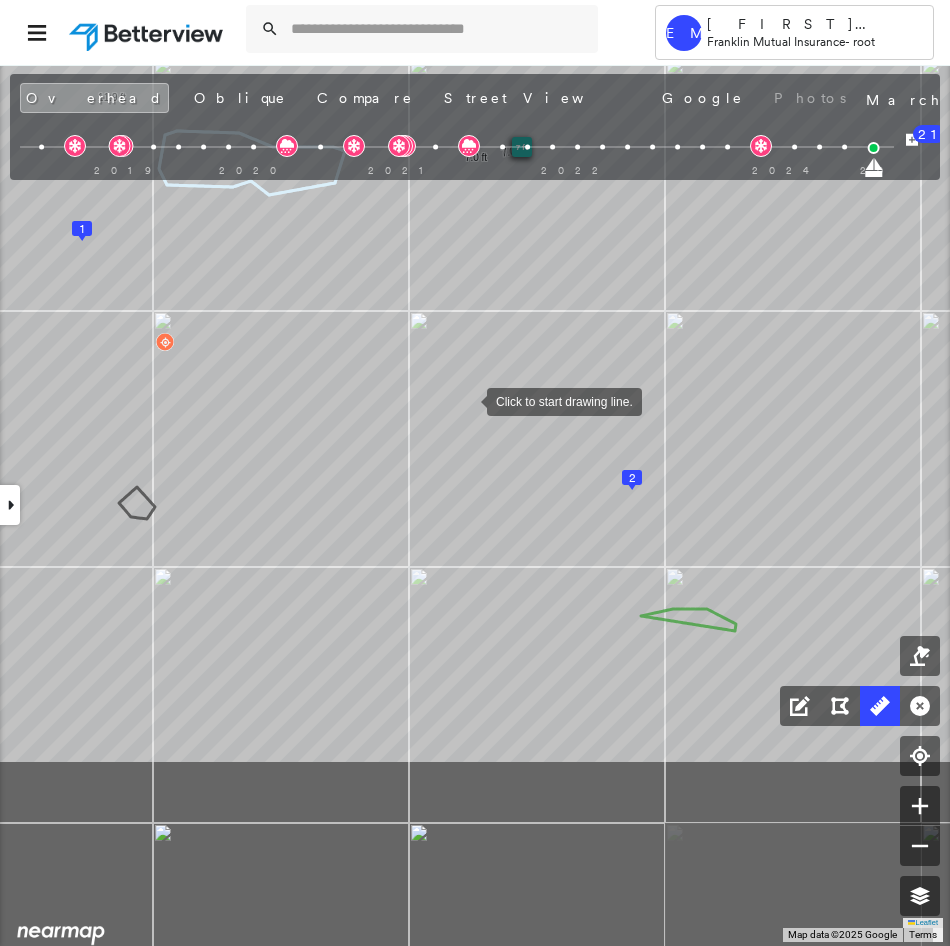 drag, startPoint x: 444, startPoint y: 606, endPoint x: 468, endPoint y: 405, distance: 202.42776 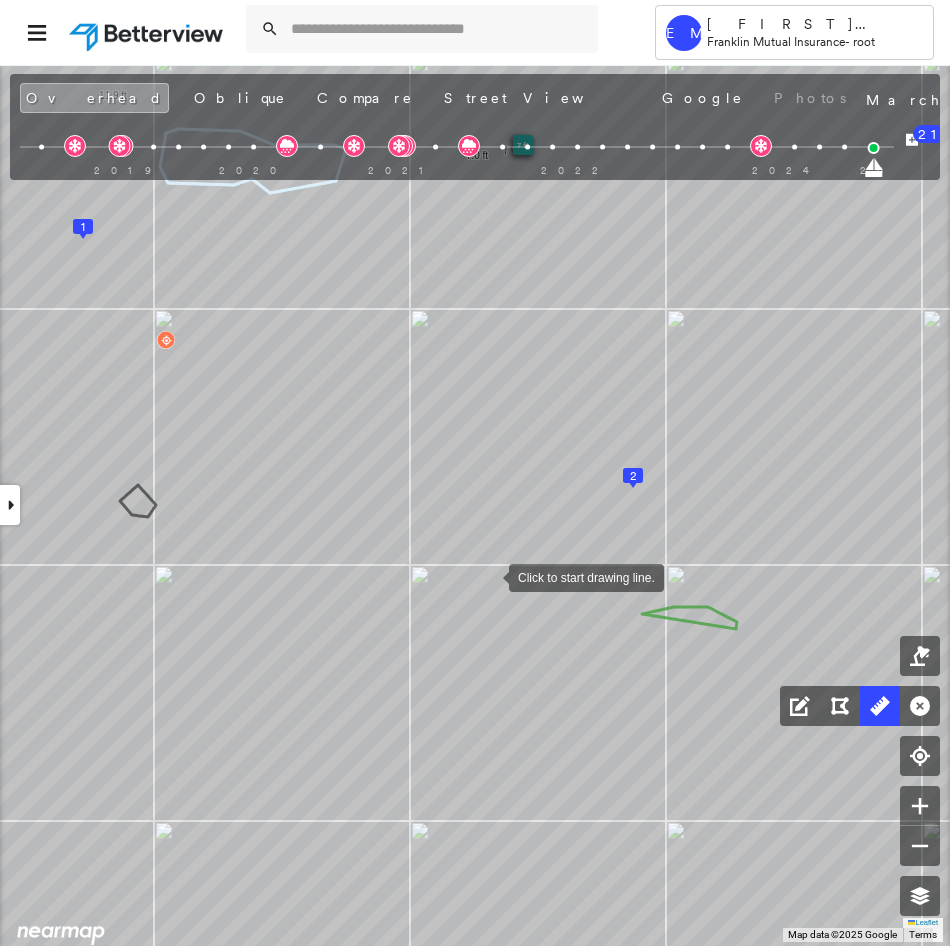 click at bounding box center (489, 576) 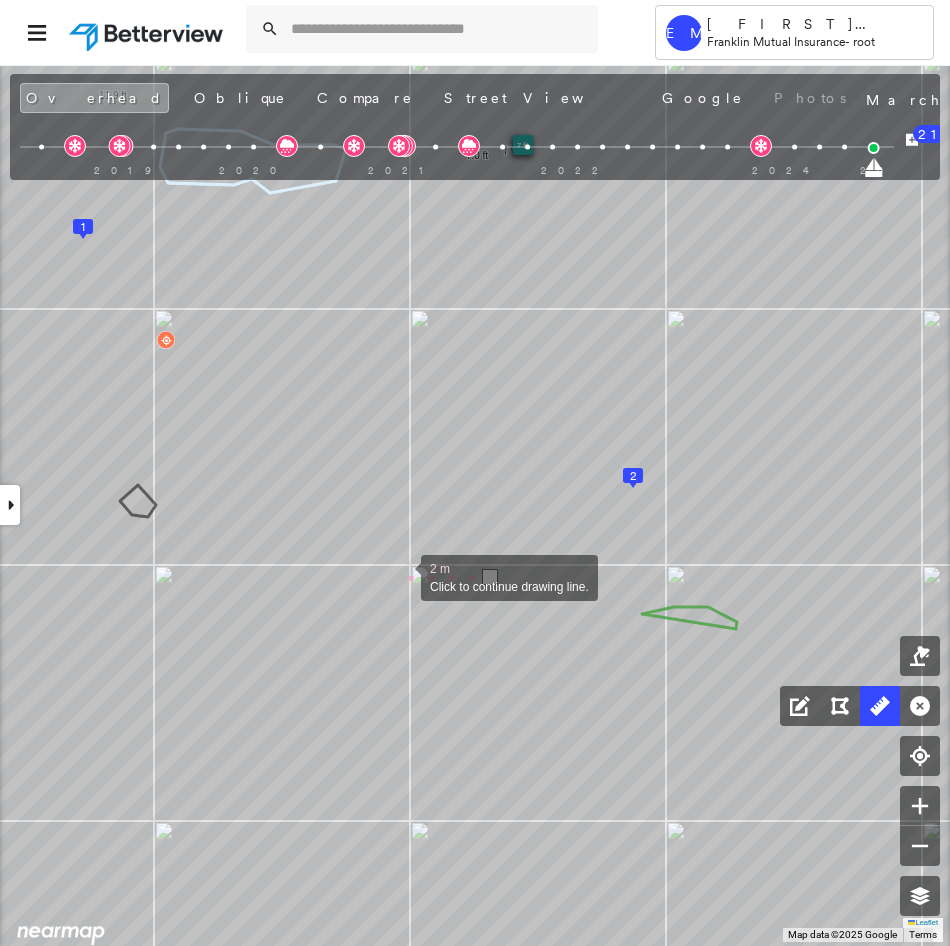 click at bounding box center [401, 576] 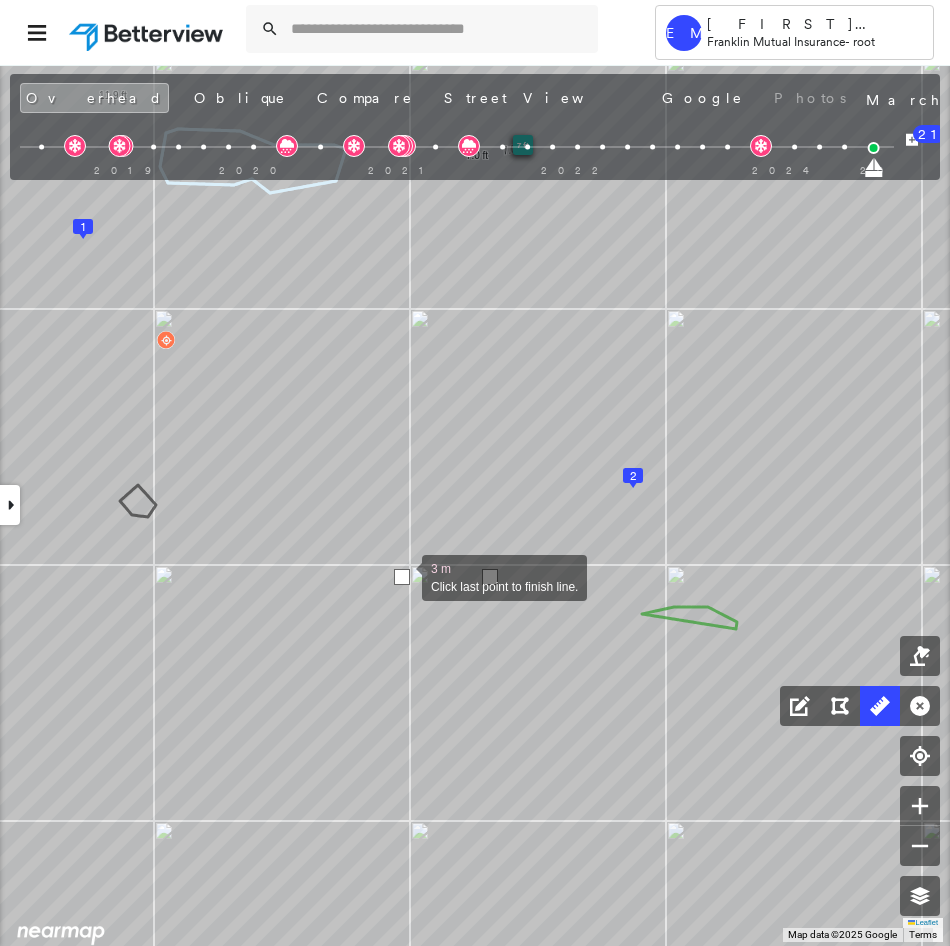 click at bounding box center (402, 577) 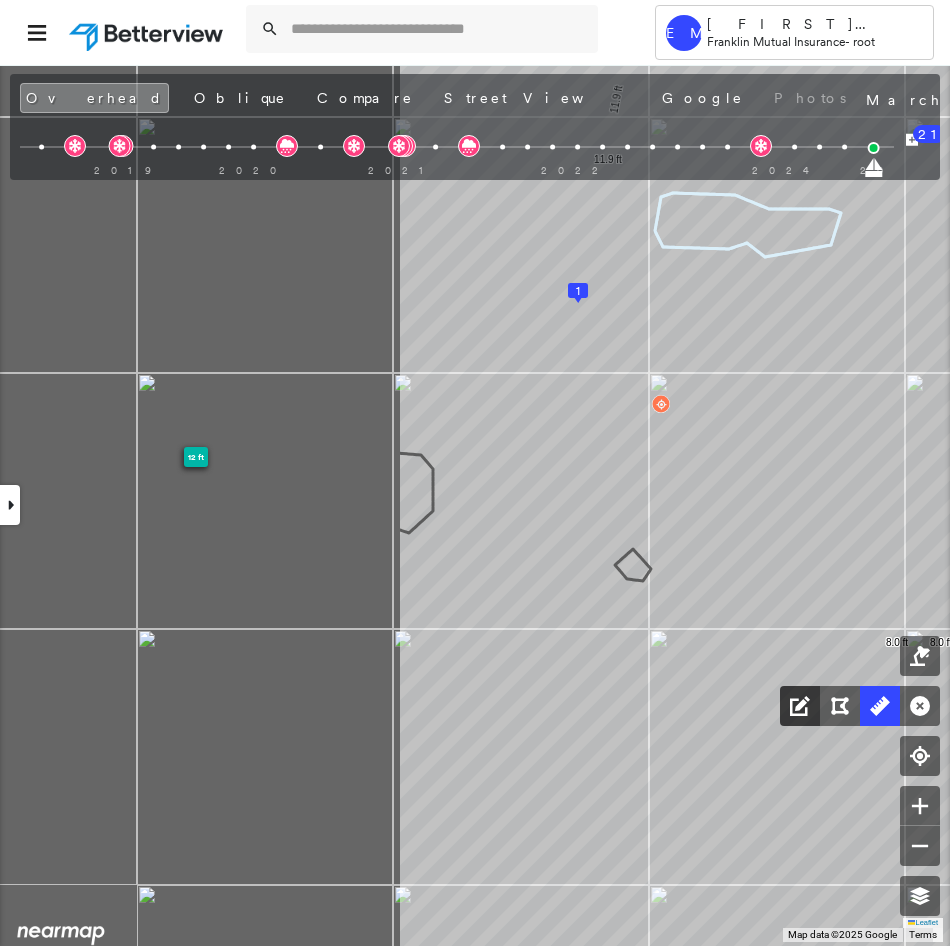 drag, startPoint x: 300, startPoint y: 638, endPoint x: 795, endPoint y: 702, distance: 499.12024 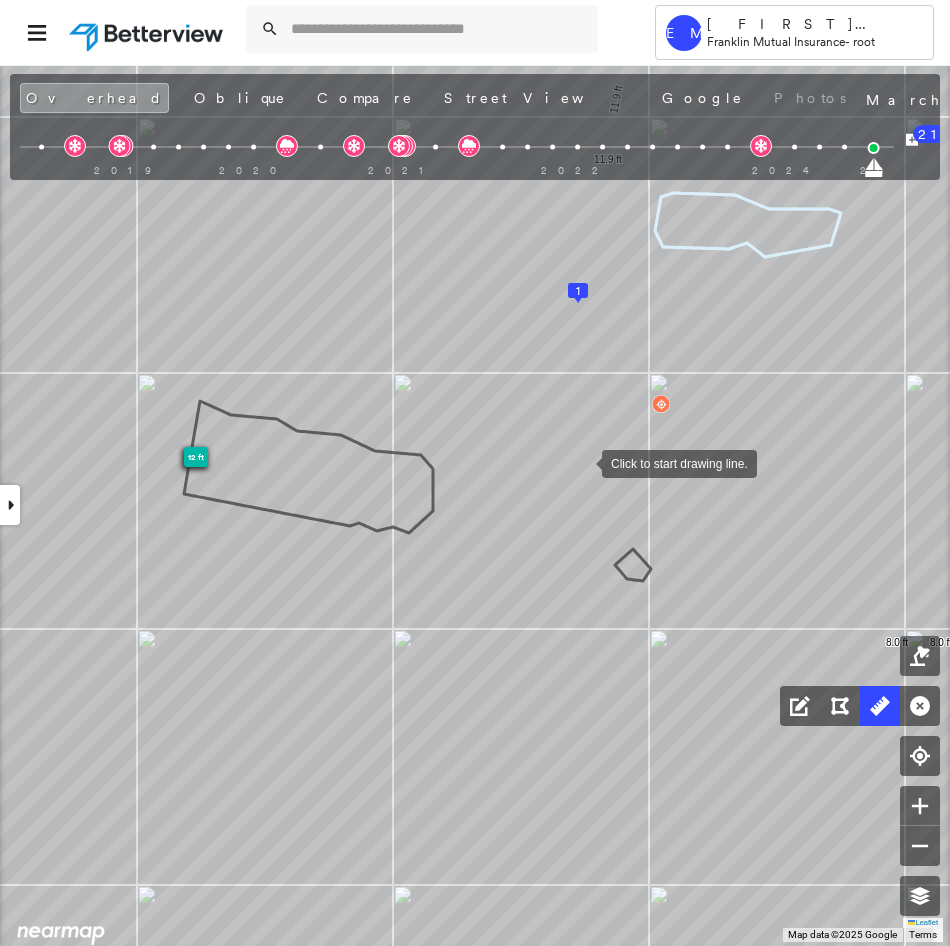 click at bounding box center [582, 462] 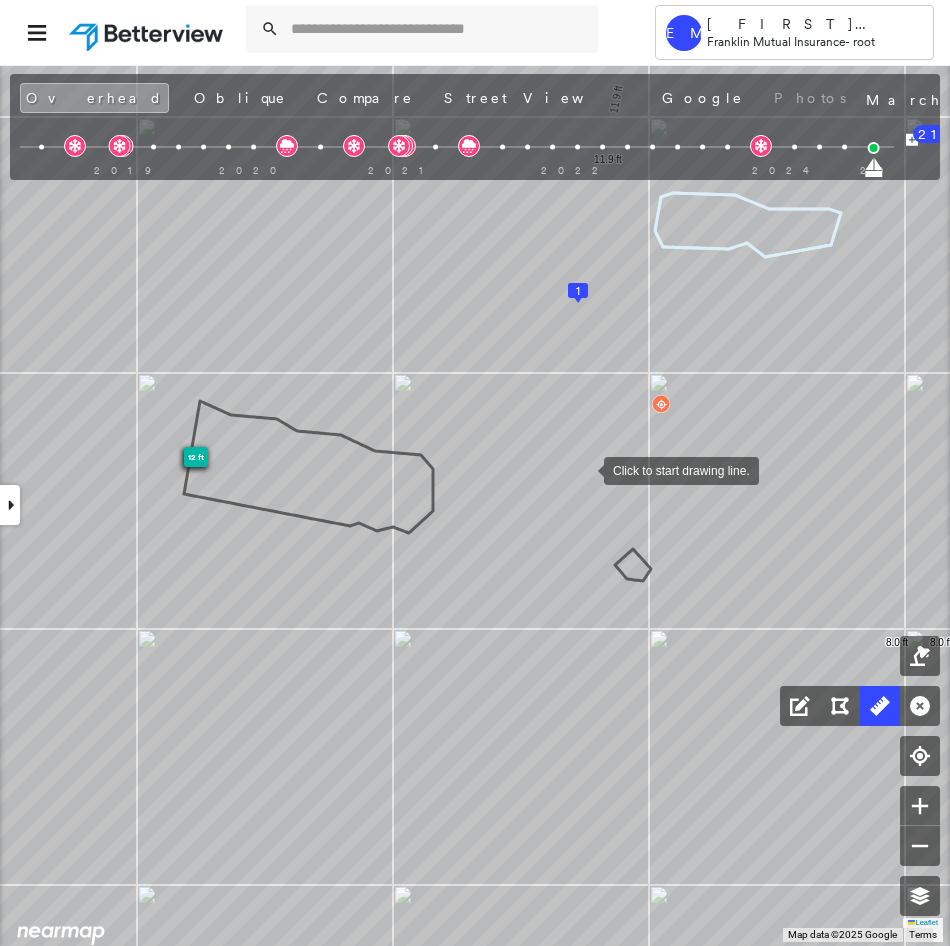 click at bounding box center (584, 469) 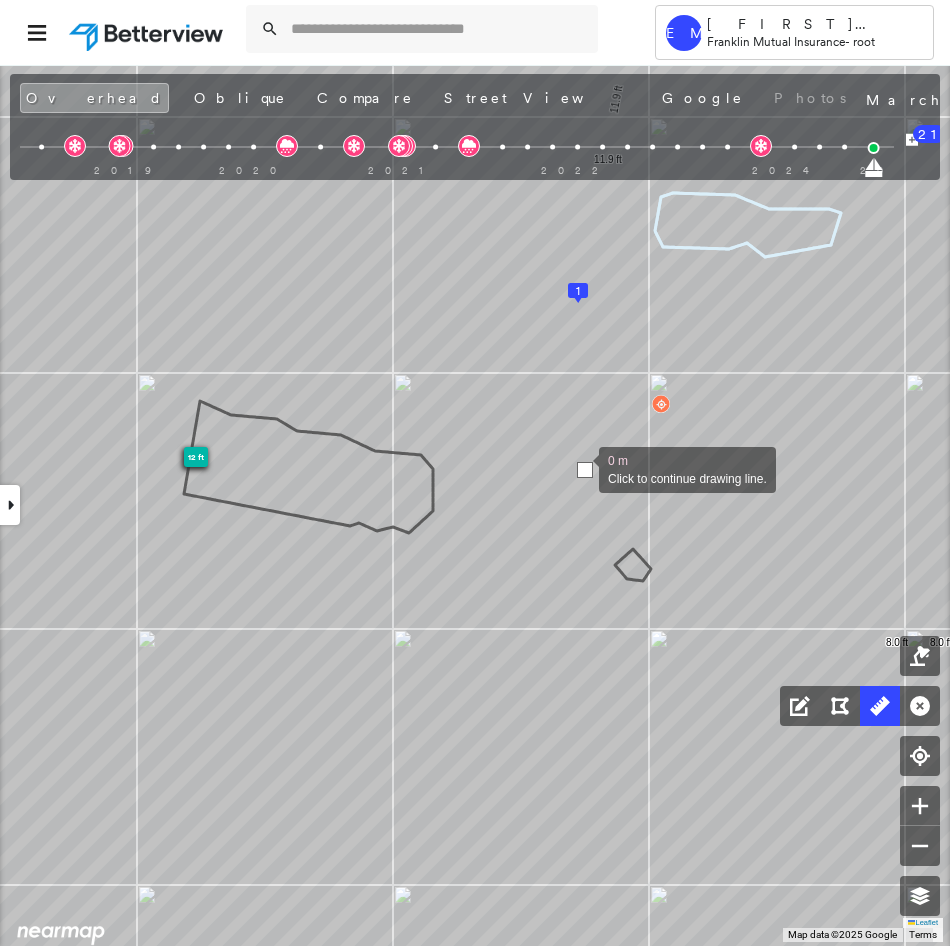 click at bounding box center [585, 470] 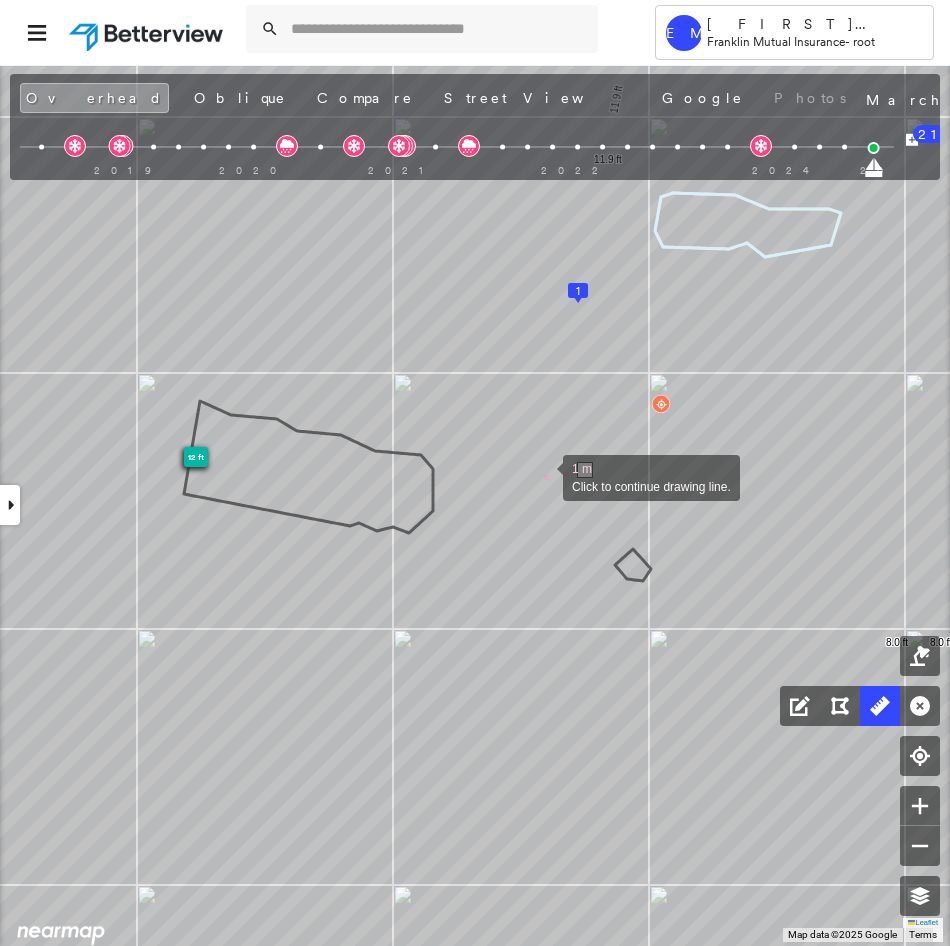 click at bounding box center (543, 476) 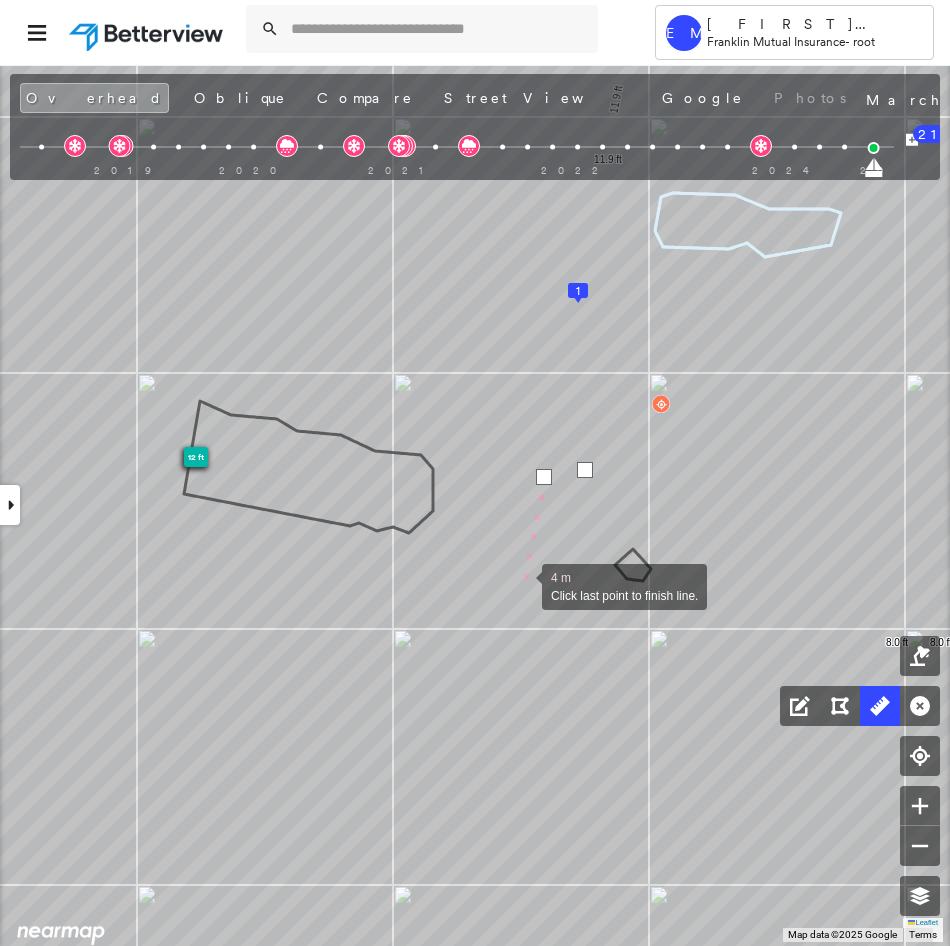 click at bounding box center (522, 585) 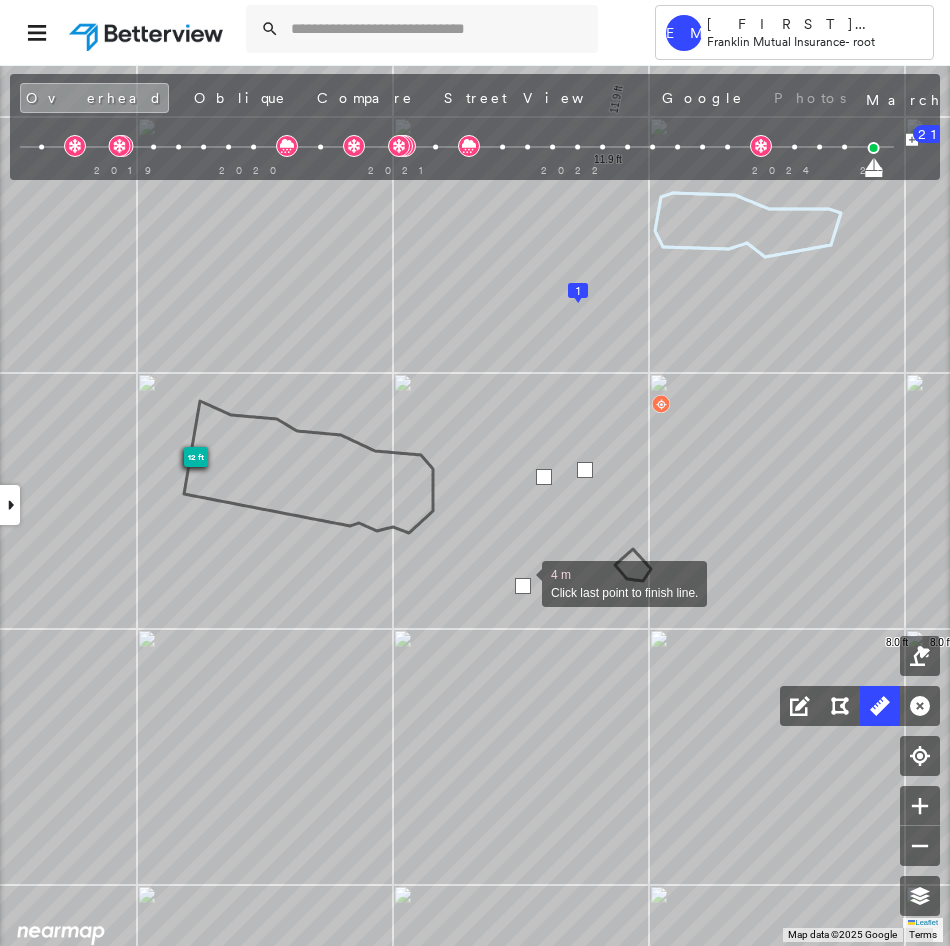 click at bounding box center (523, 586) 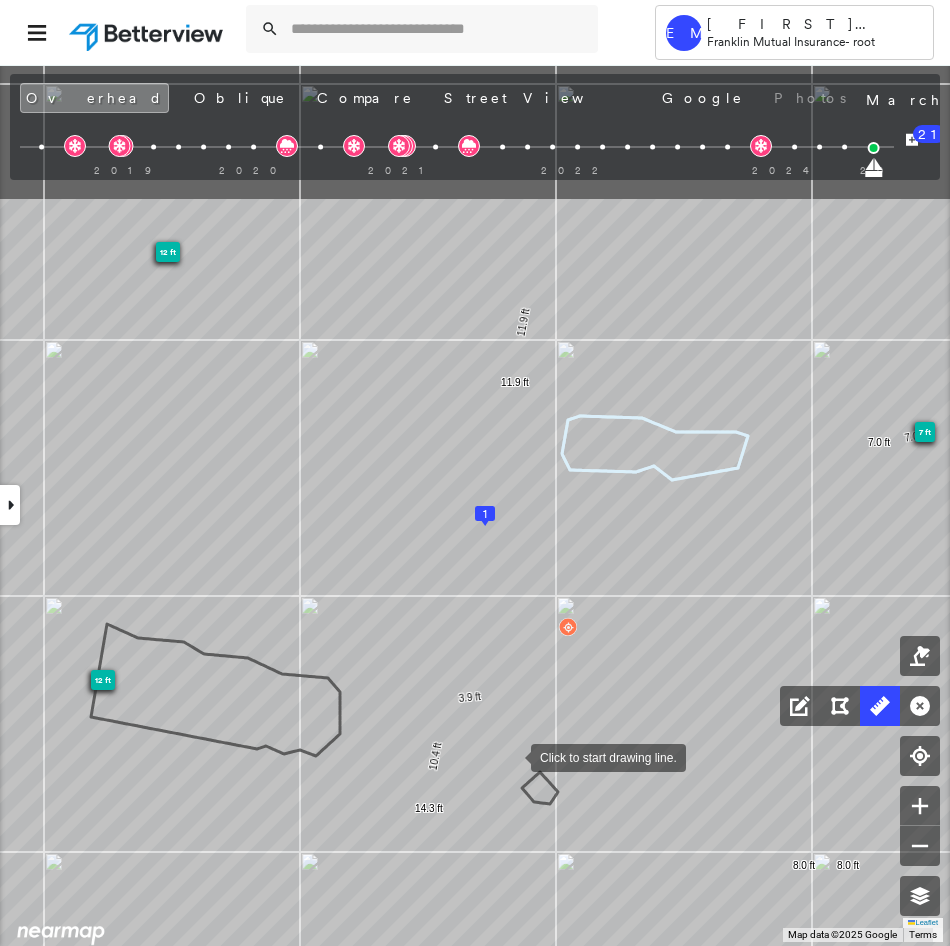 click on "1
2
12 ft
12 ft
7 ft
67 ft
11.9 ft 11.9 ft 7.0 ft 7.0 ft 8.0 ft 8.0 ft 3.9 ft 10.4 ft 14.3 ft Click to start drawing line." at bounding box center (6, 355) 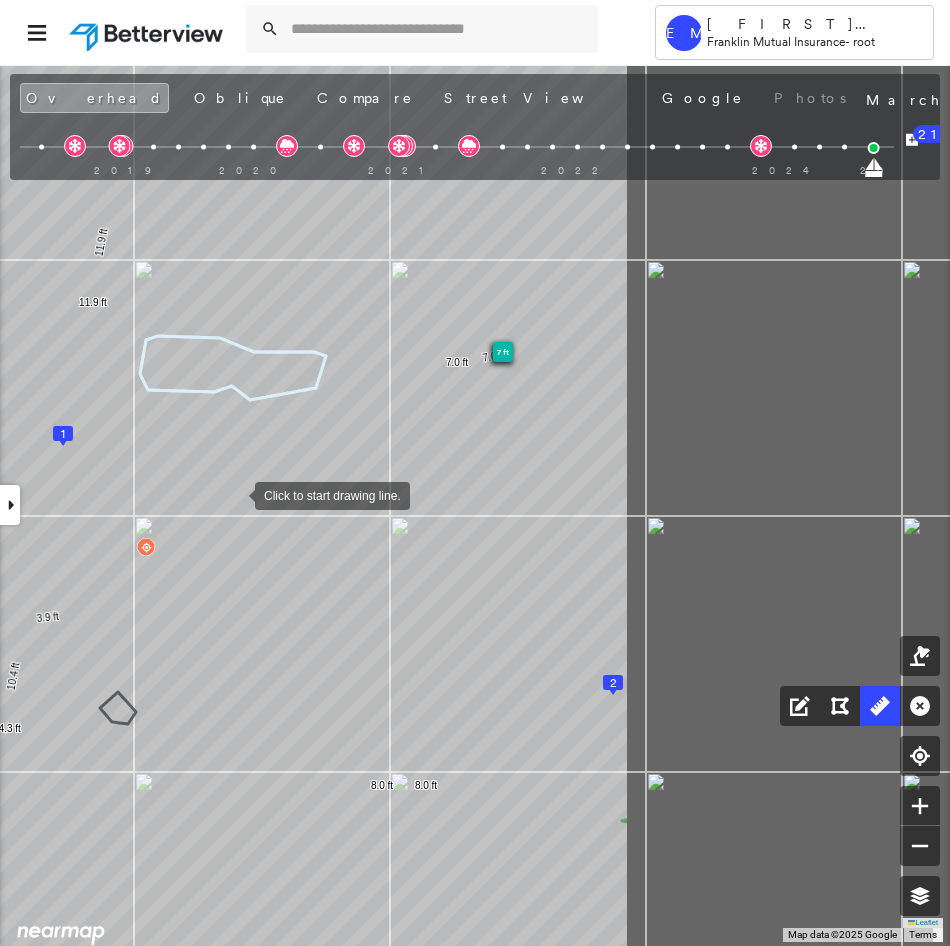 drag, startPoint x: 658, startPoint y: 571, endPoint x: 235, endPoint y: 494, distance: 429.95117 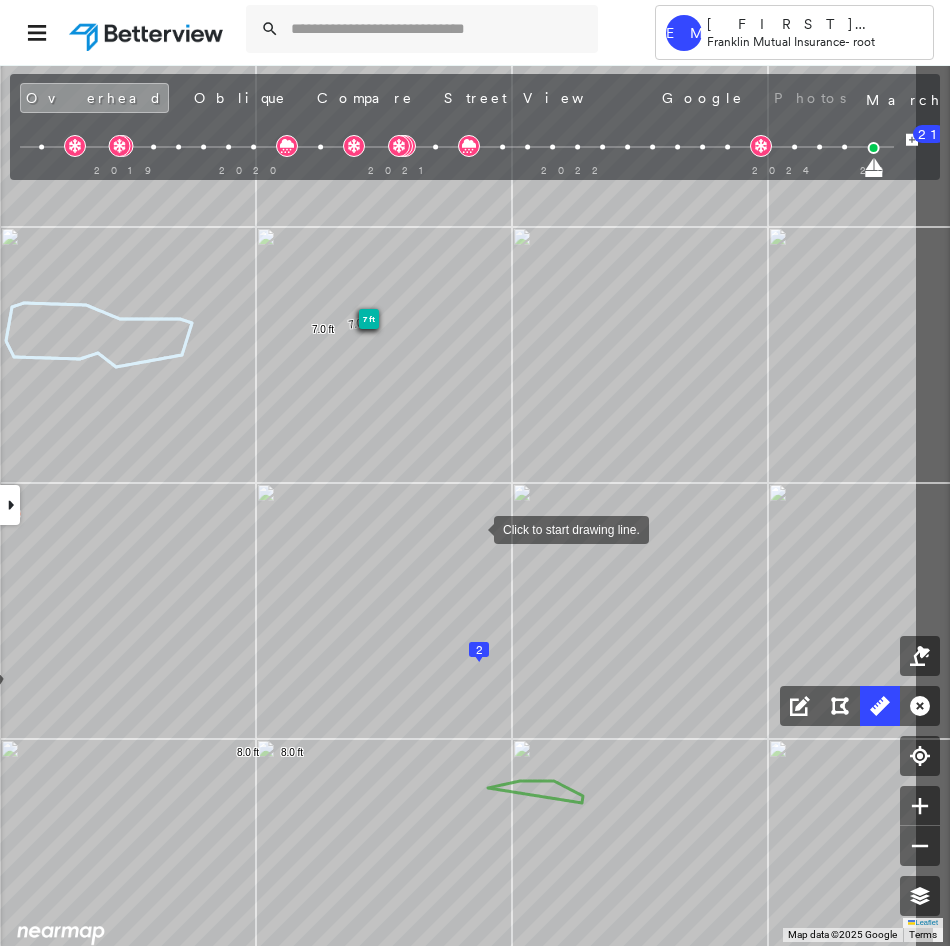 drag, startPoint x: 597, startPoint y: 559, endPoint x: 475, endPoint y: 528, distance: 125.87692 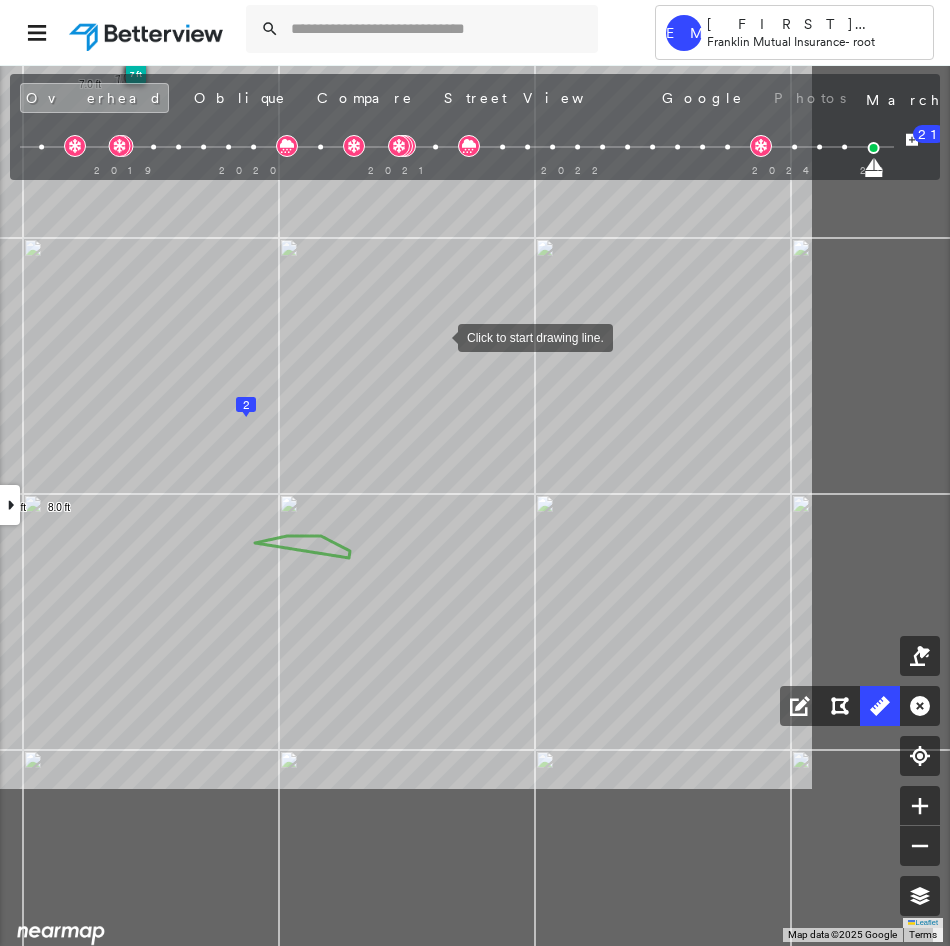 drag, startPoint x: 641, startPoint y: 578, endPoint x: 438, endPoint y: 337, distance: 315.10315 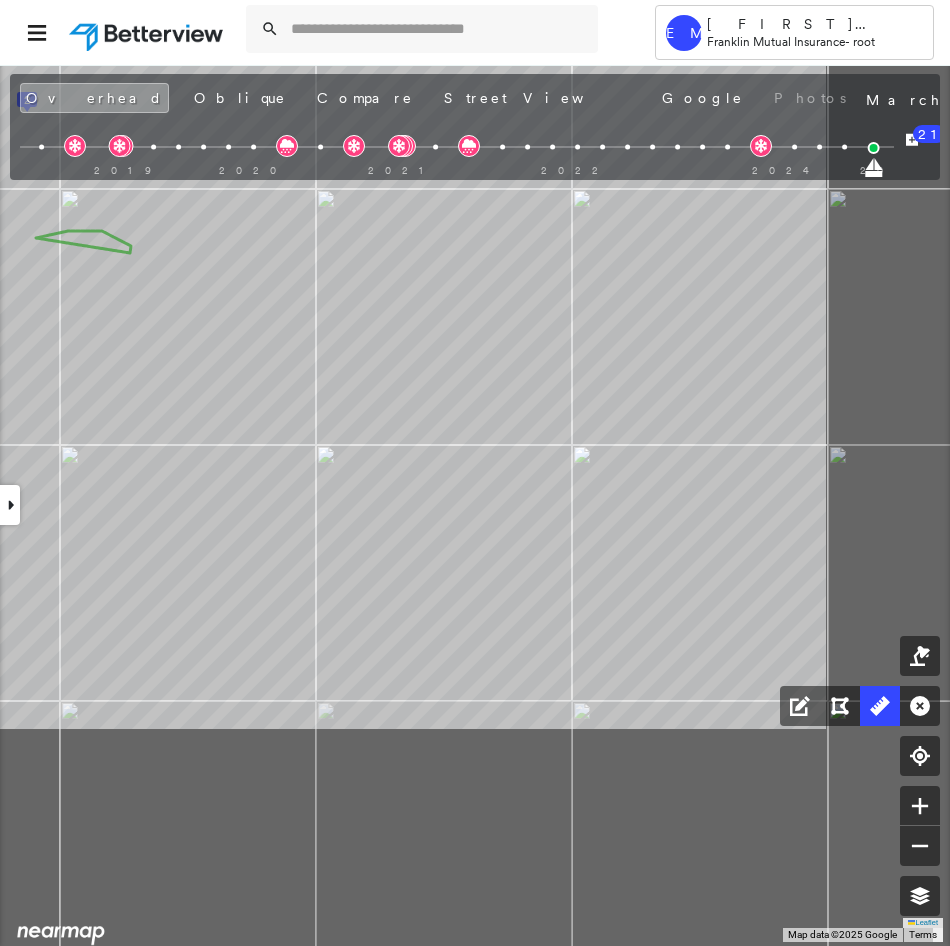 drag, startPoint x: 577, startPoint y: 476, endPoint x: 358, endPoint y: 171, distance: 375.48102 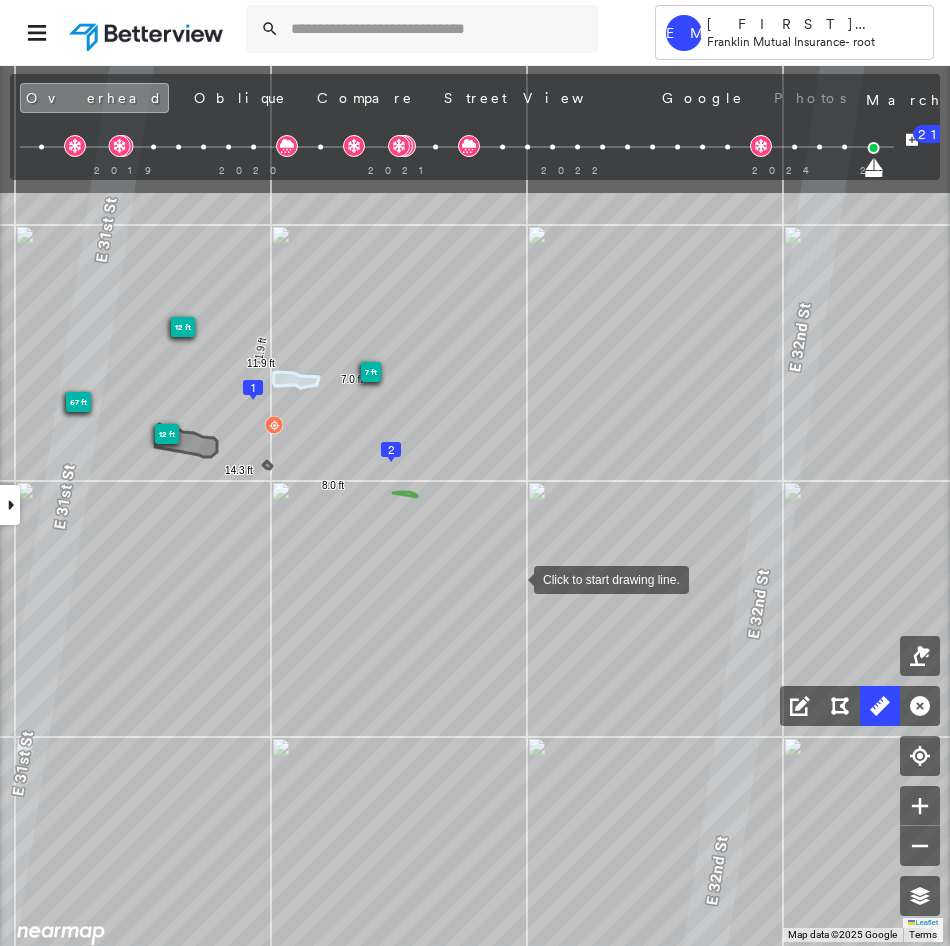 drag, startPoint x: 433, startPoint y: 374, endPoint x: 513, endPoint y: 577, distance: 218.19487 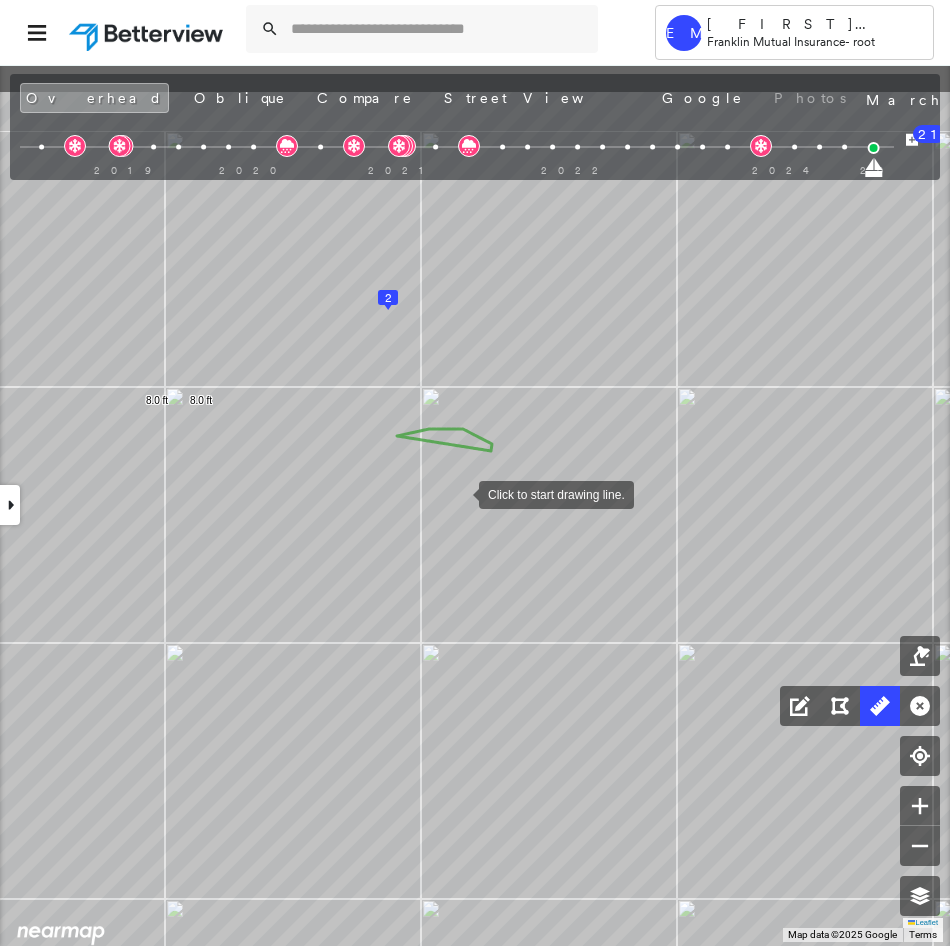 drag, startPoint x: 453, startPoint y: 448, endPoint x: 460, endPoint y: 507, distance: 59.413803 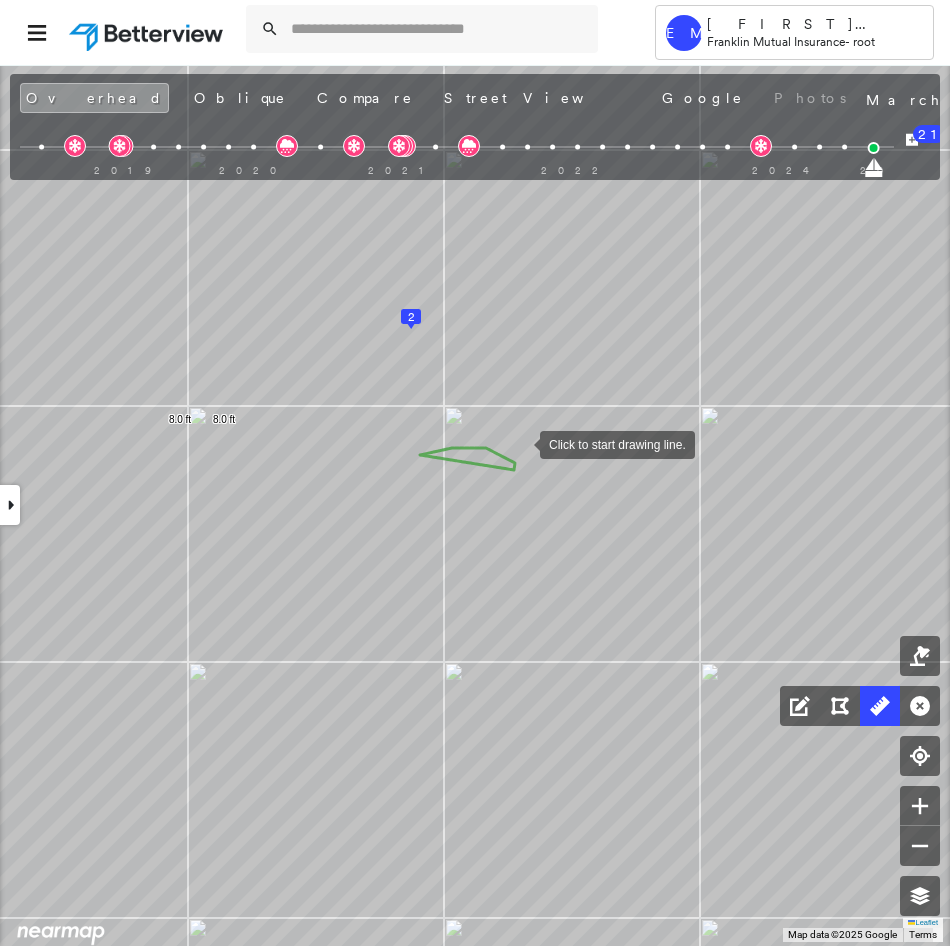 drag, startPoint x: 497, startPoint y: 445, endPoint x: 519, endPoint y: 443, distance: 22.090721 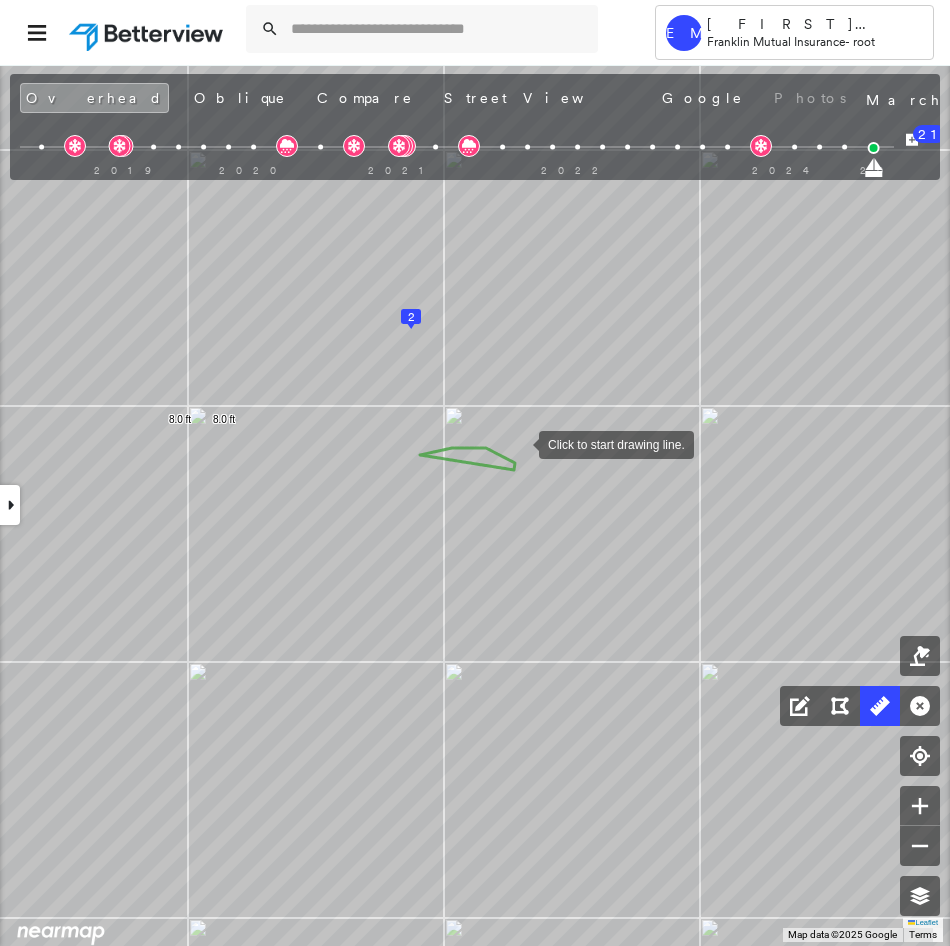 click at bounding box center [519, 443] 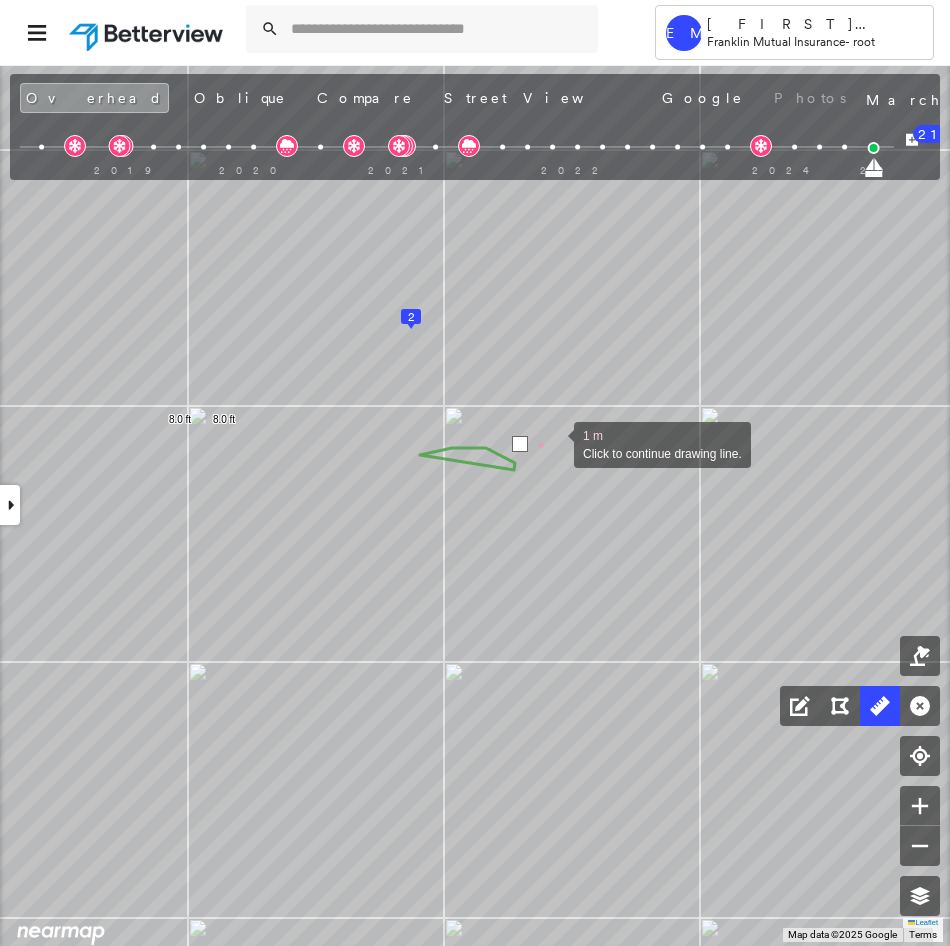 click at bounding box center (554, 443) 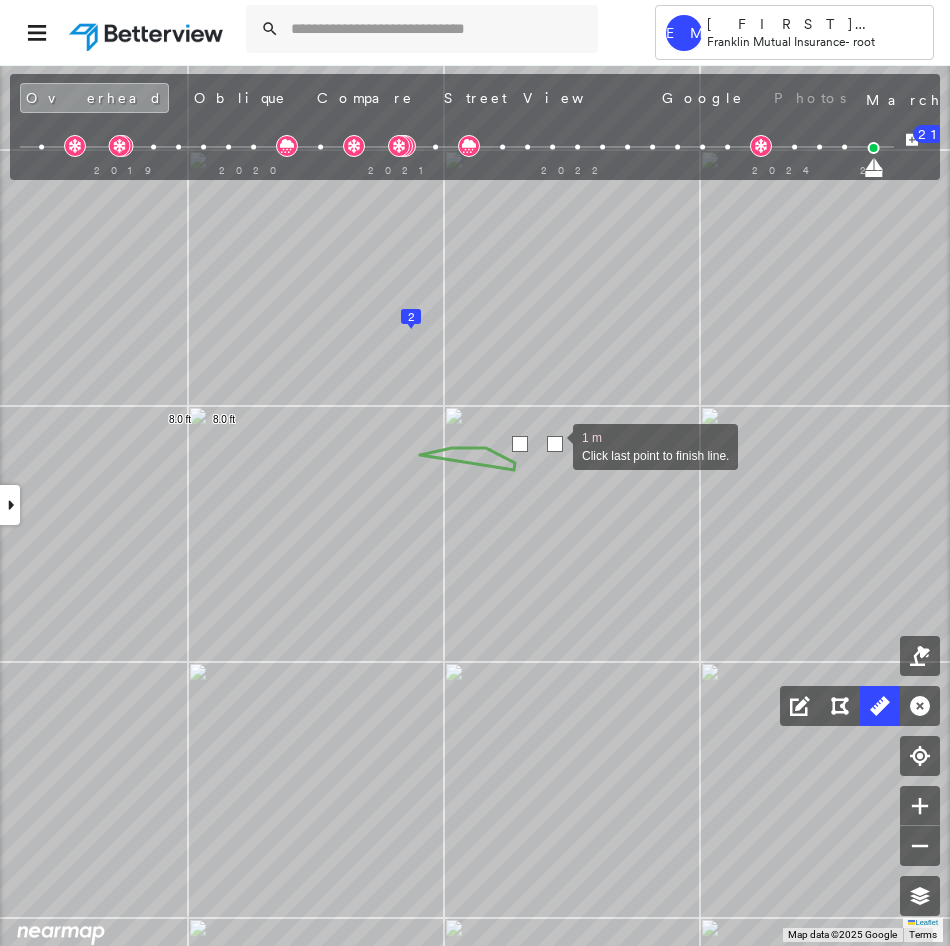 click at bounding box center [555, 444] 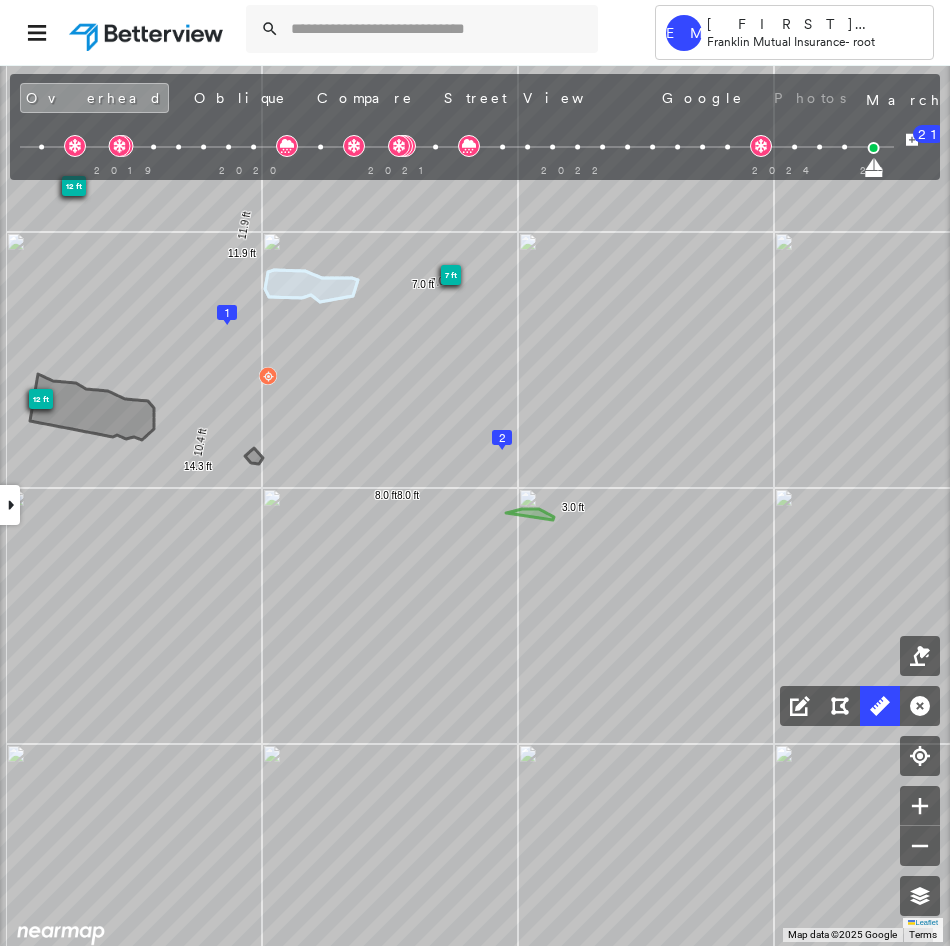 drag, startPoint x: 341, startPoint y: 520, endPoint x: 505, endPoint y: 624, distance: 194.19577 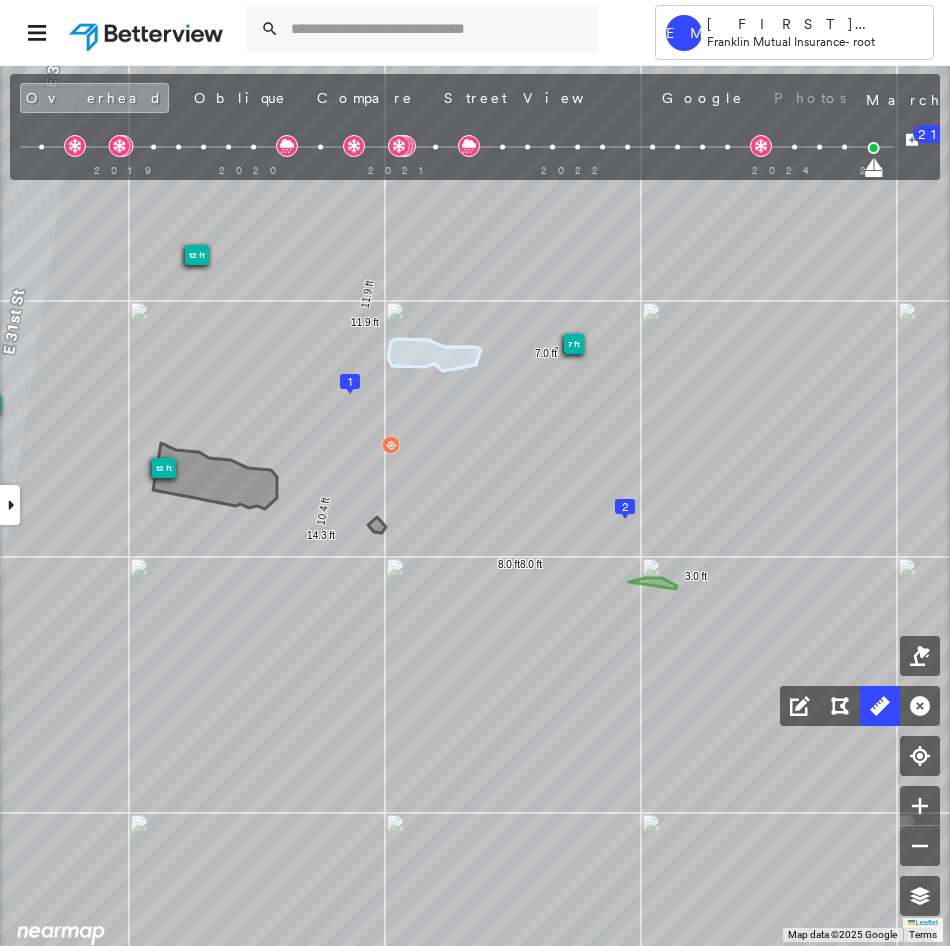 click at bounding box center [10, 505] 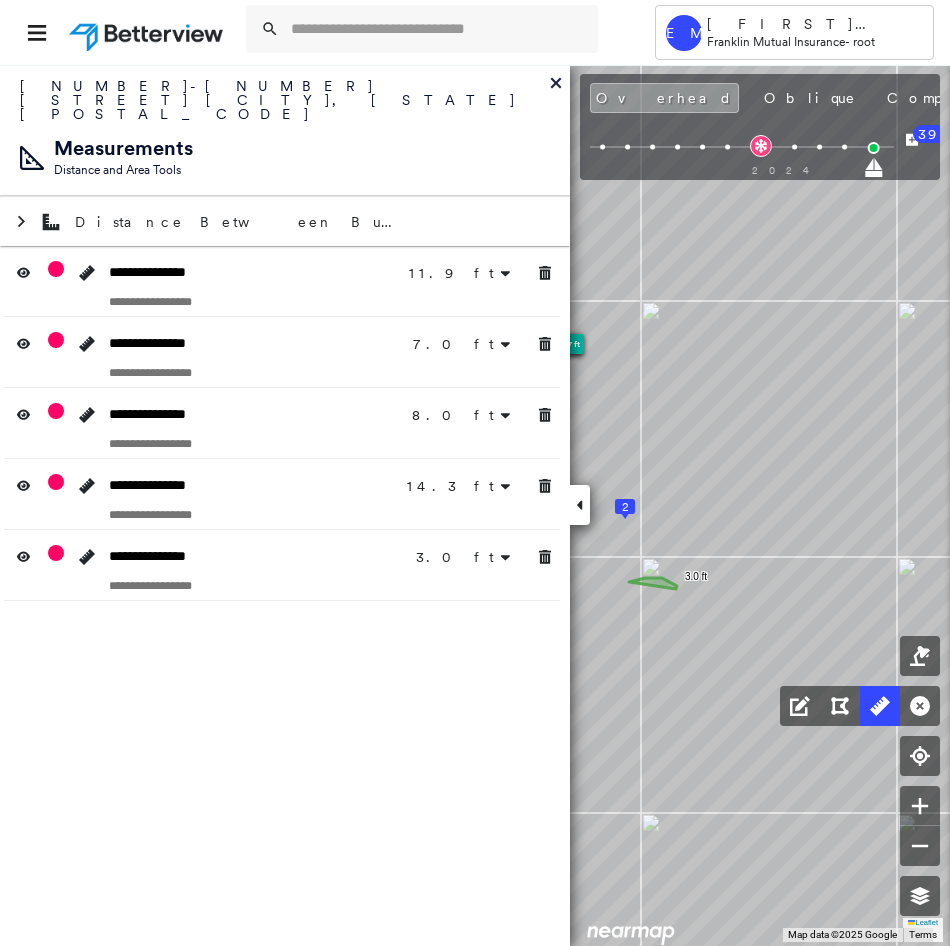 click 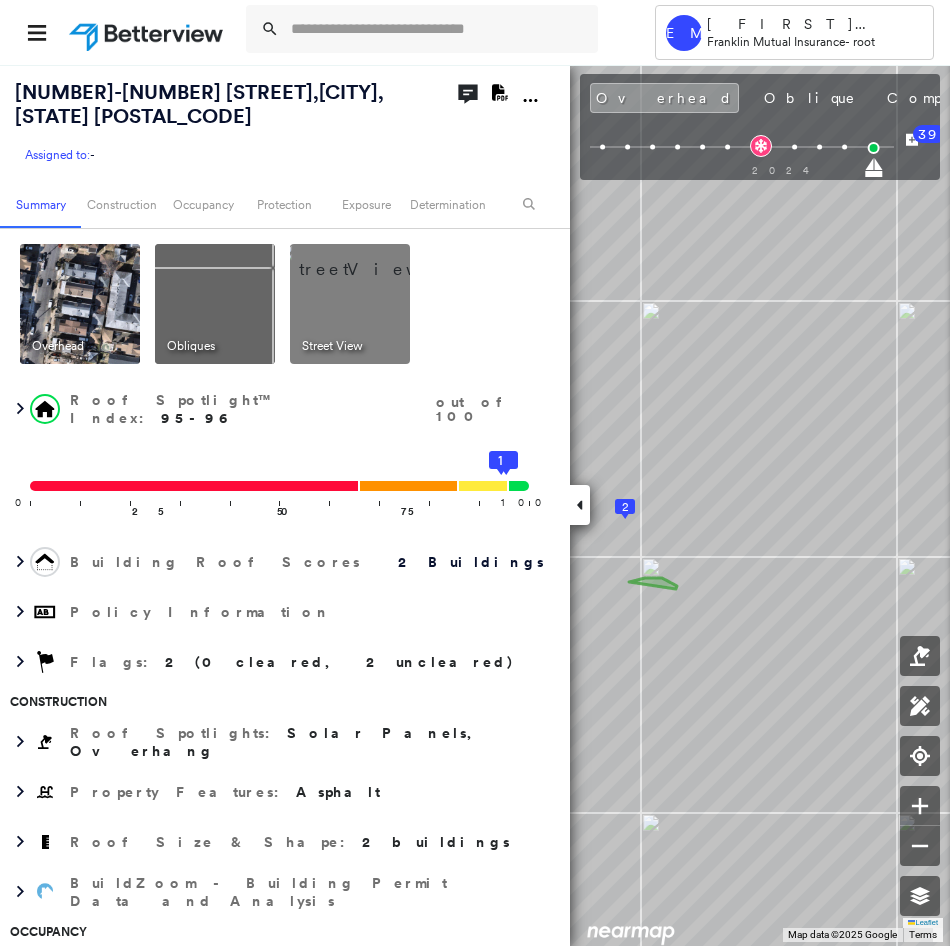 click at bounding box center (580, 505) 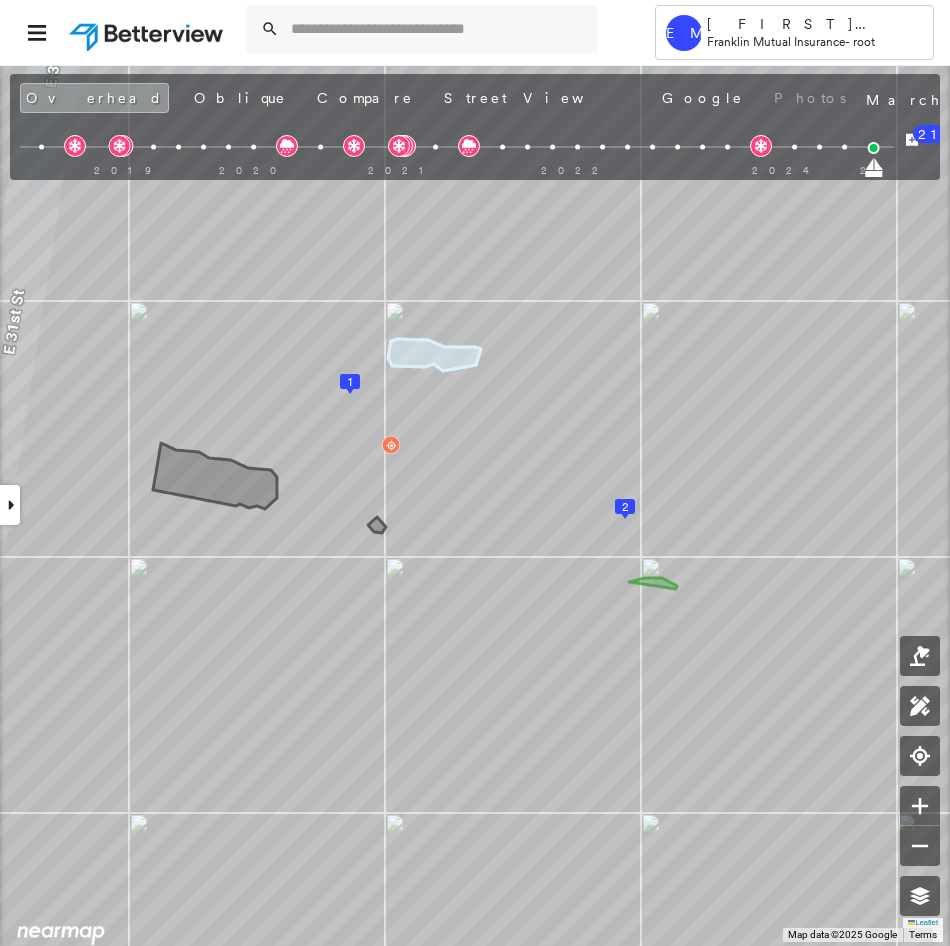 click at bounding box center [10, 505] 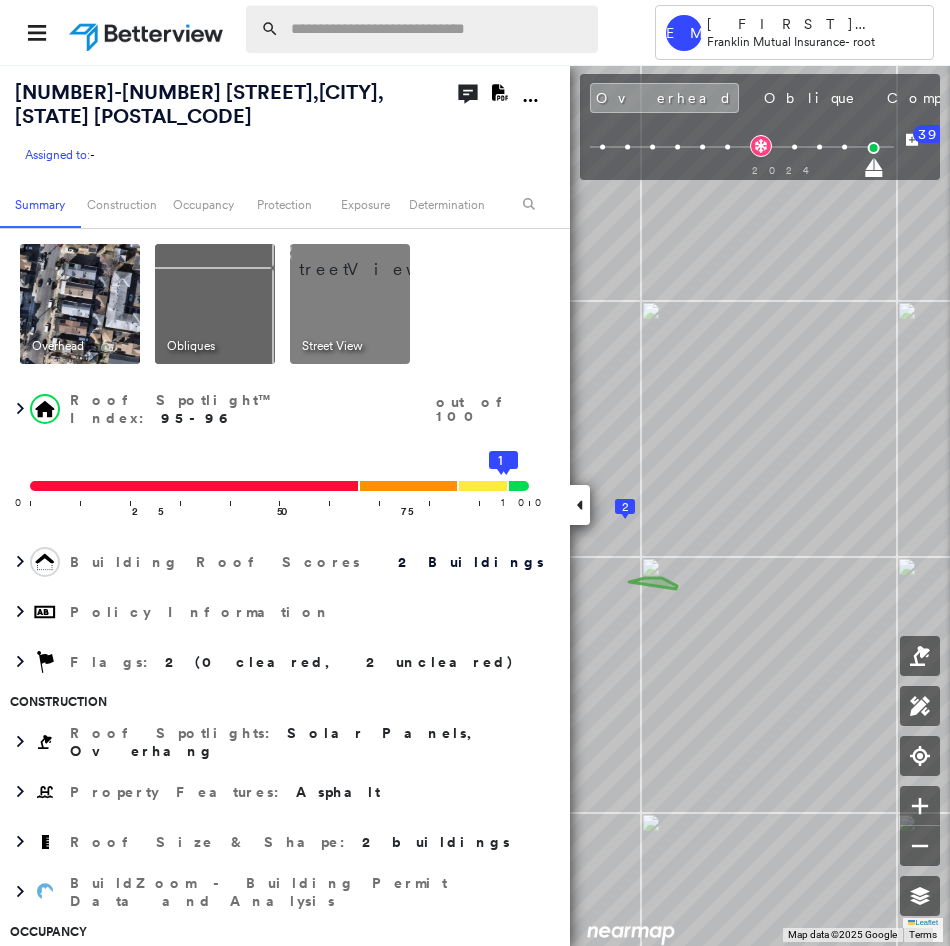 click at bounding box center (438, 29) 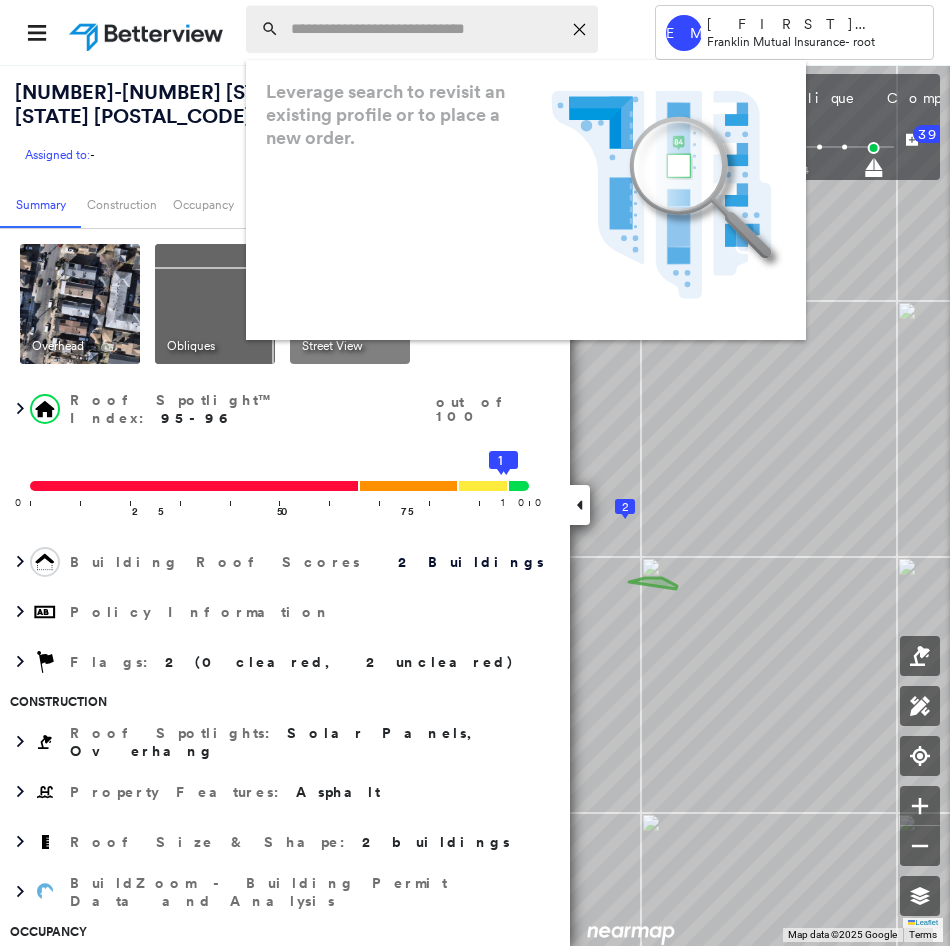 paste on "**********" 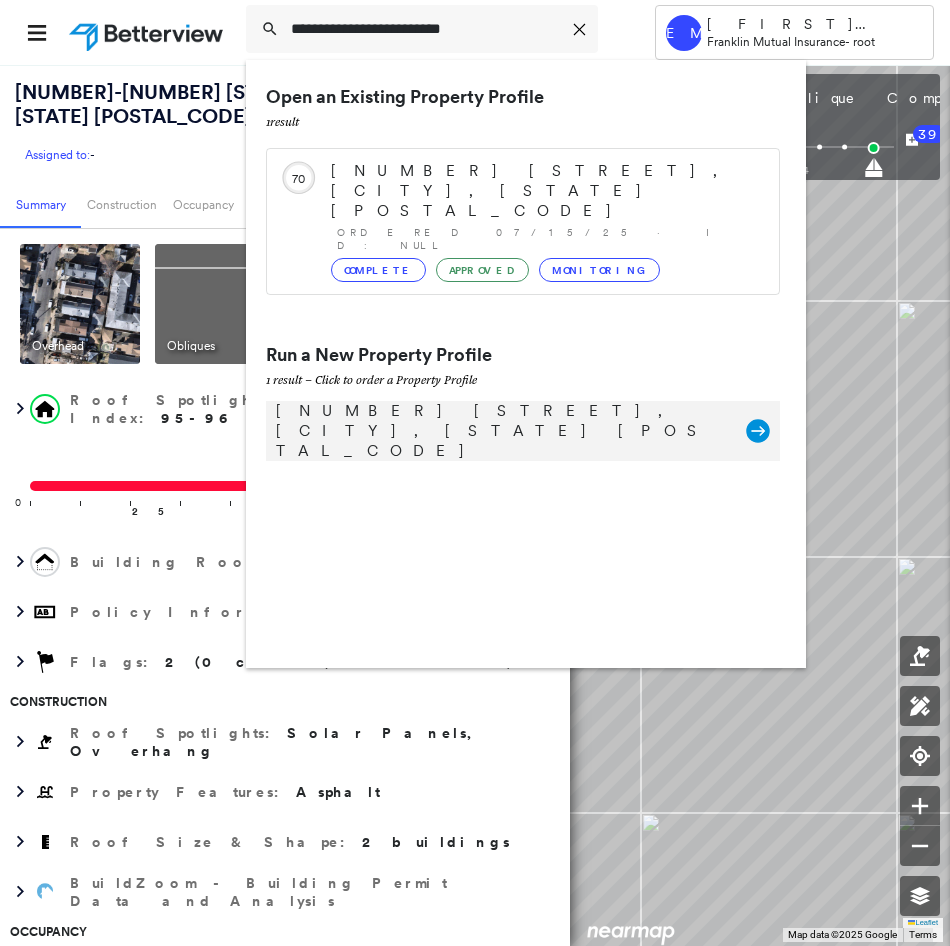 type on "**********" 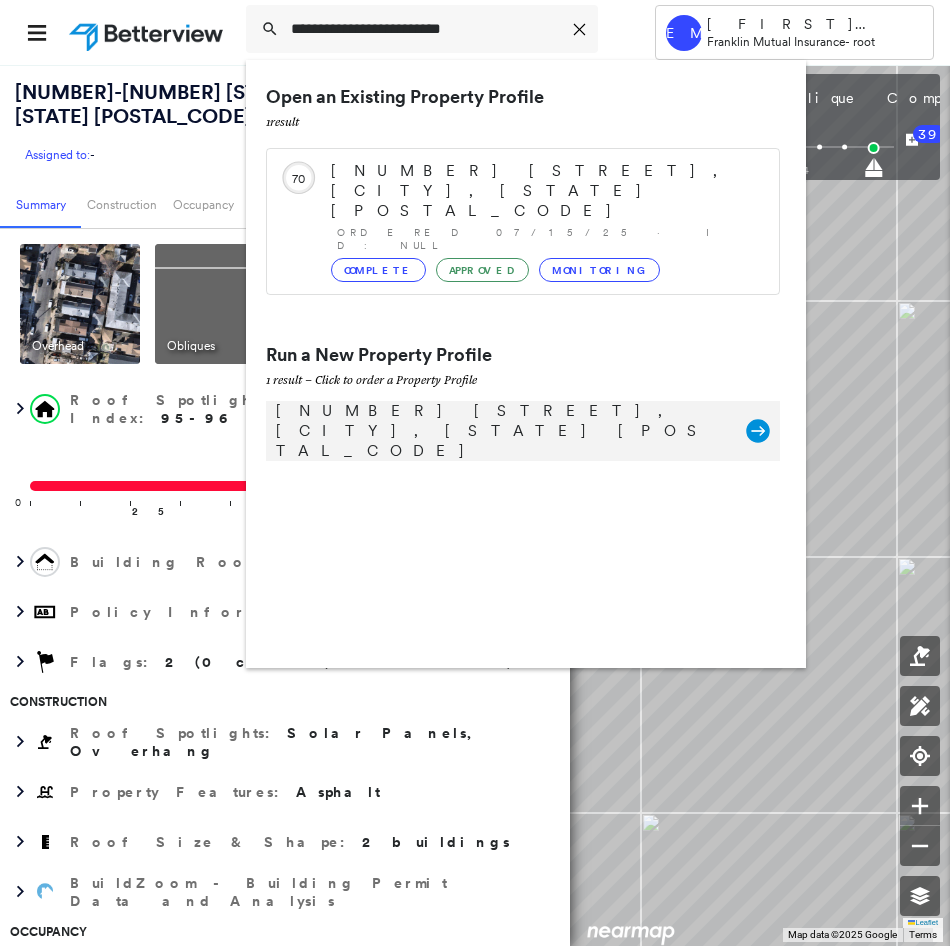 click 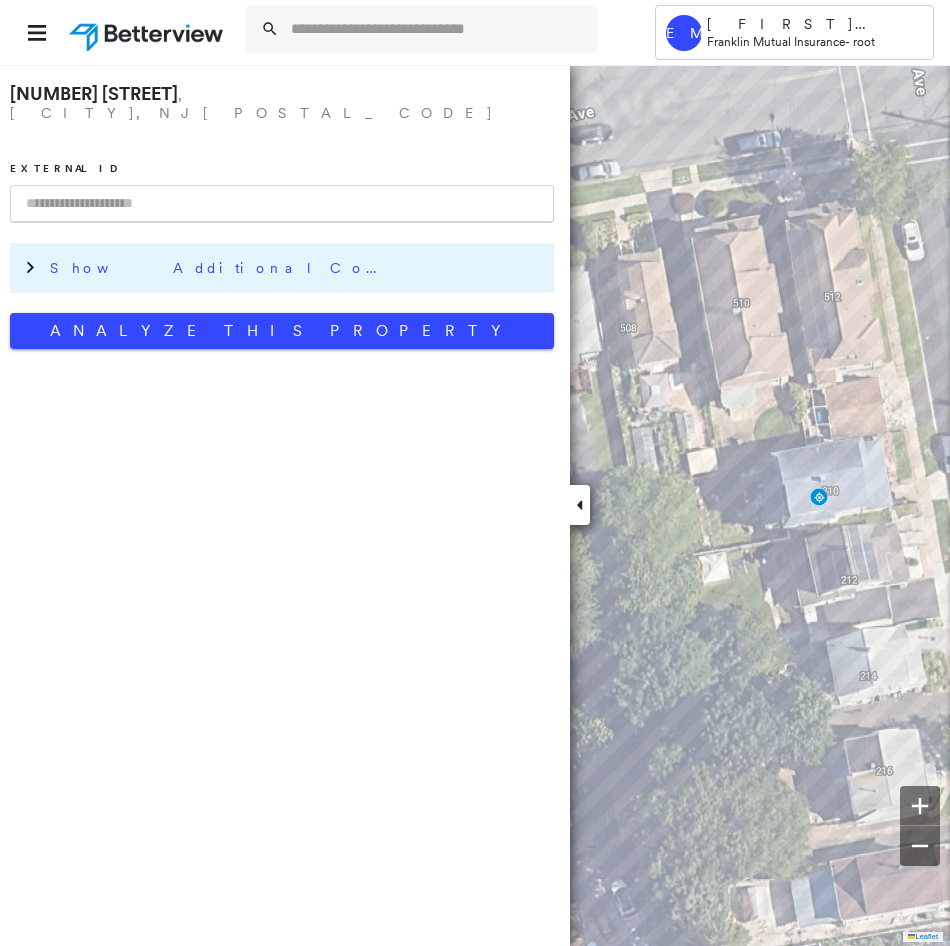 click on "Show Additional Company Data" at bounding box center [297, 268] 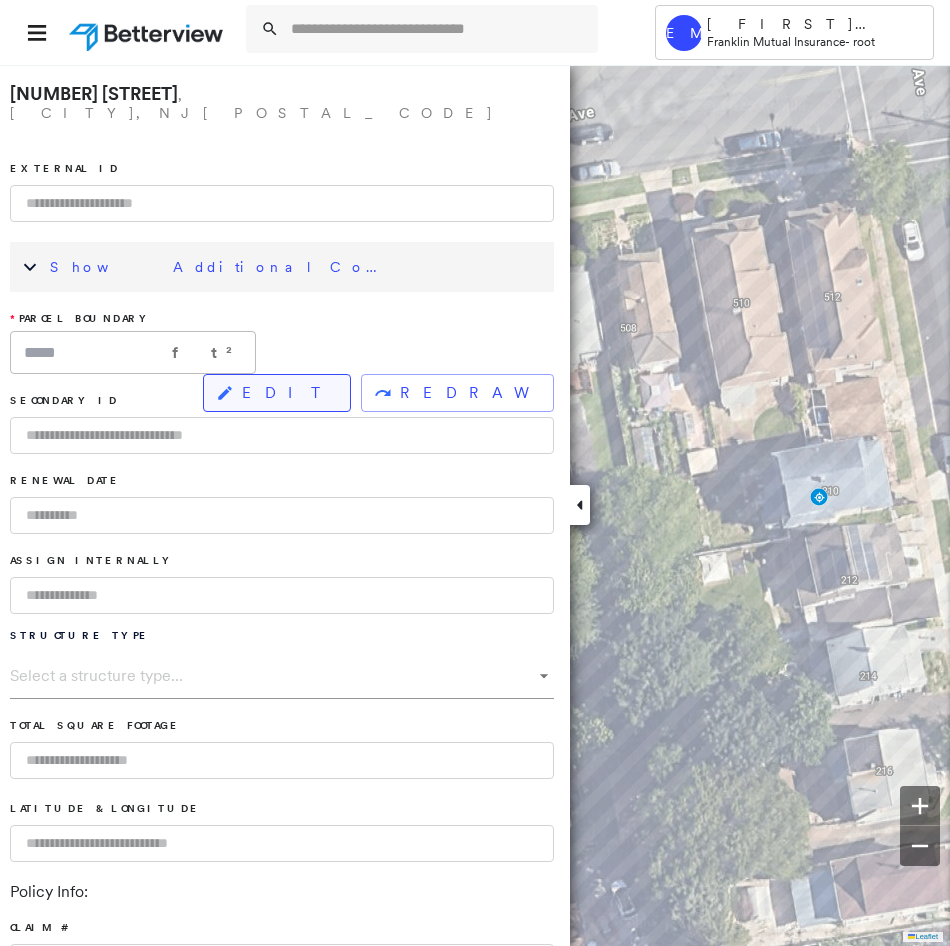 click on "EDIT" at bounding box center [277, 393] 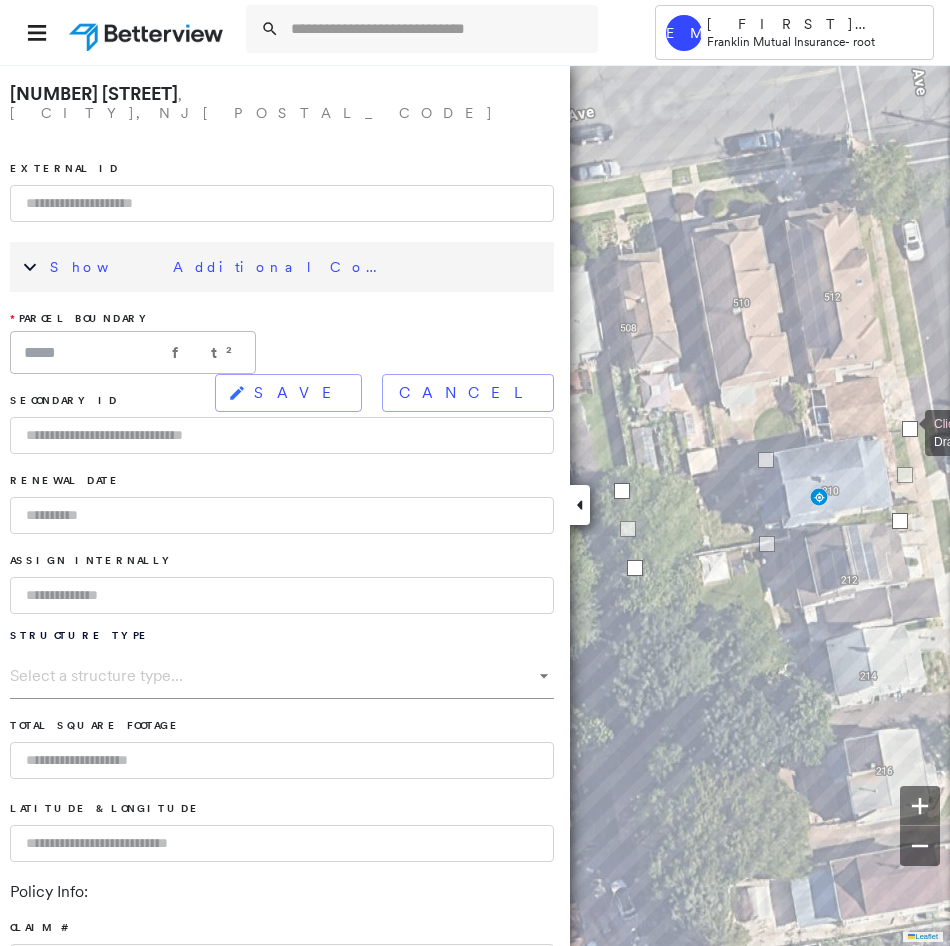 drag, startPoint x: 881, startPoint y: 446, endPoint x: 905, endPoint y: 431, distance: 28.301943 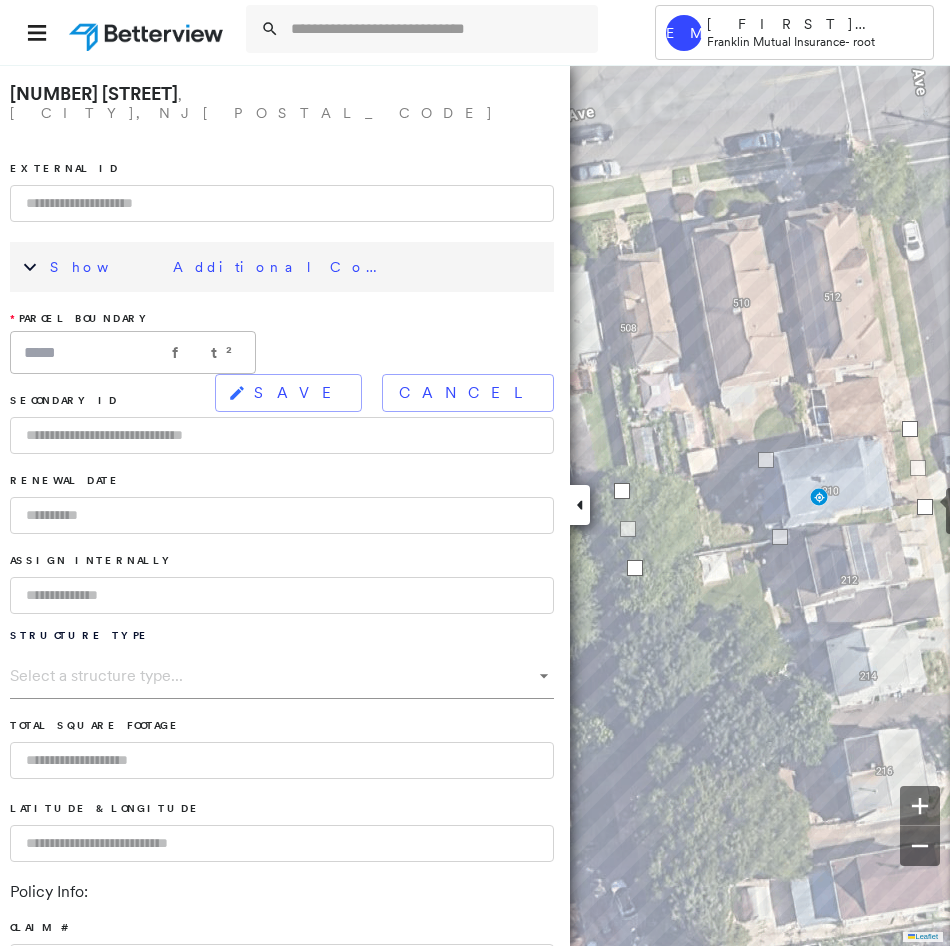 drag, startPoint x: 901, startPoint y: 523, endPoint x: 926, endPoint y: 509, distance: 28.653097 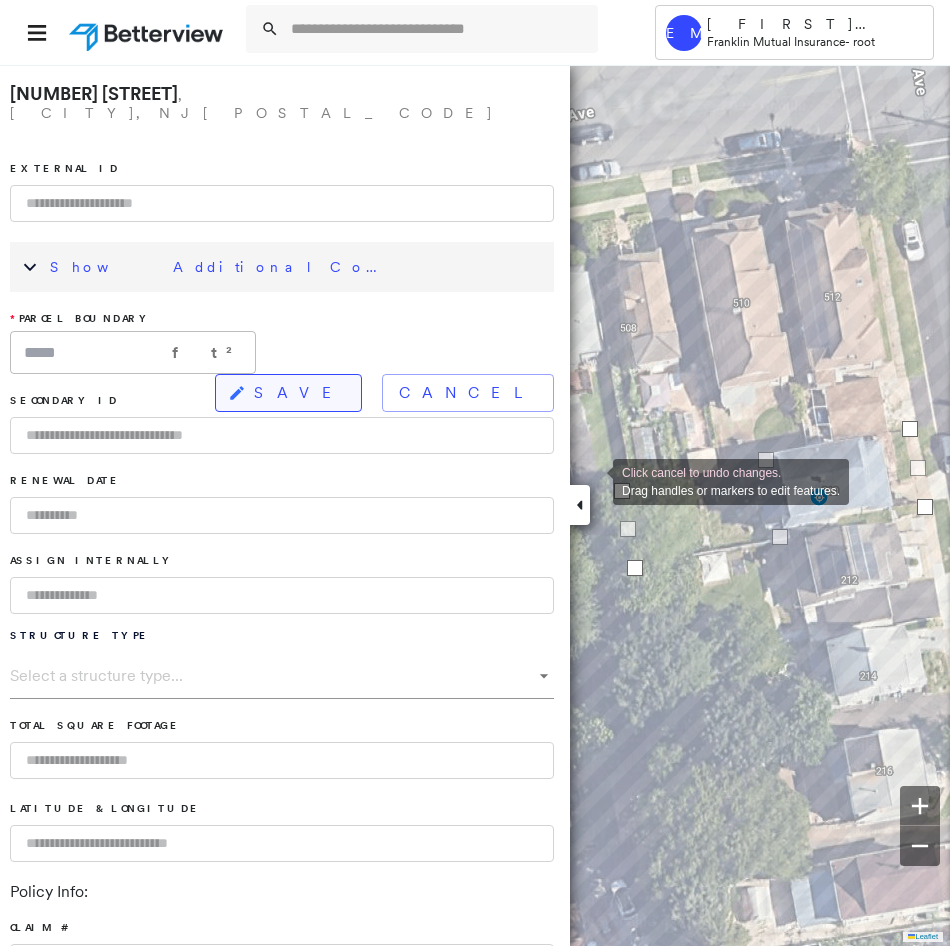 click on "SAVE" at bounding box center (288, 393) 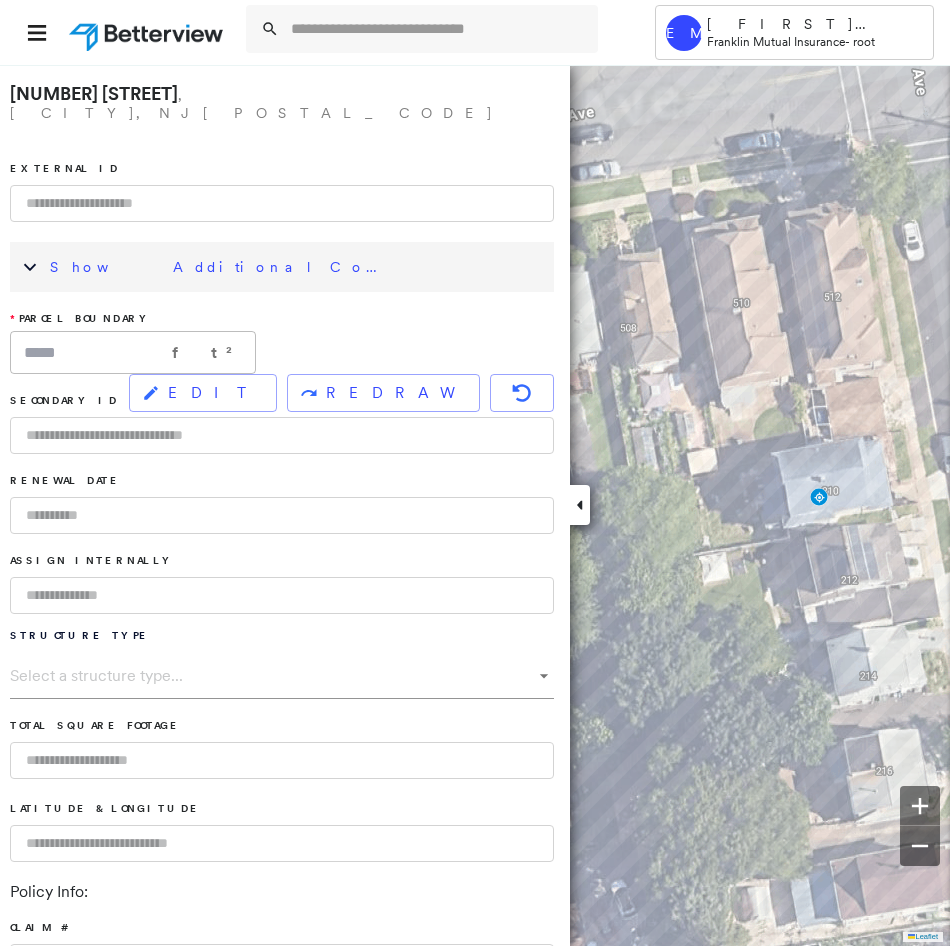 click on "Show Additional Company Data" at bounding box center [297, 267] 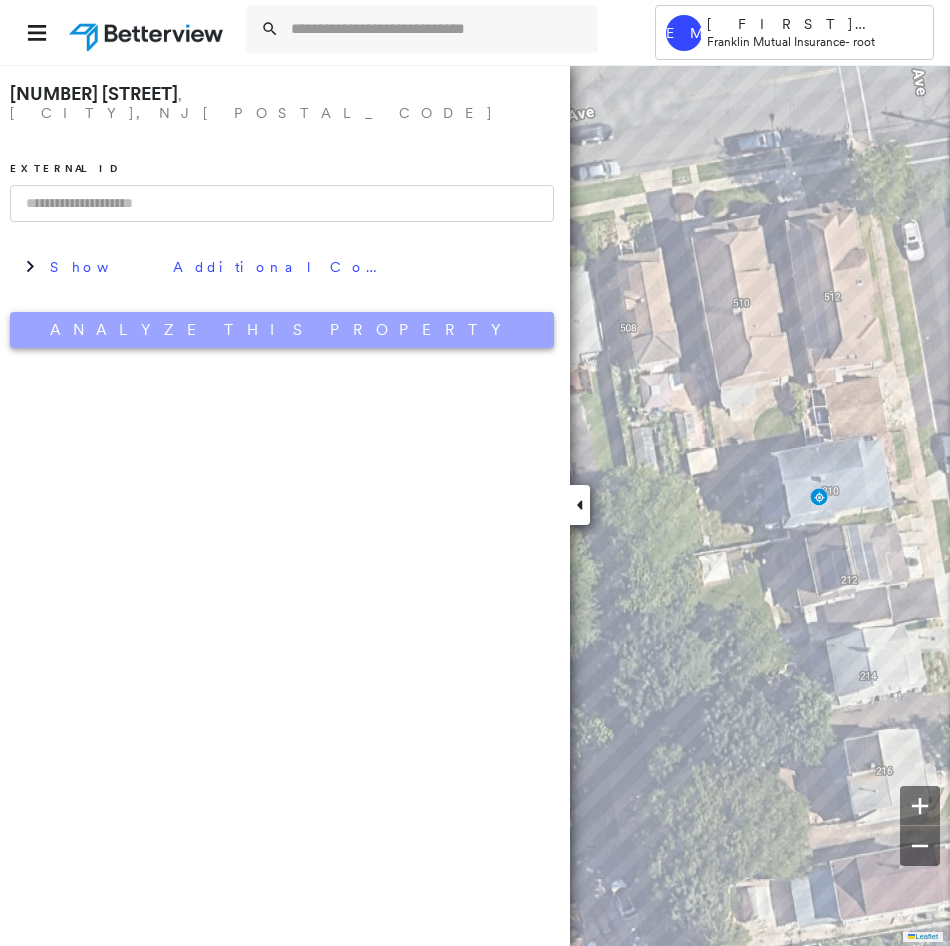 click on "Analyze This Property" at bounding box center (282, 330) 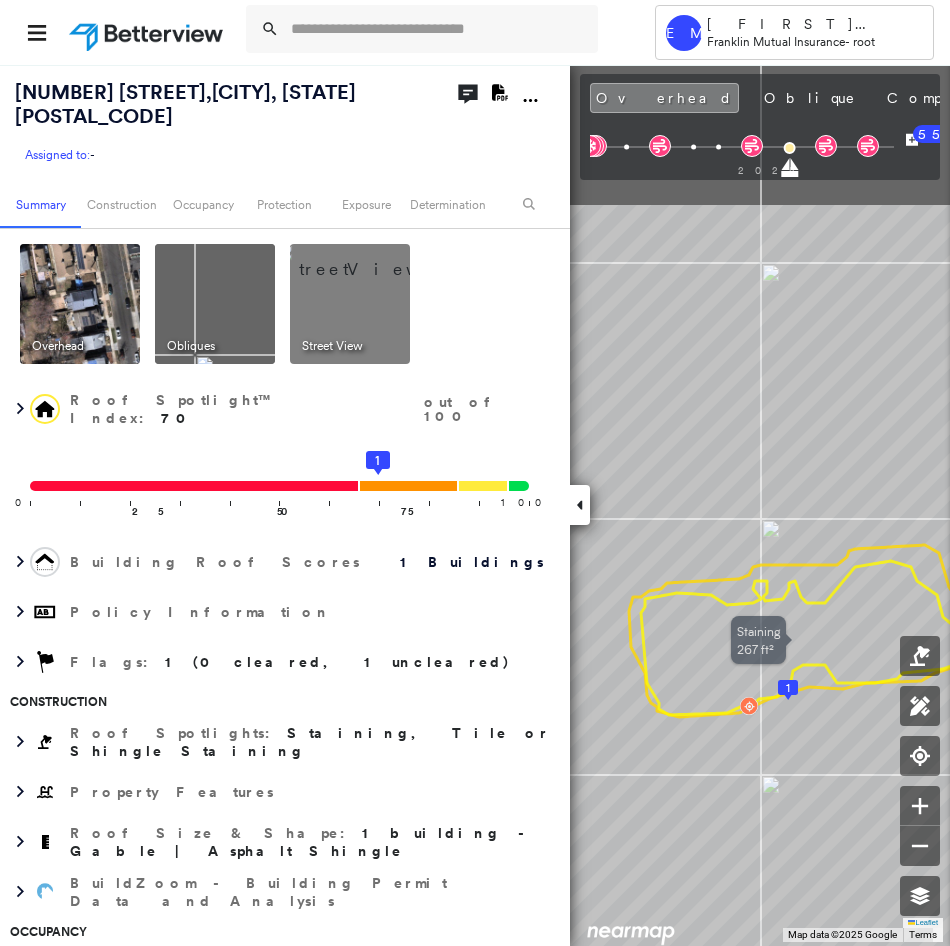 drag, startPoint x: 838, startPoint y: 374, endPoint x: 782, endPoint y: 604, distance: 236.71924 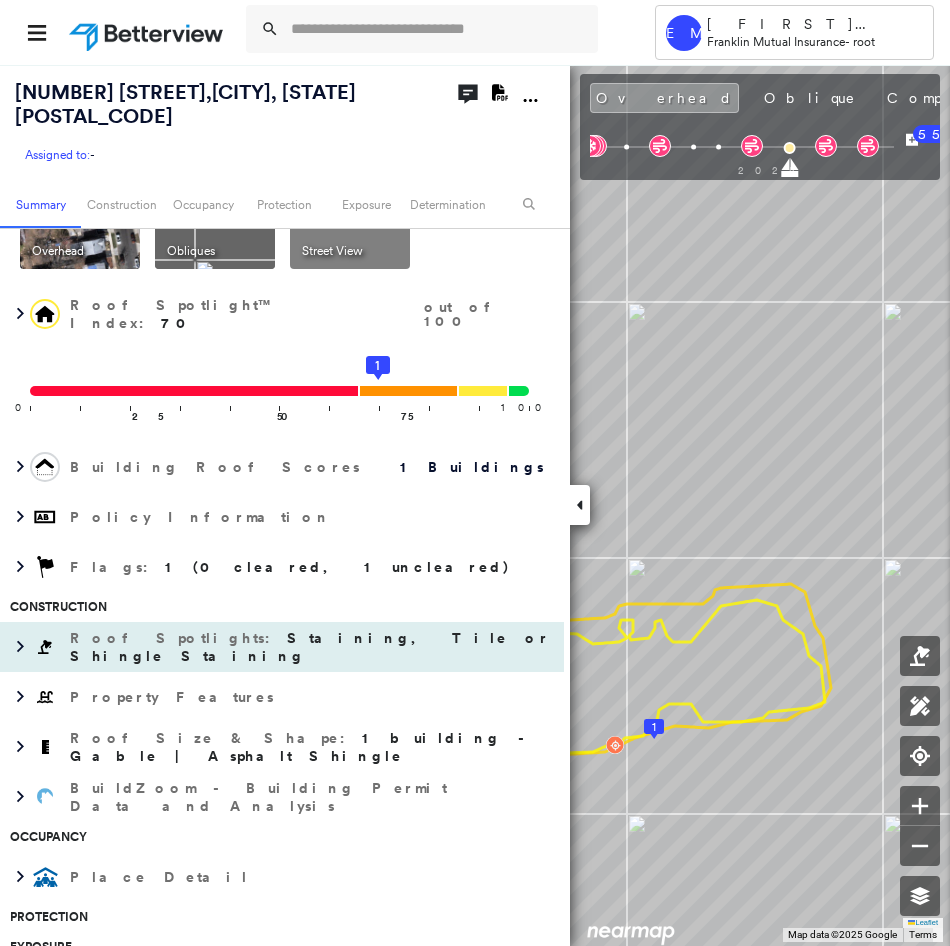 scroll, scrollTop: 0, scrollLeft: 0, axis: both 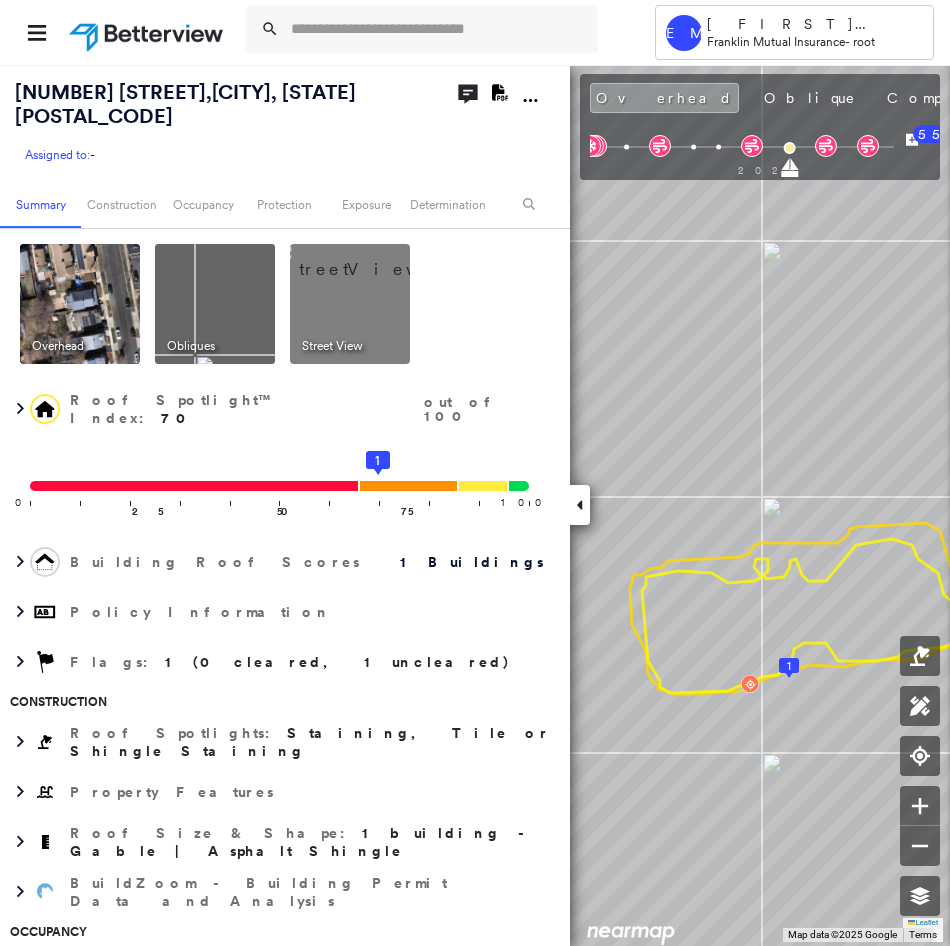 click on "210  Drake Ave ,  Roselle, NJ 07203 Assigned to:  - Assigned to:  - Assigned to:  - Open Comments Download PDF Report Summary Construction Occupancy Protection Exposure Determination Overhead Obliques Street View Roof Spotlight™ Index :  70 out of 100 0 100 25 50 75 1 Building Roof Scores 1 Buildings Policy Information Flags :  1 (0 cleared, 1 uncleared) Construction Roof Spotlights :  Staining, Tile or Shingle Staining Property Features Roof Size & Shape :  1 building  - Gable | Asphalt Shingle BuildZoom - Building Permit Data and Analysis Occupancy Place Detail Protection Exposure FEMA Risk Index Wind Flood Regional Hazard: 3   out of  5 Additional Perils Tree Fall Risk:  Present   Determination Flags :  1 (0 cleared, 1 uncleared) Uncleared Flags (1) Cleared Flags  (0) MED Medium Priority Flagged 08/07/25 Clear Action Taken New Entry History Quote/New Business Terms & Conditions Added ACV Endorsement Added Cosmetic Endorsement Inspection/Loss Control Report Information Added to Inspection Survey General" at bounding box center [475, 505] 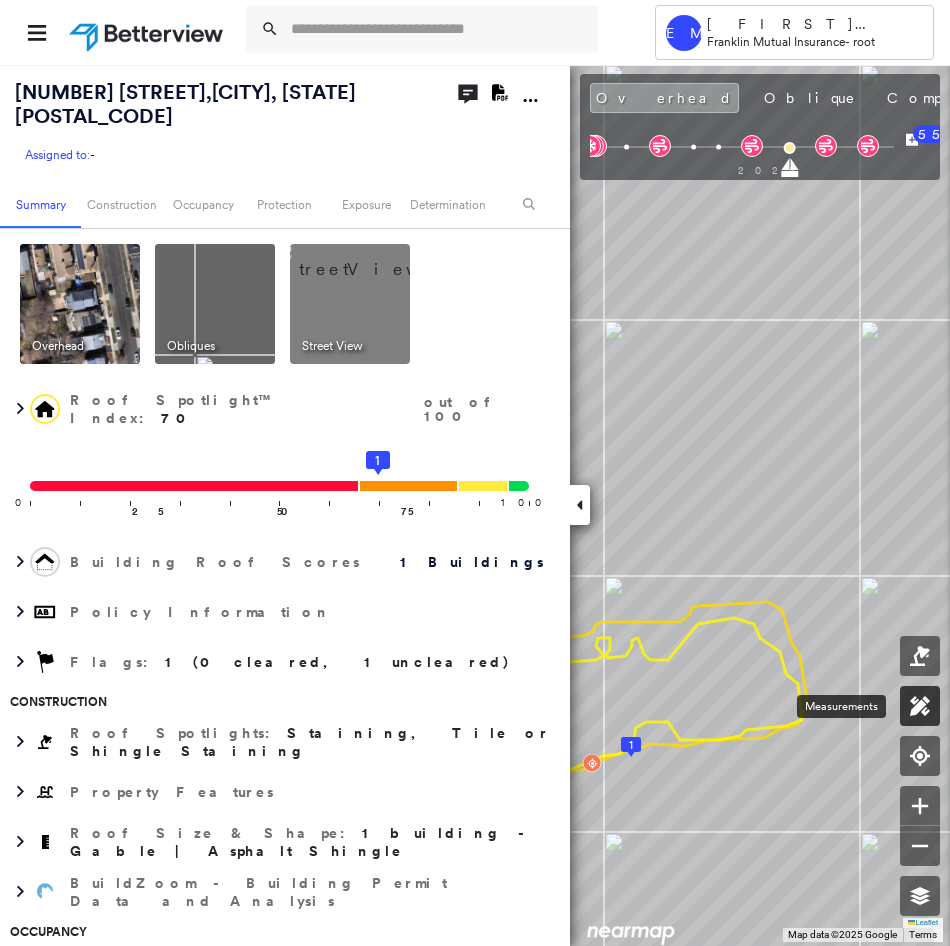 click 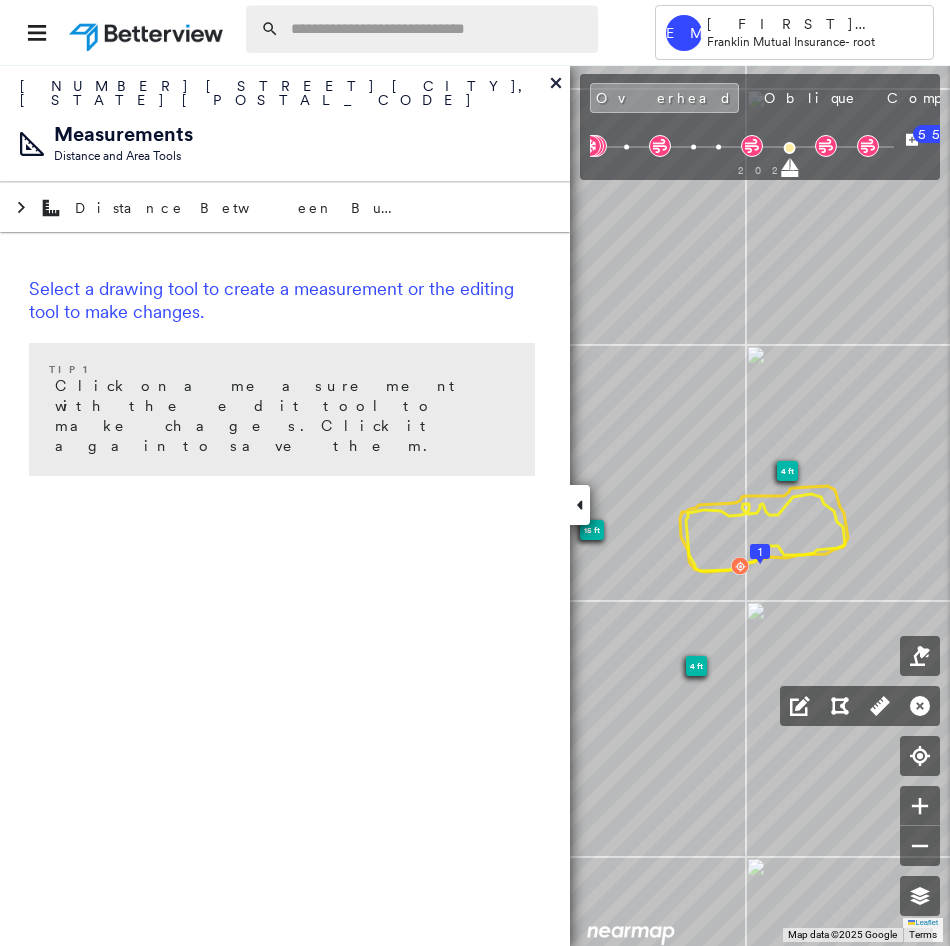 click at bounding box center (438, 29) 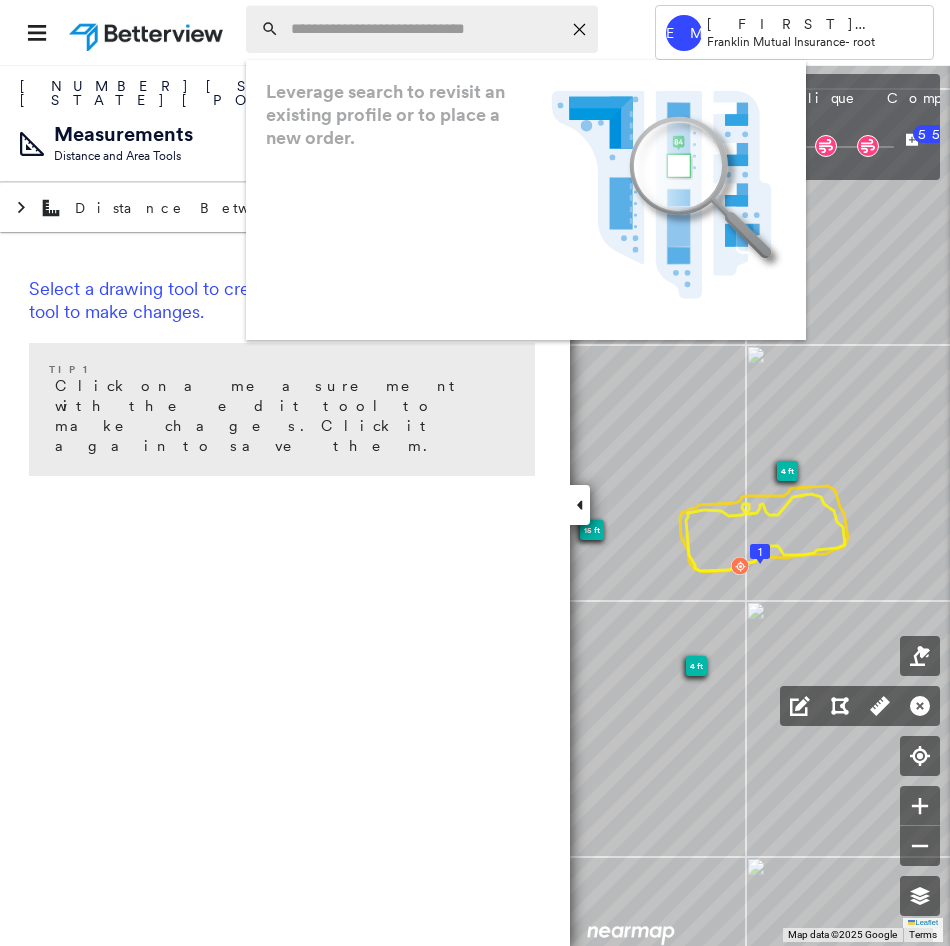 paste on "**********" 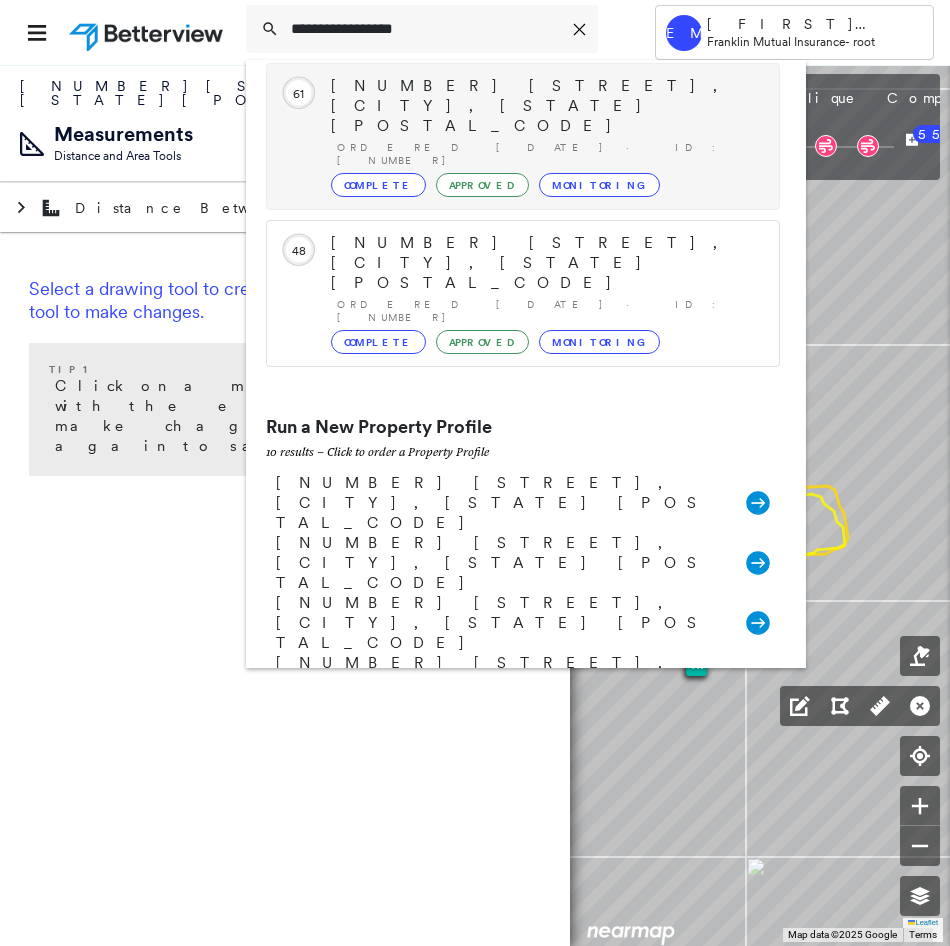 scroll, scrollTop: 400, scrollLeft: 0, axis: vertical 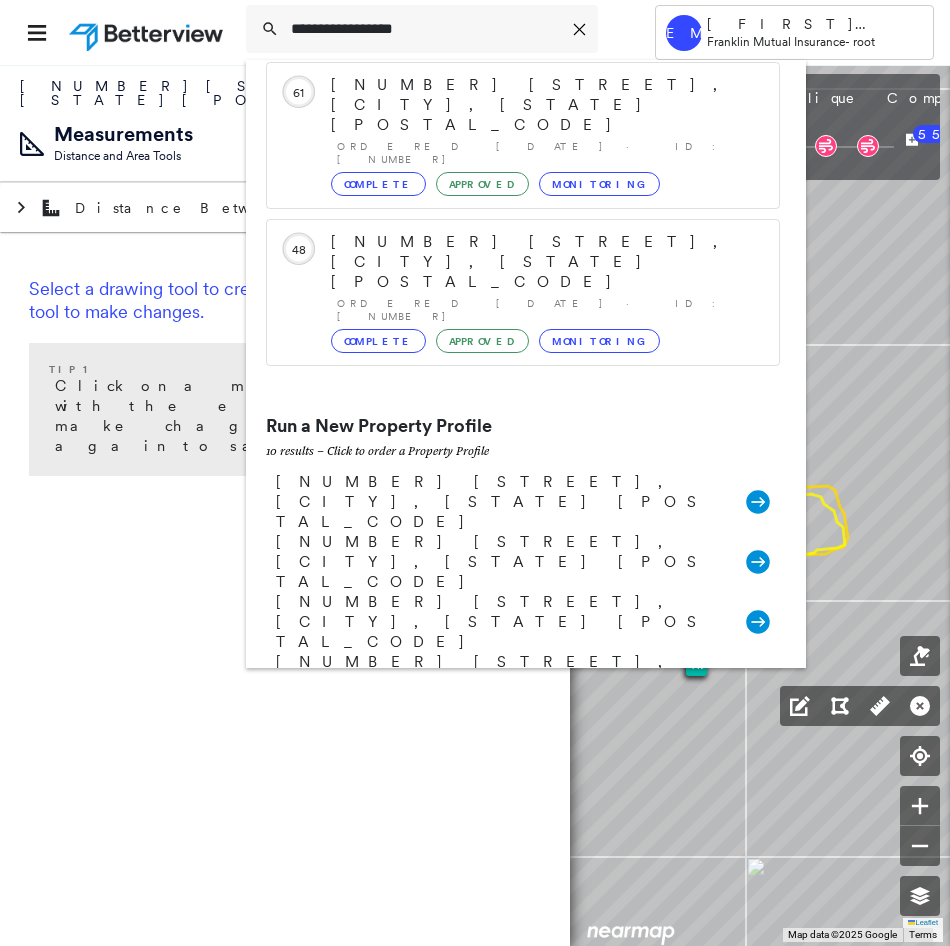 type on "**********" 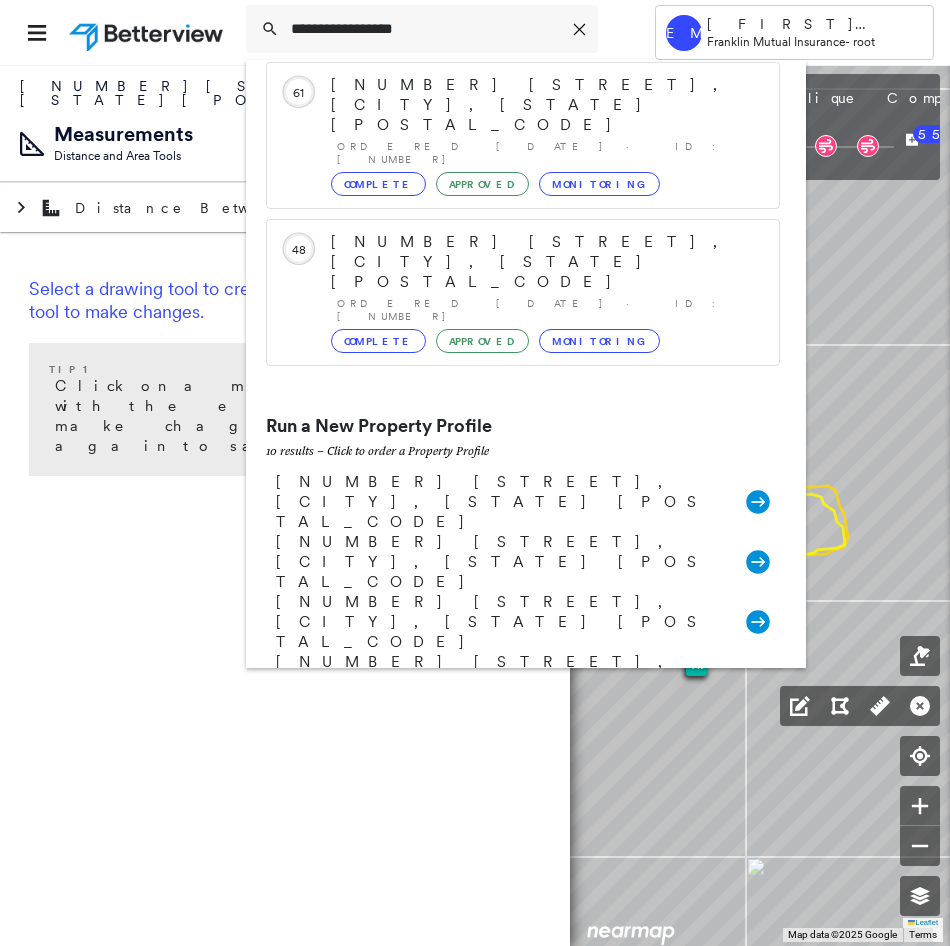 click 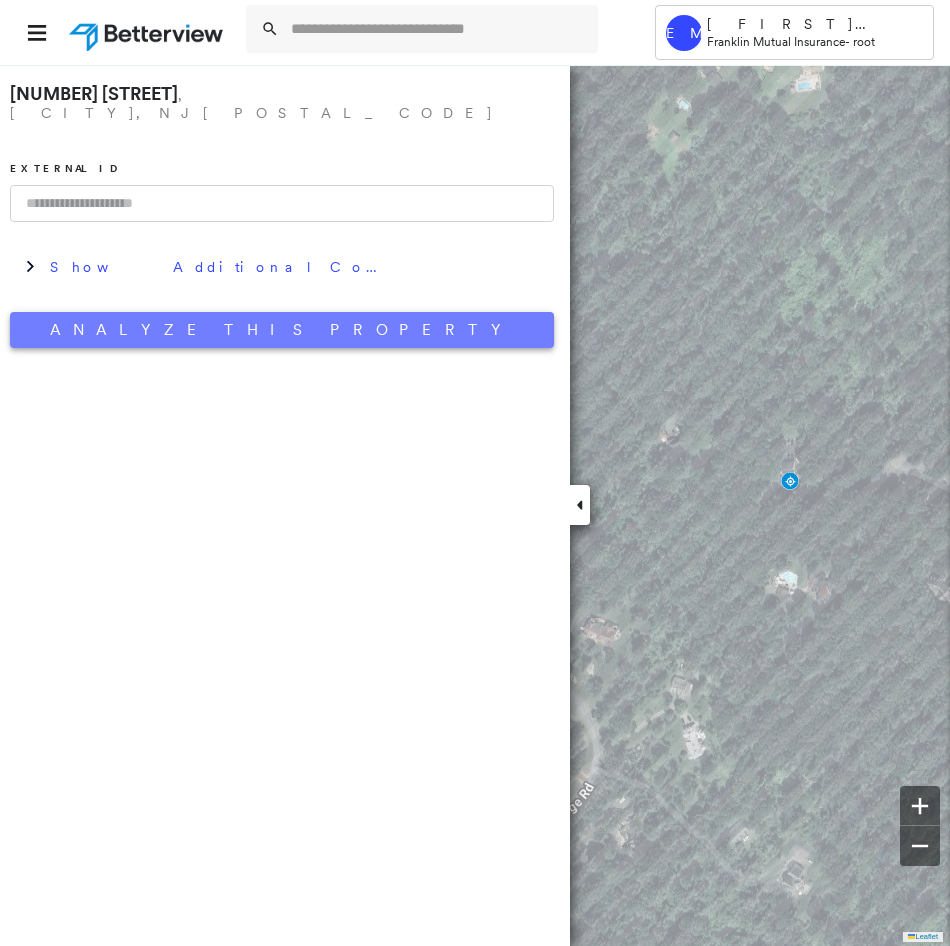 click on "Analyze This Property" at bounding box center [282, 330] 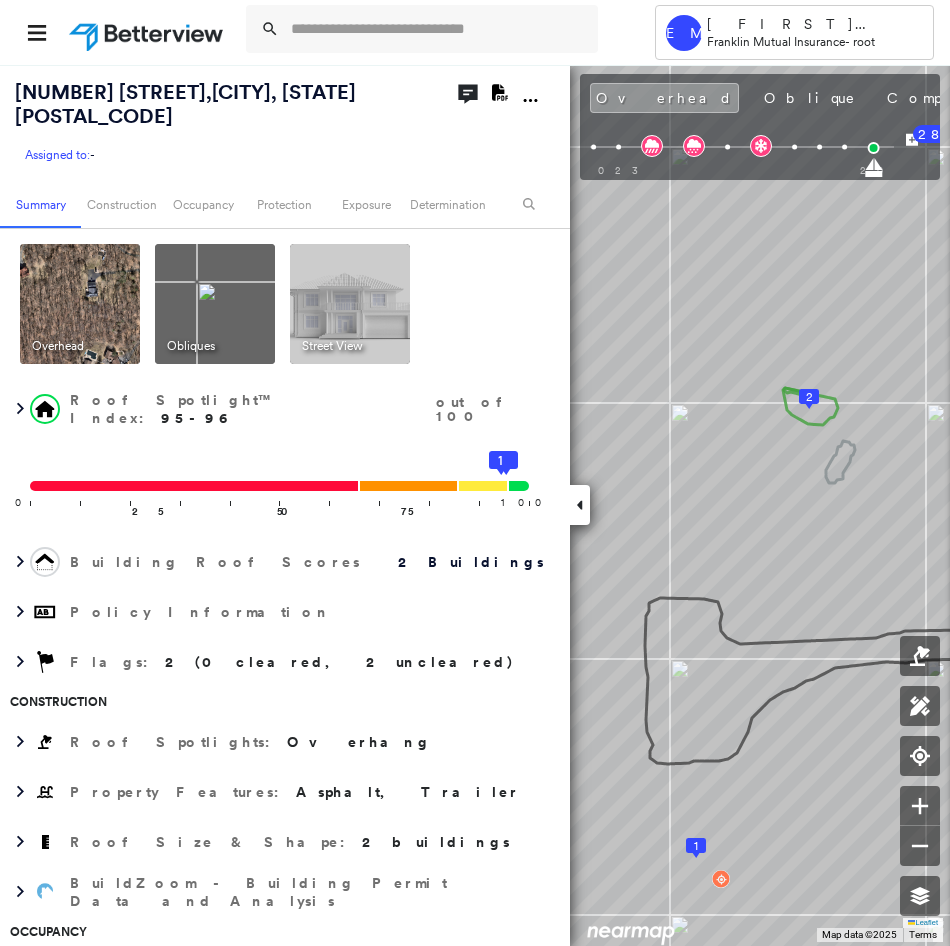 click on "12  Valley View Dr ,  Califon, NJ 07830 Assigned to:  - Assigned to:  - Assigned to:  - Open Comments Download PDF Report Summary Construction Occupancy Protection Exposure Determination Overhead Obliques Street View Roof Spotlight™ Index :  95-96 out of 100 0 100 25 50 75 2 1 Building Roof Scores 2 Buildings Policy Information Flags :  2 (0 cleared, 2 uncleared) Construction Roof Spotlights :  Overhang Property Features :  Asphalt, Trailer Roof Size & Shape :  2 buildings  BuildZoom - Building Permit Data and Analysis Occupancy Place Detail Protection Exposure FEMA Risk Index Wind Additional Perils Tree Fall Risk:  Present   Determination Flags :  2 (0 cleared, 2 uncleared) Uncleared Flags (2) Cleared Flags  (0) LOW Low Priority Flagged 08/07/25 Clear Tree Overhang Flagged 08/07/25 Clear Action Taken New Entry History Quote/New Business Terms & Conditions Added ACV Endorsement Added Cosmetic Endorsement Inspection/Loss Control Report Information Added to Inspection Survey Onsite Inspection Ordered General" at bounding box center (475, 505) 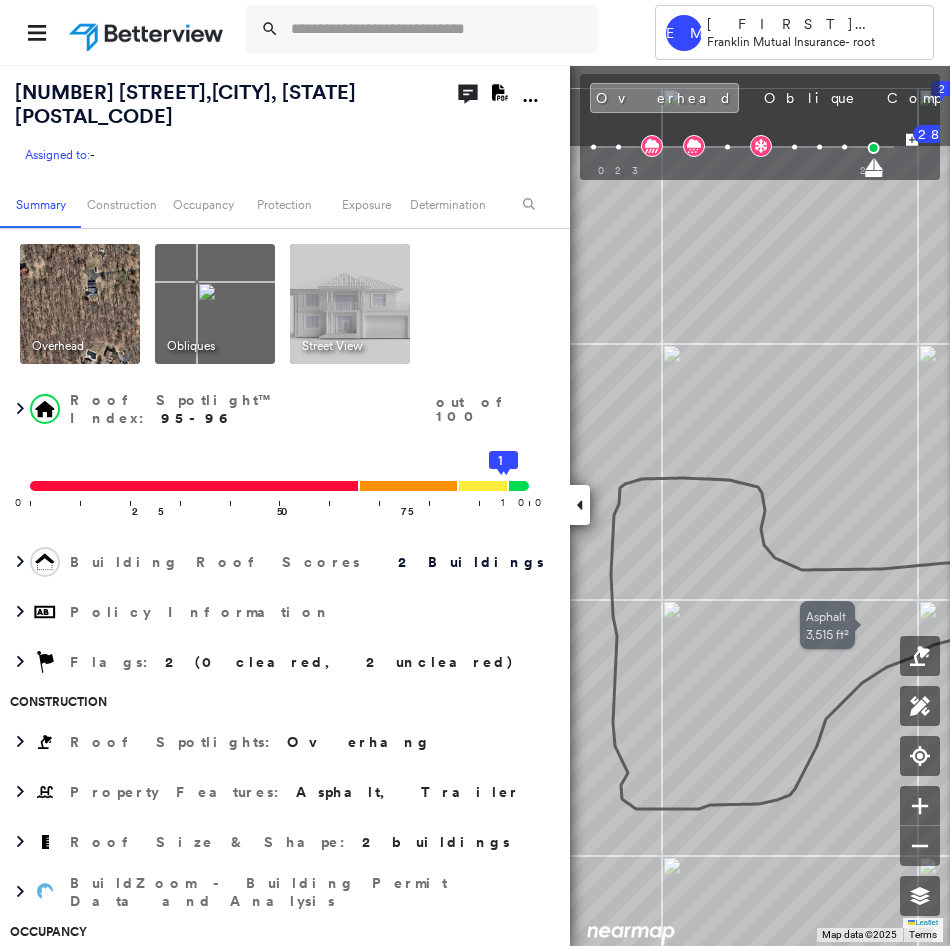 drag, startPoint x: 785, startPoint y: 553, endPoint x: 758, endPoint y: 722, distance: 171.14322 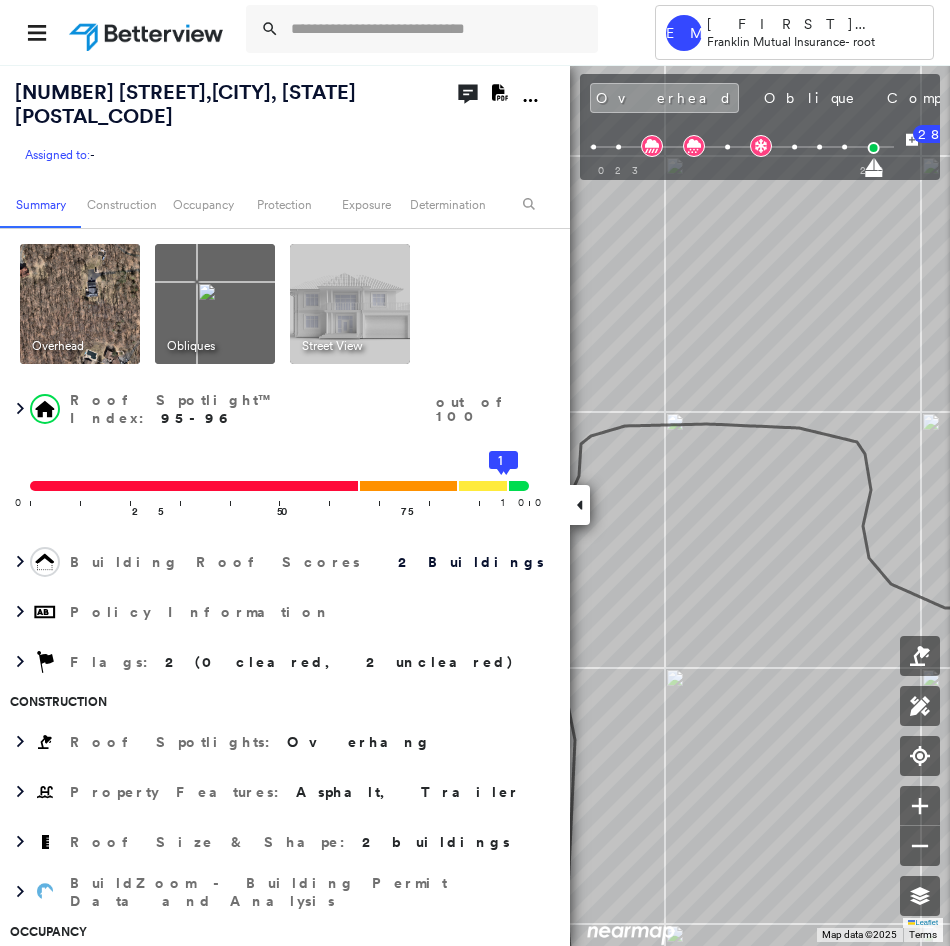 drag, startPoint x: 683, startPoint y: 670, endPoint x: 824, endPoint y: 628, distance: 147.12239 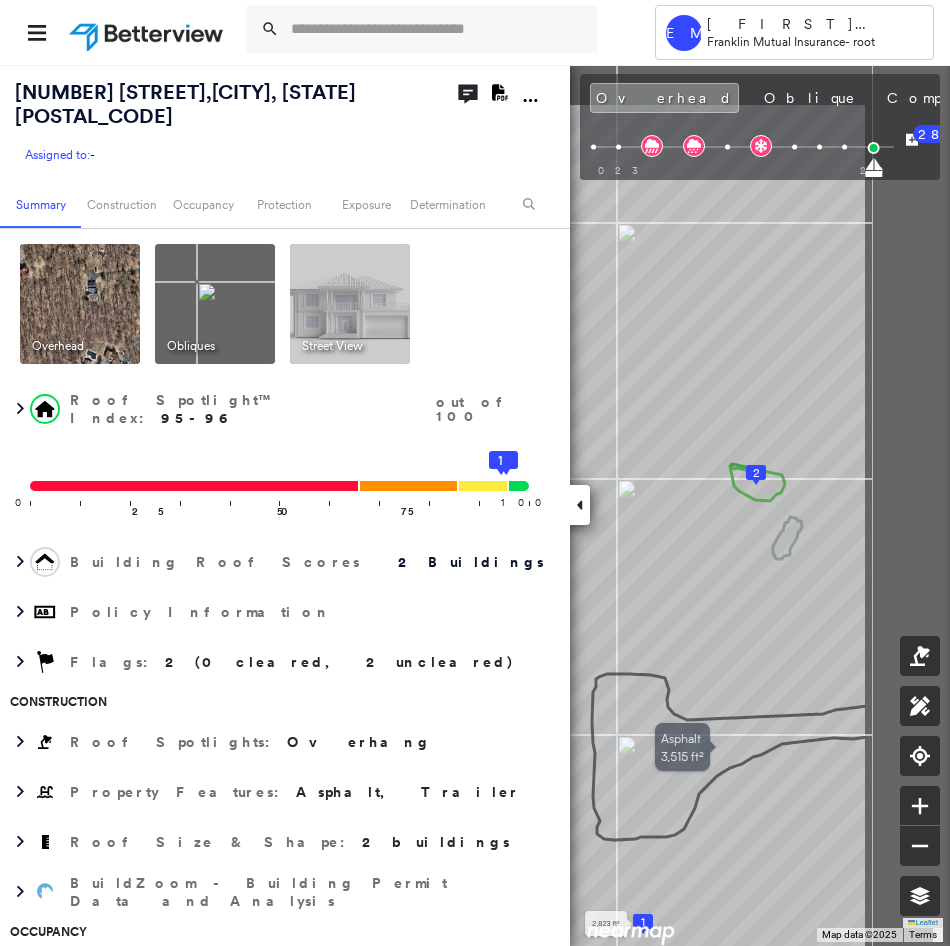 drag, startPoint x: 713, startPoint y: 649, endPoint x: 605, endPoint y: 707, distance: 122.588745 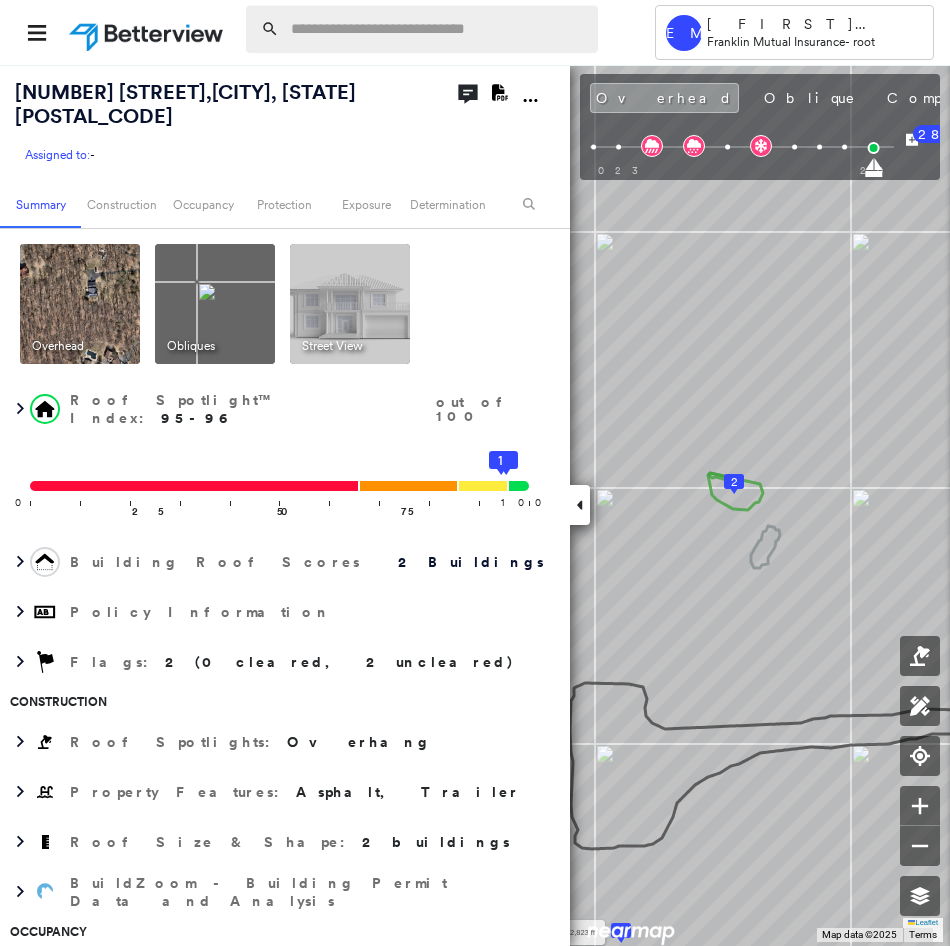 click at bounding box center (438, 29) 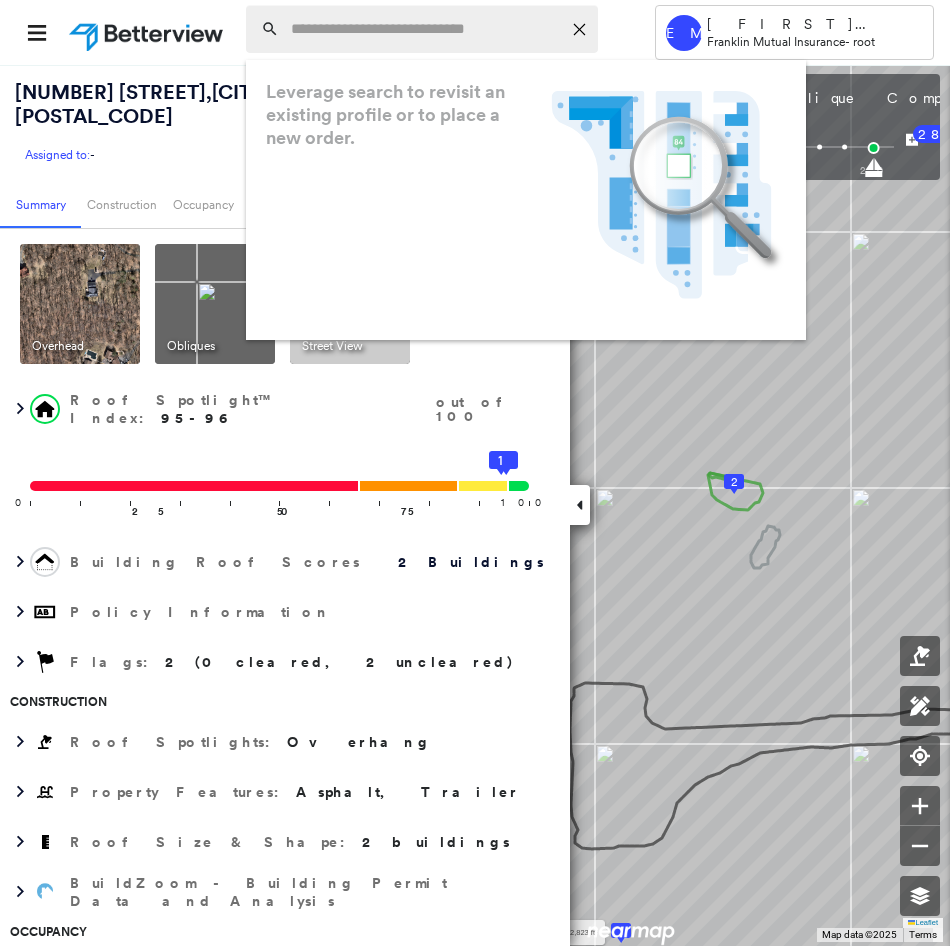 paste on "**********" 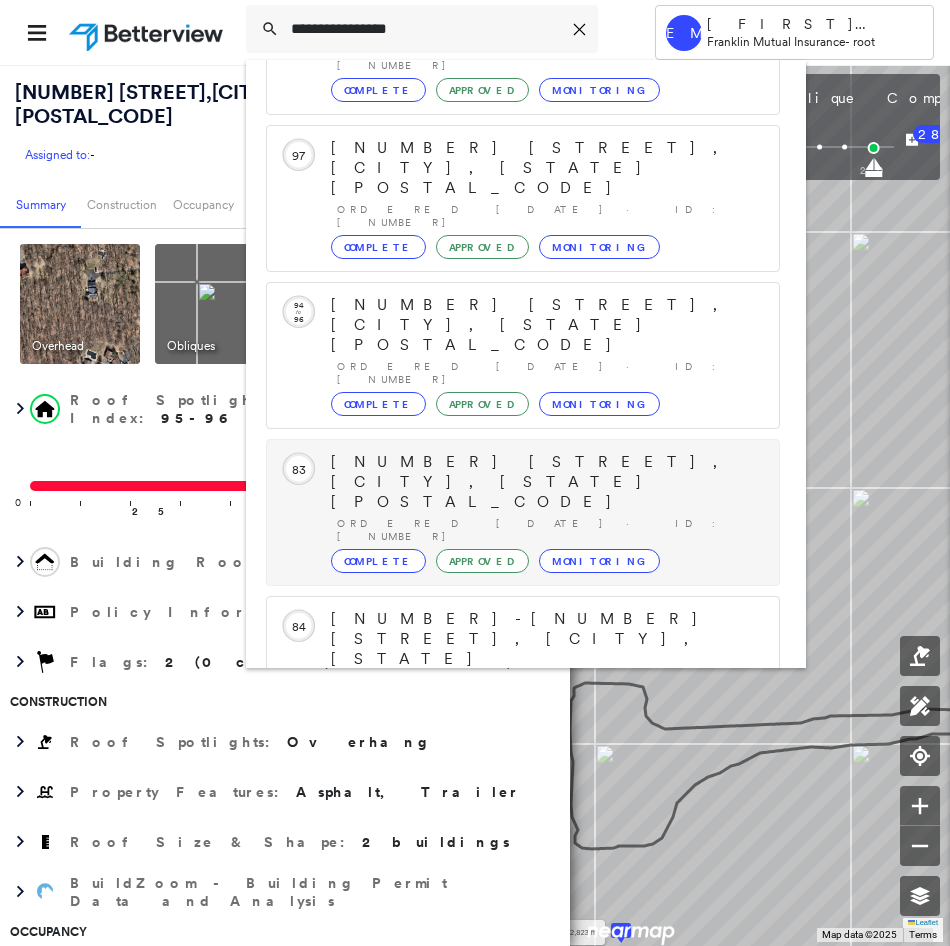 scroll, scrollTop: 213, scrollLeft: 0, axis: vertical 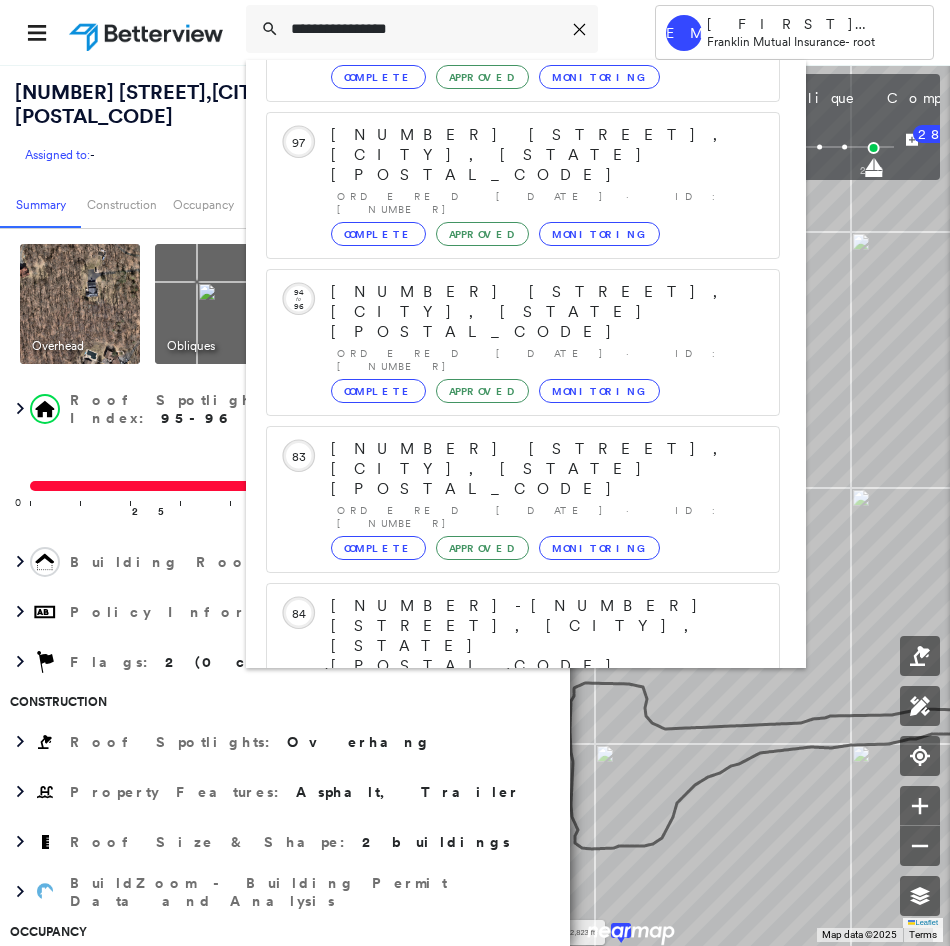 type on "**********" 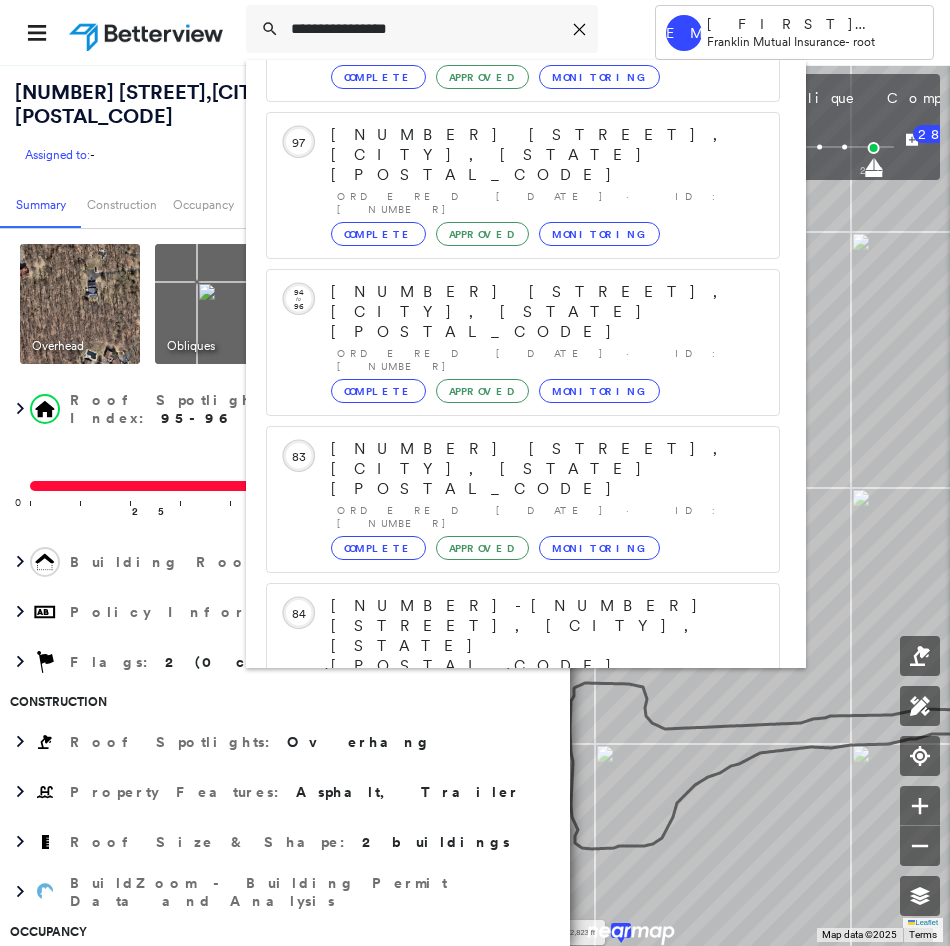 click 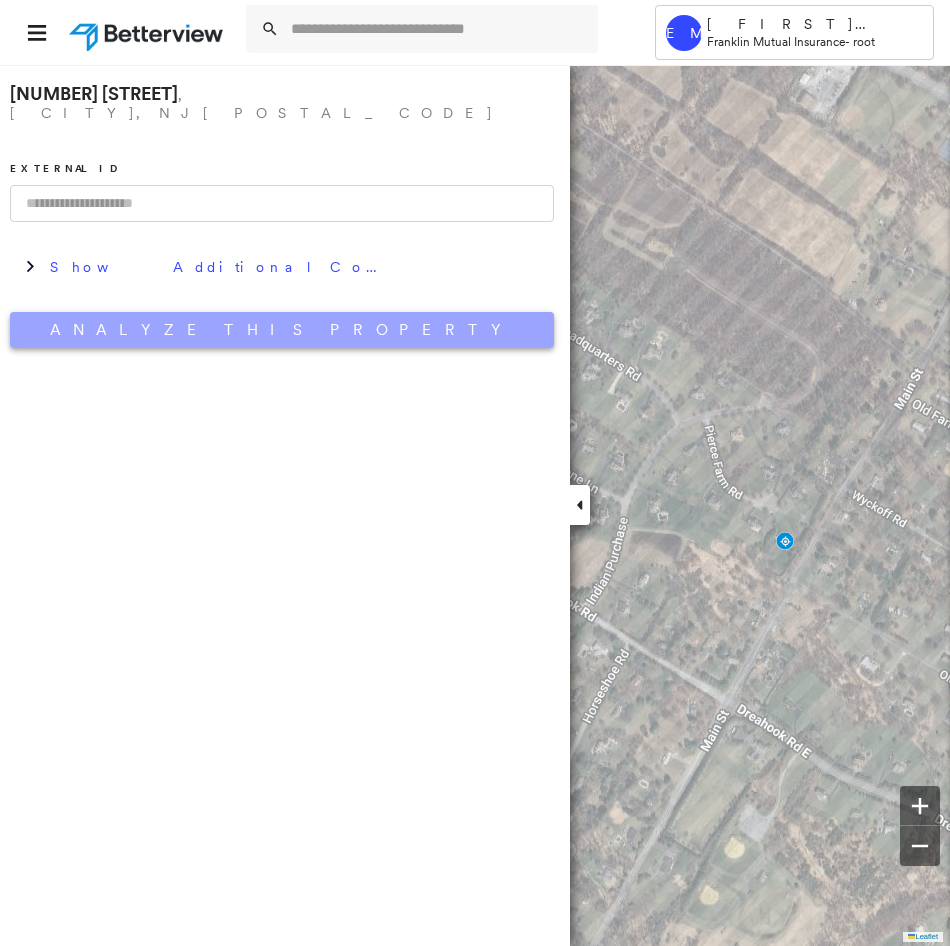 click on "Analyze This Property" at bounding box center [282, 330] 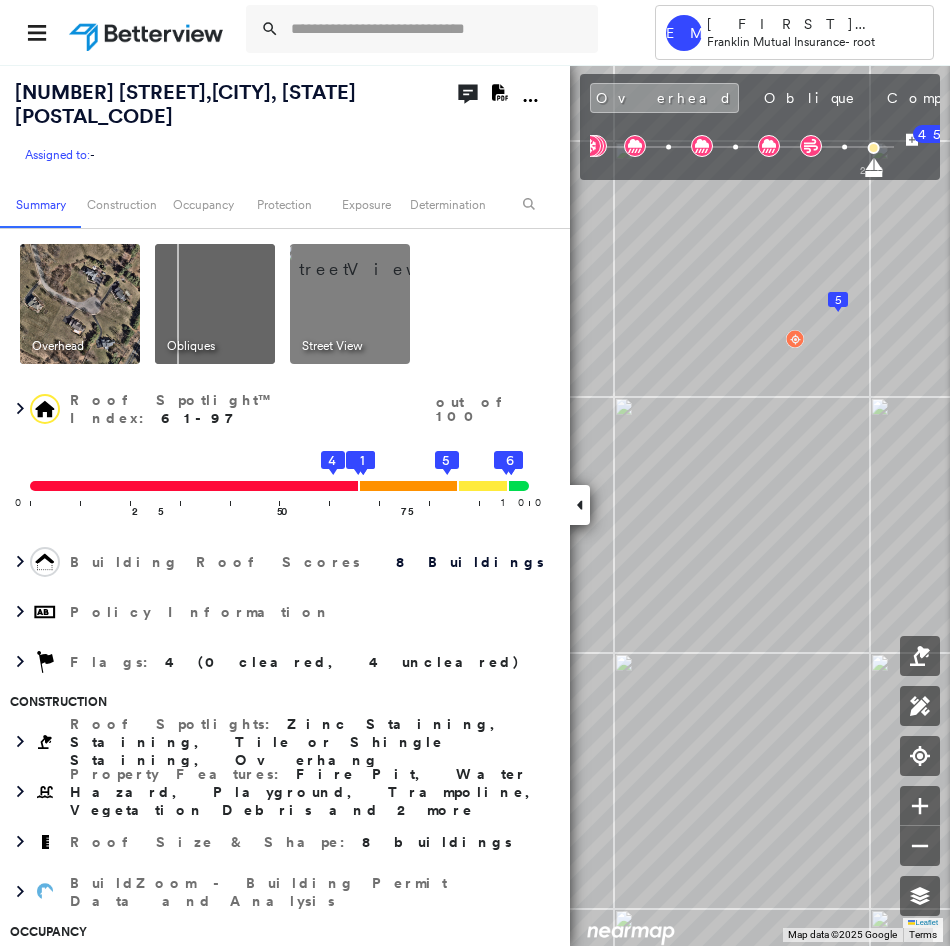 click on "8  [STREET] ,  [CITY], [STATE] [POSTAL_CODE] Assigned to:  - Assigned to:  - Assigned to:  - Open Comments Download PDF Report Summary Construction Occupancy Protection Exposure Determination Overhead Obliques Street View Roof Spotlight™ Index :  61-97 out of 100 0 100 25 50 75 4 3 2 1 8 7 6 5 Building Roof Scores 8 Buildings Policy Information Flags :  4 (0 cleared, 4 uncleared) Construction Roof Spotlights :  Zinc Staining, Staining, Tile or Shingle Staining, Overhang Property Features :  Fire Pit, Water Hazard, Playground, Trampoline, Vegetation Debris and 2 more Roof Size & Shape :  8 buildings  BuildZoom - Building Permit Data and Analysis Occupancy Place Detail Protection Exposure FEMA Risk Index Wind Additional Perils Tree Fall Risk:  Present   Determination Flags :  4 (0 cleared, 4 uncleared) Uncleared Flags (4) Cleared Flags  (0) Trampoline Flagged [DATE] Clear LOW Low Priority Flagged [DATE] Clear Tree Overhang Flagged [DATE] Clear MED Medium Priority Flagged [DATE] Clear Action Taken" at bounding box center [475, 505] 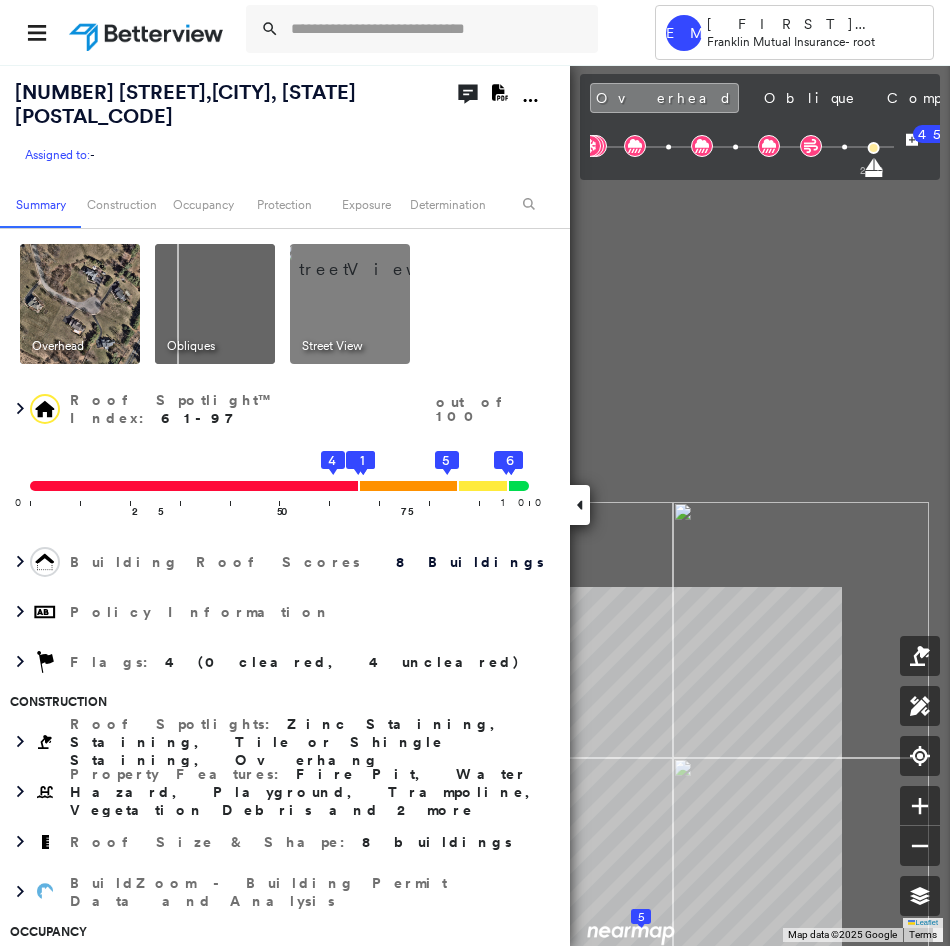 click on "Tower EM Erika McCarty Franklin Mutual Insurance  -   root 8  Pierce Farm Rd ,  Whitehouse Station, NJ 08889 Assigned to:  - Assigned to:  - Assigned to:  - Open Comments Download PDF Report Summary Construction Occupancy Protection Exposure Determination Overhead Obliques Street View Roof Spotlight™ Index :  61-97 out of 100 0 100 25 50 75 4 3 2 1 8 7 6 5 Building Roof Scores 8 Buildings Policy Information Flags :  4 (0 cleared, 4 uncleared) Construction Roof Spotlights :  Zinc Staining, Staining, Tile or Shingle Staining, Overhang Property Features :  Fire Pit, Water Hazard, Playground, Trampoline, Vegetation Debris and 2 more Roof Size & Shape :  8 buildings  BuildZoom - Building Permit Data and Analysis Occupancy Place Detail Protection Exposure FEMA Risk Index Wind Additional Perils Tree Fall Risk:  Present   Determination Flags :  4 (0 cleared, 4 uncleared) Uncleared Flags (4) Cleared Flags  (0) Trampoline Flagged 08/07/25 Clear LOW Low Priority Flagged 08/07/25 Clear Tree Overhang Flagged 08/07/25 45" at bounding box center (475, 473) 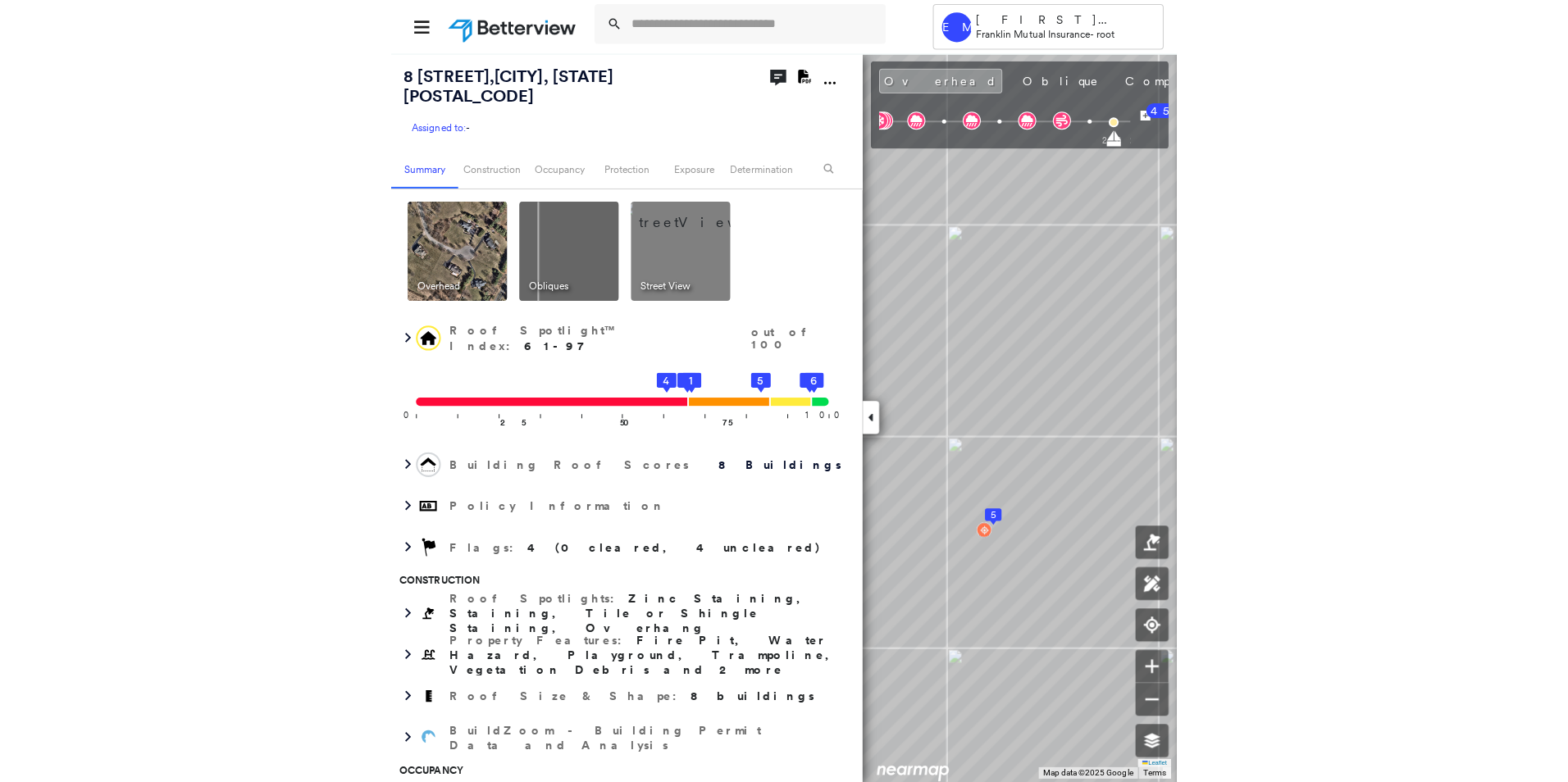 scroll, scrollTop: 0, scrollLeft: 0, axis: both 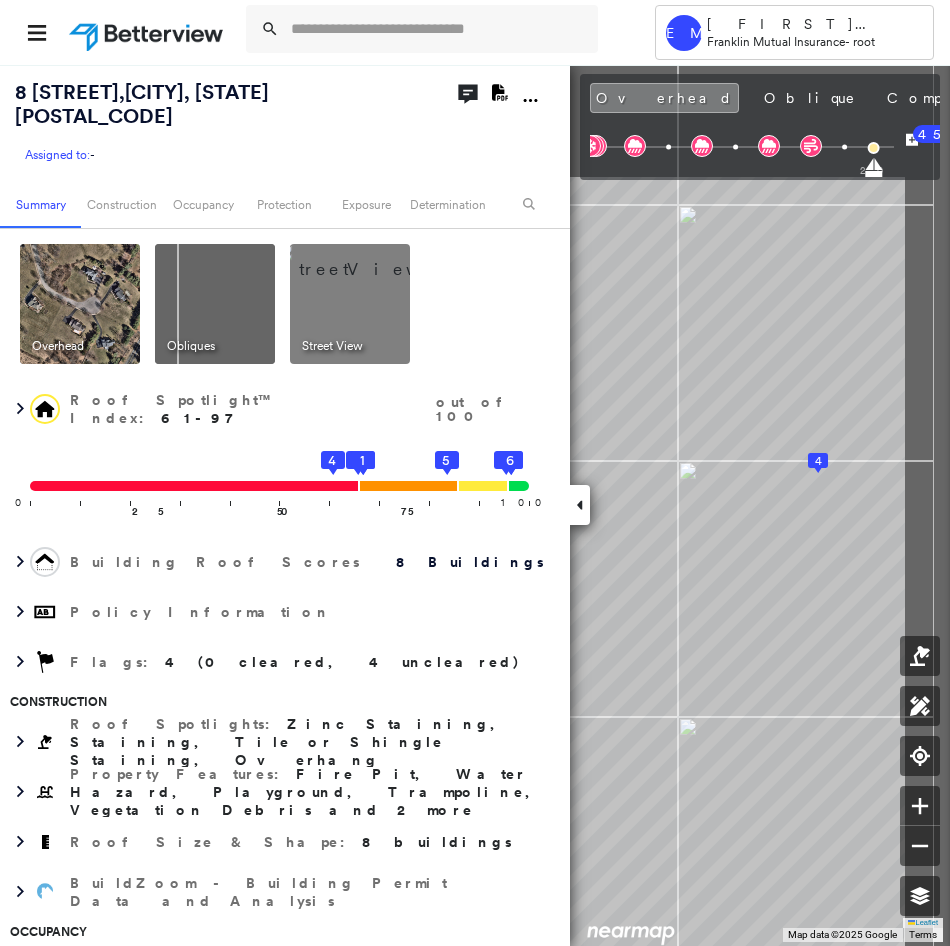 click on "8  [STREET] ,  [CITY], [STATE] [POSTAL_CODE] Assigned to:  - Assigned to:  - Assigned to:  - Open Comments Download PDF Report Summary Construction Occupancy Protection Exposure Determination Overhead Obliques Street View Roof Spotlight™ Index :  61-97 out of 100 0 100 25 50 75 4 3 2 1 8 7 6 5 Building Roof Scores 8 Buildings Policy Information Flags :  4 (0 cleared, 4 uncleared) Construction Roof Spotlights :  Zinc Staining, Staining, Tile or Shingle Staining, Overhang Property Features :  Fire Pit, Water Hazard, Playground, Trampoline, Vegetation Debris and 2 more Roof Size & Shape :  8 buildings  BuildZoom - Building Permit Data and Analysis Occupancy Place Detail Protection Exposure FEMA Risk Index Wind Additional Perils Tree Fall Risk:  Present   Determination Flags :  4 (0 cleared, 4 uncleared) Uncleared Flags (4) Cleared Flags  (0) Trampoline Flagged [DATE] Clear LOW Low Priority Flagged [DATE] Clear Tree Overhang Flagged [DATE] Clear MED Medium Priority Flagged [DATE] Clear Action Taken" at bounding box center [475, 505] 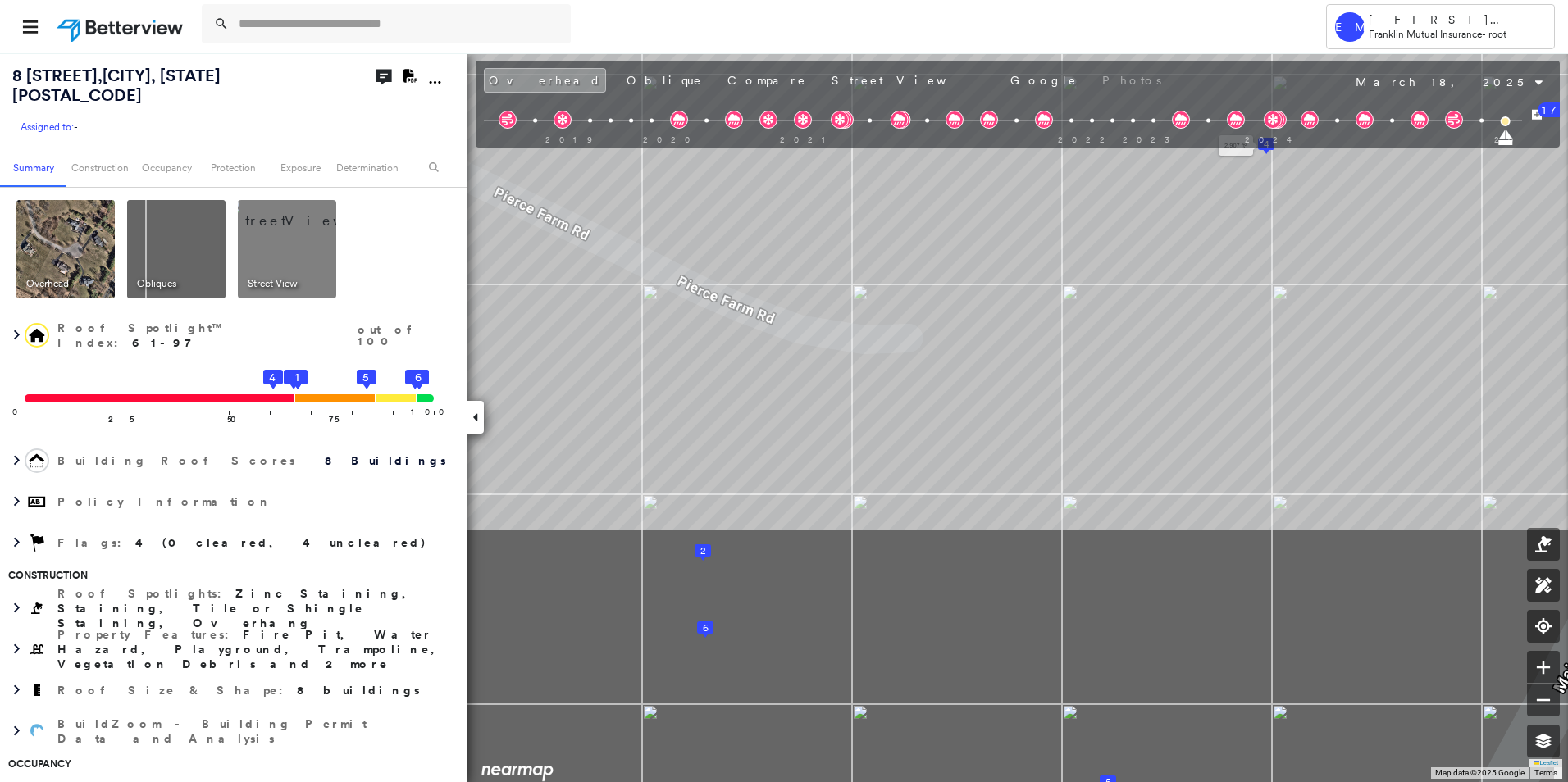 click on "8  [STREET] ,  [CITY], [STATE] [POSTAL_CODE] Assigned to:  - Assigned to:  - Assigned to:  - Open Comments Download PDF Report Summary Construction Occupancy Protection Exposure Determination Overhead Obliques Street View Roof Spotlight™ Index :  61-97 out of 100 0 100 25 50 75 4 3 2 1 8 7 6 5 Building Roof Scores 8 Buildings Policy Information Flags :  4 (0 cleared, 4 uncleared) Construction Roof Spotlights :  Zinc Staining, Staining, Tile or Shingle Staining, Overhang Property Features :  Fire Pit, Water Hazard, Playground, Trampoline, Vegetation Debris and 2 more Roof Size & Shape :  8 buildings  BuildZoom - Building Permit Data and Analysis Occupancy Place Detail Protection Exposure FEMA Risk Index Wind Additional Perils Tree Fall Risk:  Present   Determination Flags :  4 (0 cleared, 4 uncleared) Uncleared Flags (4) Cleared Flags  (0) Trampoline Flagged [DATE] Clear LOW Low Priority Flagged [DATE] Clear Tree Overhang Flagged [DATE] Clear MED Medium Priority Flagged [DATE] Clear Action Taken" at bounding box center (784, 417) 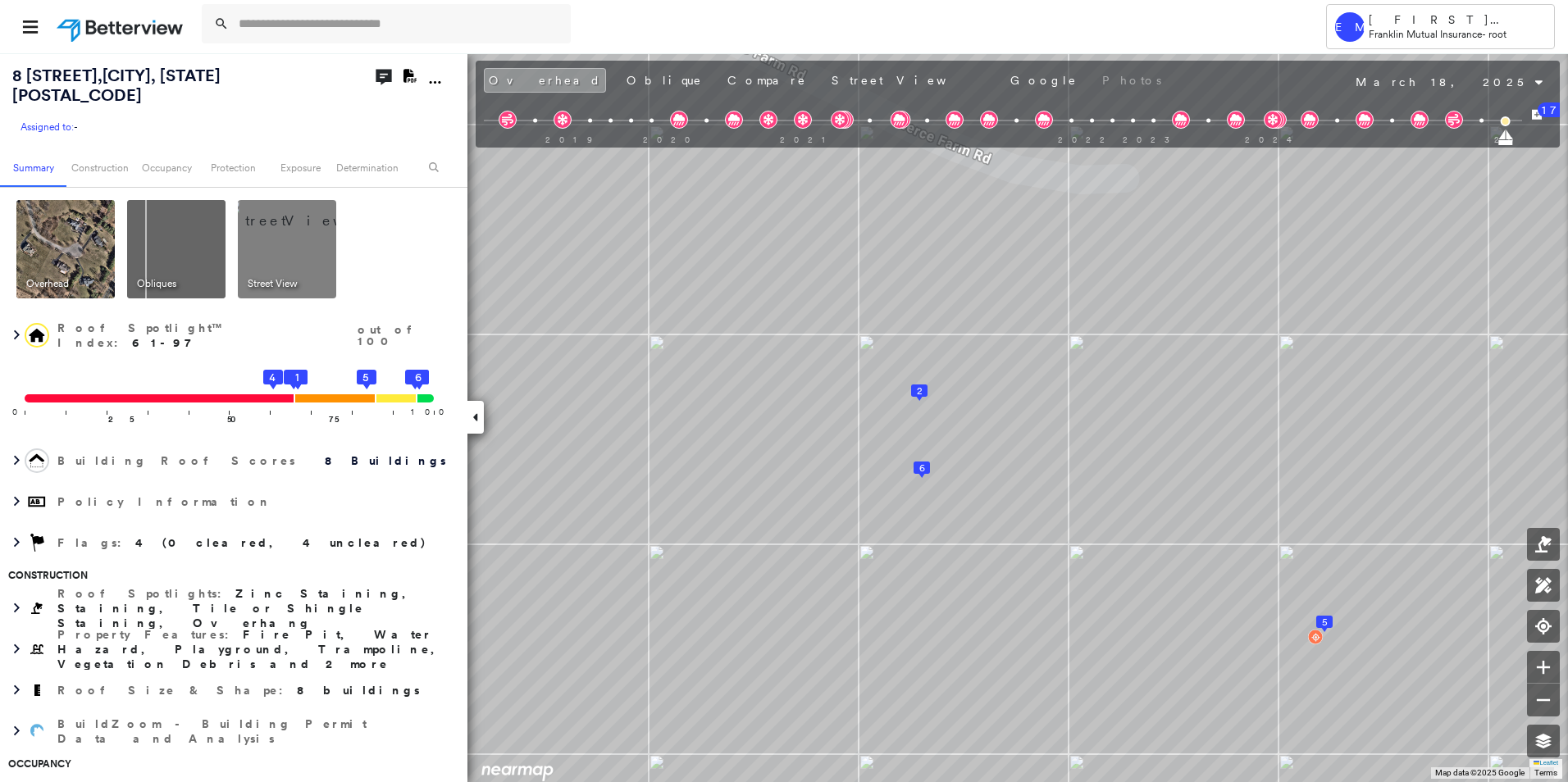 click on "Assigned to:" at bounding box center [47, 126] 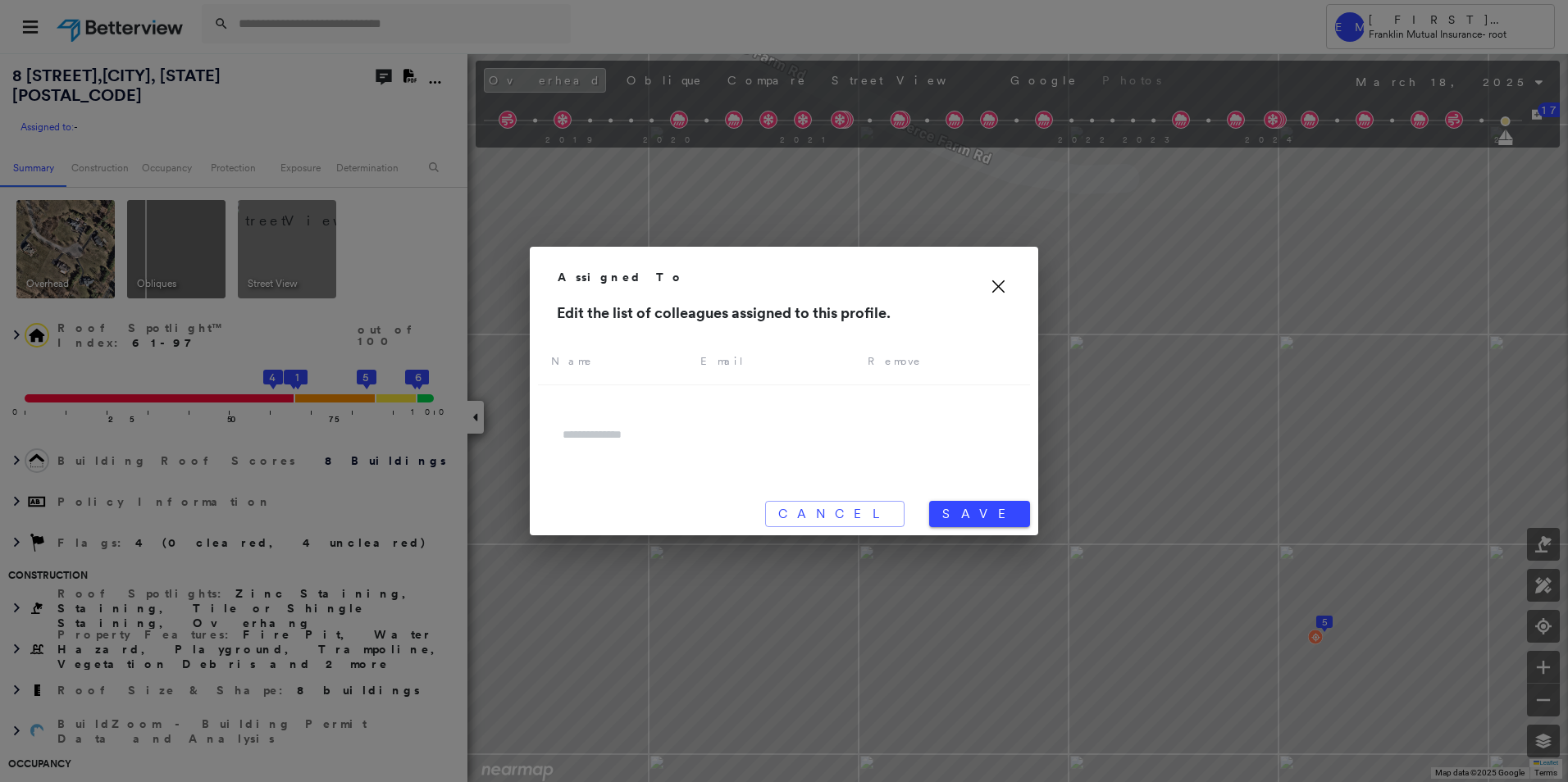 click on "Icon_Closemodal Assigned To Edit the list of colleagues assigned to this profile. Name Email Remove Cancel   Save" at bounding box center (784, 391) 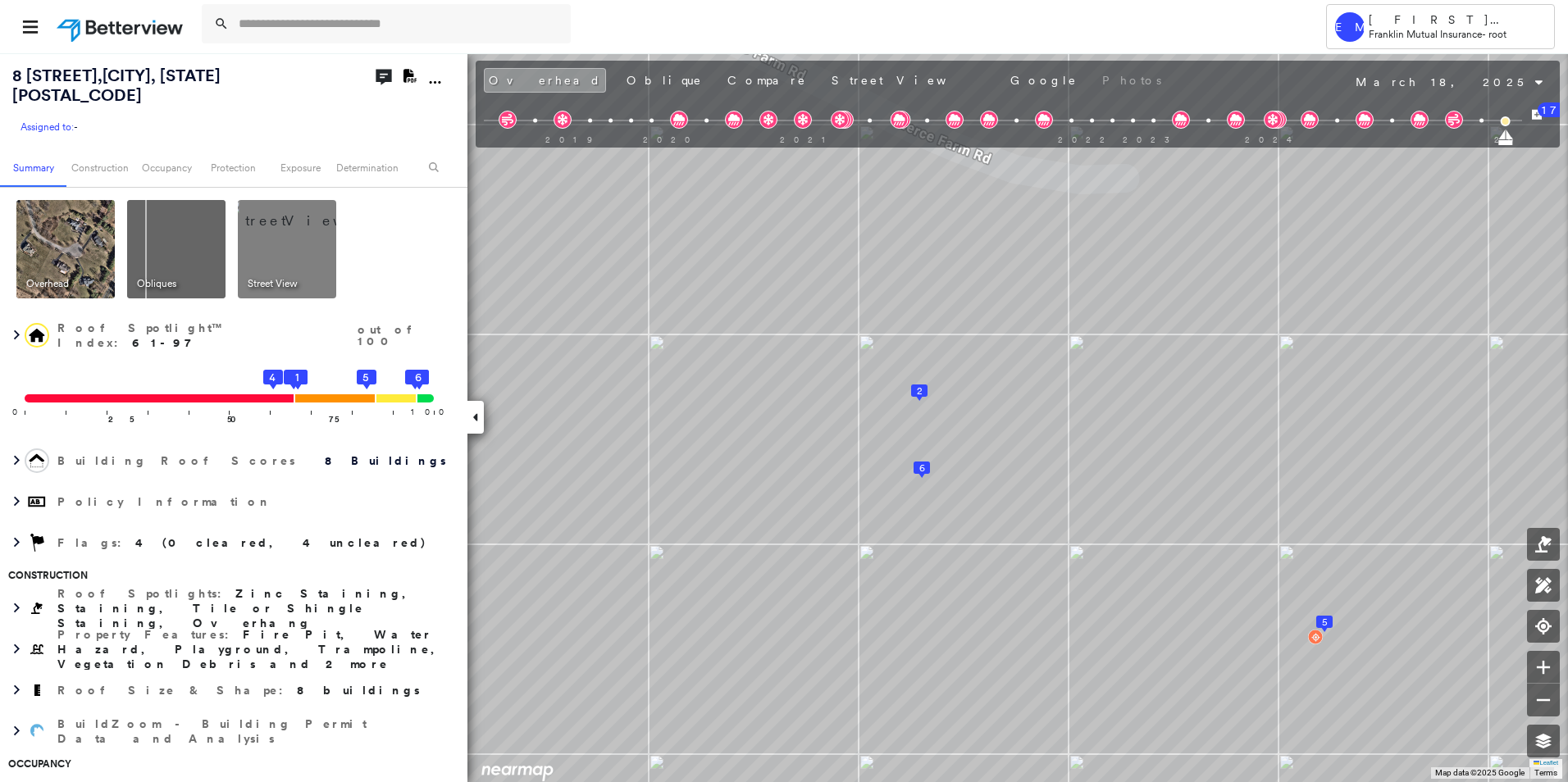 click on "8  [STREET] ,  [CITY], [STATE] [POSTAL_CODE]" at bounding box center (116, 85) 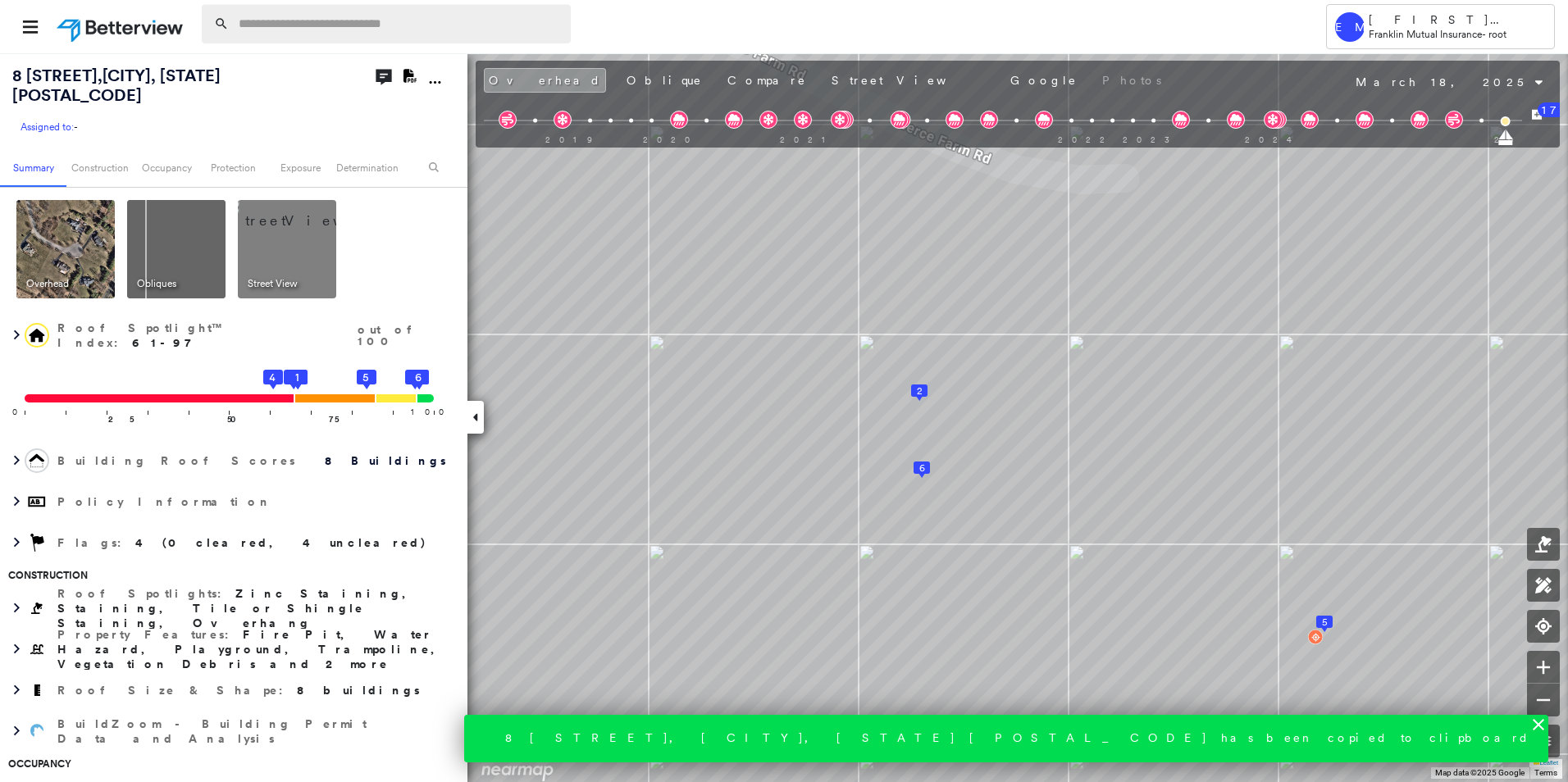 click at bounding box center (399, 24) 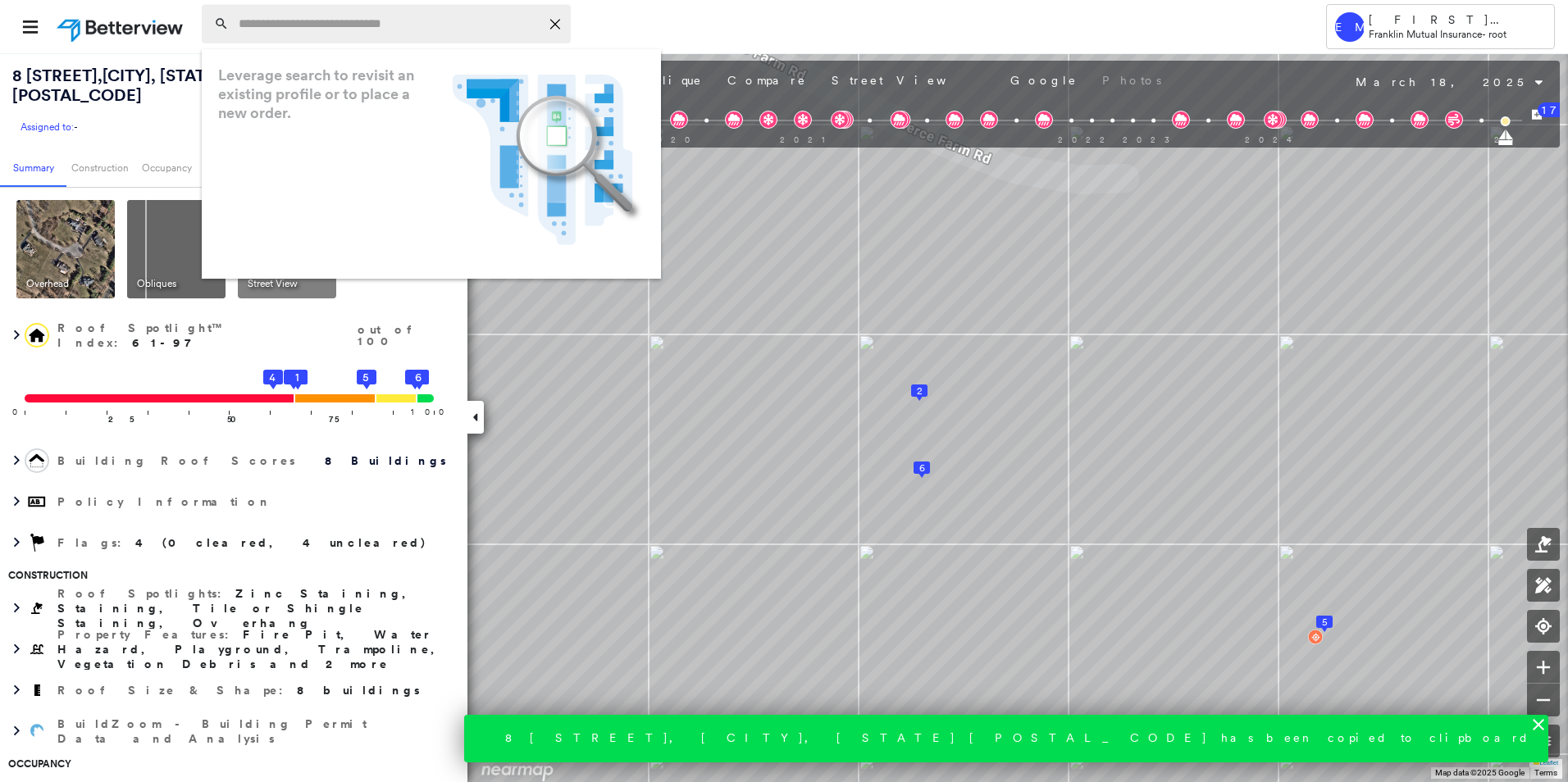 paste on "**********" 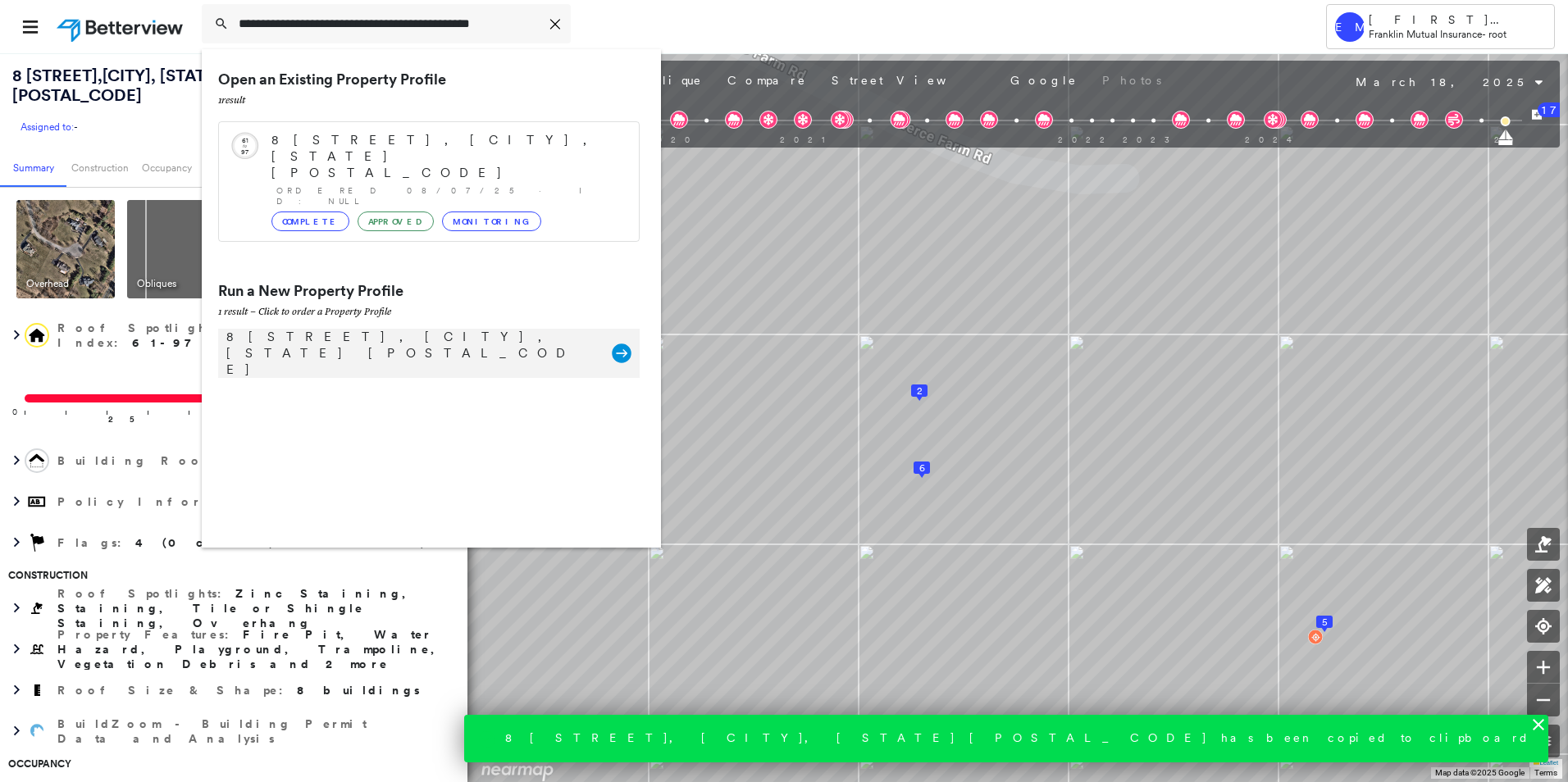 type on "**********" 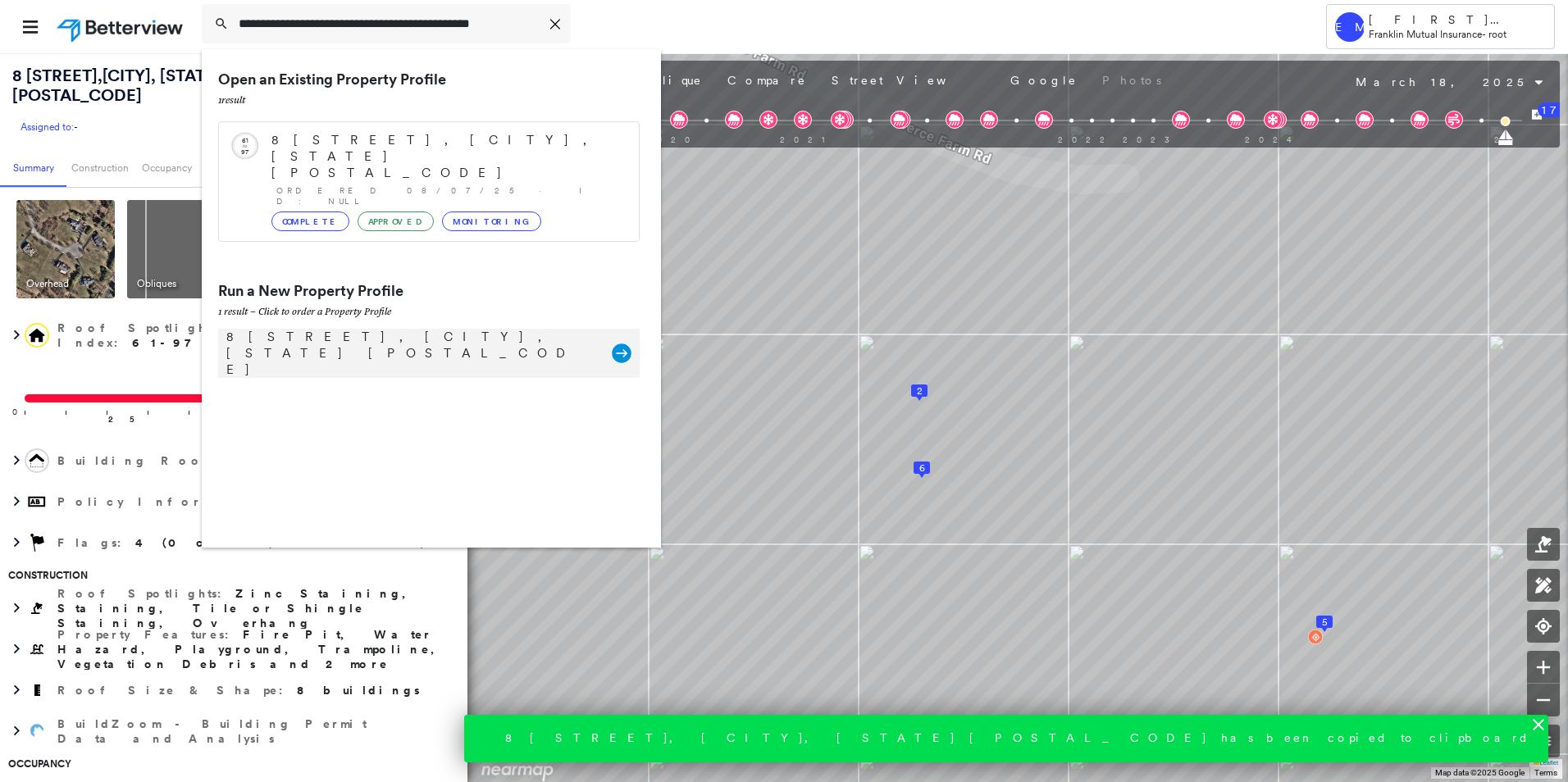 click on "8 [STREET], [CITY], [STATE] [POSTAL_CODE]" at bounding box center (411, 353) 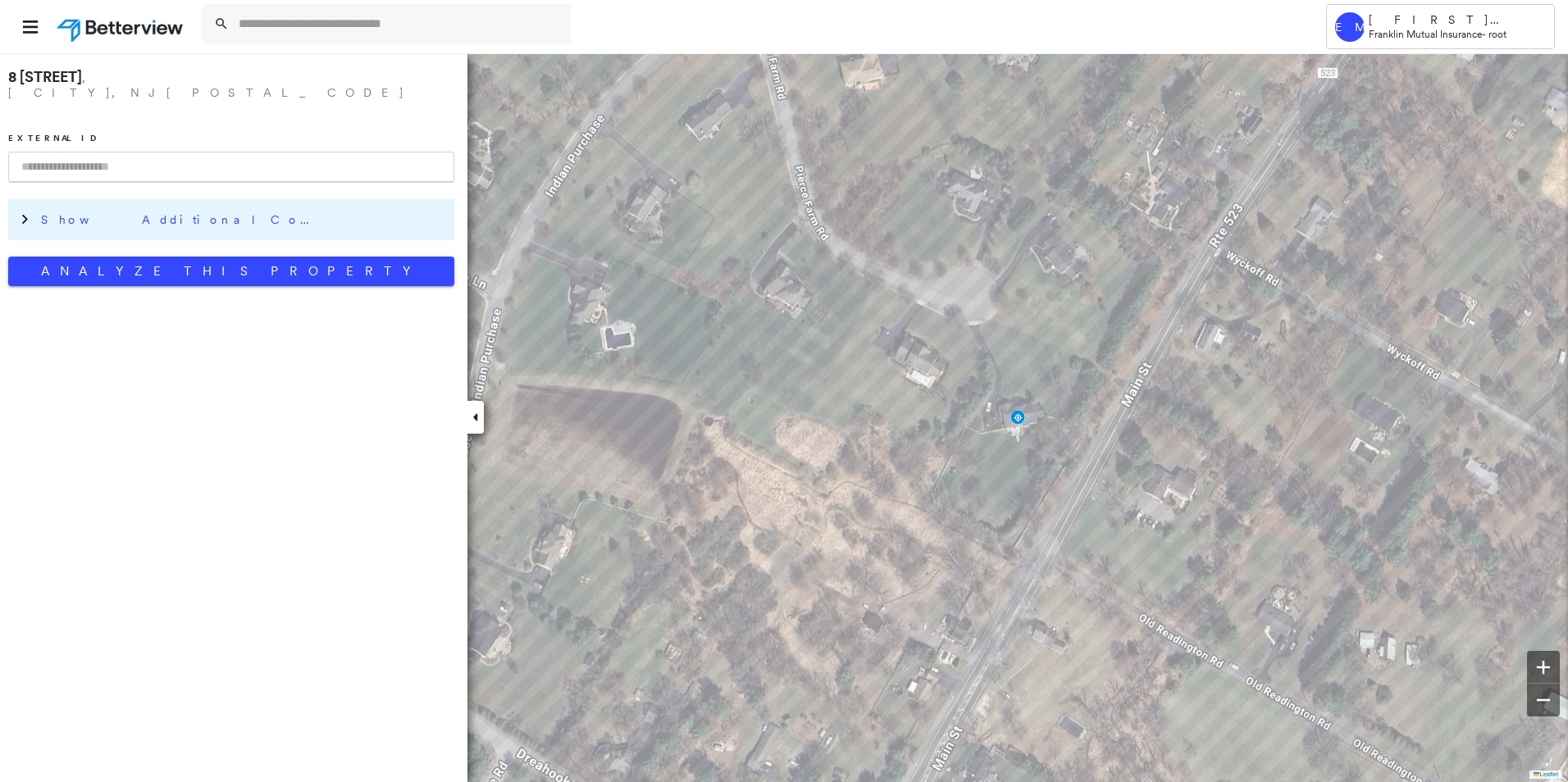 click on "Show Additional Company Data" at bounding box center (180, 220) 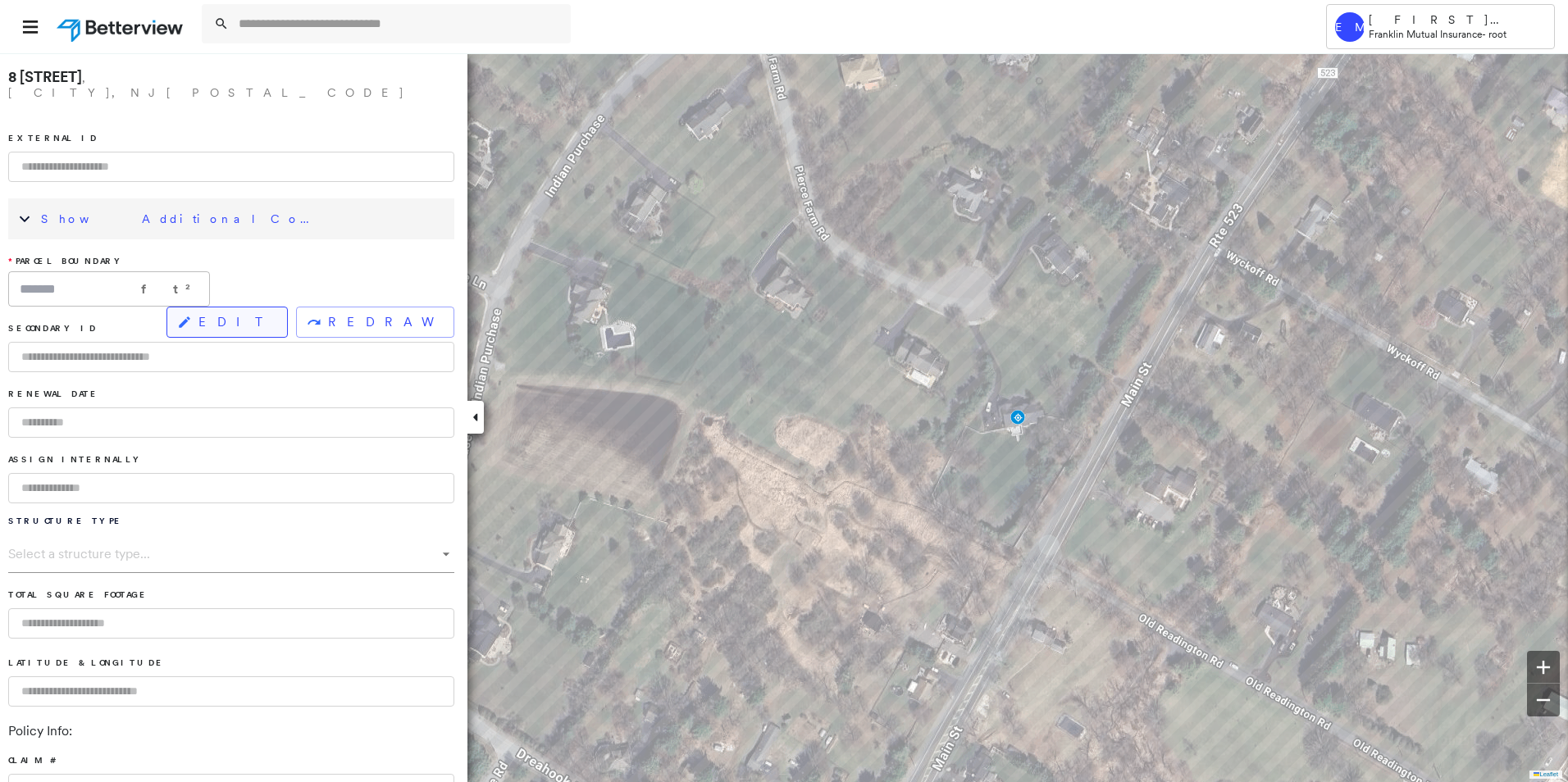 click on "EDIT" at bounding box center [227, 322] 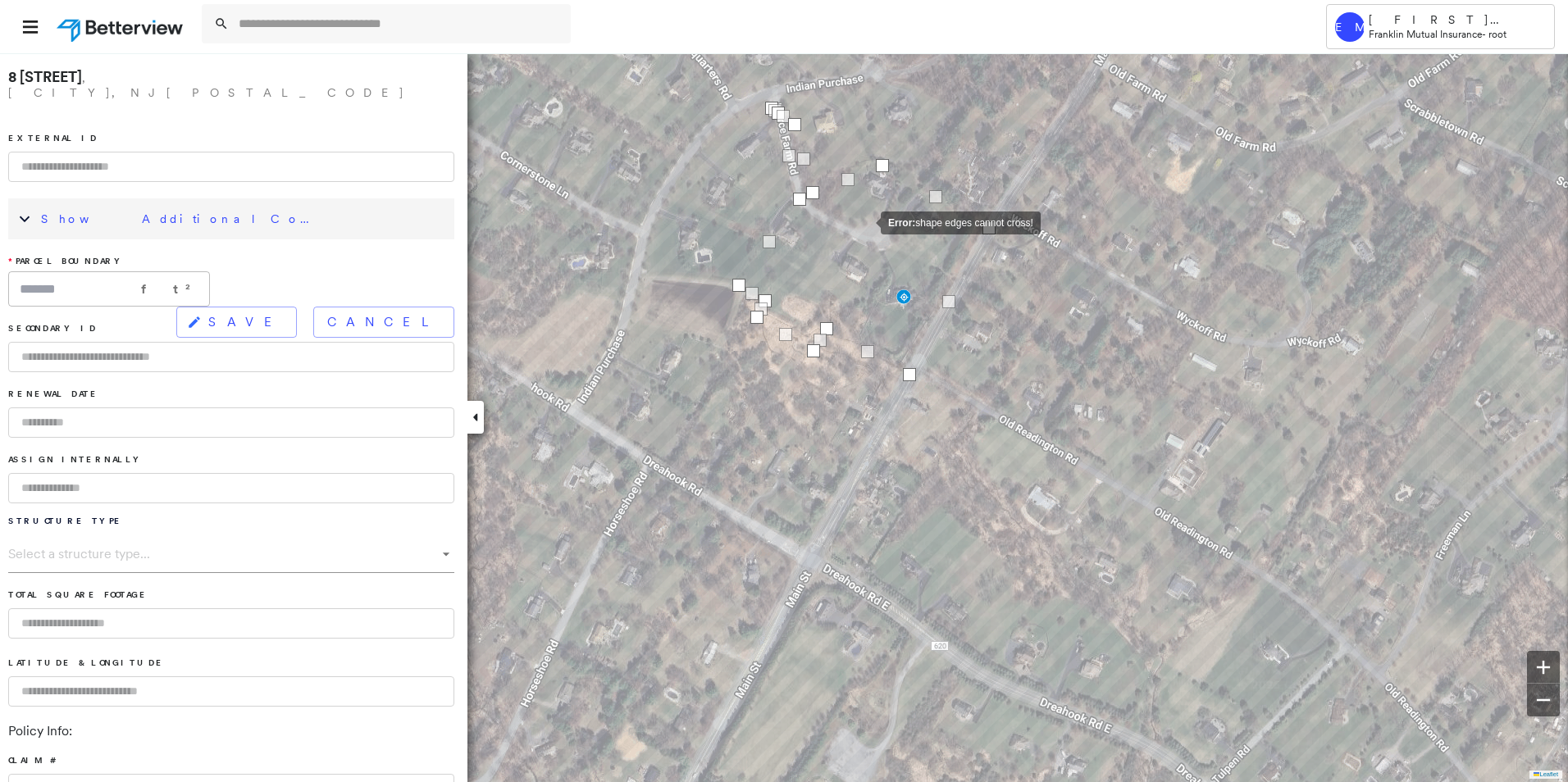 click on "Error:  shape edges cannot cross!" at bounding box center (-431, 2535) 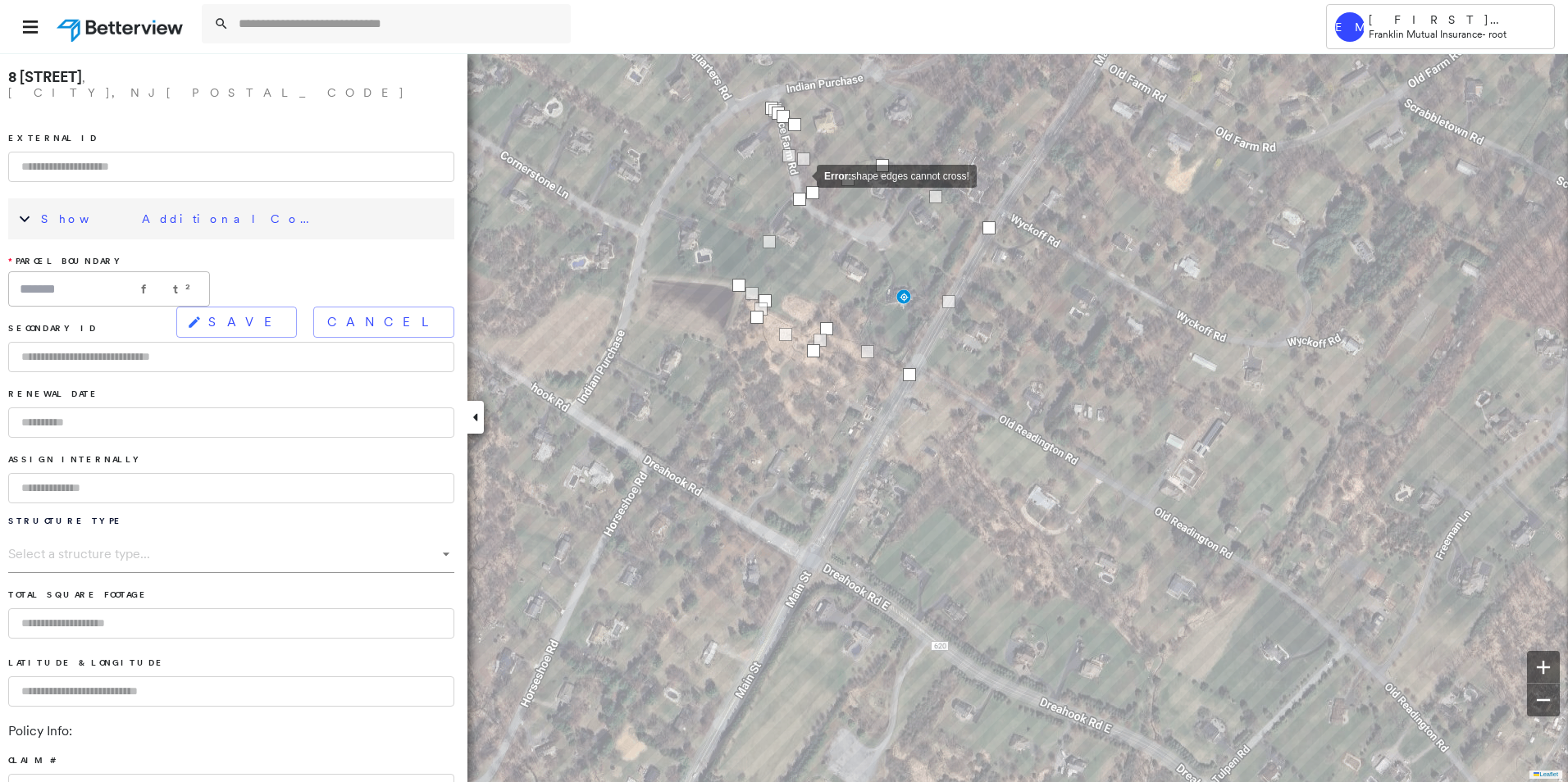 click on "Error:  shape edges cannot cross!" at bounding box center [-431, 2535] 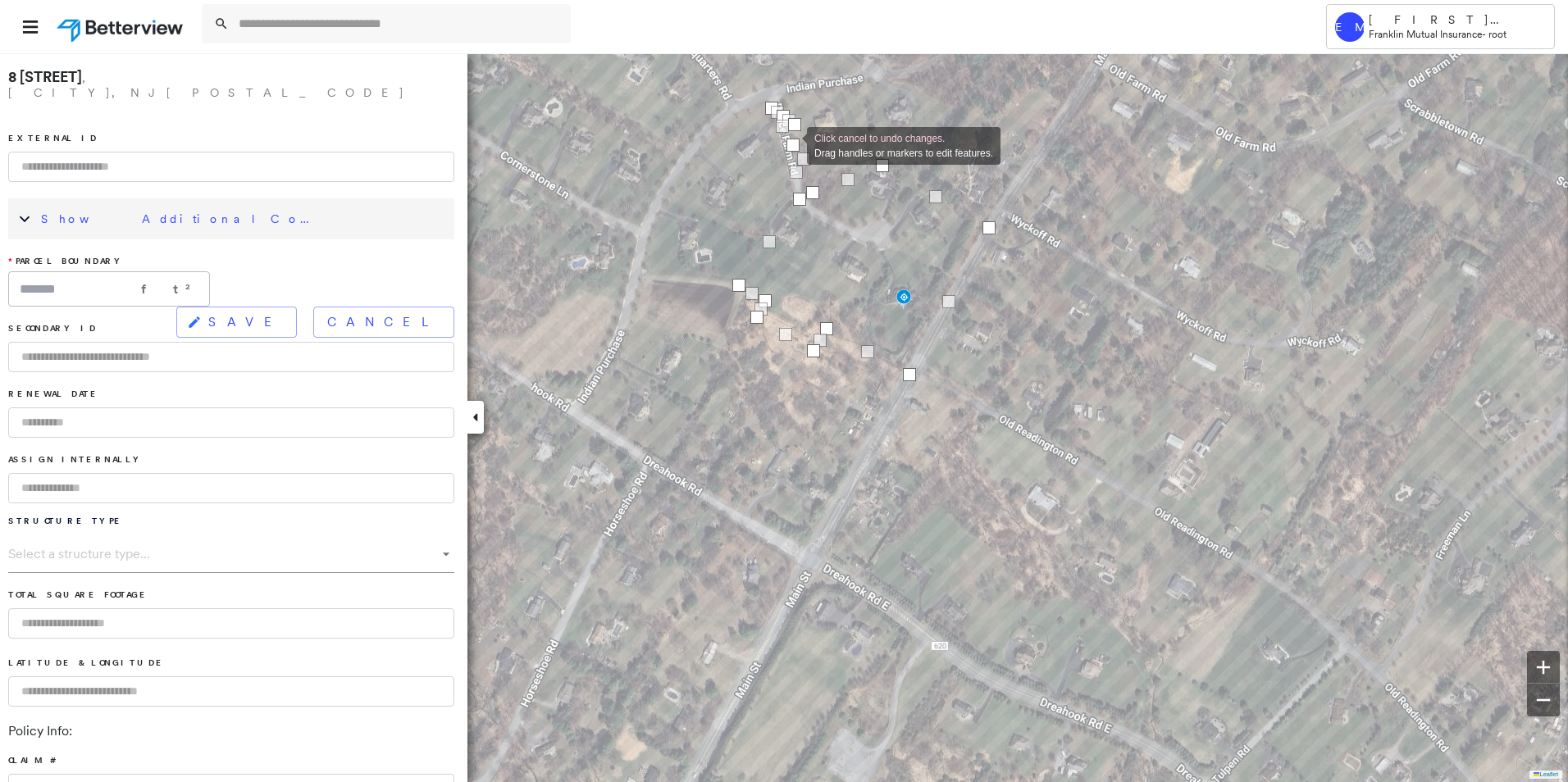 drag, startPoint x: 776, startPoint y: 112, endPoint x: 791, endPoint y: 143, distance: 34.43835 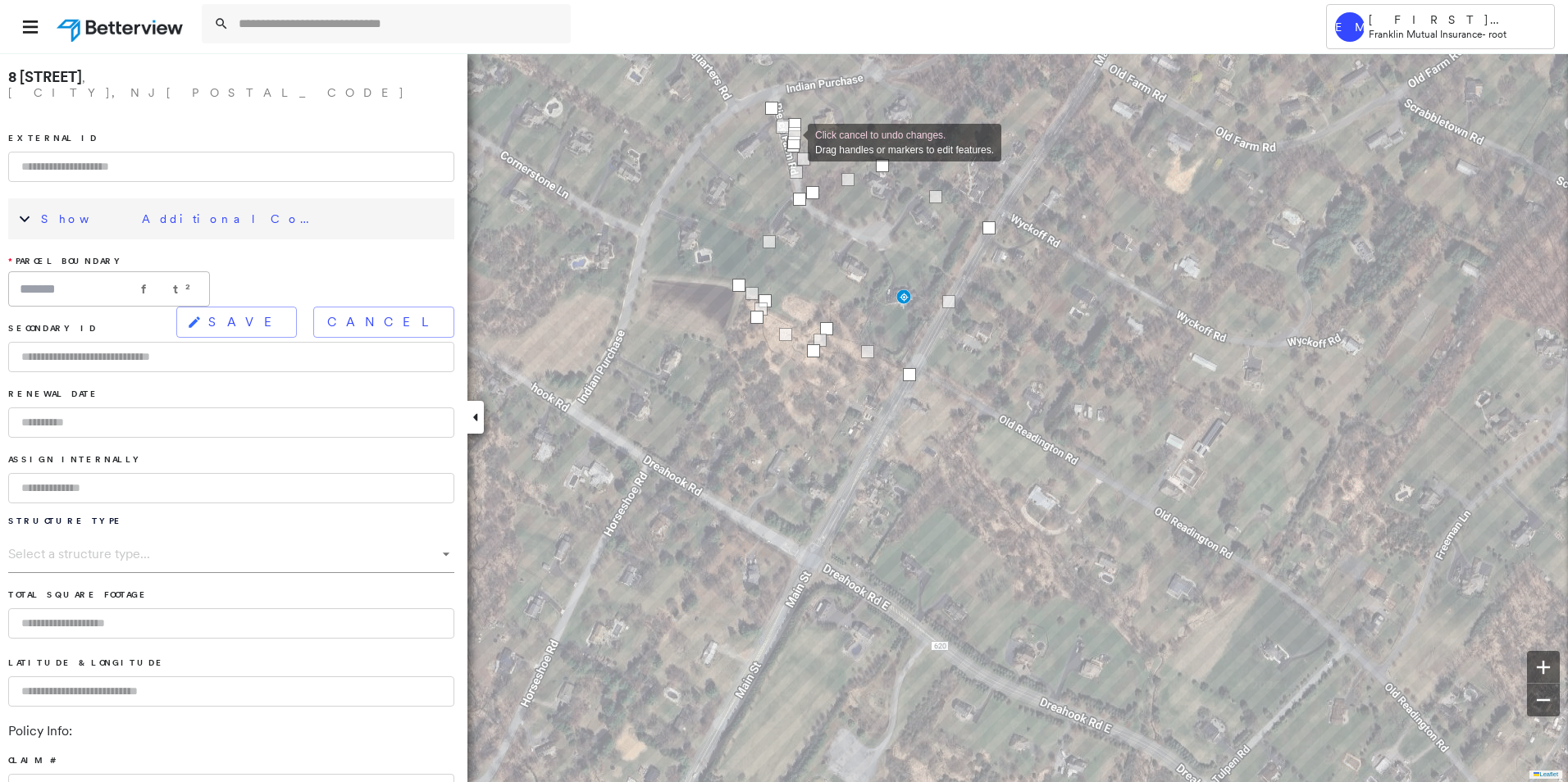 click on "Click cancel to undo changes. Drag handles or markers to edit features." at bounding box center (-431, 2535) 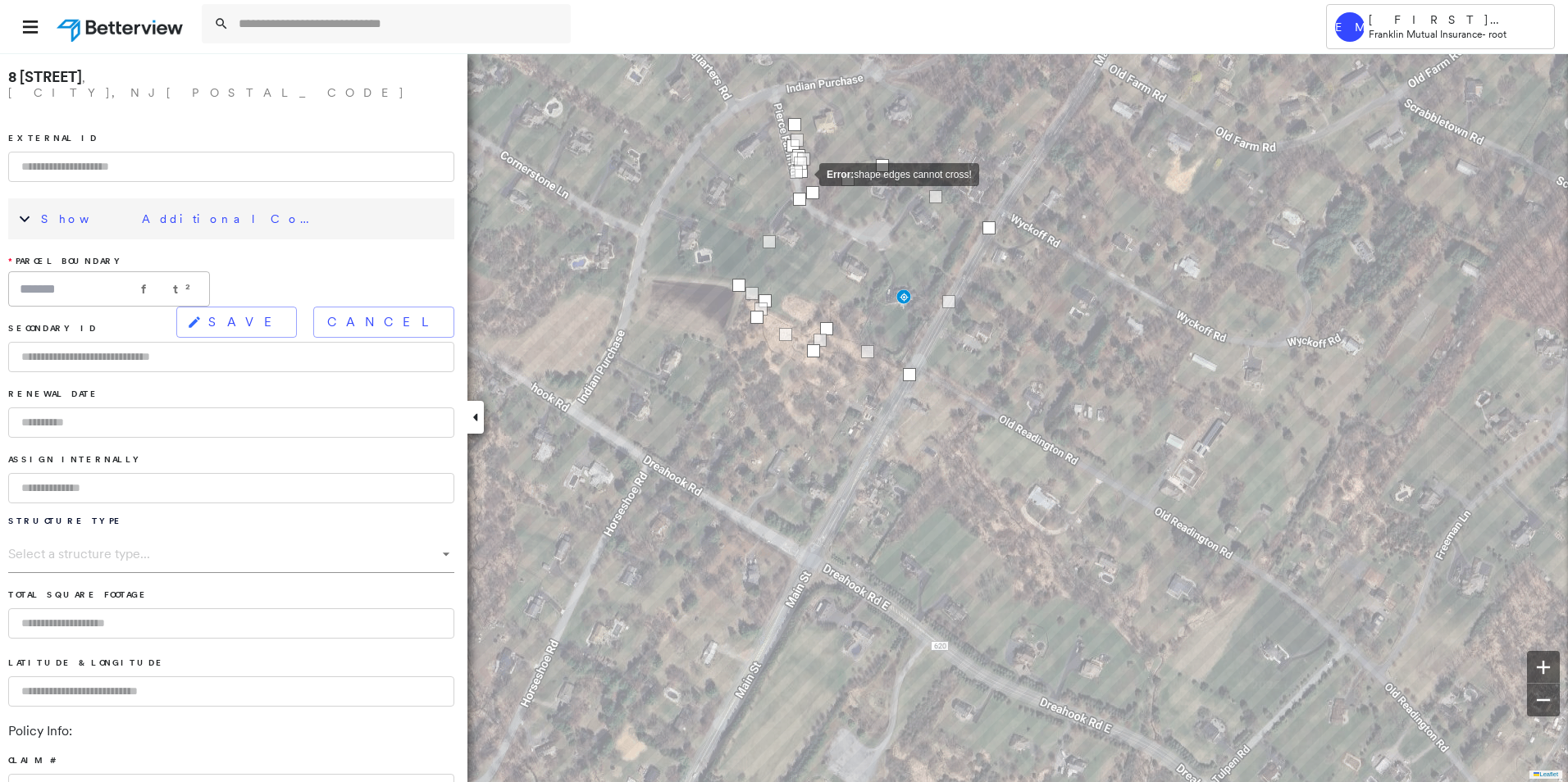 drag, startPoint x: 773, startPoint y: 110, endPoint x: 800, endPoint y: 168, distance: 63.97656 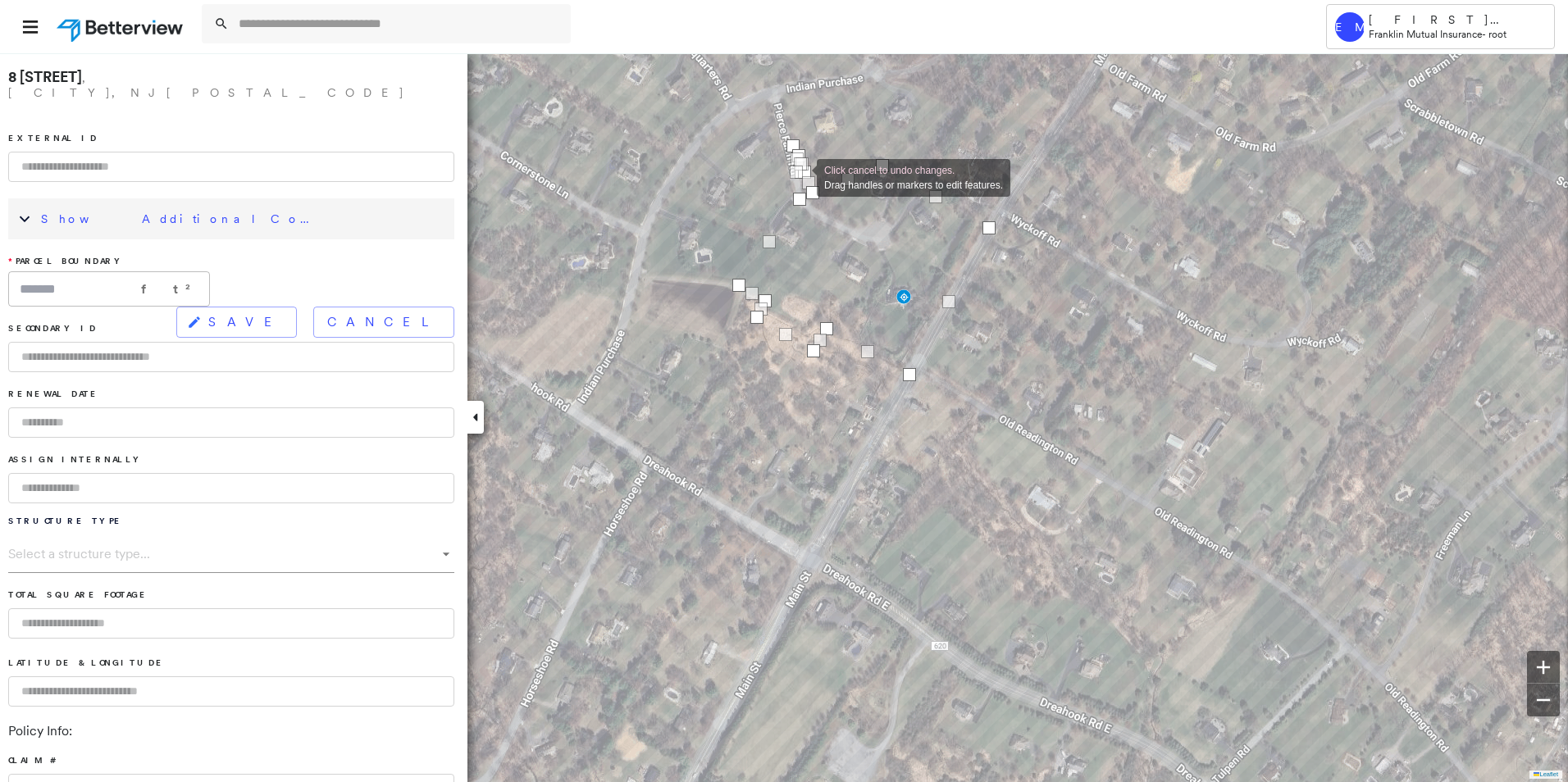 drag, startPoint x: 791, startPoint y: 129, endPoint x: 805, endPoint y: 233, distance: 104.93808 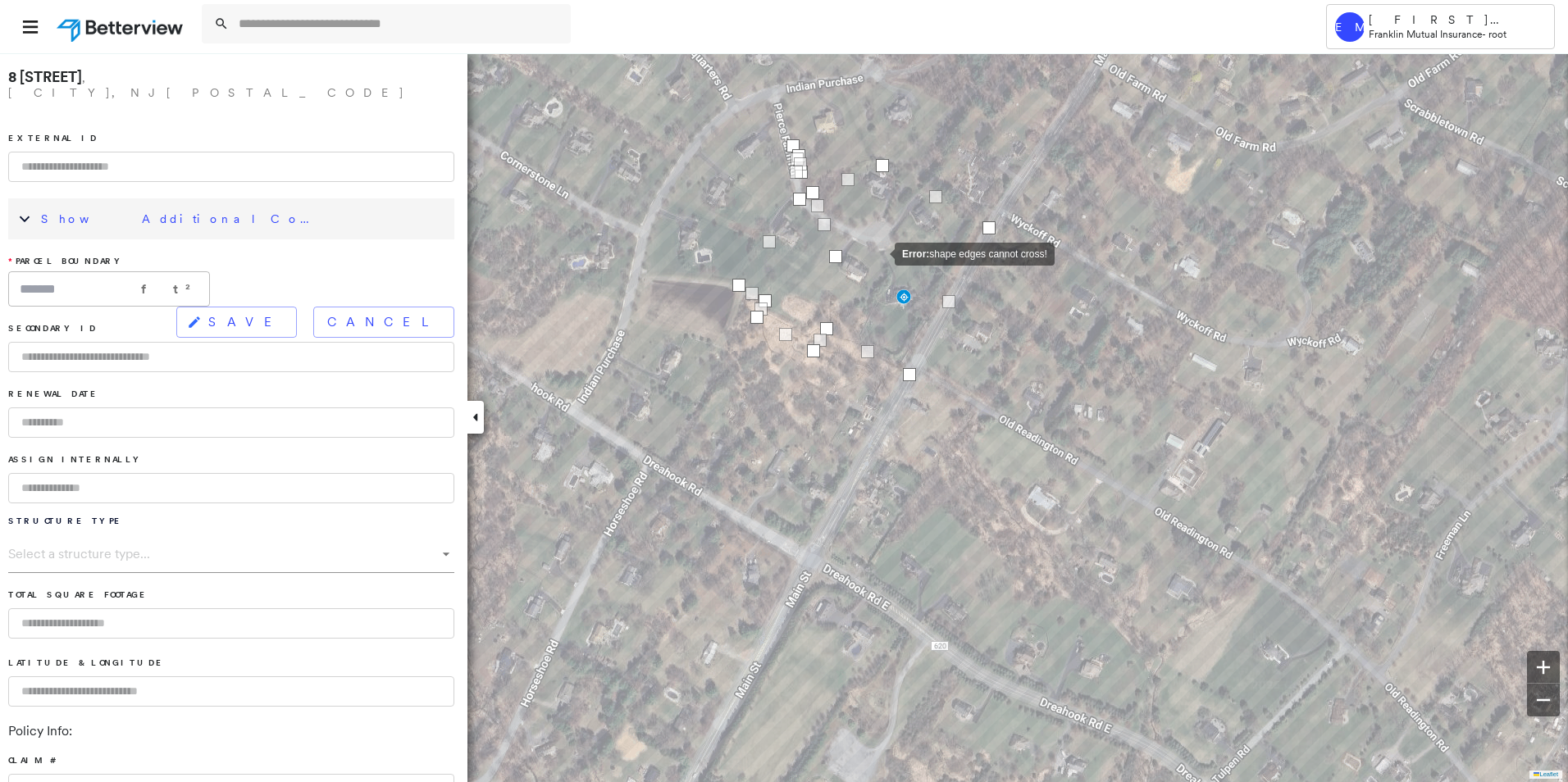 click on "Error:  shape edges cannot cross!" at bounding box center [-431, 2535] 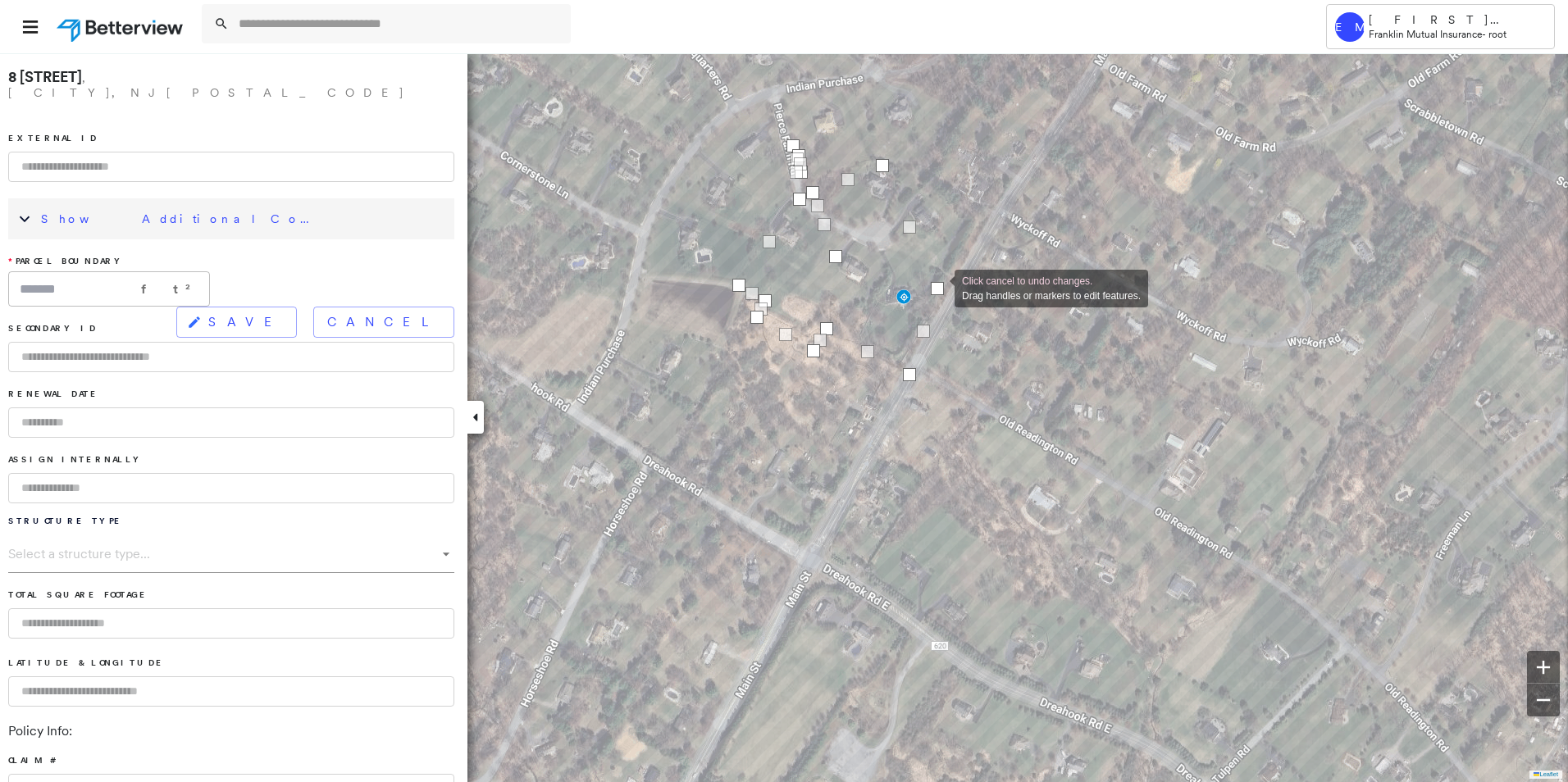drag, startPoint x: 989, startPoint y: 227, endPoint x: 938, endPoint y: 287, distance: 78.74643 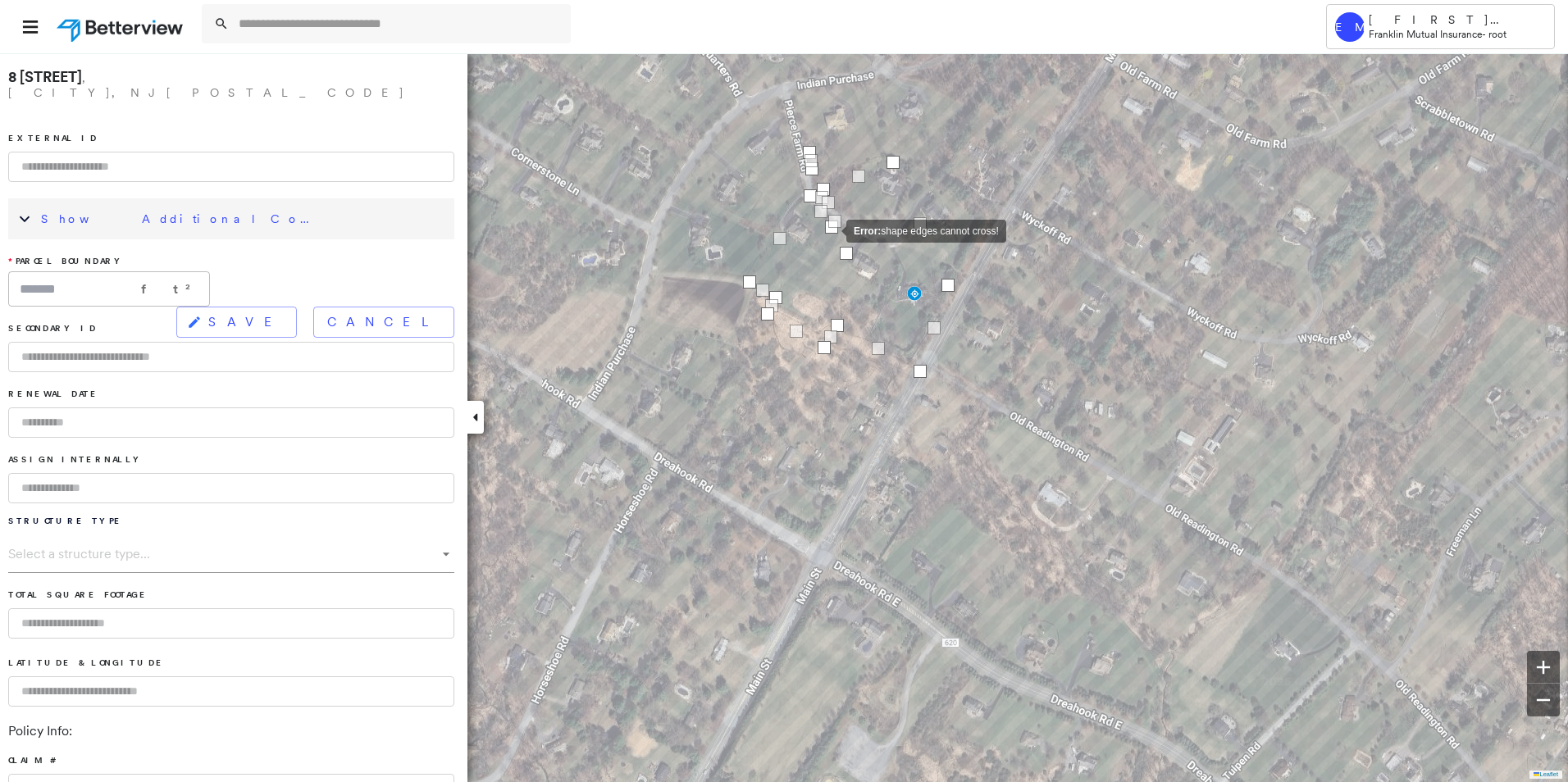 drag, startPoint x: 802, startPoint y: 148, endPoint x: 829, endPoint y: 225, distance: 81.59657 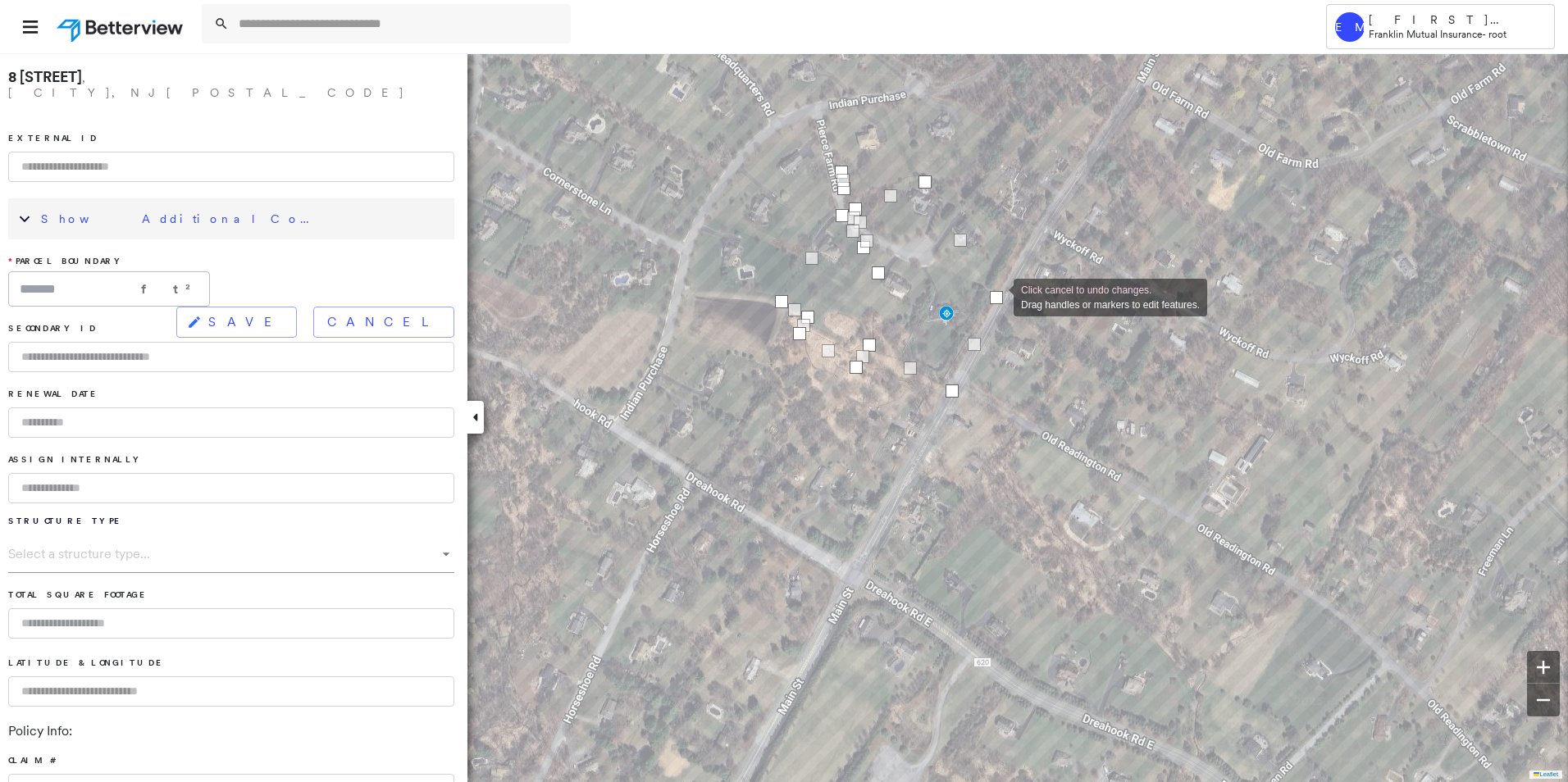 drag, startPoint x: 981, startPoint y: 303, endPoint x: 997, endPoint y: 296, distance: 17.464249 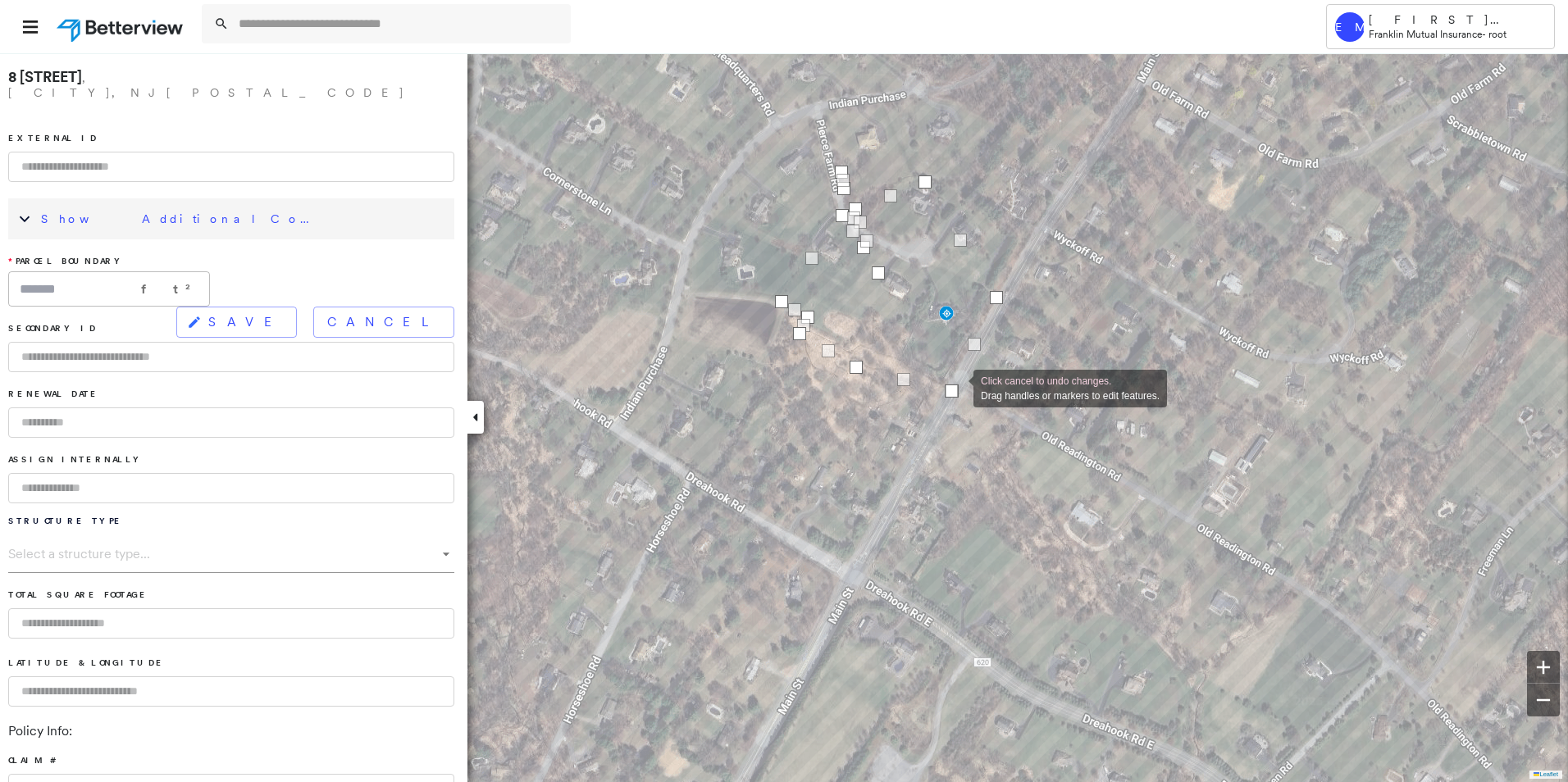 drag, startPoint x: 875, startPoint y: 341, endPoint x: 957, endPoint y: 387, distance: 94.02127 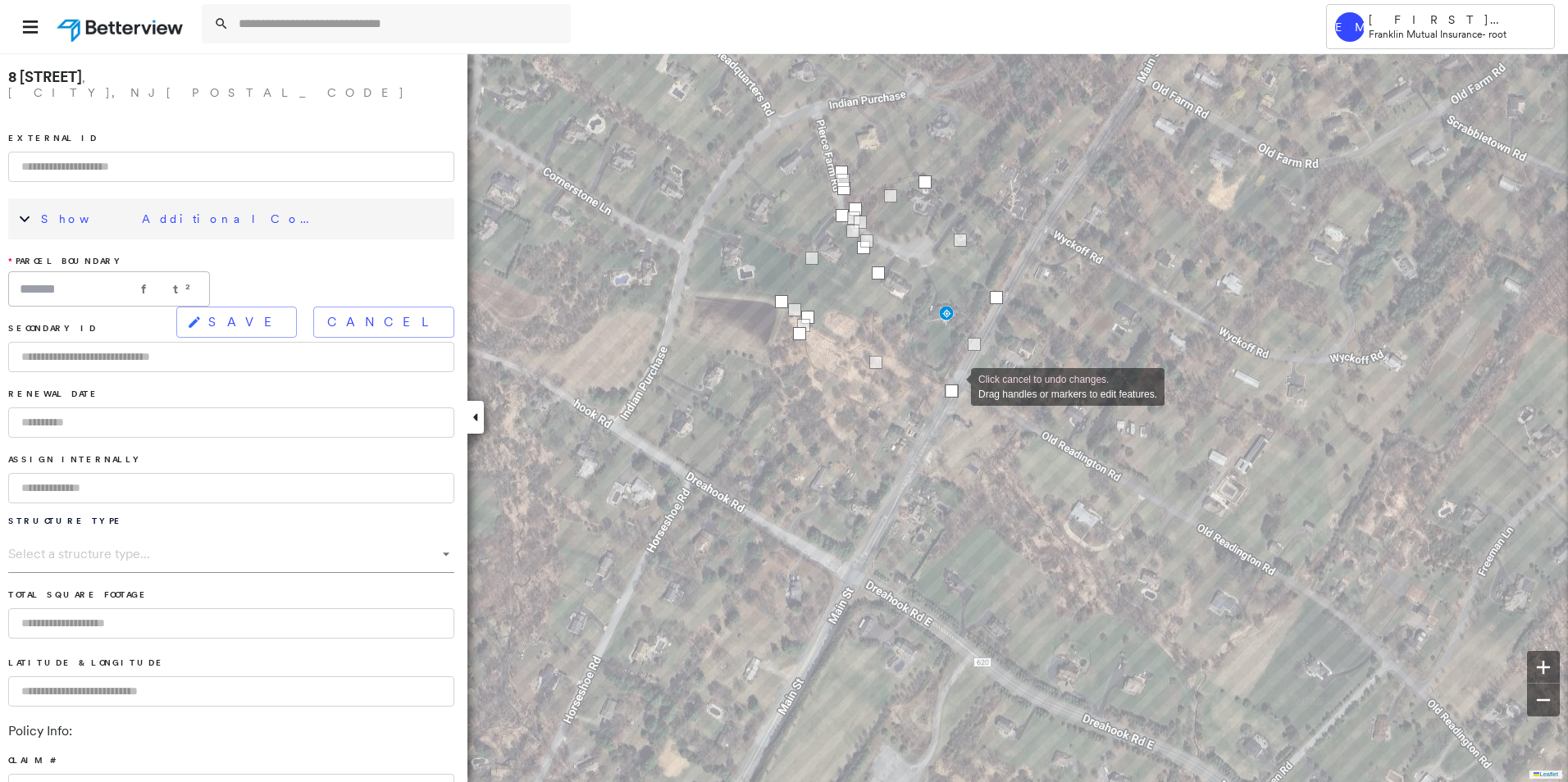drag, startPoint x: 859, startPoint y: 361, endPoint x: 955, endPoint y: 386, distance: 99.20181 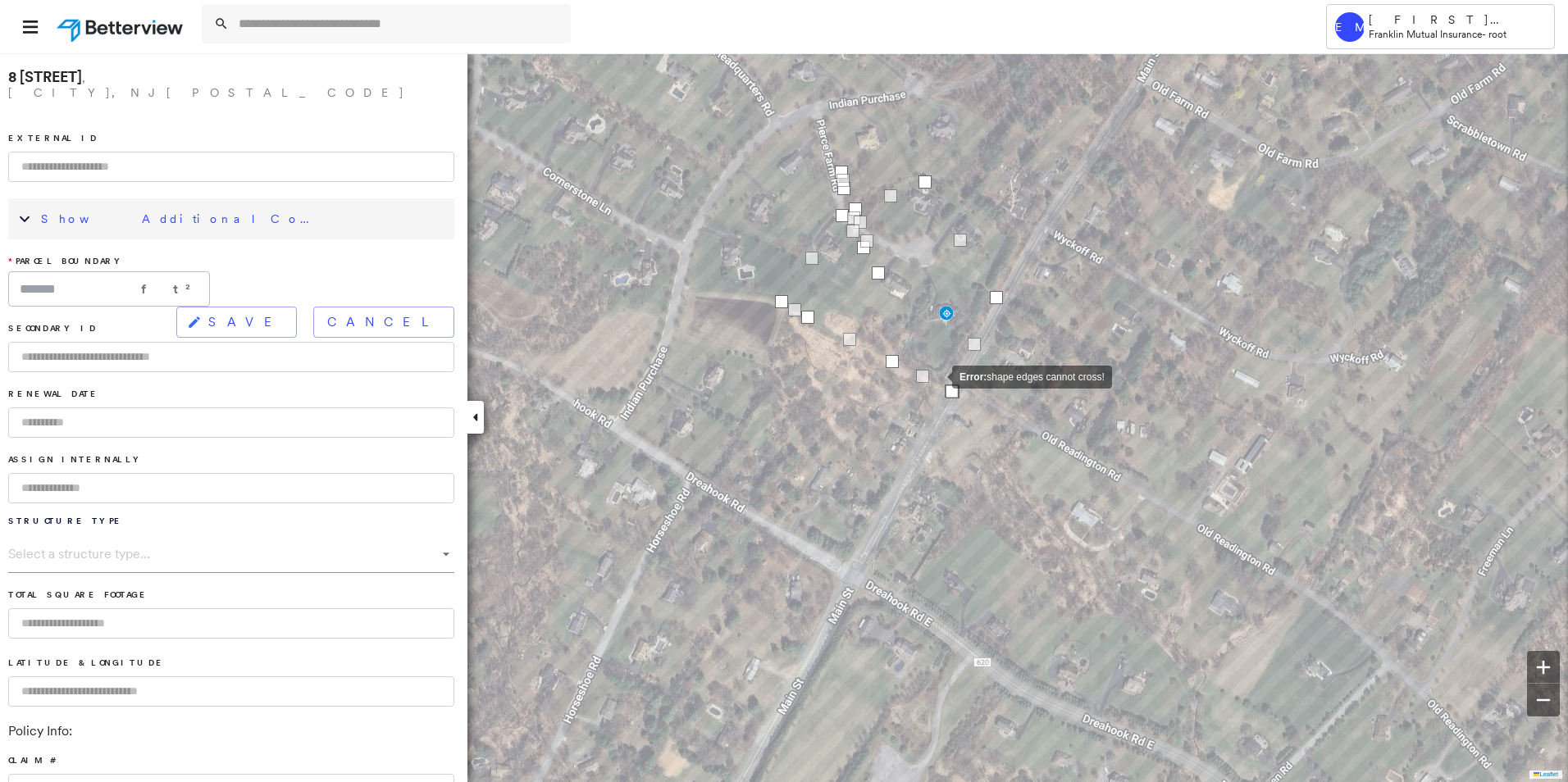 click on "Error:  shape edges cannot cross!" at bounding box center [-389, 2551] 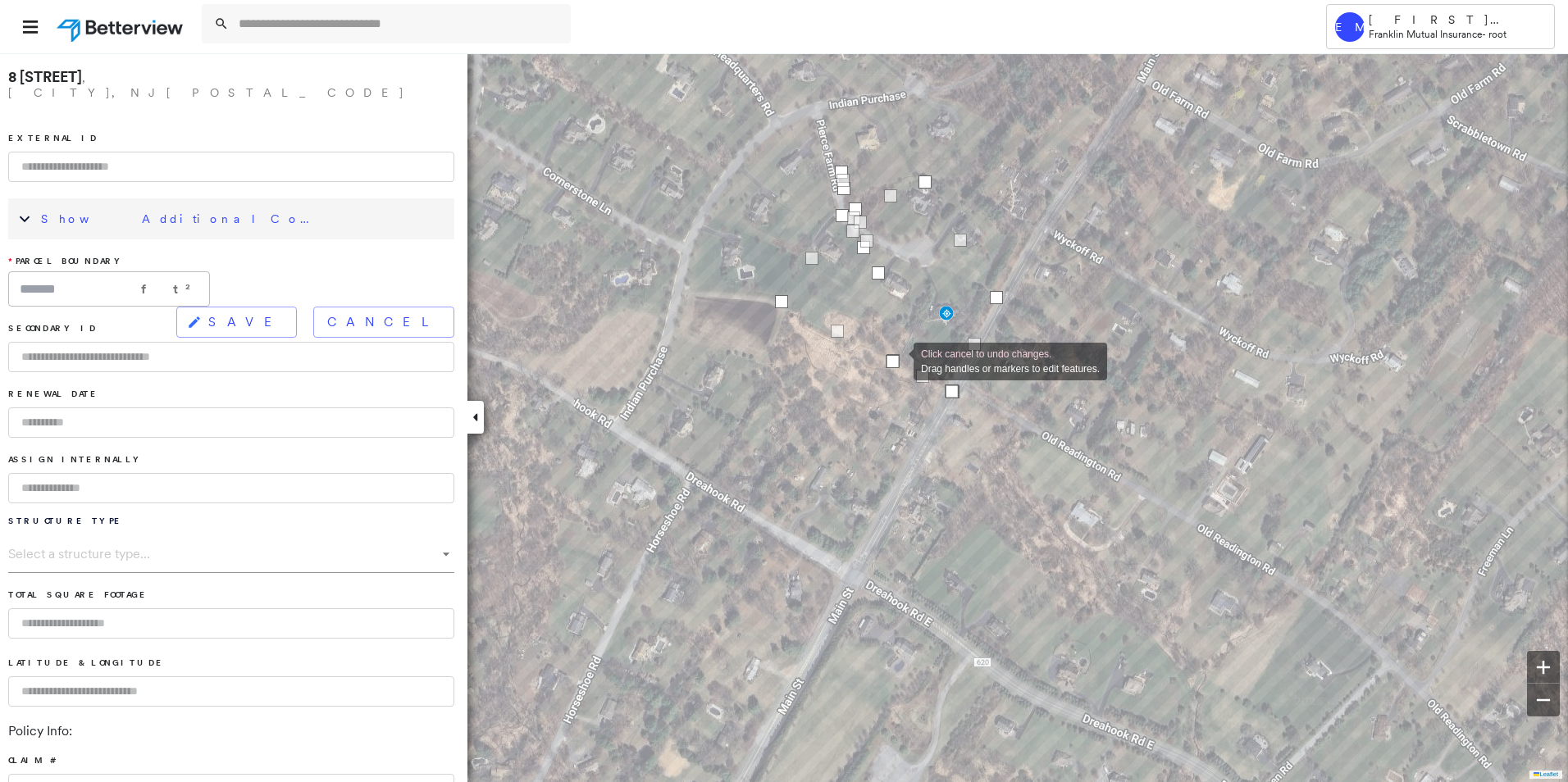 drag, startPoint x: 812, startPoint y: 316, endPoint x: 897, endPoint y: 360, distance: 95.71311 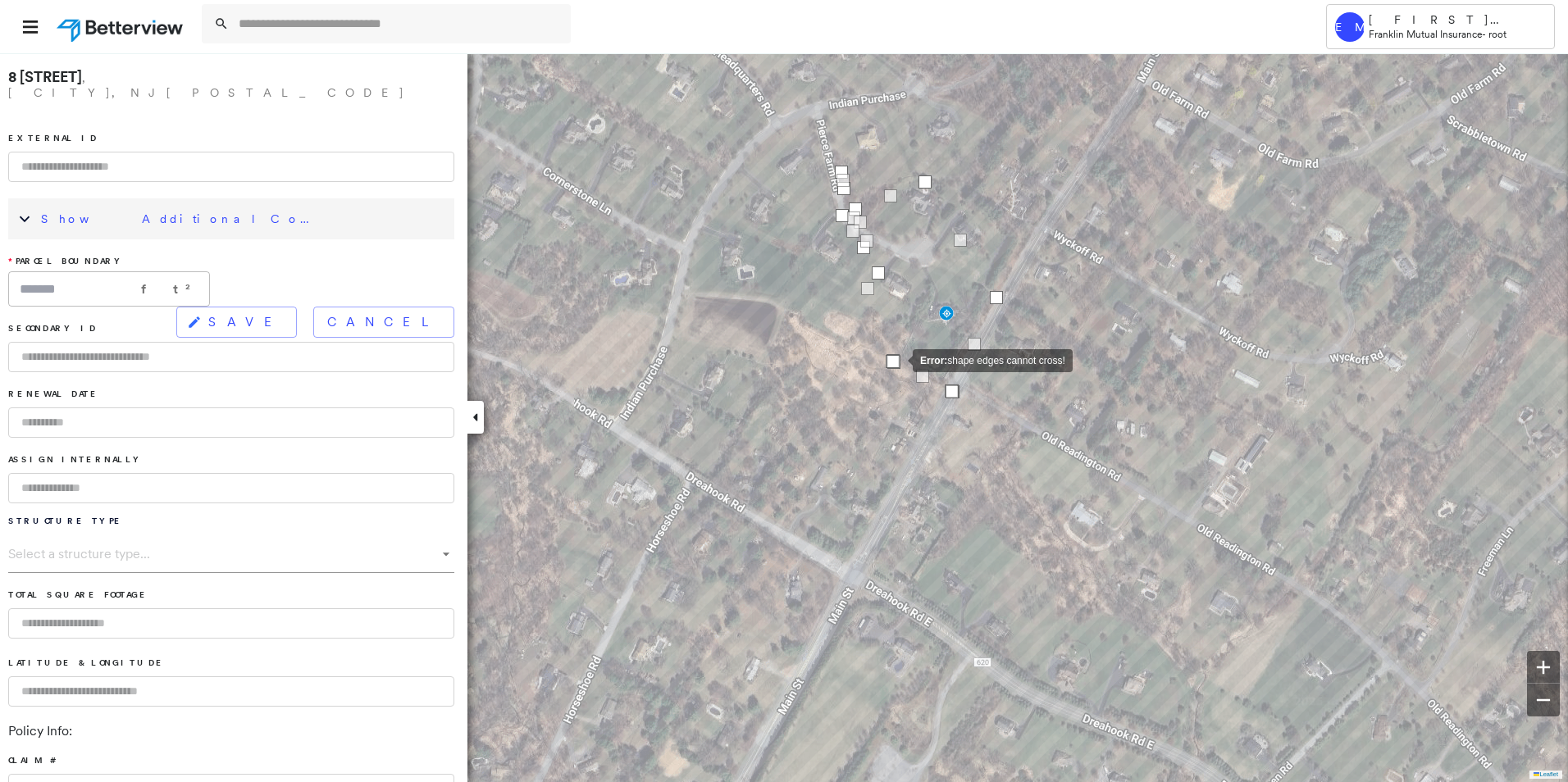 drag, startPoint x: 784, startPoint y: 298, endPoint x: 896, endPoint y: 359, distance: 127.53431 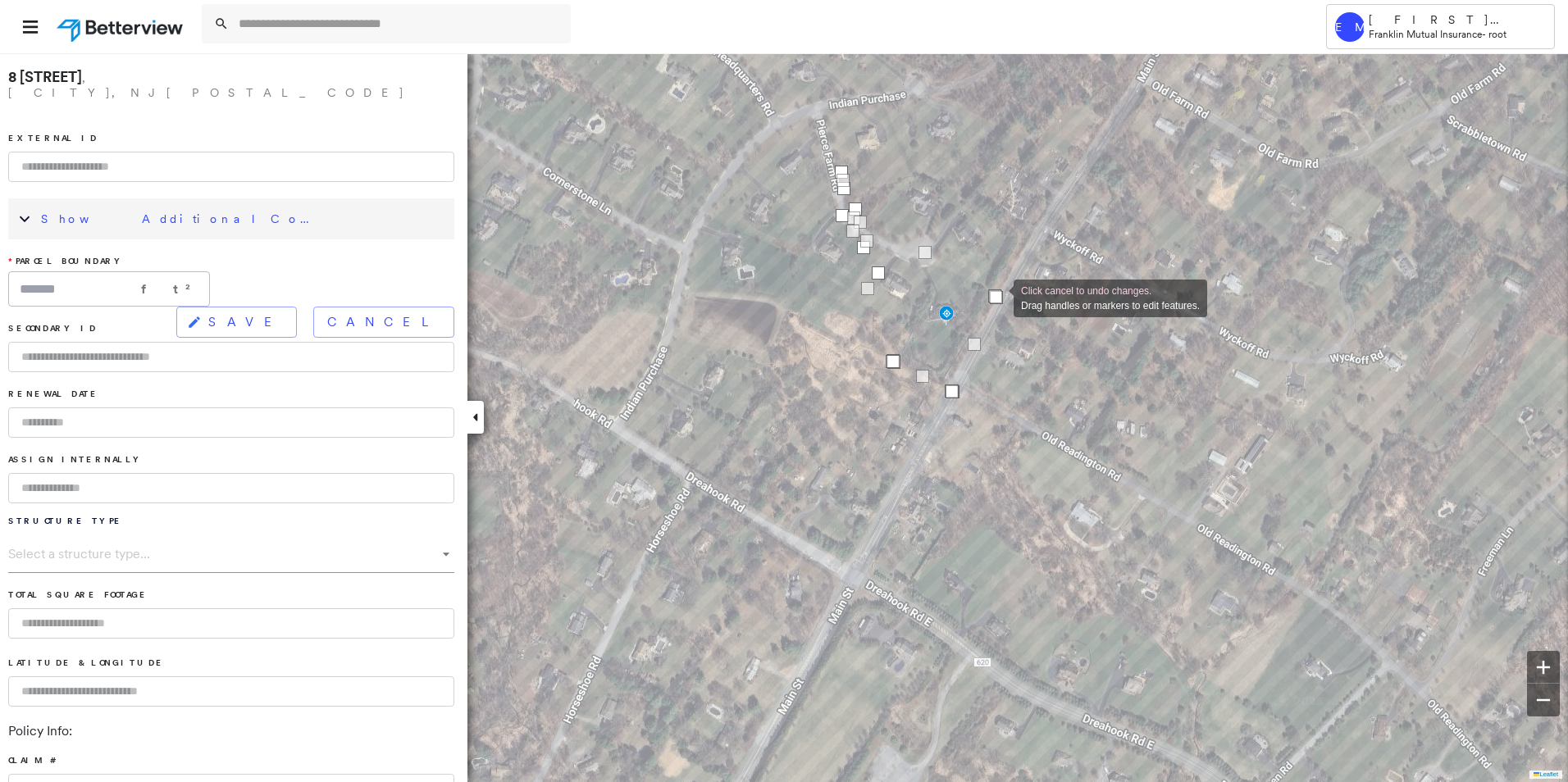 drag, startPoint x: 928, startPoint y: 183, endPoint x: 997, endPoint y: 294, distance: 130.69813 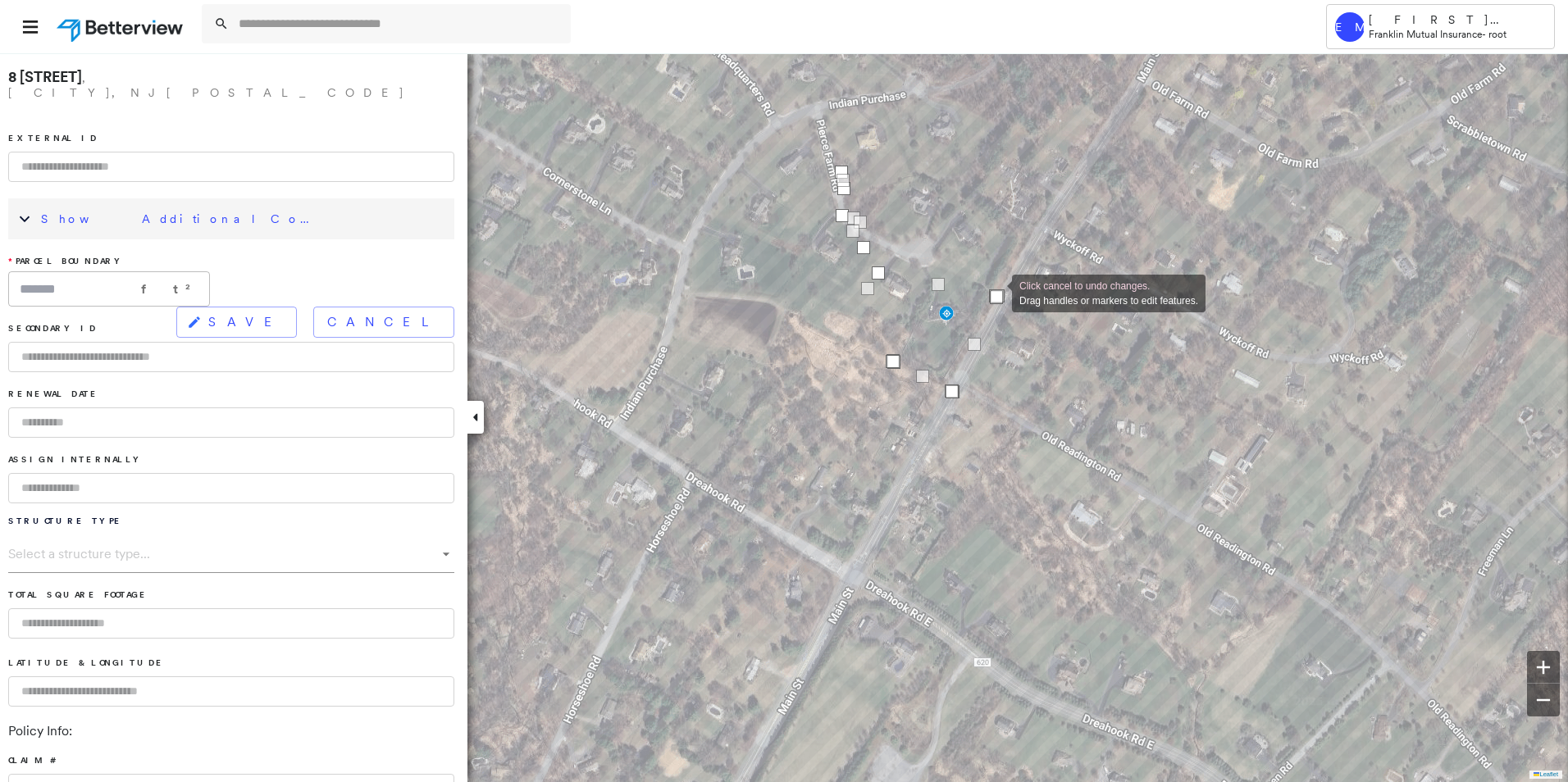 drag, startPoint x: 853, startPoint y: 205, endPoint x: 996, endPoint y: 292, distance: 167.38578 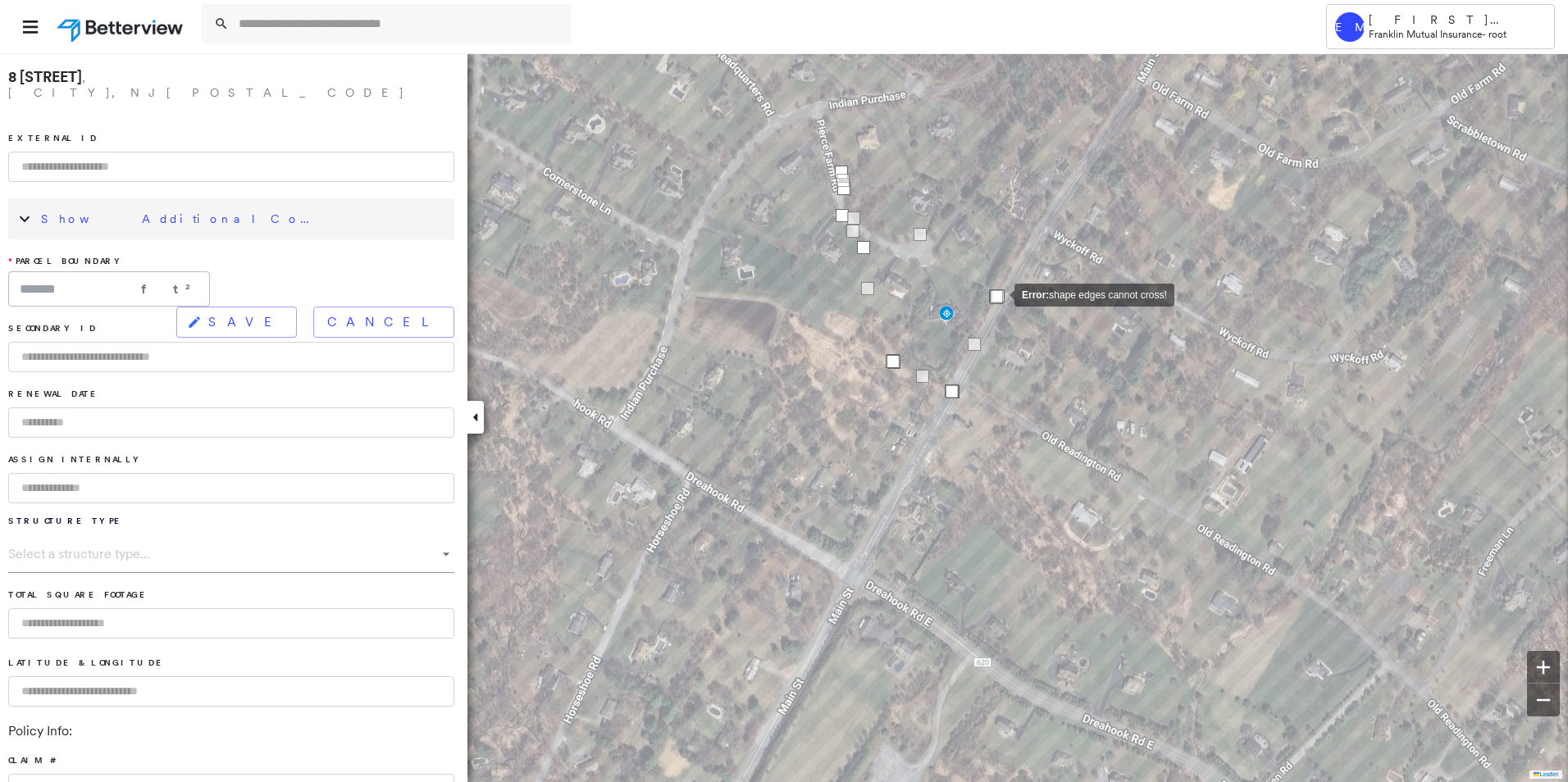 drag, startPoint x: 887, startPoint y: 270, endPoint x: 998, endPoint y: 293, distance: 113.35784 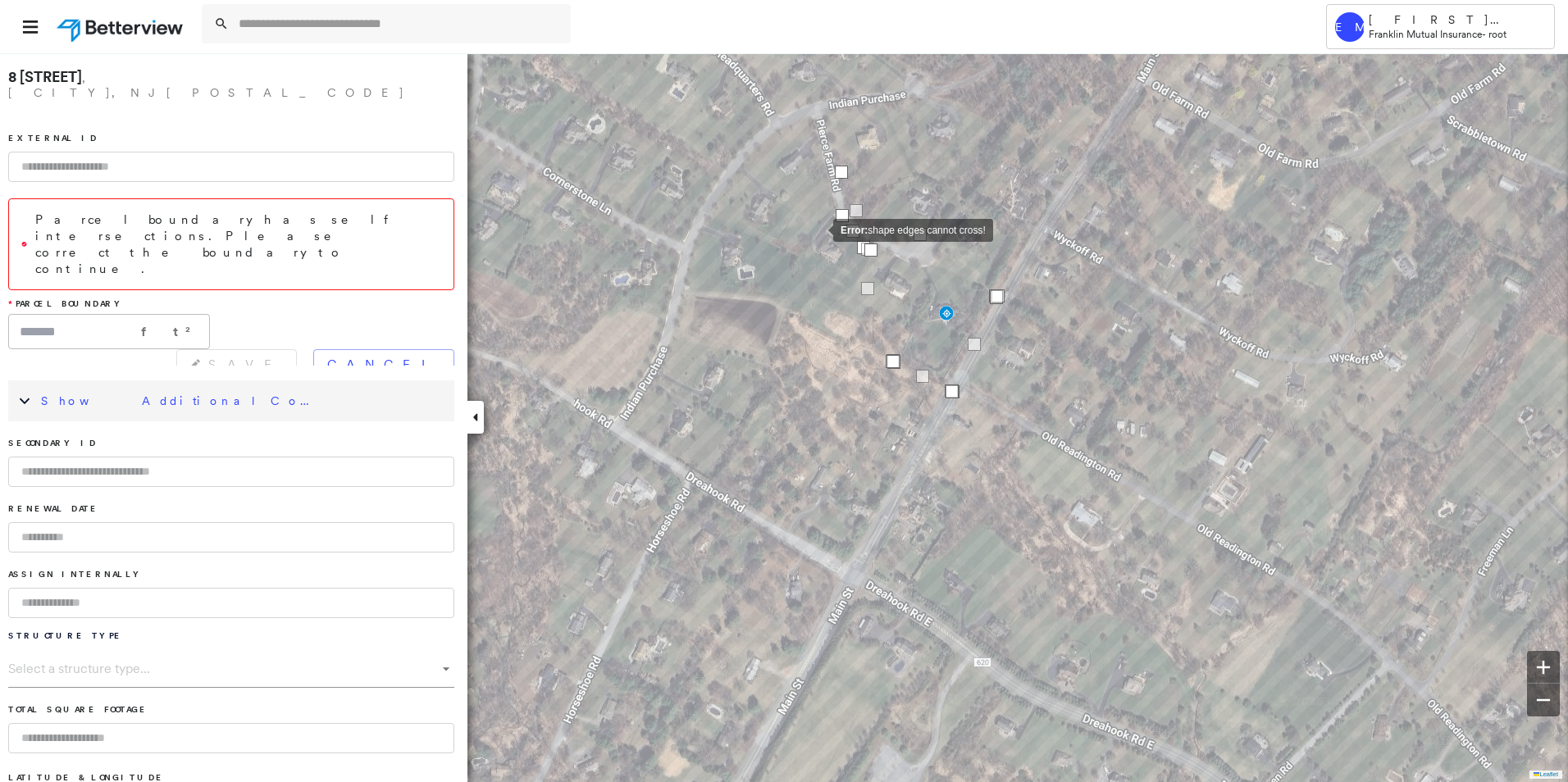 click on "Error:  shape edges cannot cross!" at bounding box center (-389, 2551) 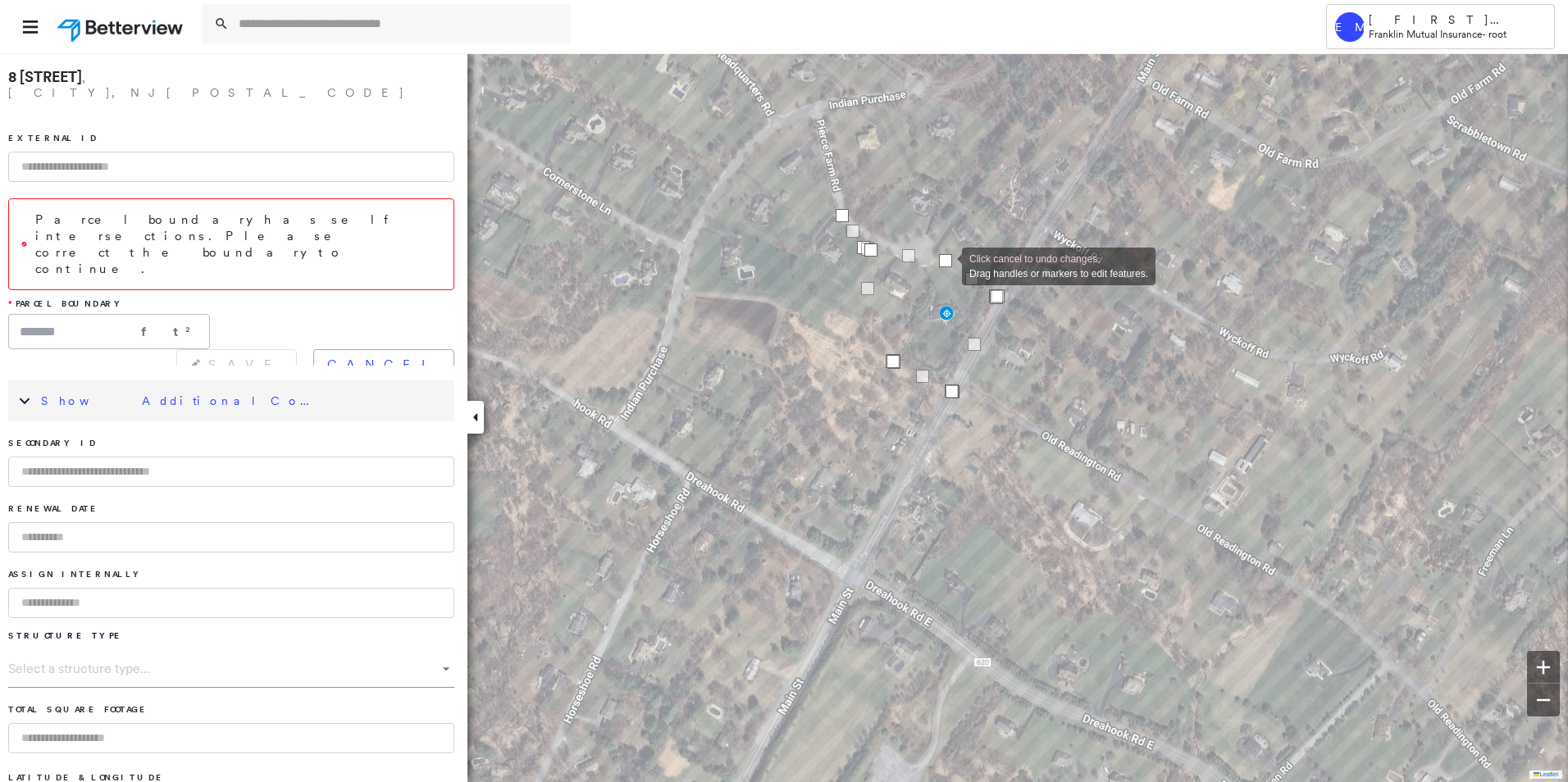 drag, startPoint x: 841, startPoint y: 176, endPoint x: 941, endPoint y: 263, distance: 132.5481 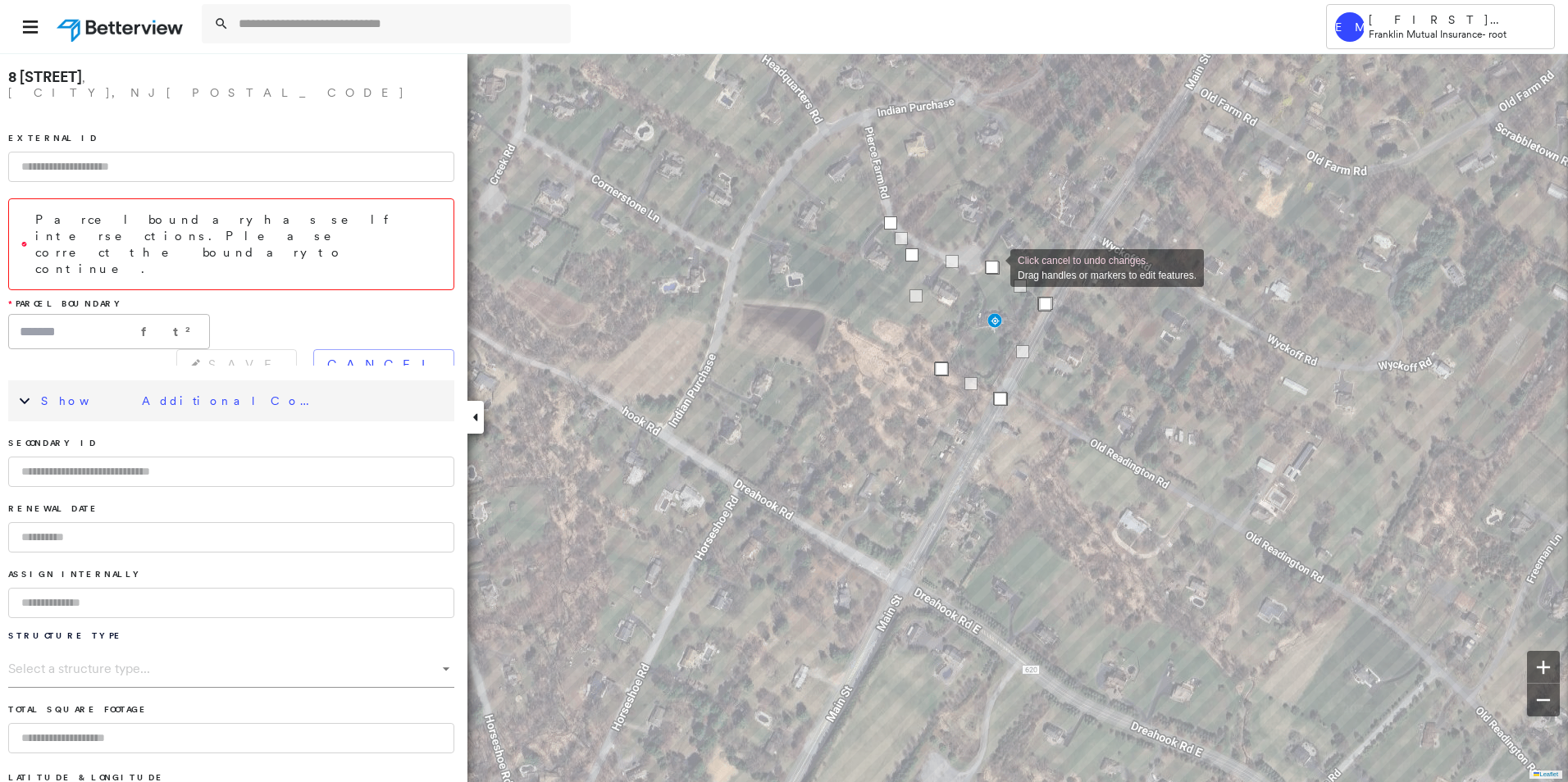 drag, startPoint x: 922, startPoint y: 257, endPoint x: 994, endPoint y: 266, distance: 72.56032 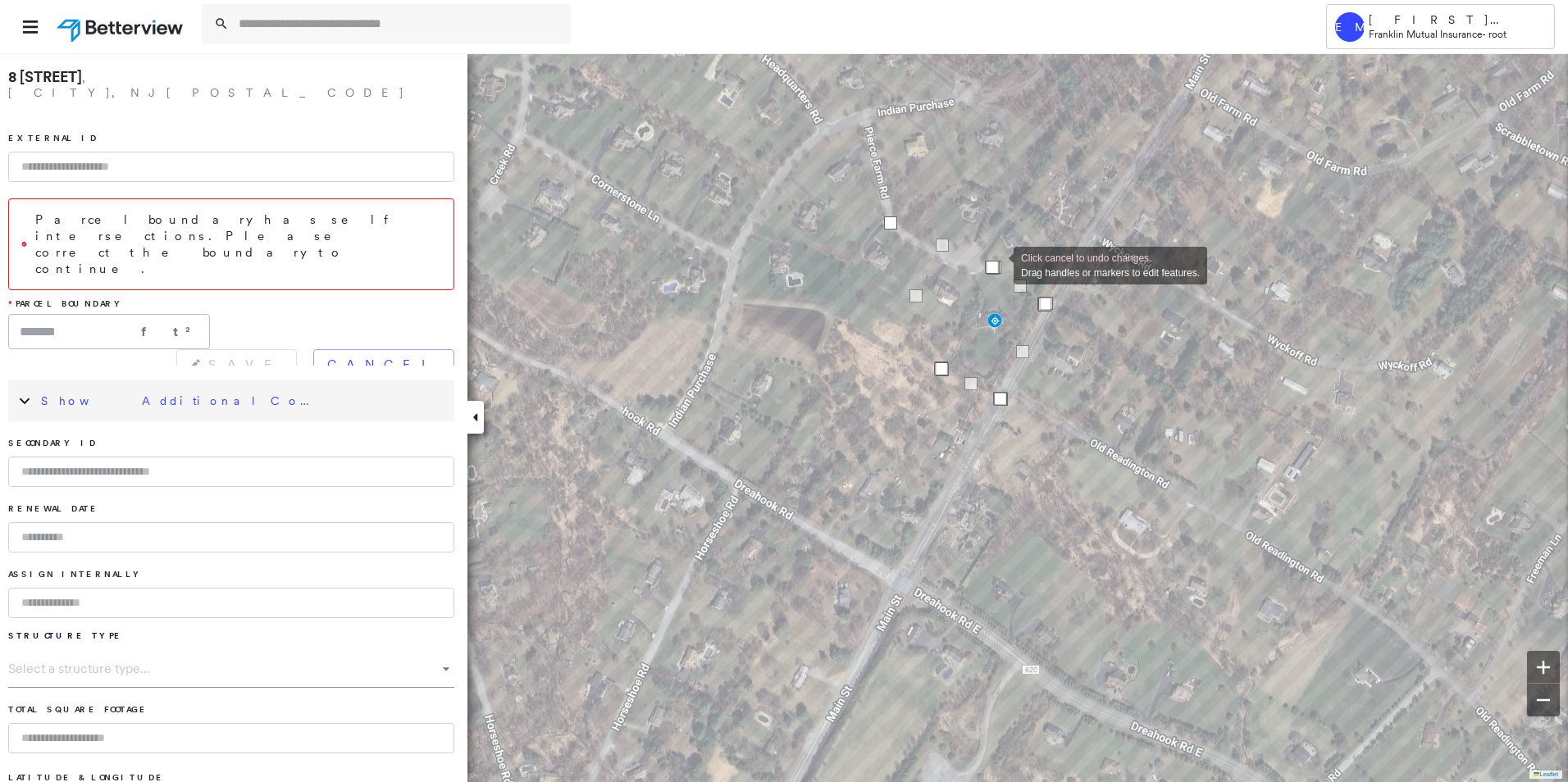 drag, startPoint x: 914, startPoint y: 252, endPoint x: 997, endPoint y: 266, distance: 84.1724 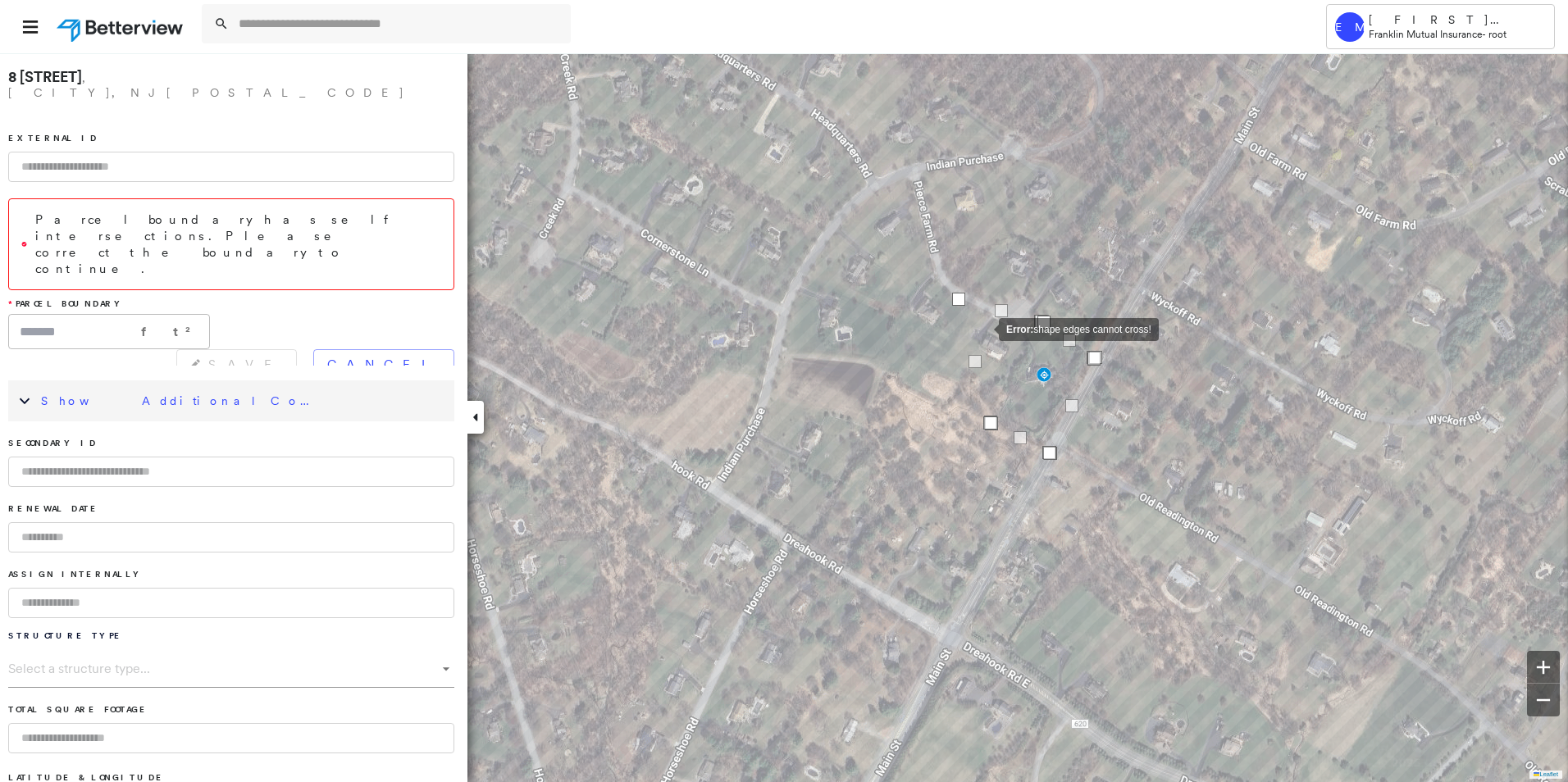 click on "Error:  shape edges cannot cross!" at bounding box center [-291, 2612] 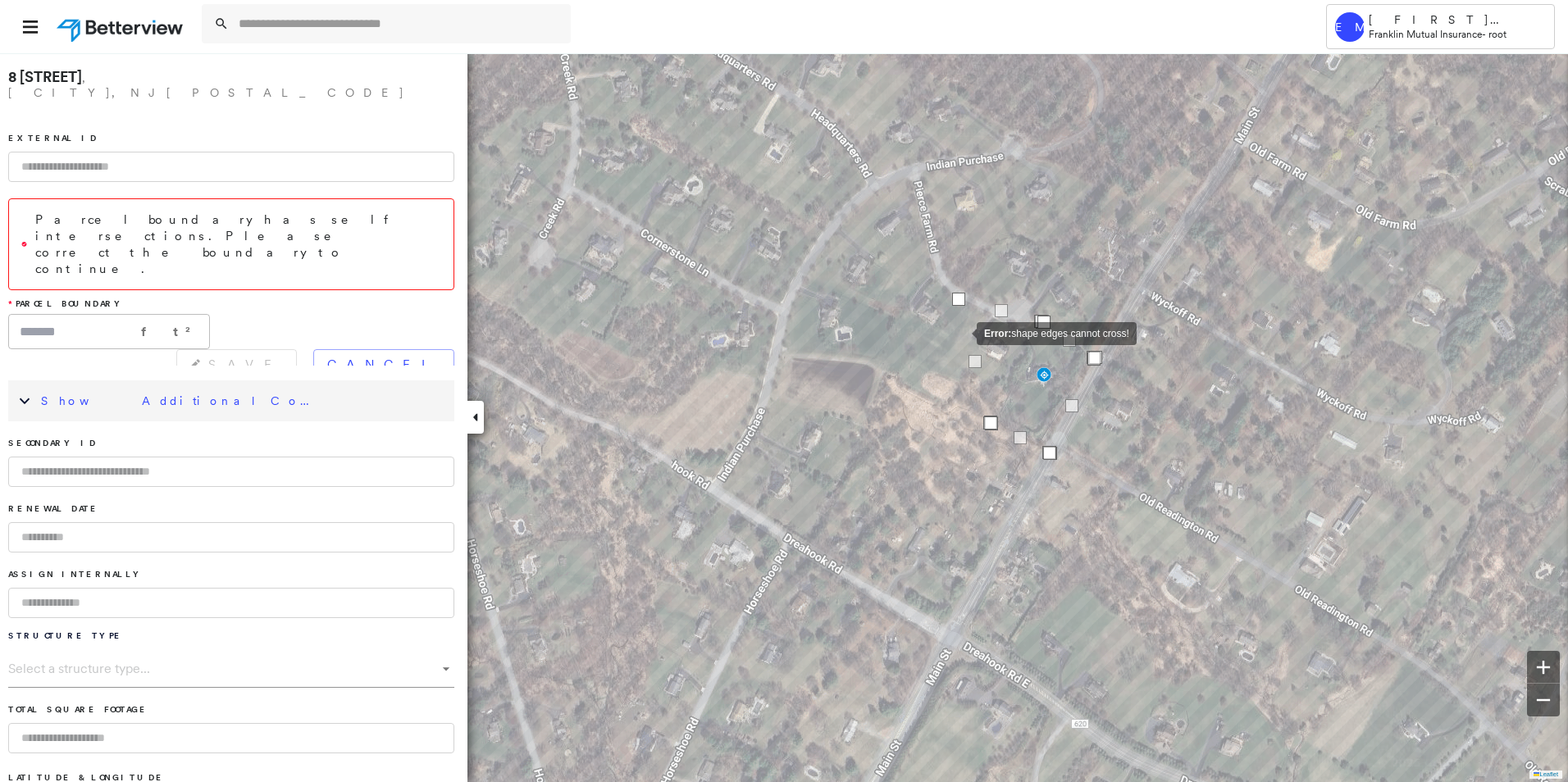click on "Error:  shape edges cannot cross!" at bounding box center (-291, 2612) 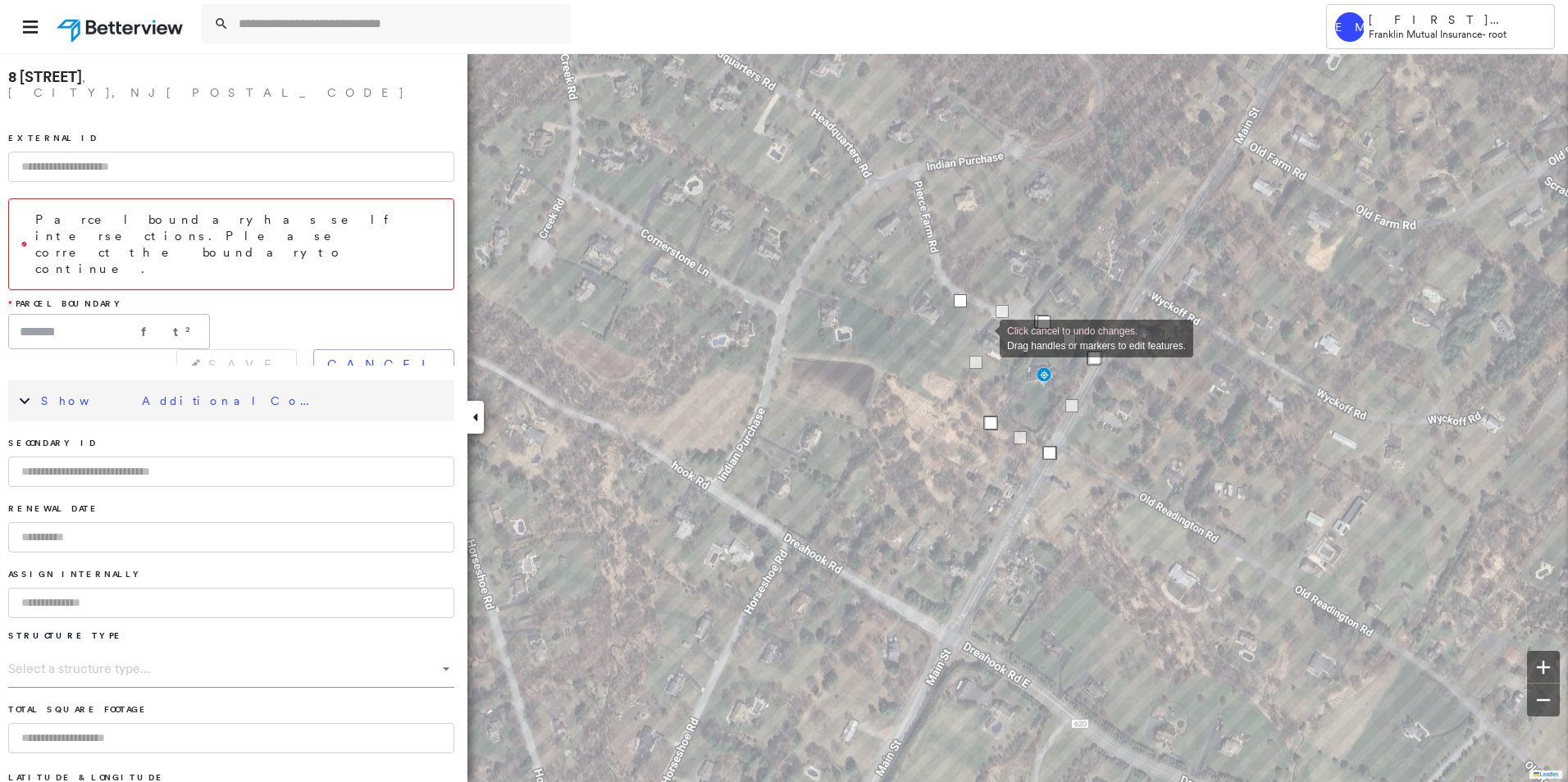 click on "Click cancel to undo changes. Drag handles or markers to edit features." at bounding box center [-291, 2612] 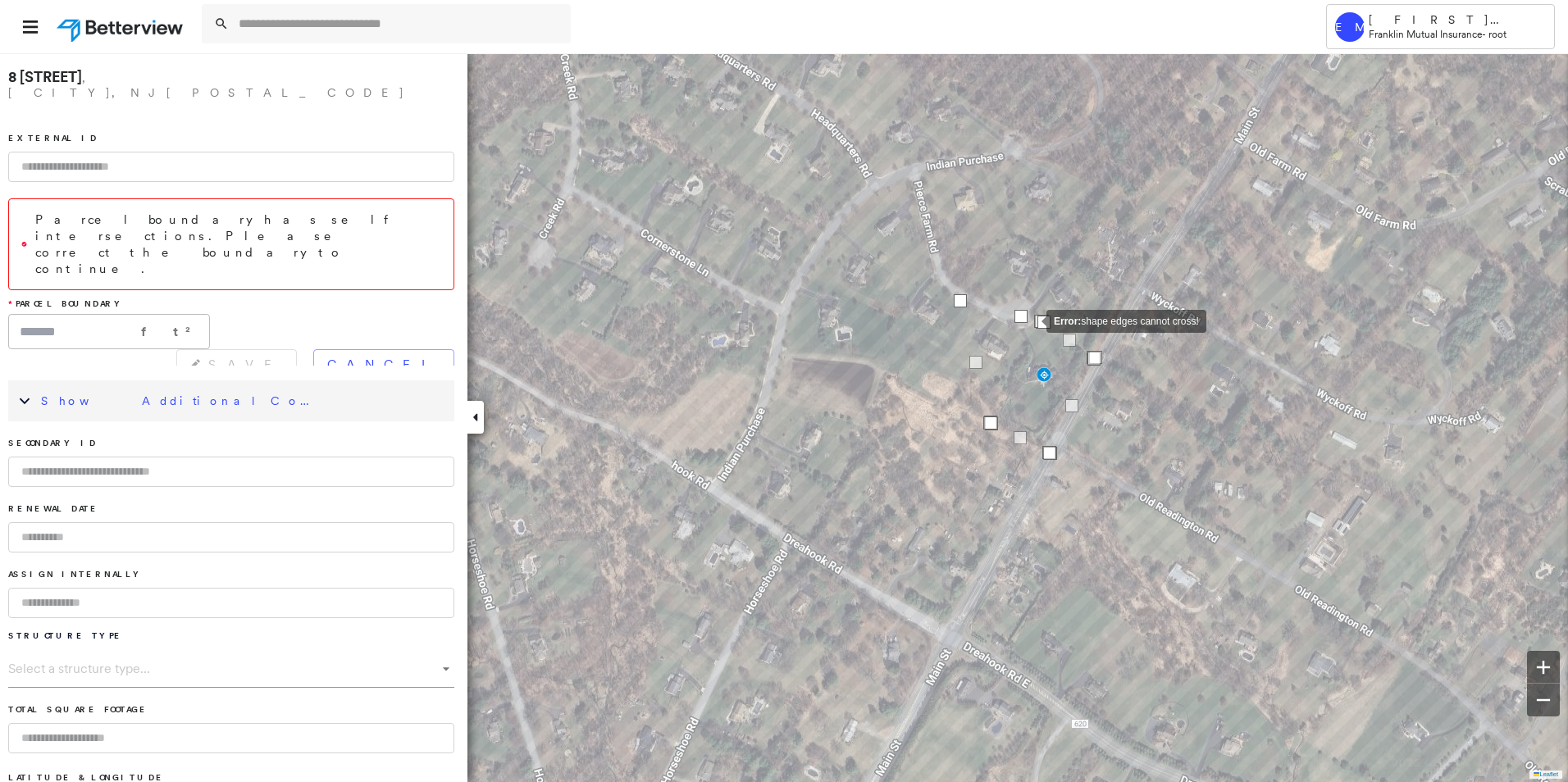 click on "Error:  shape edges cannot cross!" at bounding box center (-291, 2612) 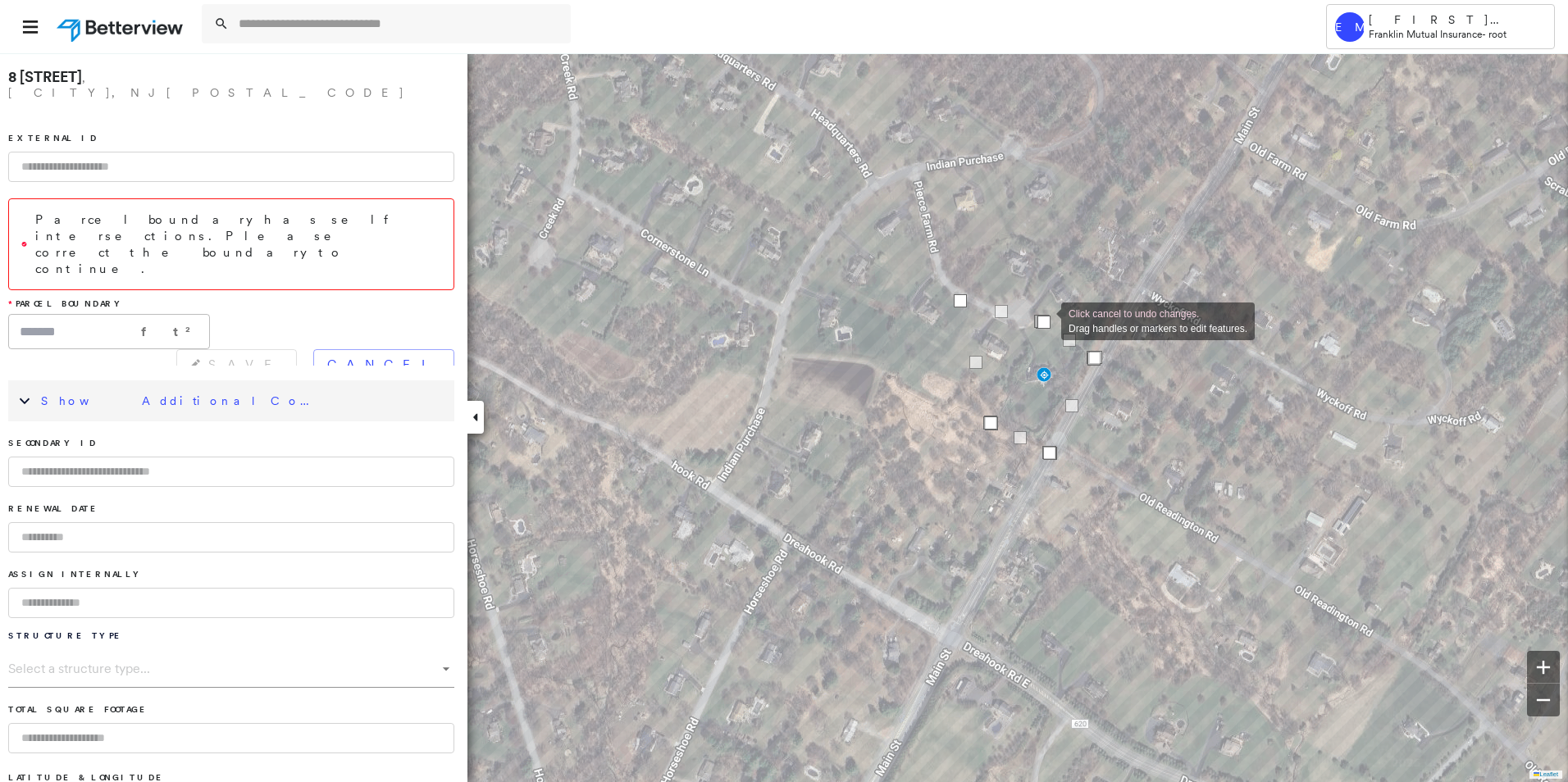 drag, startPoint x: 1023, startPoint y: 315, endPoint x: 1046, endPoint y: 321, distance: 23.769729 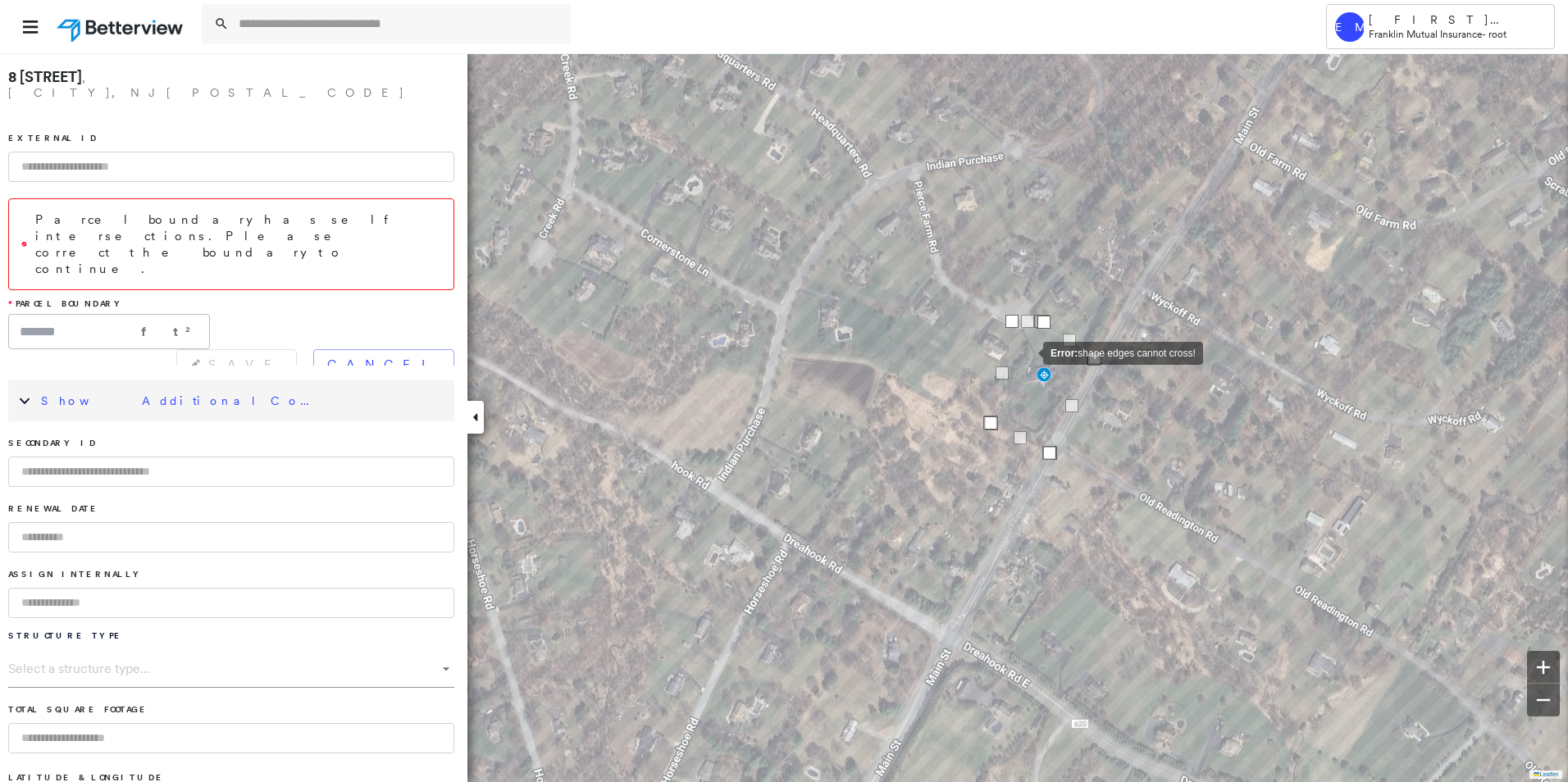 click on "Error:  shape edges cannot cross!" at bounding box center [-291, 2612] 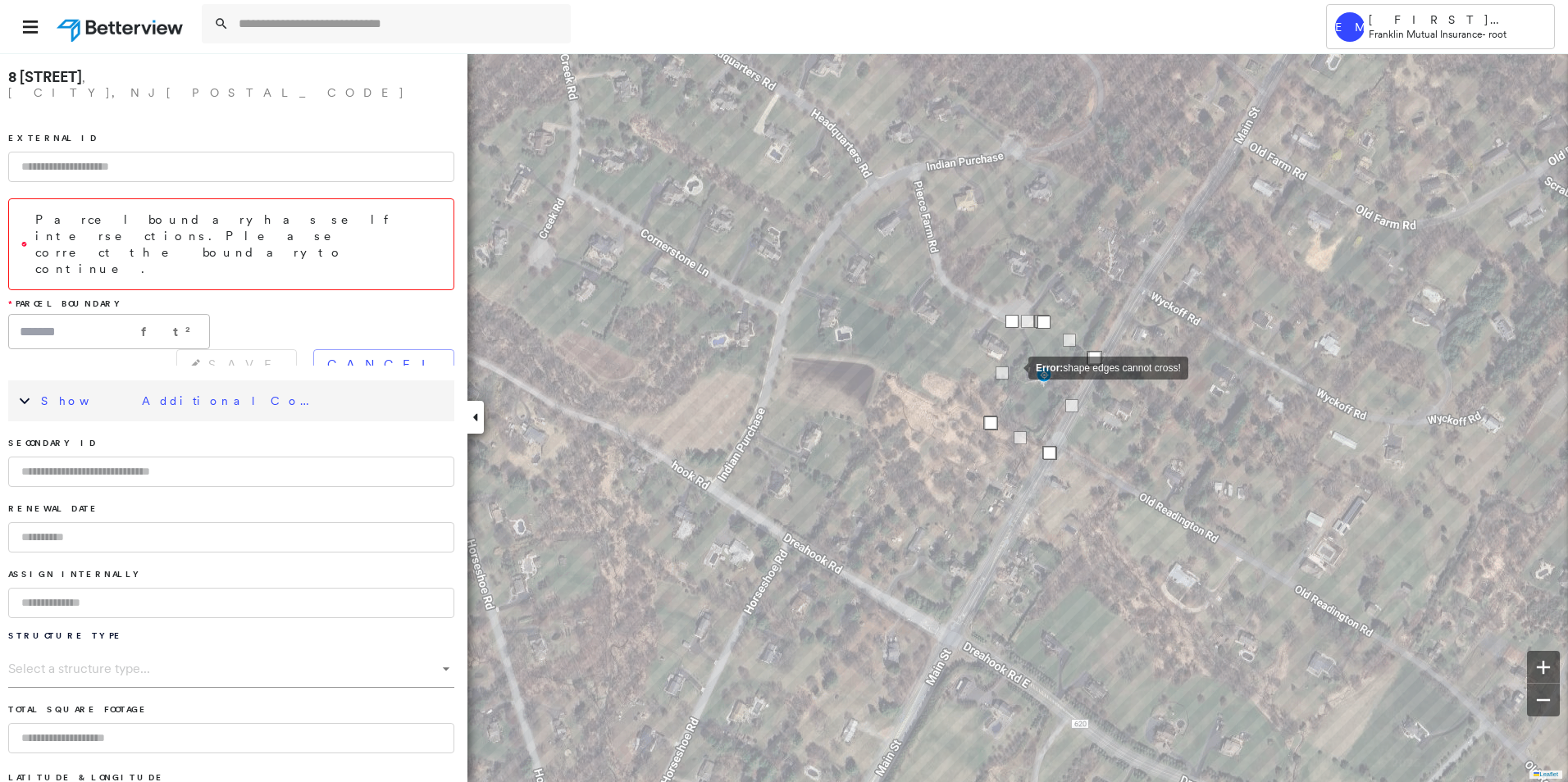 click on "Error:  shape edges cannot cross!" at bounding box center [-291, 2612] 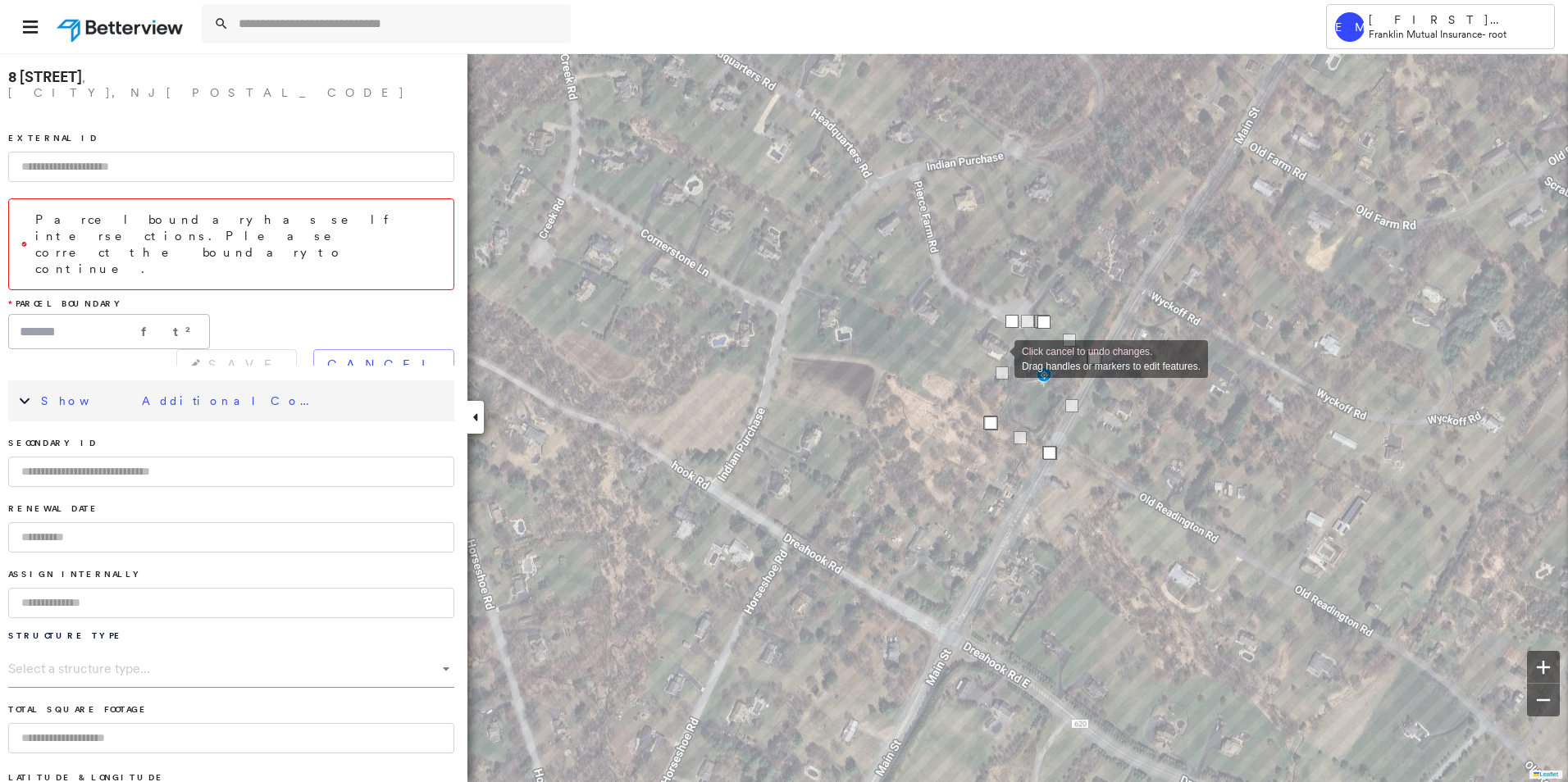 click on "Click cancel to undo changes. Drag handles or markers to edit features." at bounding box center [-291, 2612] 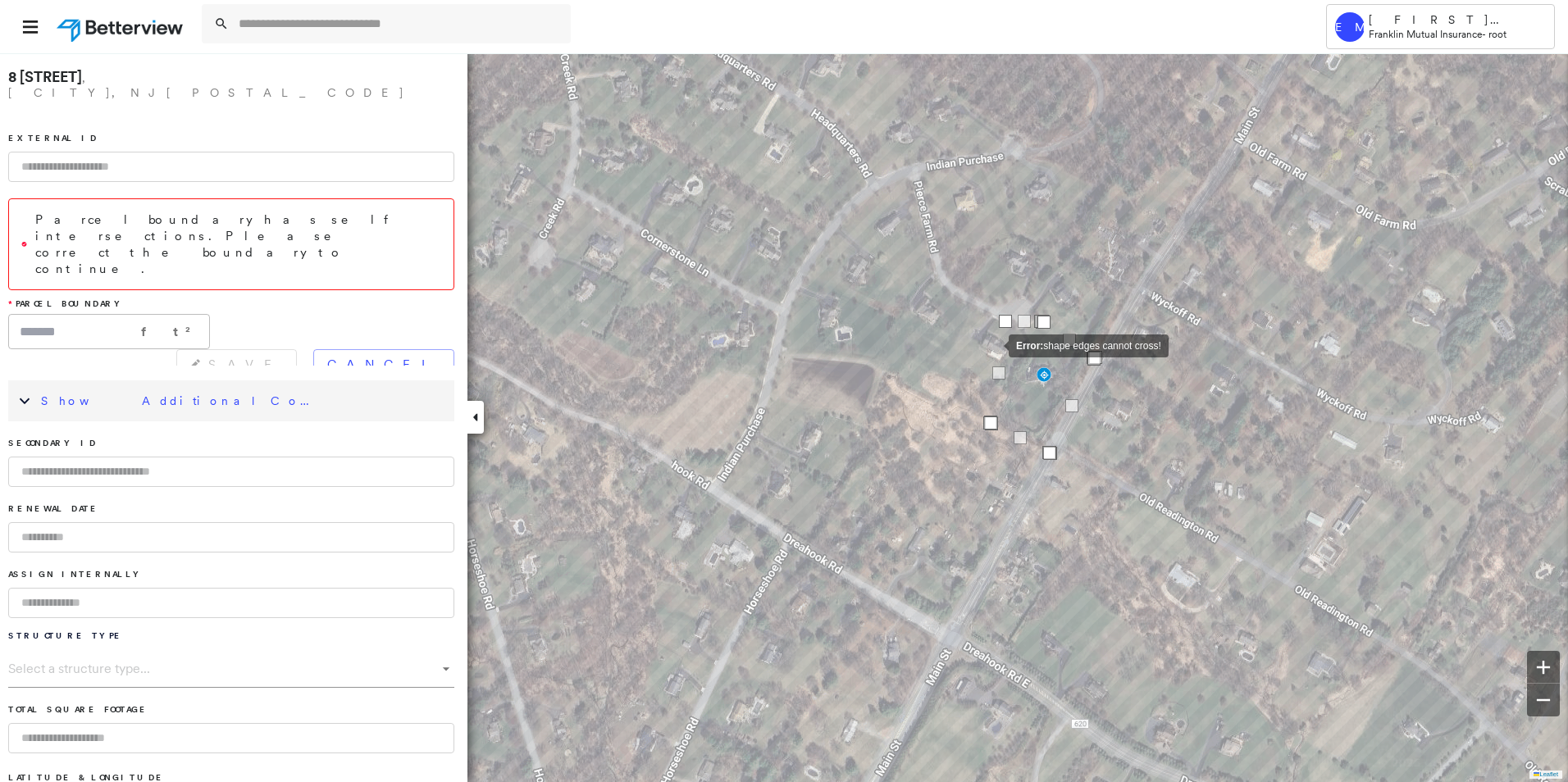 click on "Error:  shape edges cannot cross!" at bounding box center (-291, 2612) 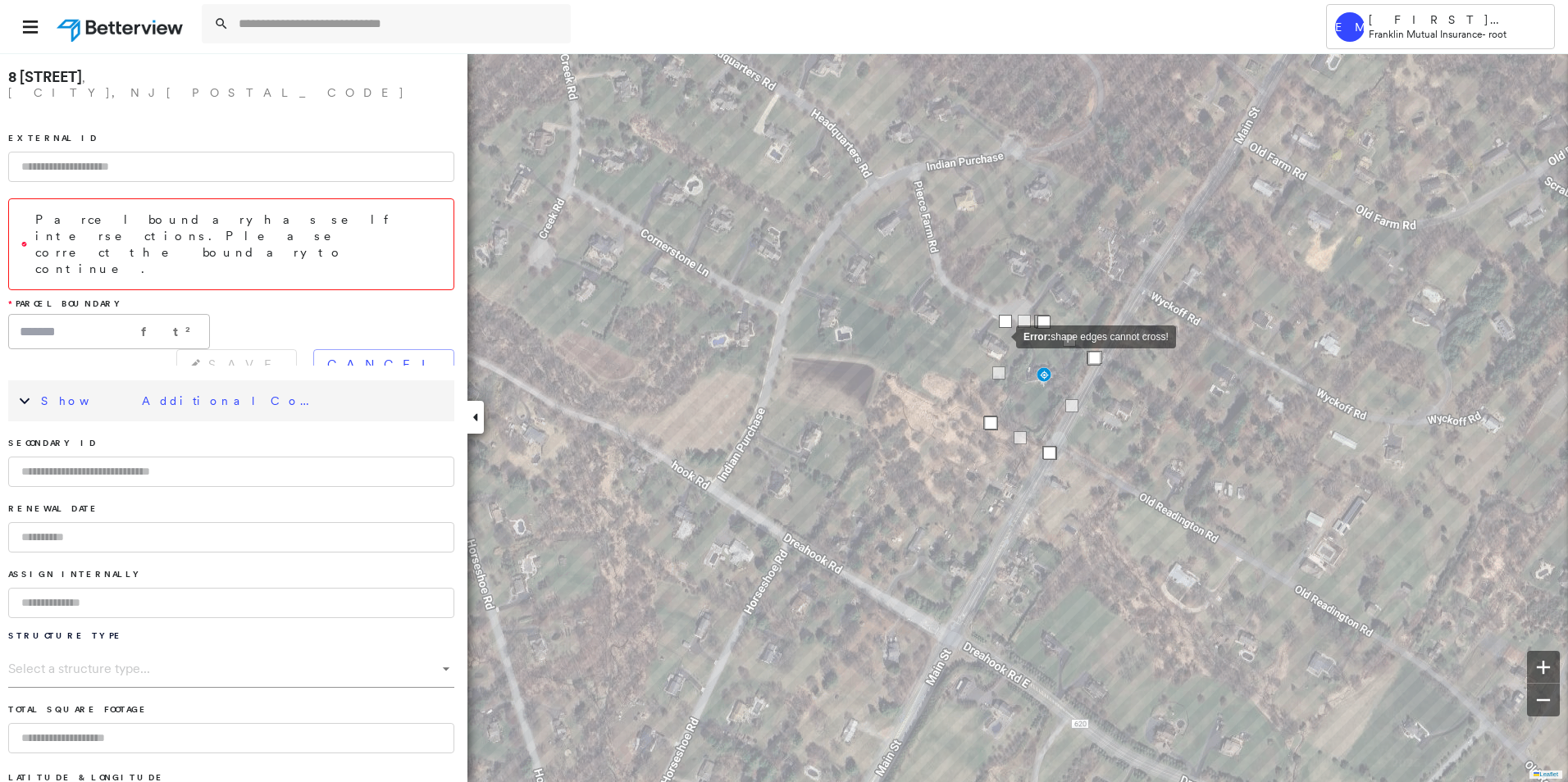 click on "Error:  shape edges cannot cross!" at bounding box center (-291, 2612) 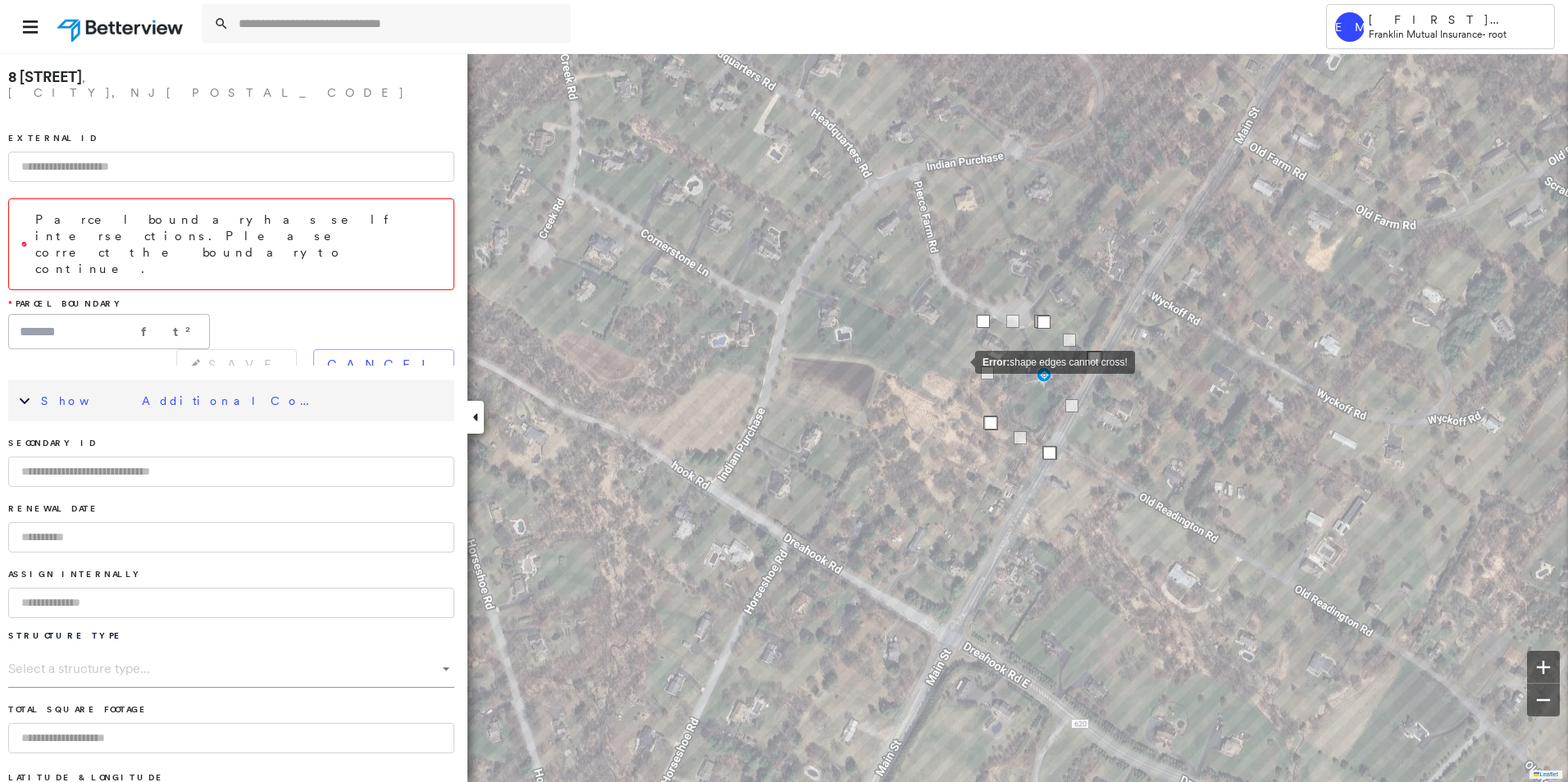 click on "Error:  shape edges cannot cross!" at bounding box center (-291, 2612) 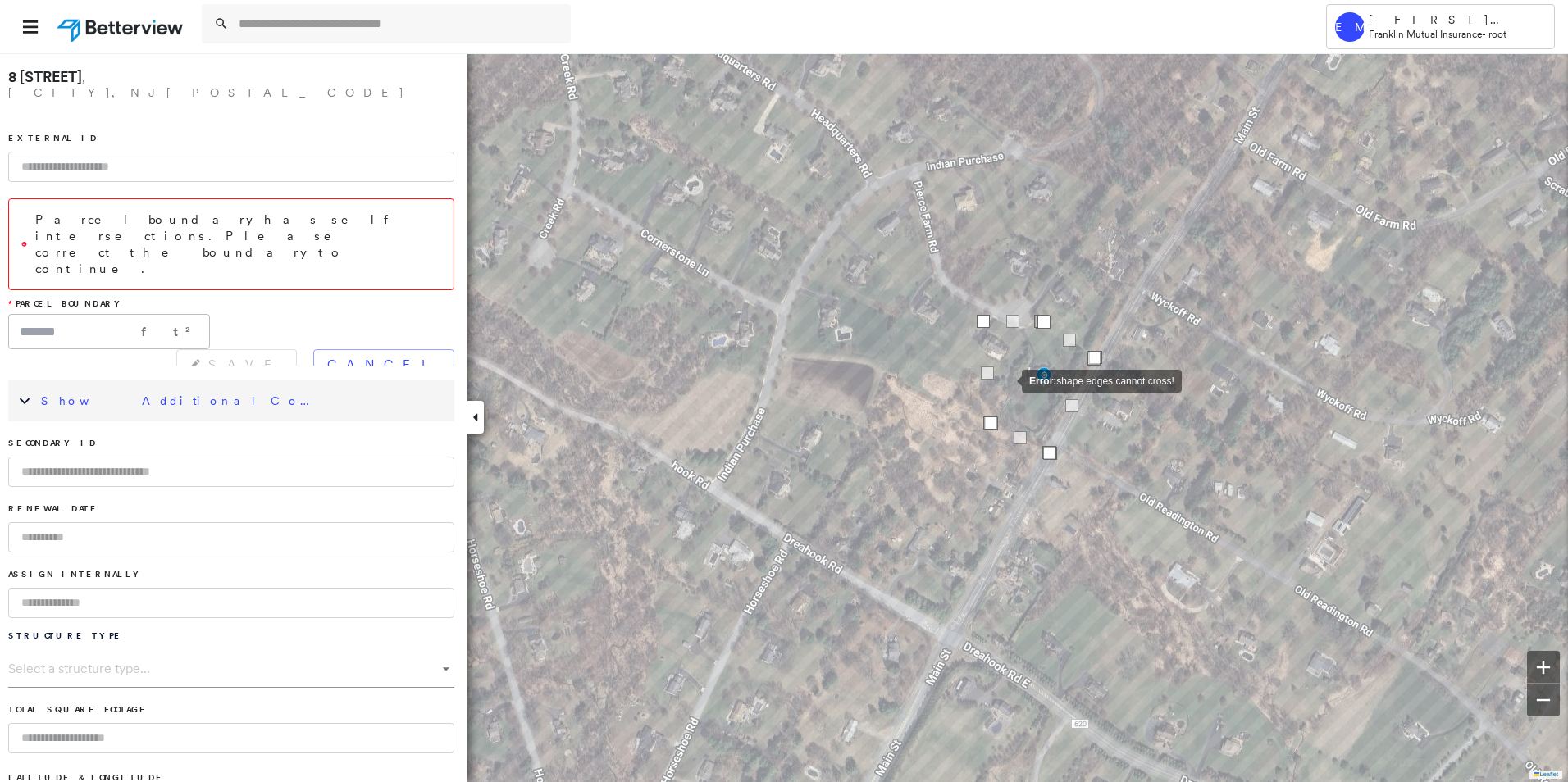 click on "Error:  shape edges cannot cross!" at bounding box center [-291, 2612] 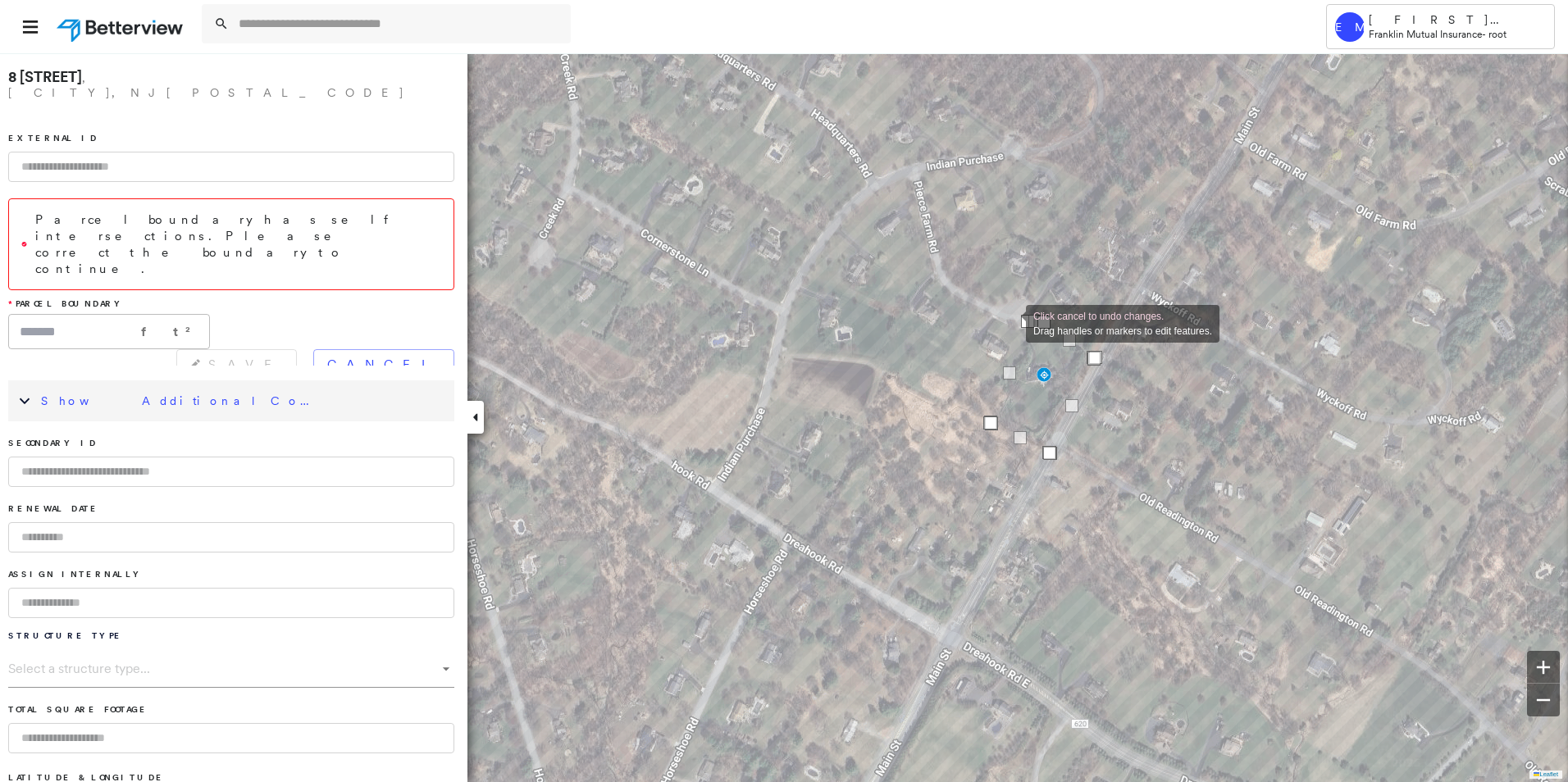 click on "Click cancel to undo changes. Drag handles or markers to edit features." at bounding box center (-291, 2612) 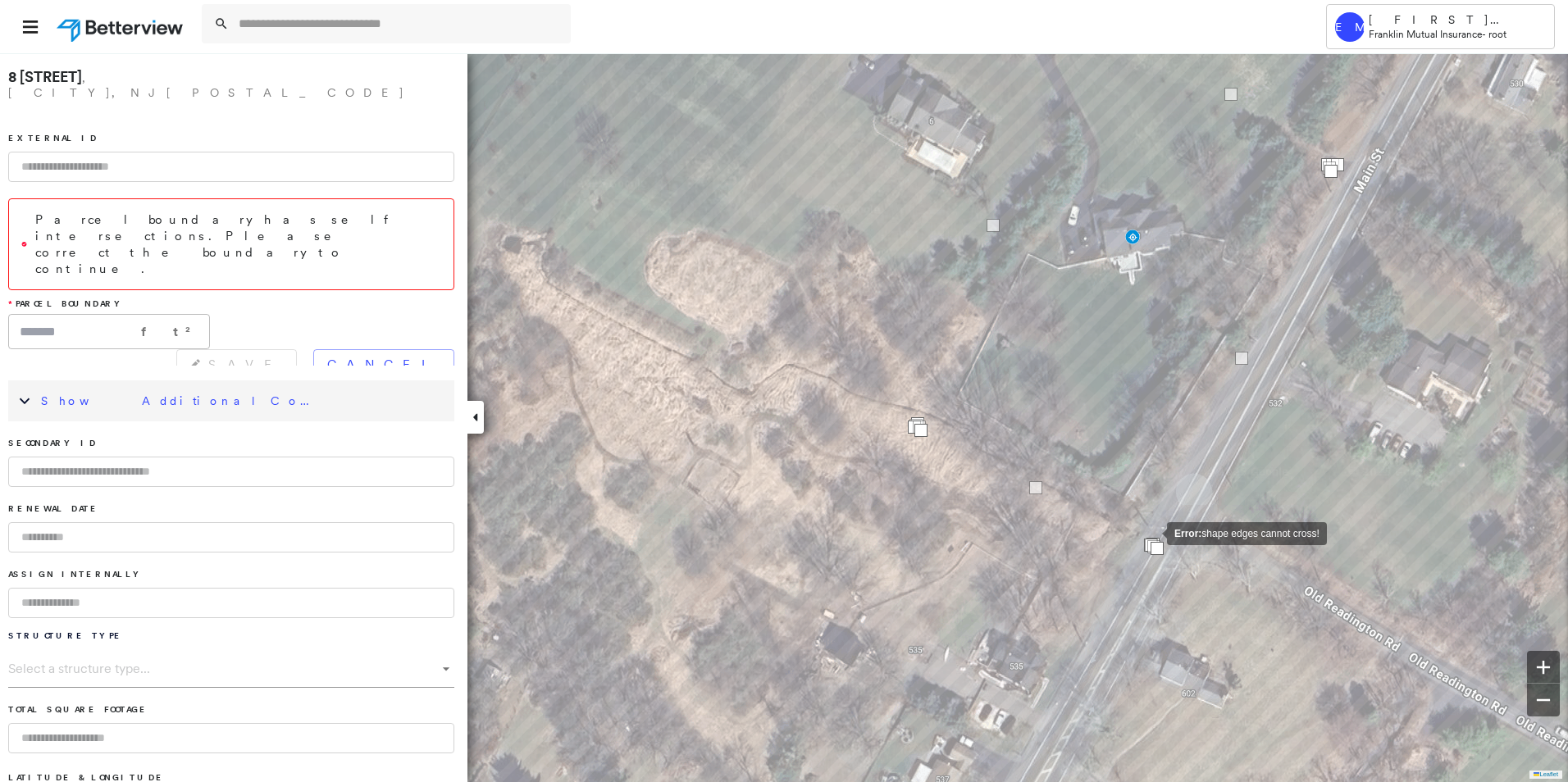 click on "Error:  shape edges cannot cross!" at bounding box center (-189, 2530) 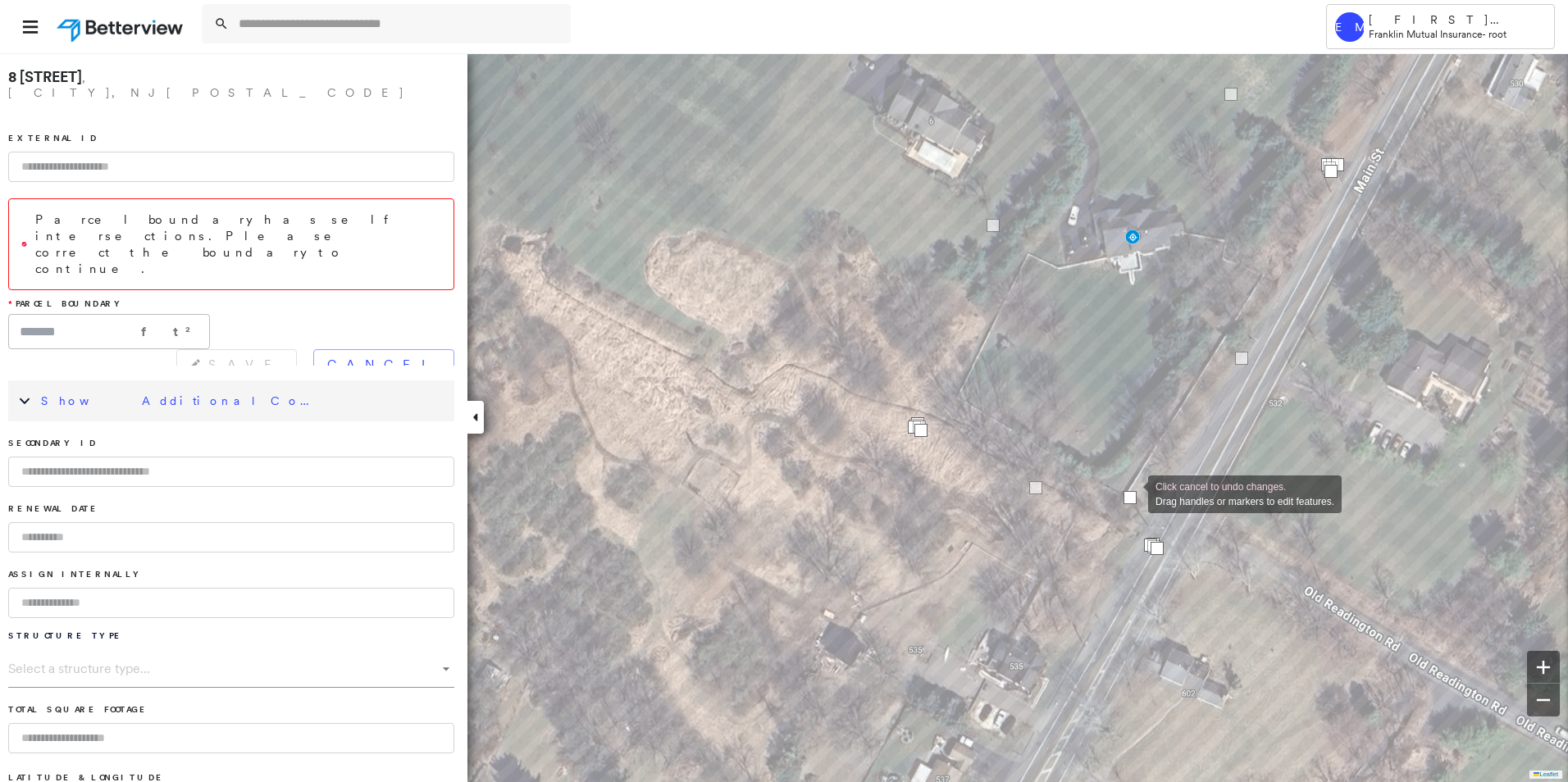 drag, startPoint x: 1153, startPoint y: 539, endPoint x: 1137, endPoint y: 508, distance: 34.88553 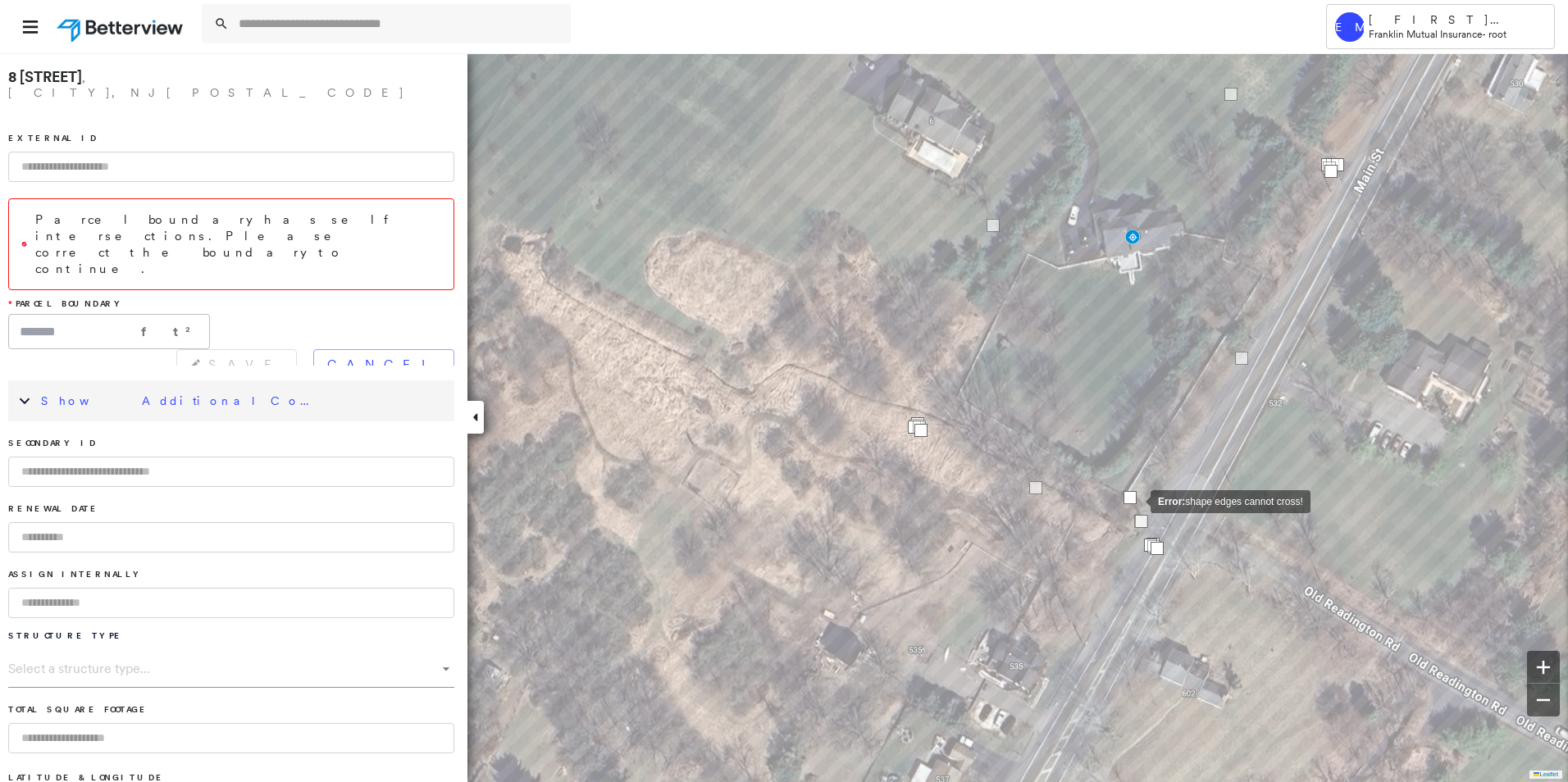 drag, startPoint x: 1157, startPoint y: 545, endPoint x: 1133, endPoint y: 499, distance: 51.884487 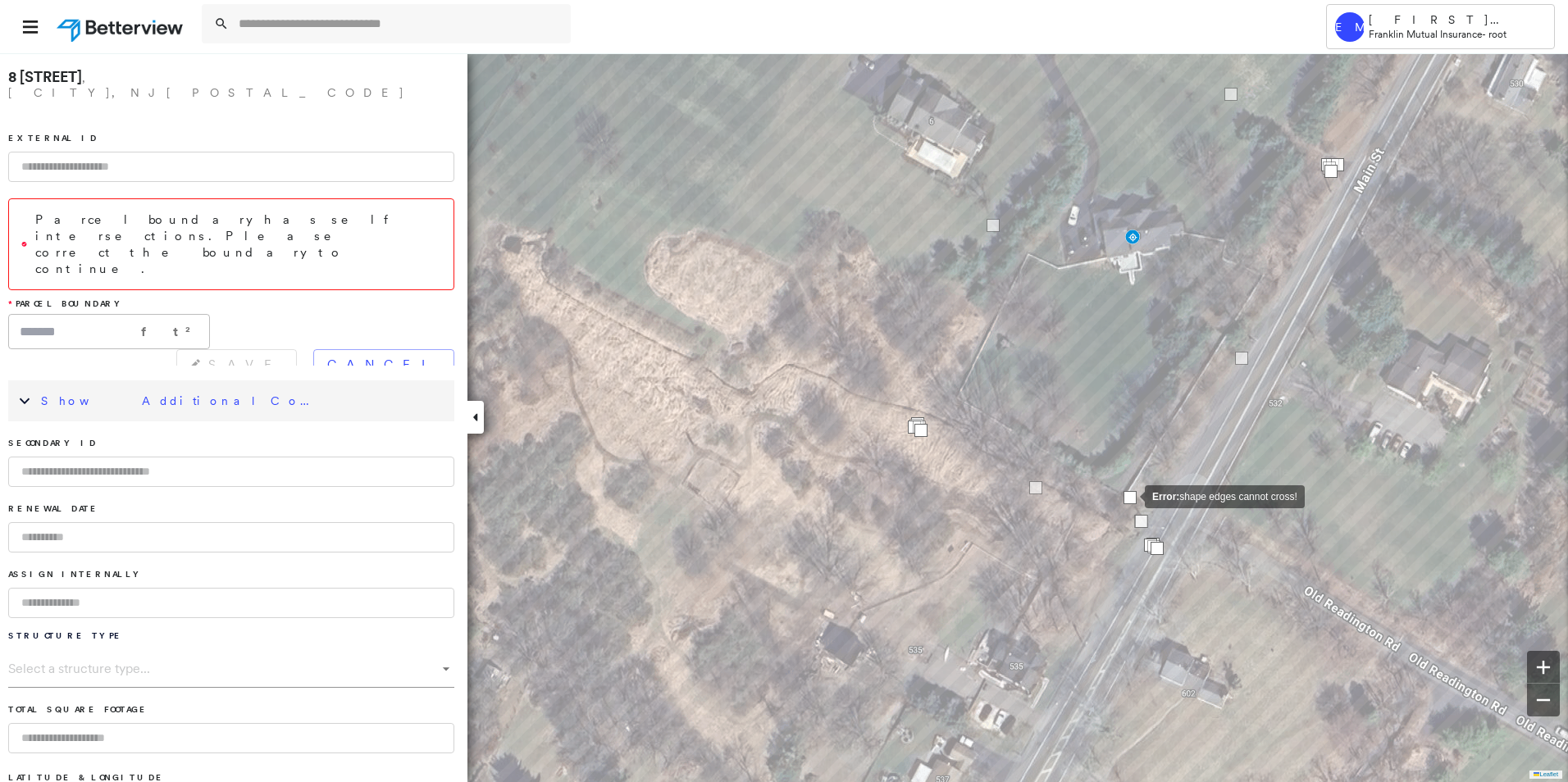 drag, startPoint x: 1154, startPoint y: 543, endPoint x: 1128, endPoint y: 495, distance: 54.58938 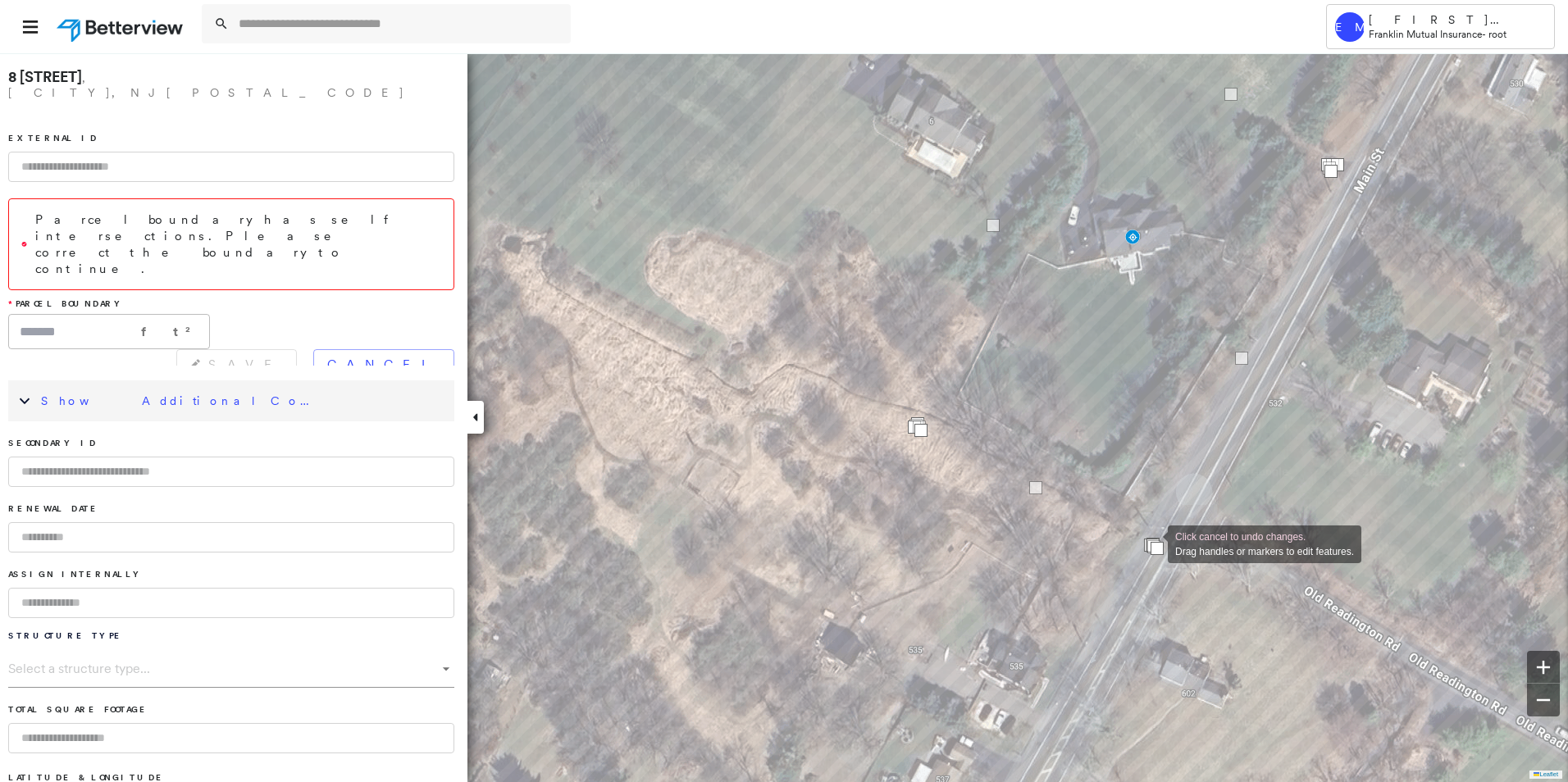drag, startPoint x: 1128, startPoint y: 494, endPoint x: 1151, endPoint y: 543, distance: 54.12947 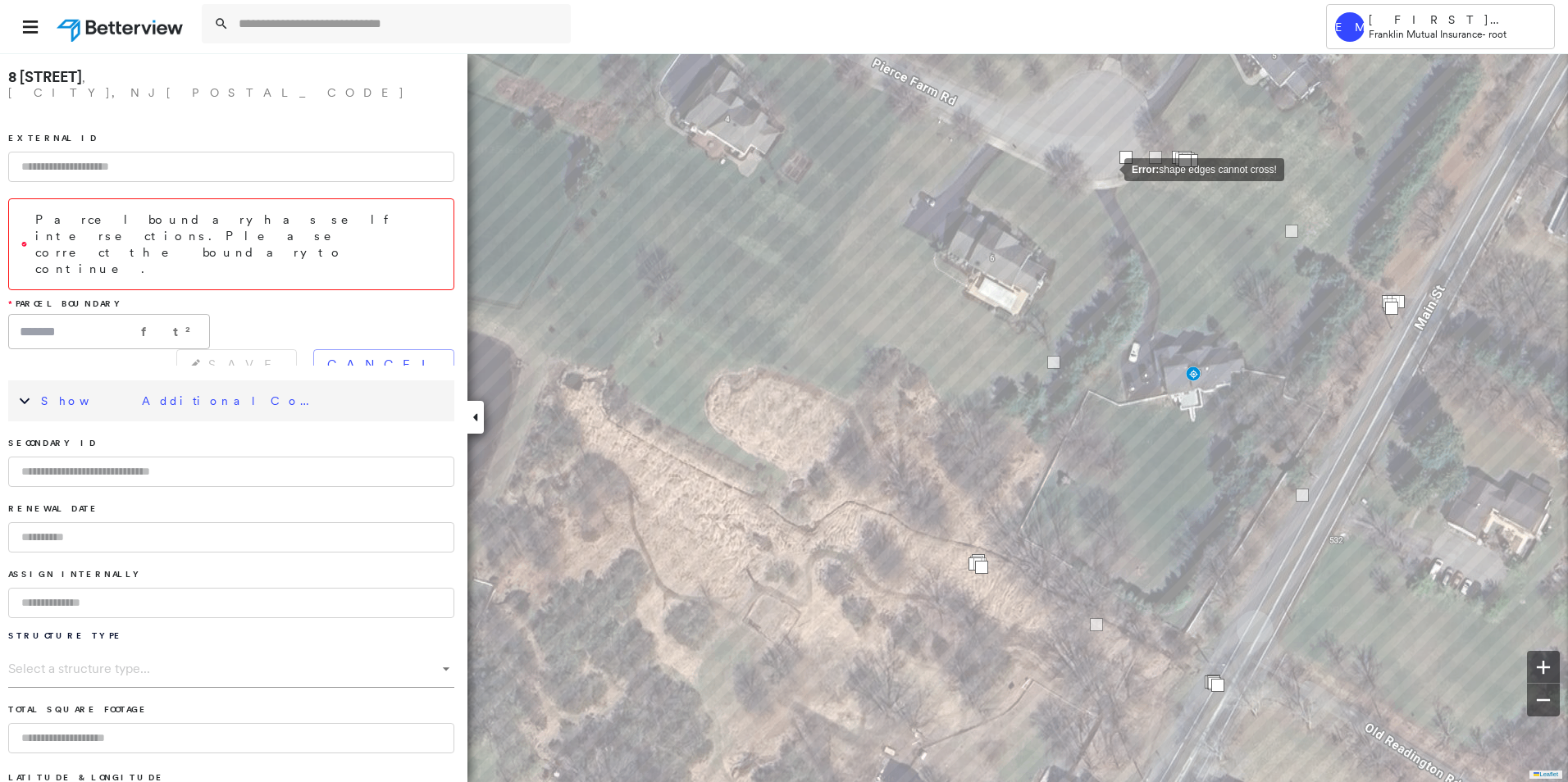 click on "Error:  shape edges cannot cross!" at bounding box center [-129, 2667] 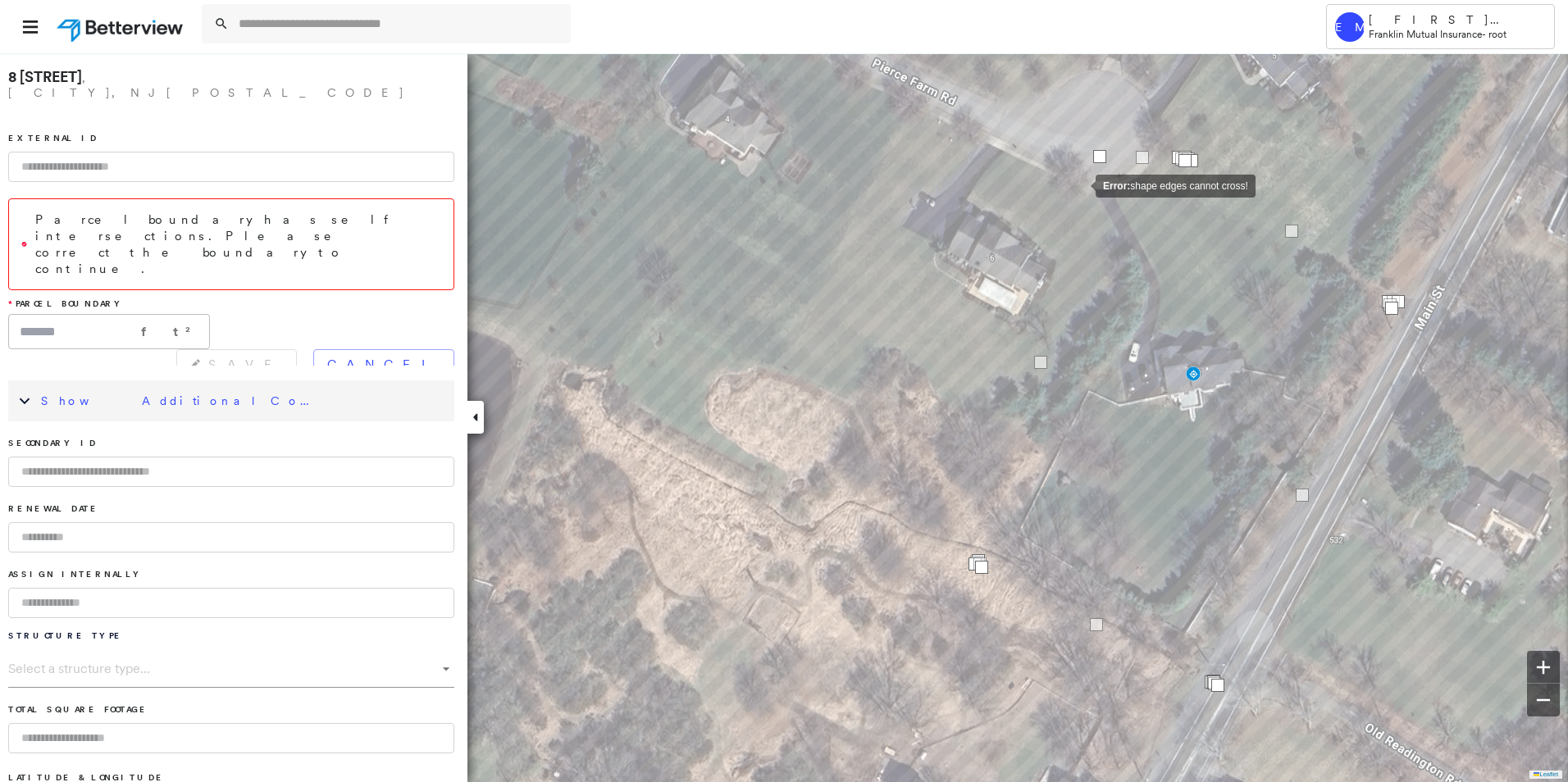 click on "Error:  shape edges cannot cross!" at bounding box center [-129, 2667] 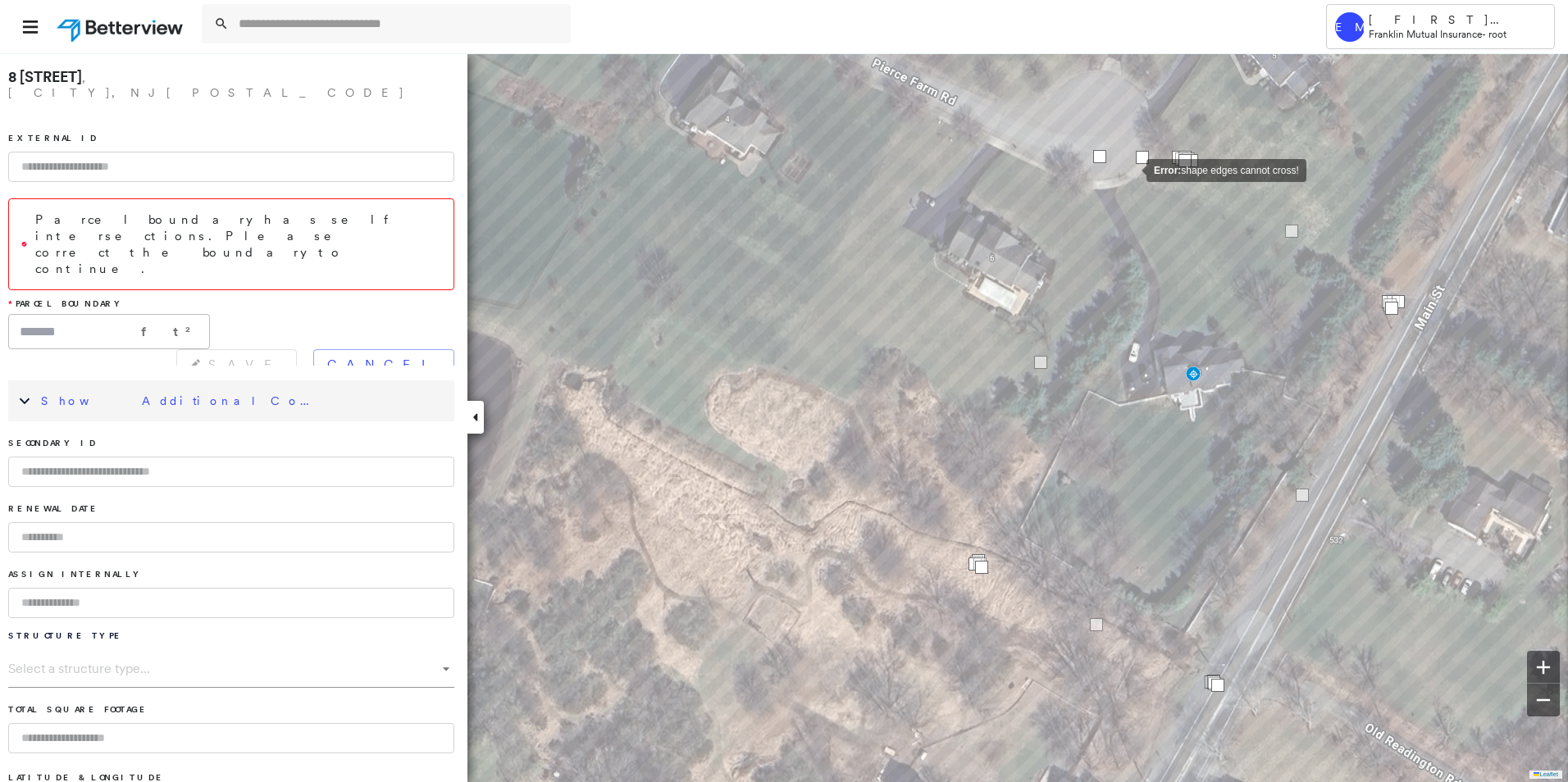 click on "Error:  shape edges cannot cross!" at bounding box center (-129, 2667) 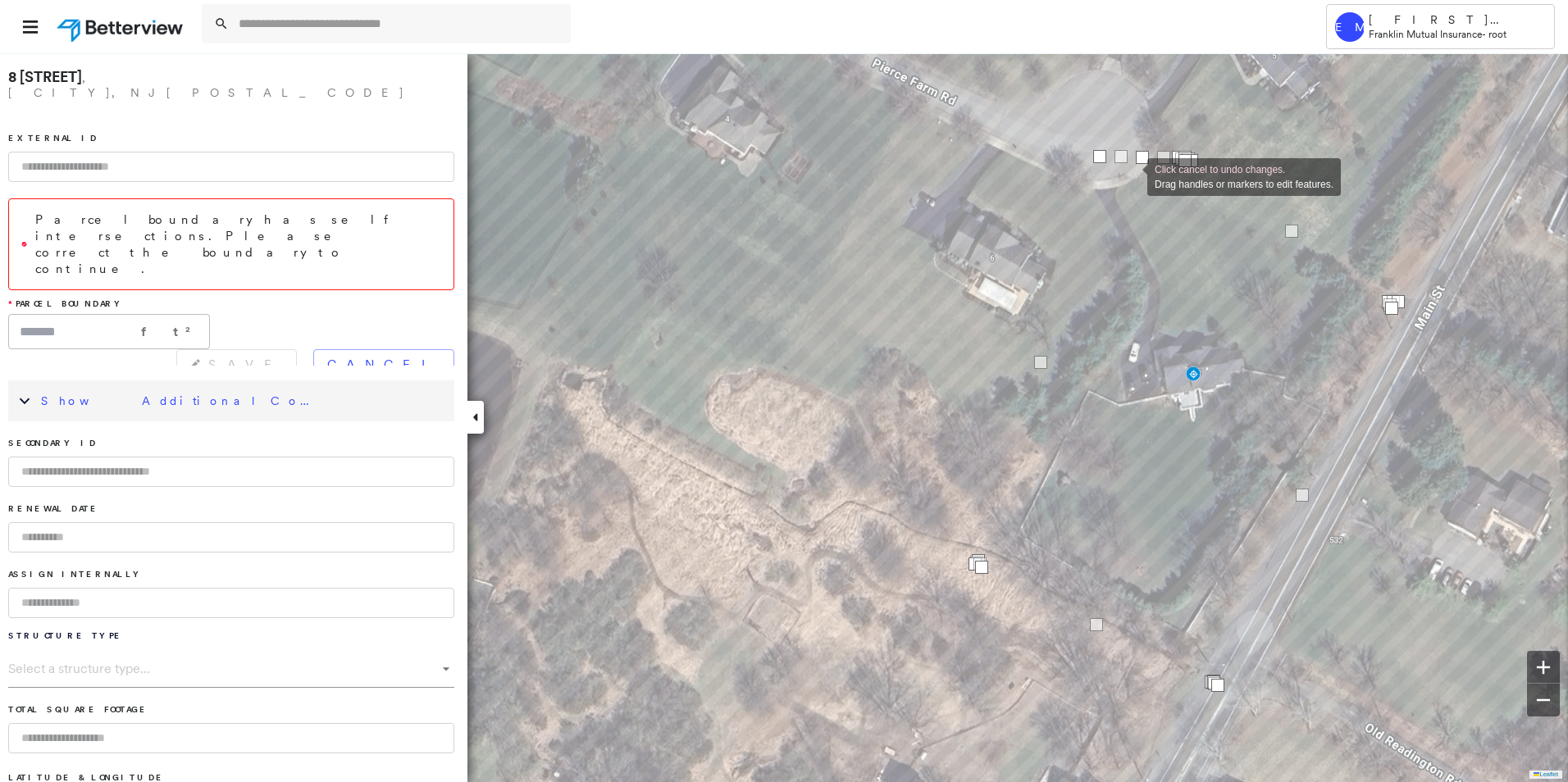 click on "Click cancel to undo changes. Drag handles or markers to edit features." at bounding box center [-129, 2667] 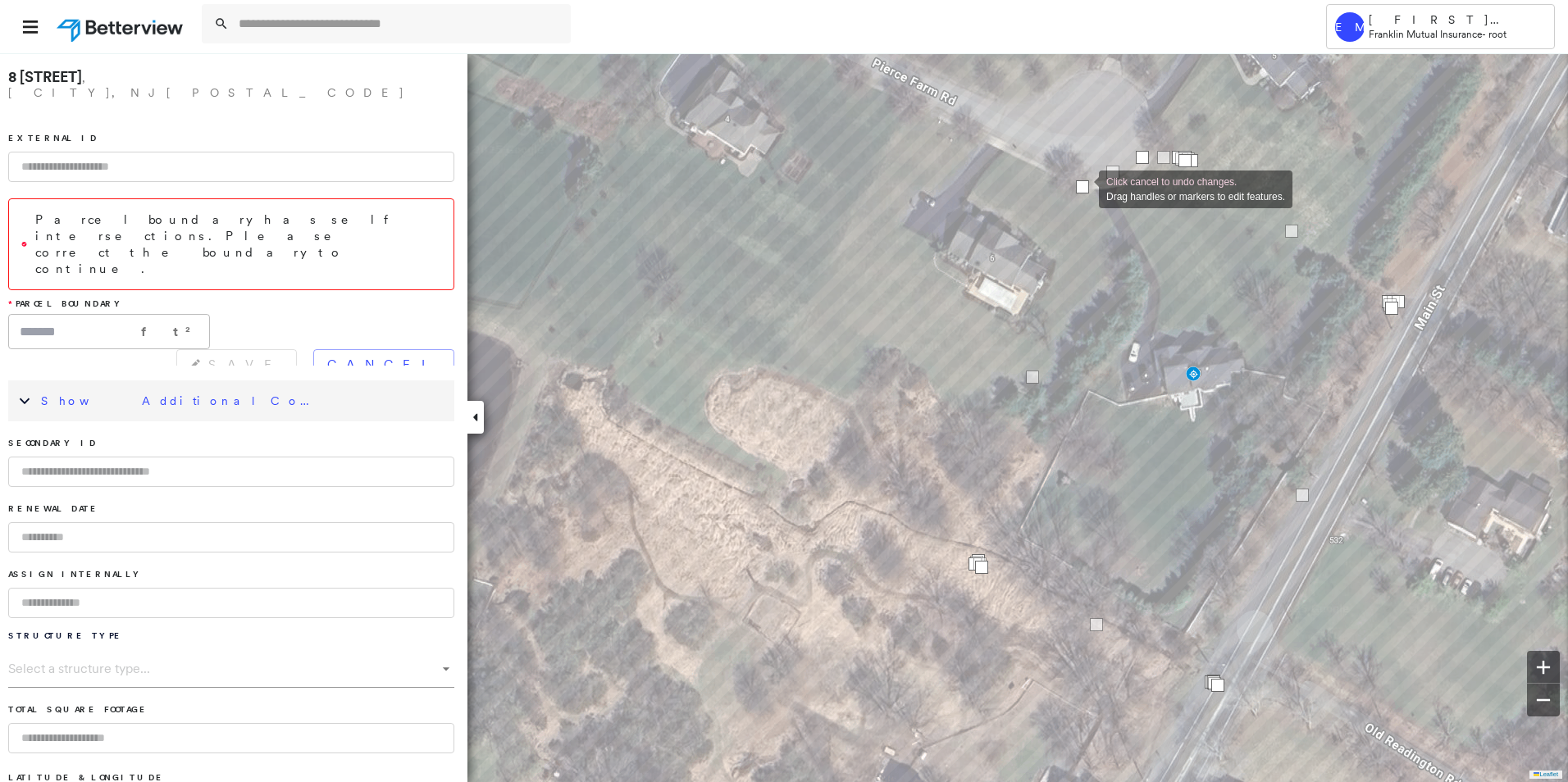 drag, startPoint x: 1096, startPoint y: 161, endPoint x: 1146, endPoint y: 171, distance: 50.990195 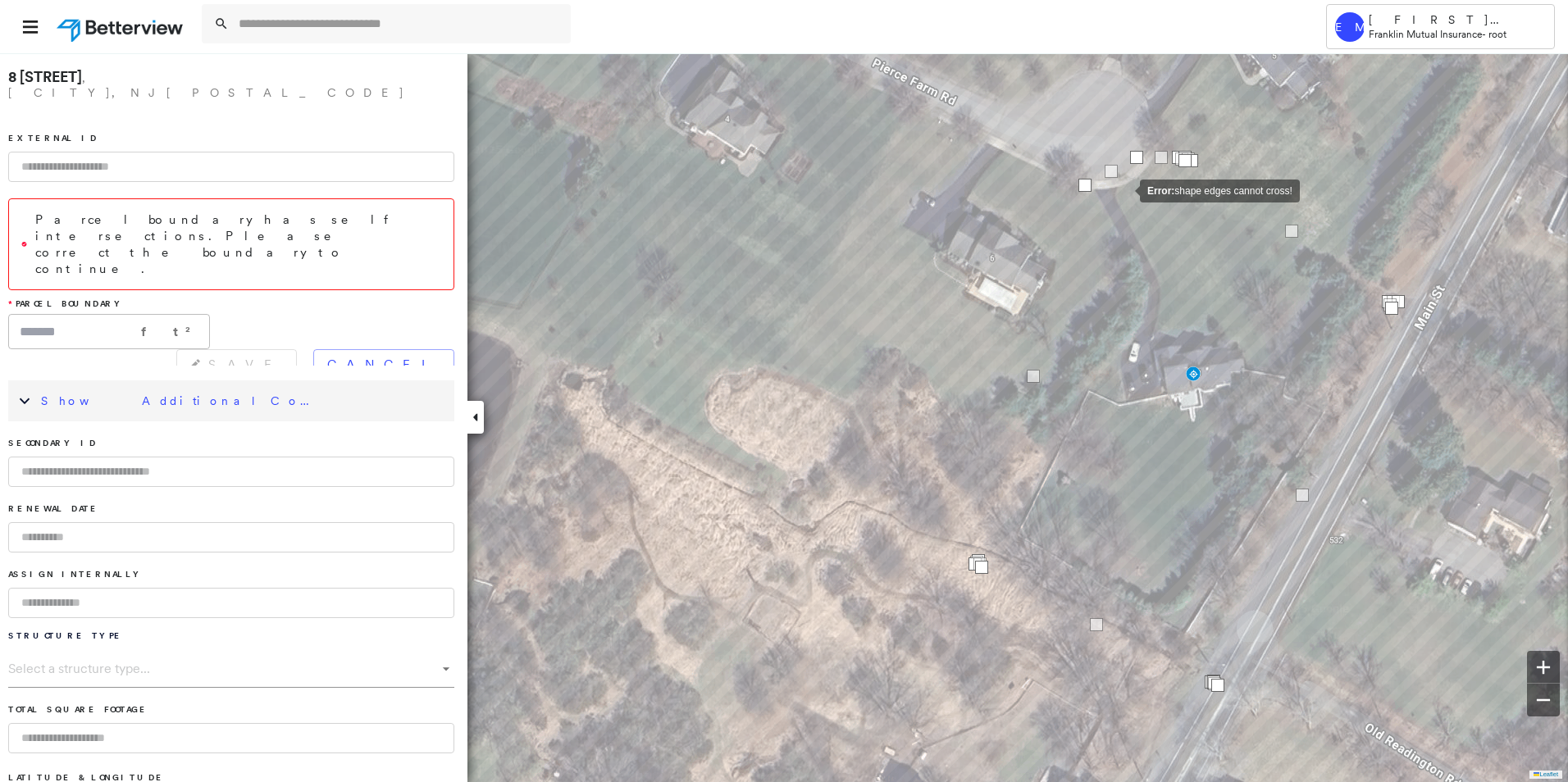 click on "Error:  shape edges cannot cross!" at bounding box center [-129, 2667] 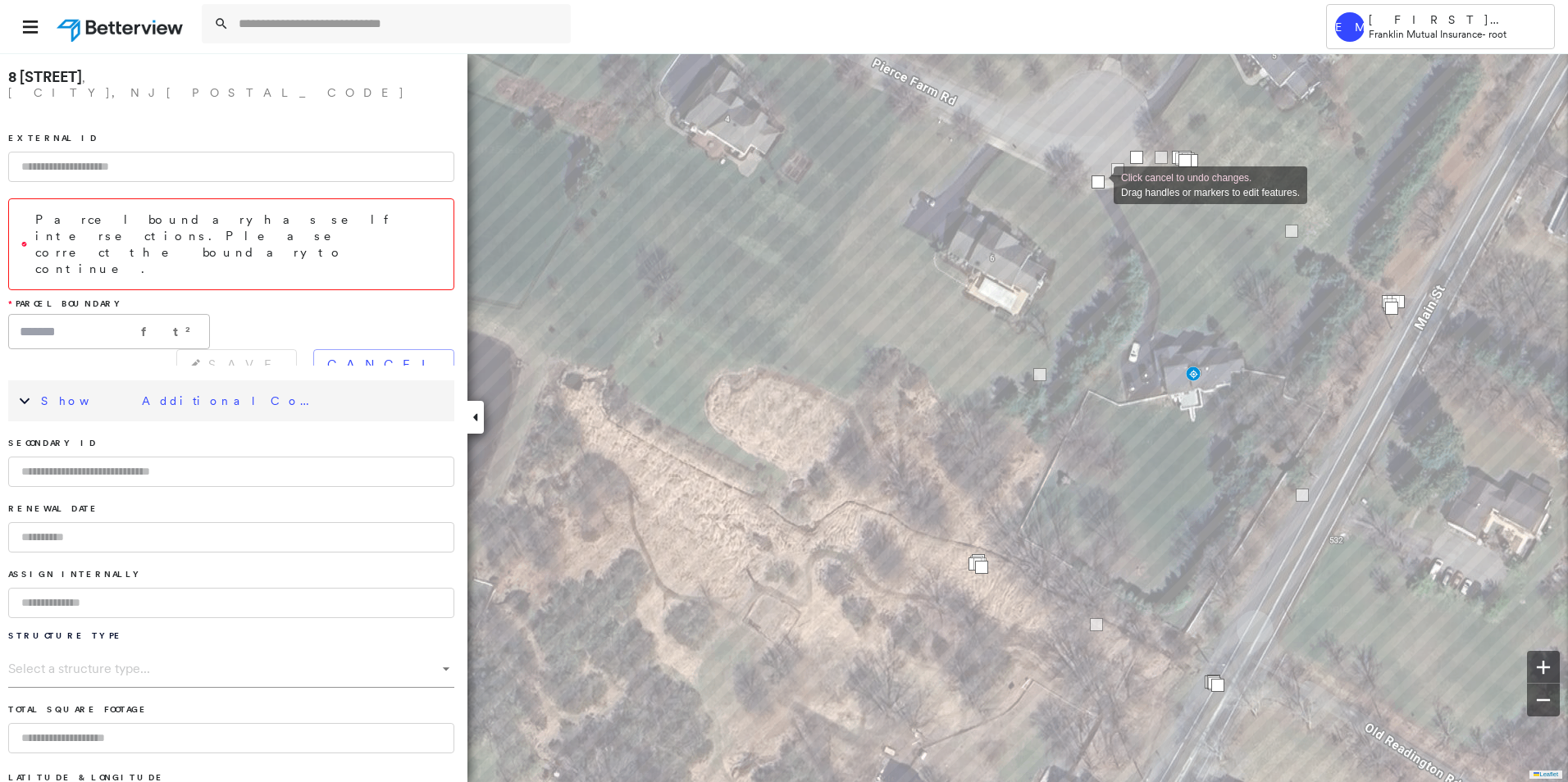 drag, startPoint x: 1084, startPoint y: 187, endPoint x: 1097, endPoint y: 184, distance: 13.341664 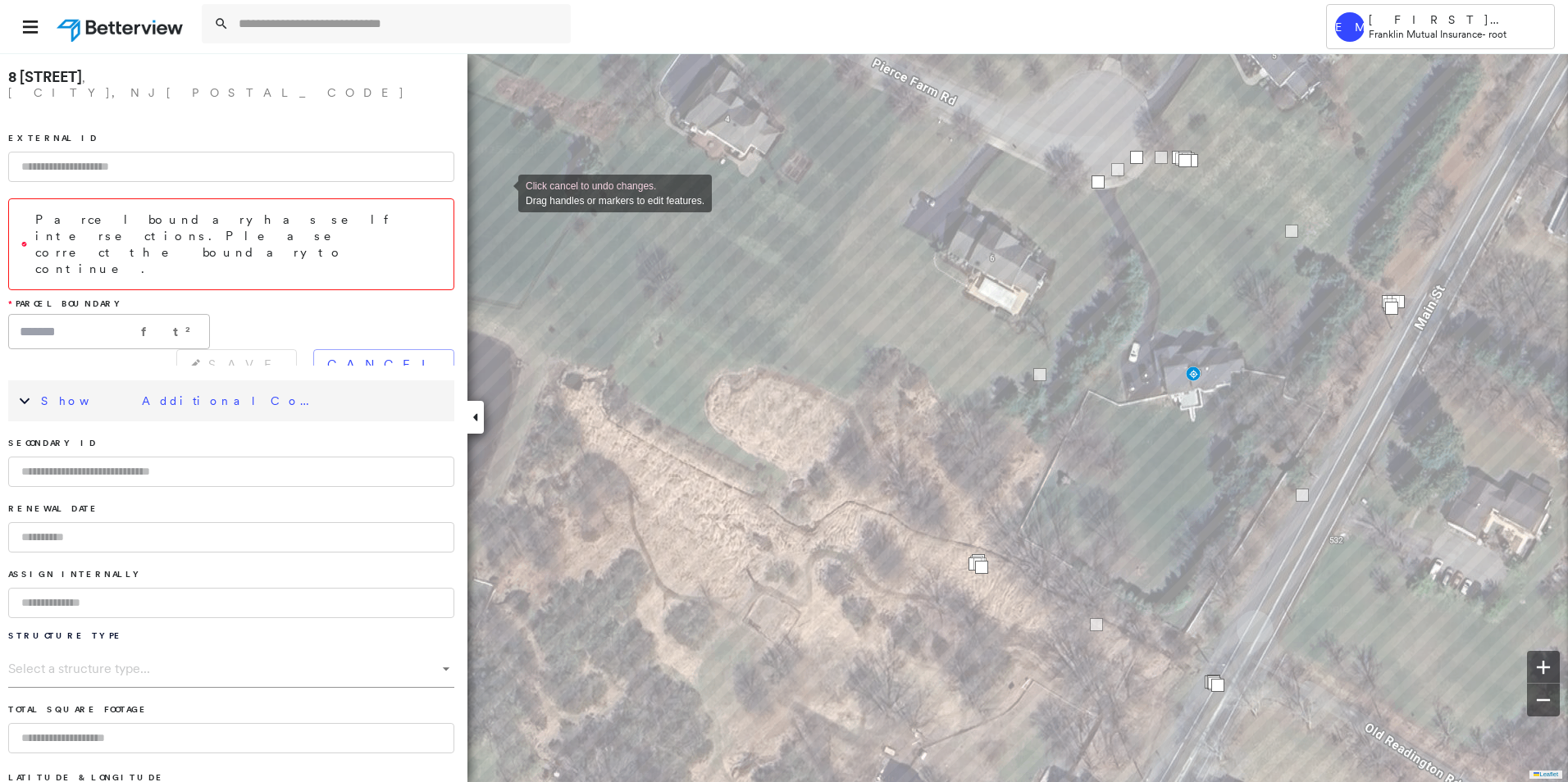 click on "SAVE Cancel" at bounding box center [315, 365] 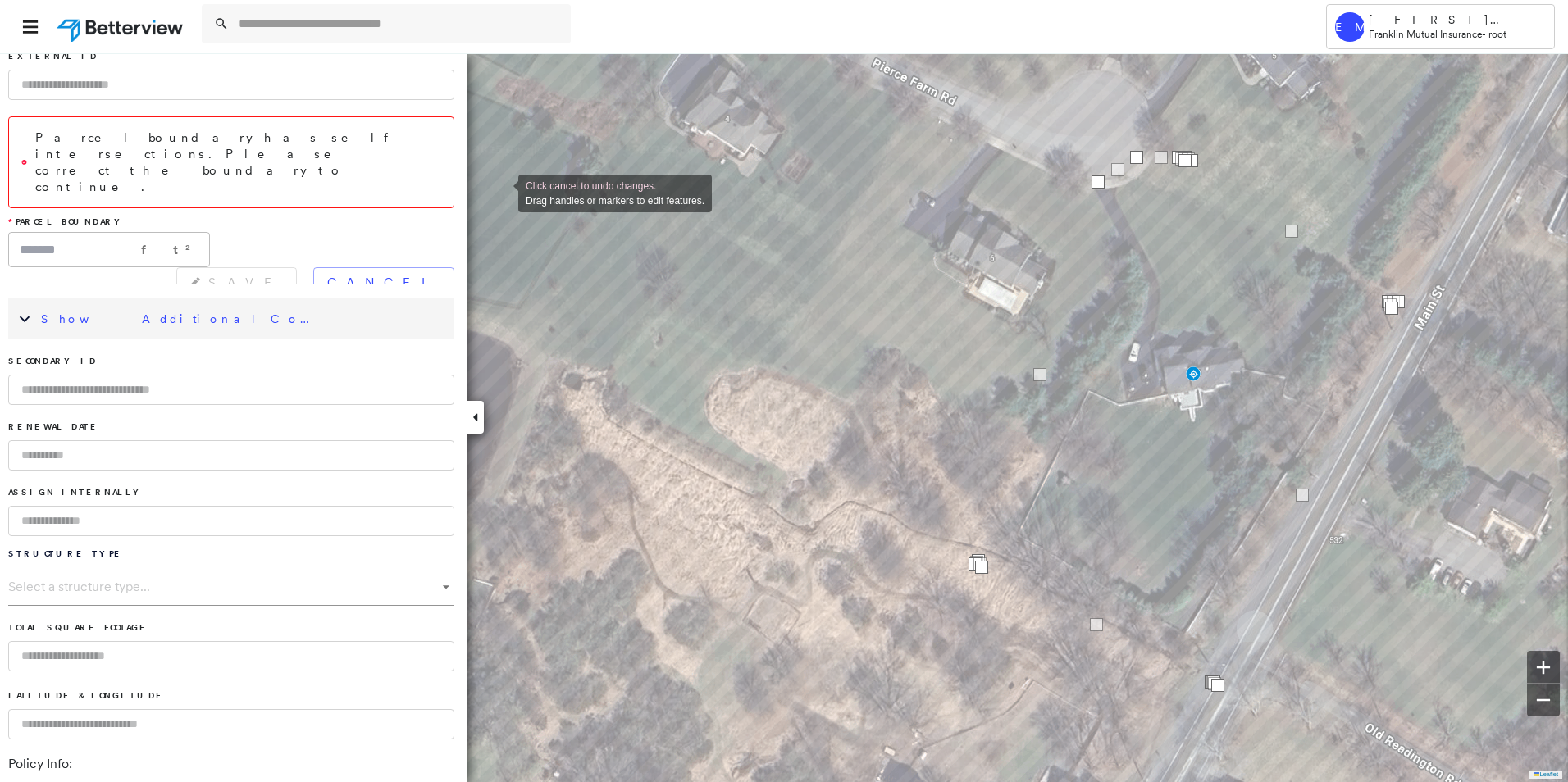 scroll, scrollTop: 0, scrollLeft: 0, axis: both 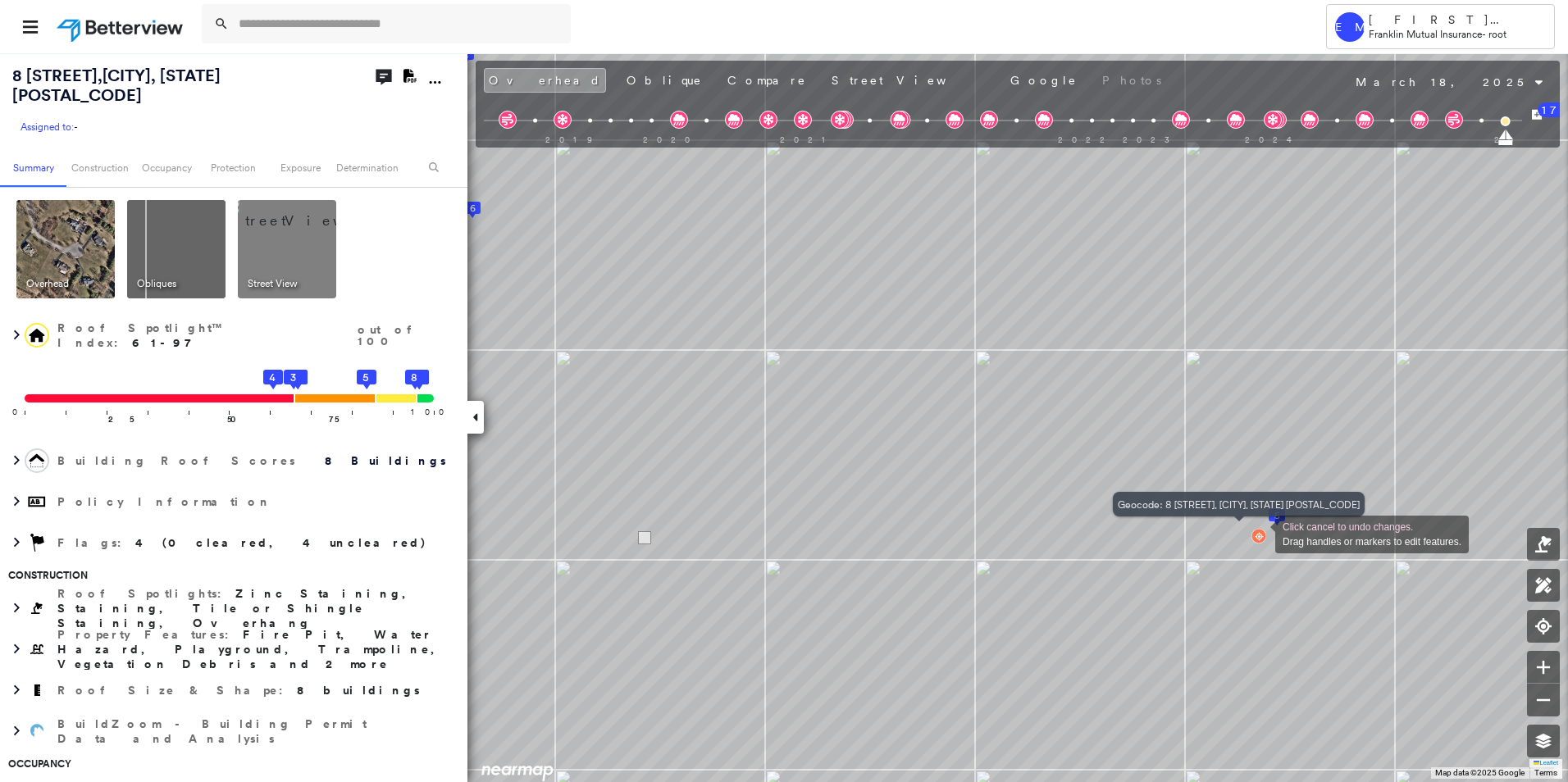 click 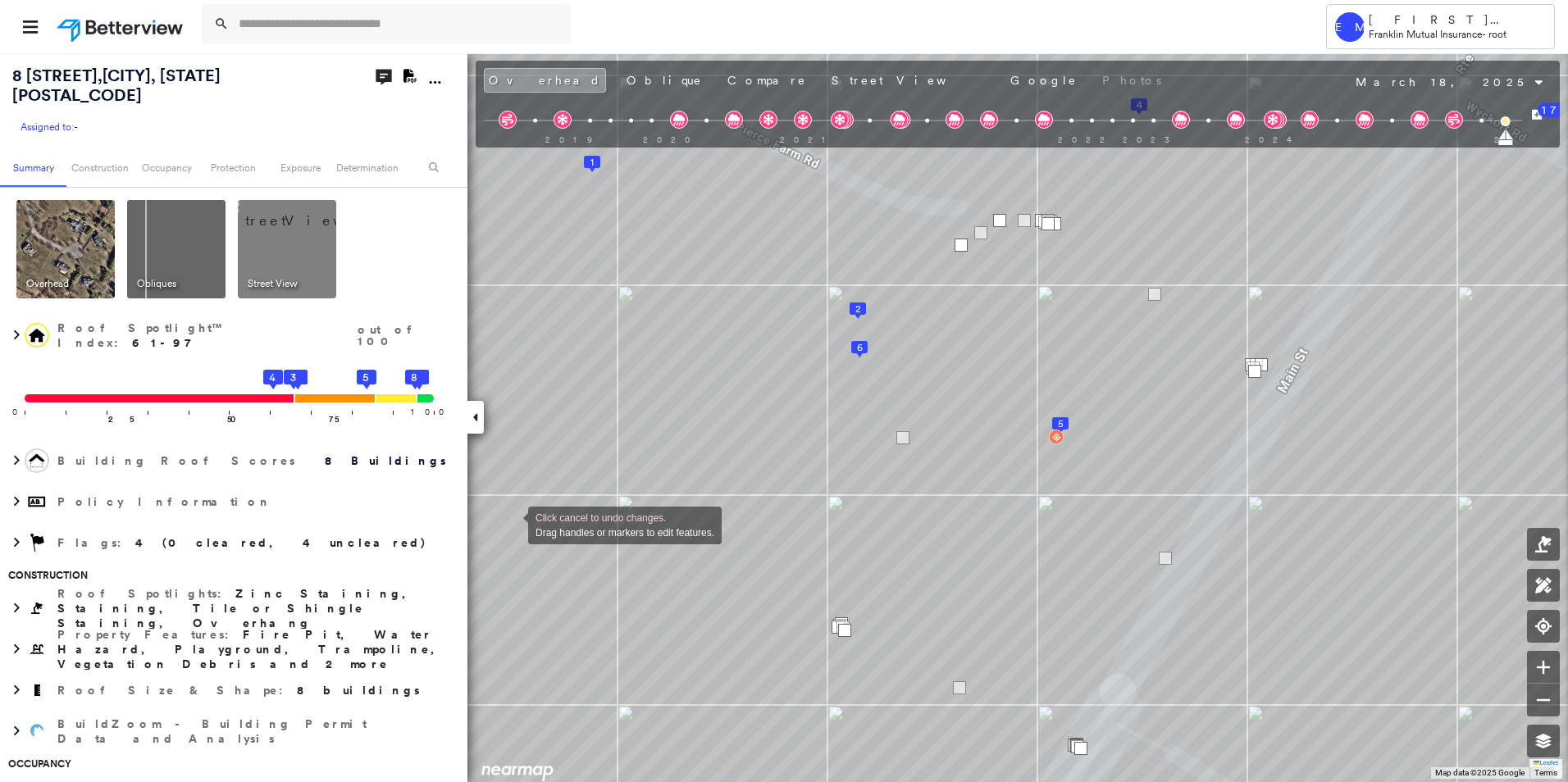 click on "8  Pierce Farm Rd ,  Whitehouse Station, NJ 08889" at bounding box center [116, 85] 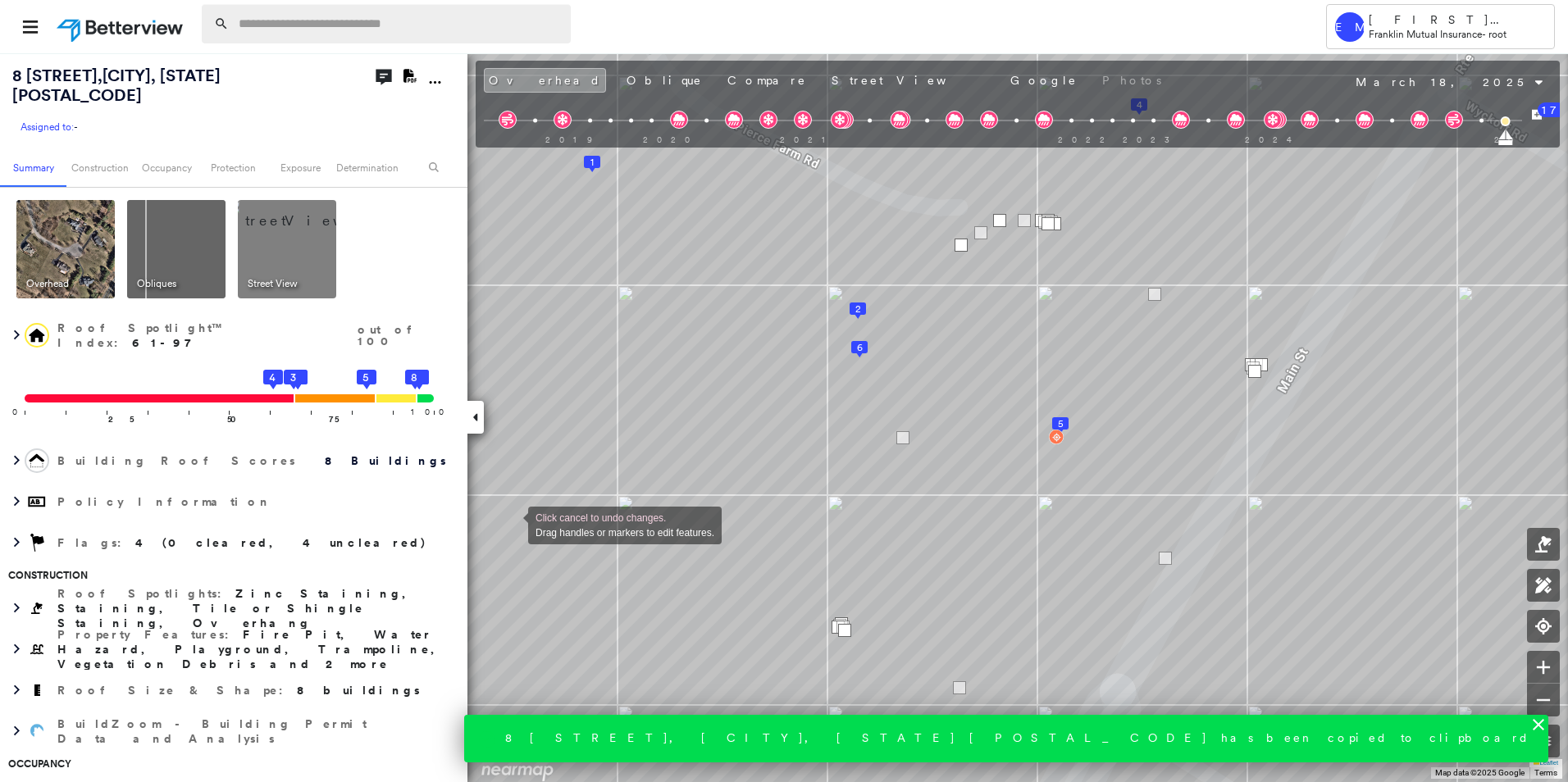 click at bounding box center (399, 24) 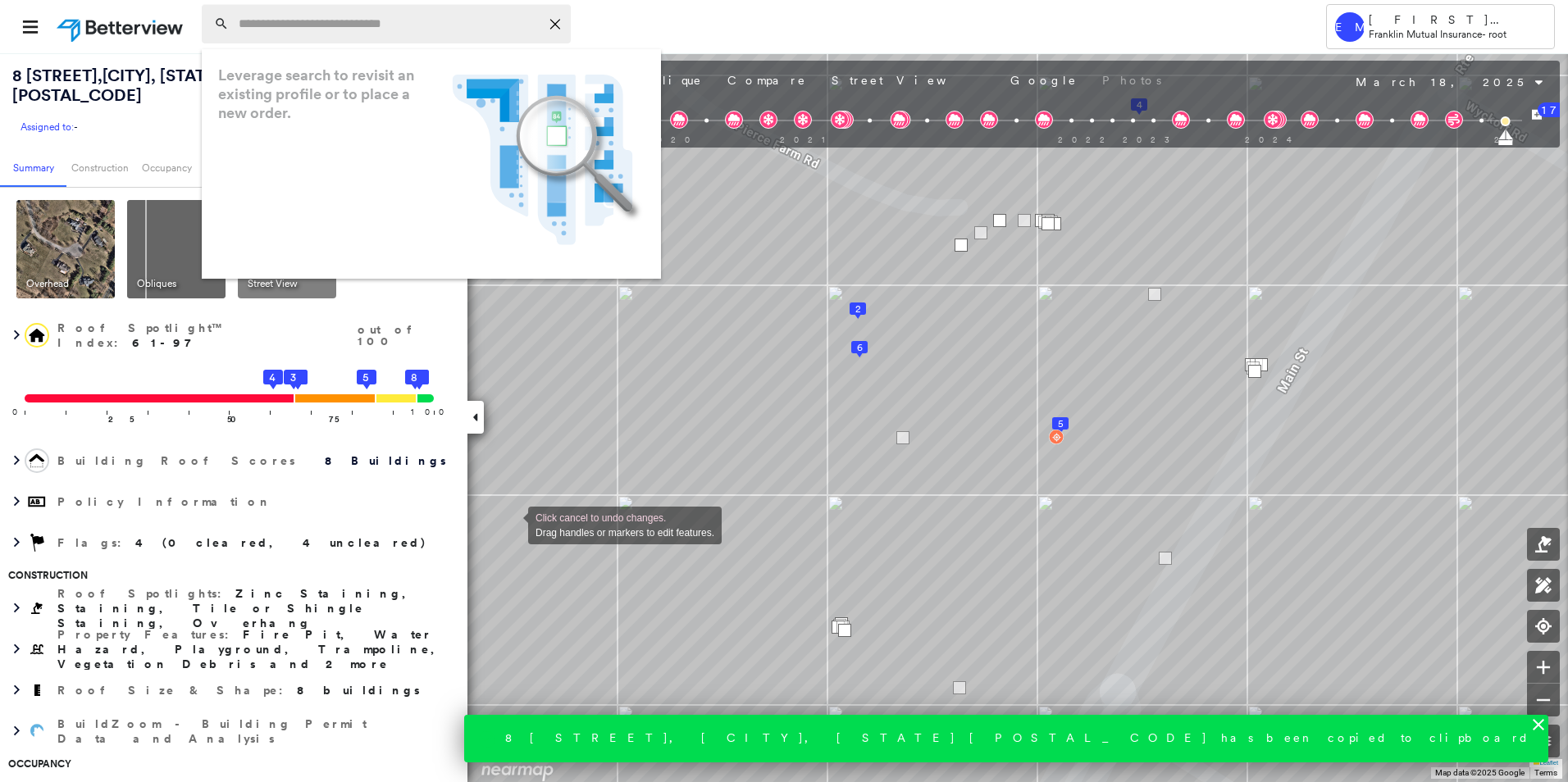 paste on "**********" 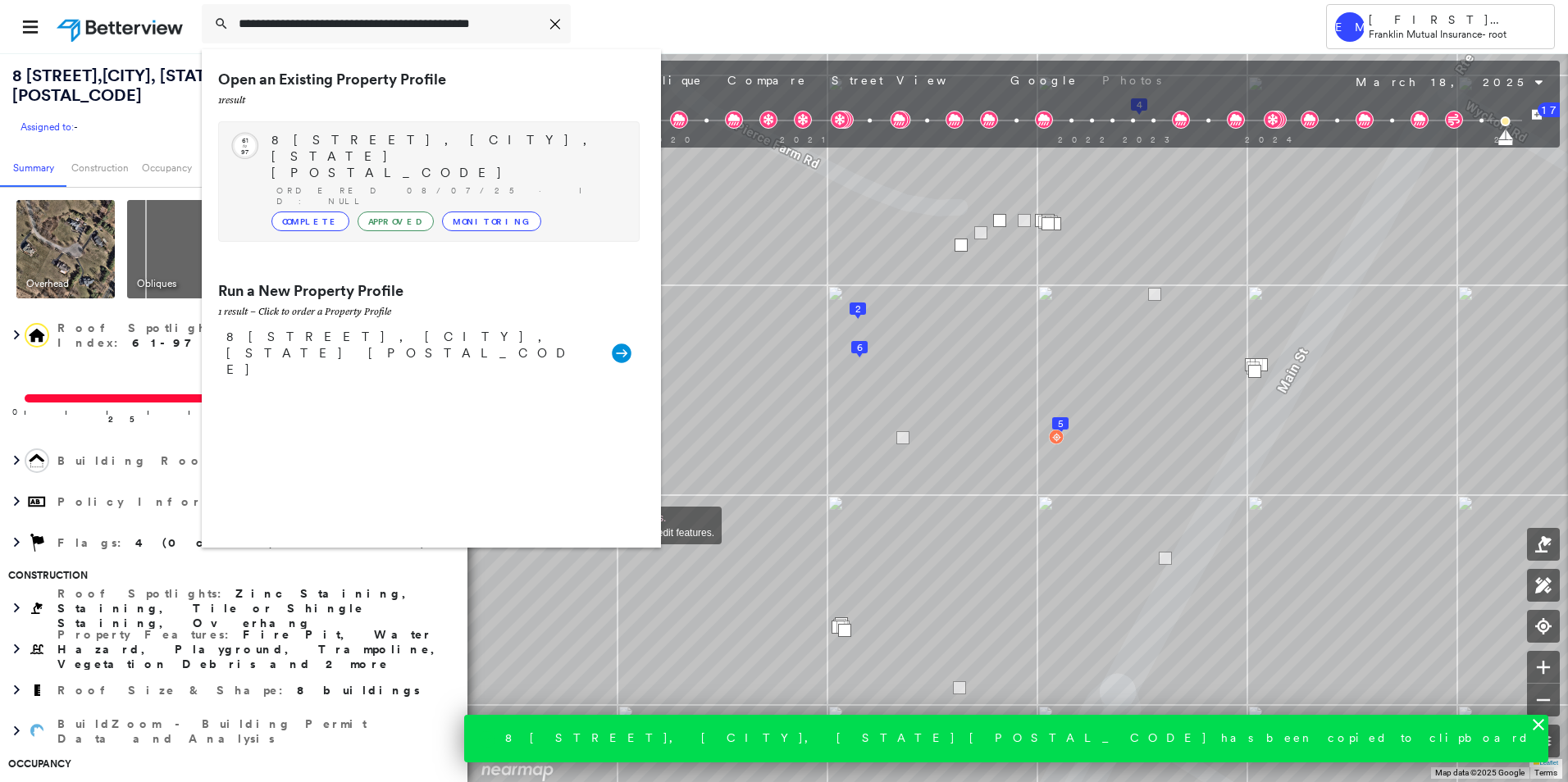 type on "**********" 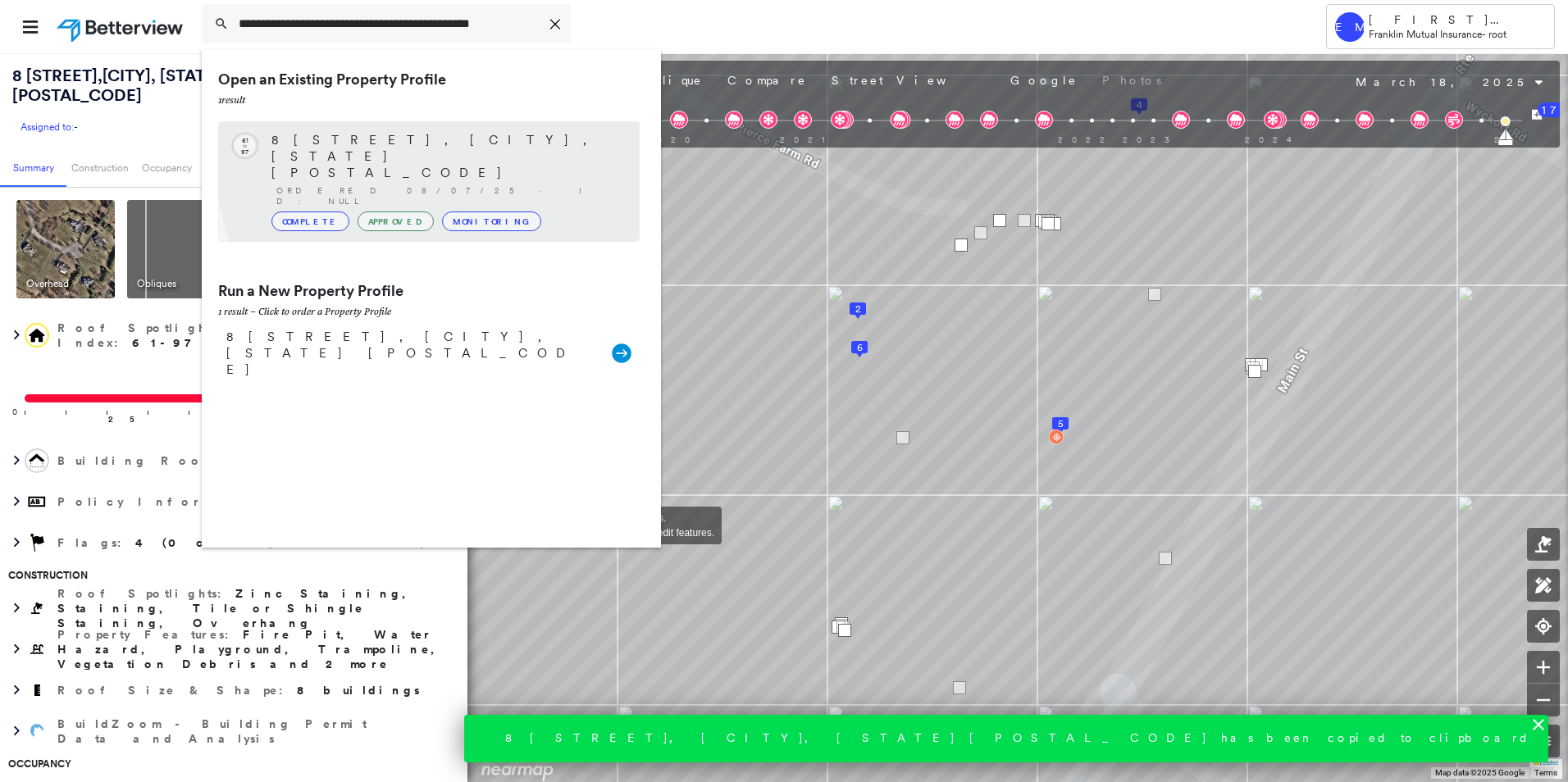 click on "8  Pierce Farm Rd, Whitehouse Station, NJ 08889" at bounding box center [447, 157] 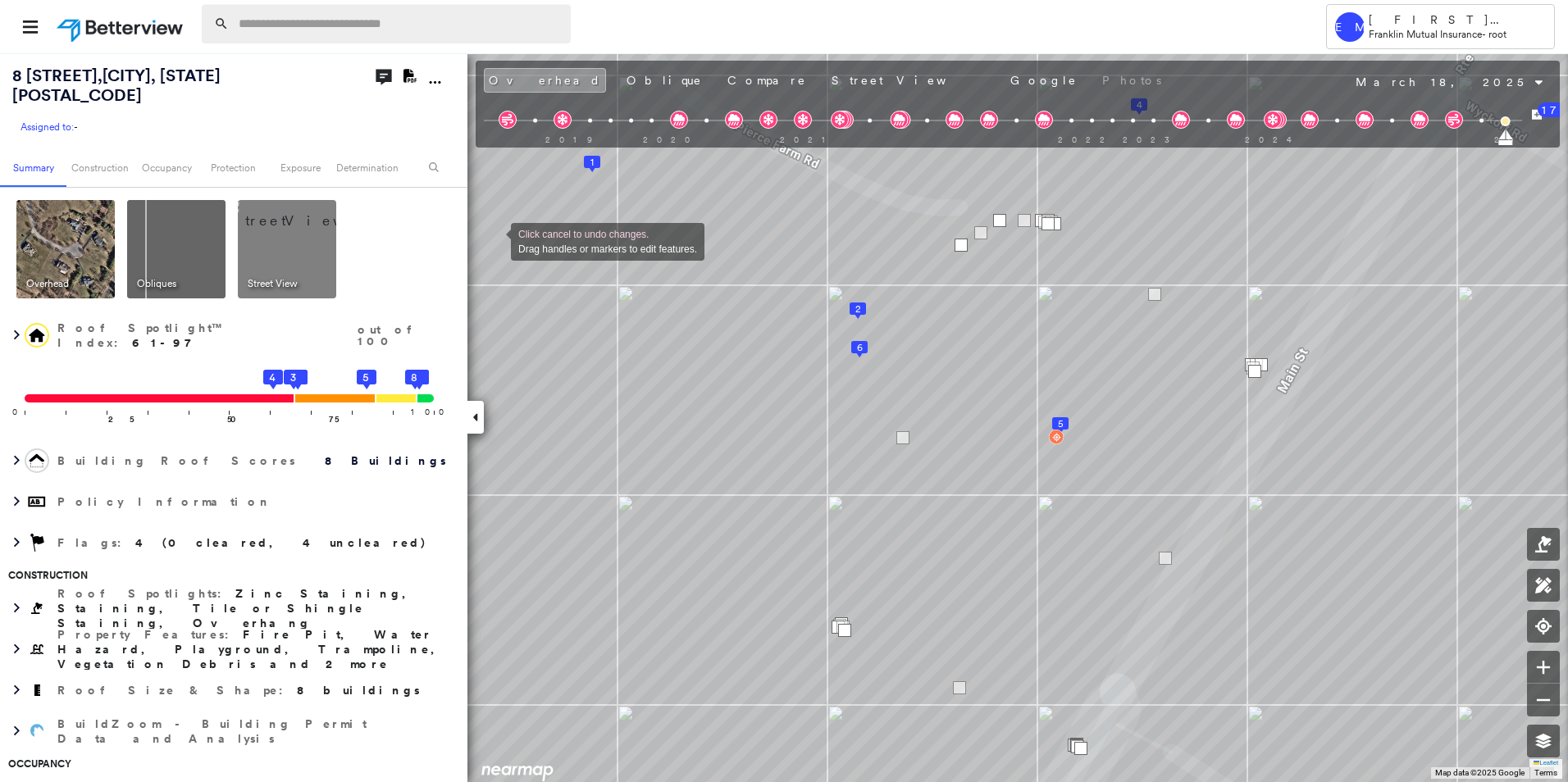 paste on "**********" 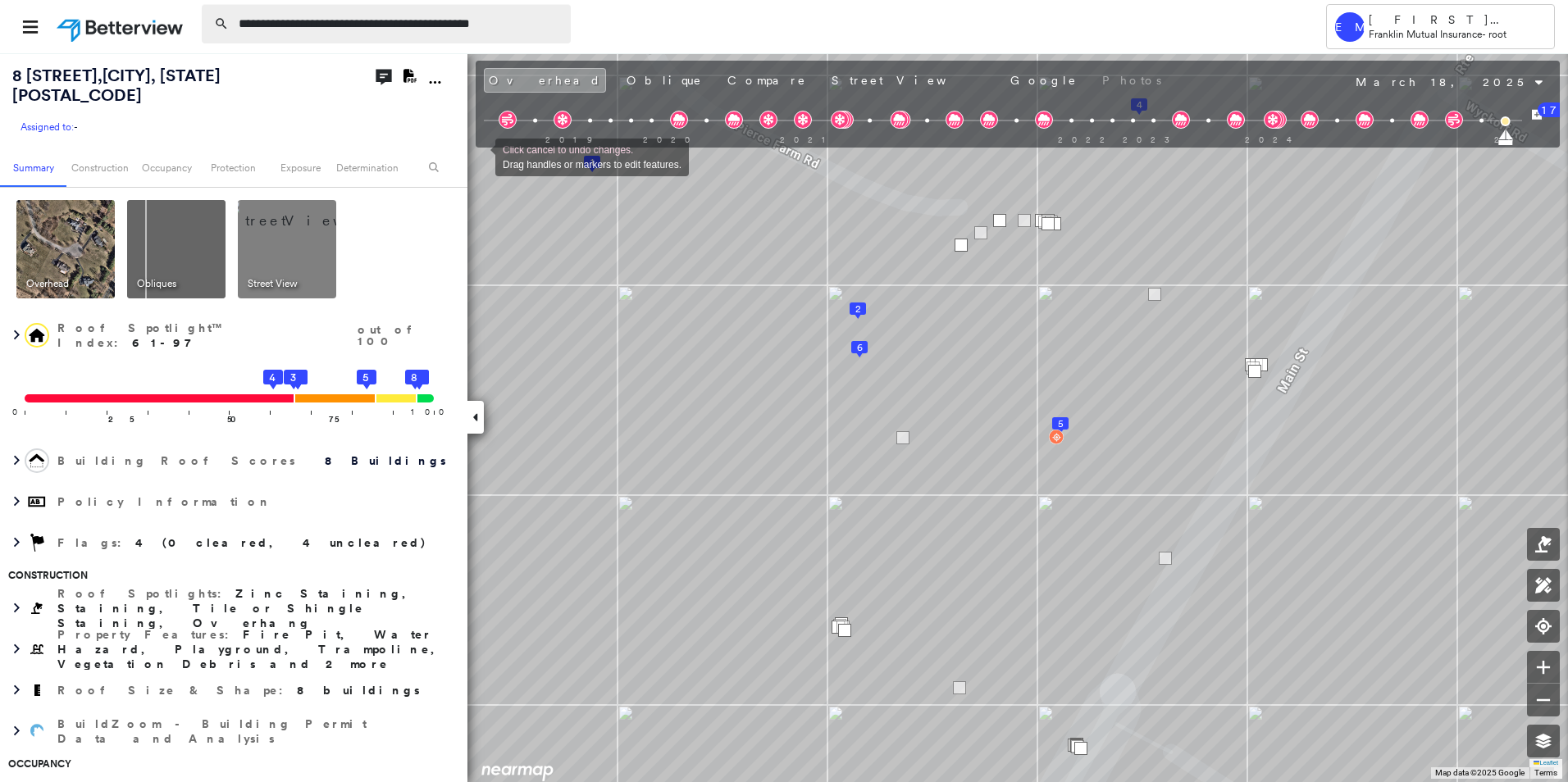 type on "**********" 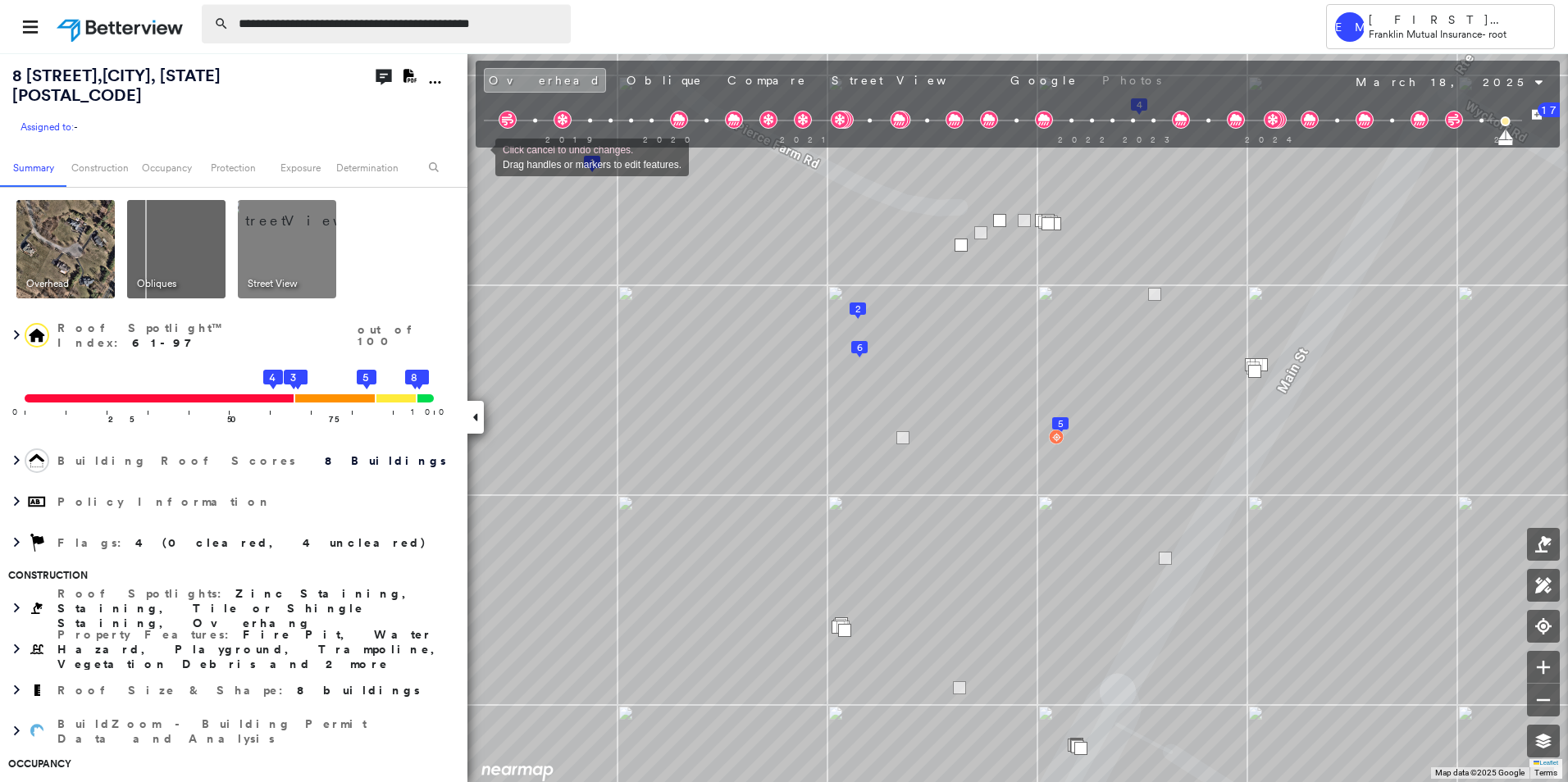 click 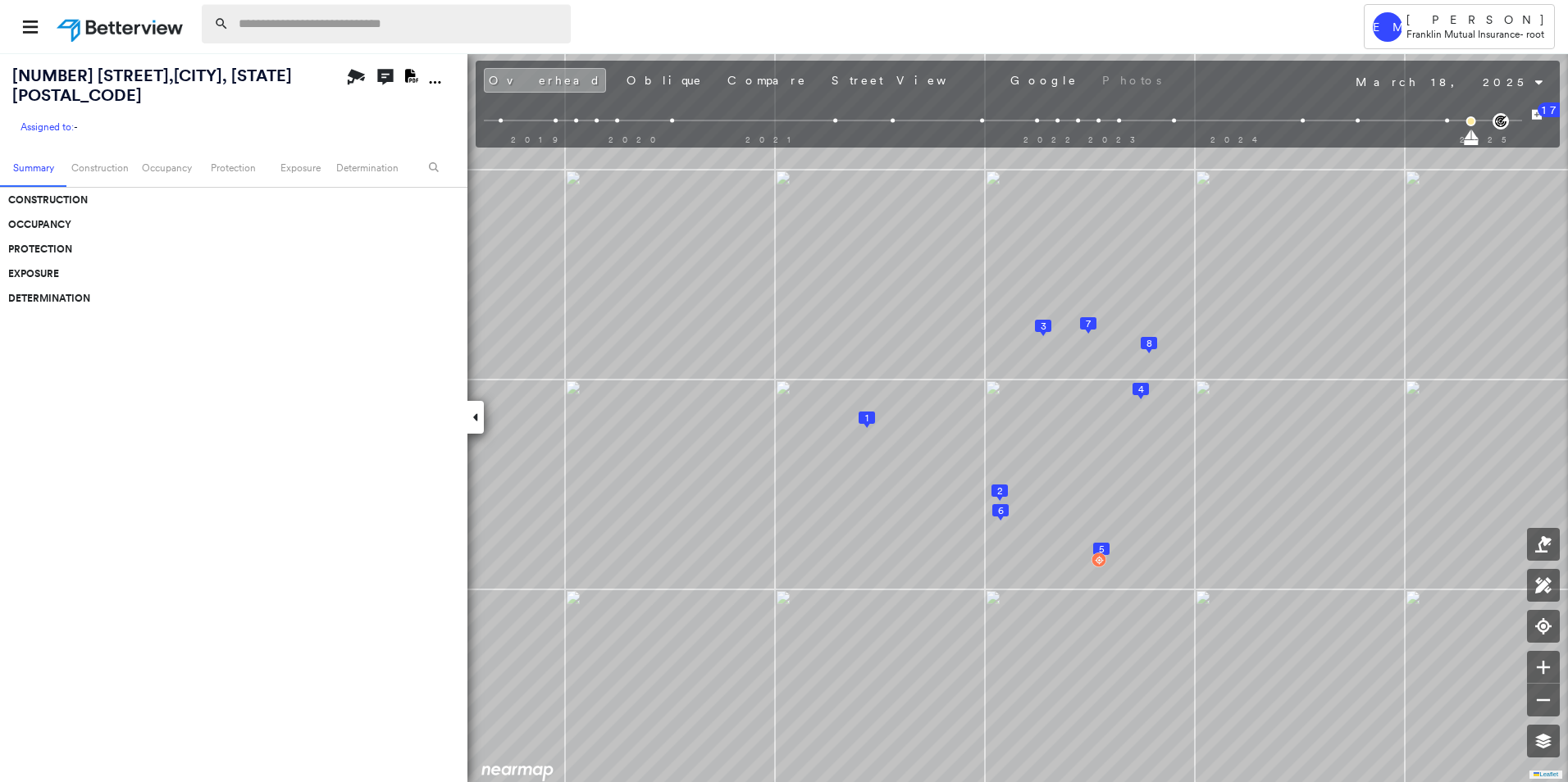 scroll, scrollTop: 0, scrollLeft: 0, axis: both 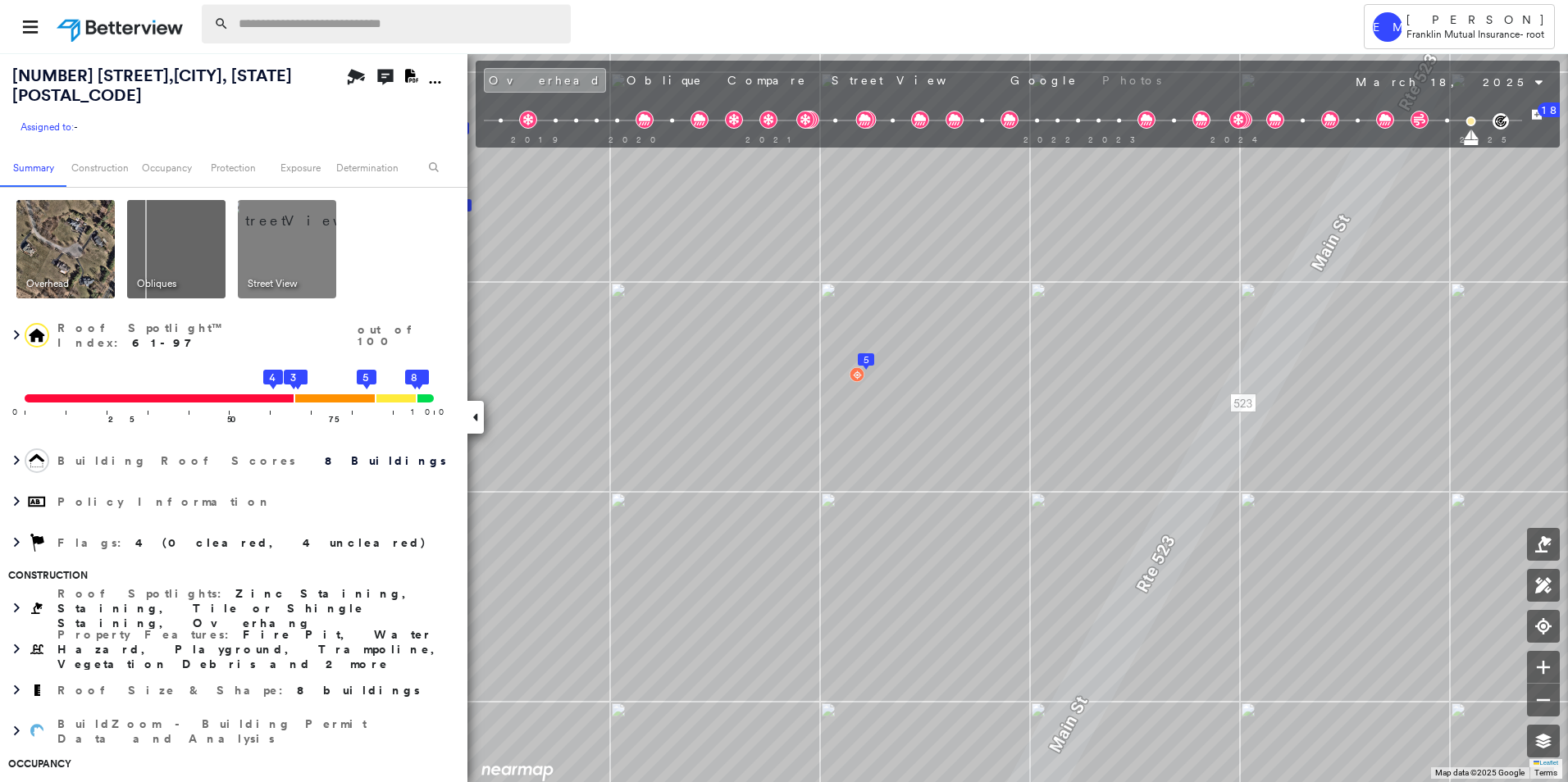 click at bounding box center (399, 24) 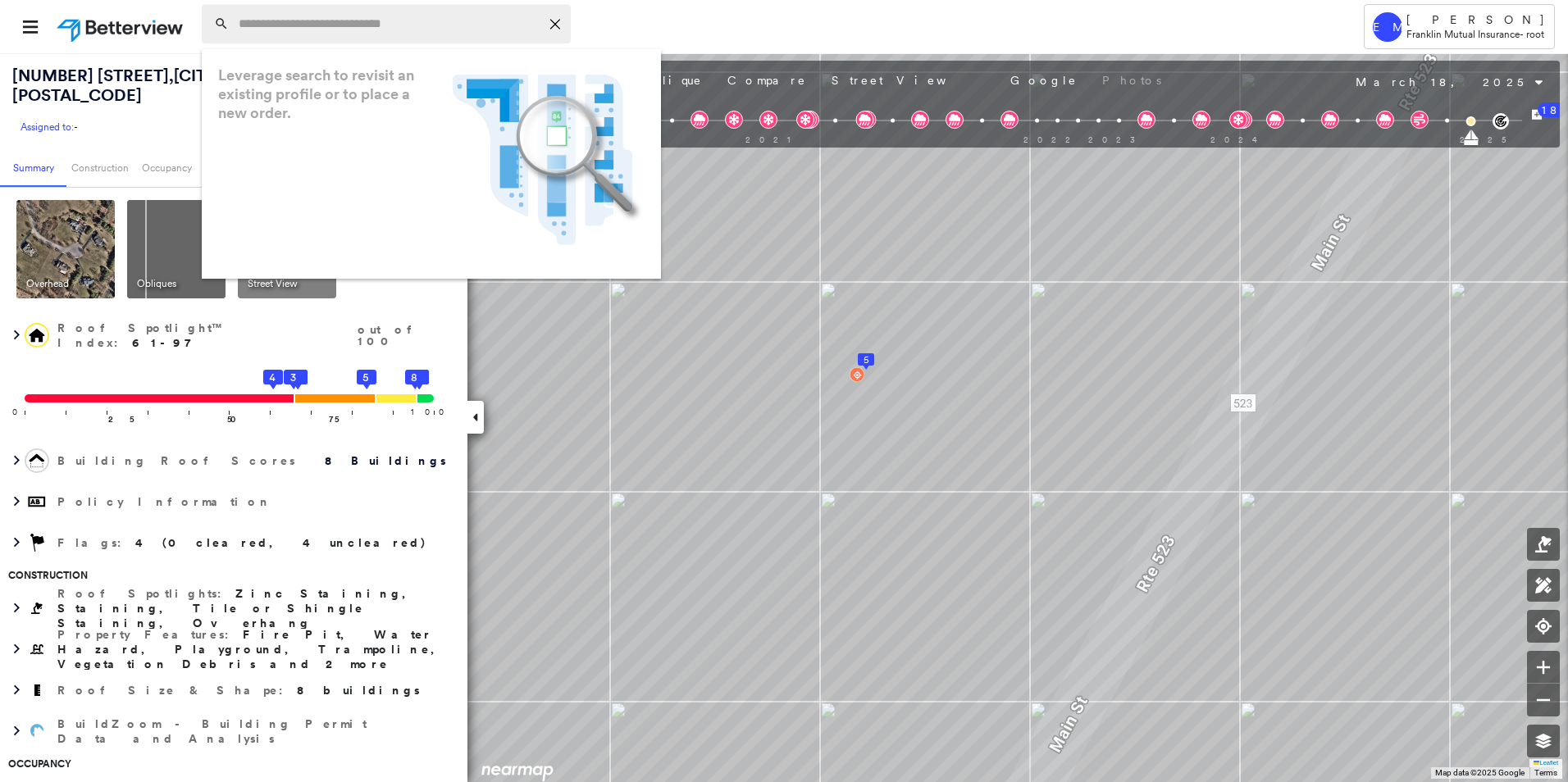 paste on "**********" 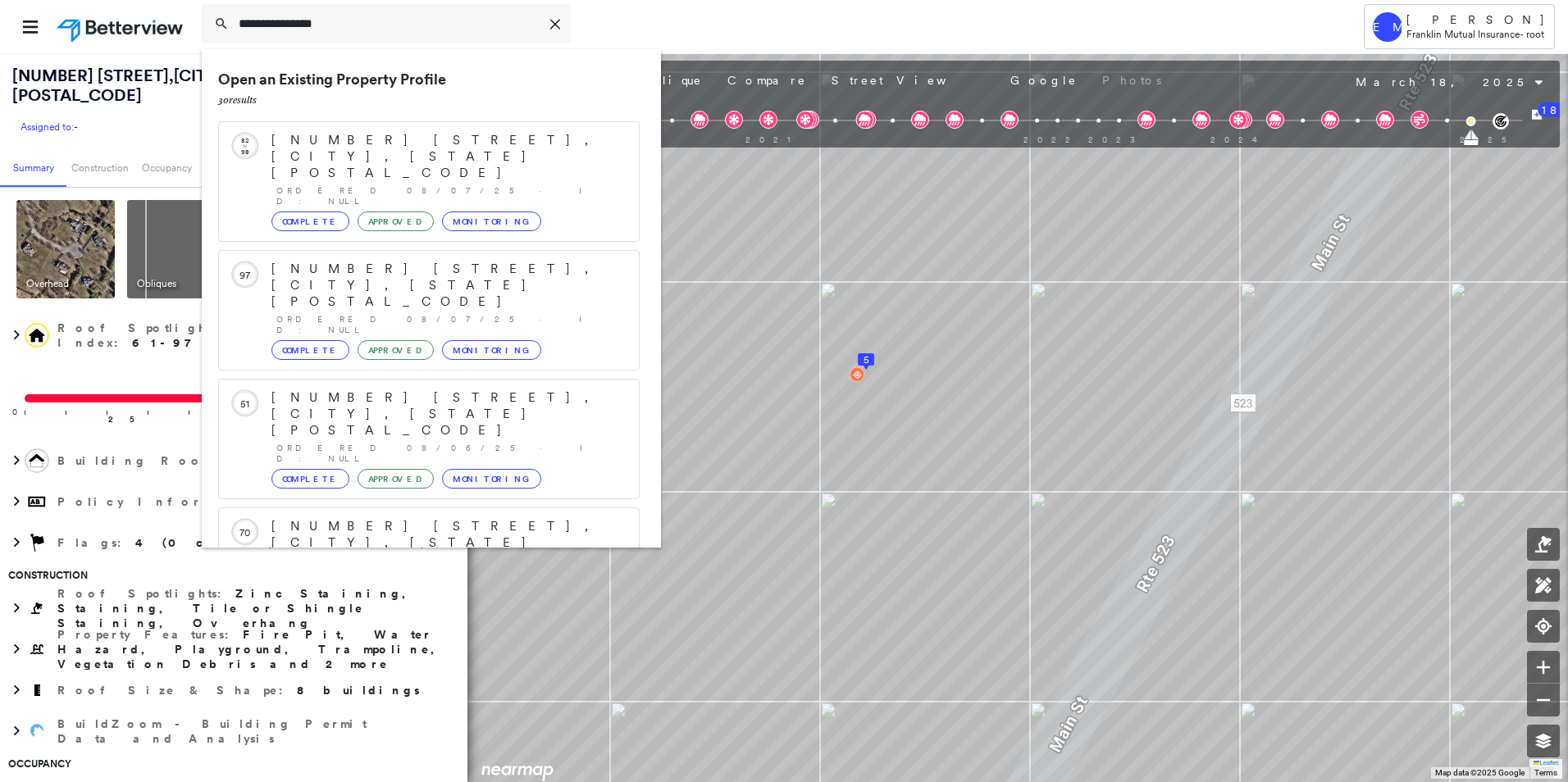 type on "**********" 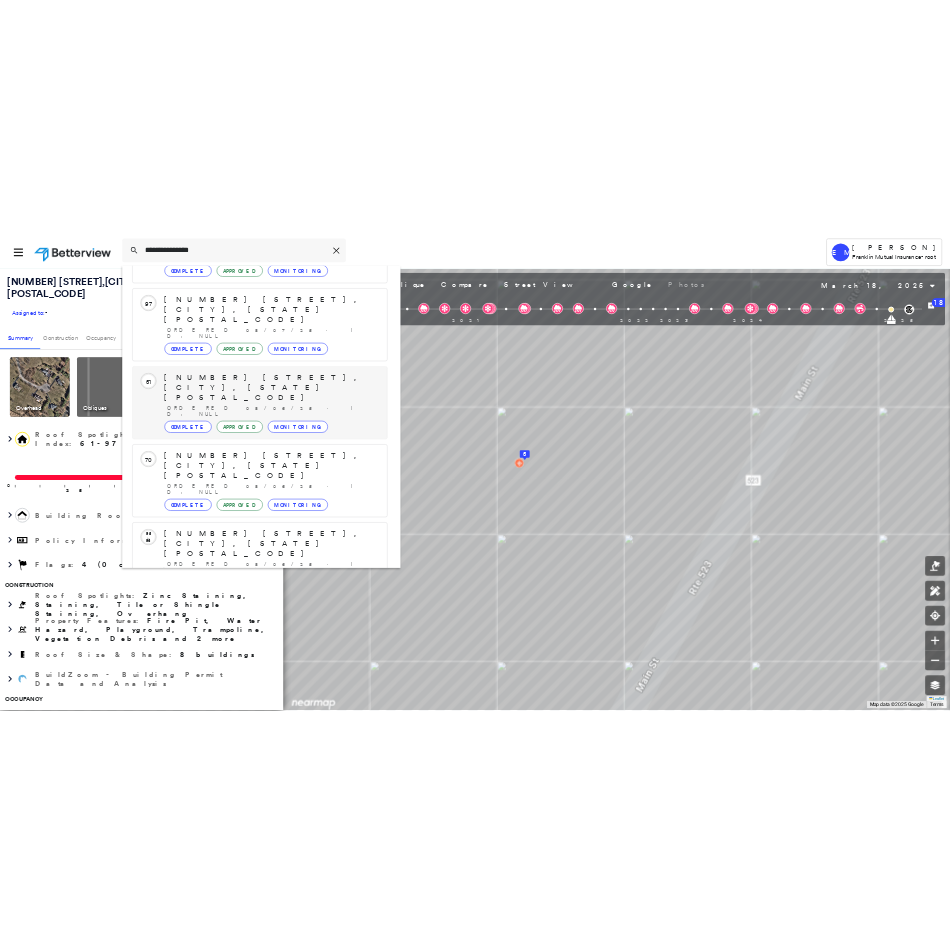 scroll, scrollTop: 400, scrollLeft: 0, axis: vertical 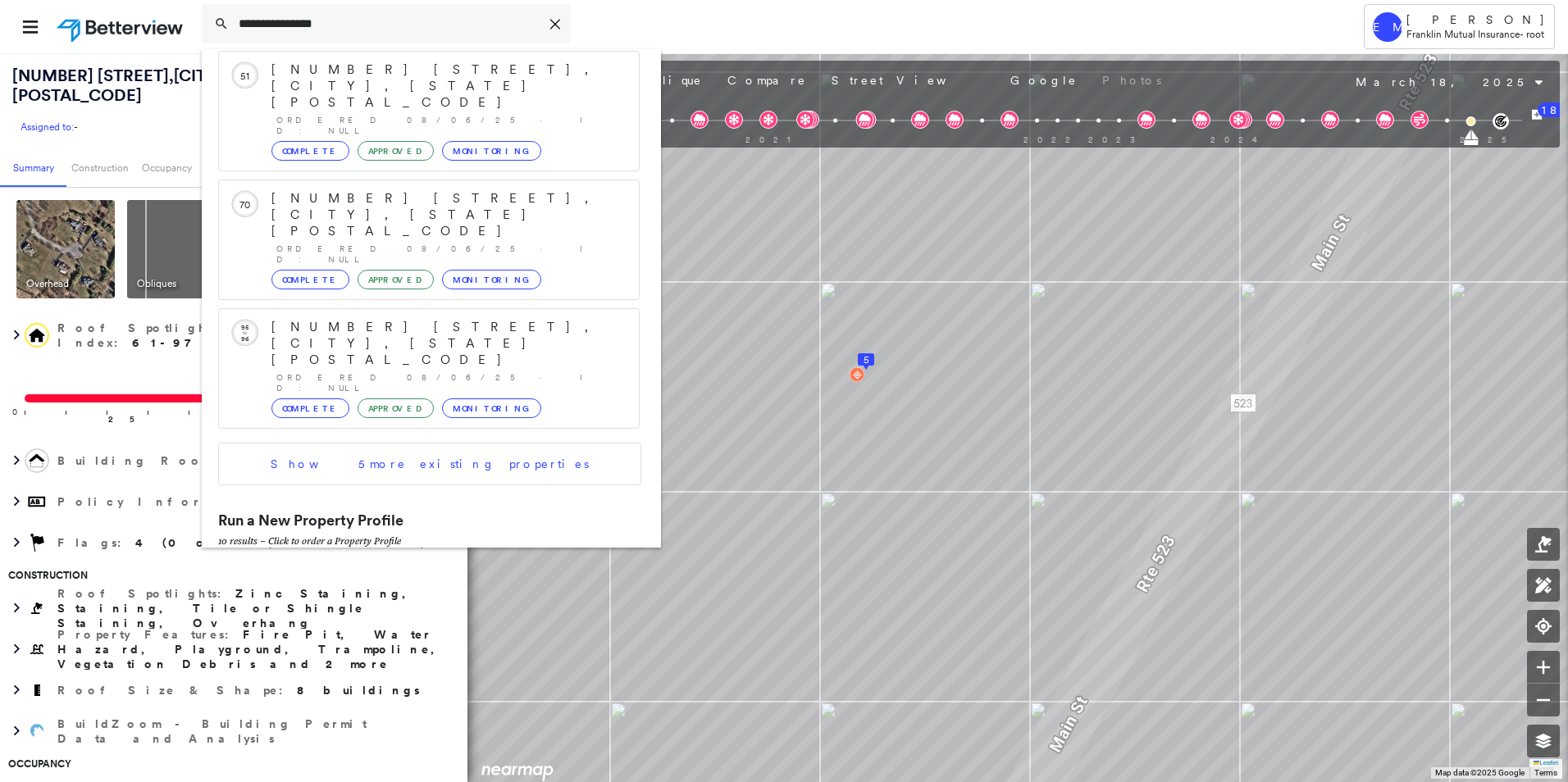 click 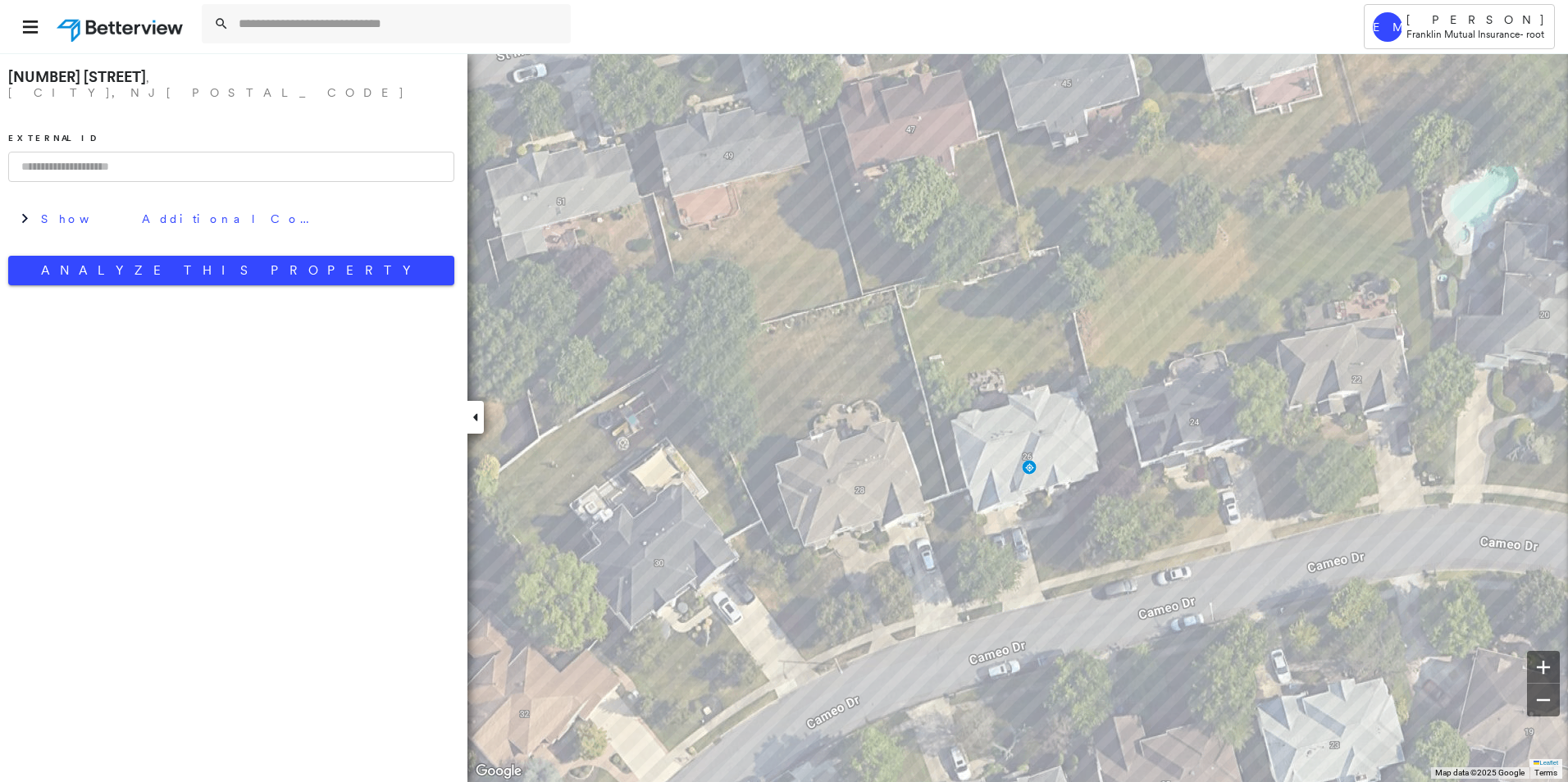 click on "[NUMBER]  [STREET] , [CITY],  [STATE] [POSTAL_CODE] External ID   Show Additional Company Data Analyze This Property" at bounding box center (231, 173) 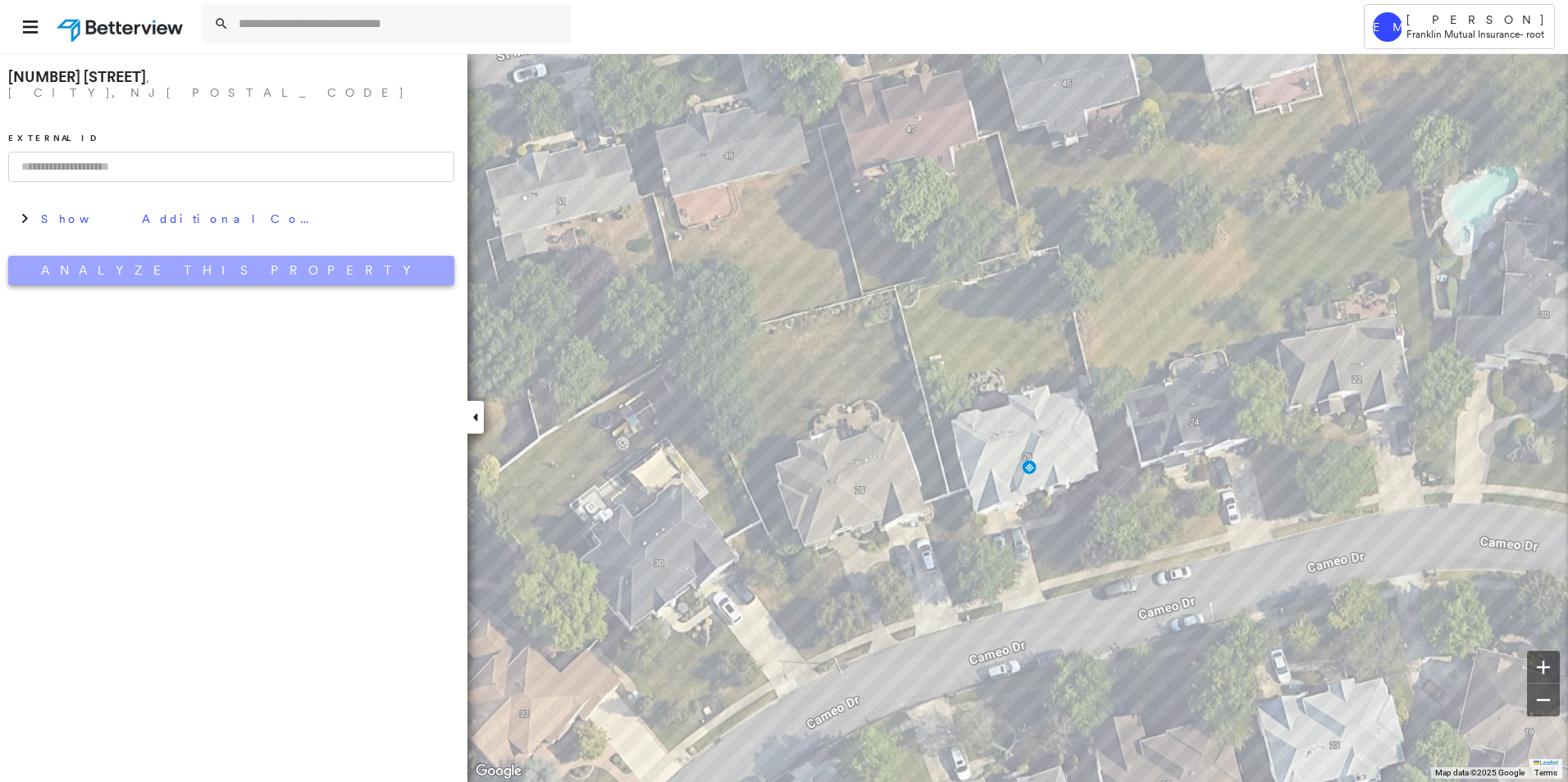 click on "Analyze This Property" at bounding box center (231, 271) 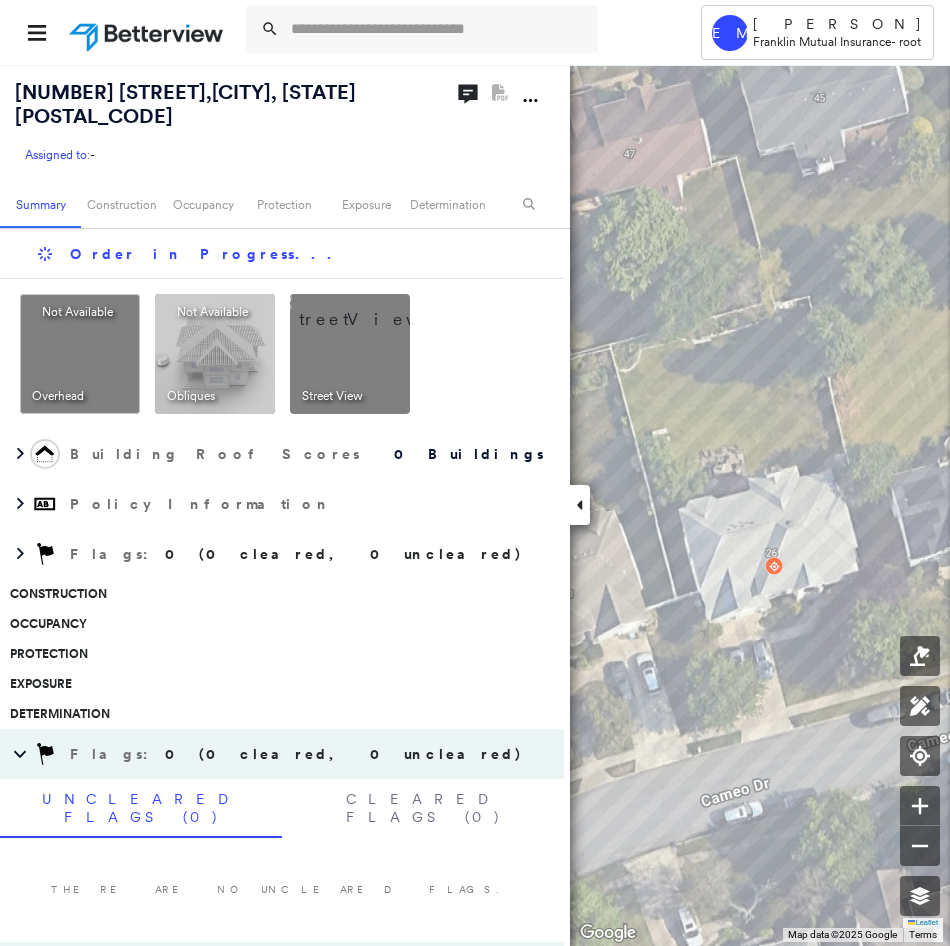 click 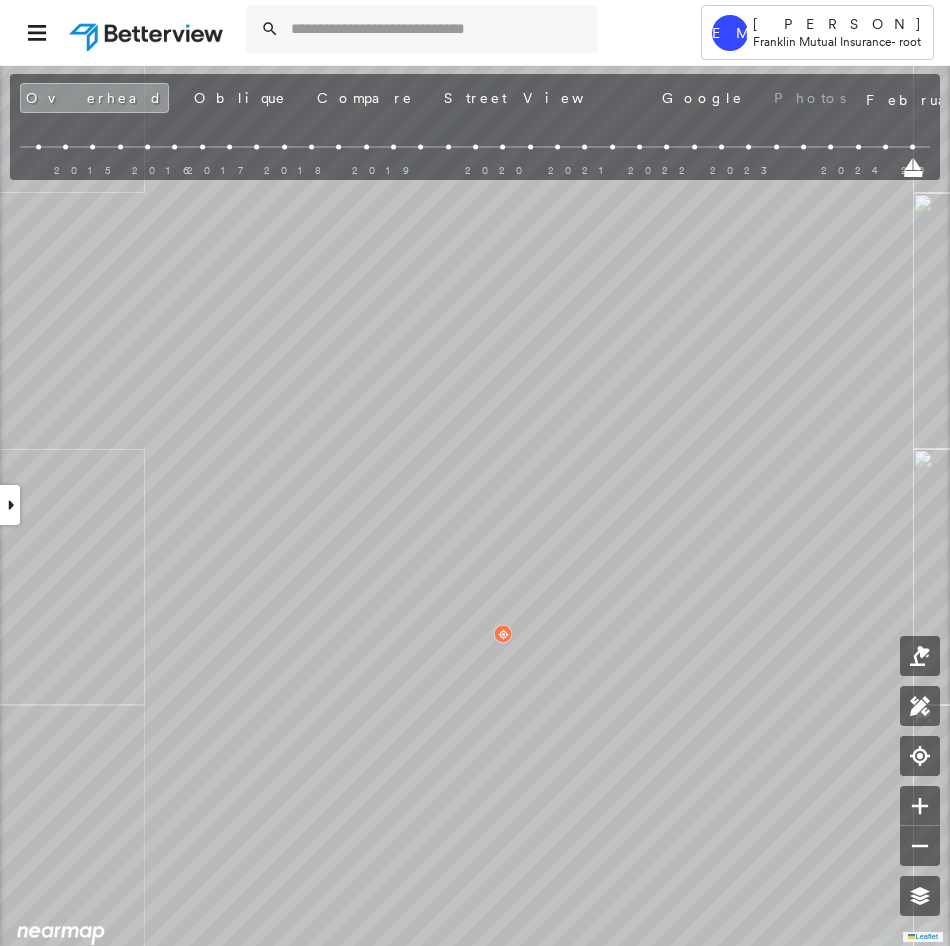 click at bounding box center (10, 505) 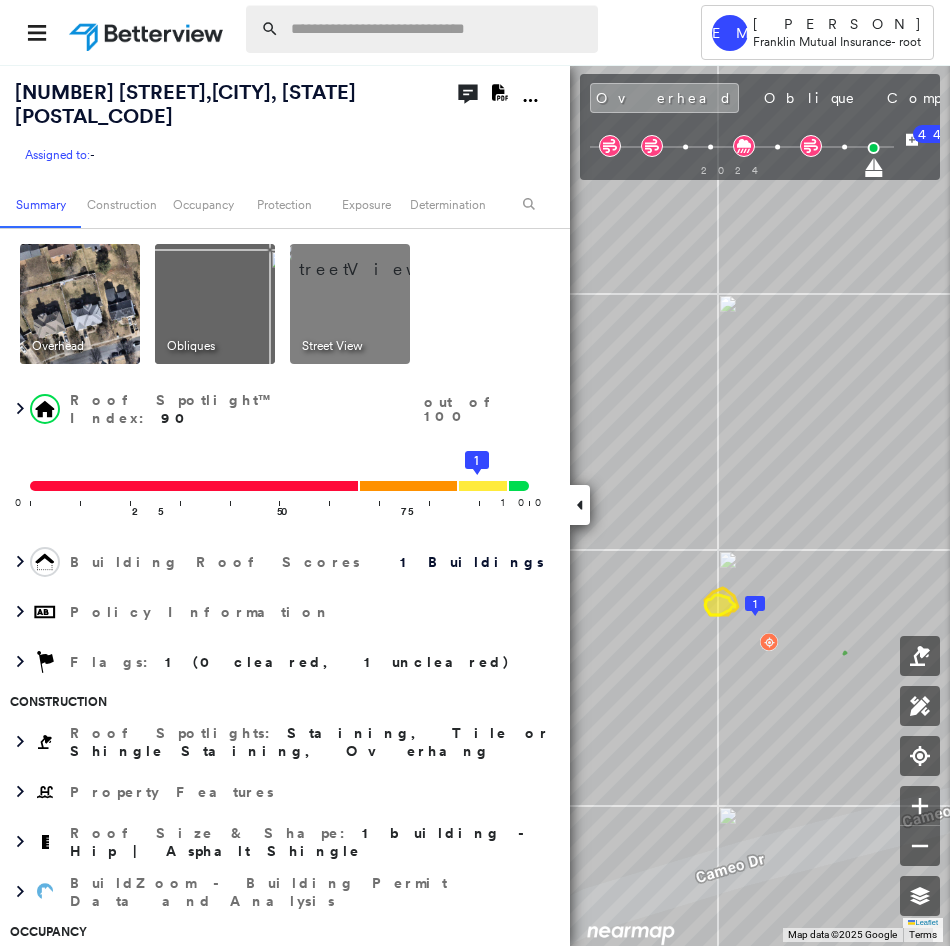 click at bounding box center [438, 29] 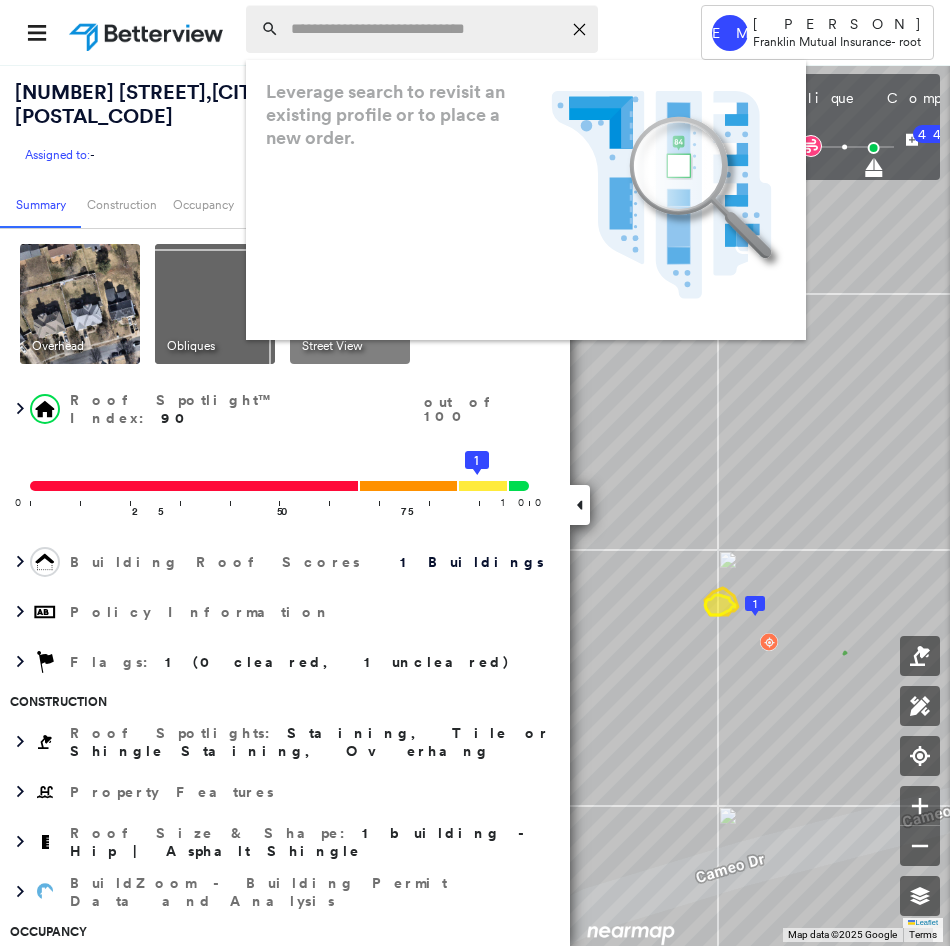 paste on "**********" 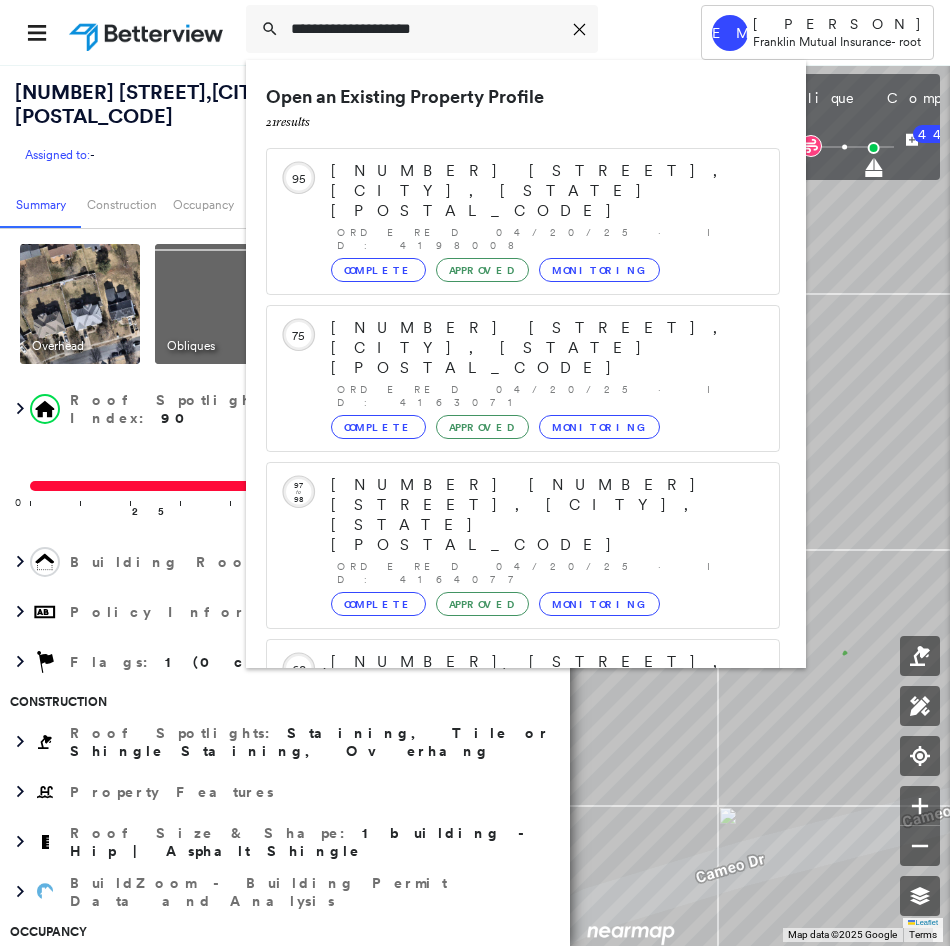 type on "**********" 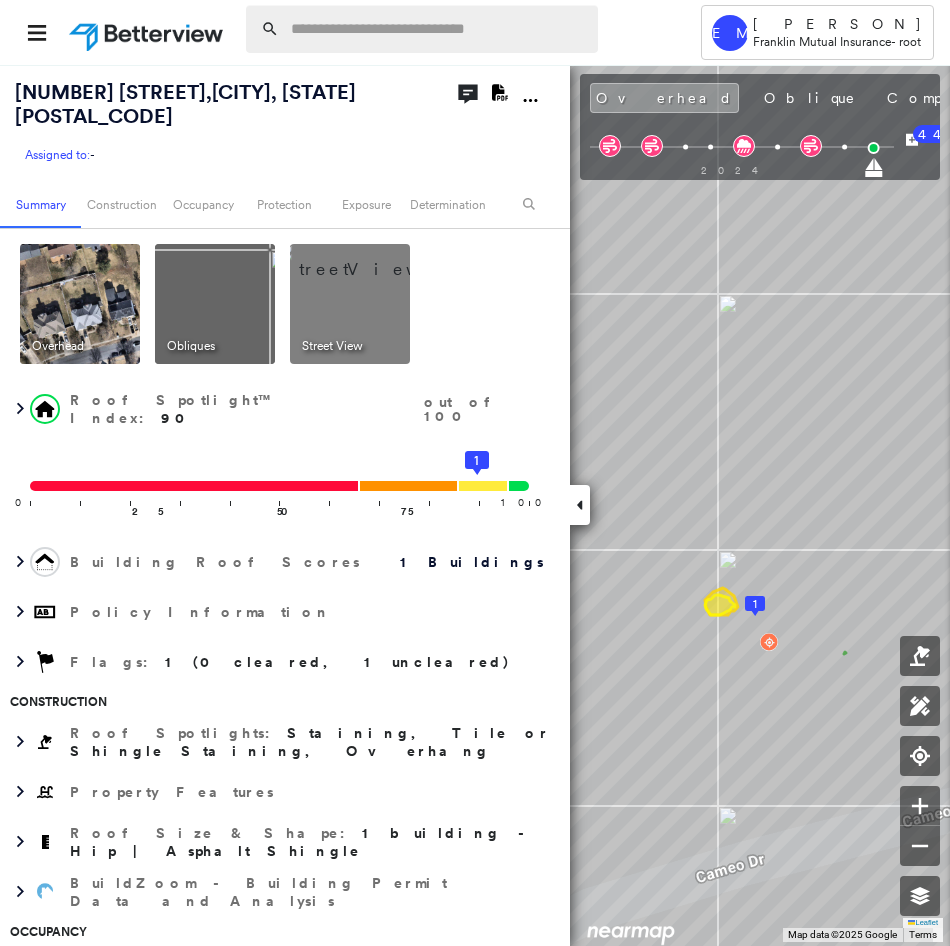 click at bounding box center (438, 29) 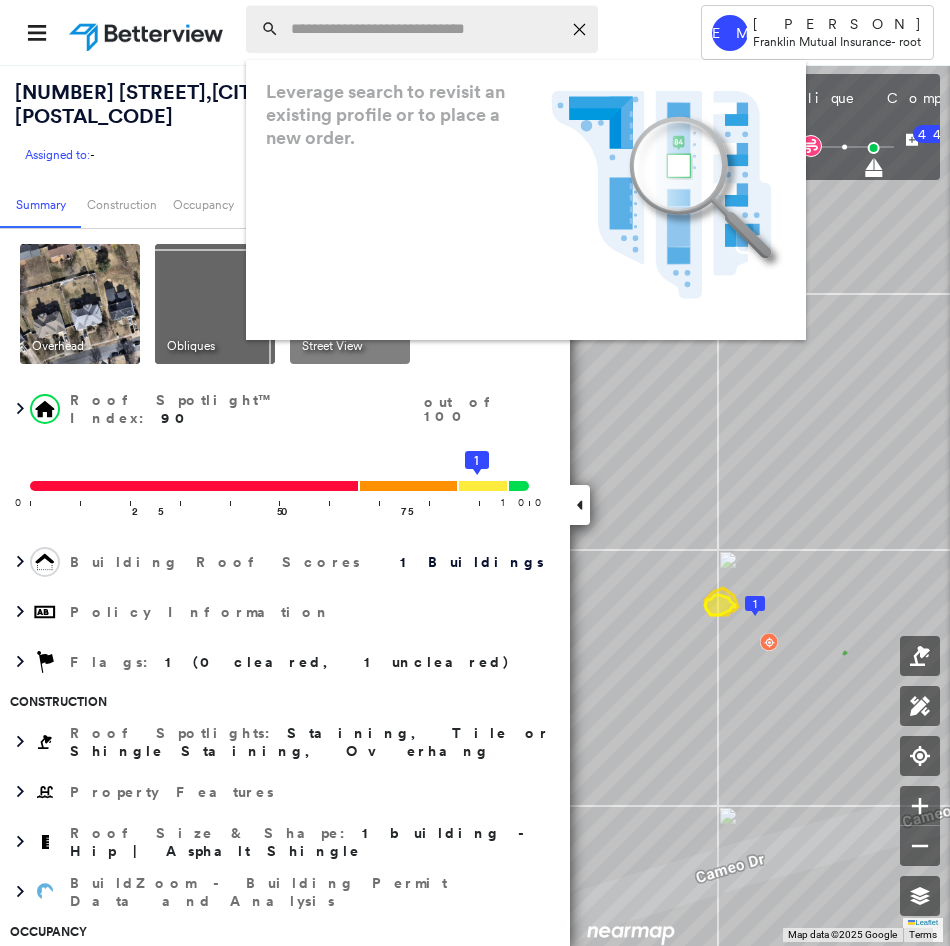 paste on "**********" 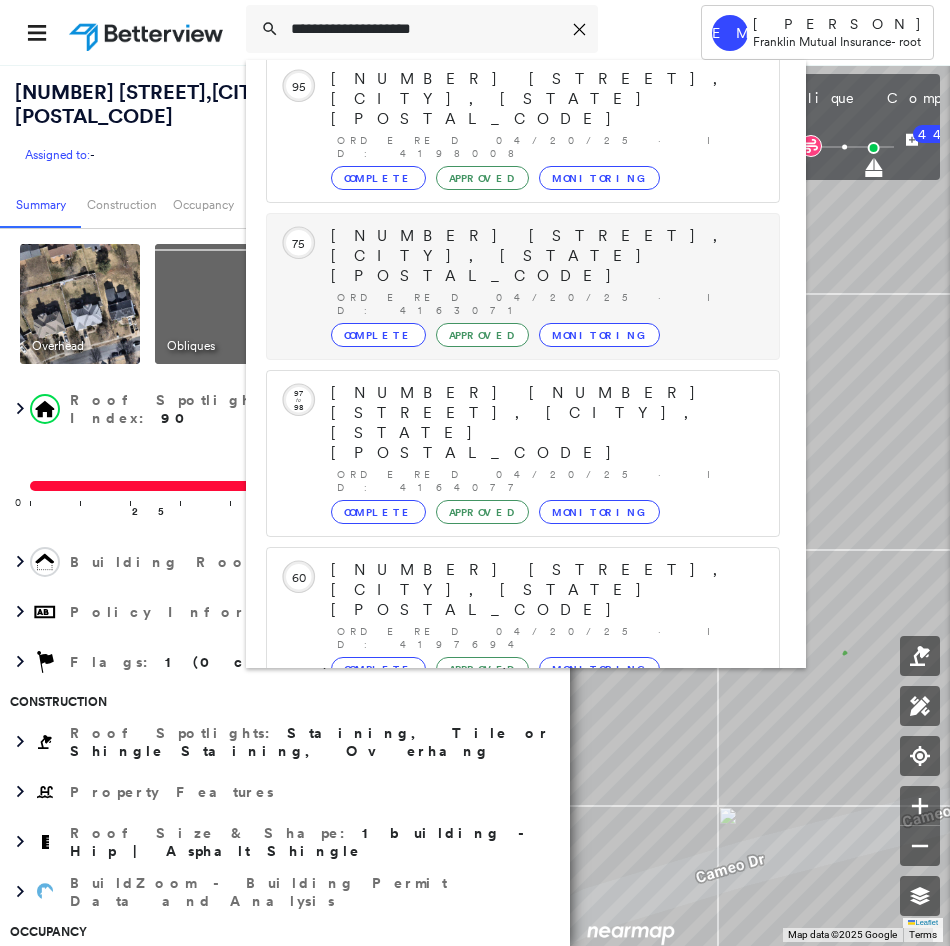 scroll, scrollTop: 213, scrollLeft: 0, axis: vertical 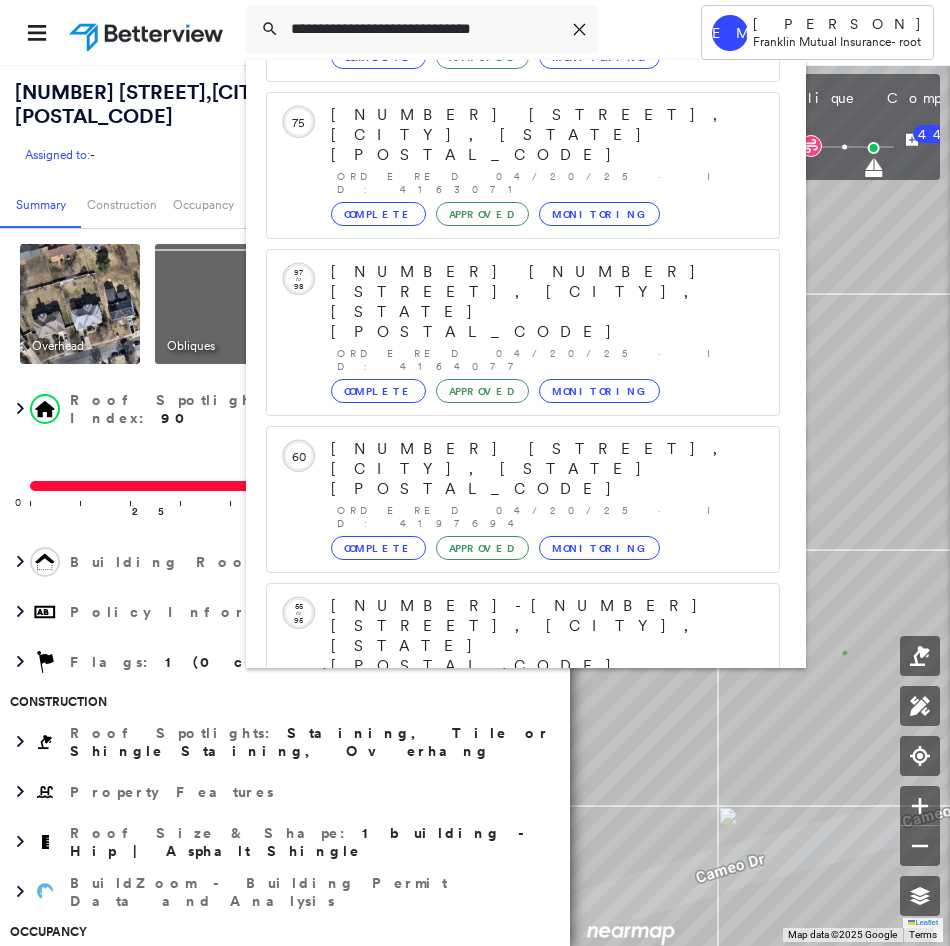 type on "**********" 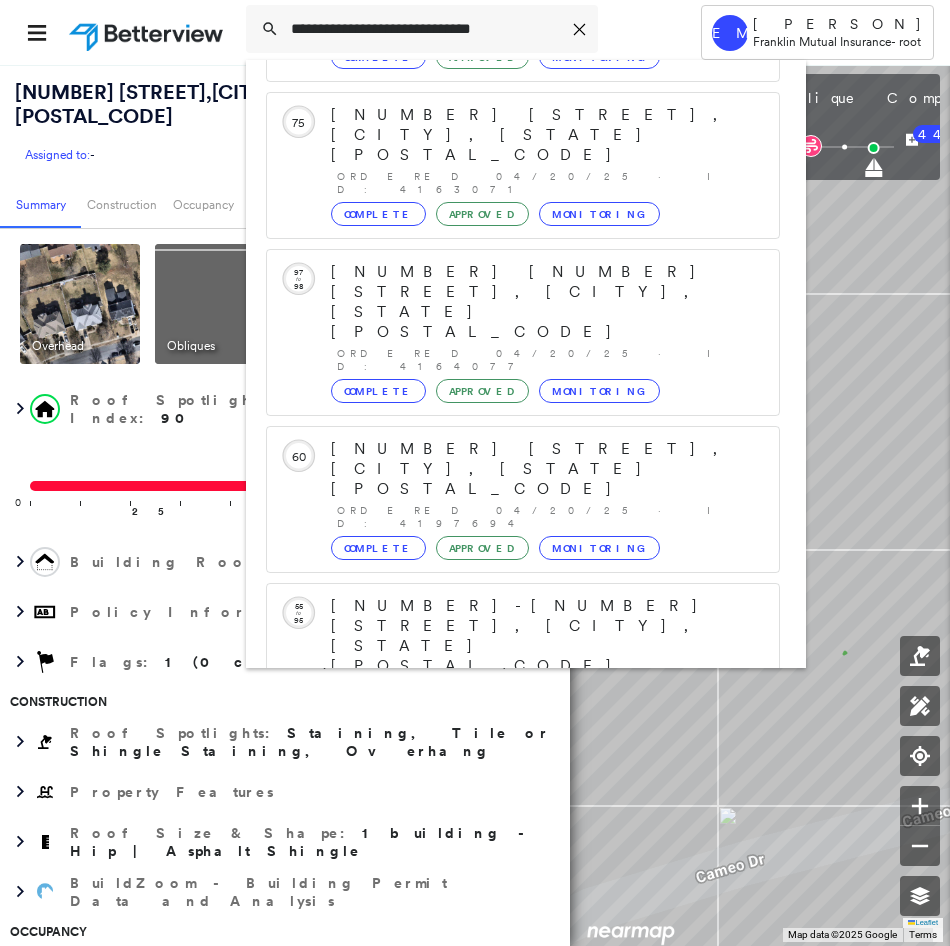 click 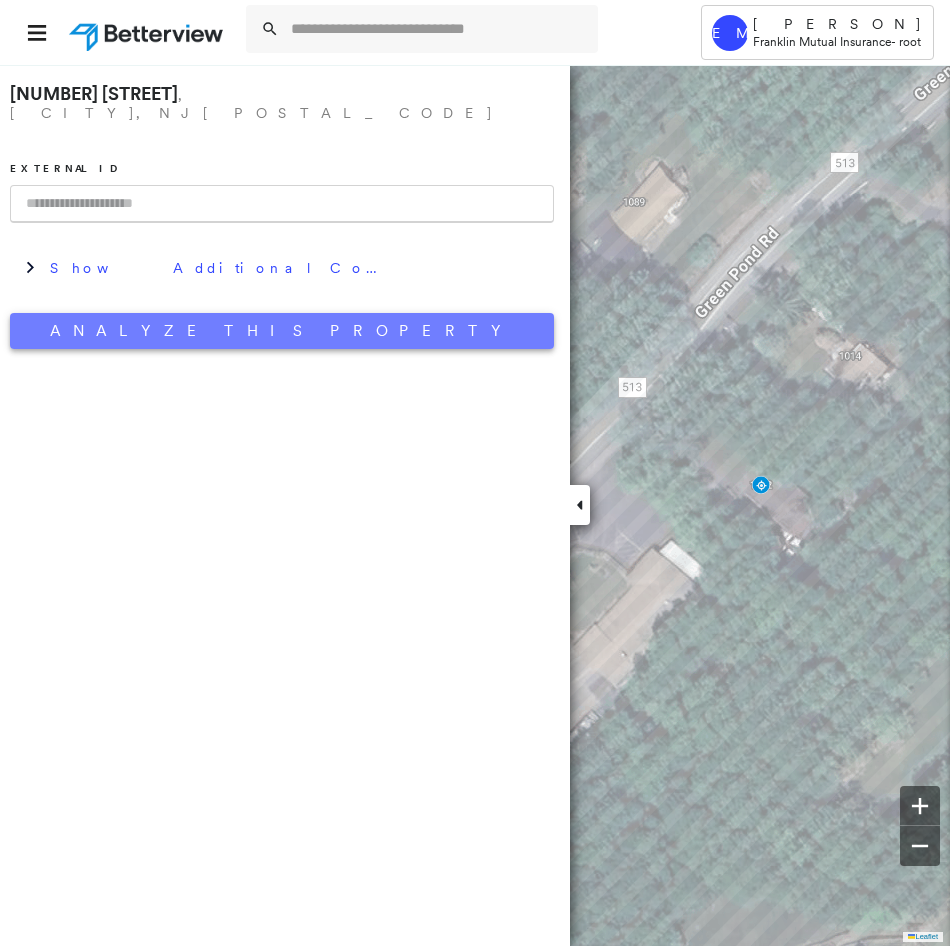 click on "Analyze This Property" at bounding box center (282, 331) 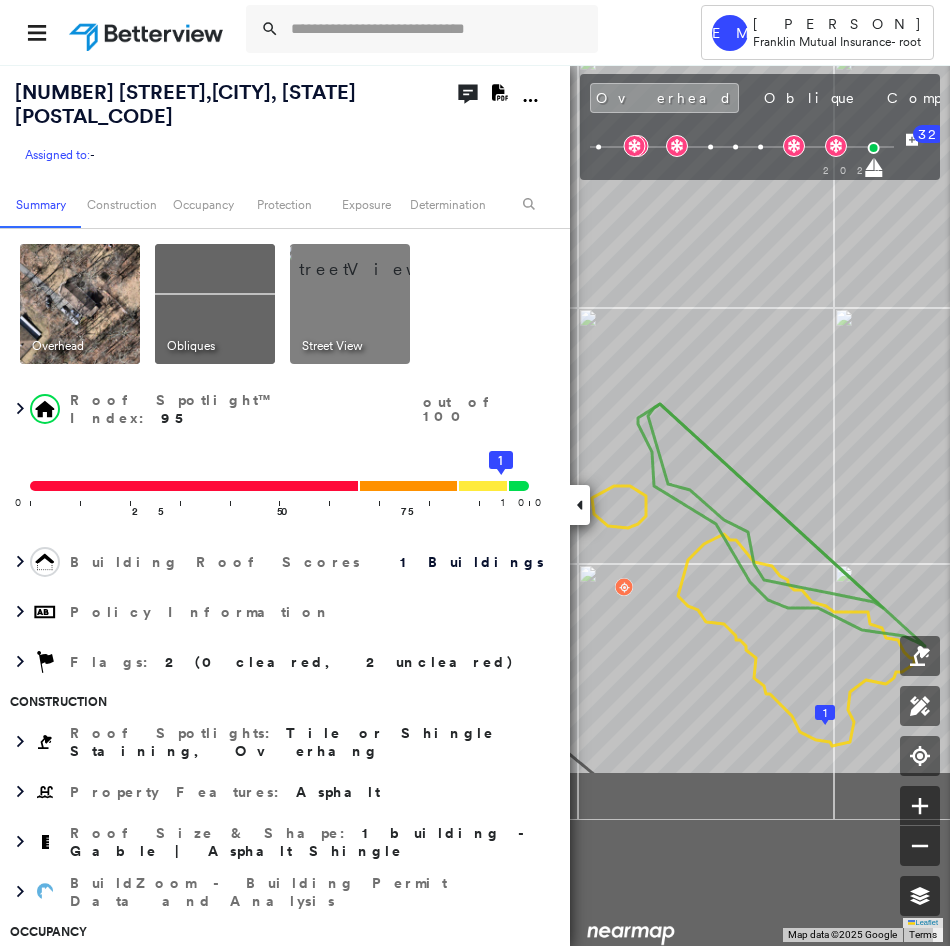 drag, startPoint x: 790, startPoint y: 803, endPoint x: 781, endPoint y: 488, distance: 315.12854 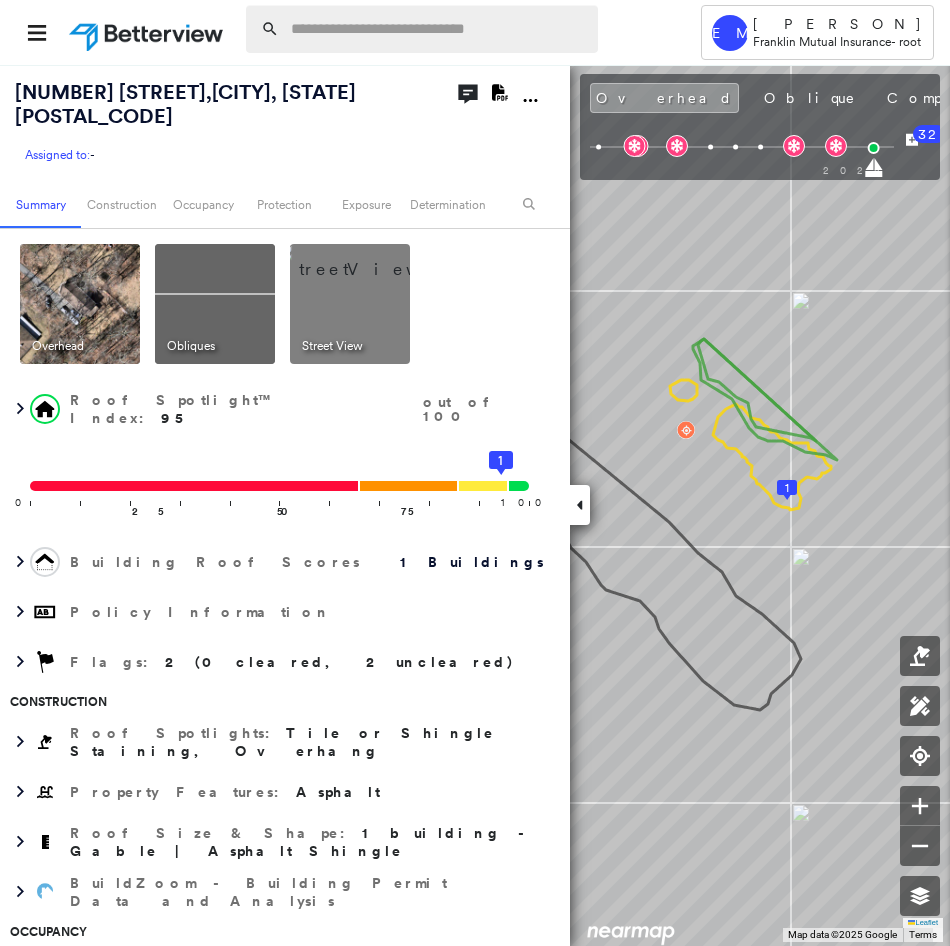 click at bounding box center (438, 29) 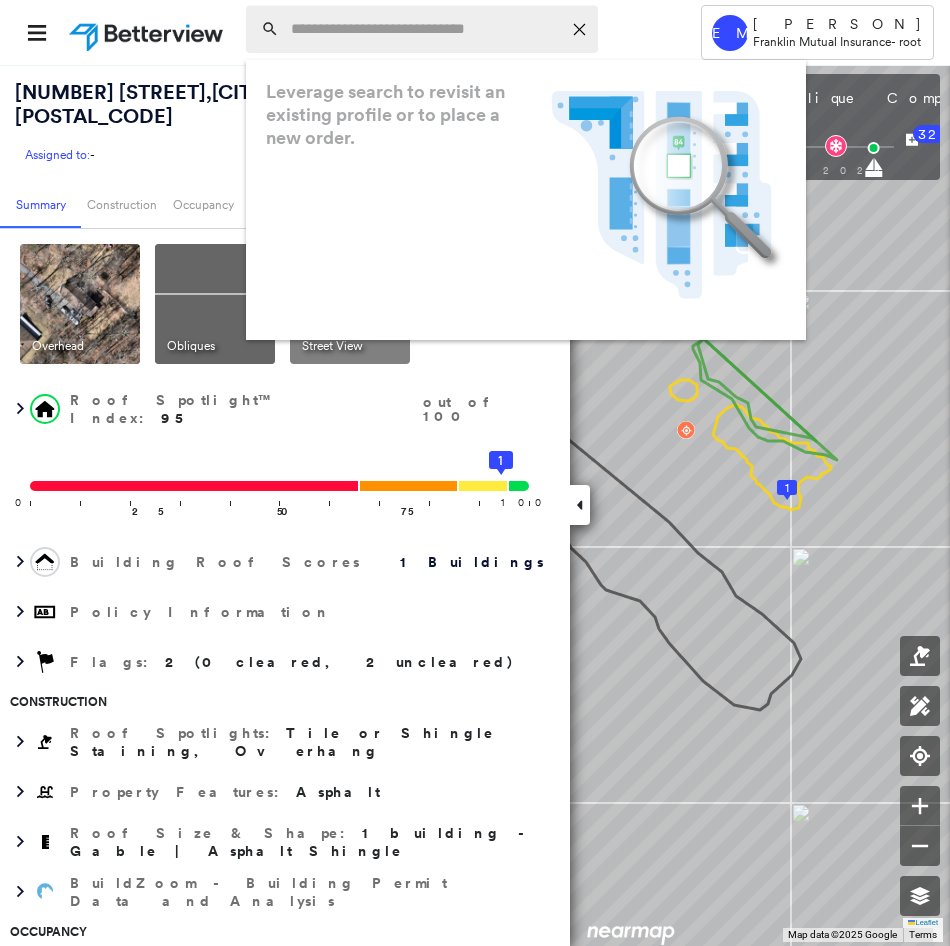 paste on "**********" 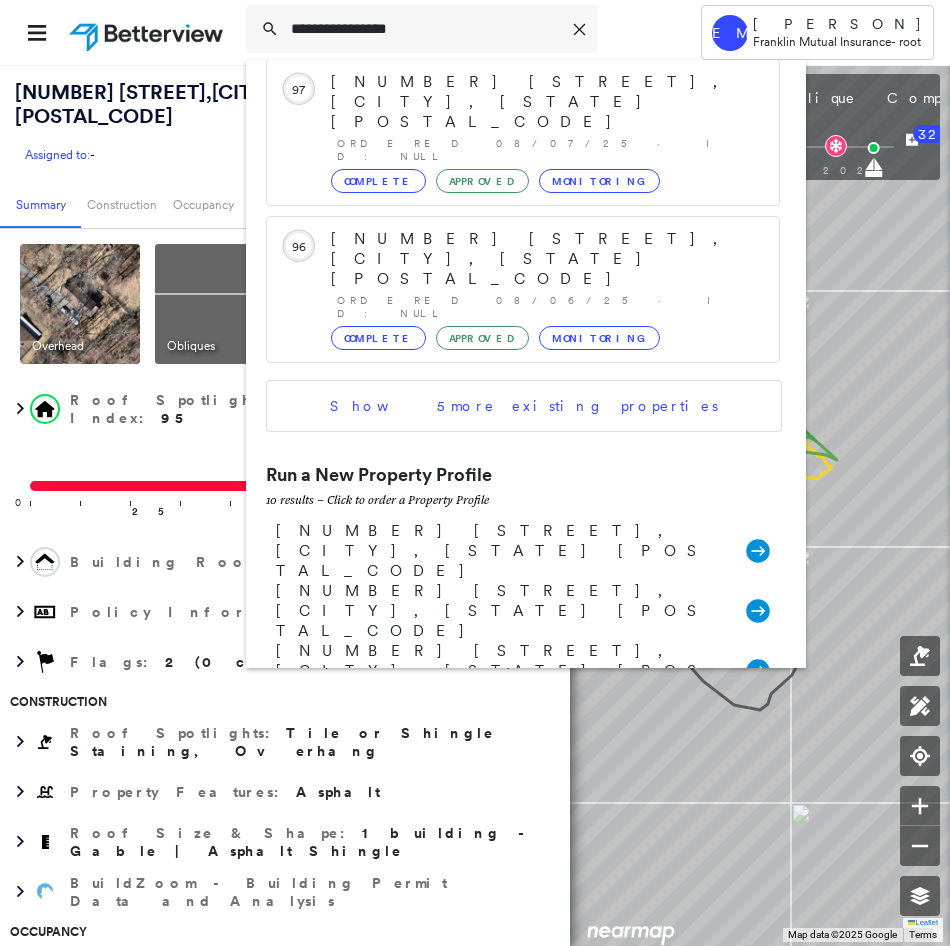 scroll, scrollTop: 600, scrollLeft: 0, axis: vertical 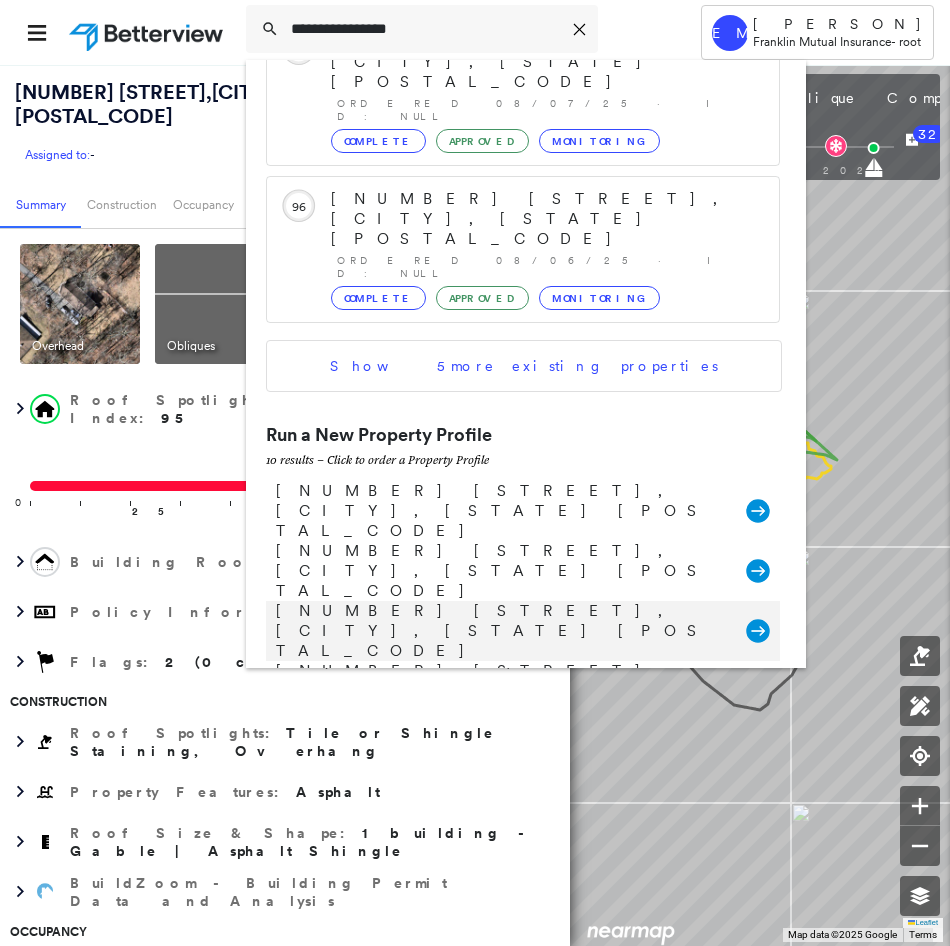 type on "**********" 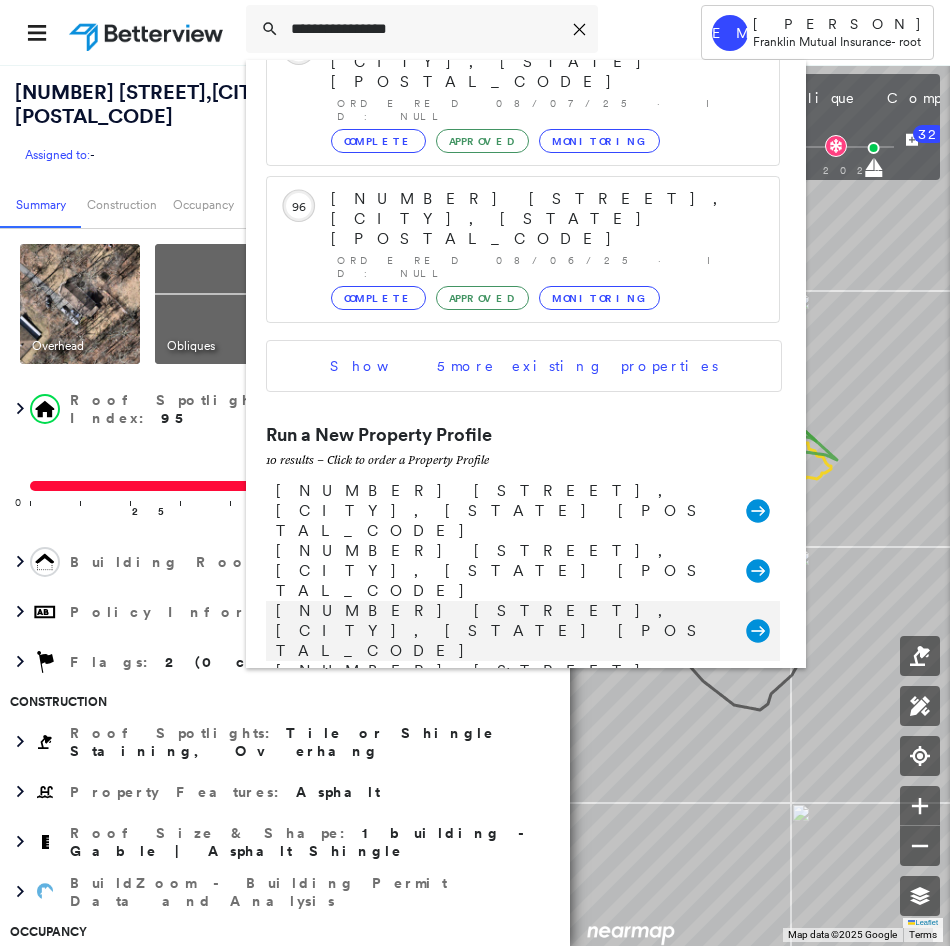 click 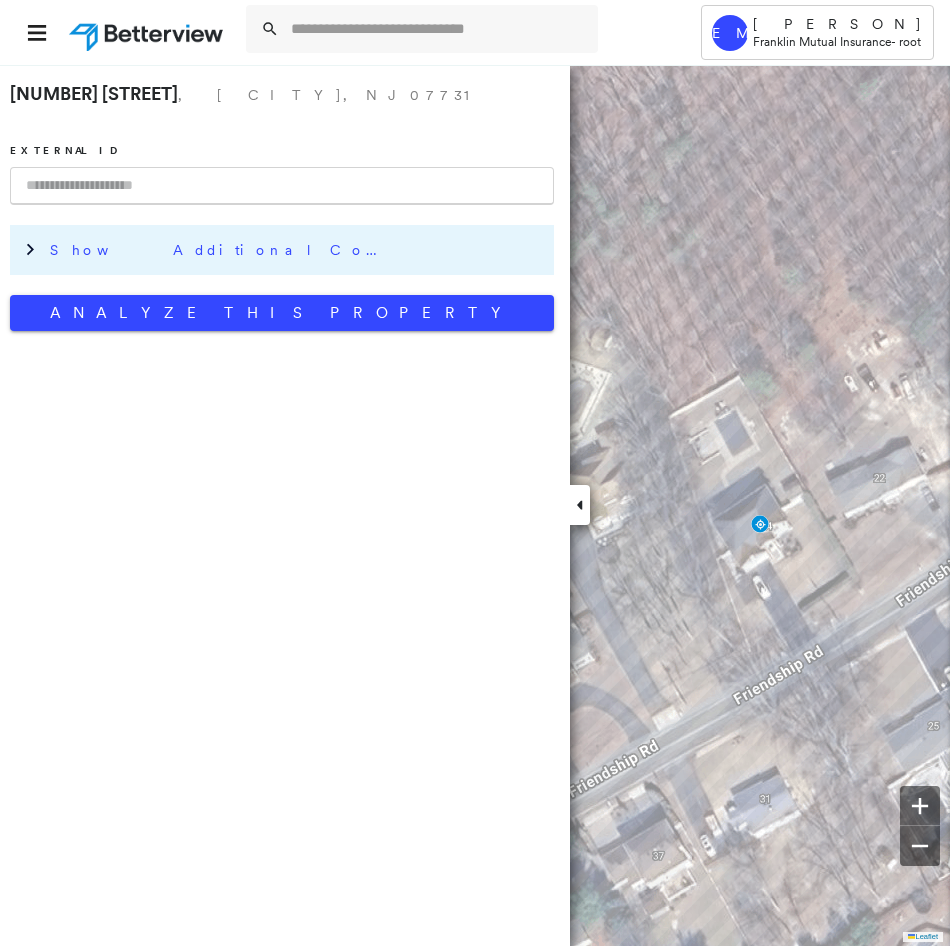 click on "Show Additional Company Data" at bounding box center [220, 250] 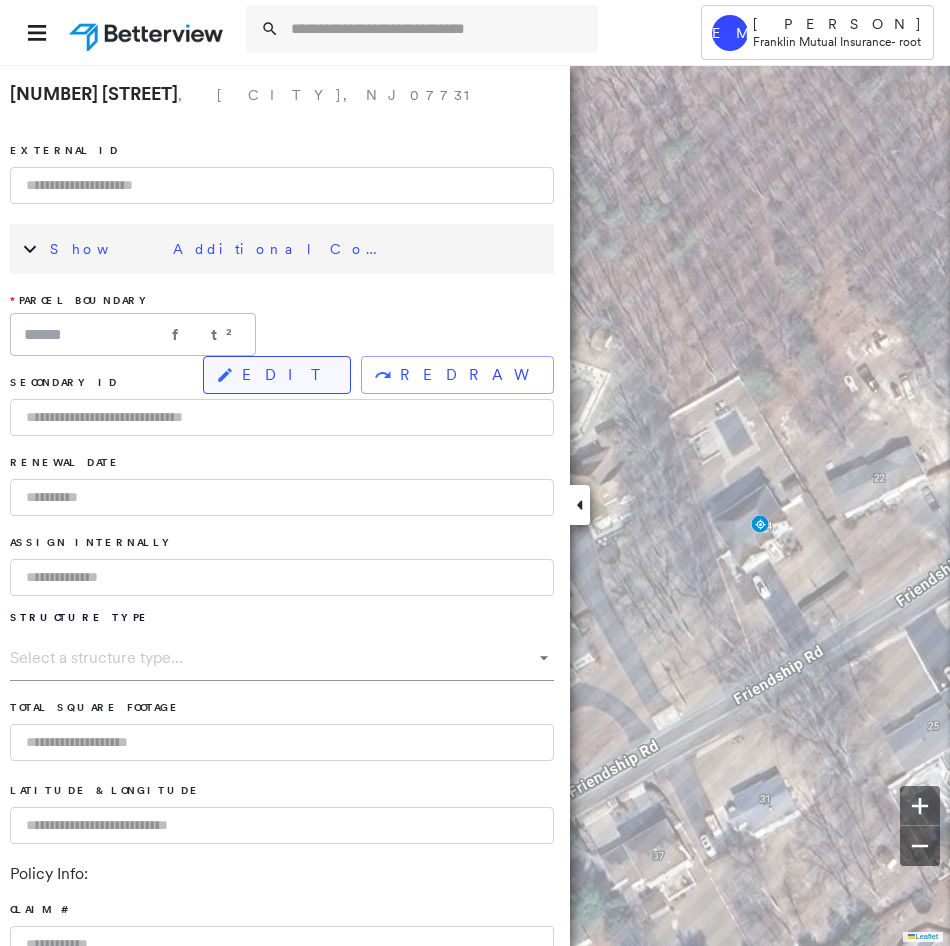 click 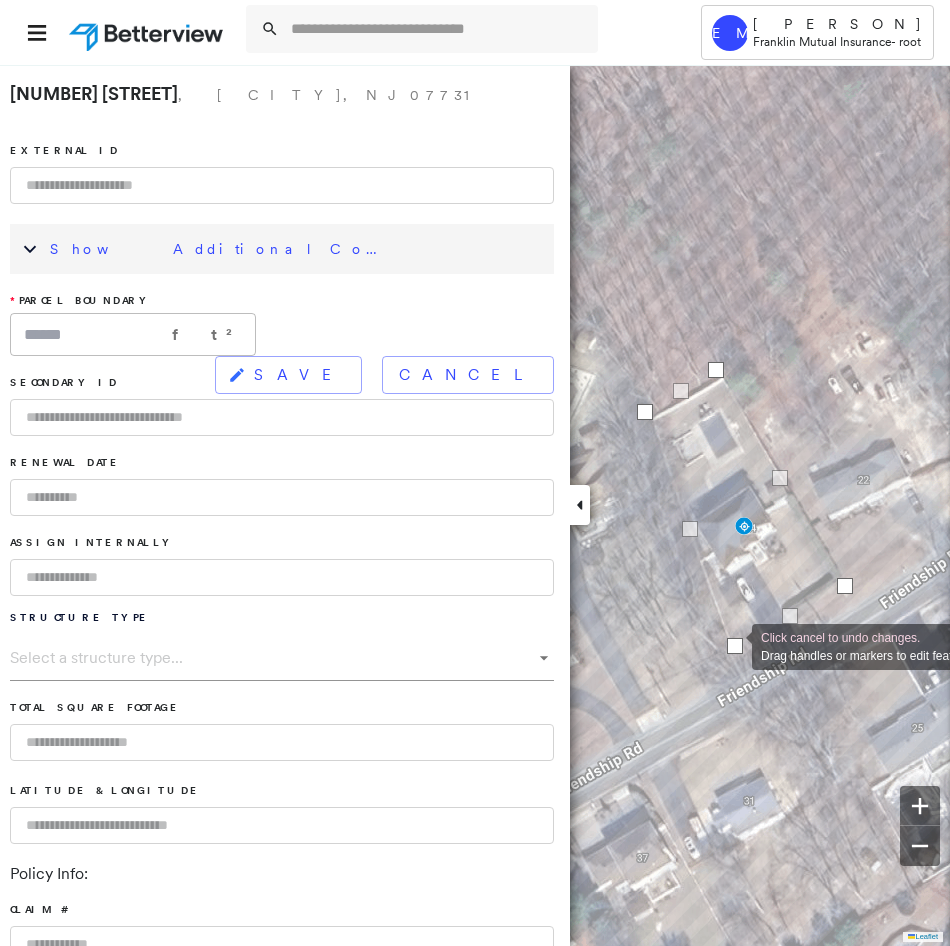 drag, startPoint x: 744, startPoint y: 644, endPoint x: 732, endPoint y: 645, distance: 12.0415945 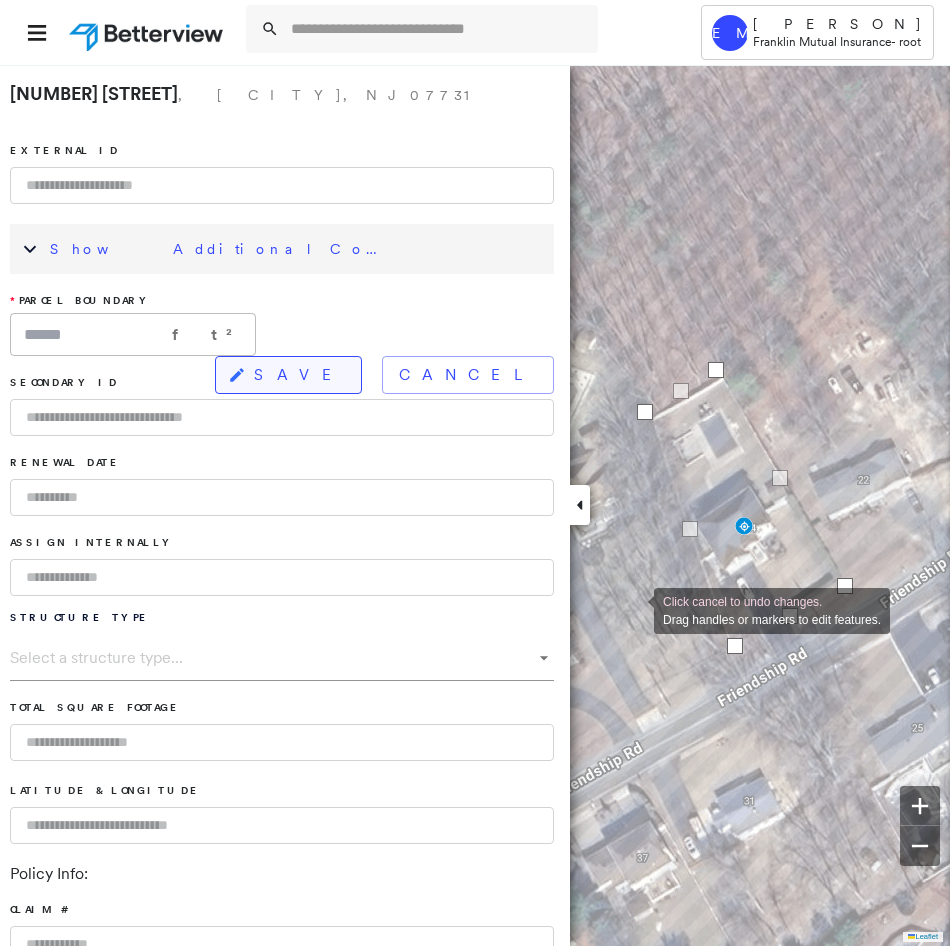 click on "SAVE" at bounding box center (299, 375) 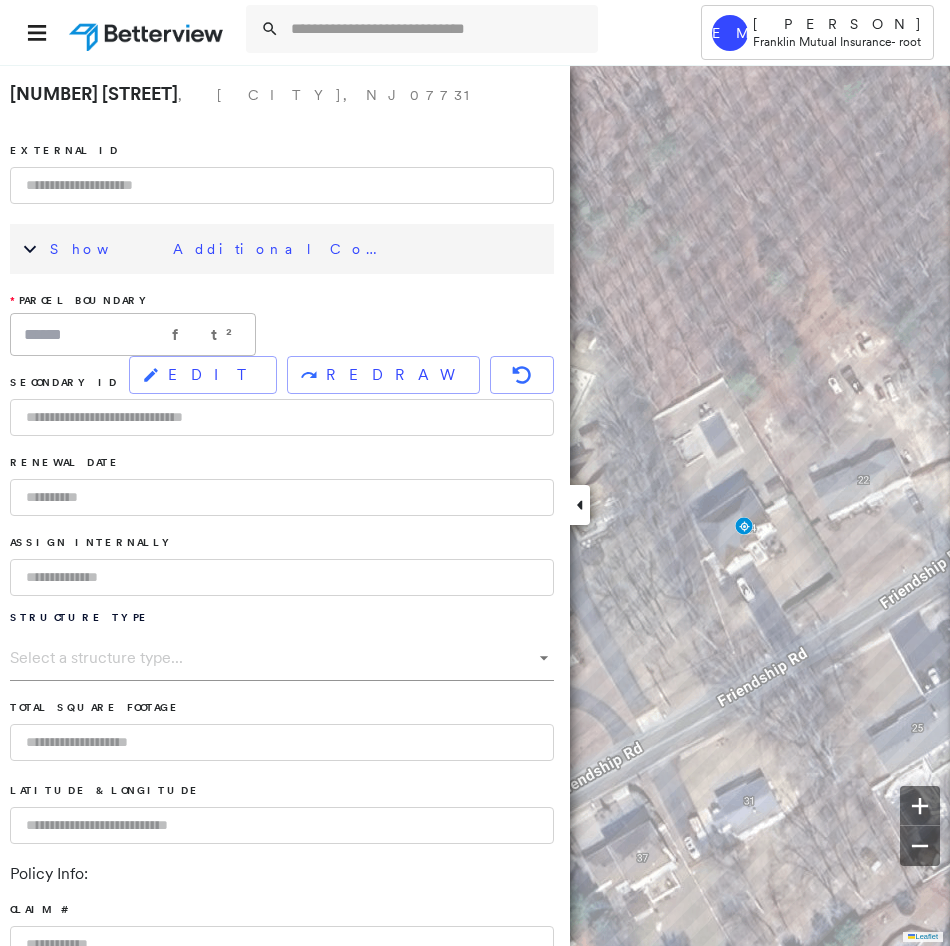click on "Show Additional Company Data" at bounding box center (220, 249) 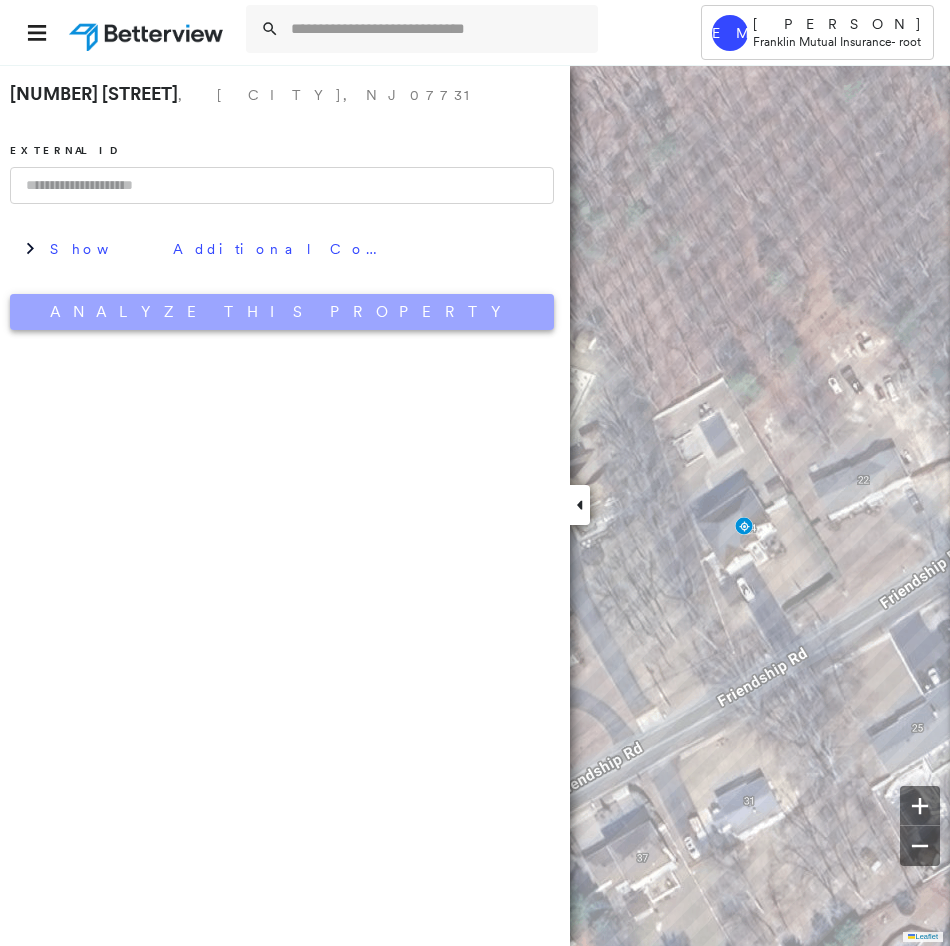 click on "Analyze This Property" at bounding box center [282, 312] 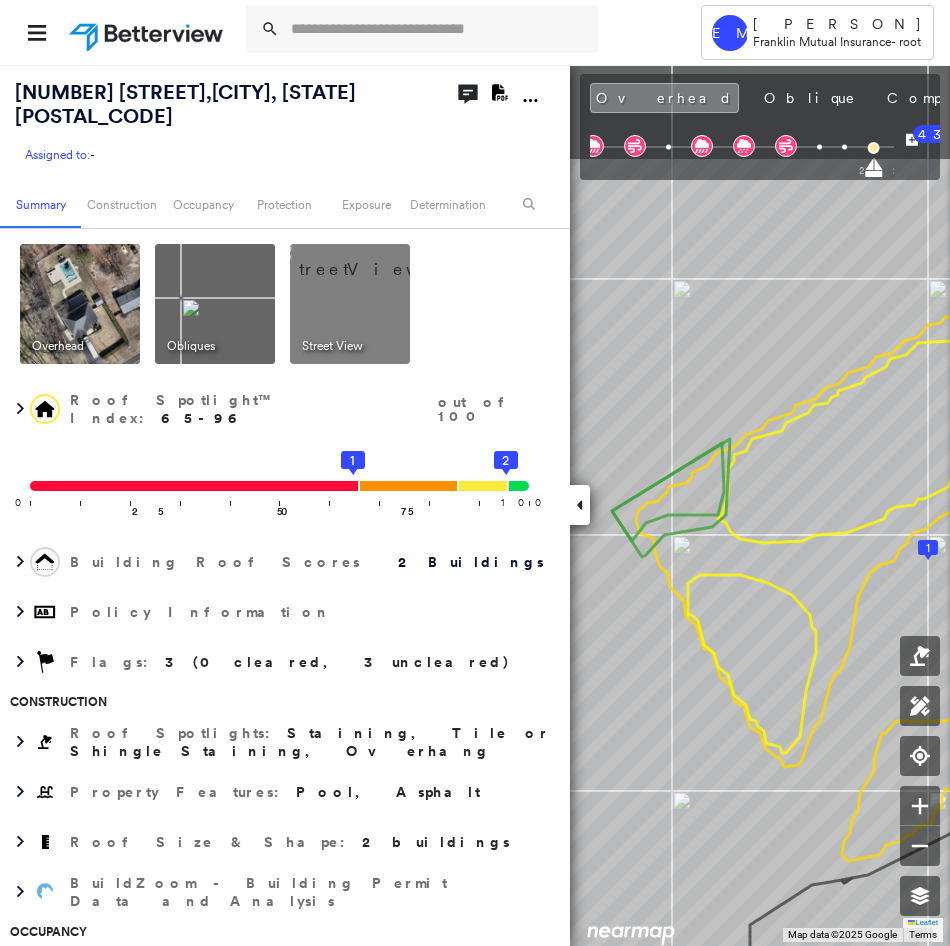 click on "Tower EM [PERSON] [COMPANY]  -   root [NUMBER]  [STREET] , [CITY], [STATE] [POSTAL_CODE] Assigned to:  - Assigned to:  - Assigned to:  - Open Comments Download PDF Report Summary Construction Occupancy Protection Exposure Determination Overhead Obliques Street View Roof Spotlight™ Index :  65-96 out of 100 0 100 25 50 75 1 2 Building Roof Scores 2 Buildings Policy Information Flags :  3 (0 cleared, 3 uncleared) Construction Roof Spotlights :  Staining, Tile or Shingle Staining, Overhang Property Features :  Pool, Asphalt Roof Size & Shape :  2 buildings  BuildZoom - Building Permit Data and Analysis Occupancy Place Detail Protection Exposure FEMA Risk Index Wind Additional Perils Tree Fall Risk:  Present   Determination Flags :  3 (0 cleared, 3 uncleared) Uncleared Flags (3) Cleared Flags  (0) LOW Low Priority Flagged 08/07/25 Clear Pool Flagged 08/07/25 Clear MED Medium Priority Flagged 08/07/25 Clear Action Taken New Entry History Quote/New Business Terms & Conditions Added ACV Endorsement General" at bounding box center (475, 473) 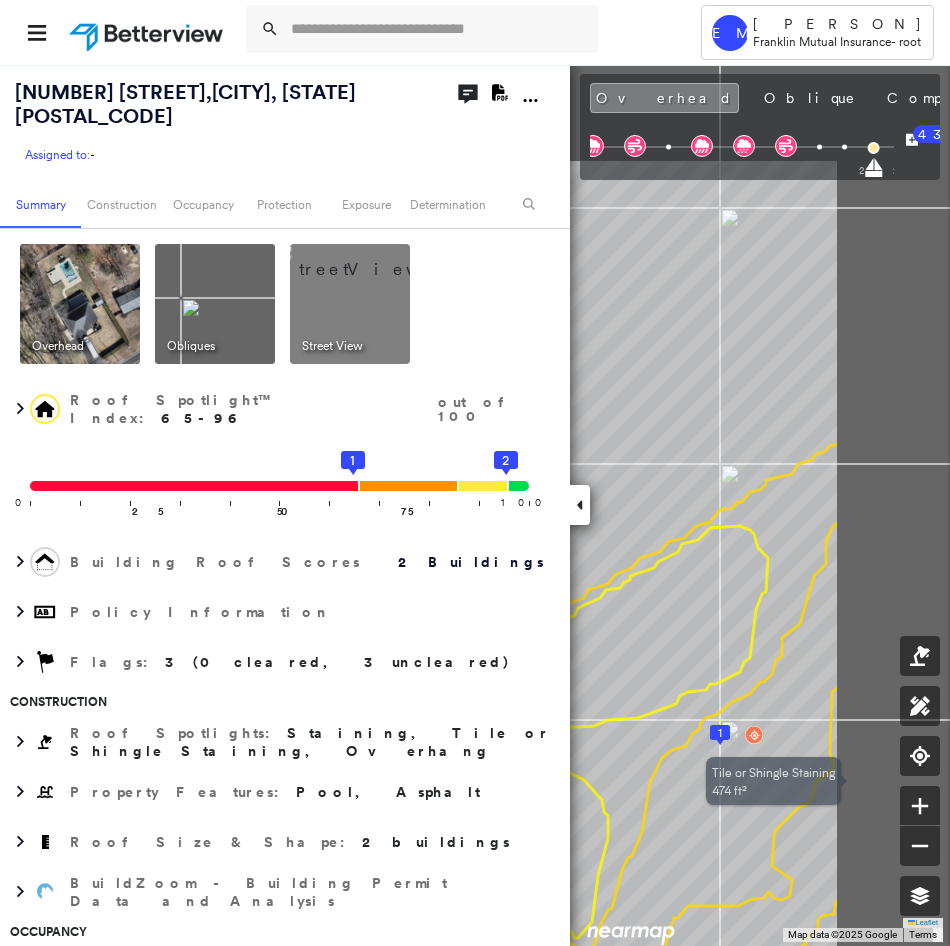 drag, startPoint x: 782, startPoint y: 355, endPoint x: 640, endPoint y: 462, distance: 177.80045 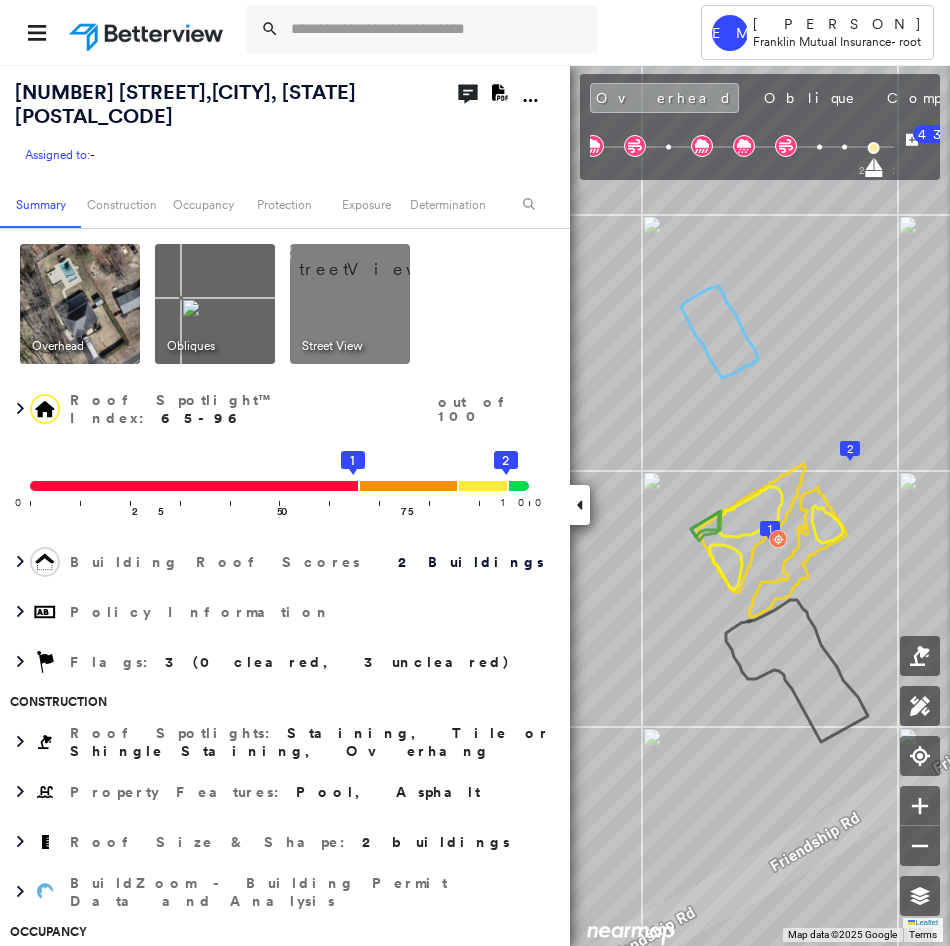 click on "Street View" at bounding box center (1108, 98) 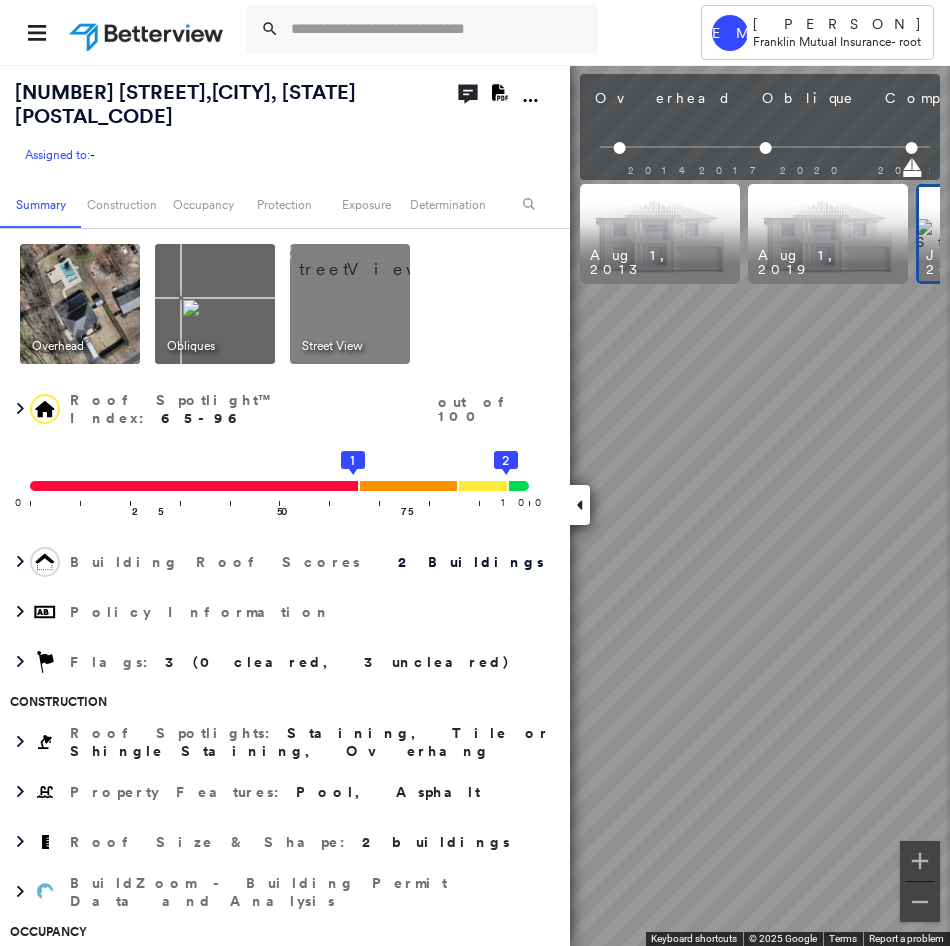 scroll, scrollTop: 0, scrollLeft: 144, axis: horizontal 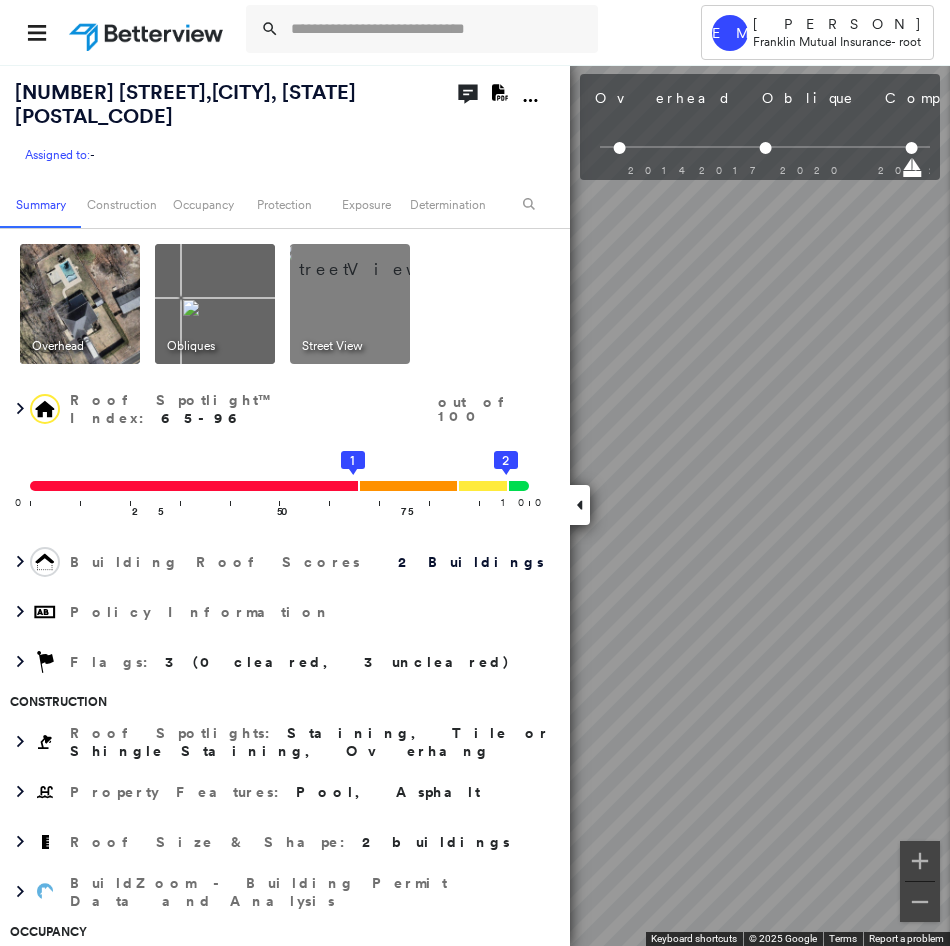 click on "Tower EM [PERSON] [COMPANY]  -   root [NUMBER]  [STREET] , [CITY], [STATE] [POSTAL_CODE] Assigned to:  - Assigned to:  - Assigned to:  - Open Comments Download PDF Report Summary Construction Occupancy Protection Exposure Determination Overhead Obliques Street View Roof Spotlight™ Index :  65-96 out of 100 0 100 25 50 75 1 2 Building Roof Scores 2 Buildings Policy Information Flags :  3 (0 cleared, 3 uncleared) Construction Roof Spotlights :  Staining, Tile or Shingle Staining, Overhang Property Features :  Pool, Asphalt Roof Size & Shape :  2 buildings  BuildZoom - Building Permit Data and Analysis Occupancy Place Detail Protection Exposure FEMA Risk Index Wind Additional Perils Tree Fall Risk:  Present   Determination Flags :  3 (0 cleared, 3 uncleared) Uncleared Flags (3) Cleared Flags  (0) LOW Low Priority Flagged 08/07/25 Clear Pool Flagged 08/07/25 Clear MED Medium Priority Flagged 08/07/25 Clear Action Taken New Entry History Quote/New Business Terms & Conditions Added ACV Endorsement General" at bounding box center (475, 473) 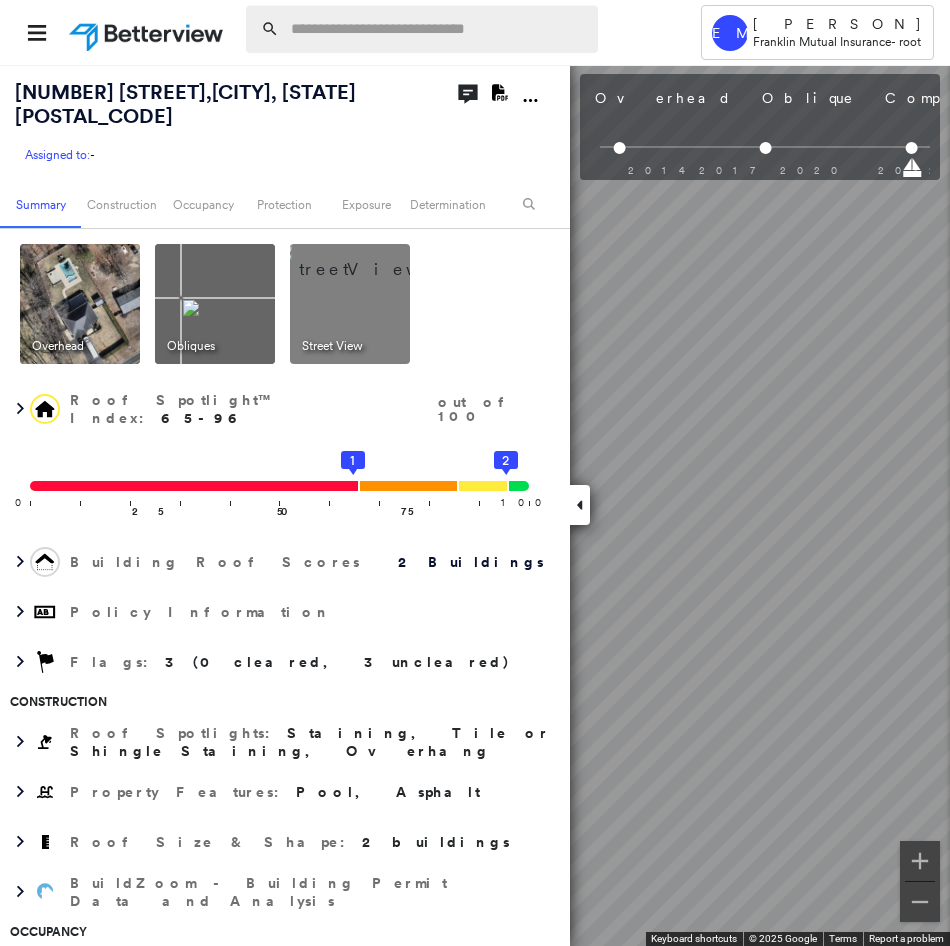 click at bounding box center (438, 29) 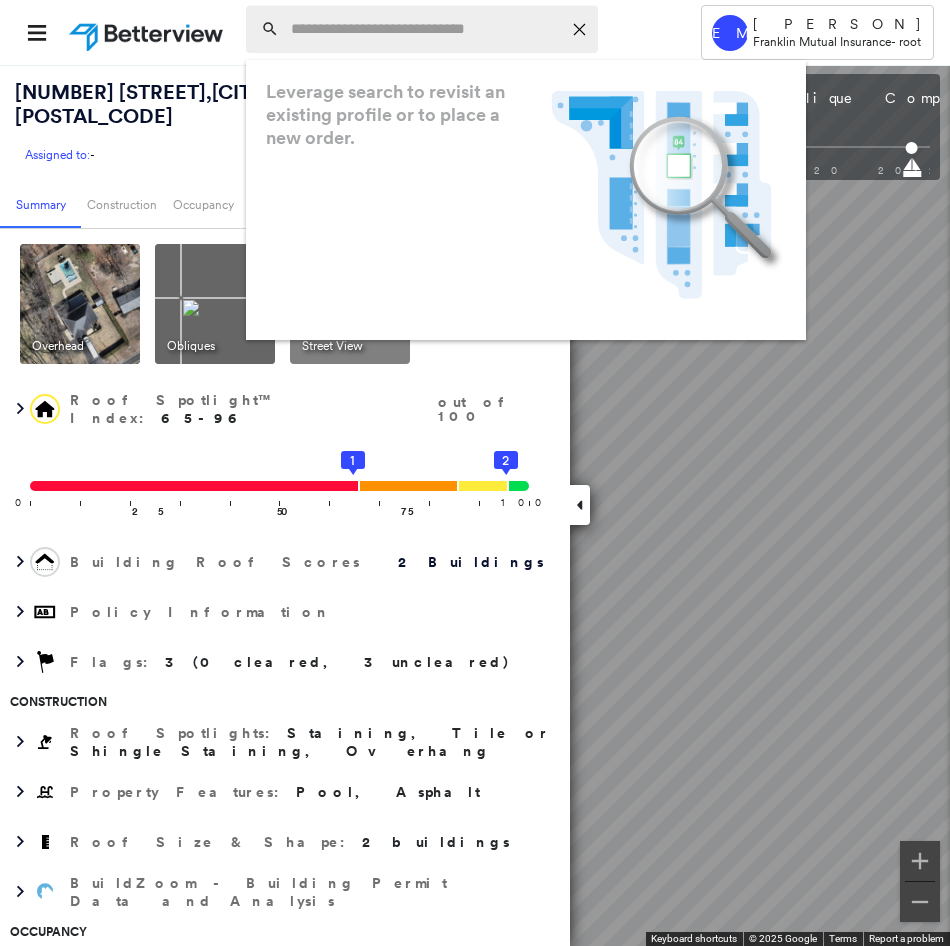 paste on "**********" 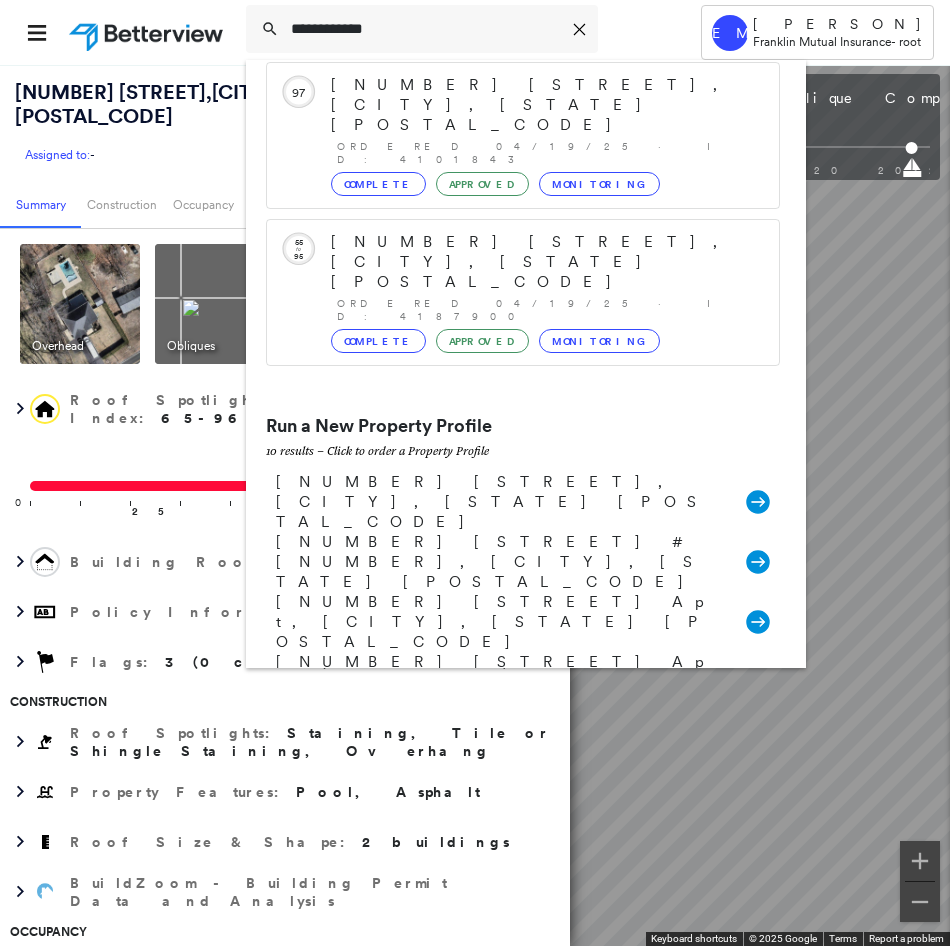 scroll, scrollTop: 462, scrollLeft: 0, axis: vertical 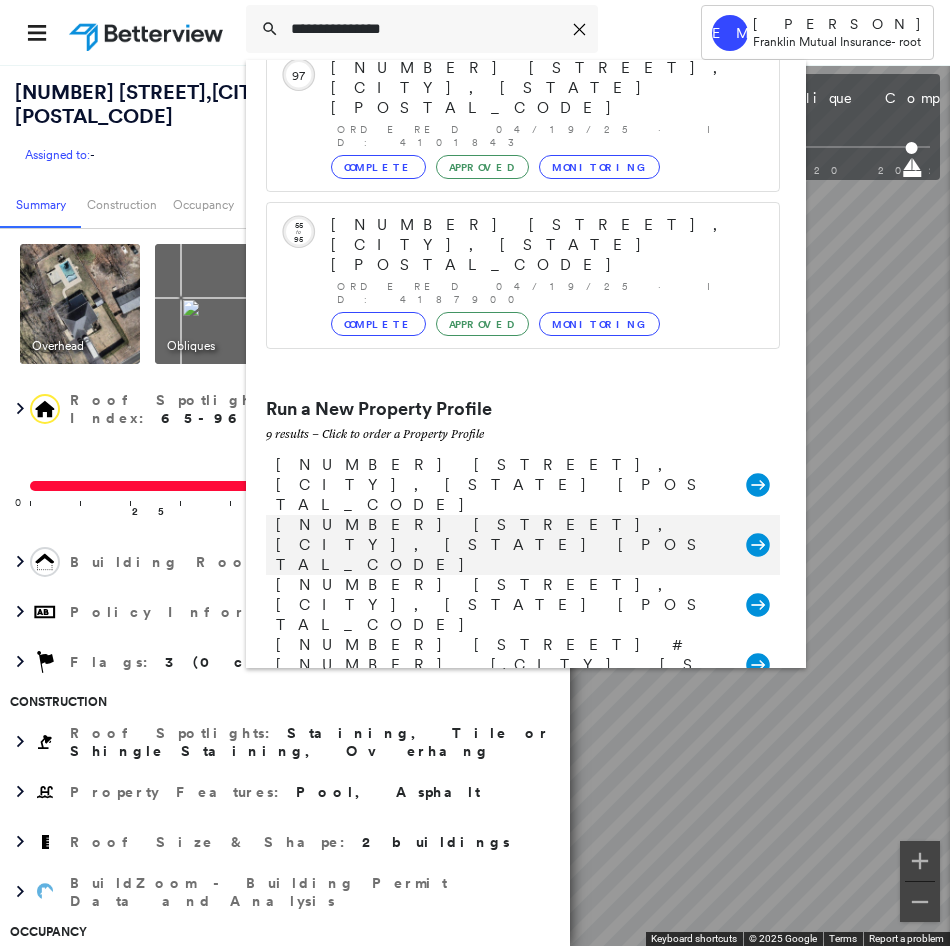 type on "**********" 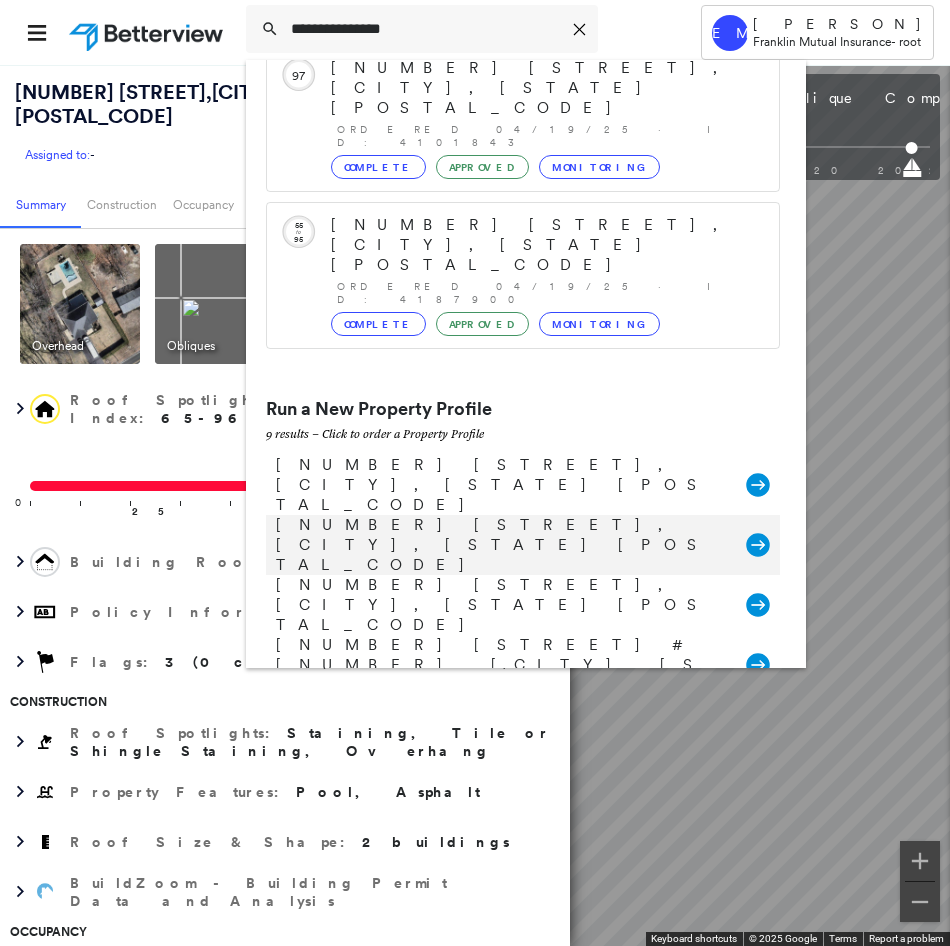 click 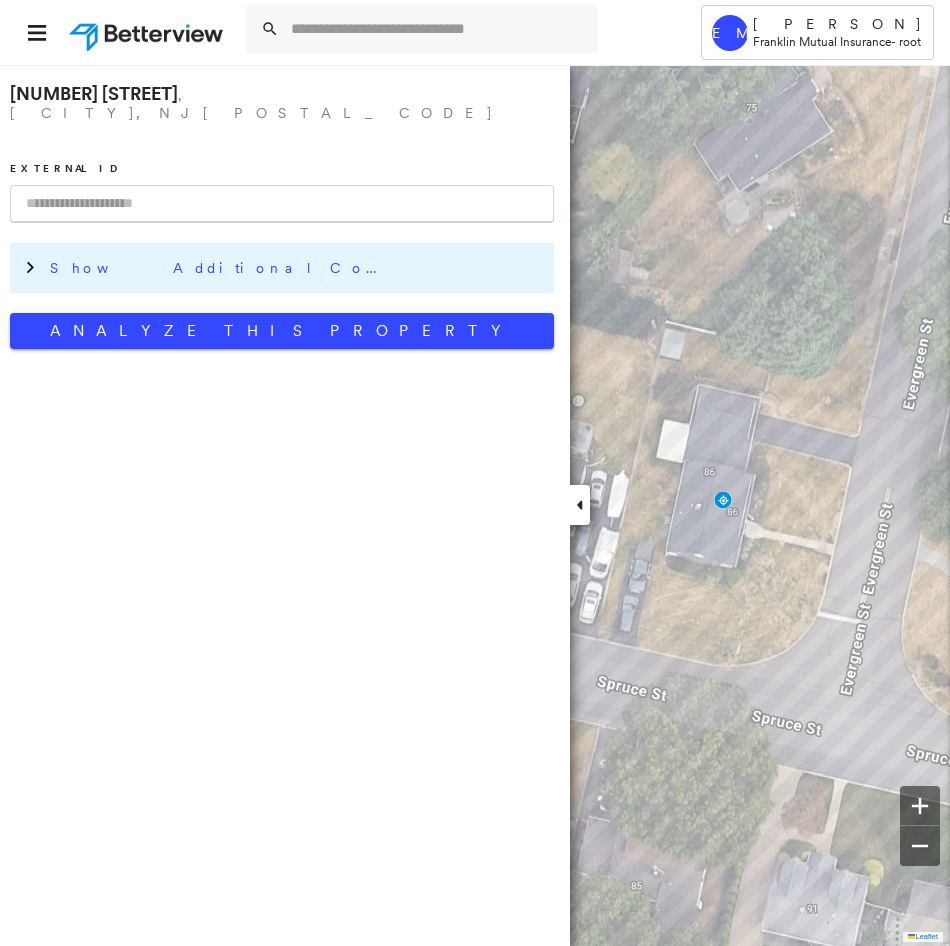 click on "Show Additional Company Data" at bounding box center [220, 268] 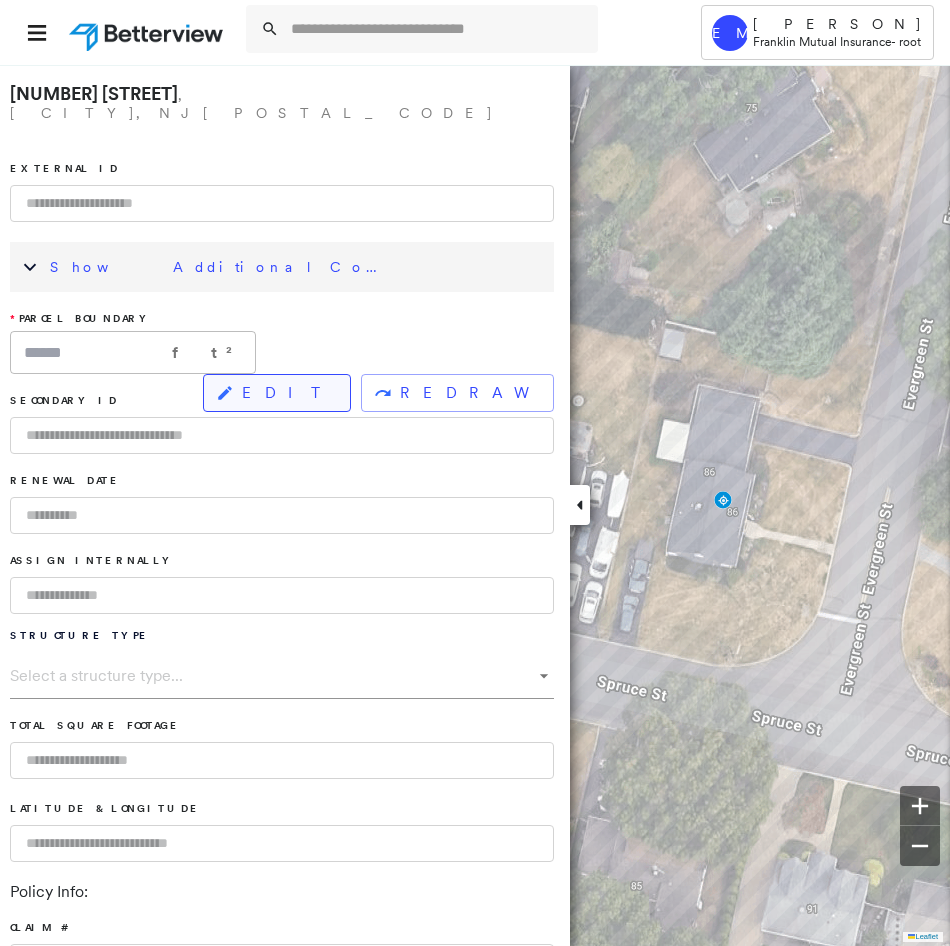 click on "EDIT" at bounding box center [288, 393] 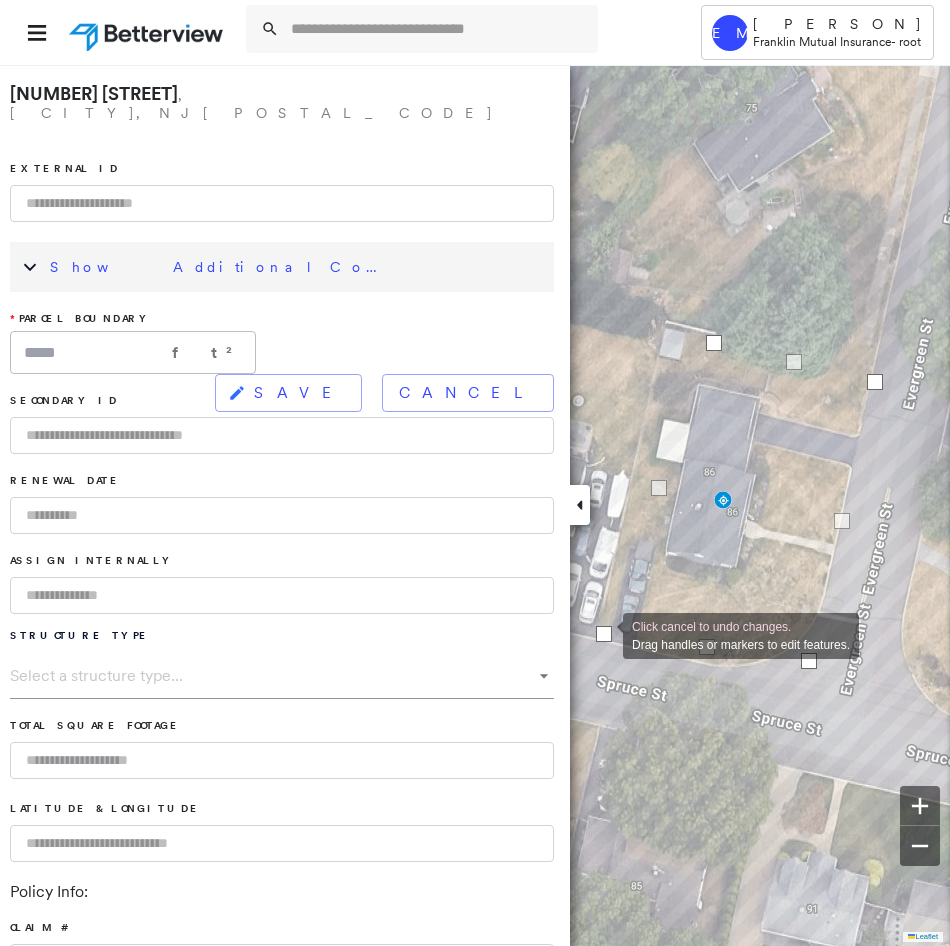 drag, startPoint x: 645, startPoint y: 640, endPoint x: 603, endPoint y: 634, distance: 42.426407 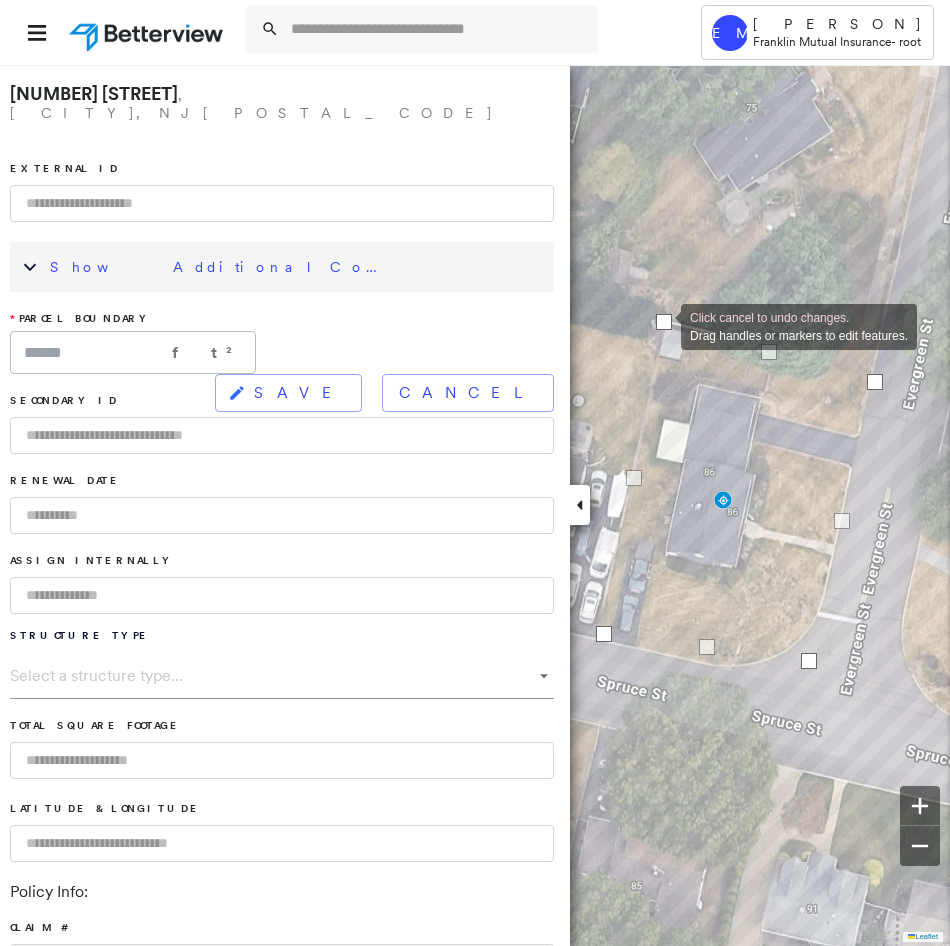drag, startPoint x: 709, startPoint y: 342, endPoint x: 661, endPoint y: 325, distance: 50.92151 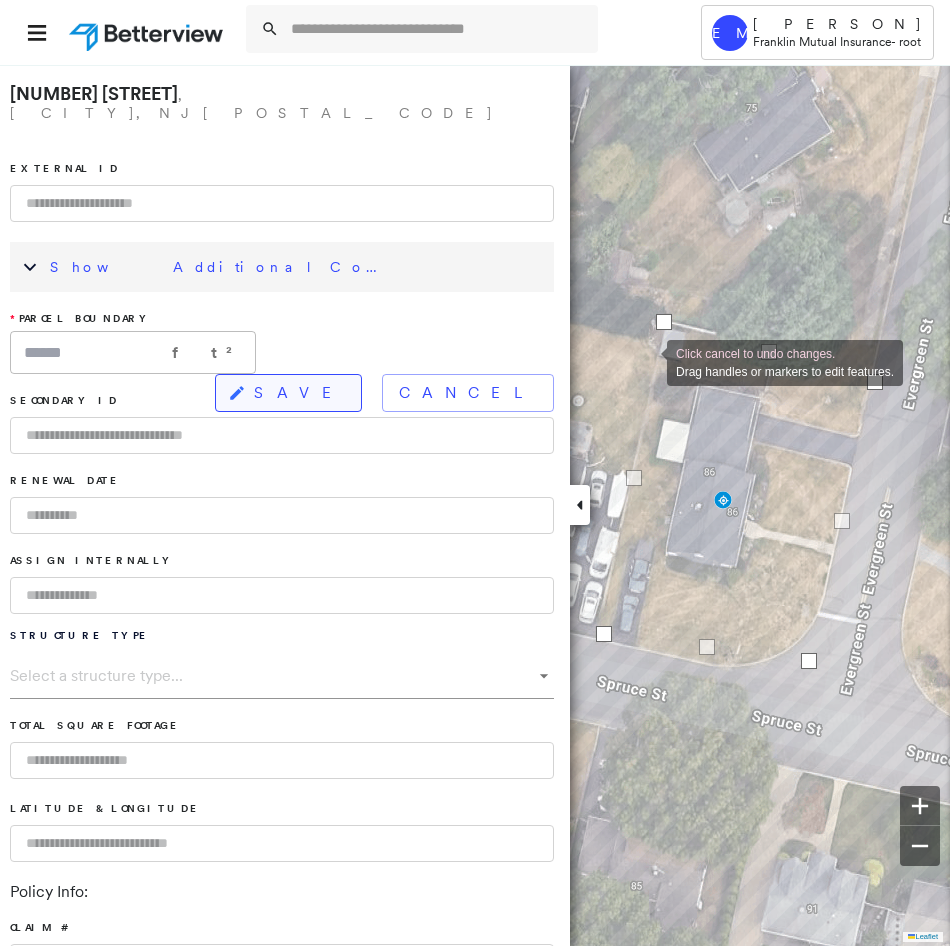 click on "SAVE" at bounding box center (288, 393) 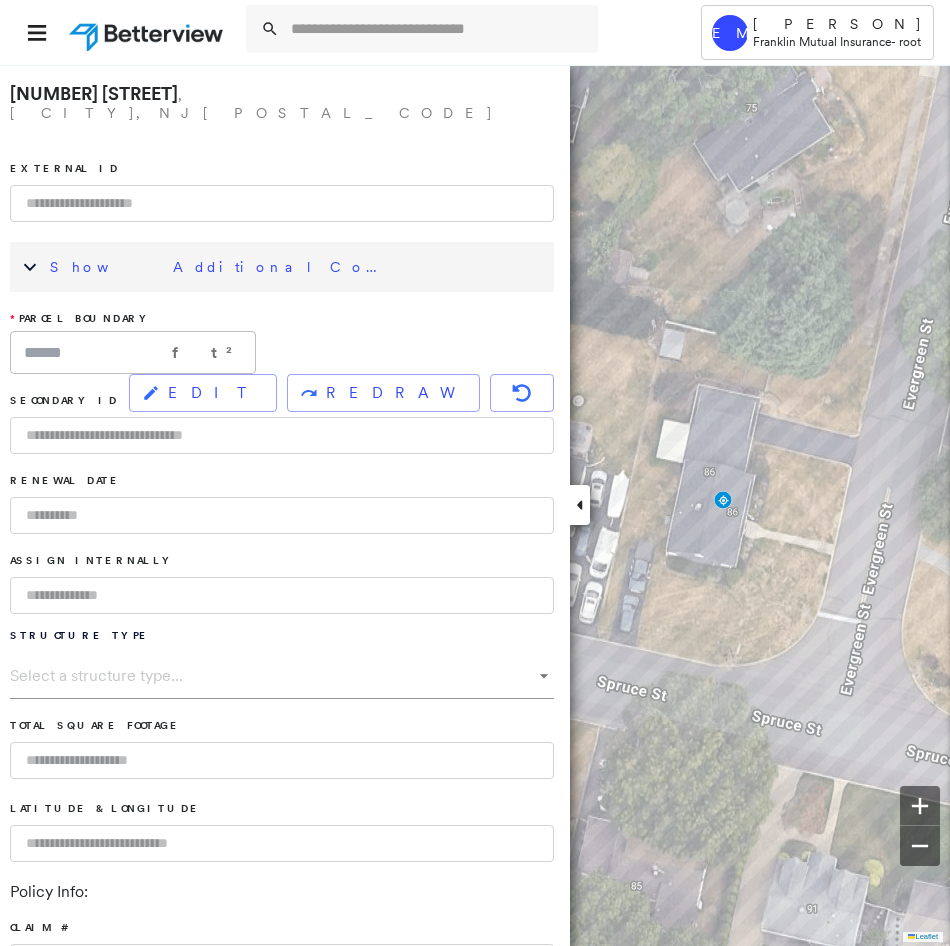 click on "Show Additional Company Data" at bounding box center (297, 267) 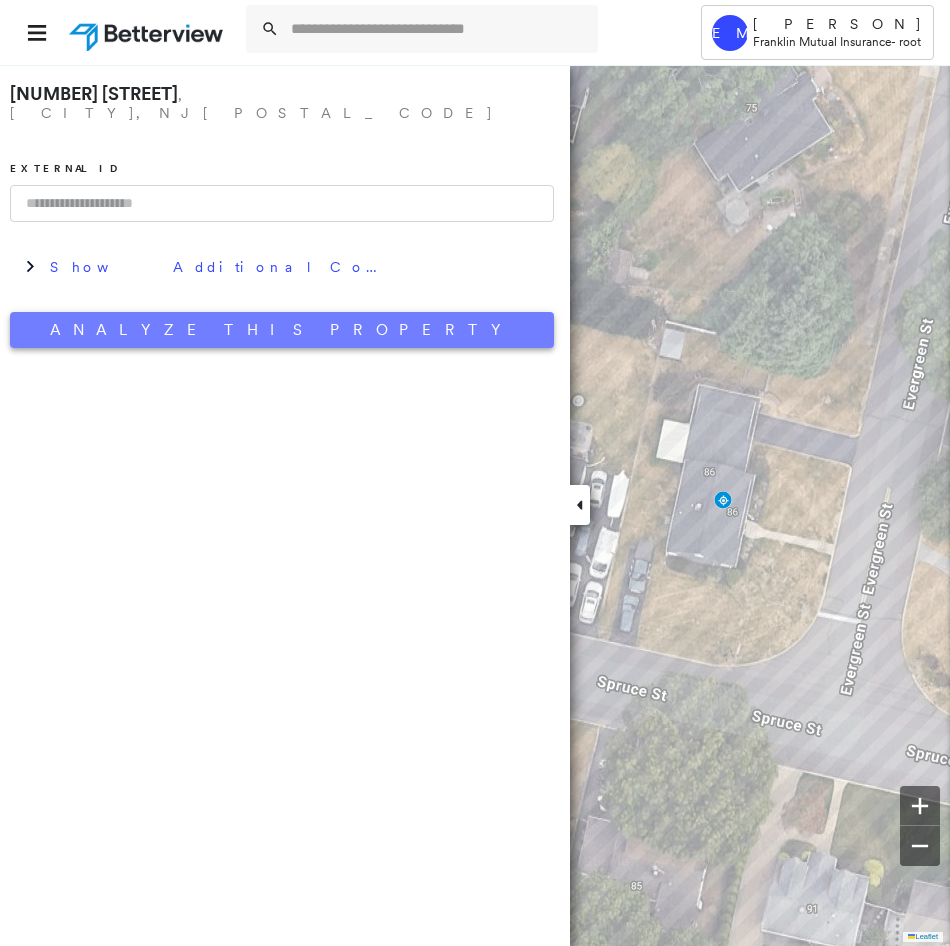 click on "Analyze This Property" at bounding box center [282, 330] 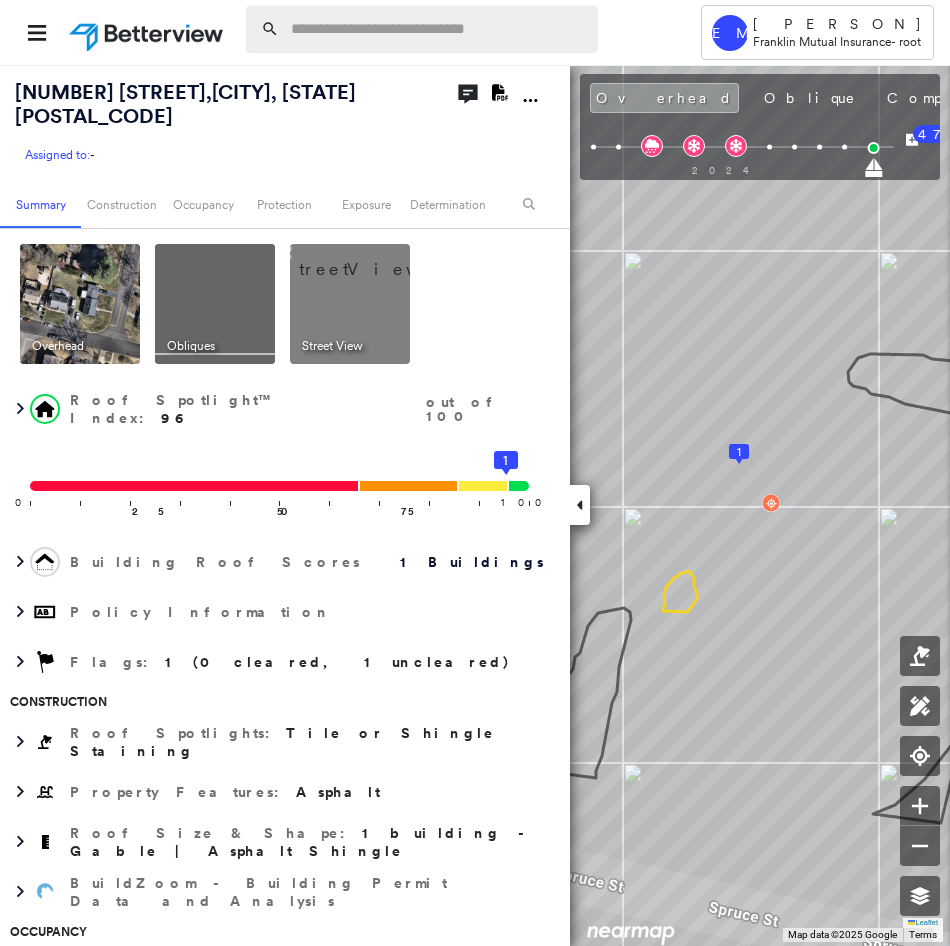 click at bounding box center [438, 29] 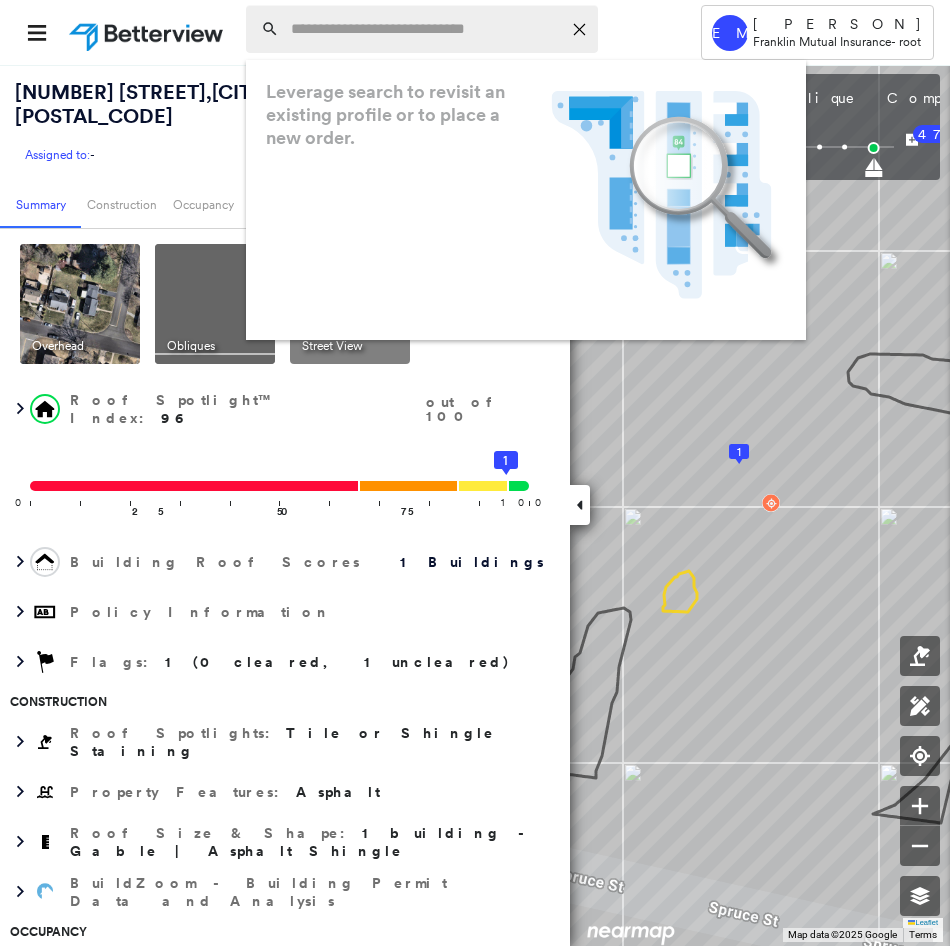 paste on "**********" 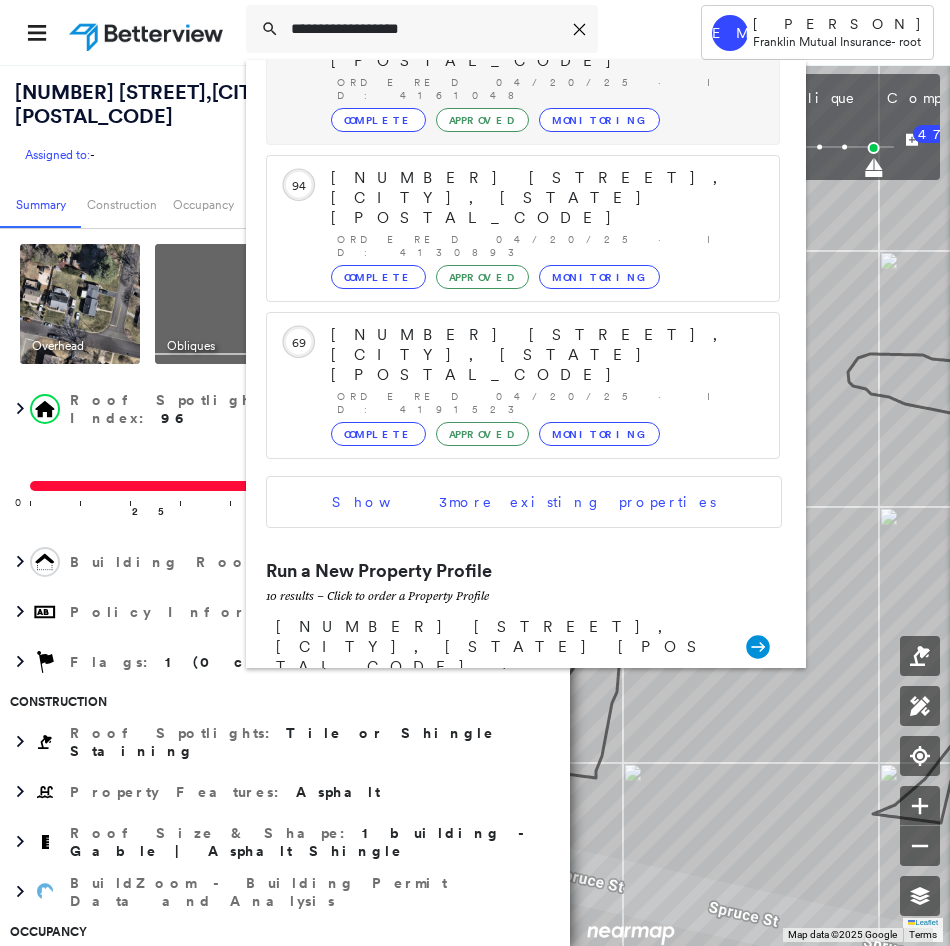 scroll, scrollTop: 500, scrollLeft: 0, axis: vertical 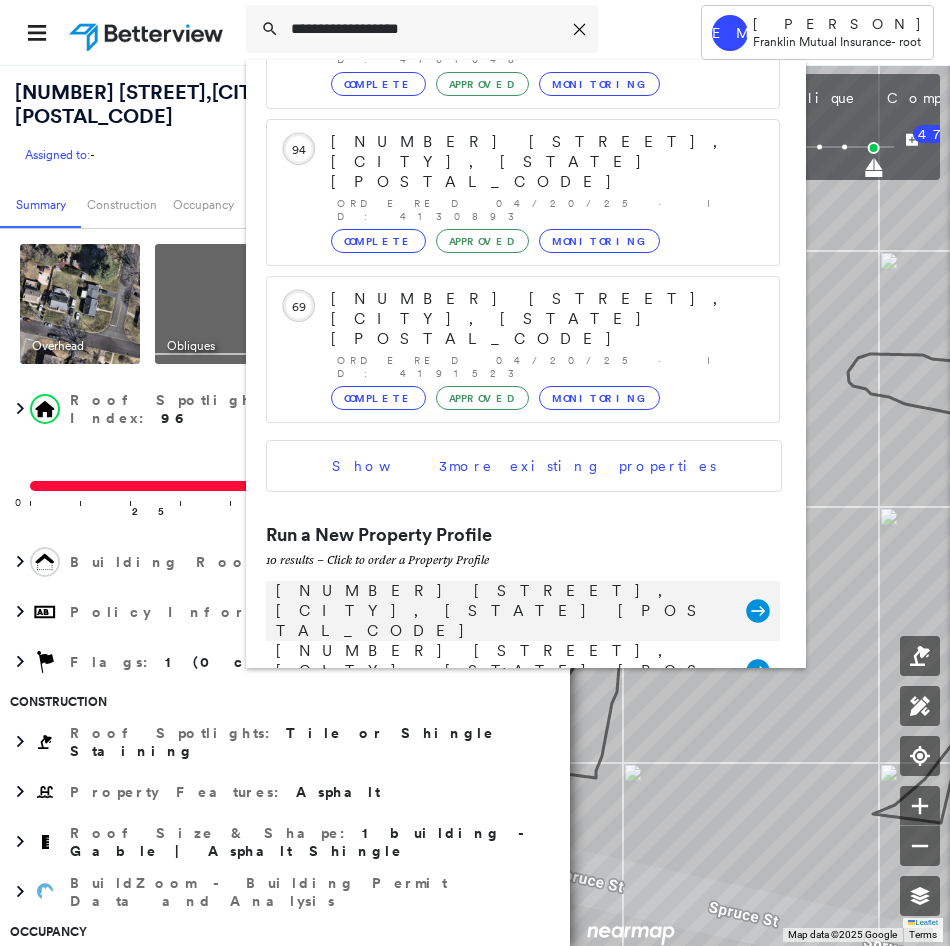 type on "**********" 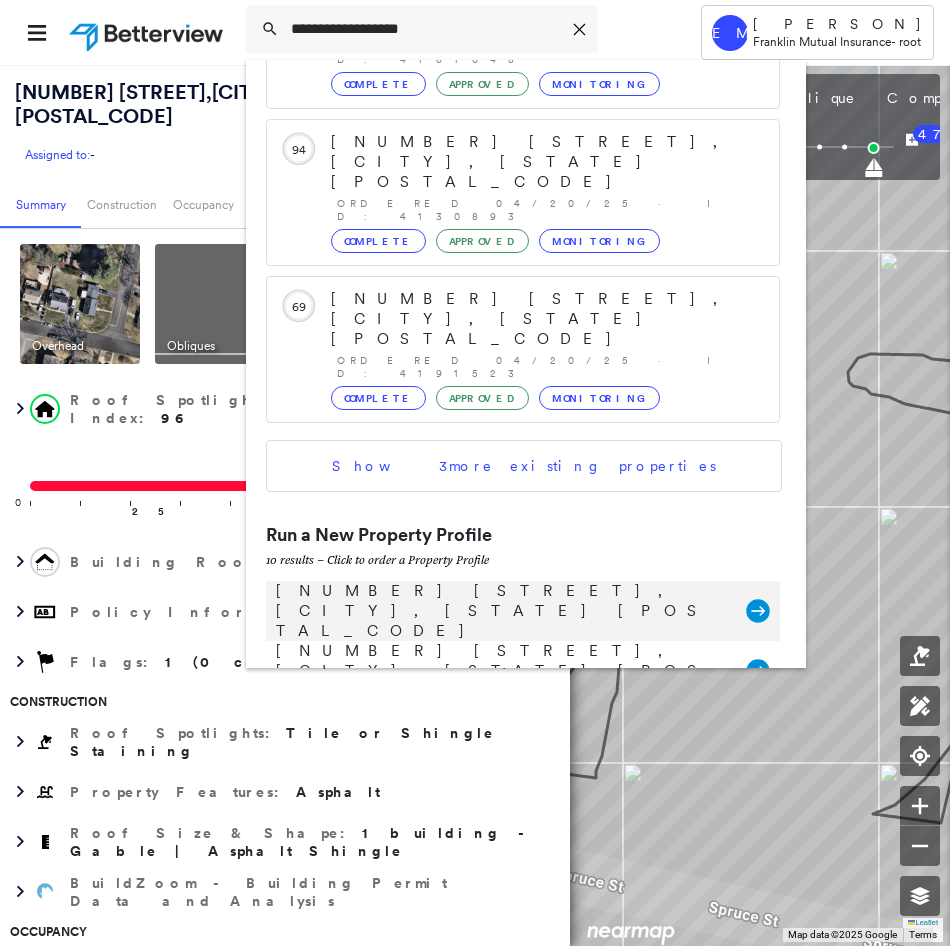 click 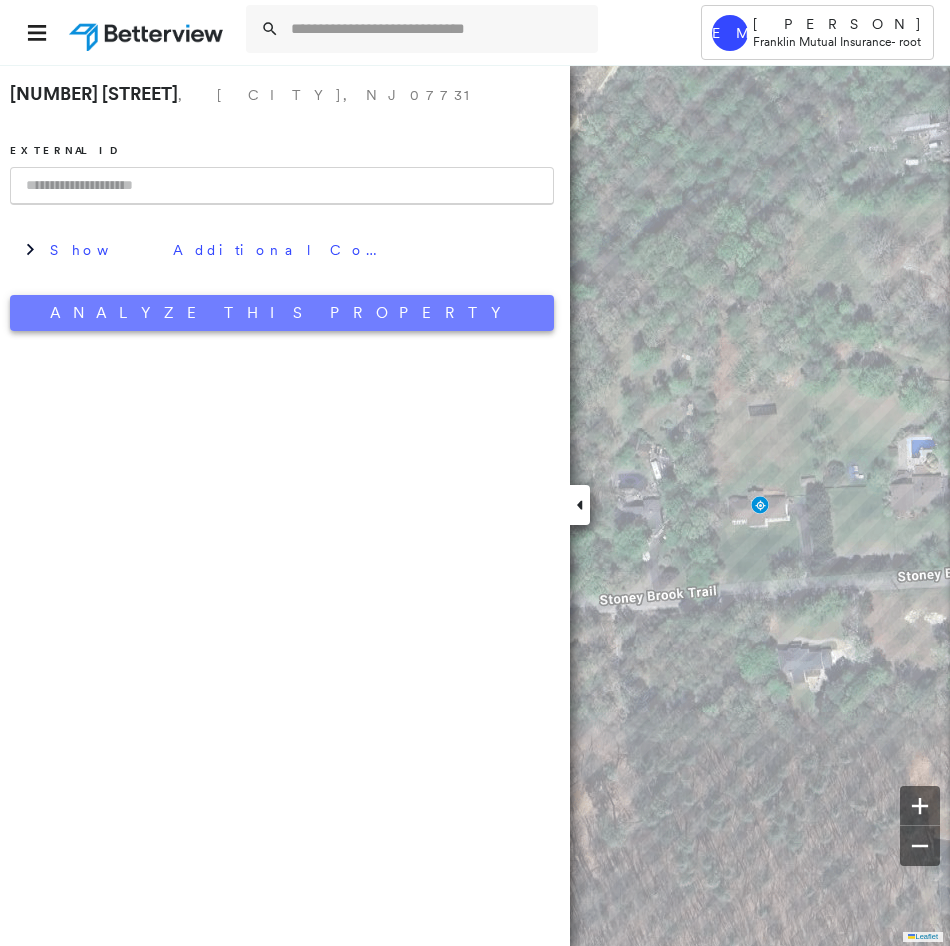 click on "Analyze This Property" at bounding box center (282, 313) 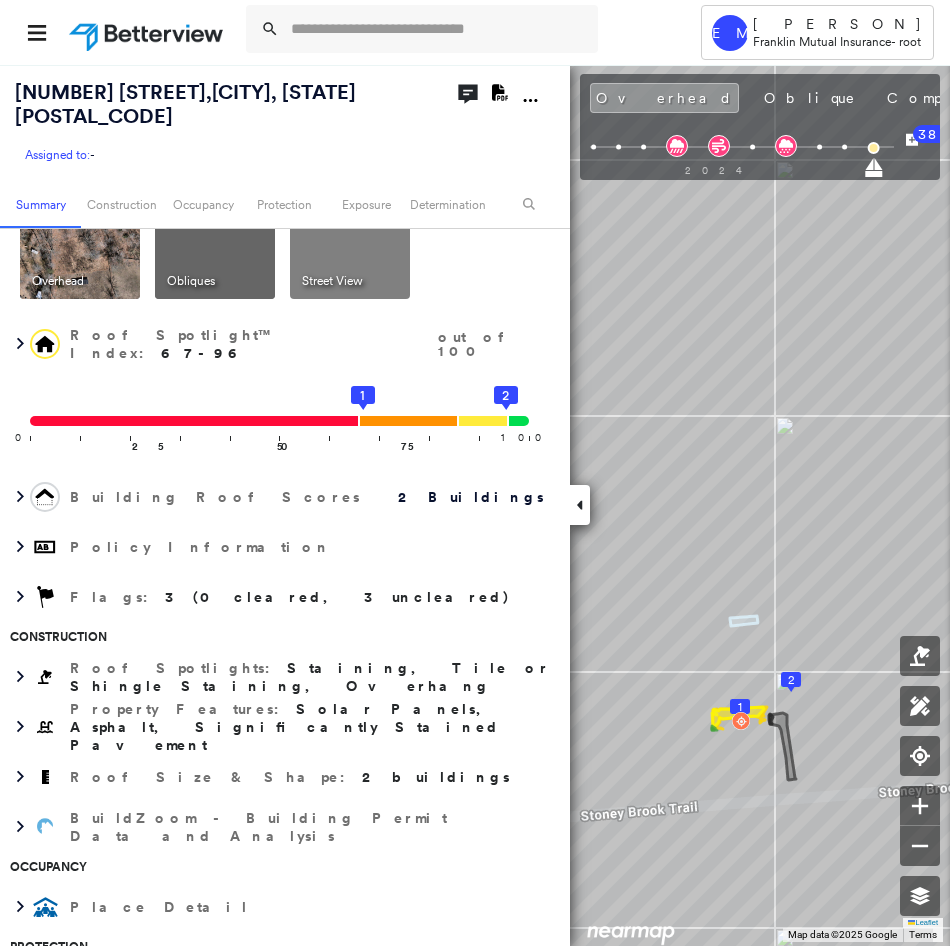scroll, scrollTop: 100, scrollLeft: 0, axis: vertical 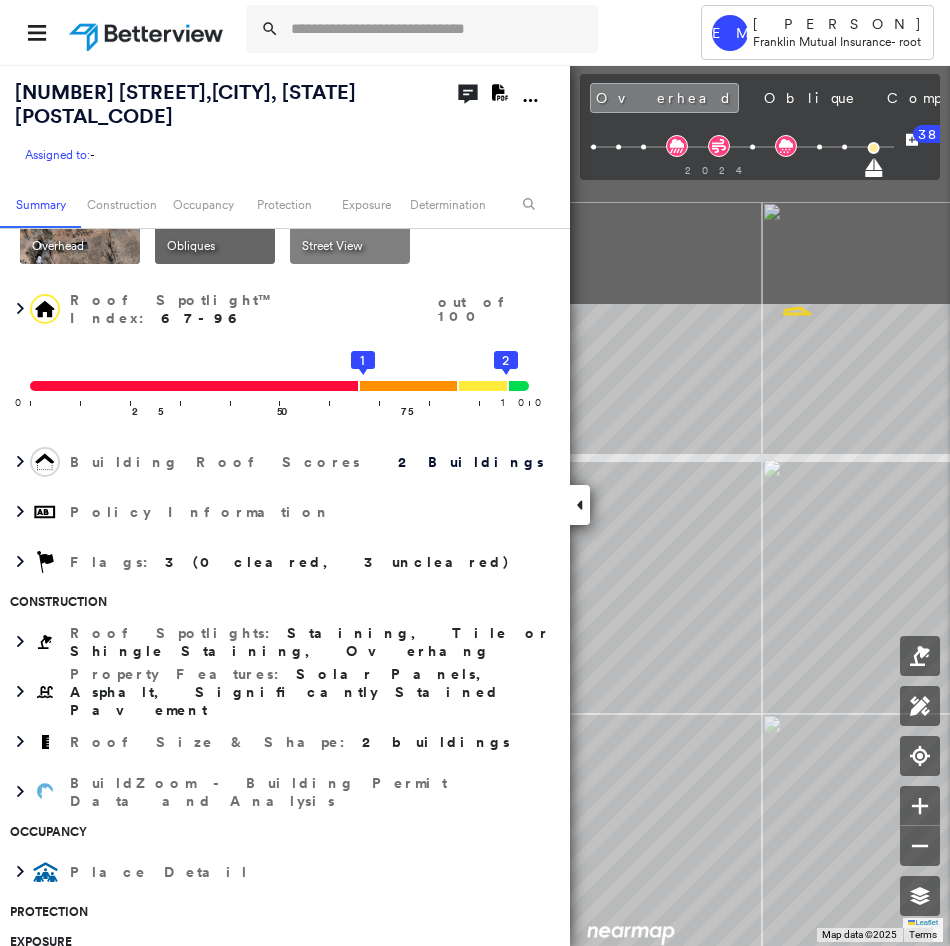 click on "[NUMBER]  [STREET], [CITY], [STATE] [POSTAL_CODE]" at bounding box center (475, 473) 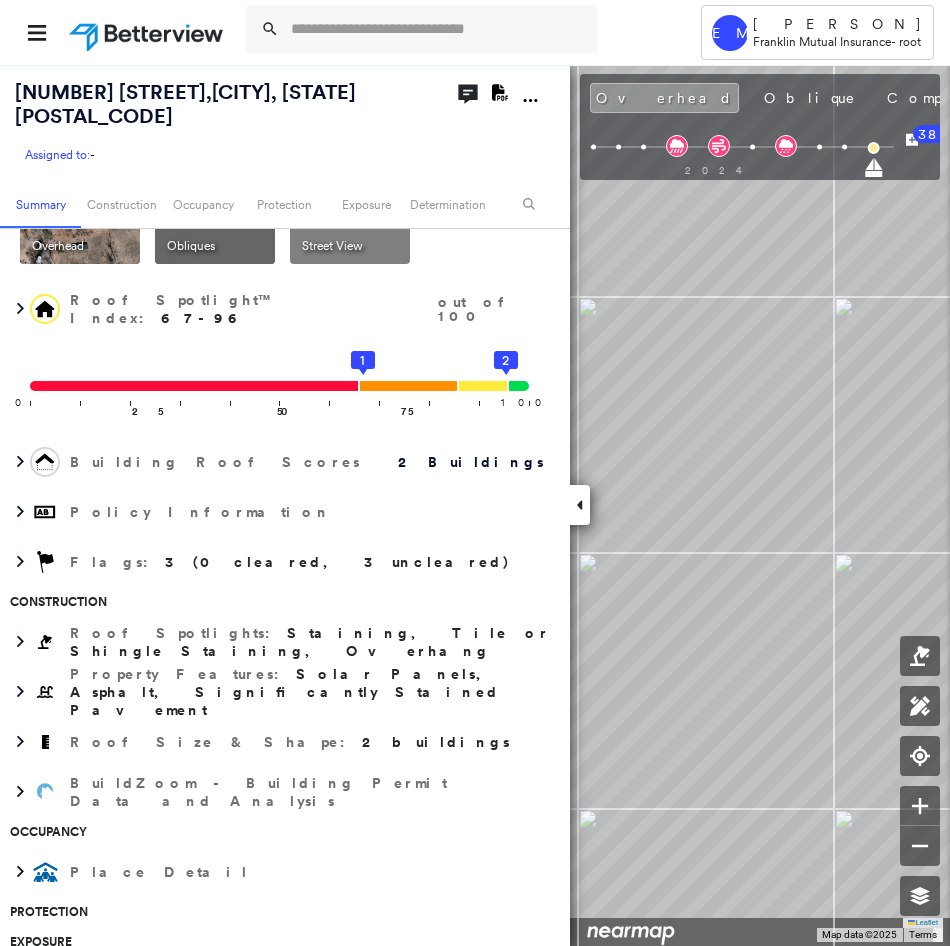 click on "[NUMBER]  [STREET], [CITY], [STATE] [POSTAL_CODE]" at bounding box center [475, 473] 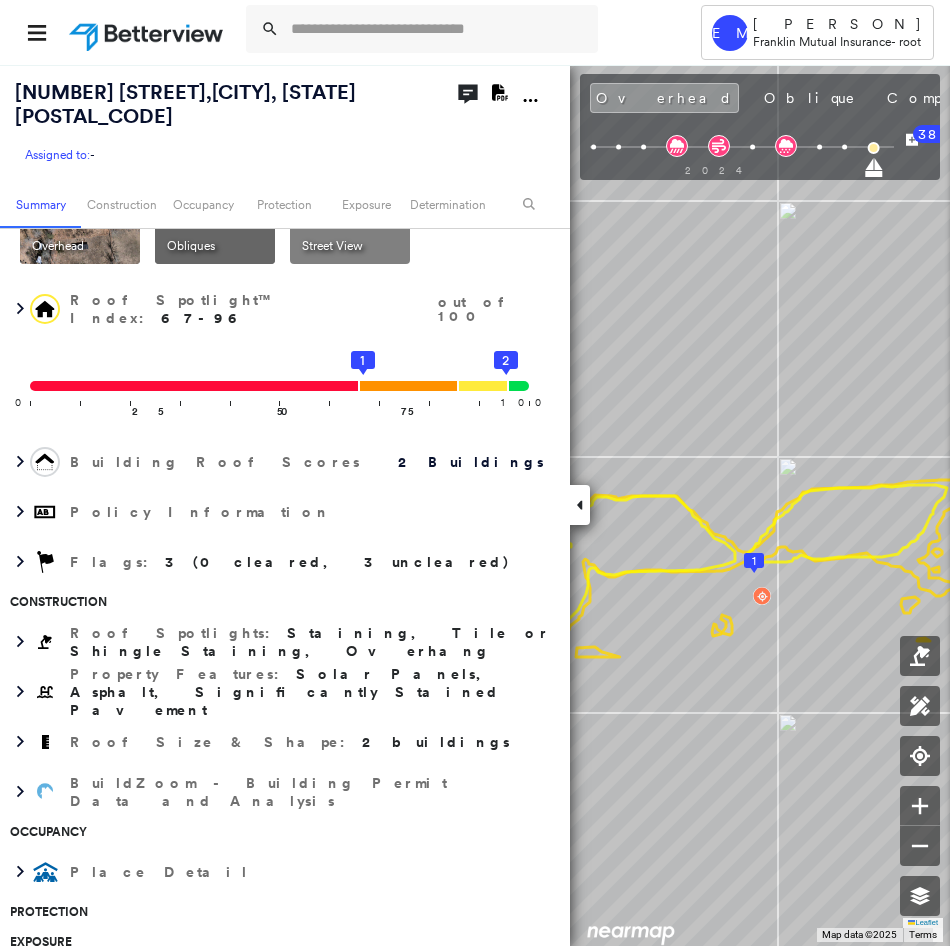 drag, startPoint x: 876, startPoint y: 104, endPoint x: 858, endPoint y: 119, distance: 23.43075 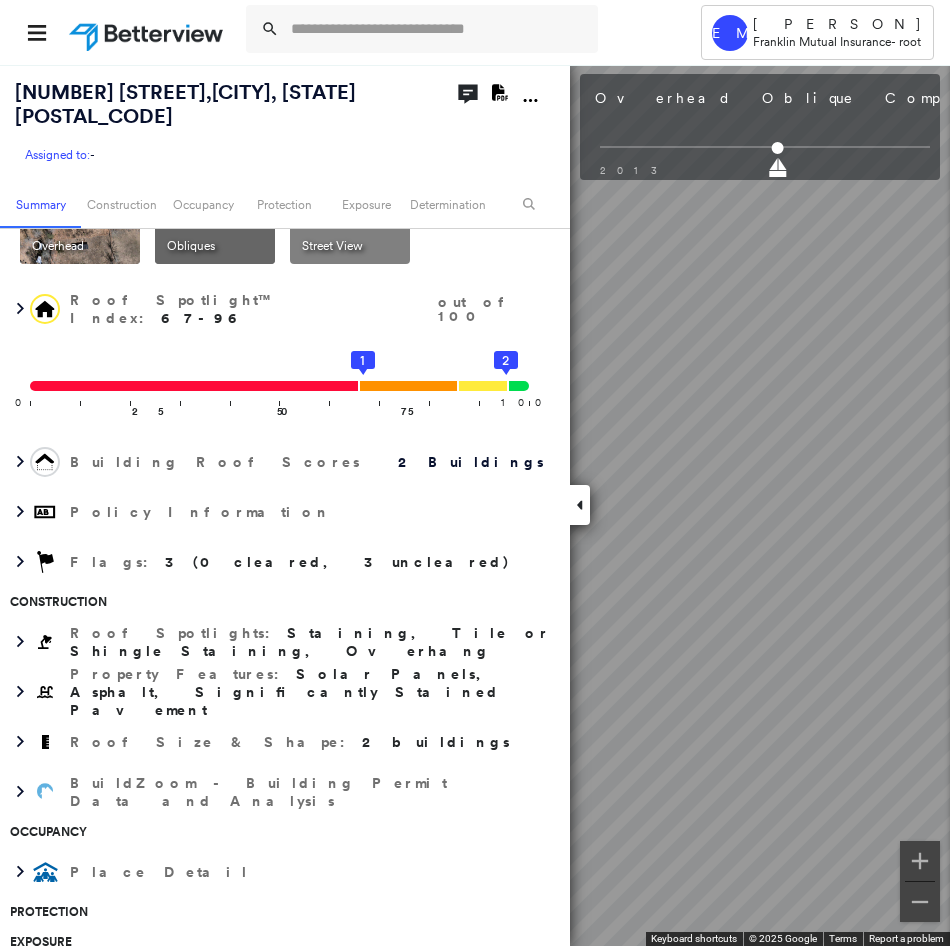 click on "[NUMBER]  [STREET], [CITY], [STATE] [POSTAL_CODE]" at bounding box center [475, 473] 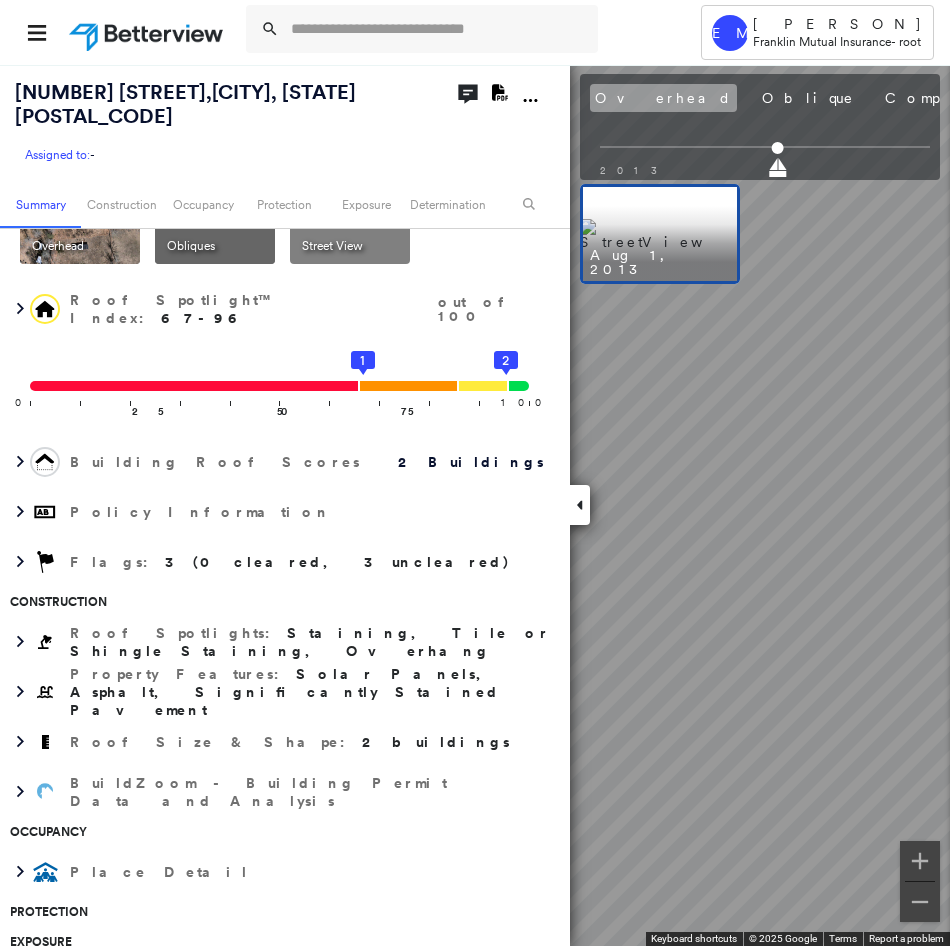 click on "Overhead" at bounding box center [663, 98] 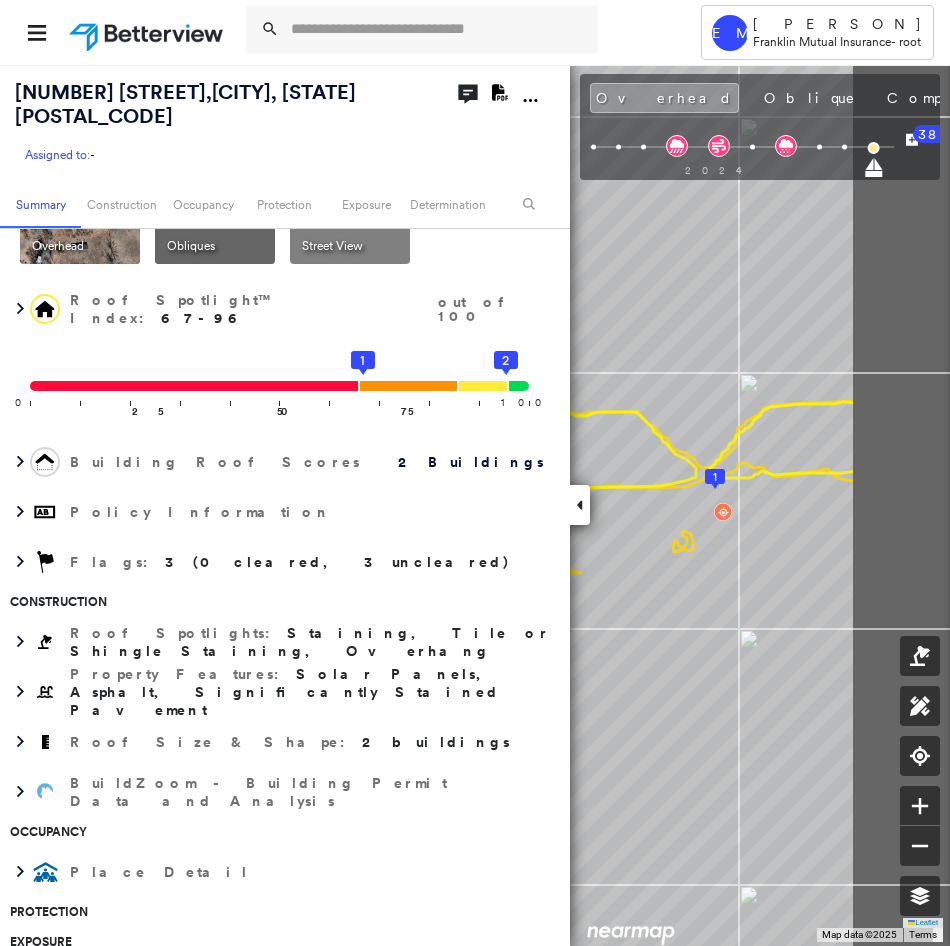 drag, startPoint x: 859, startPoint y: 554, endPoint x: 692, endPoint y: 540, distance: 167.5858 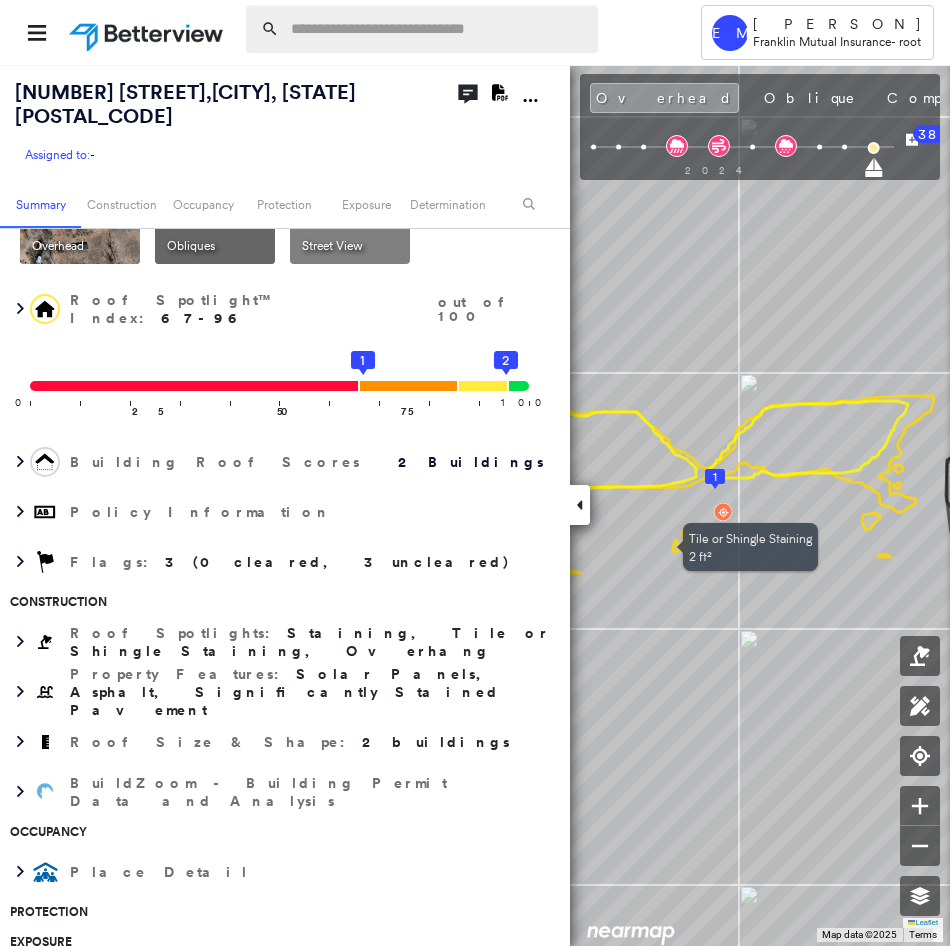 click at bounding box center (438, 29) 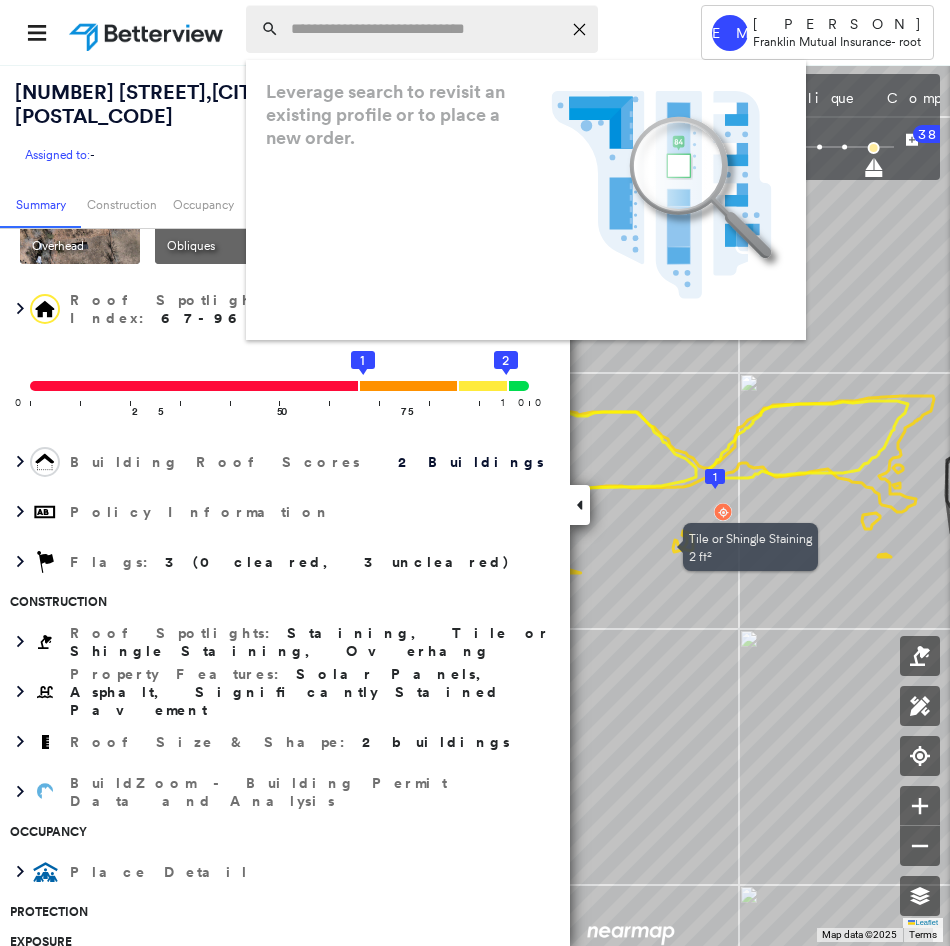 paste on "**********" 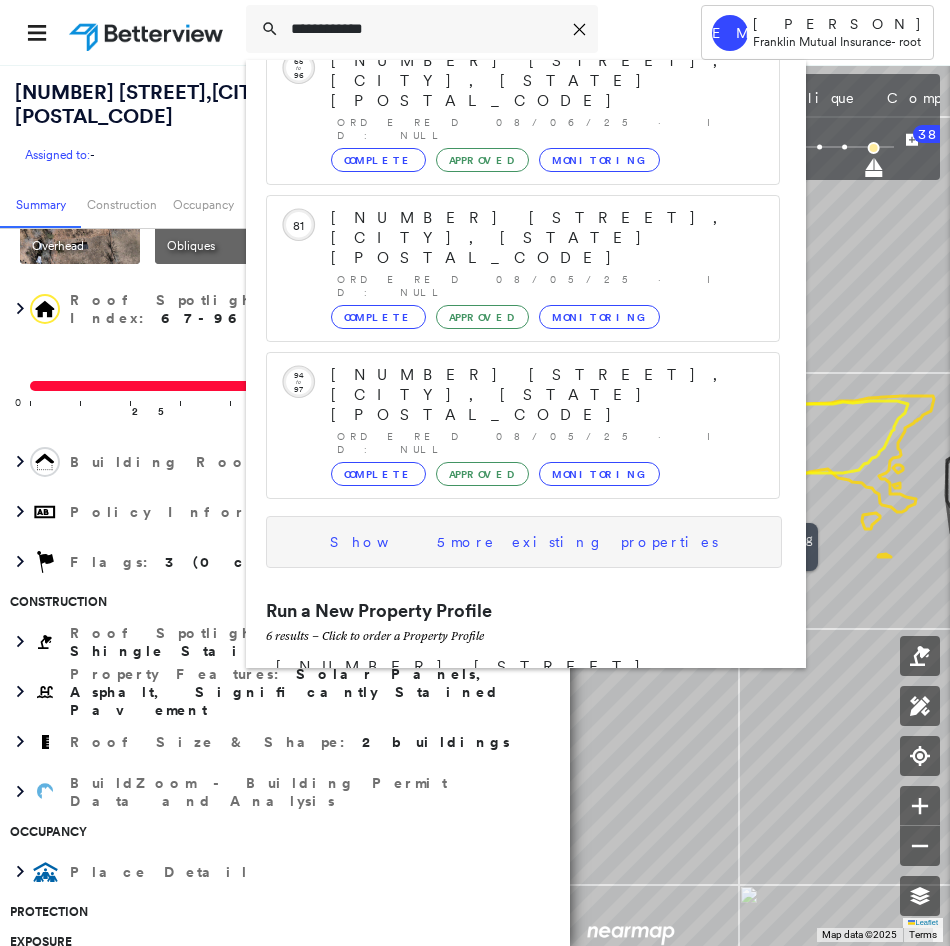 scroll, scrollTop: 438, scrollLeft: 0, axis: vertical 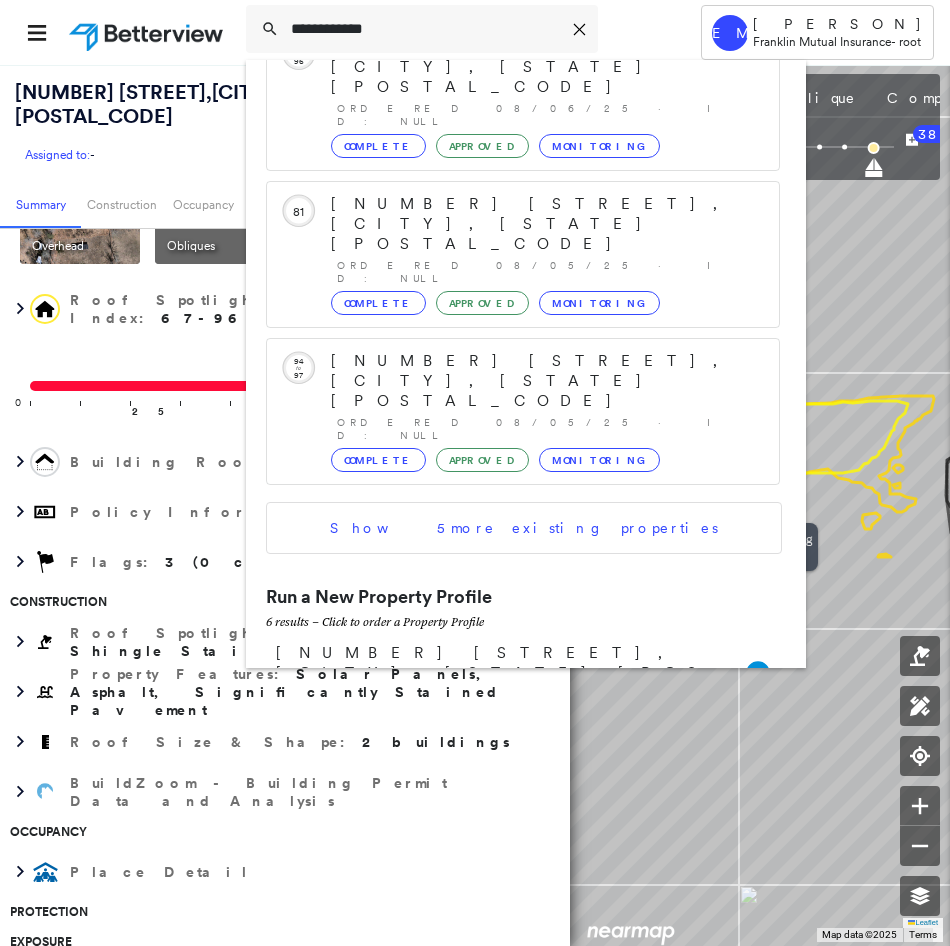type on "**********" 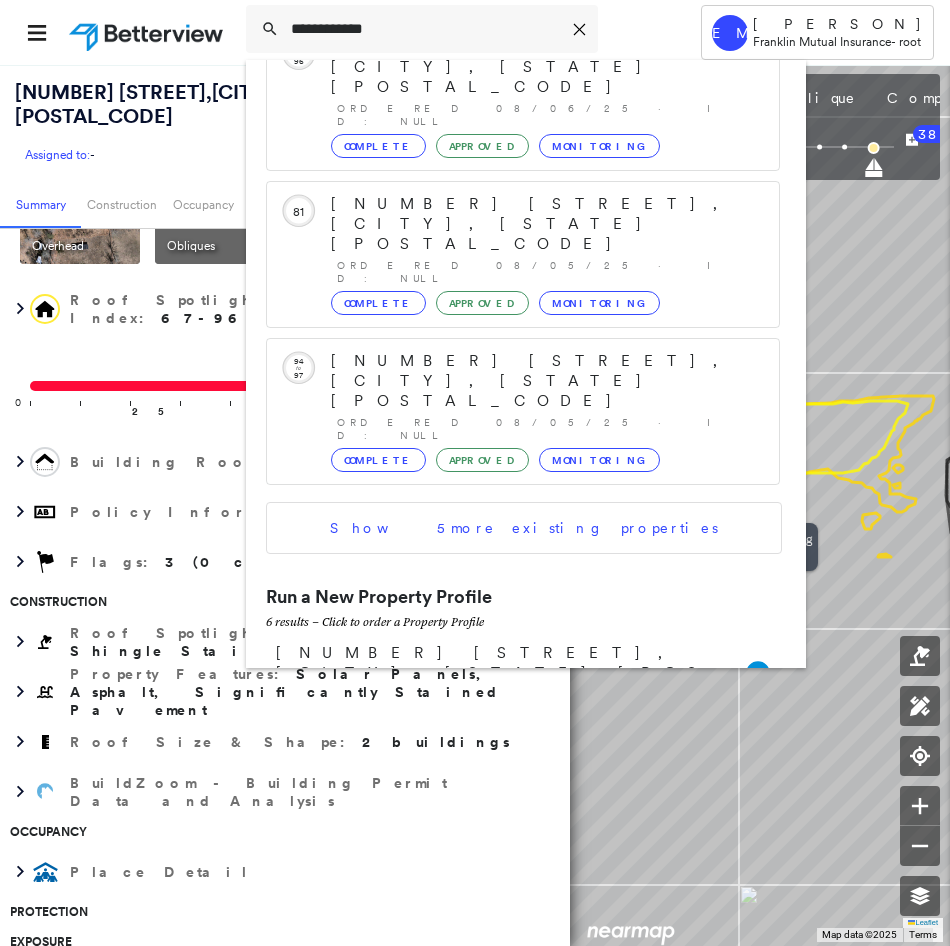 click 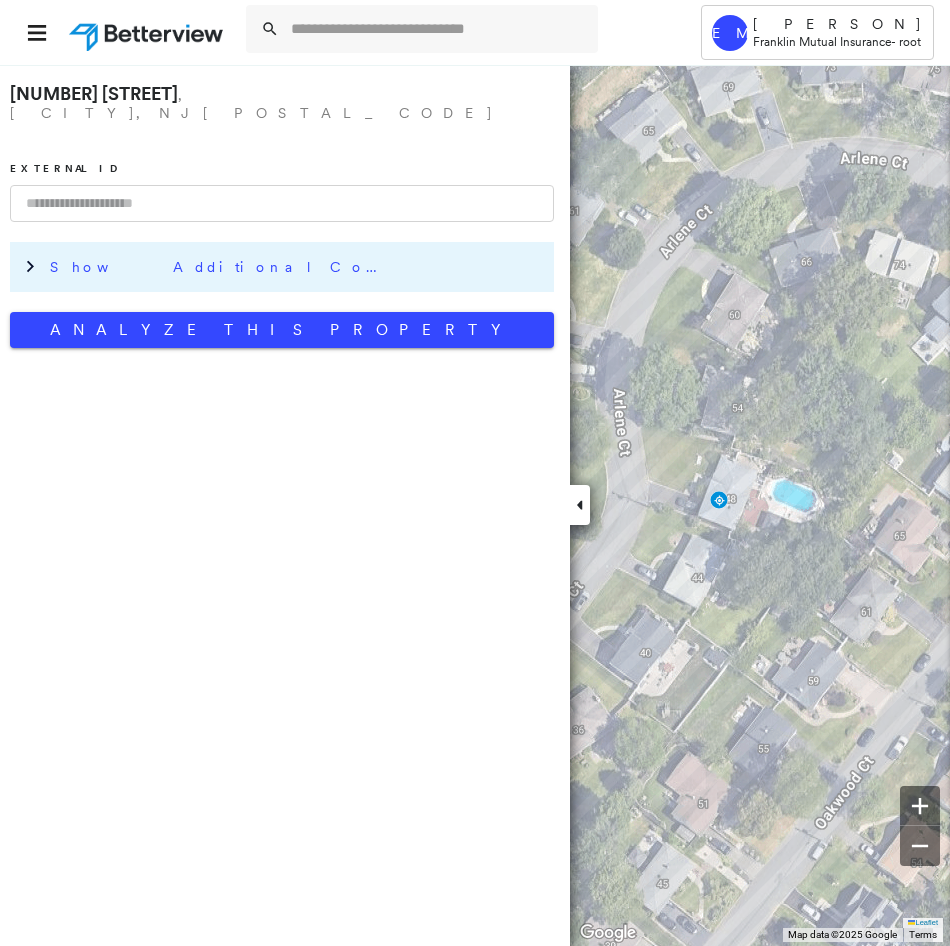 click on "Show Additional Company Data" at bounding box center [297, 267] 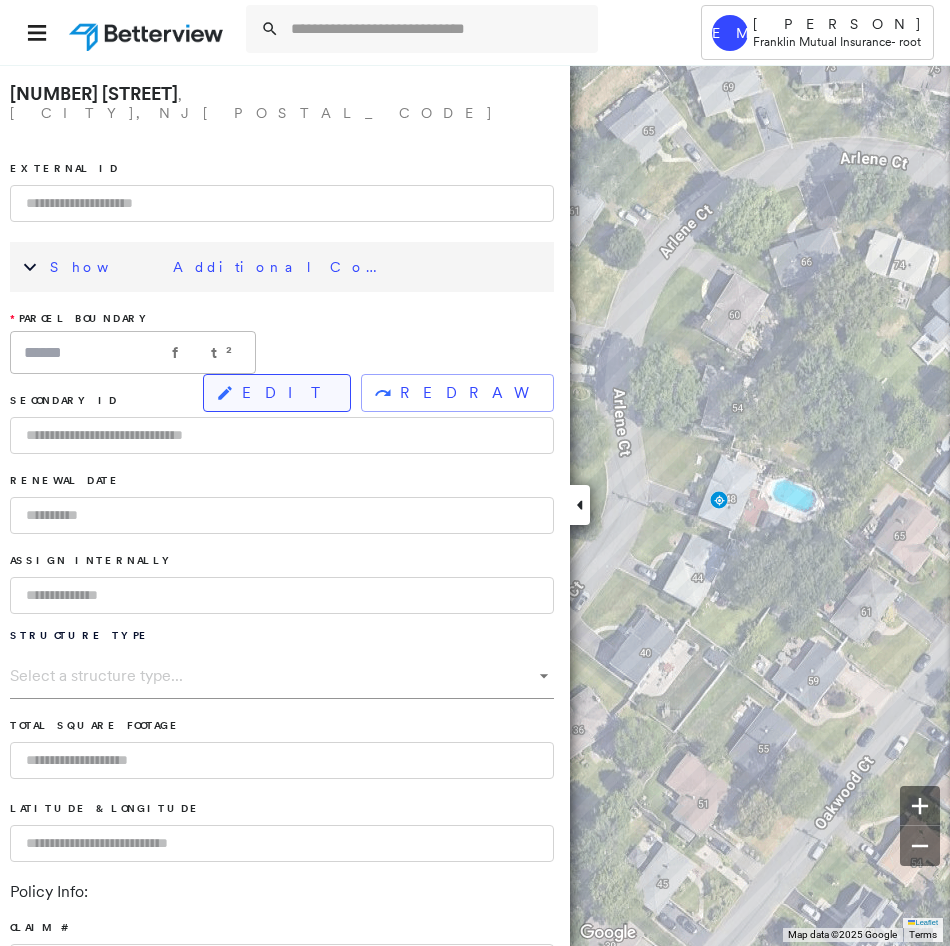 click on "EDIT" at bounding box center [277, 393] 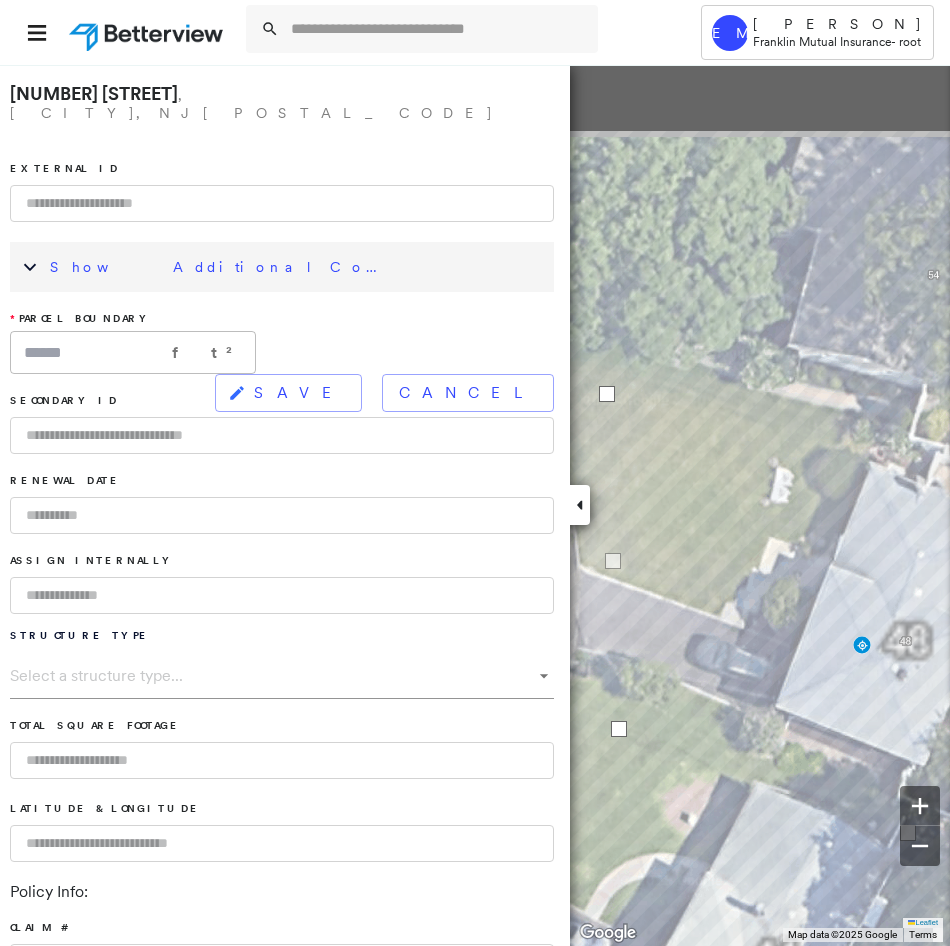 click on "Tower EM [PERSON] [COMPANY]  -   root [NUMBER]  [STREET] , [CITY],  [STATE]  [POSTAL_CODE] External ID   Show Additional Company Data * Parcel Boundary ****** ft² ​ SAVE Cancel Secondary ID   Renewal Date   Assign Internally   Structure Type Select a structure type... * Total Square Footage   Latitude & Longitude   Policy Info: Claim #   Policy #   As of Date   Insured Name   Date of Loss     Loss Value   $ ​ Agent Code   Agent Name   Renewal Date     Premium Value   $ ​ Program Code   Cause of loss   Analyze This Property Click cancel to undo changes. Drag handles or markers to edit features.  Leaflet Keyboard shortcuts Map Data Map data ©2025 Google Map data ©2025 Google 2 m  Click to toggle between metric and imperial units Terms Report a map error To navigate the map with touch gestures double-tap and hold your finger on the map, then drag the map. To navigate, press the arrow keys. Keyboard shortcuts Map Data Map data ©2025 Map data ©2025 2 m  Terms Report a map error" at bounding box center [475, 473] 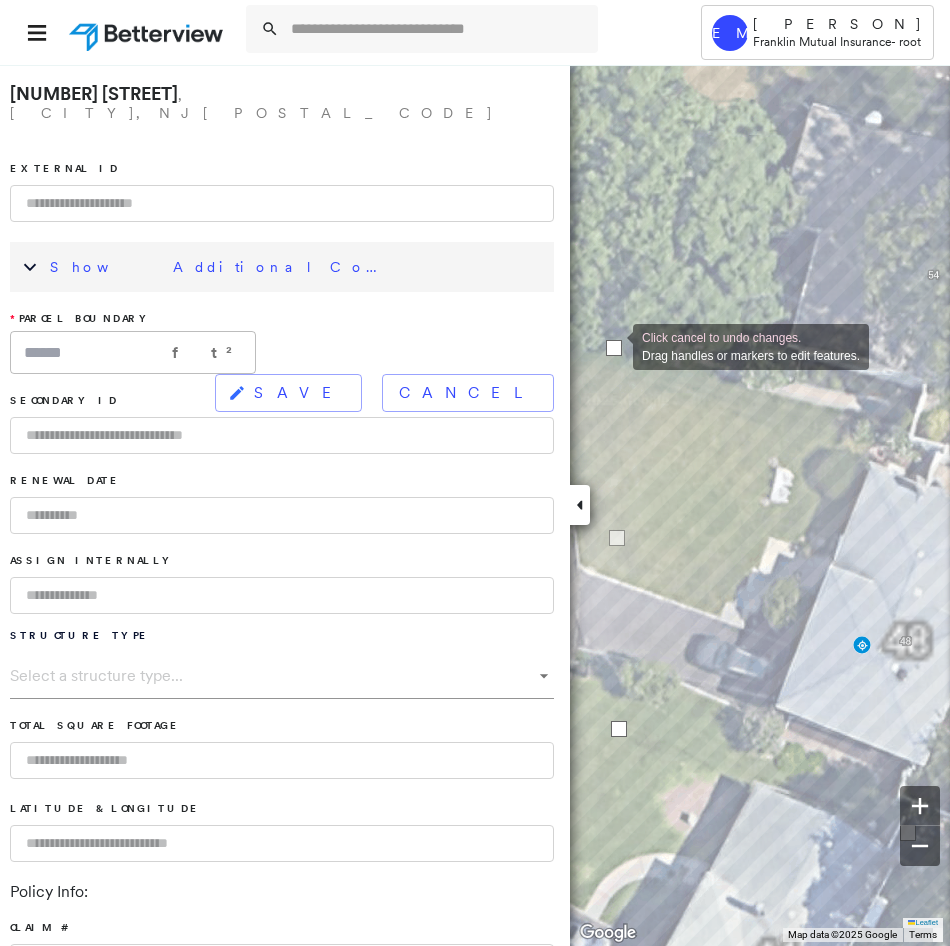 drag, startPoint x: 606, startPoint y: 391, endPoint x: 613, endPoint y: 345, distance: 46.52956 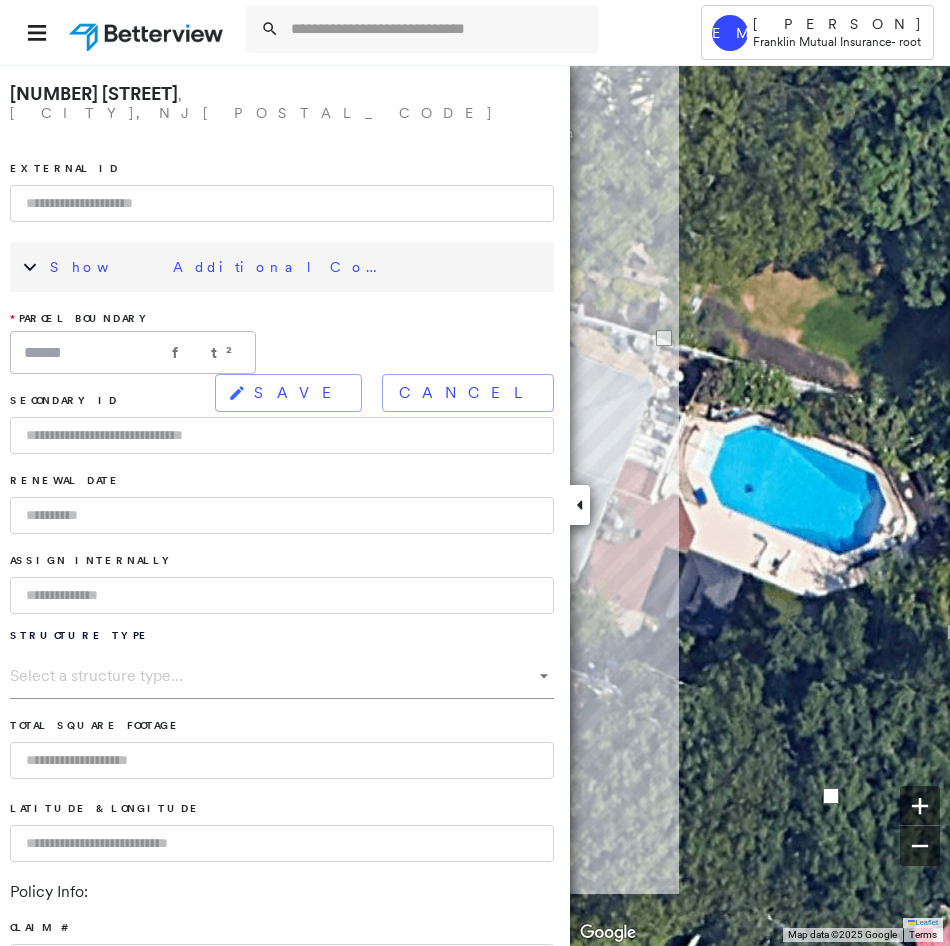 click on "External ID   Show Additional Company Data * Parcel Boundary ****** ft² ​ SAVE Cancel Secondary ID   Renewal Date   Assign Internally   Structure Type Select a structure type... * Total Square Footage   Latitude & Longitude   Policy Info: Claim #   Policy #   As of Date   Insured Name   Date of Loss     Loss Value   $ ​ Agent Code   Agent Name   Renewal Date     Premium Value   $ ​ Program Code   Cause of loss   Analyze This Property Click cancel to undo changes. Drag handles or markers to edit features.  Leaflet Keyboard shortcuts Map Data Map data ©2025 Google Map data ©2025 Google 2 m  Click to toggle between metric and imperial units Terms Report a map error To navigate the map with touch gestures double-tap and hold your finger on the map, then drag the map. To navigate, press the arrow keys. Keyboard shortcuts Map Data Map data ©2025 Map data ©2025 2 m  Click to toggle between metric and imperial units Terms Report a map error" at bounding box center (475, 505) 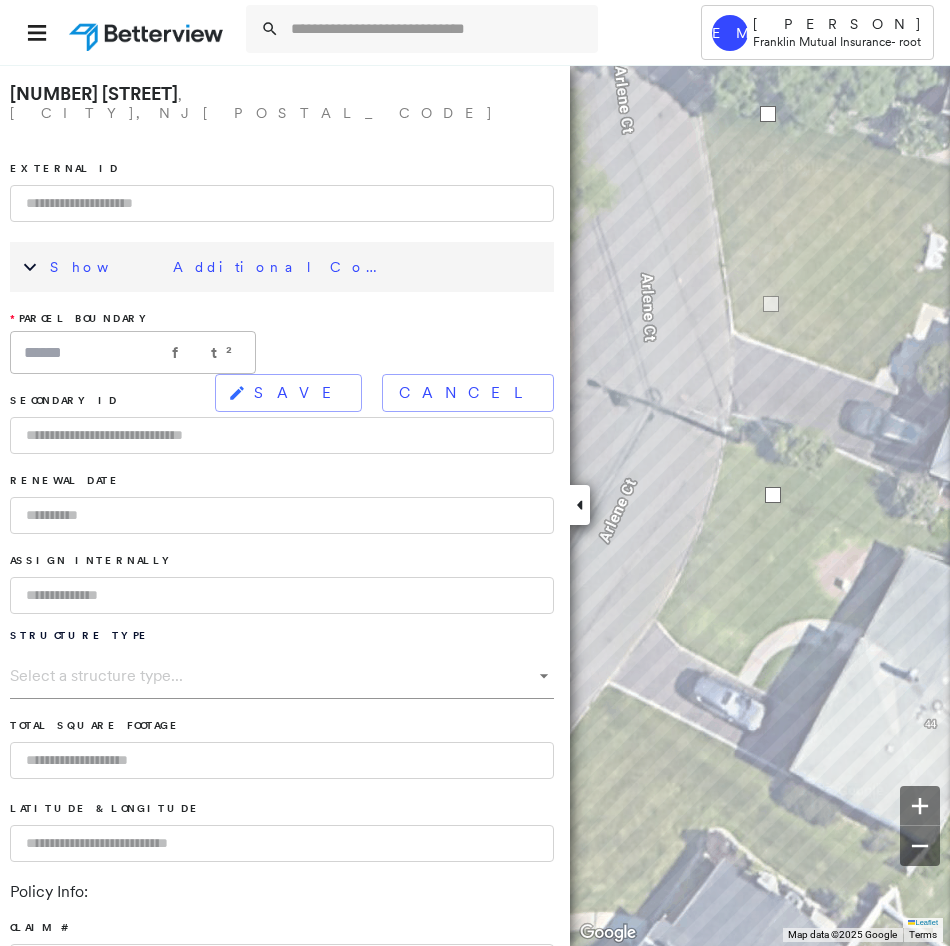 click on "Tower EM [PERSON] [COMPANY]  -   root [NUMBER]  [STREET] , [CITY],  [STATE]  [POSTAL_CODE] External ID   Show Additional Company Data * Parcel Boundary ****** ft² ​ SAVE Cancel Secondary ID   Renewal Date   Assign Internally   Structure Type Select a structure type... * Total Square Footage   Latitude & Longitude   Policy Info: Claim #   Policy #   As of Date   Insured Name   Date of Loss     Loss Value   $ ​ Agent Code   Agent Name   Renewal Date     Premium Value   $ ​ Program Code   Cause of loss   Analyze This Property Click cancel to undo changes. Drag handles or markers to edit features.  Leaflet Keyboard shortcuts Map Data Map data ©2025 Google Map data ©2025 Google 2 m  Click to toggle between metric and imperial units Terms Report a map error To navigate the map with touch gestures double-tap and hold your finger on the map, then drag the map. To navigate, press the arrow keys. Keyboard shortcuts Map Data Map data ©2025 Map data ©2025 2 m  Terms Report a map error" at bounding box center (475, 473) 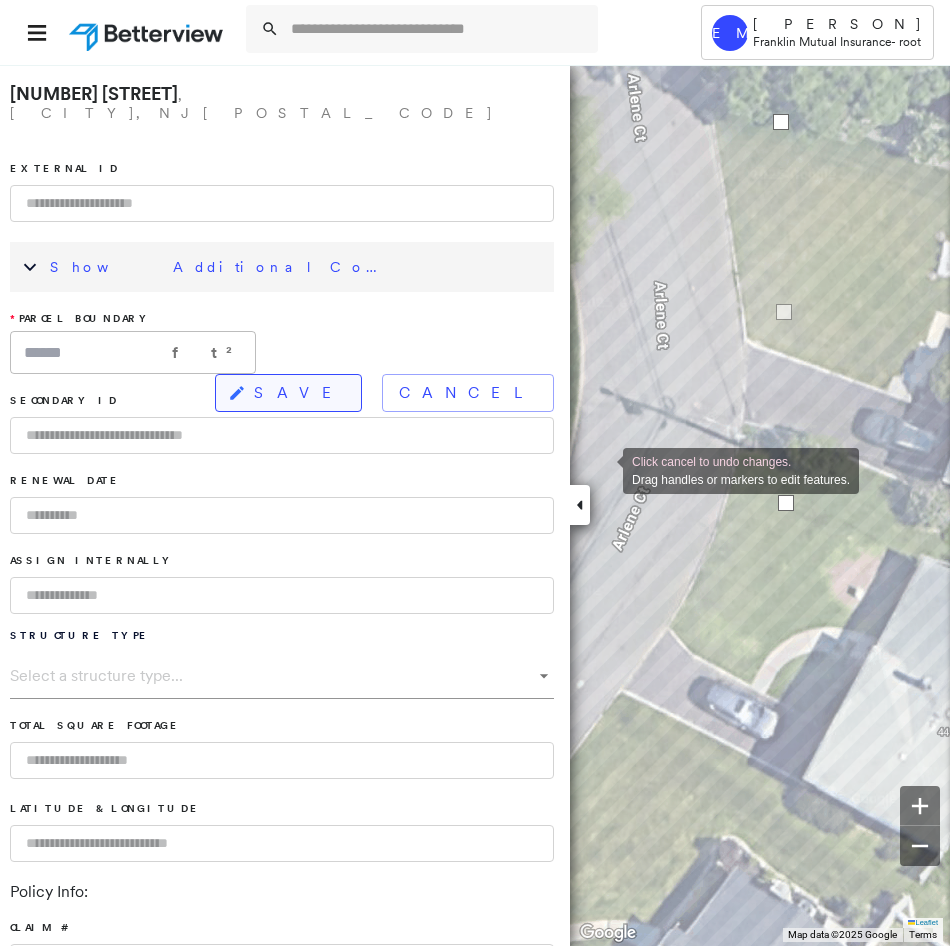 click on "SAVE" at bounding box center [288, 393] 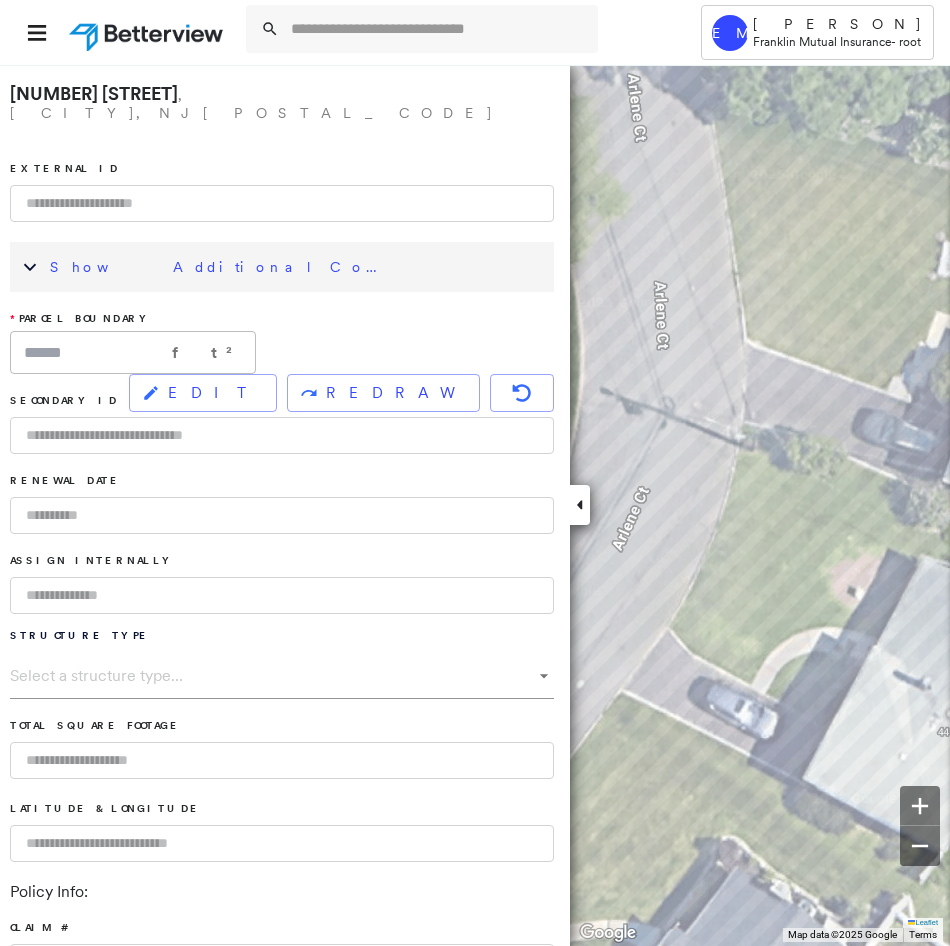 scroll, scrollTop: 0, scrollLeft: 0, axis: both 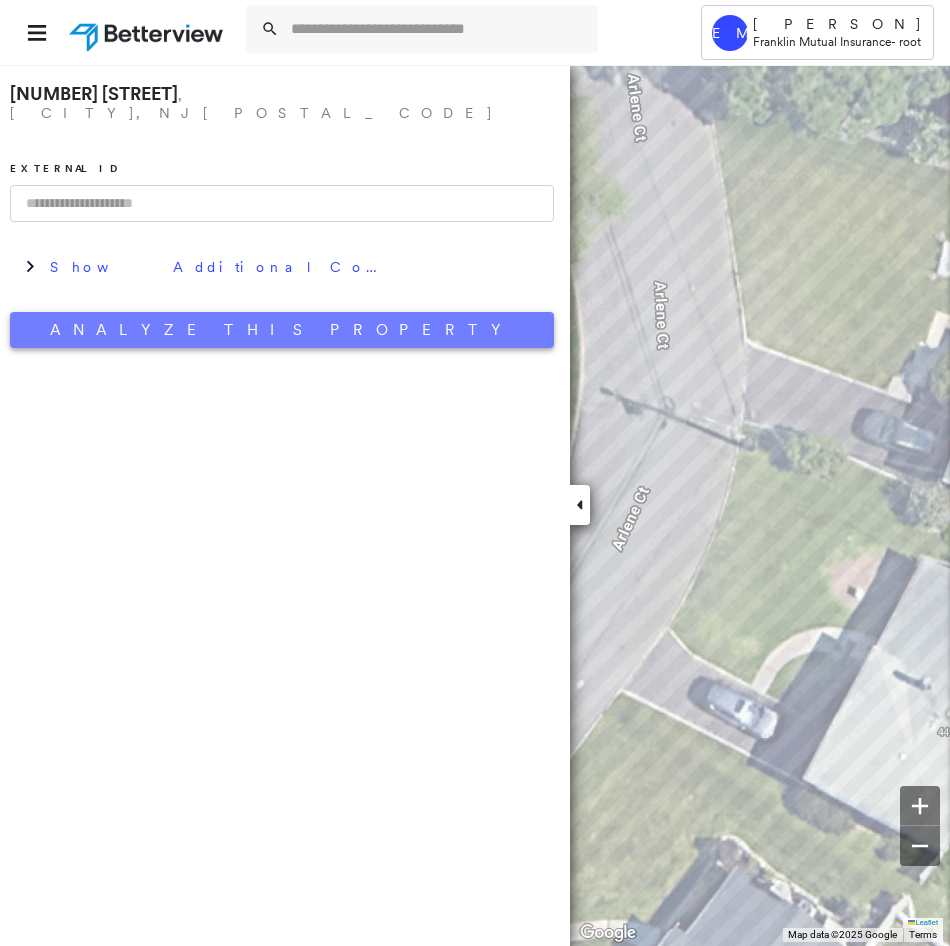 click on "Analyze This Property" at bounding box center (282, 330) 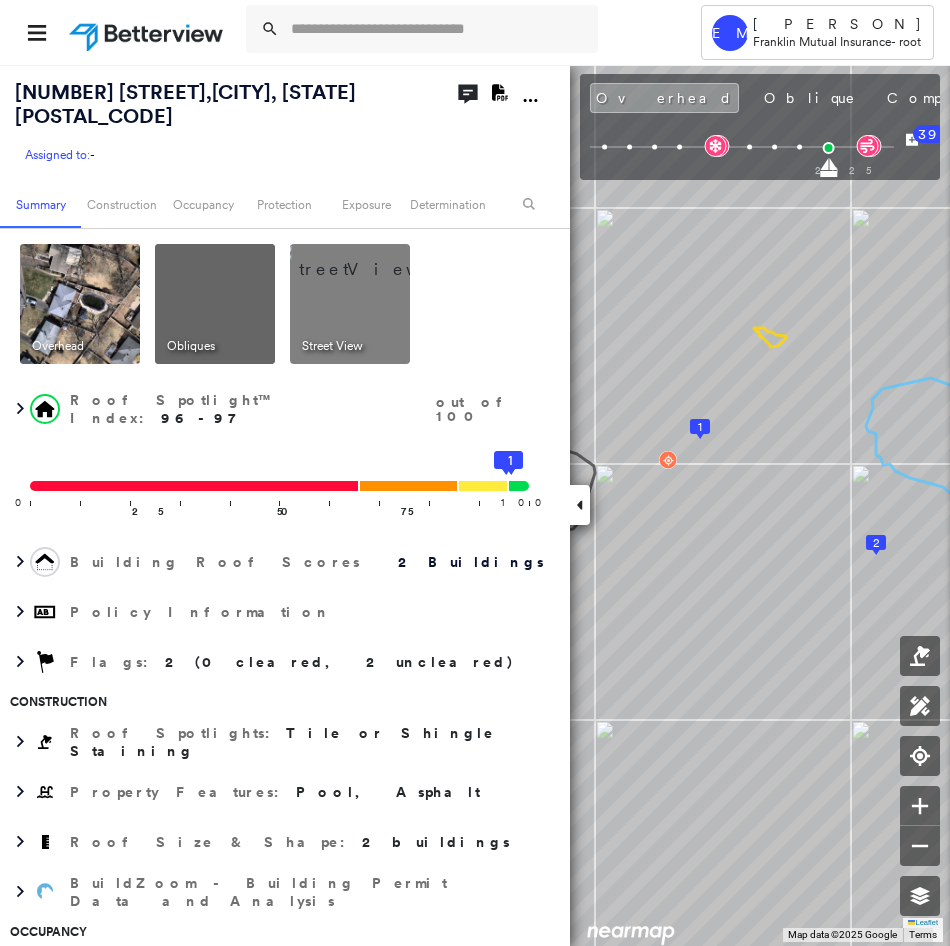 click on "Tower EM [PERSON] [PERSON] Franklin Mutual Insurance - root [NUMBER] [STREET], [CITY], [STATE] [POSTAL_CODE] Assigned to: - Assigned to: - Assigned to: - Open Comments Download PDF Report Summary Construction Occupancy Protection Exposure Determination Overhead Obliques Street View Roof Spotlight™ Index : 96-97 out of 100 0 100 25 50 75 2 1 Building Roof Scores 2 Buildings Policy Information Flags : 2 (0 cleared, 2 uncleared) Construction Roof Spotlights : Tile or Shingle Staining Property Features : Pool, Asphalt Roof Size & Shape : 2 buildings BuildZoom - Building Permit Data and Analysis Occupancy Place Detail Protection Exposure FEMA Risk Index Wind Additional Perils Tree Fall Risk: Present Determination Flags : 2 (0 cleared, 2 uncleared) Uncleared Flags (2) Cleared Flags (0) LOW Low Priority Flagged [DATE] Clear Pool Flagged [DATE] Clear Action Taken New Entry History Quote/New Business Terms & Conditions Added ACV Endorsement Added Cosmetic Endorsement Inspection/Loss Control General Save Renewal" at bounding box center (475, 473) 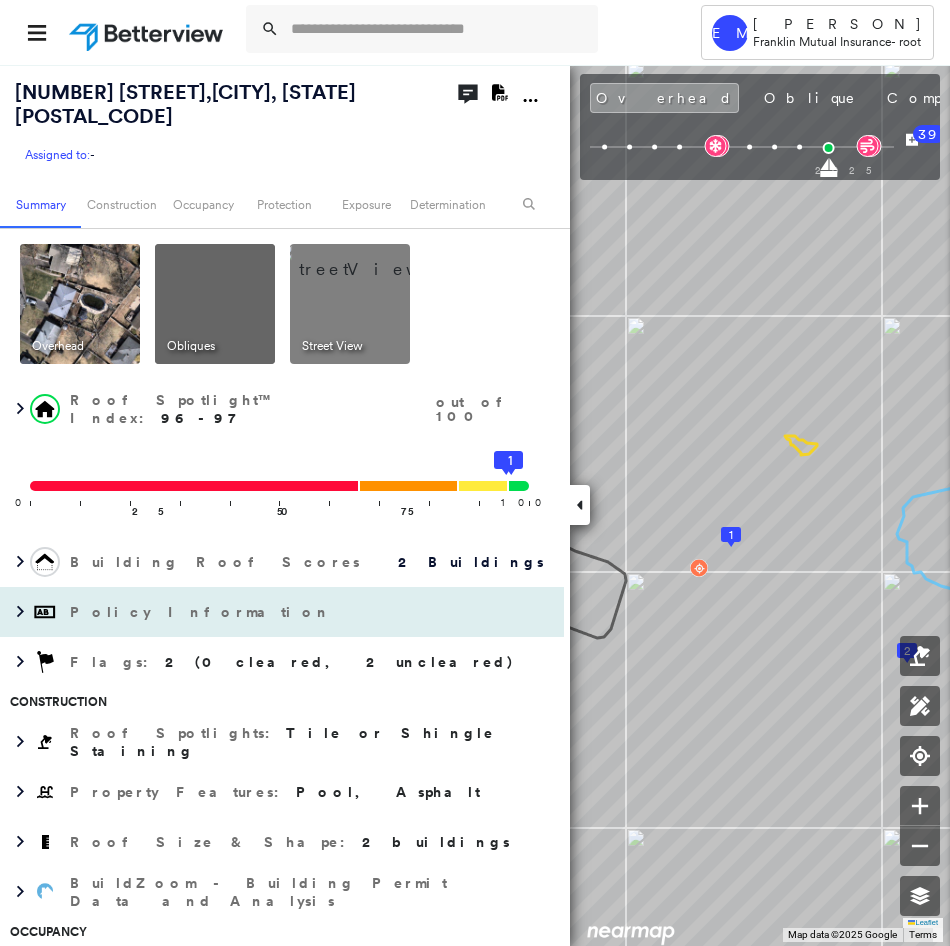 drag, startPoint x: 587, startPoint y: 515, endPoint x: 420, endPoint y: 582, distance: 179.93887 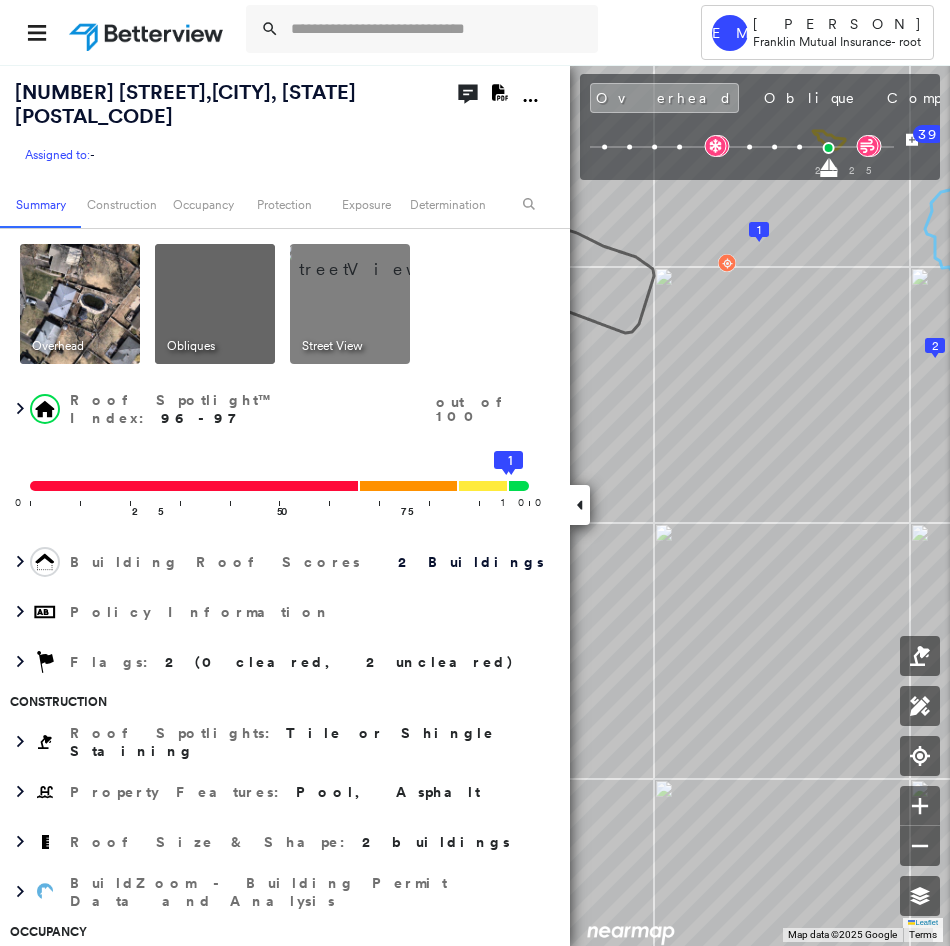 click at bounding box center [580, 505] 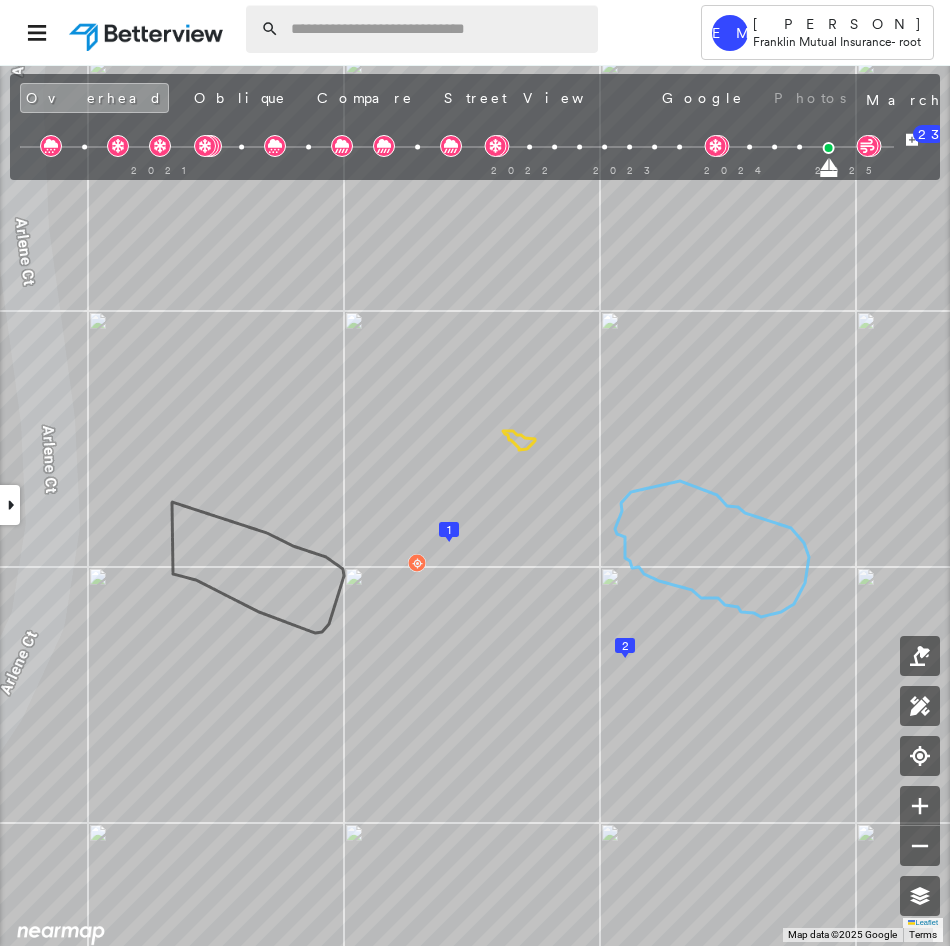 click at bounding box center [438, 29] 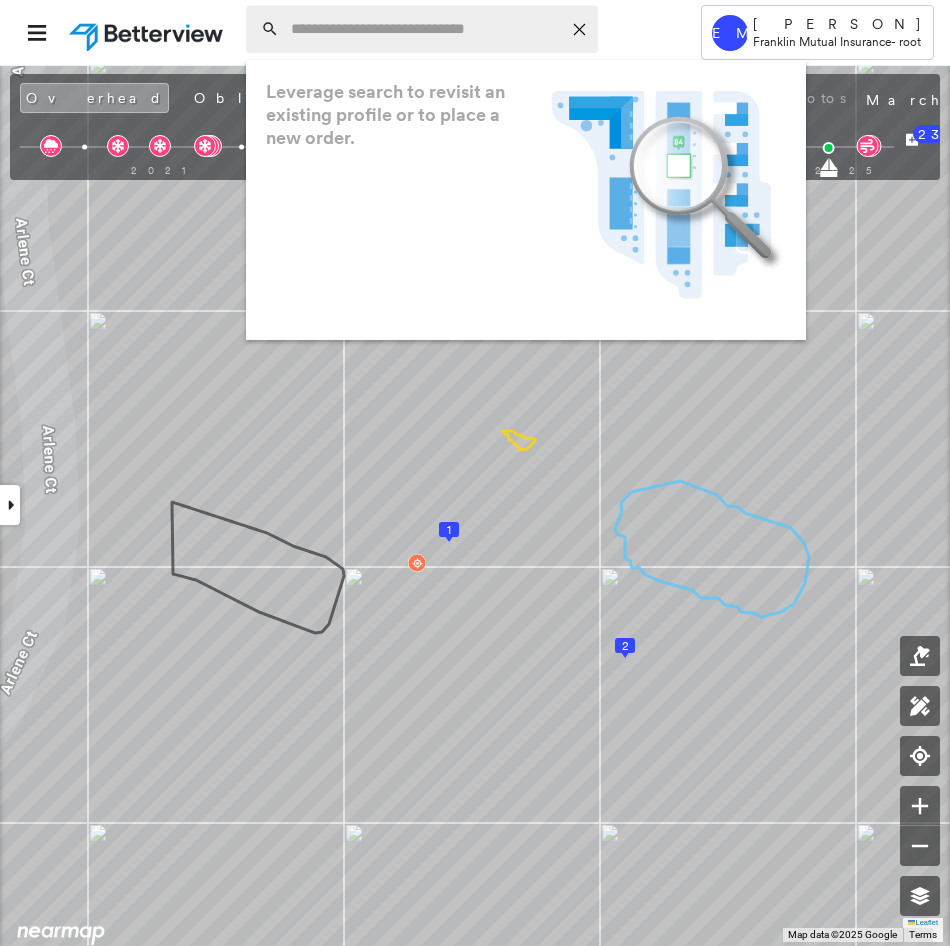 paste on "**********" 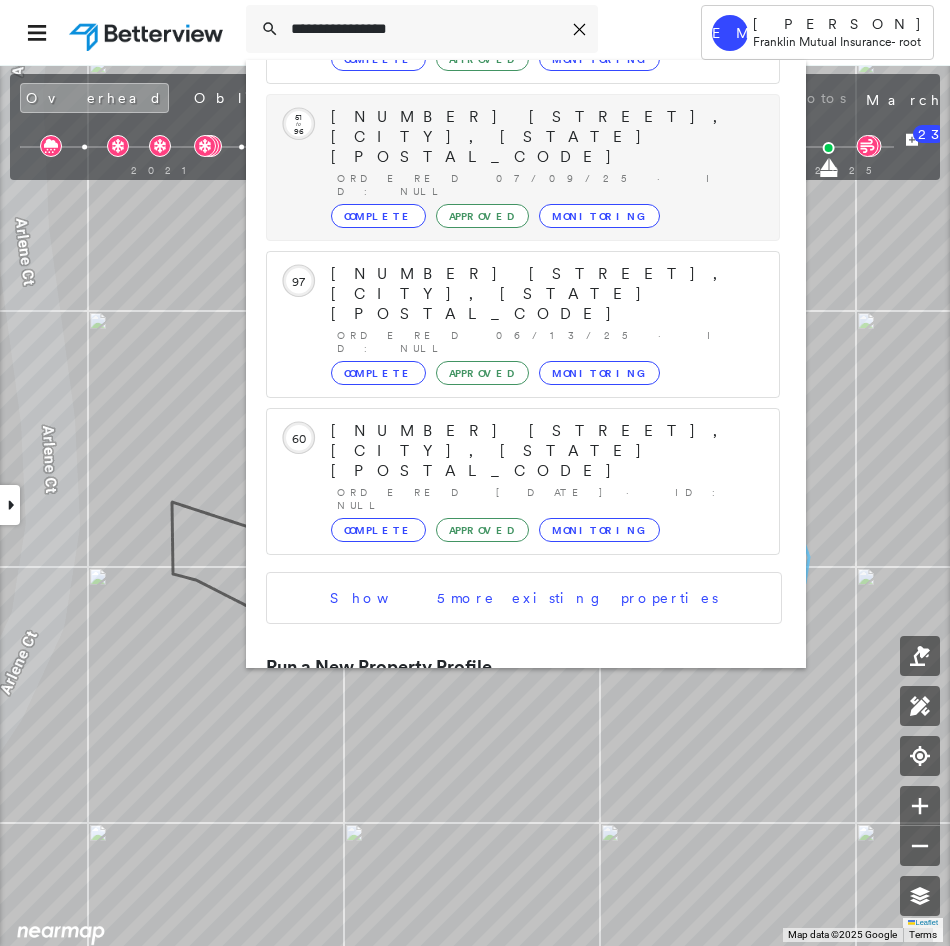 scroll, scrollTop: 400, scrollLeft: 0, axis: vertical 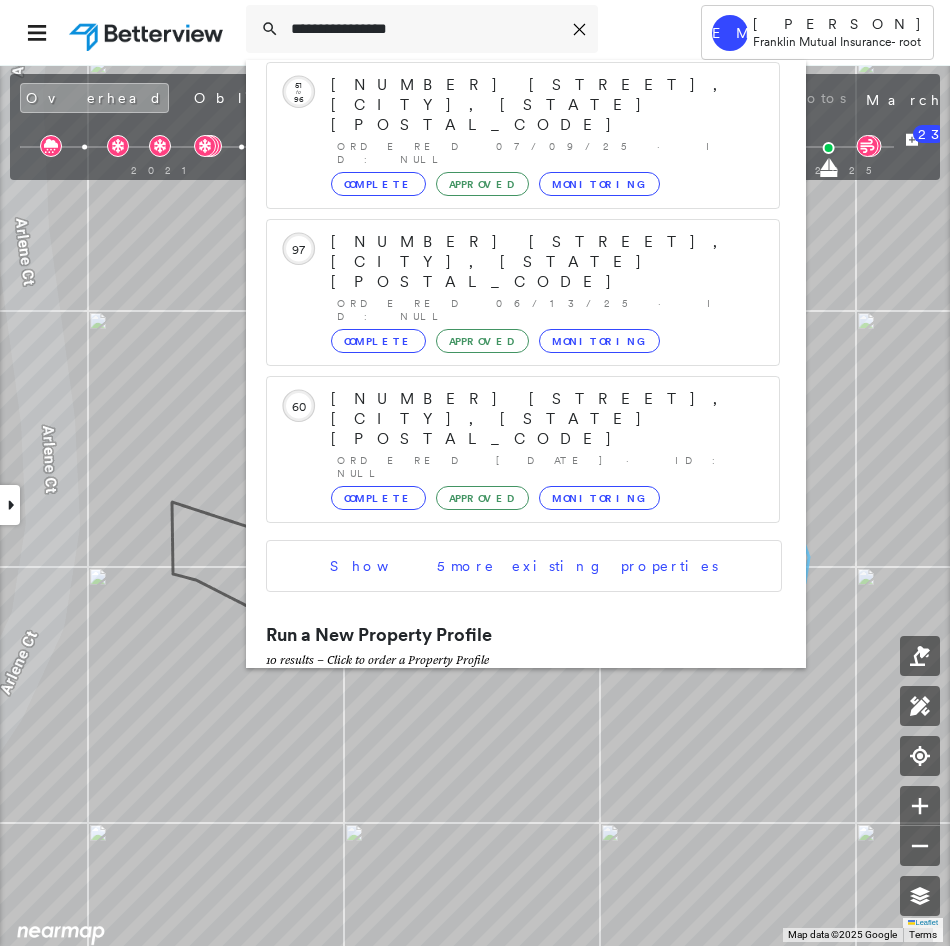type on "**********" 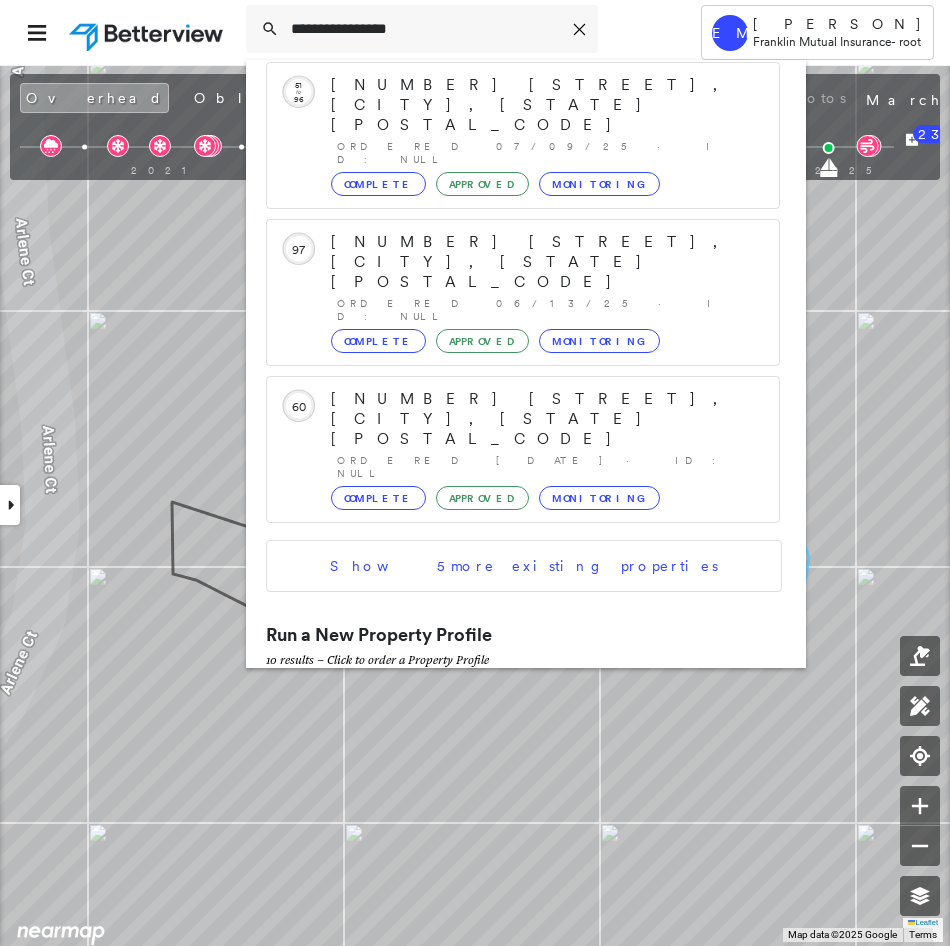 click 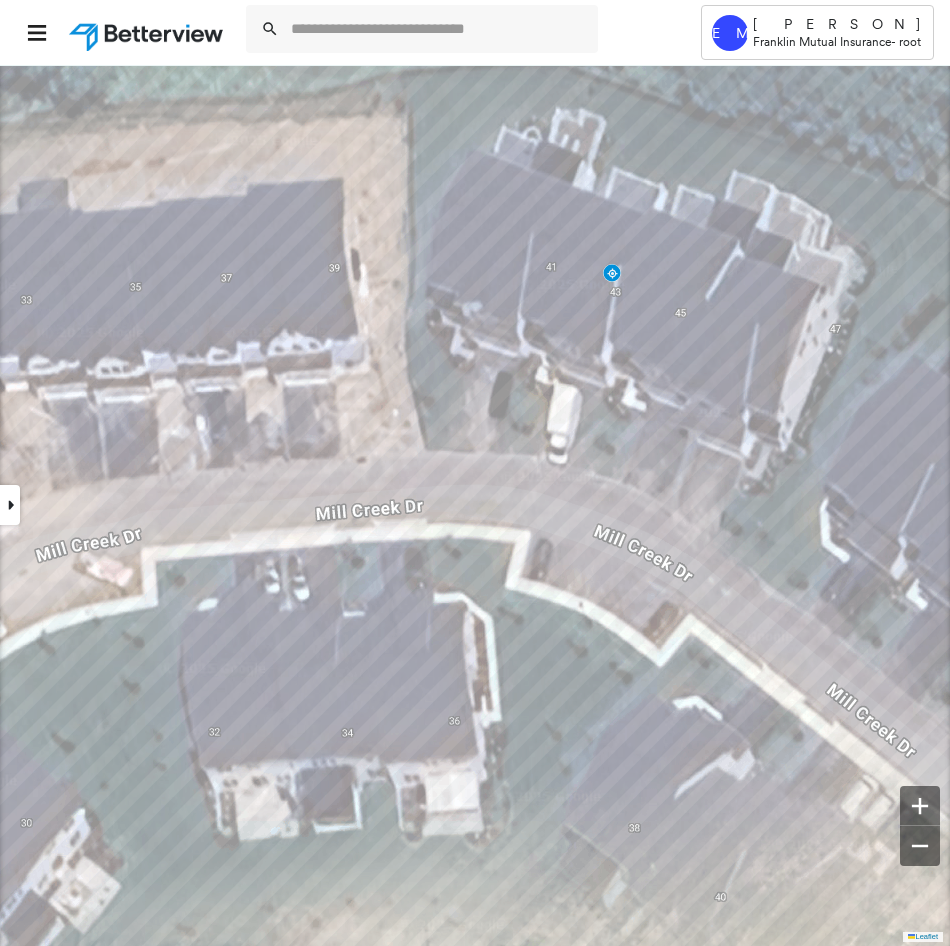 click at bounding box center (10, 505) 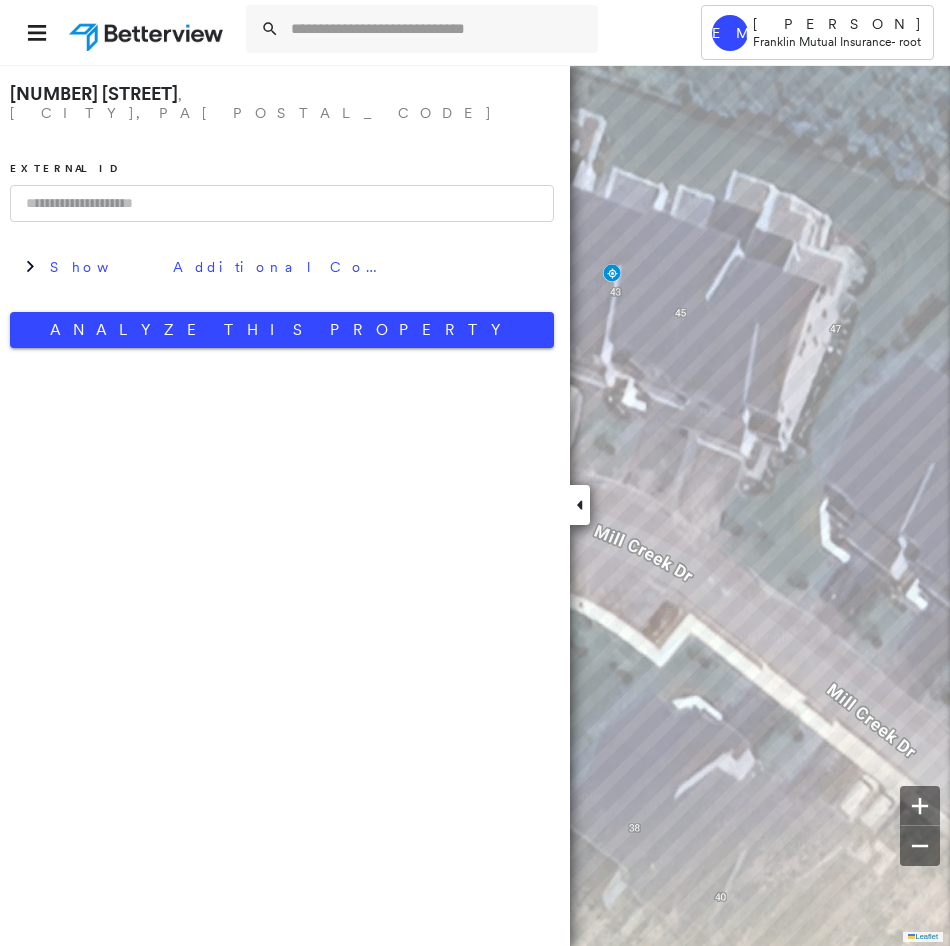 click at bounding box center (580, 505) 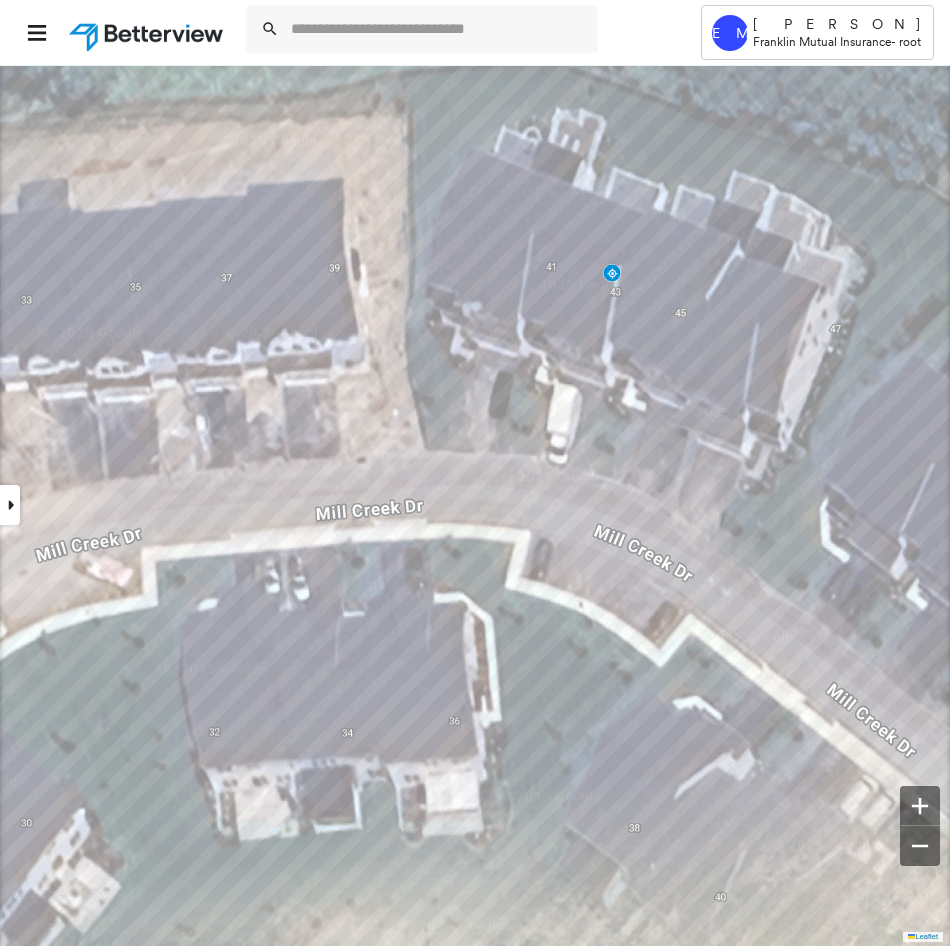 click 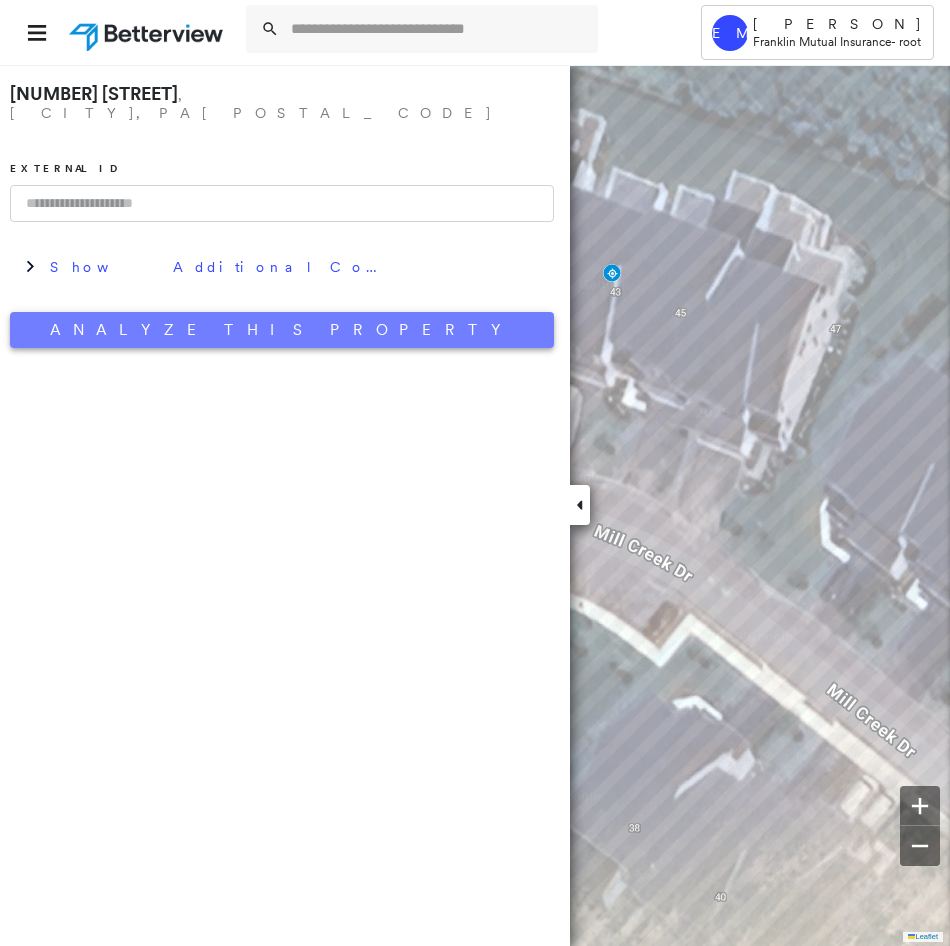 click on "Analyze This Property" at bounding box center (282, 330) 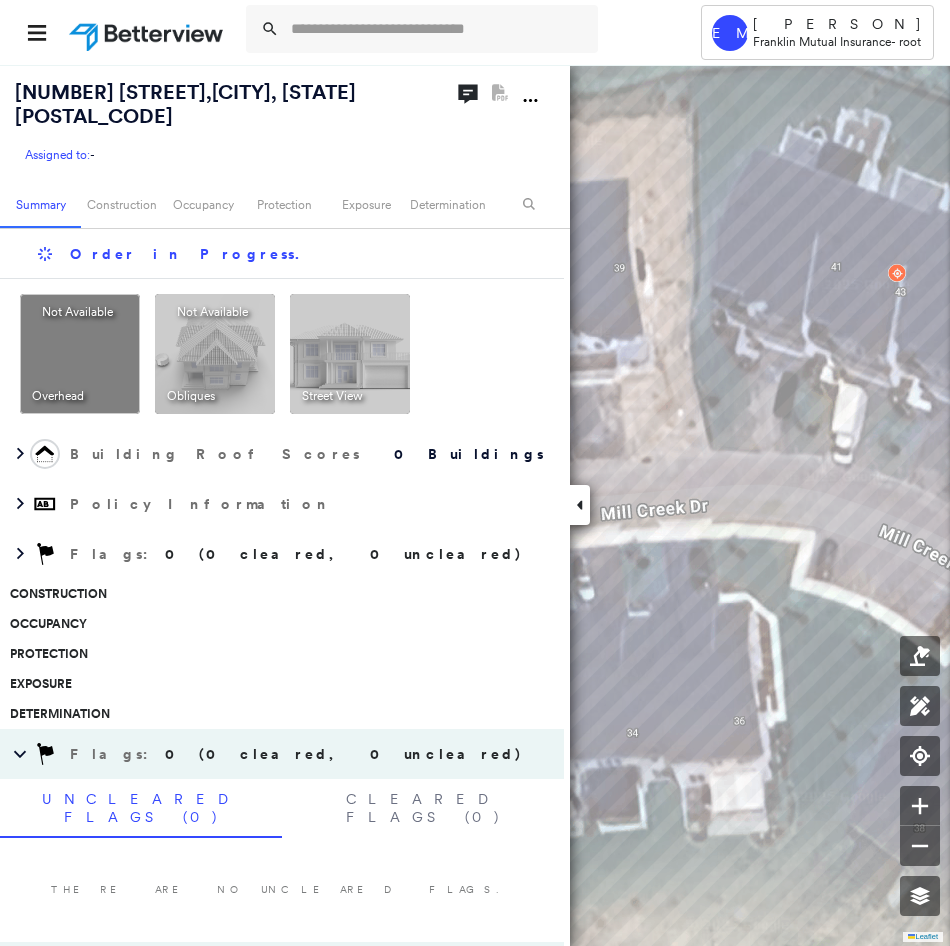 click 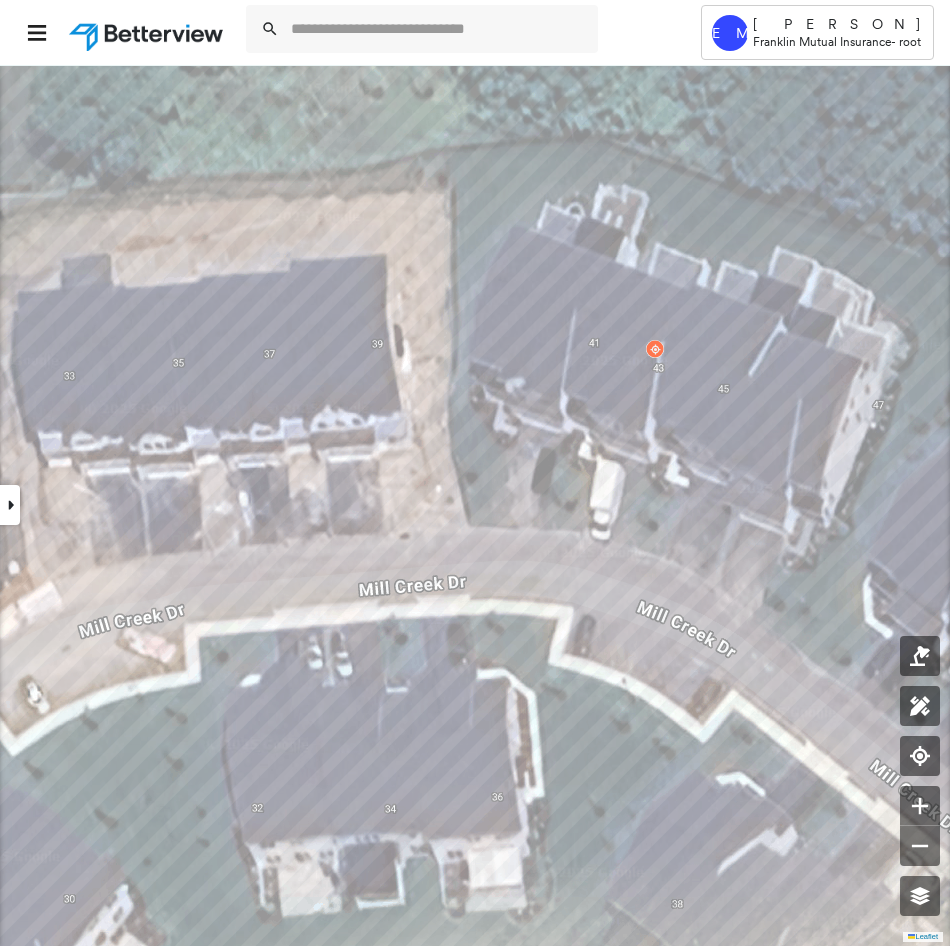 click at bounding box center [10, 505] 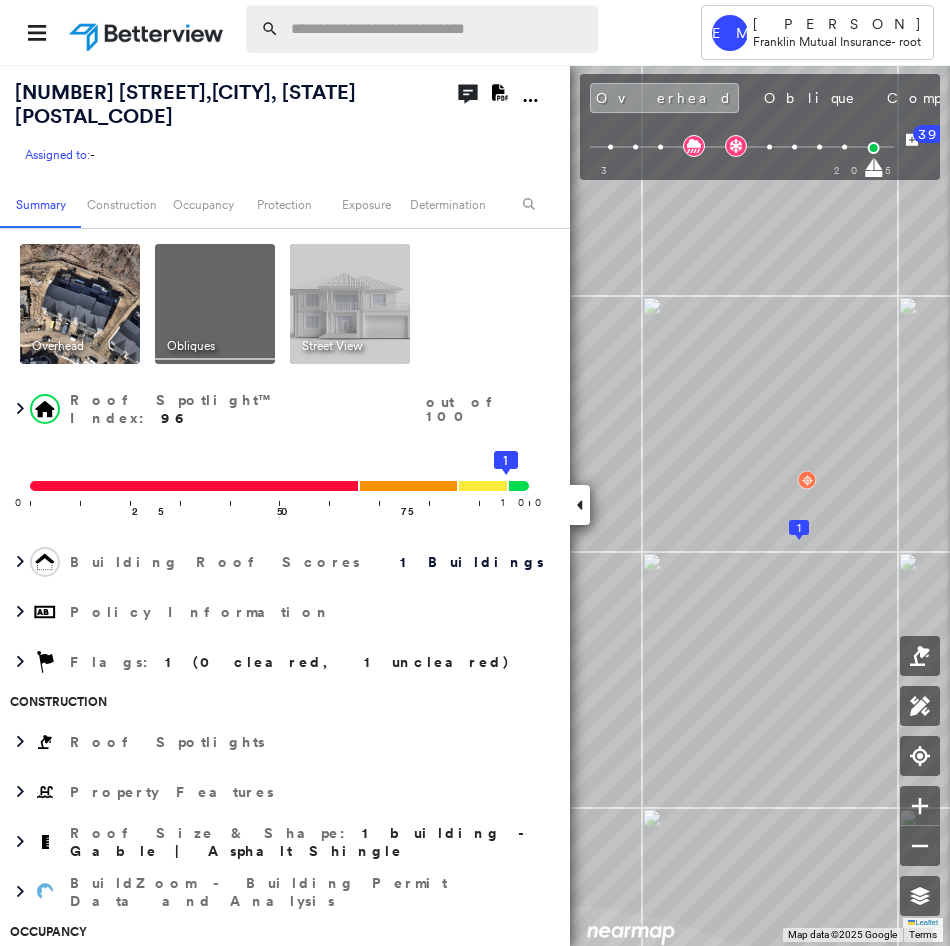 click at bounding box center [438, 29] 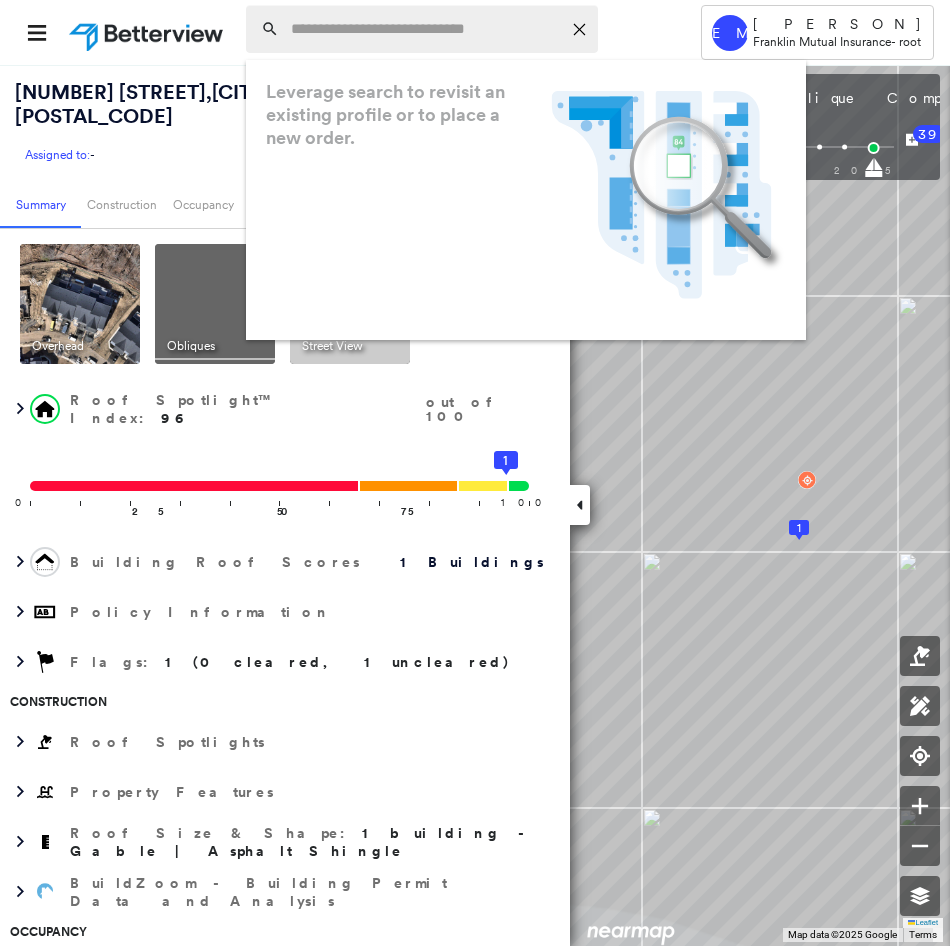 paste on "**********" 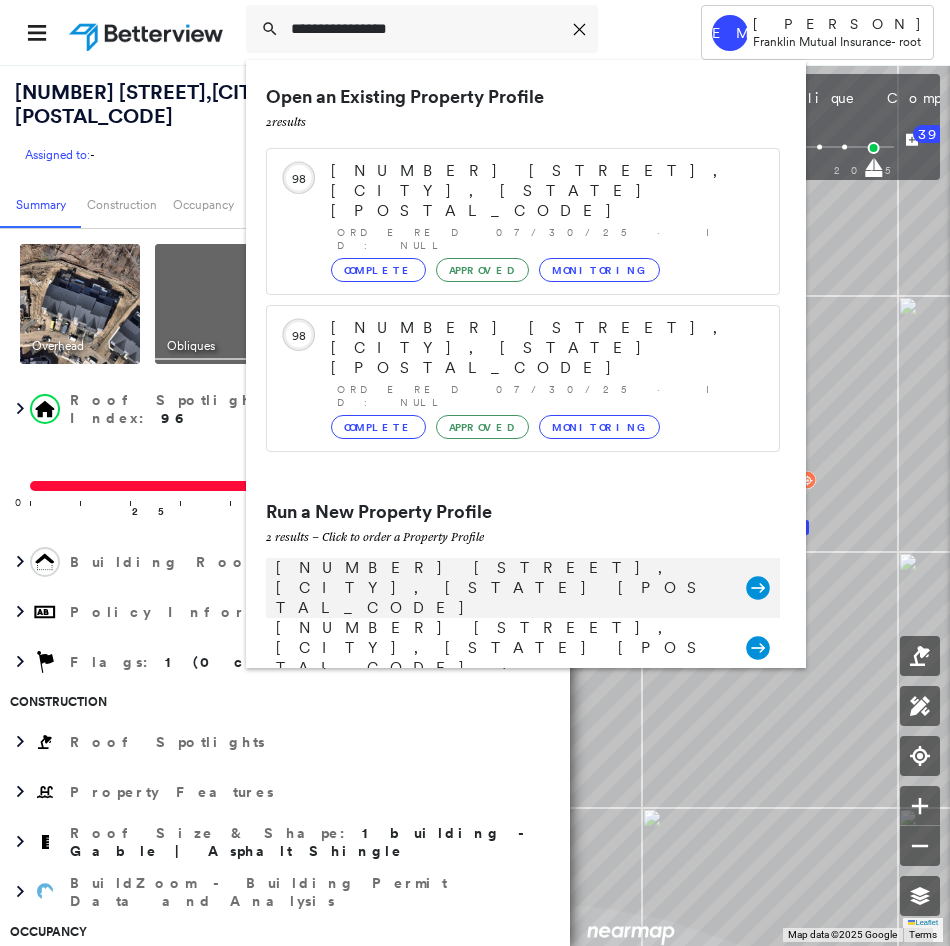 type on "**********" 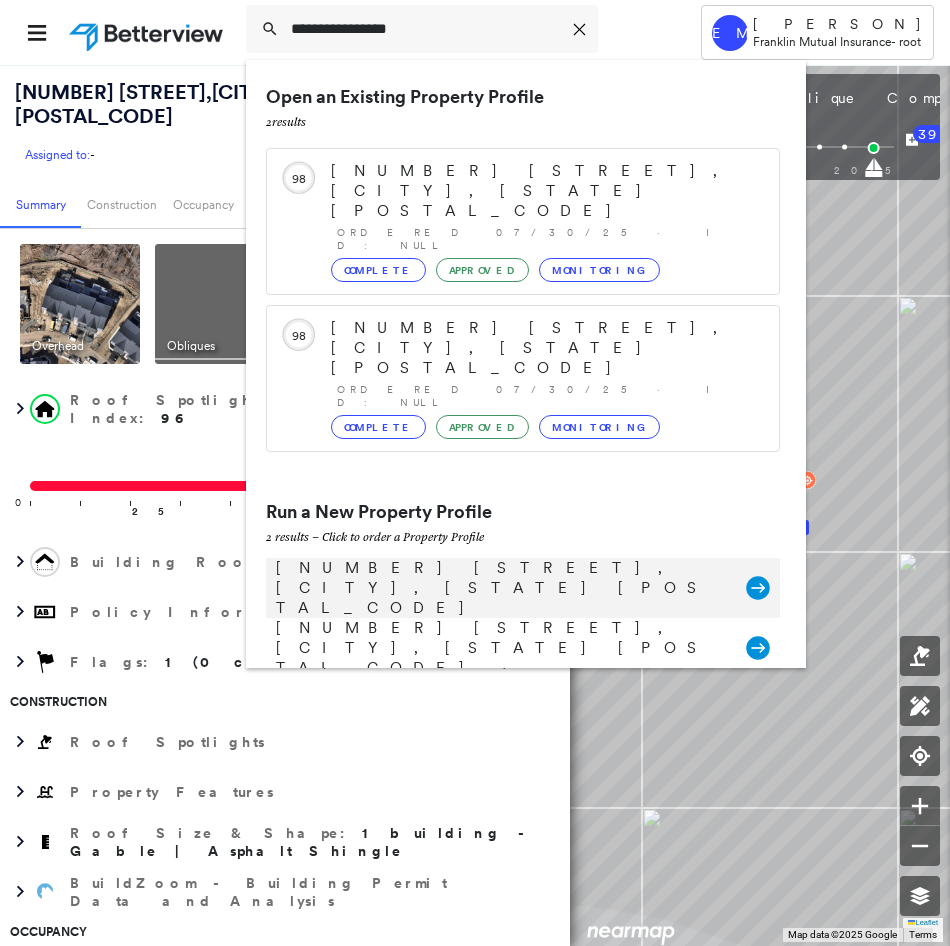 click 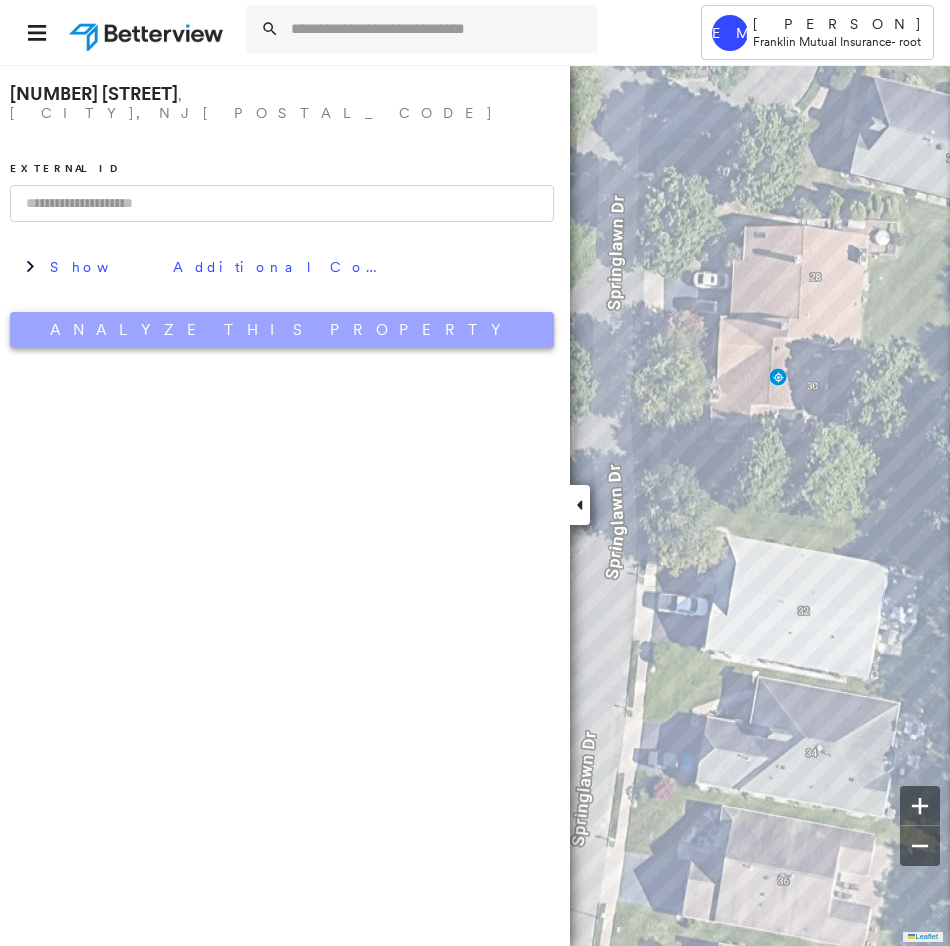 click on "Analyze This Property" at bounding box center [282, 330] 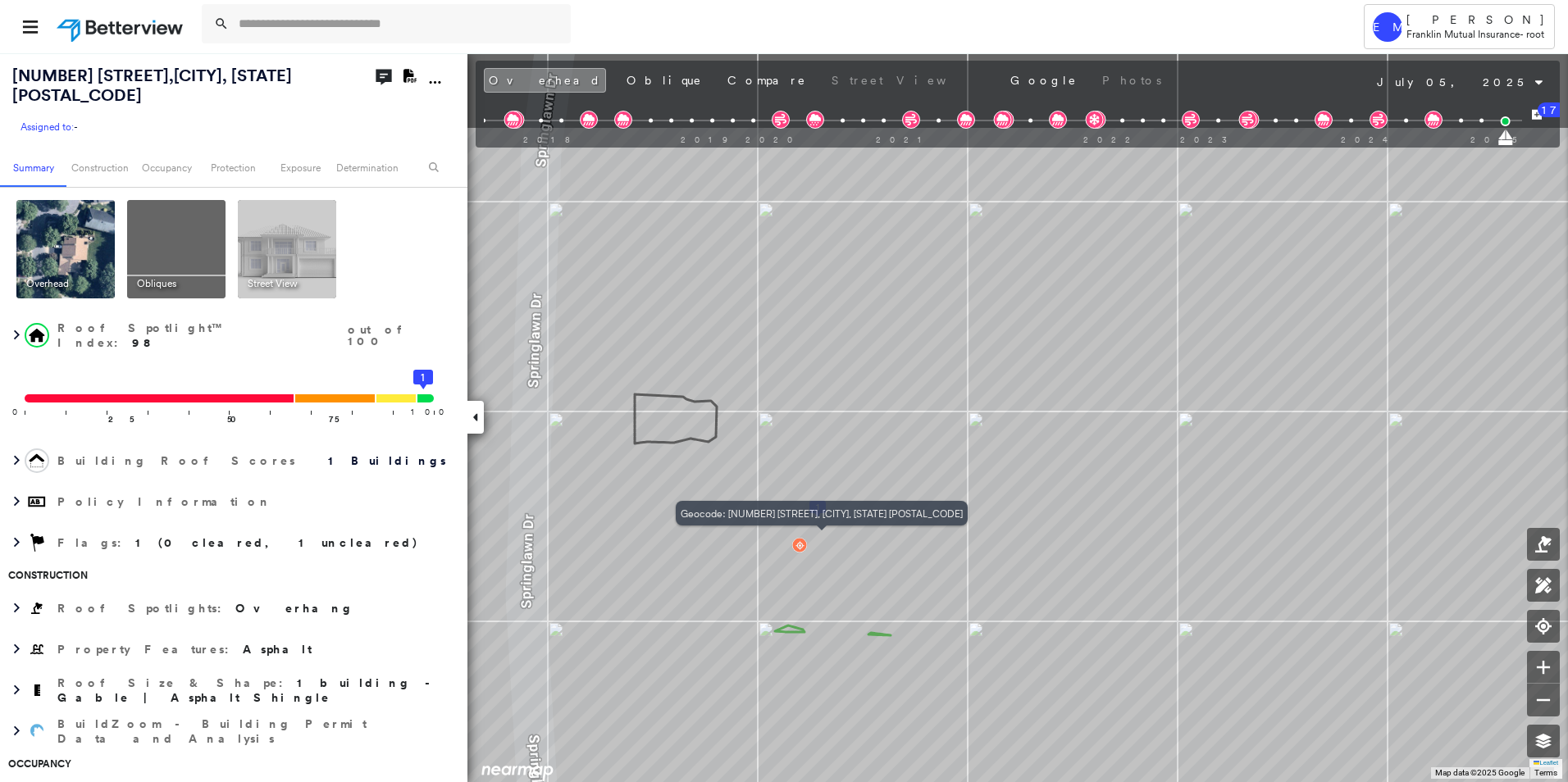 drag, startPoint x: 788, startPoint y: 389, endPoint x: 800, endPoint y: 538, distance: 149.48244 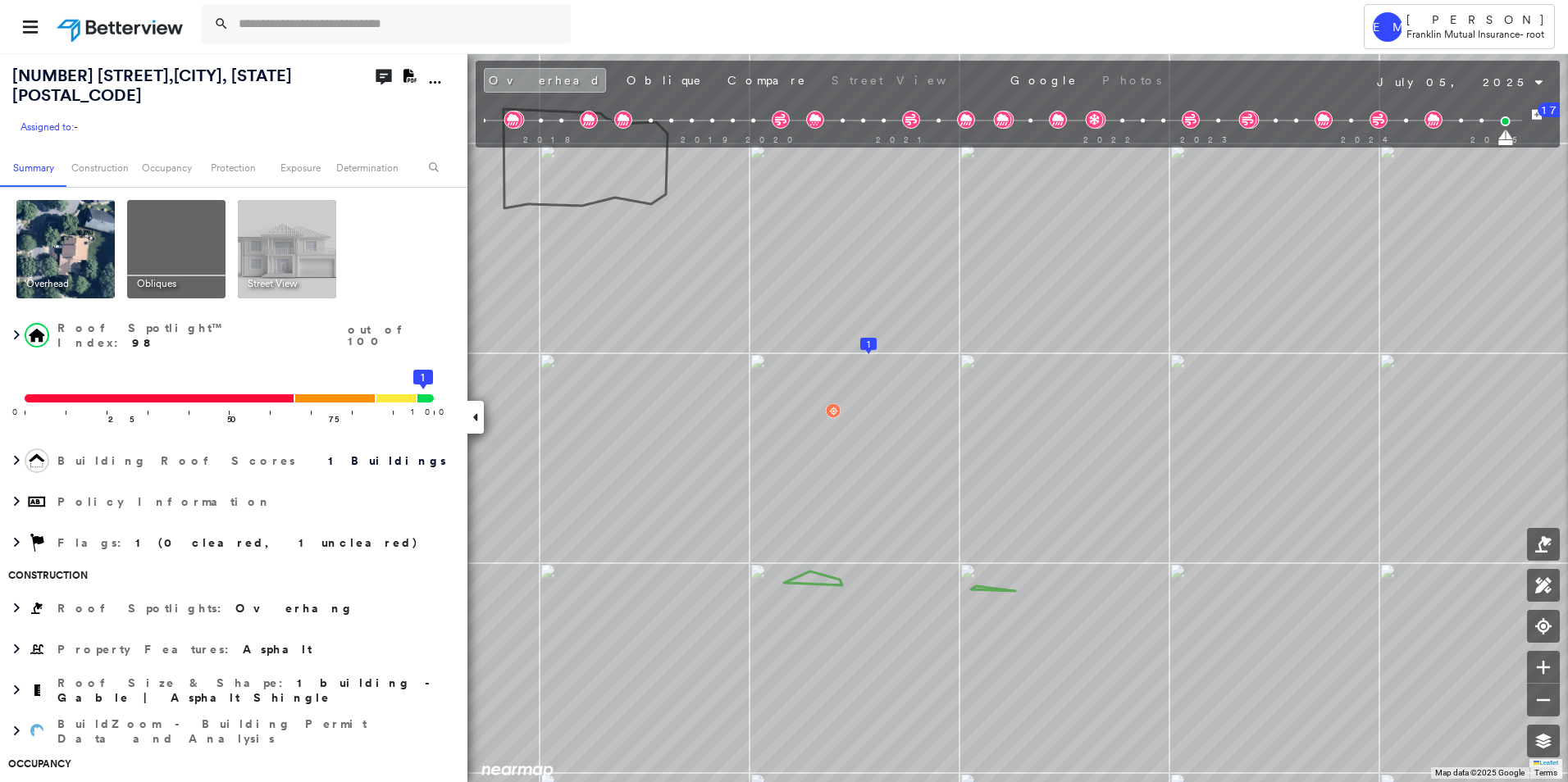 click at bounding box center (176, 249) 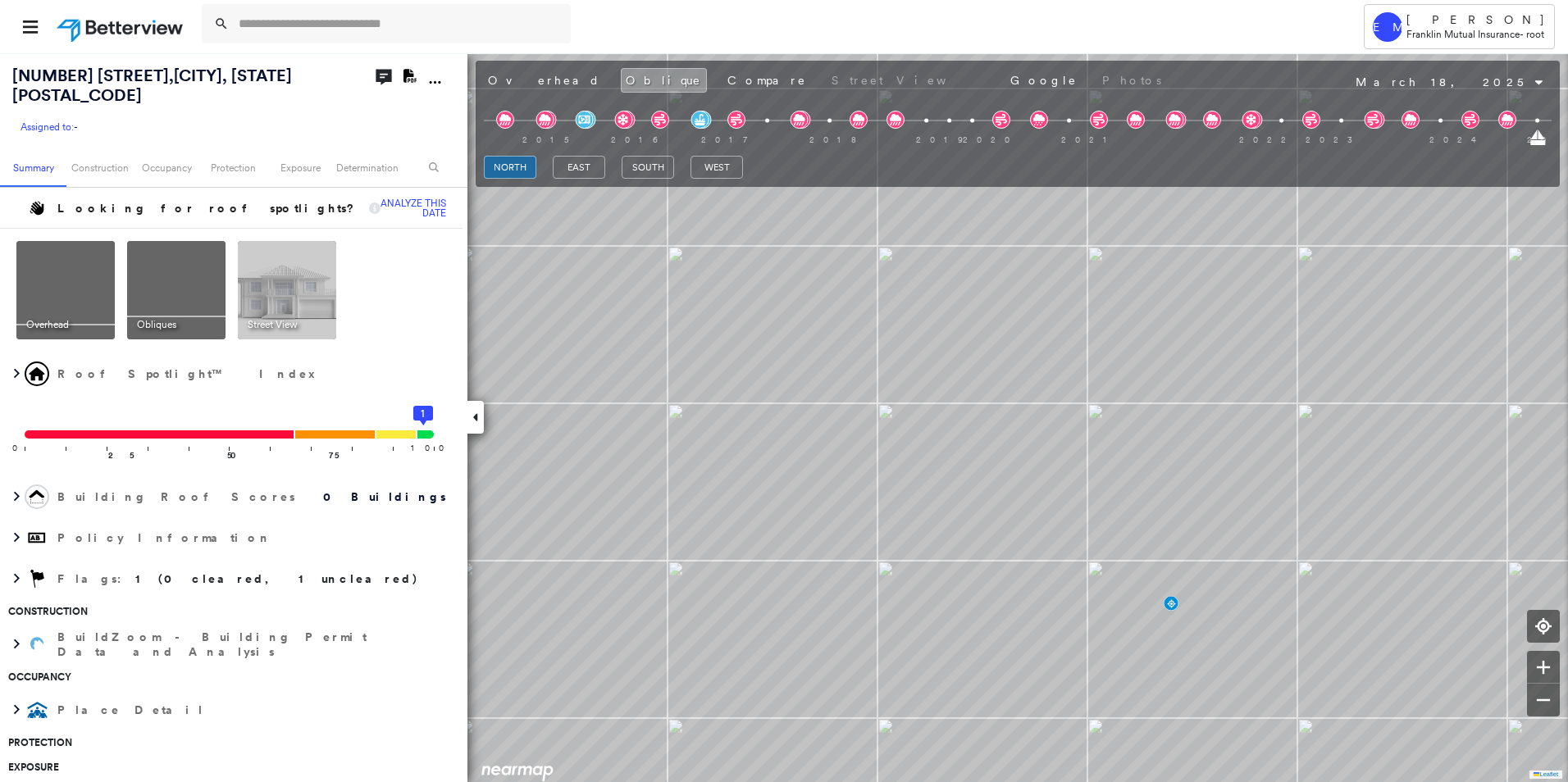 click at bounding box center (66, 290) 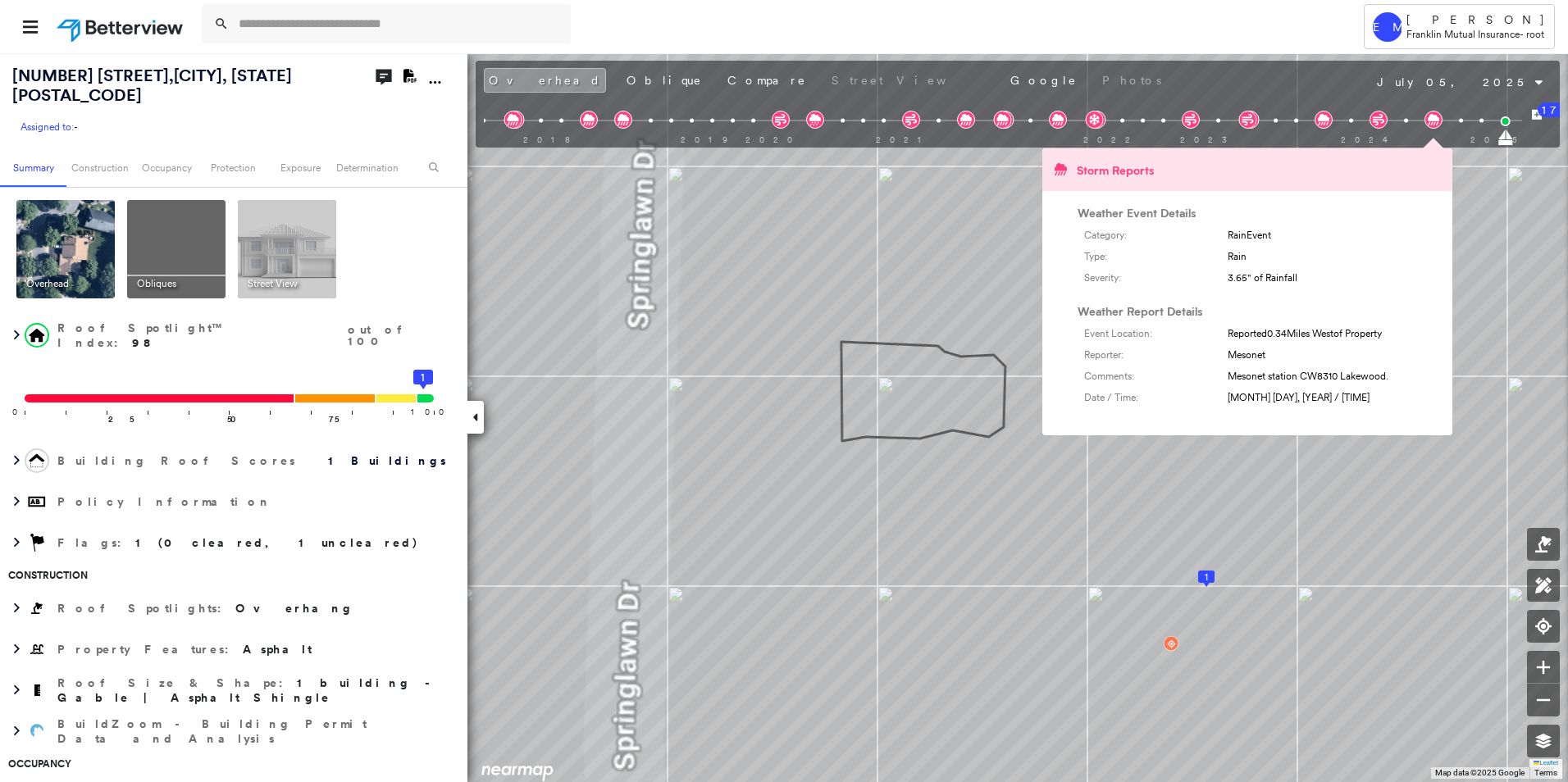 click 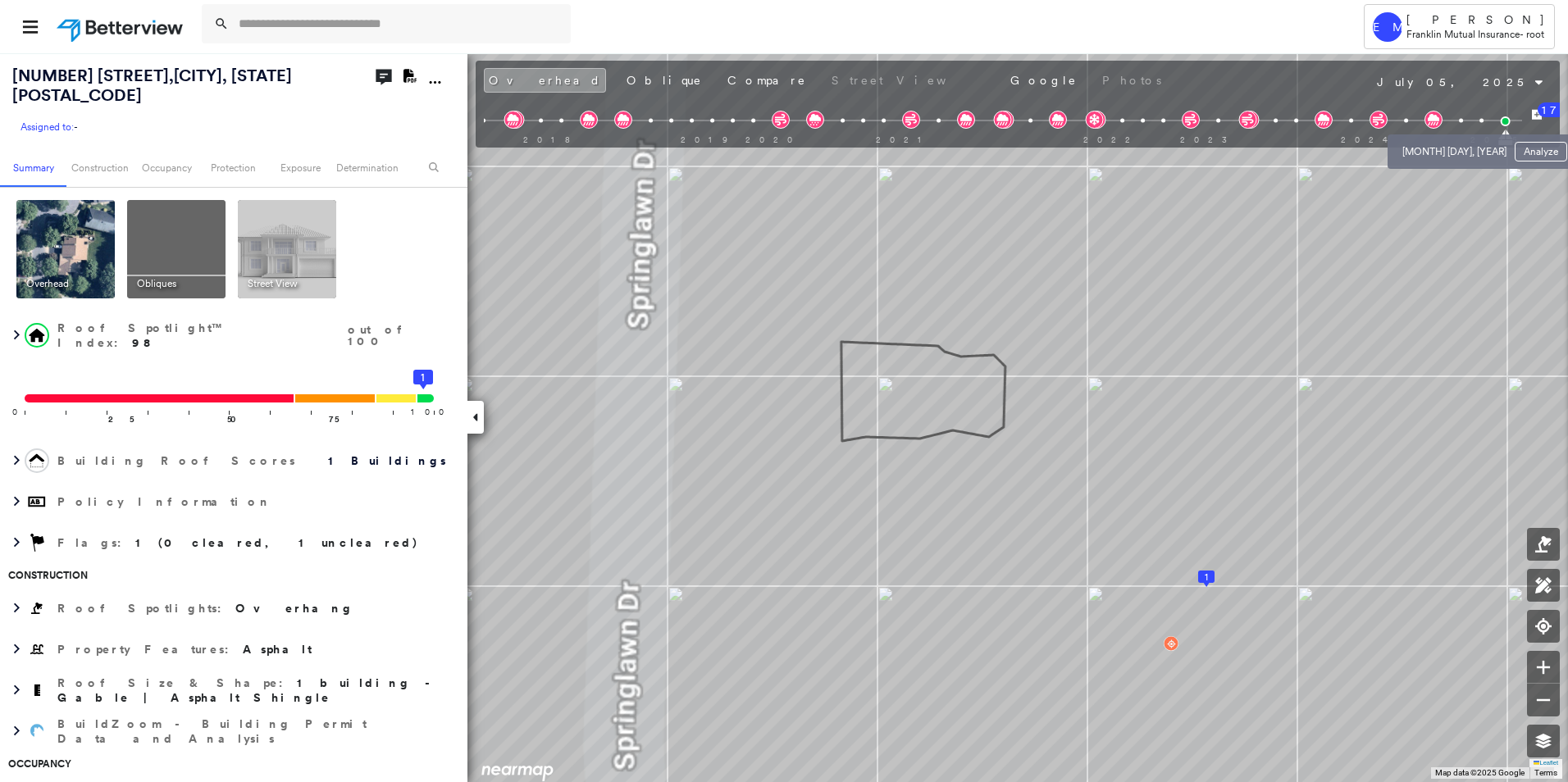 click at bounding box center (1461, 120) 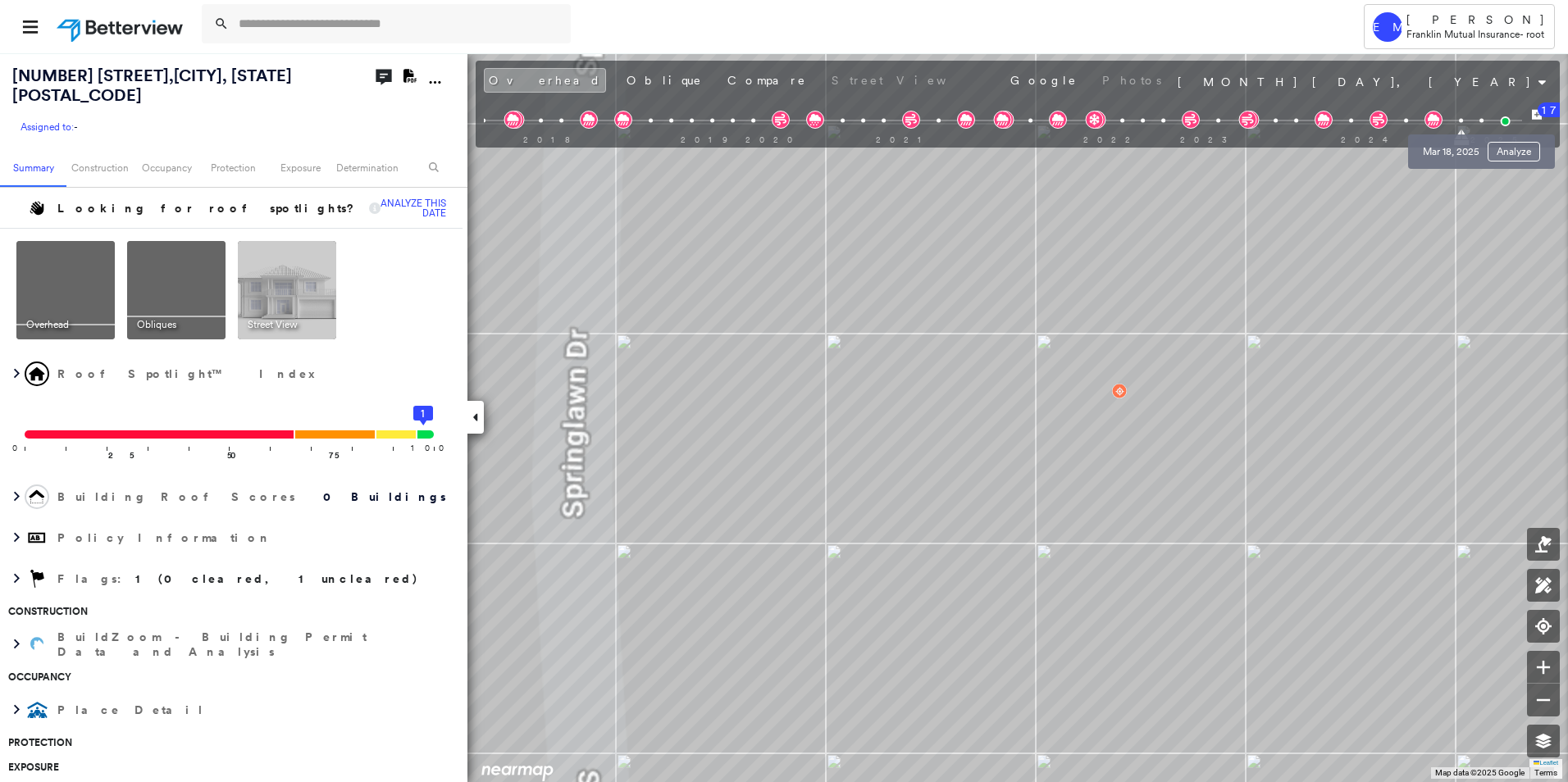 click at bounding box center [1481, 120] 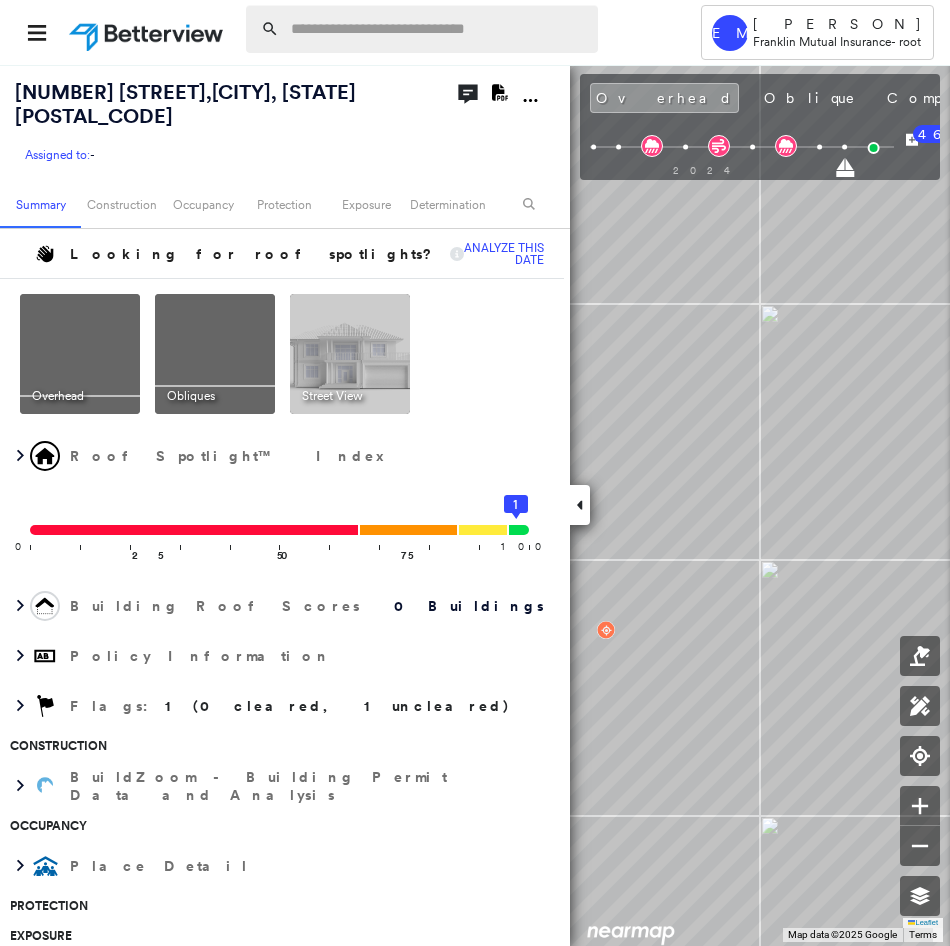 click at bounding box center [438, 29] 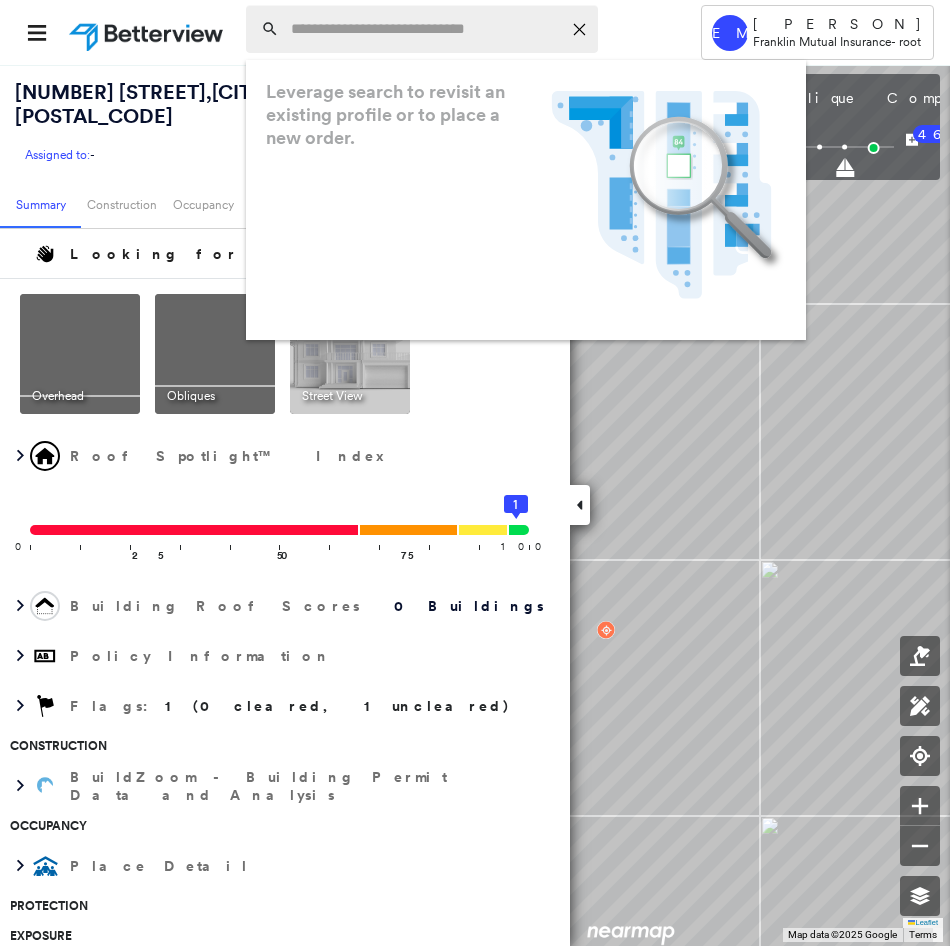paste on "**********" 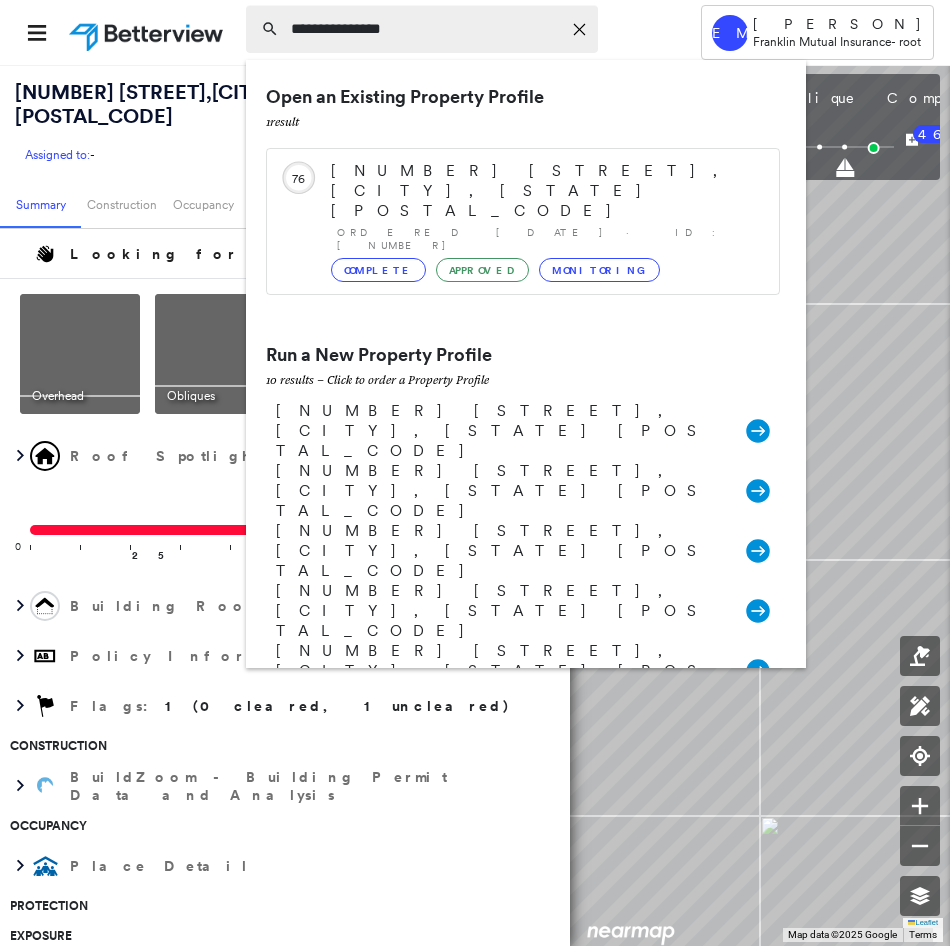 click on "**********" at bounding box center (426, 29) 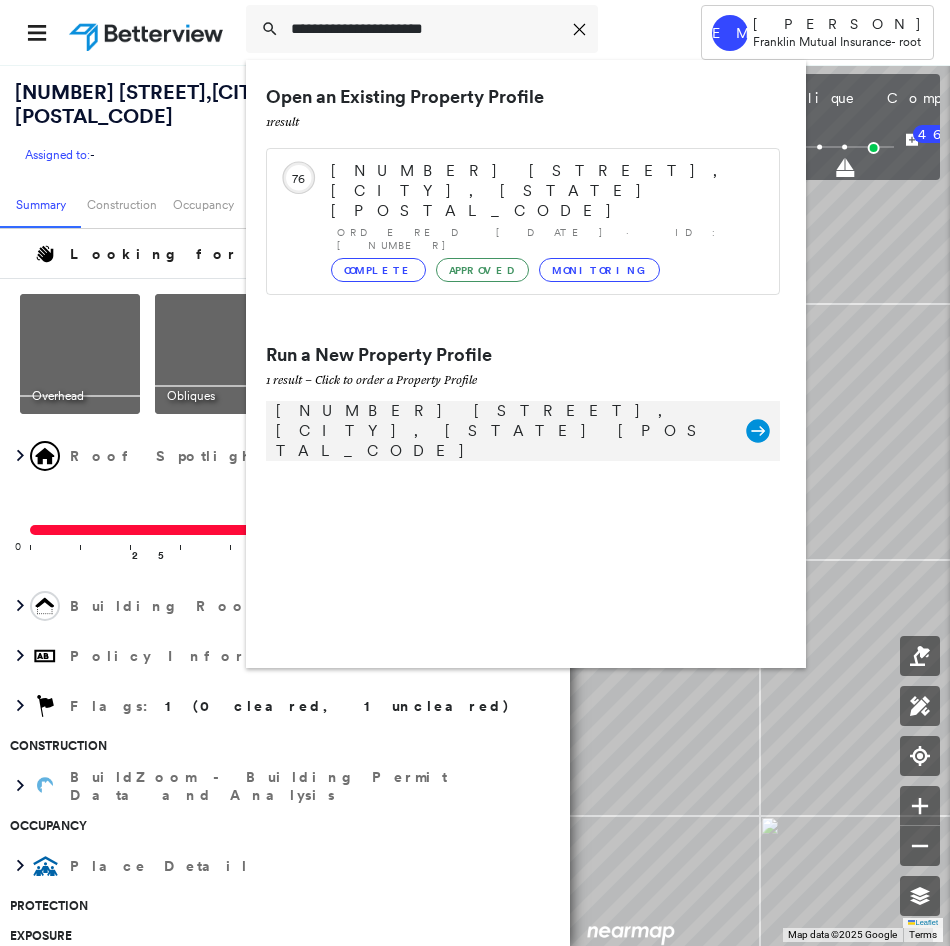 type on "**********" 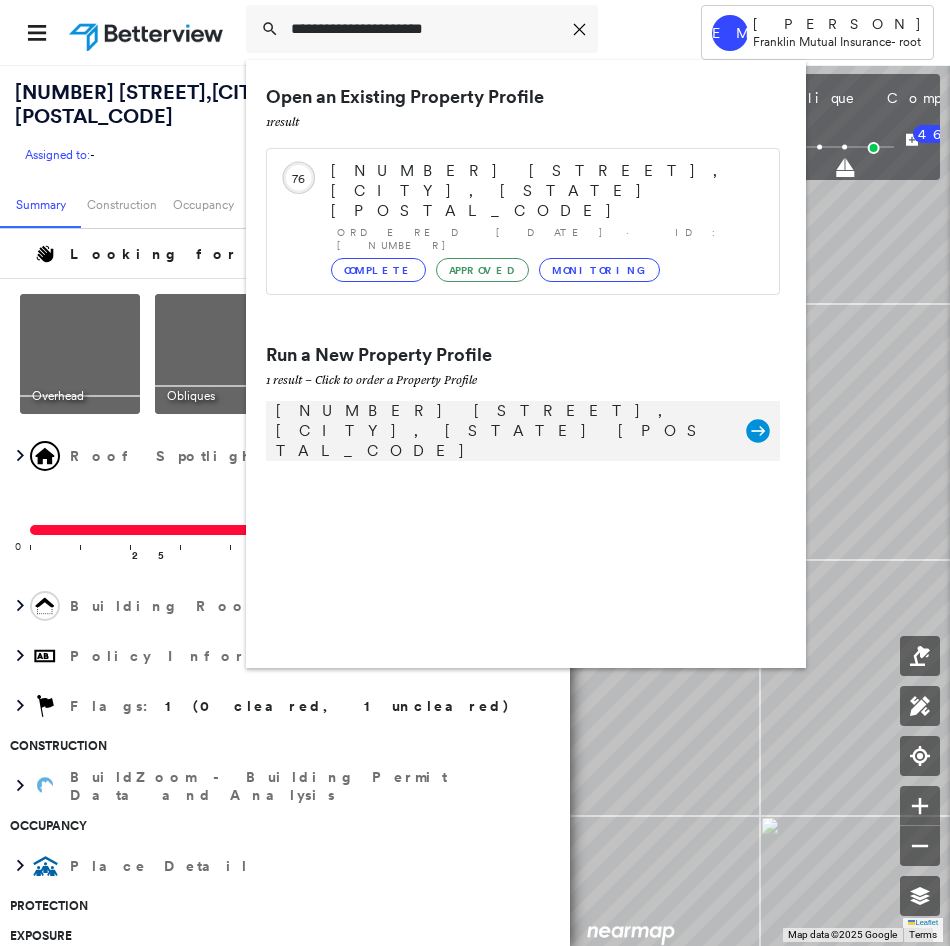 click on "[NUMBER] [STREET], [CITY], [STATE] [POSTAL_CODE]" at bounding box center (501, 431) 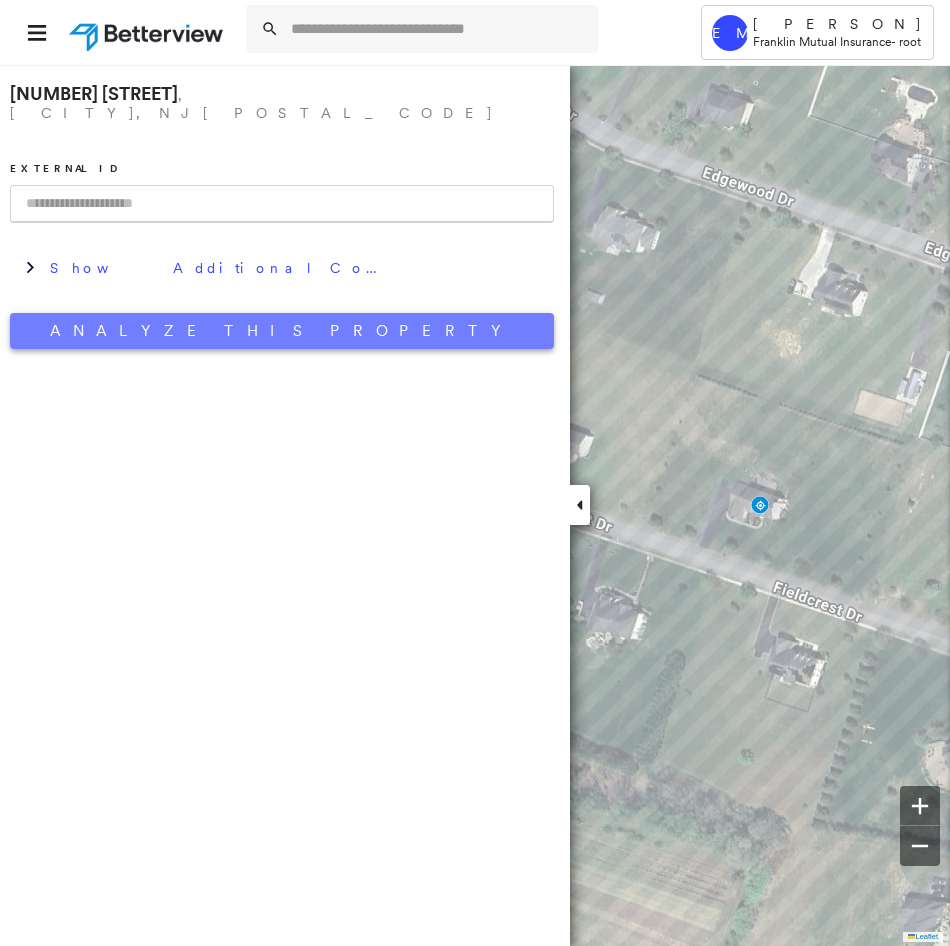 click on "Analyze This Property" at bounding box center [282, 331] 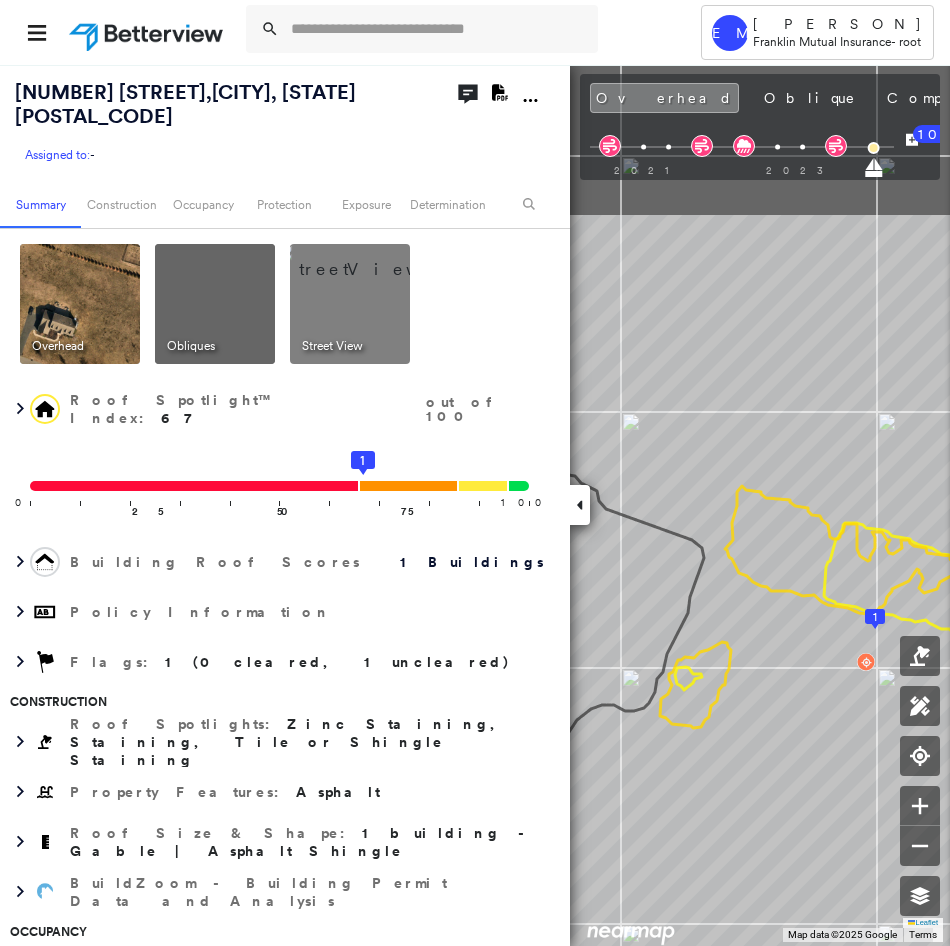 click on "[NUMBER] ft²  Leaflet Keyboard shortcuts Map Data Map data ©[YEAR] Google Map data ©[YEAR] Google 10 m  Click to toggle between metric and imperial units Terms Report a map error To navigate the map with touch gestures double-tap and hold your finger on the map, then drag the map. To navigate, press the arrow keys." at bounding box center (475, 505) 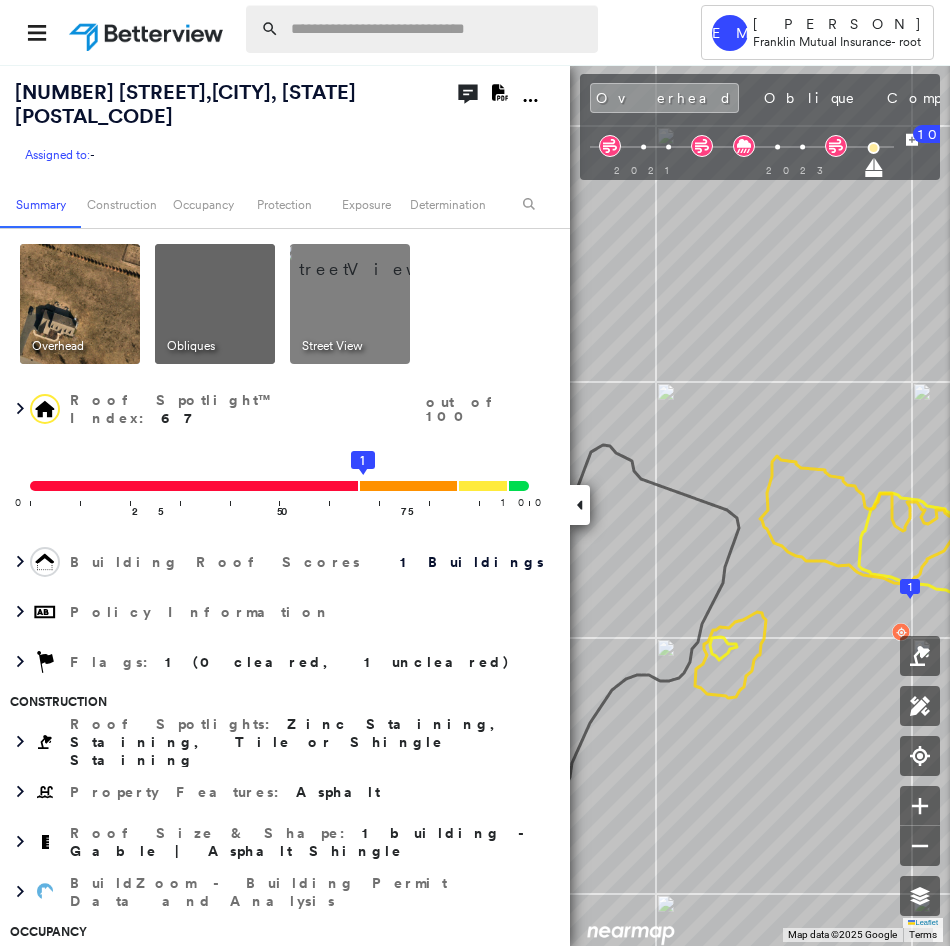 click at bounding box center (438, 29) 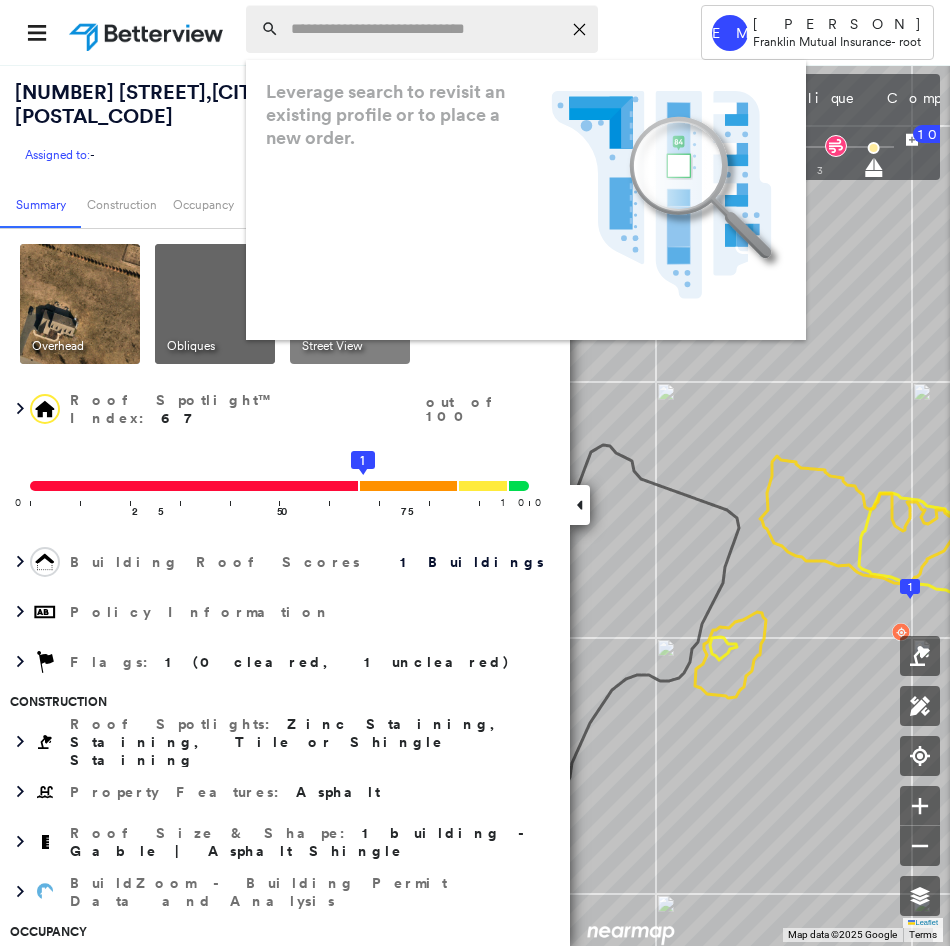 paste on "**********" 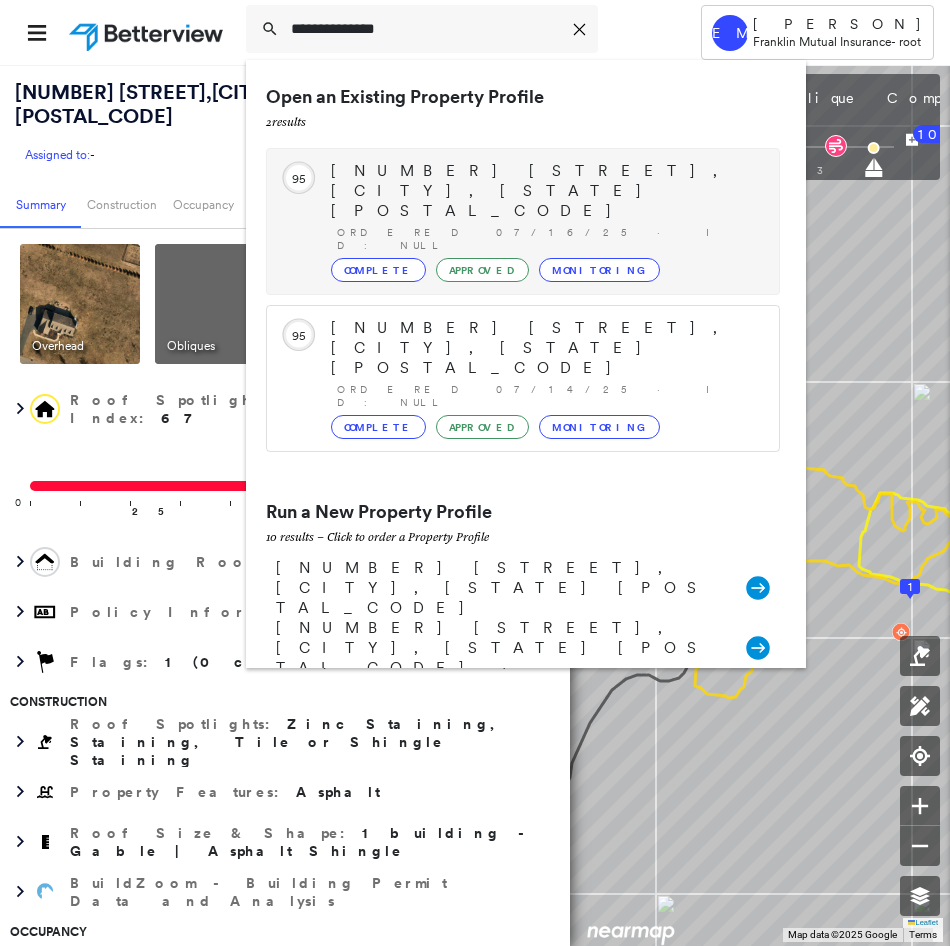 type on "**********" 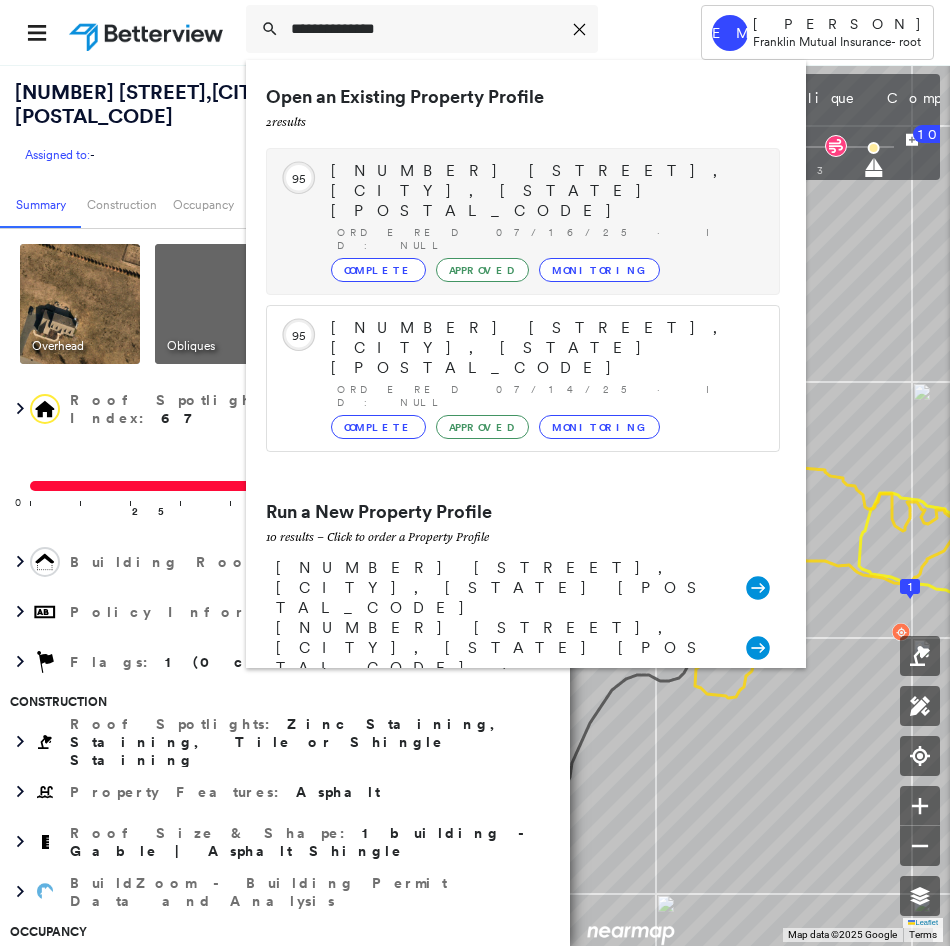 click on "[NUMBER] [STREET], [CITY], [STATE] [POSTAL_CODE]" at bounding box center (545, 191) 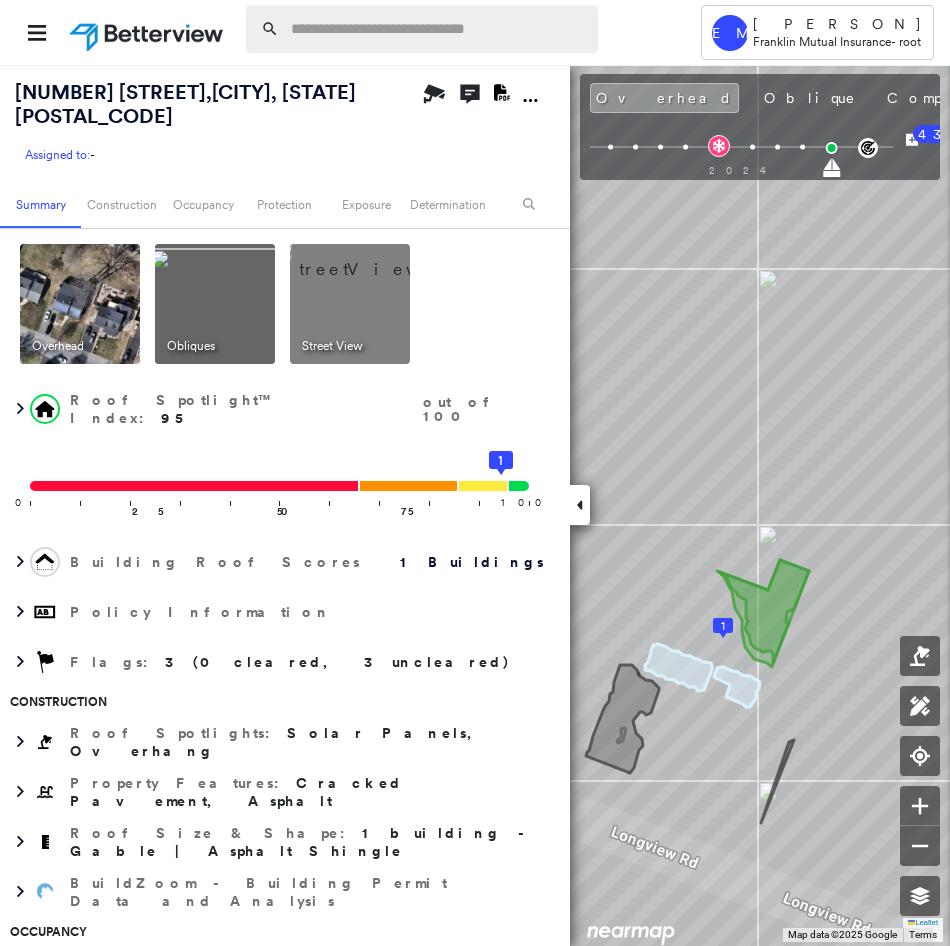 click at bounding box center (438, 29) 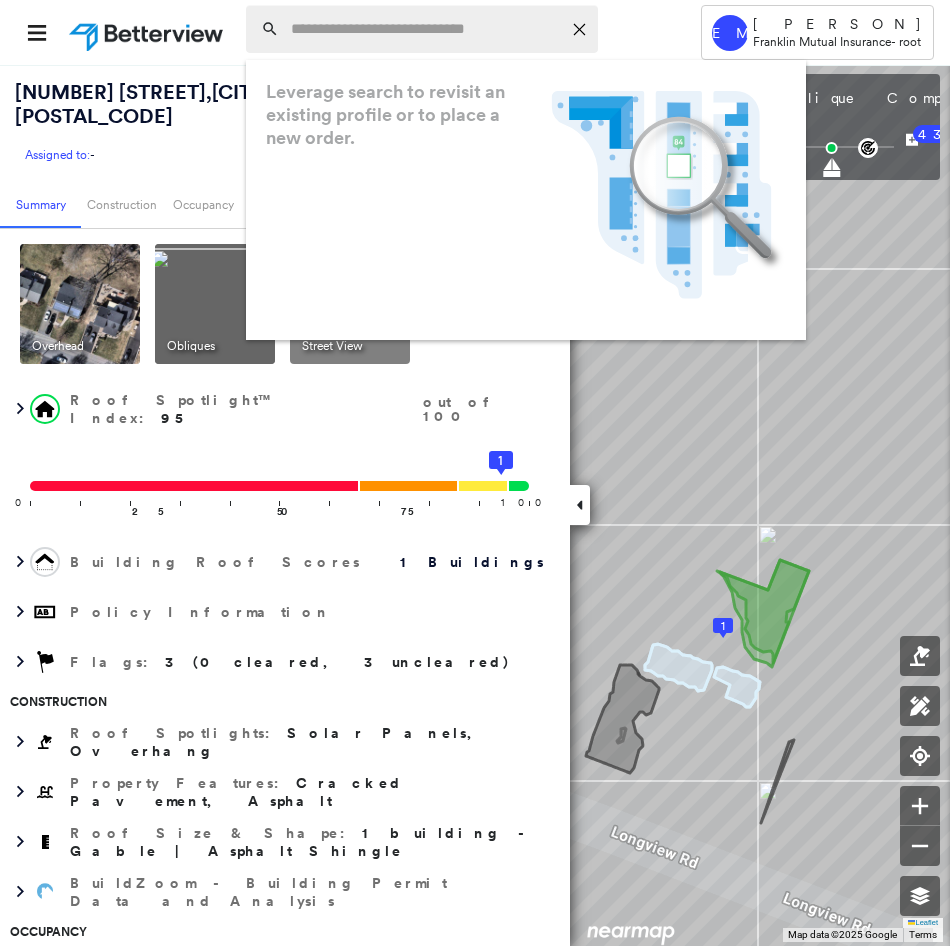 paste on "**********" 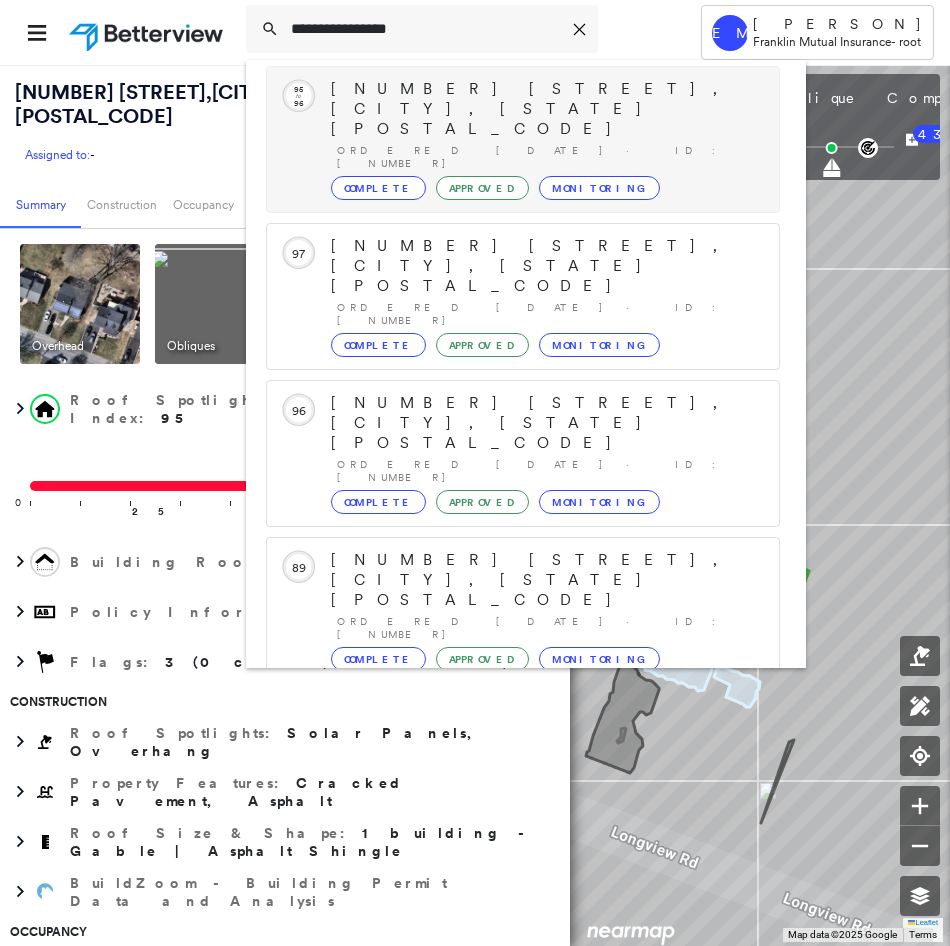 scroll, scrollTop: 258, scrollLeft: 0, axis: vertical 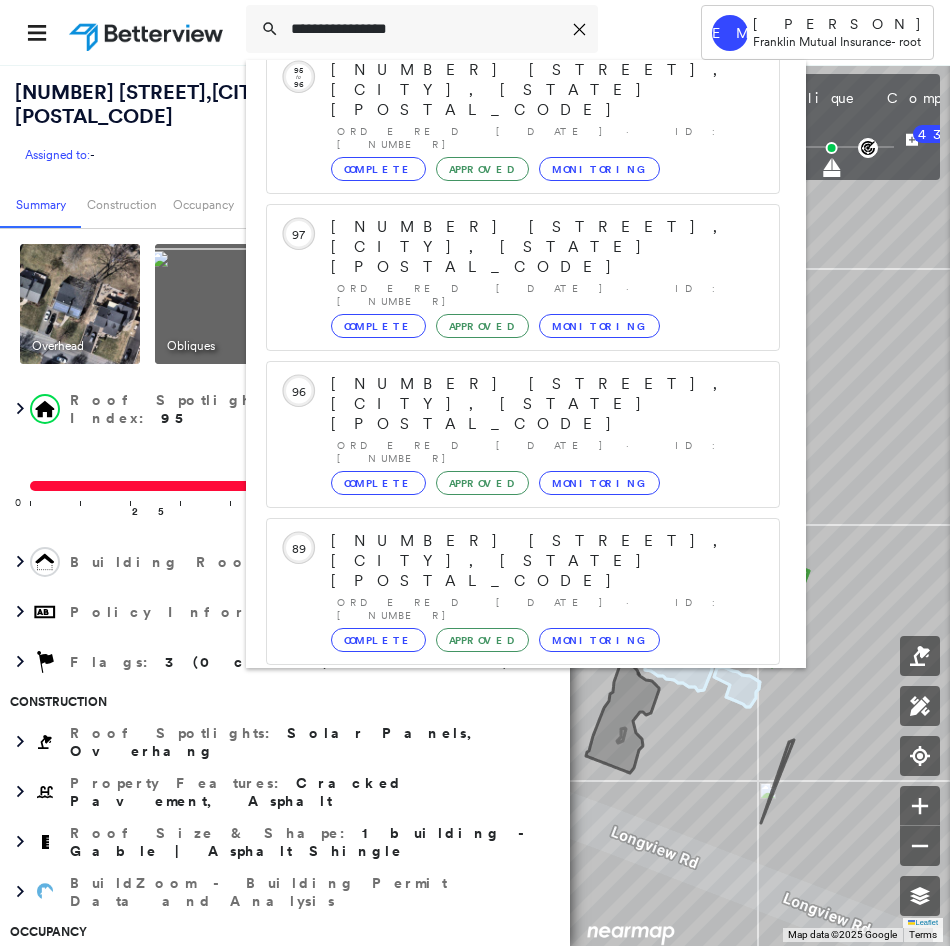 type on "**********" 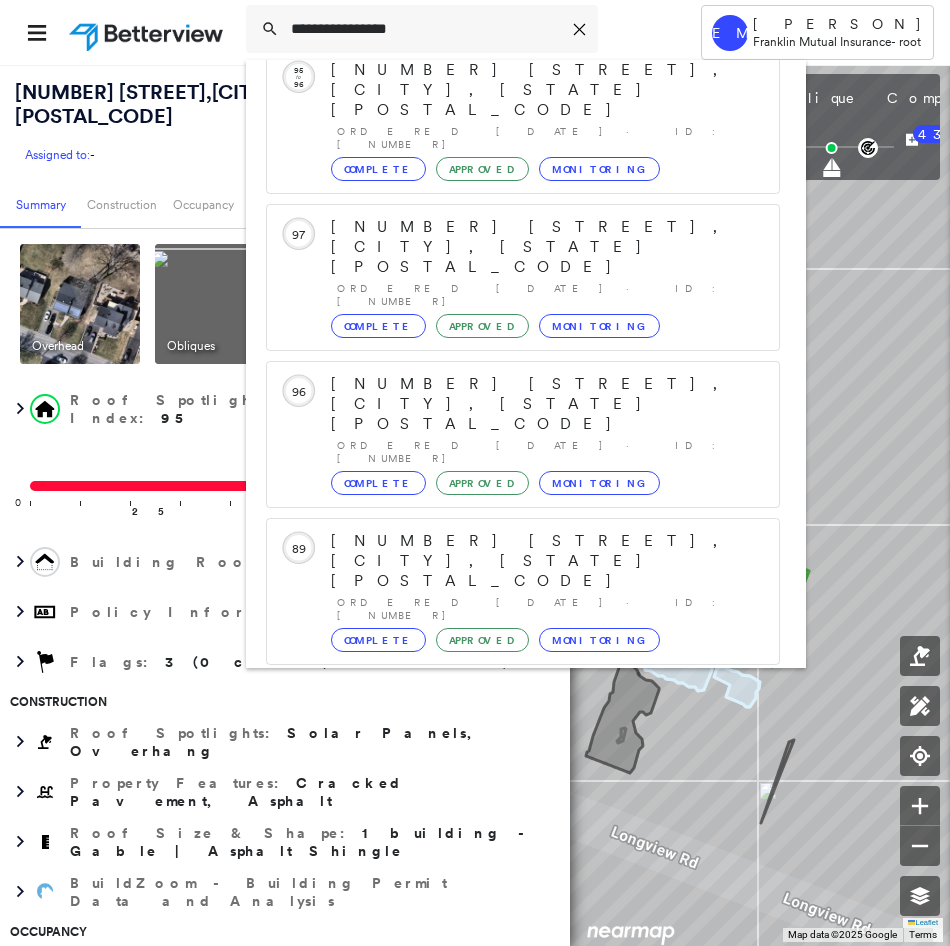 click 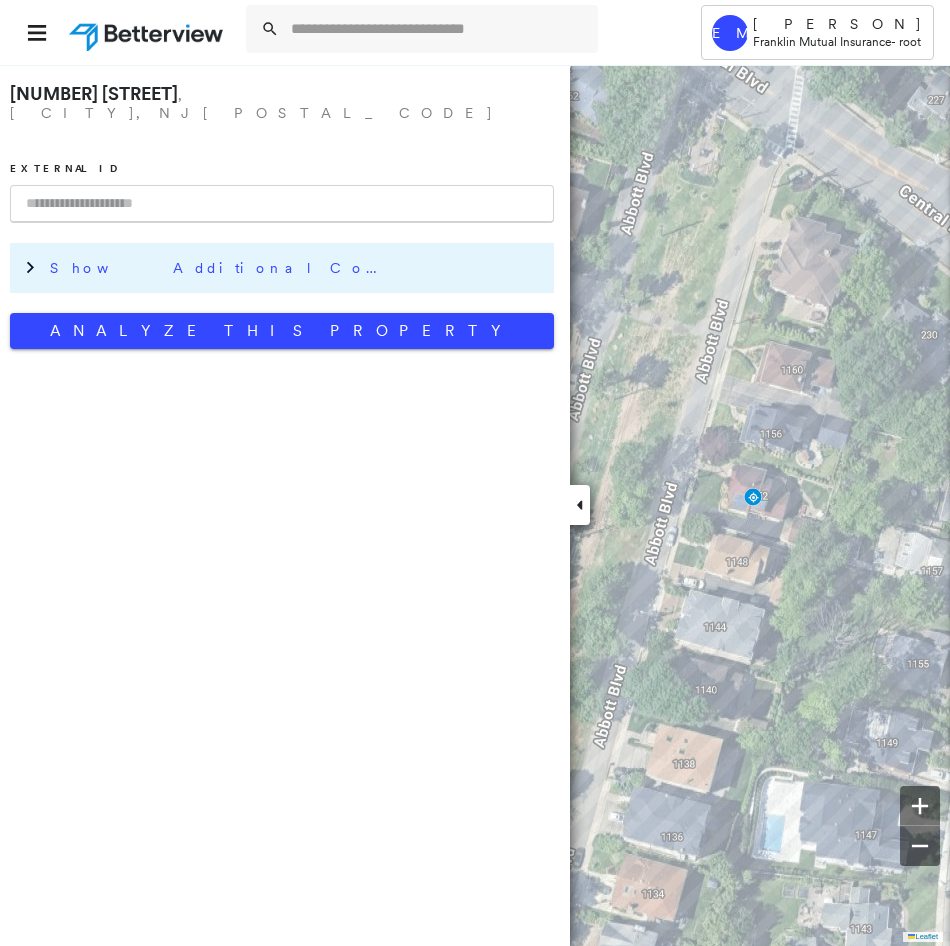 click on "Show Additional Company Data" at bounding box center [220, 268] 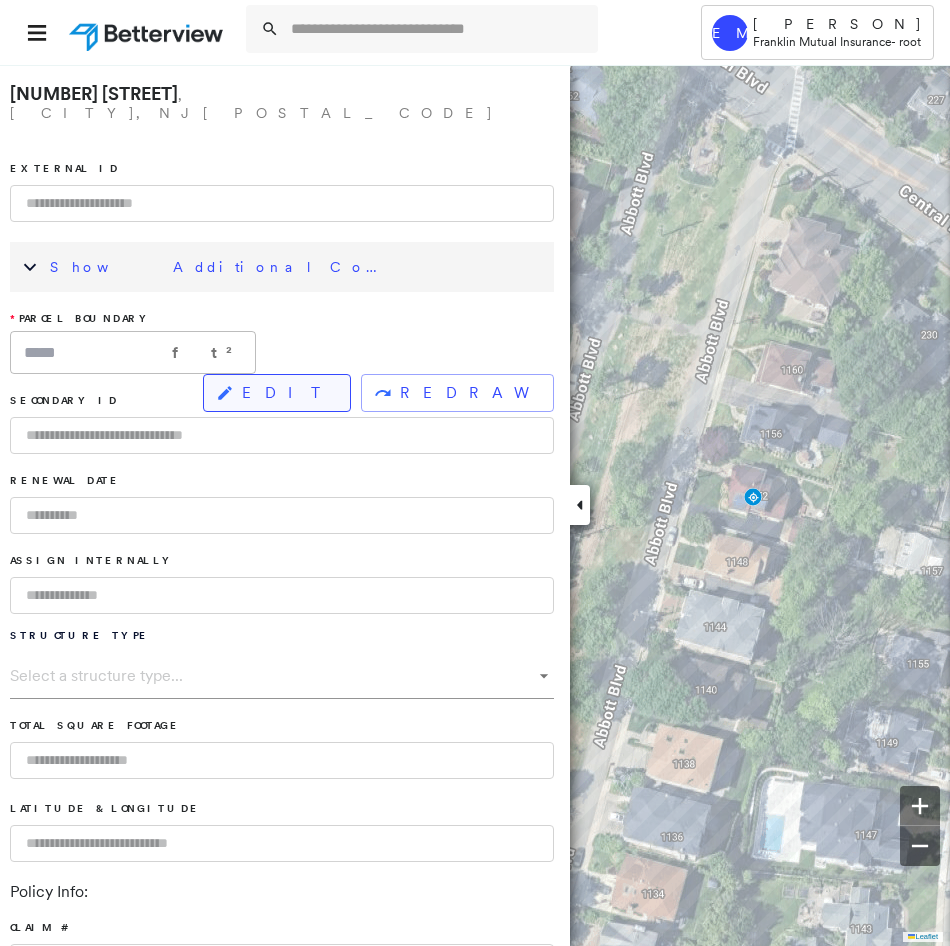 click on "EDIT" at bounding box center [288, 393] 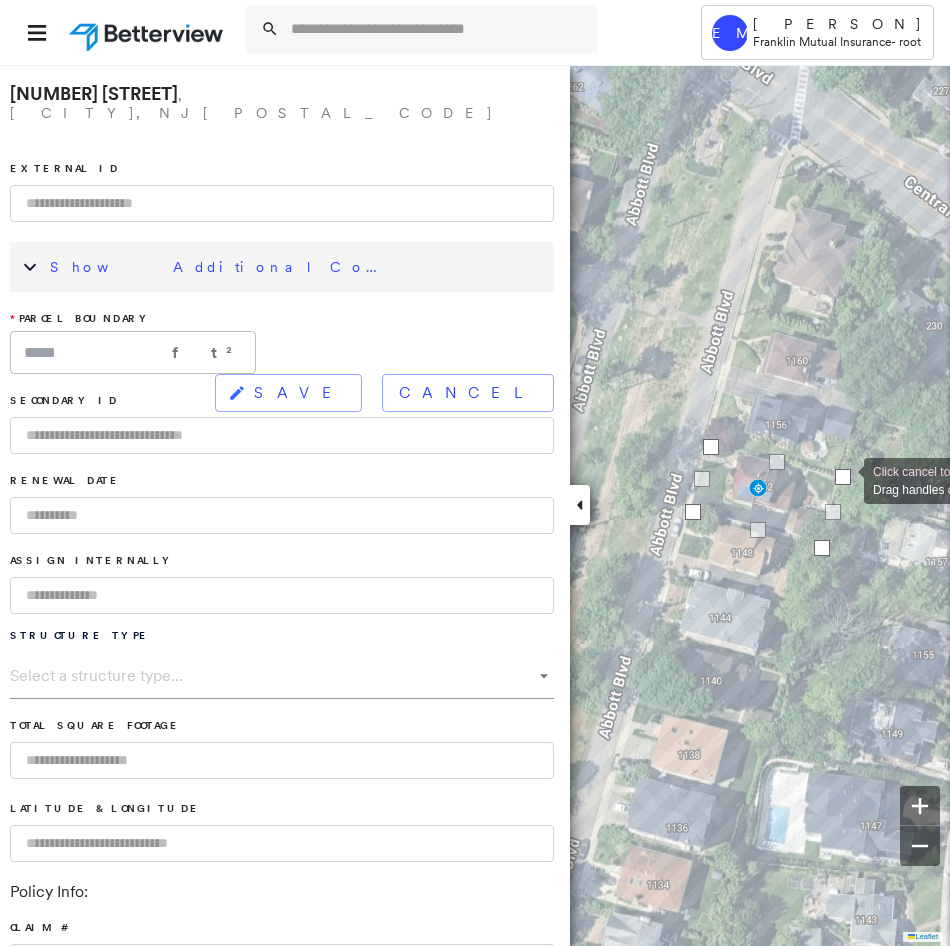 click at bounding box center (843, 477) 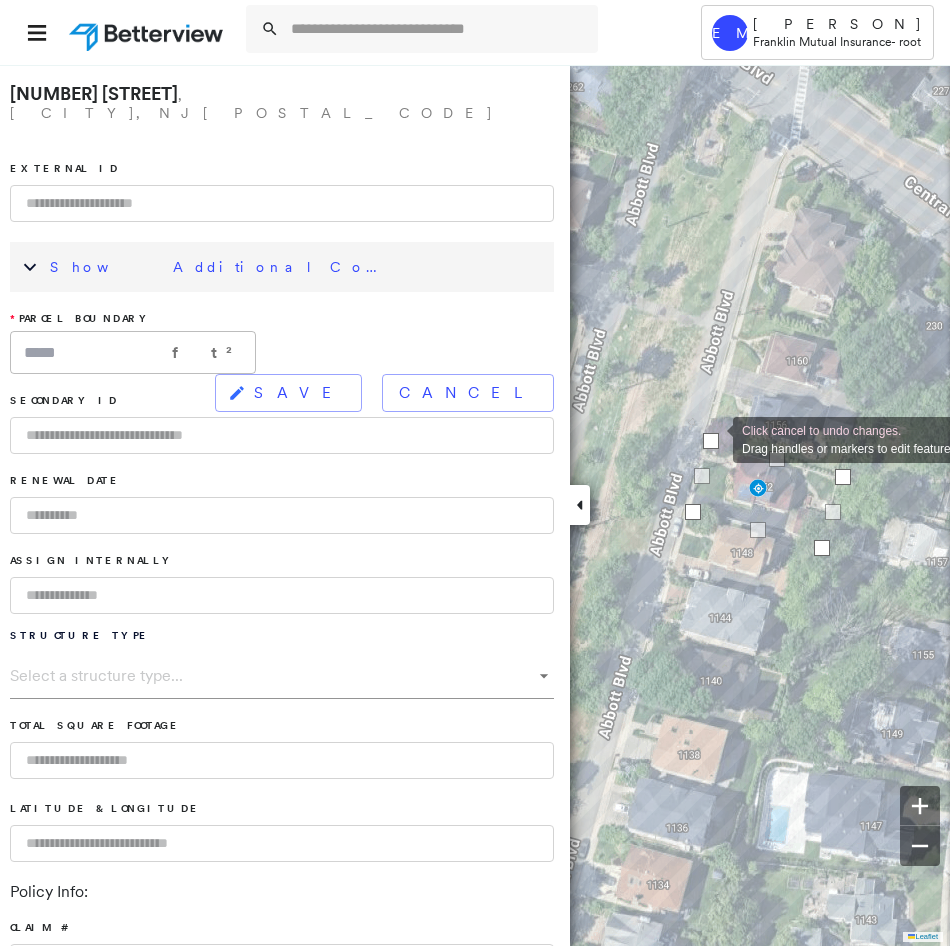 click at bounding box center (711, 441) 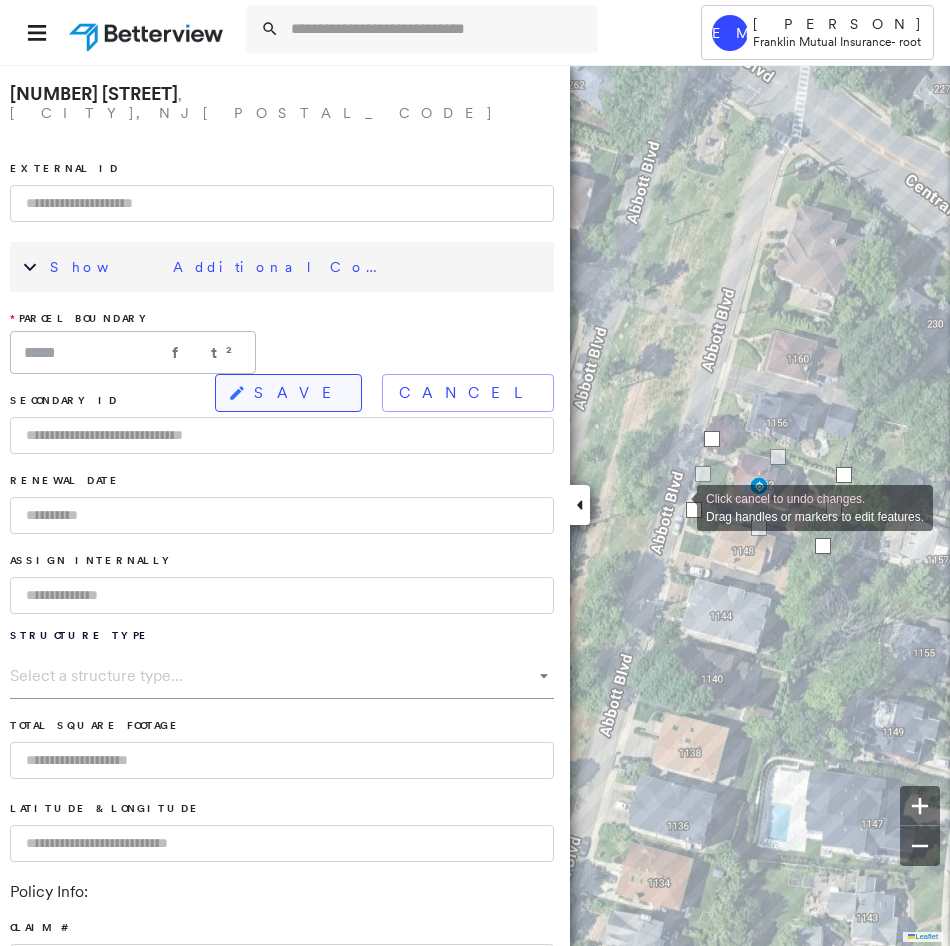 click on "SAVE" at bounding box center [288, 393] 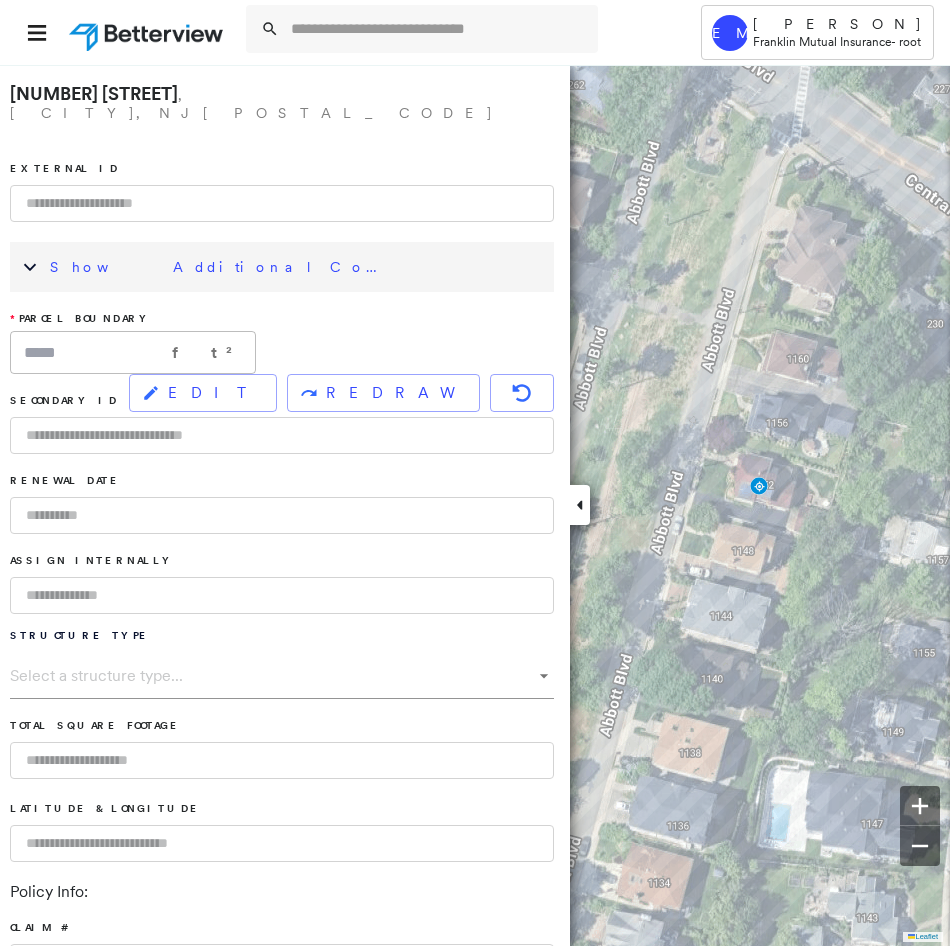 drag, startPoint x: 143, startPoint y: 267, endPoint x: 154, endPoint y: 276, distance: 14.21267 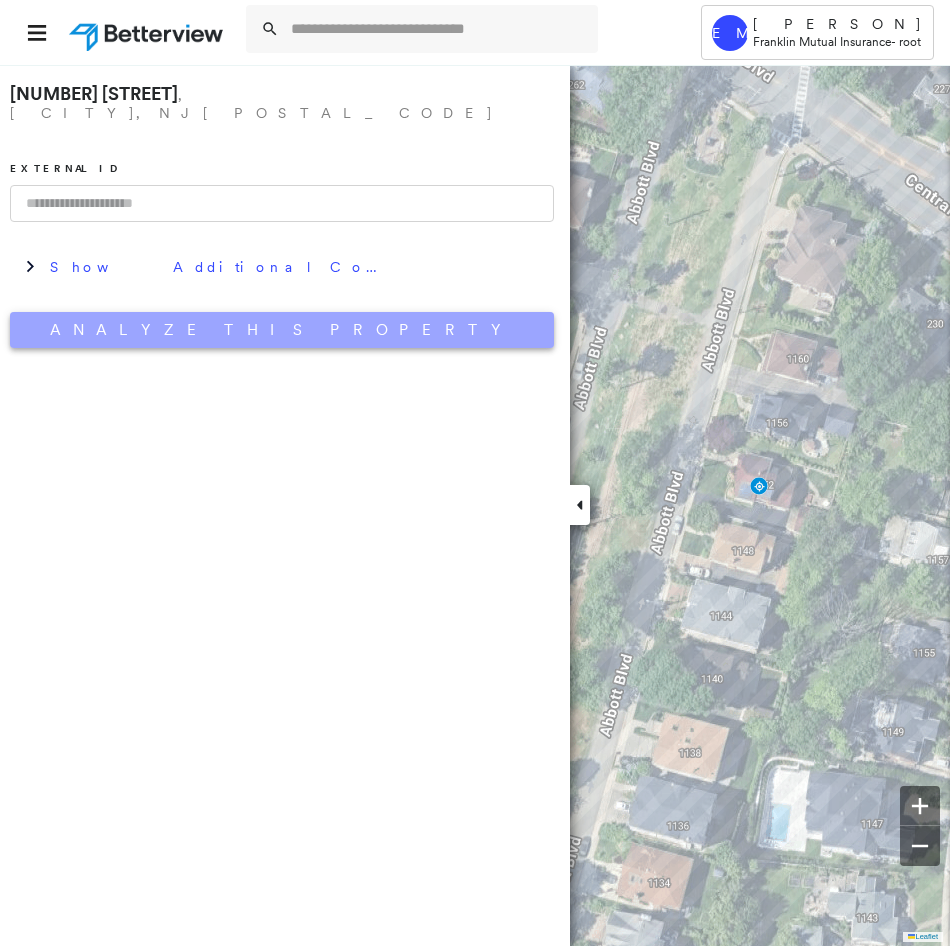 click on "Analyze This Property" at bounding box center [282, 330] 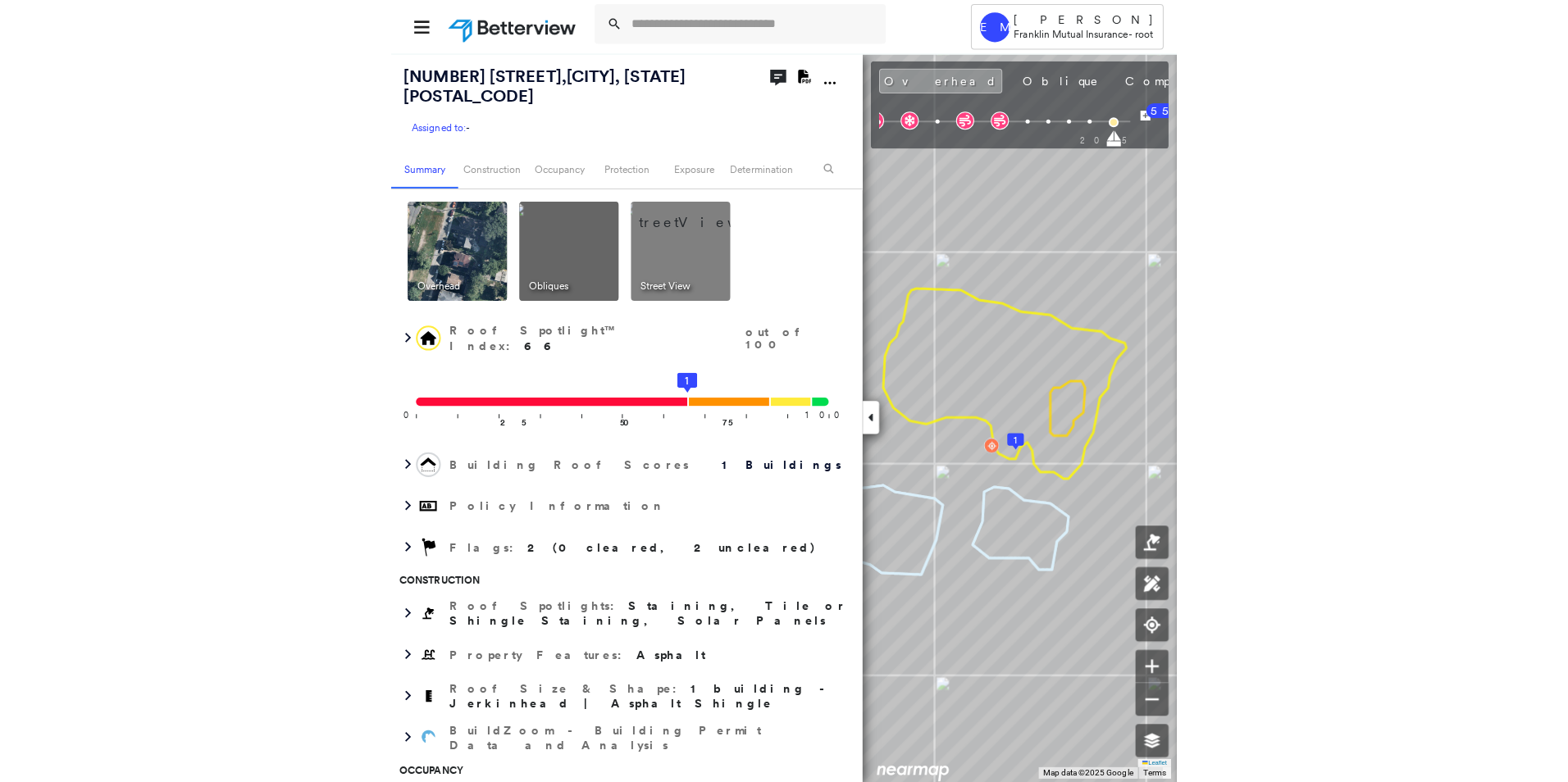 scroll, scrollTop: 0, scrollLeft: 0, axis: both 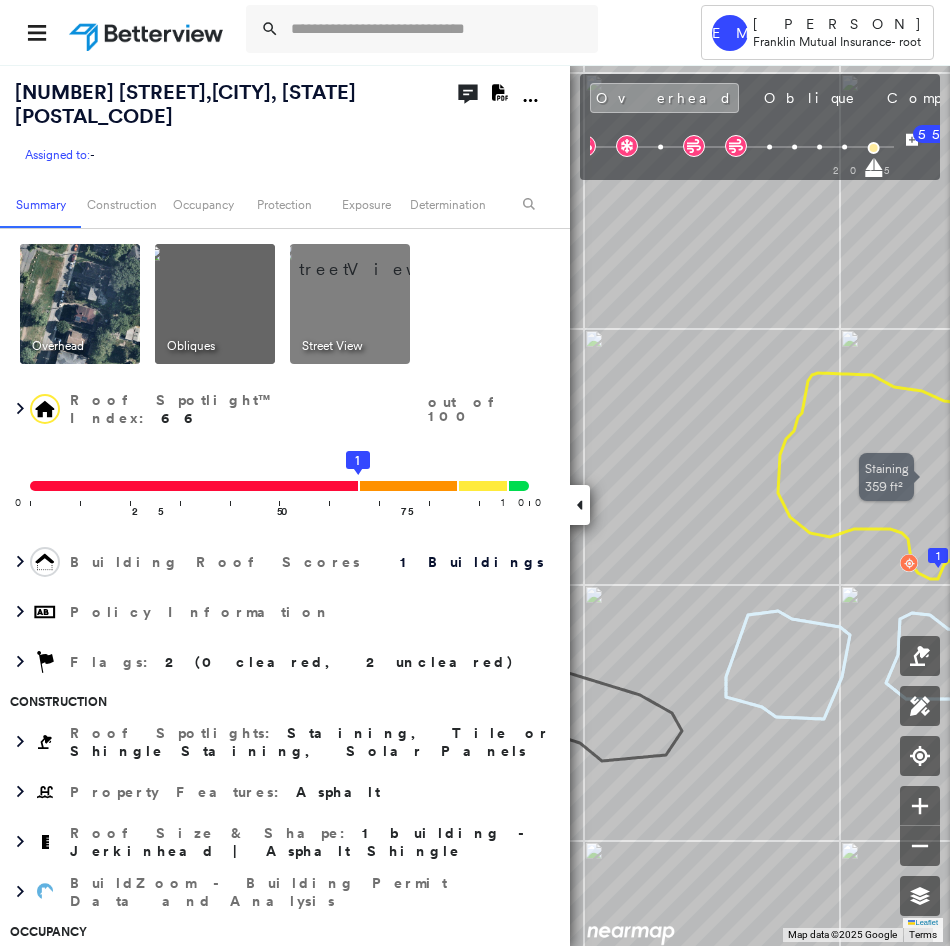 drag, startPoint x: 807, startPoint y: 440, endPoint x: 426, endPoint y: 339, distance: 394.15985 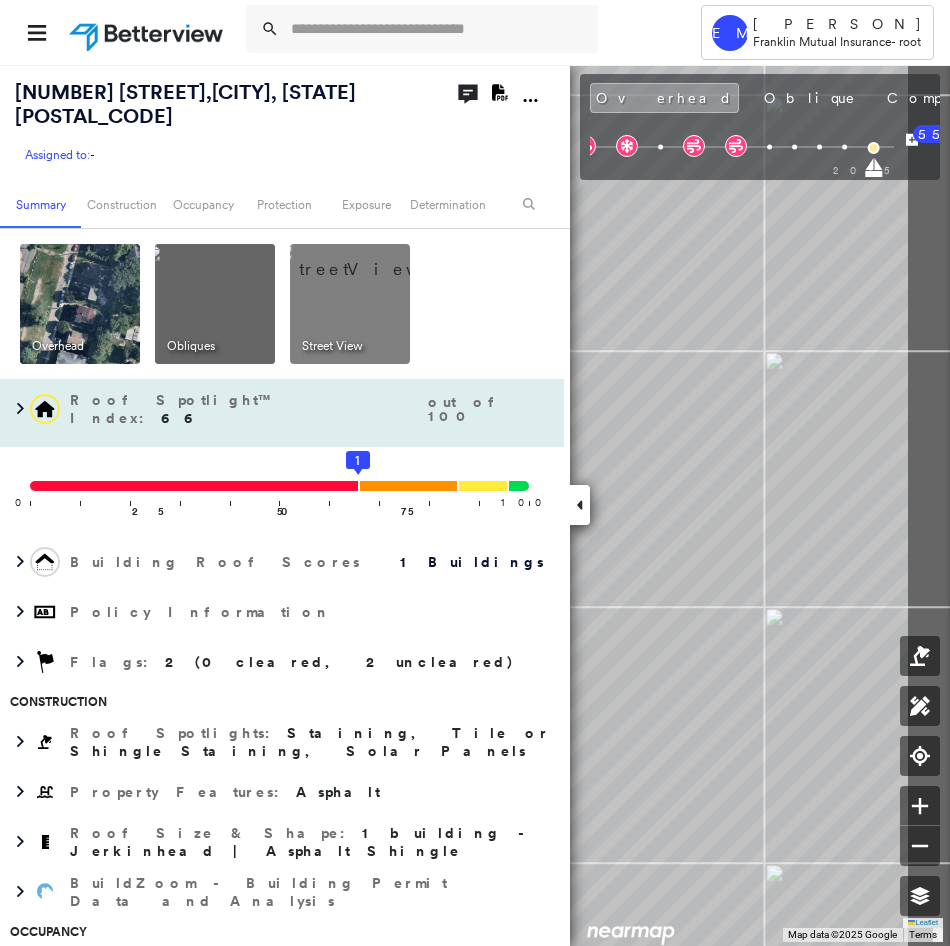 drag, startPoint x: 771, startPoint y: 468, endPoint x: 471, endPoint y: 452, distance: 300.42636 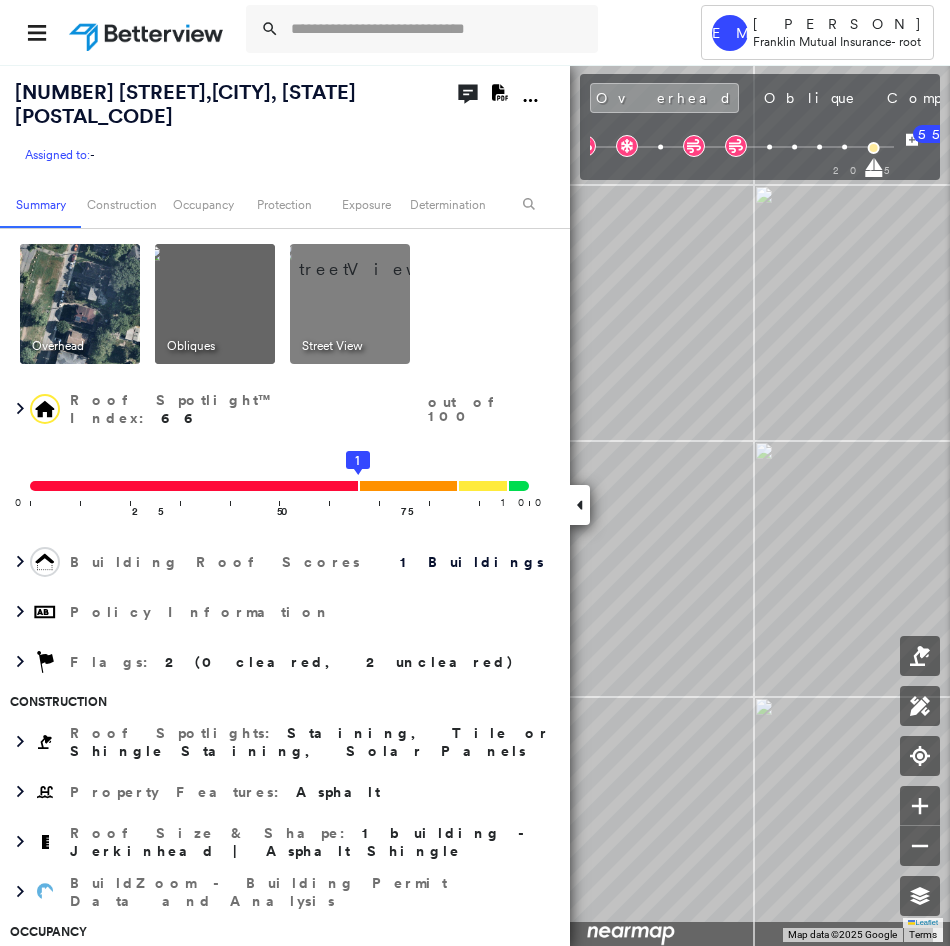 click on "Tower EM [PERSON] [COMPANY] - root [NUMBER] [STREET] , [CITY], [STATE] [POSTAL_CODE] Assigned to: - Assigned to: - Assigned to: - Open Comments Download PDF Report Summary Construction Occupancy Protection Exposure Determination Overhead Obliques Street View Roof Spotlight™ Index : 66 out of 100 0 100 25 50 75 1 Building Roof Scores 1 Buildings Policy Information Flags : 2 (0 cleared, 2 uncleared) Construction Roof Spotlights : Staining, Tile or Shingle Staining, Solar Panels Property Features : Asphalt Roof Size & Shape : 1 building - Jerkinhead | Asphalt Shingle BuildZoom - Building Permit Data and Analysis Occupancy Place Detail Protection Exposure FEMA Risk Index Wind Additional Perils Tree Fall Risk: Present Determination Flags : 2 (0 cleared, 2 uncleared) Uncleared Flags (2) Cleared Flags (0) SOLR Solar Panels Flagged [DATE] Clear MED Medium Priority Flagged [DATE] Clear Action Taken New Entry History Quote/New Business Terms & Conditions Added ACV Endorsement General" at bounding box center [475, 473] 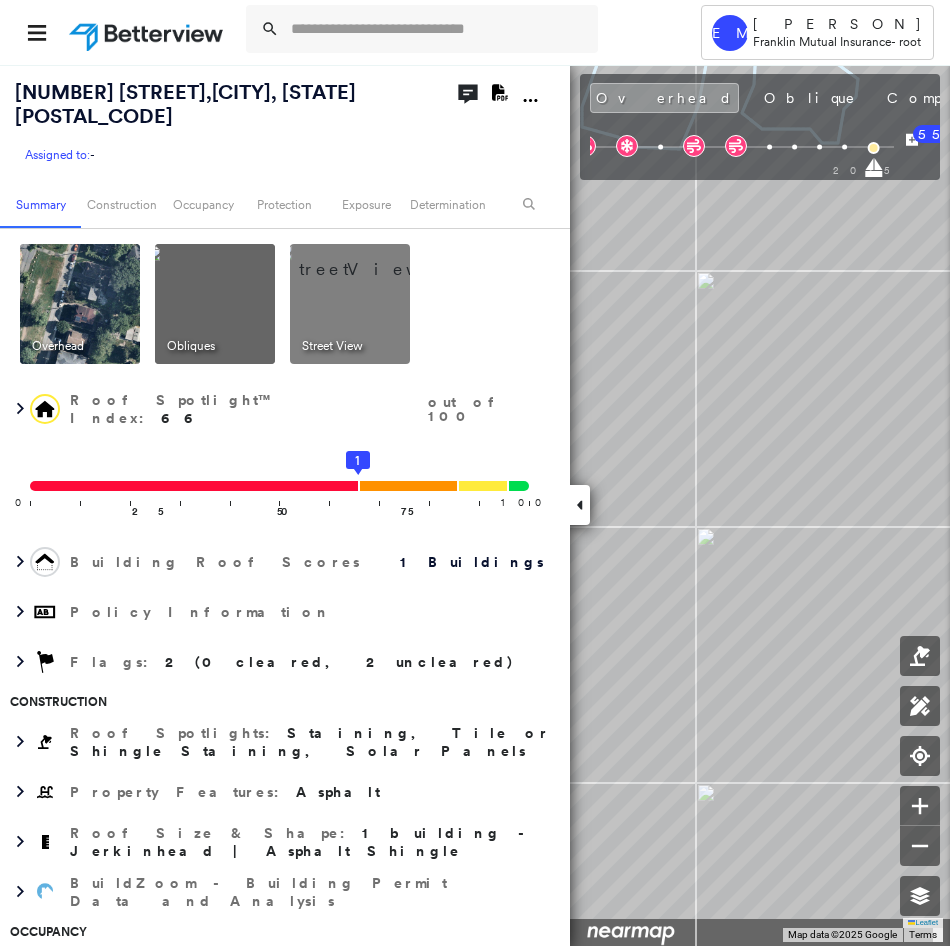 click on "Tower EM [PERSON] [COMPANY] - root [NUMBER] [STREET] , [CITY], [STATE] [POSTAL_CODE] Assigned to: - Assigned to: - Assigned to: - Open Comments Download PDF Report Summary Construction Occupancy Protection Exposure Determination Overhead Obliques Street View Roof Spotlight™ Index : 66 out of 100 0 100 25 50 75 1 Building Roof Scores 1 Buildings Policy Information Flags : 2 (0 cleared, 2 uncleared) Construction Roof Spotlights : Staining, Tile or Shingle Staining, Solar Panels Property Features : Asphalt Roof Size & Shape : 1 building - Jerkinhead | Asphalt Shingle BuildZoom - Building Permit Data and Analysis Occupancy Place Detail Protection Exposure FEMA Risk Index Wind Additional Perils Tree Fall Risk: Present Determination Flags : 2 (0 cleared, 2 uncleared) Uncleared Flags (2) Cleared Flags (0) SOLR Solar Panels Flagged [DATE] Clear MED Medium Priority Flagged [DATE] Clear Action Taken New Entry History Quote/New Business Terms & Conditions Added ACV Endorsement General" at bounding box center [475, 473] 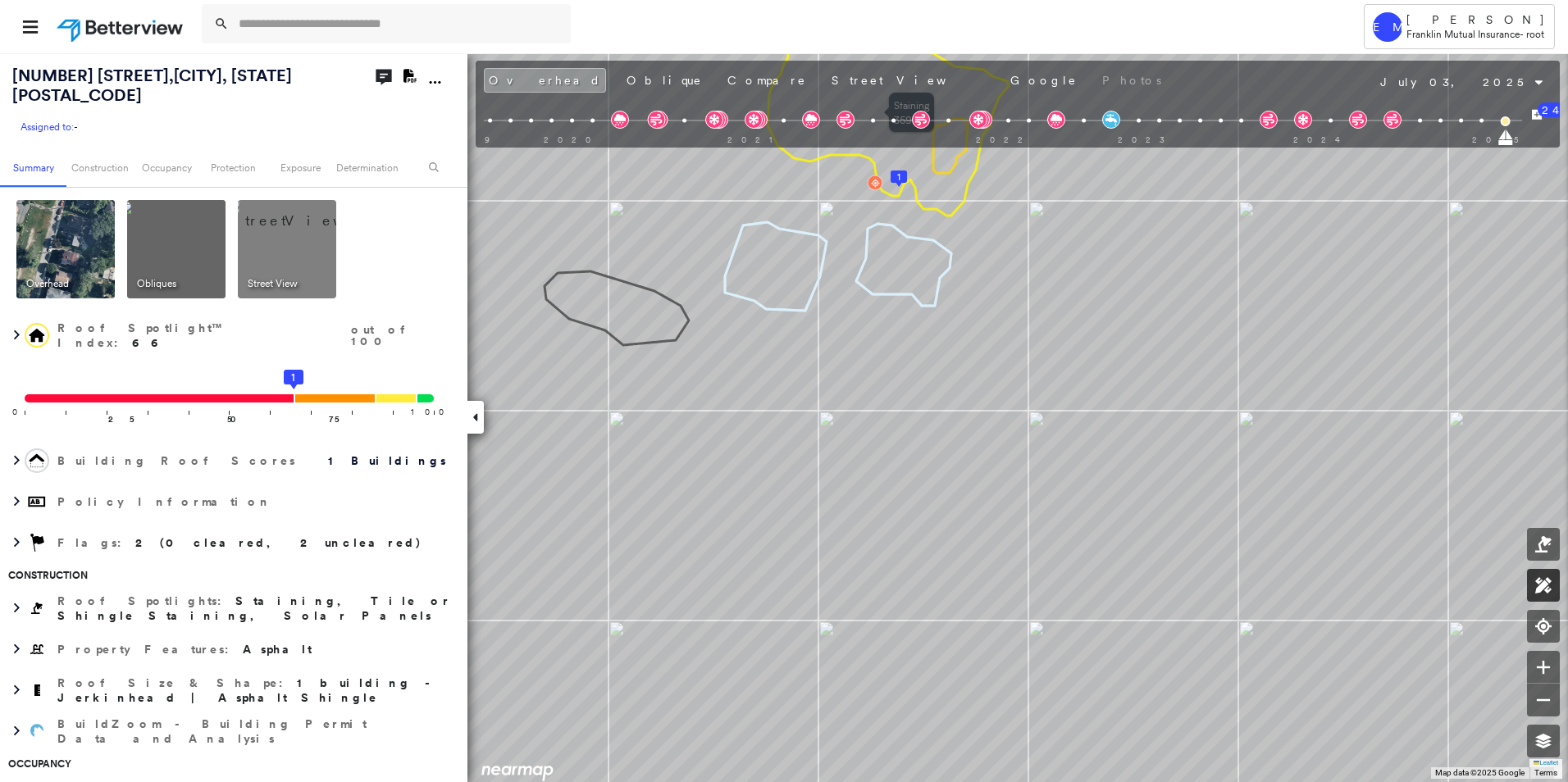 click 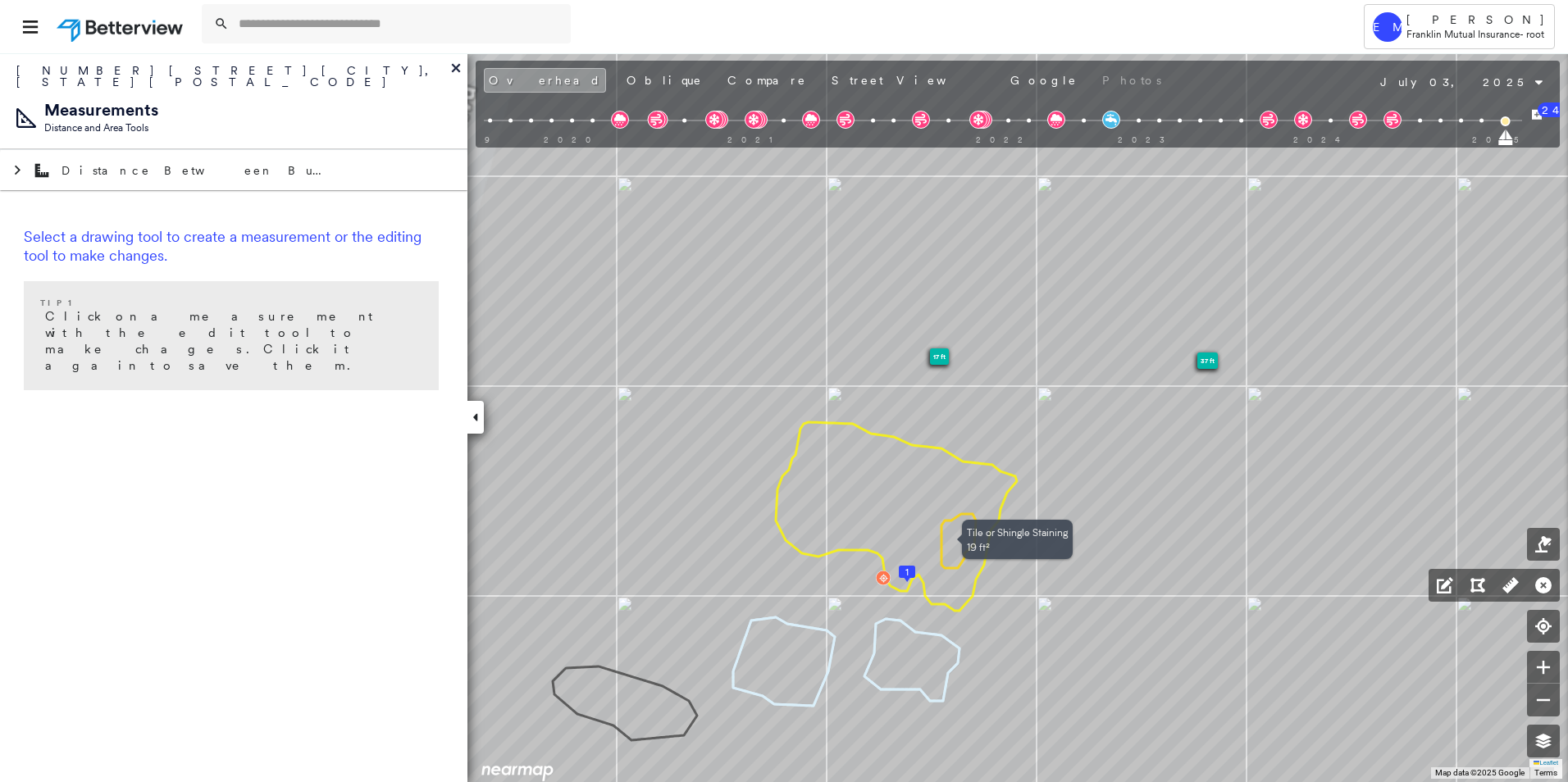 click 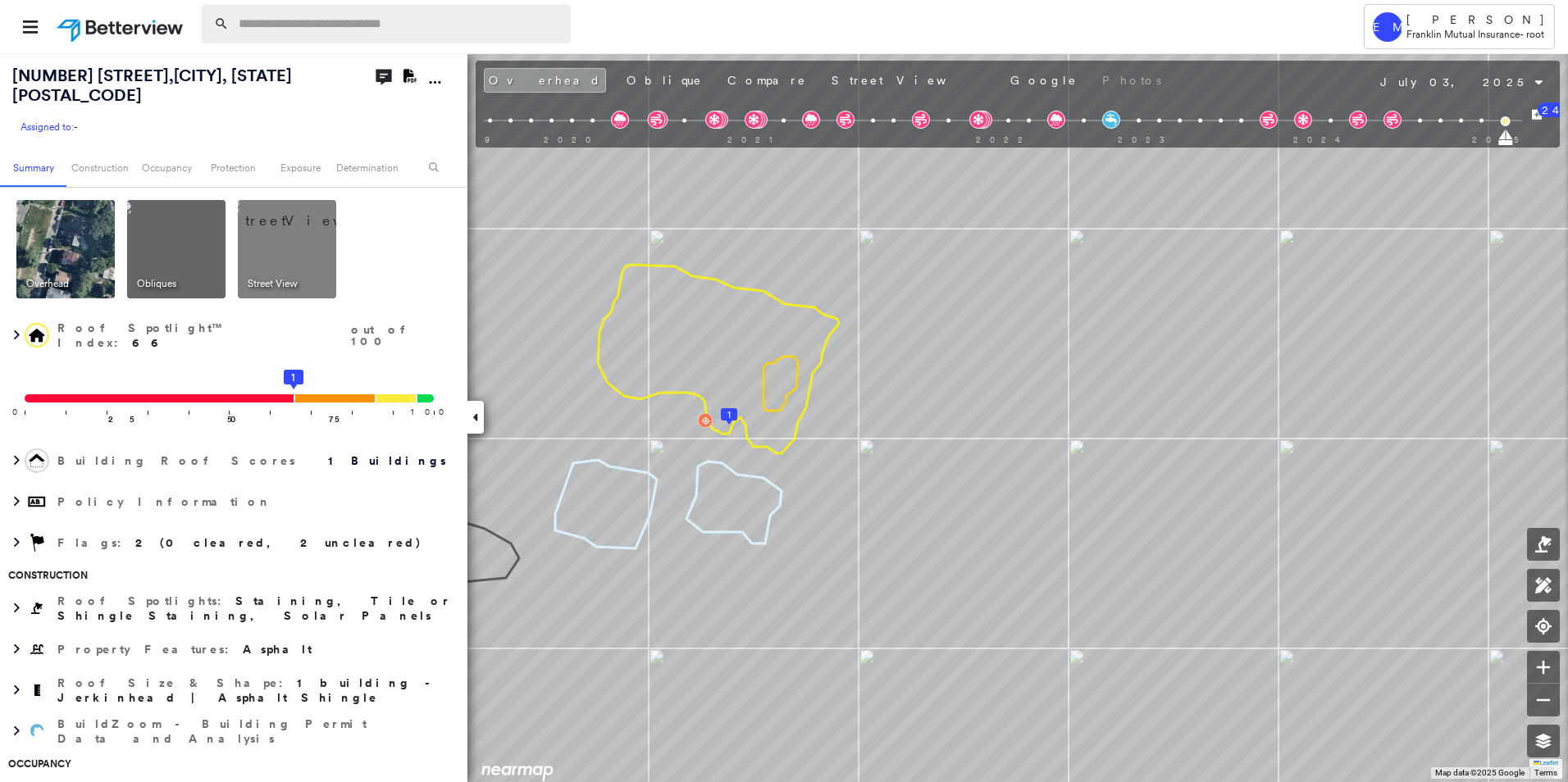 click at bounding box center [399, 24] 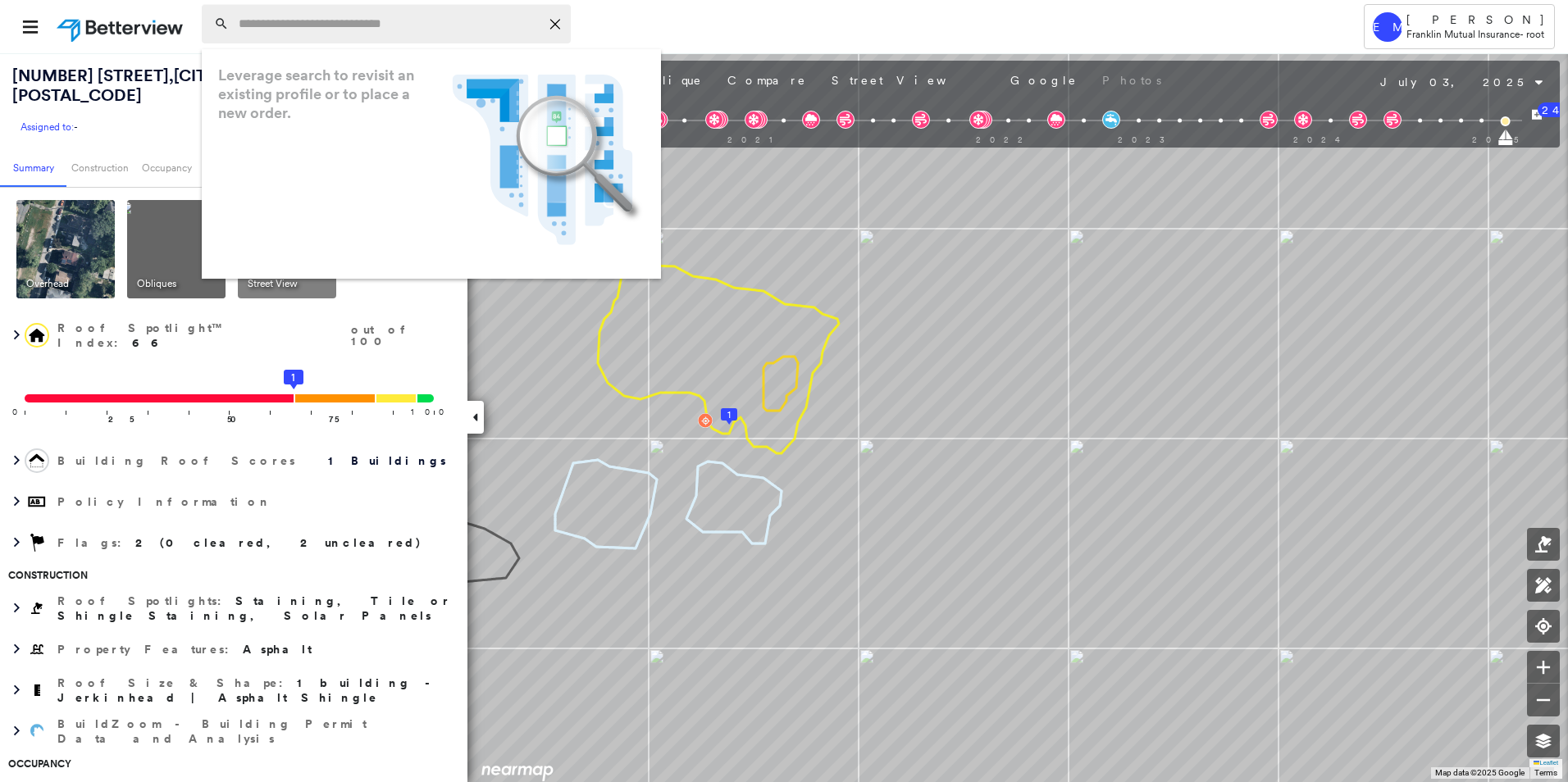 paste on "**********" 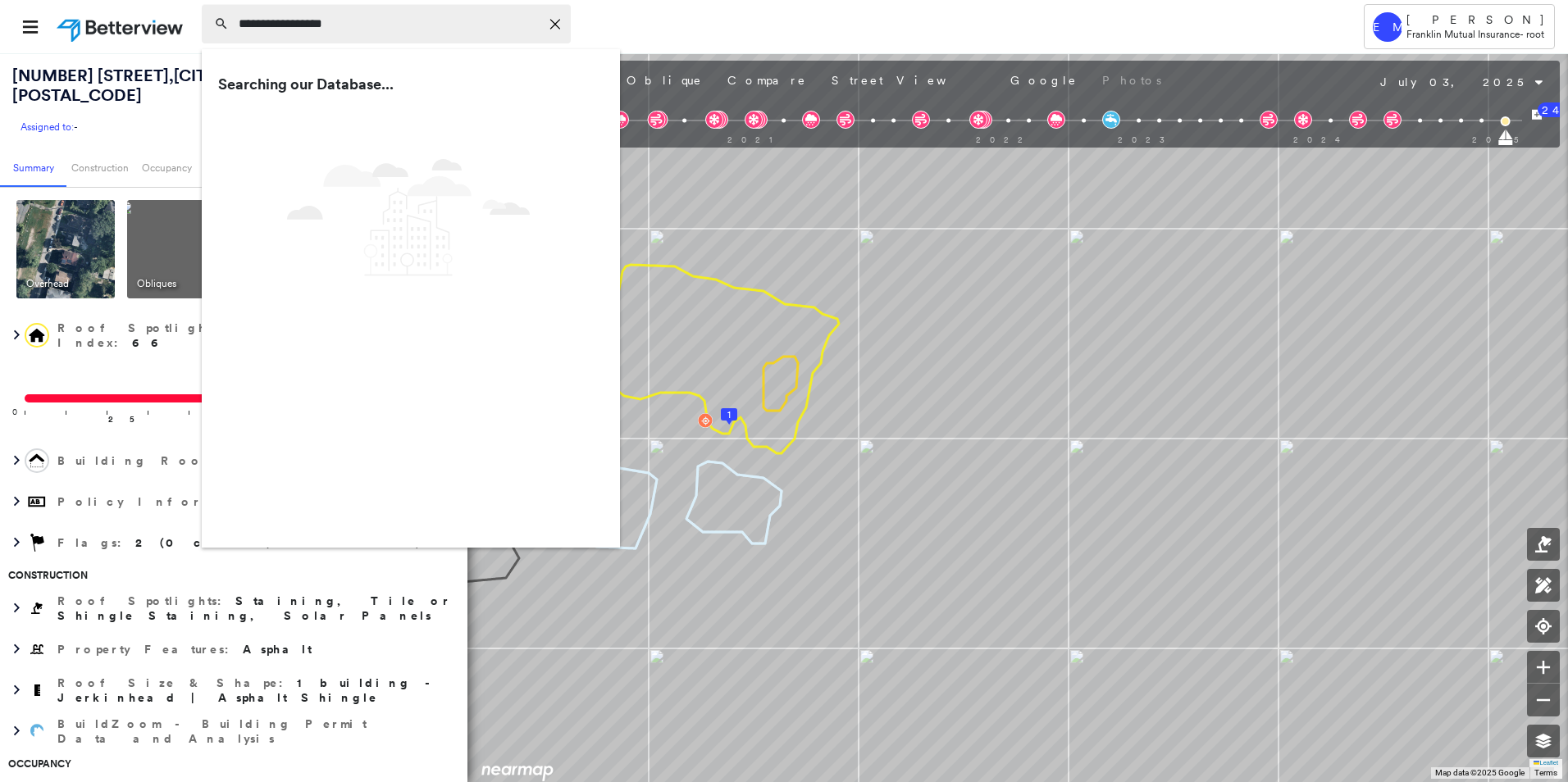 click on "**********" at bounding box center [389, 24] 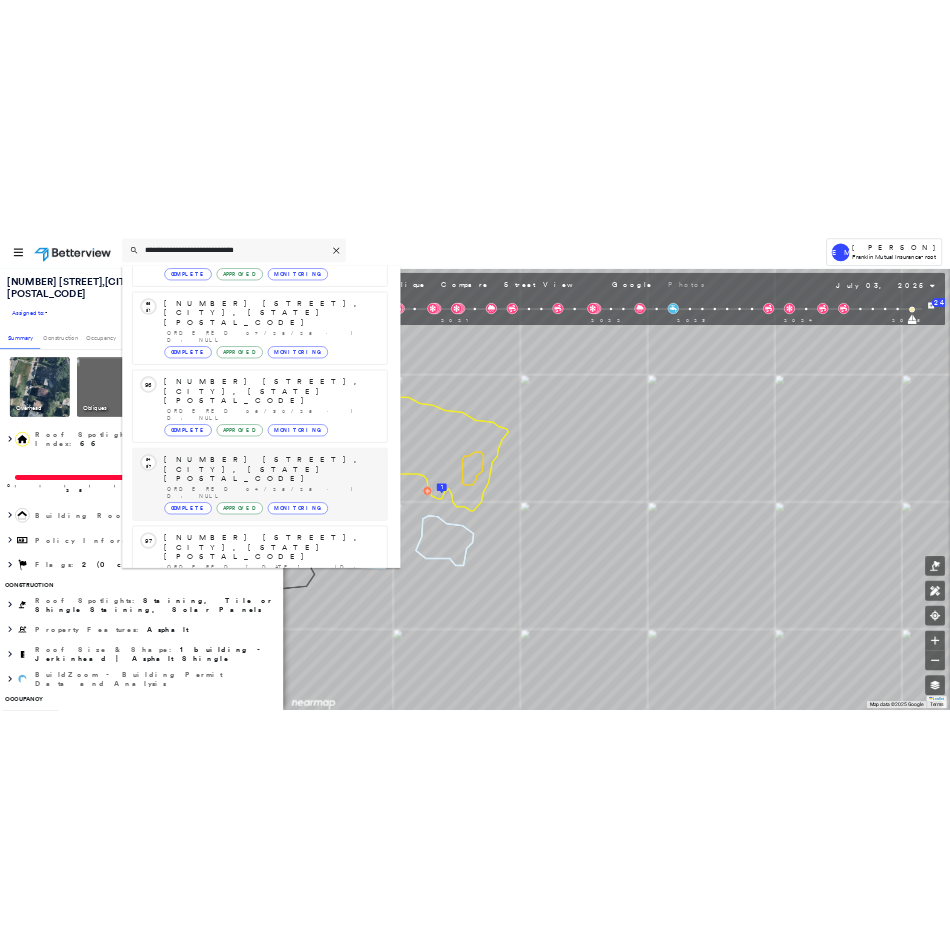 scroll, scrollTop: 213, scrollLeft: 0, axis: vertical 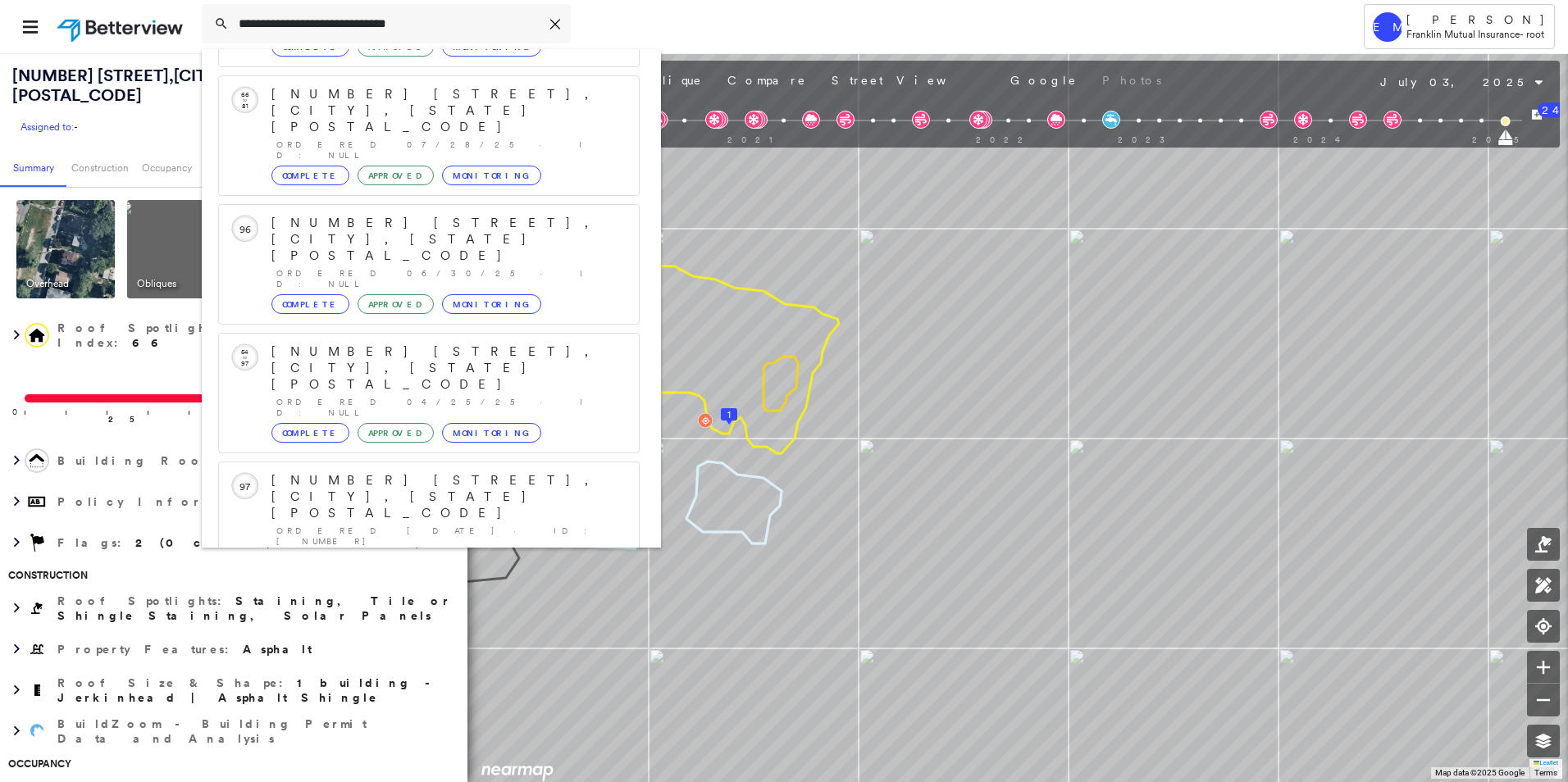 type on "**********" 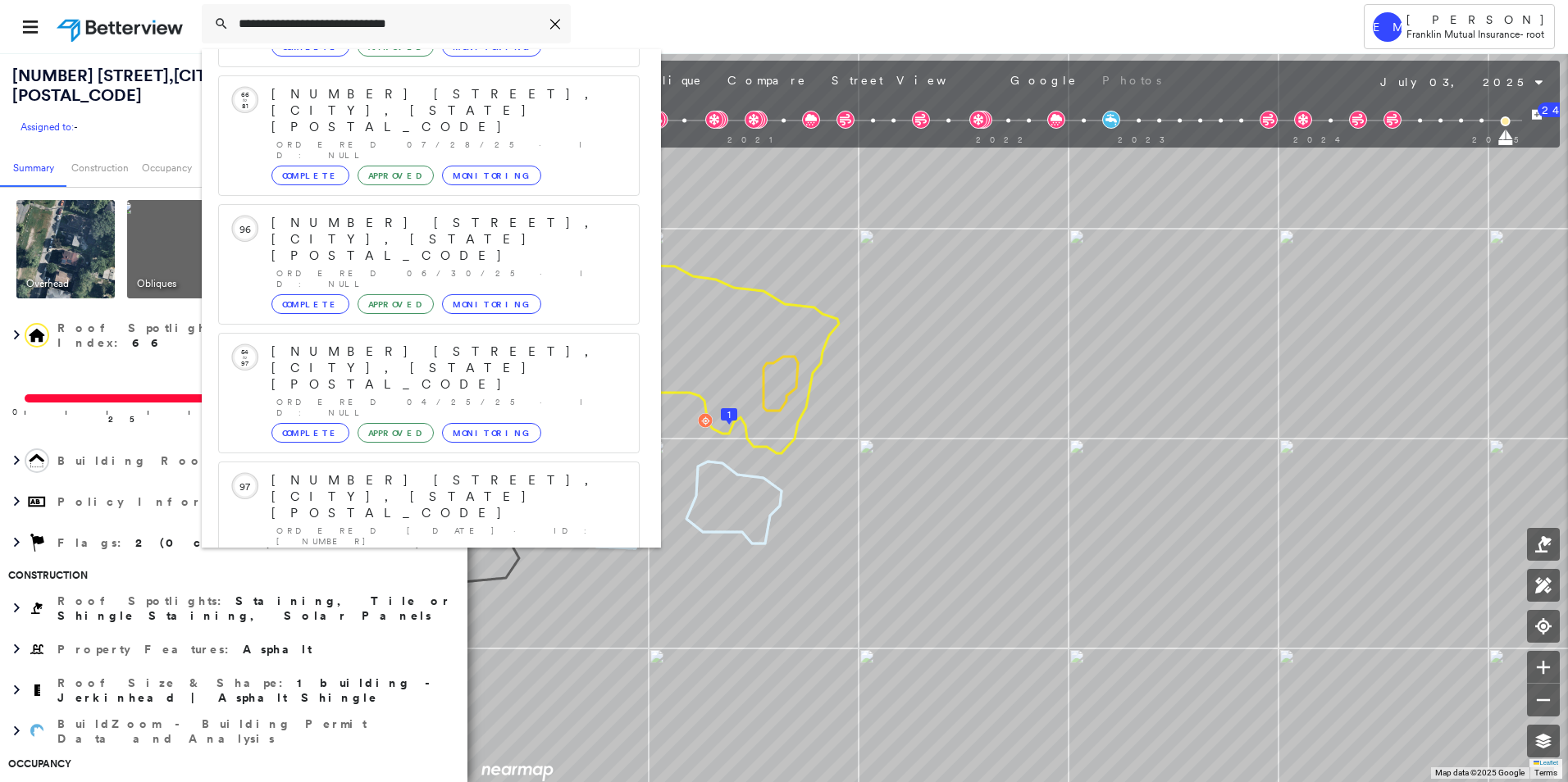 click 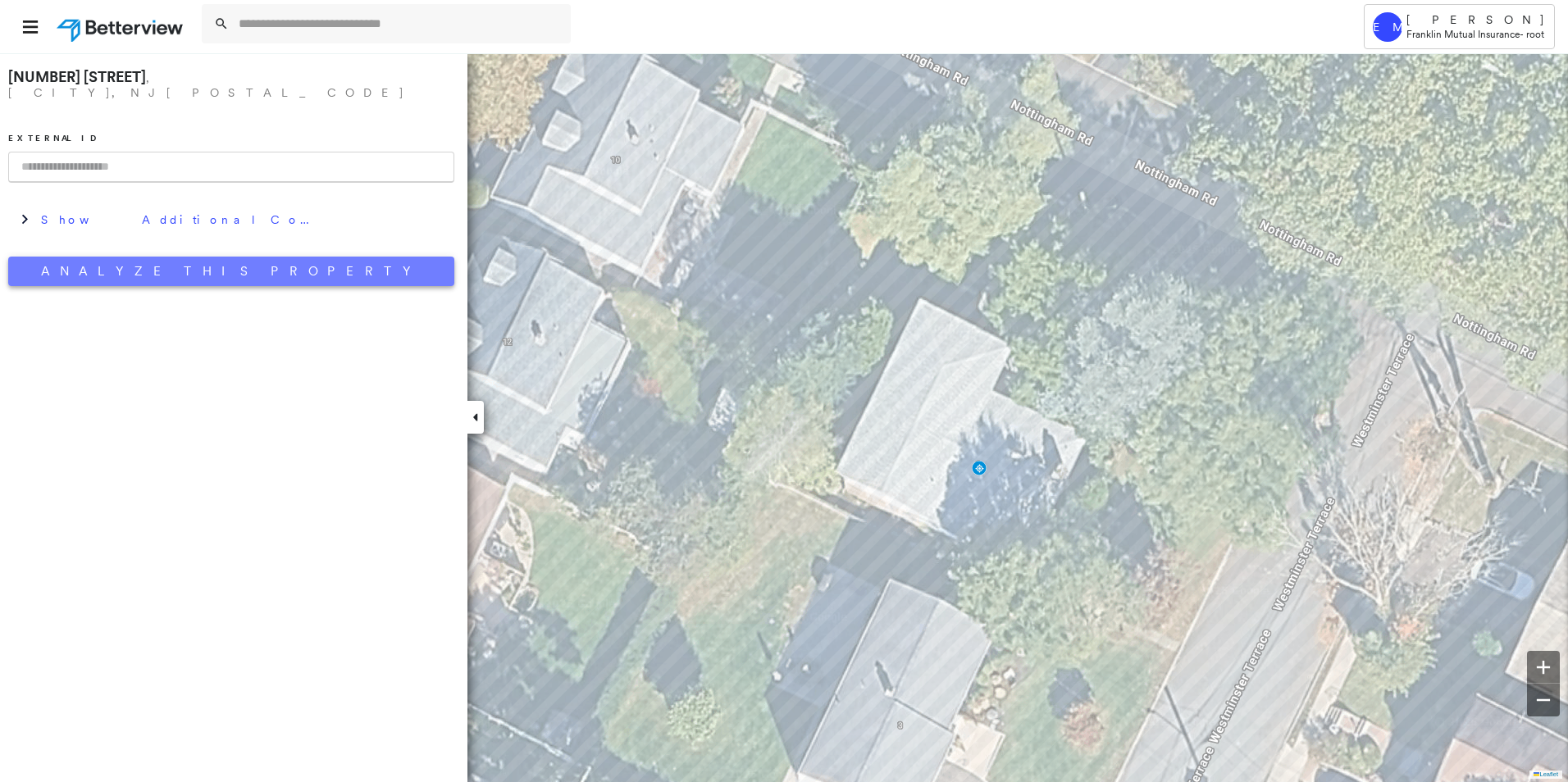 click on "Analyze This Property" at bounding box center (231, 271) 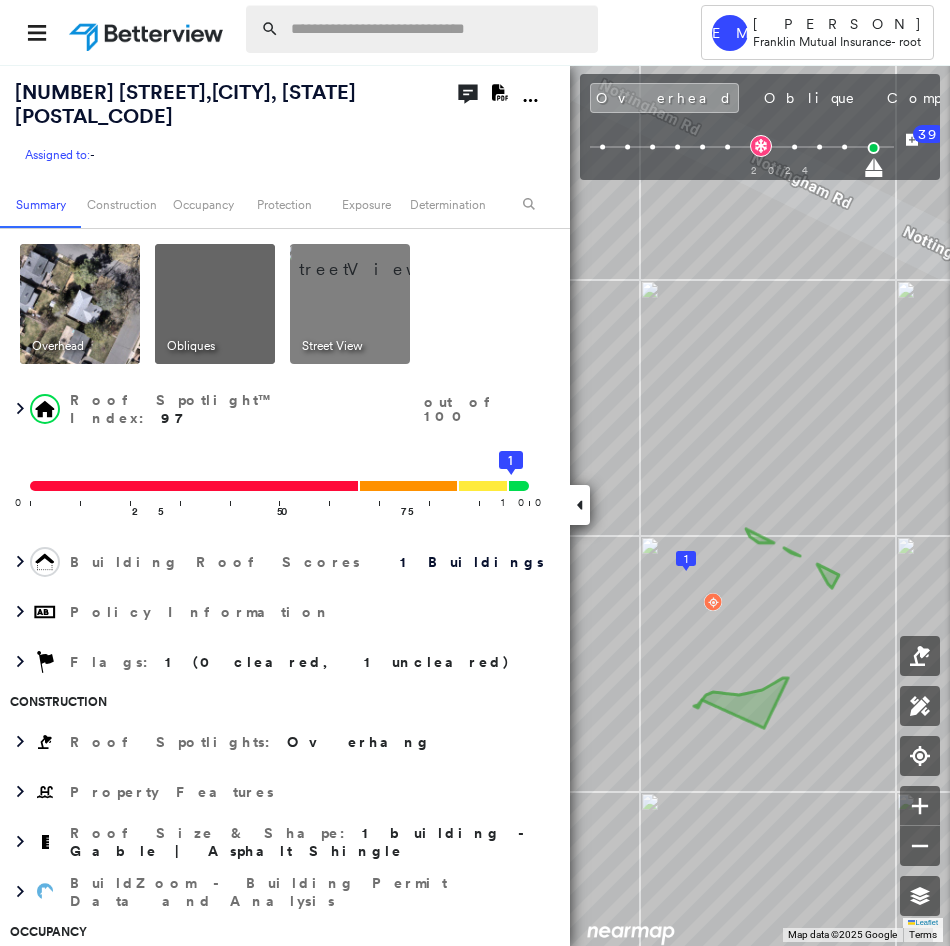 click at bounding box center [438, 29] 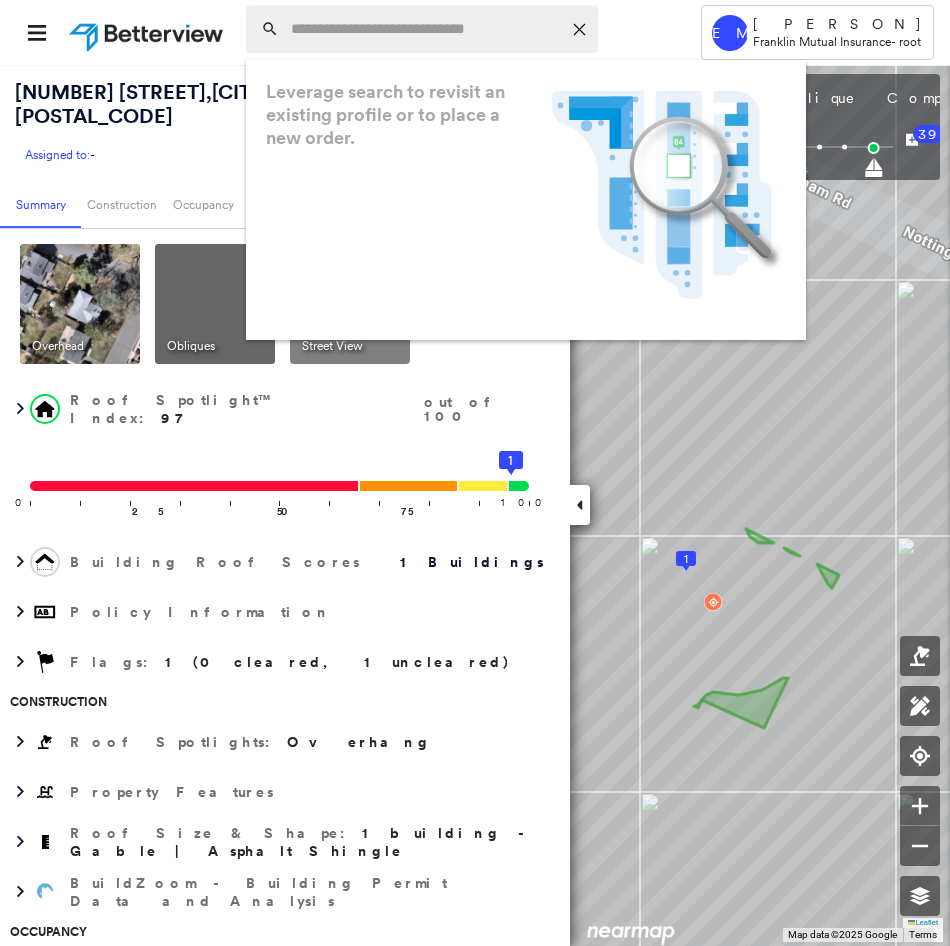 paste on "**********" 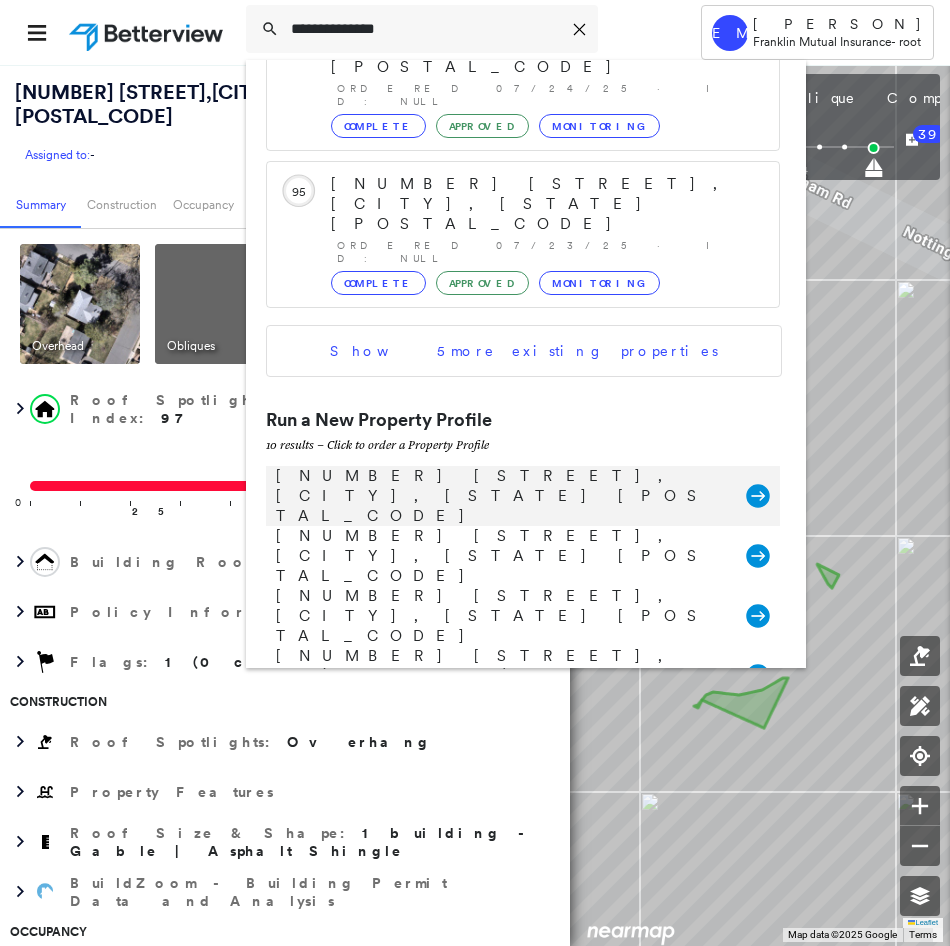 scroll, scrollTop: 618, scrollLeft: 0, axis: vertical 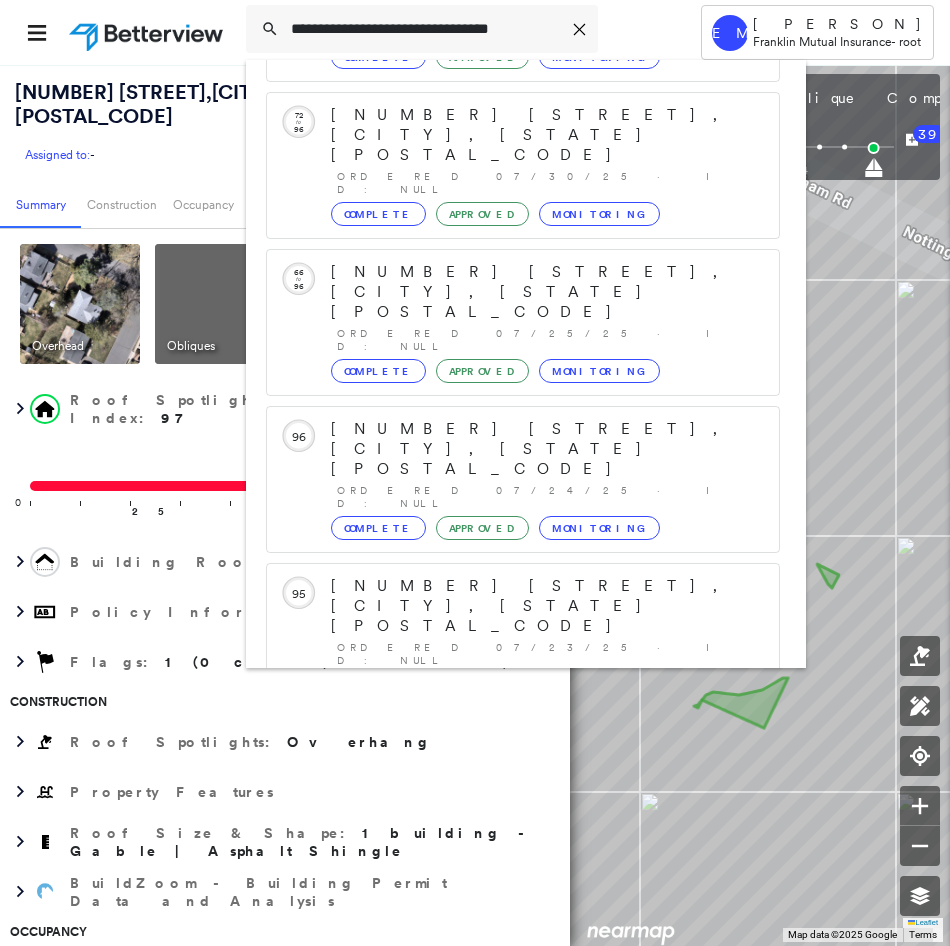 type on "**********" 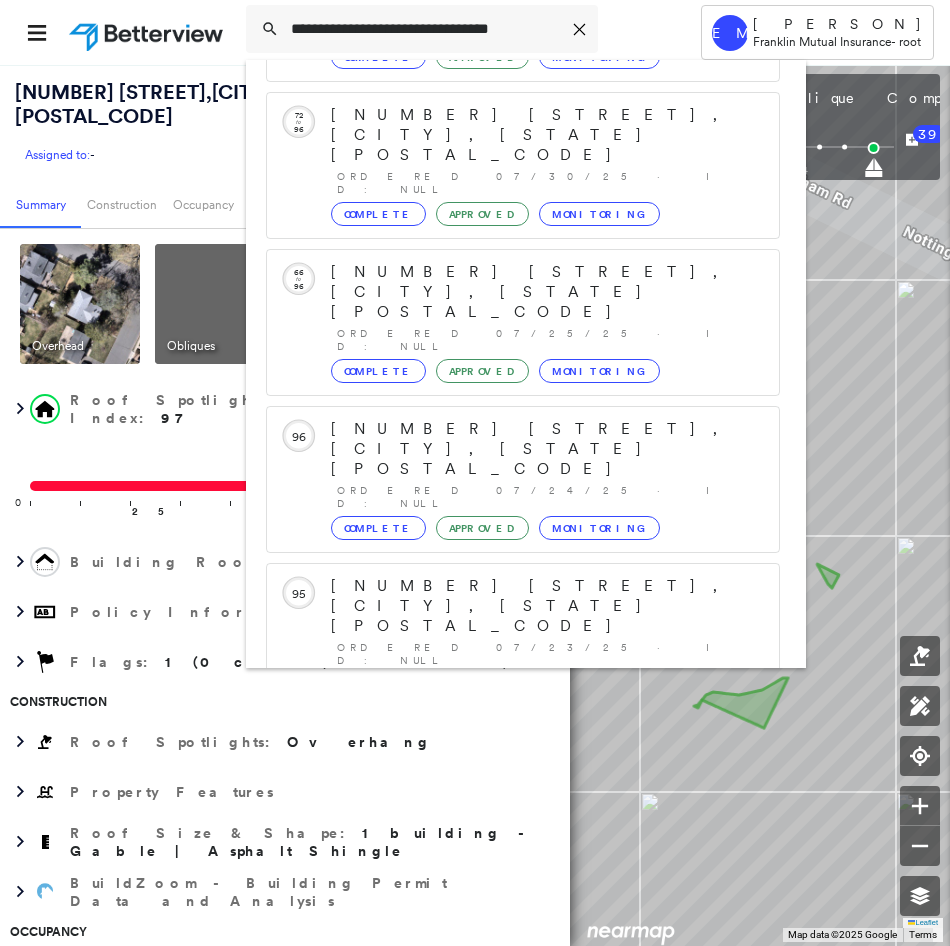 click 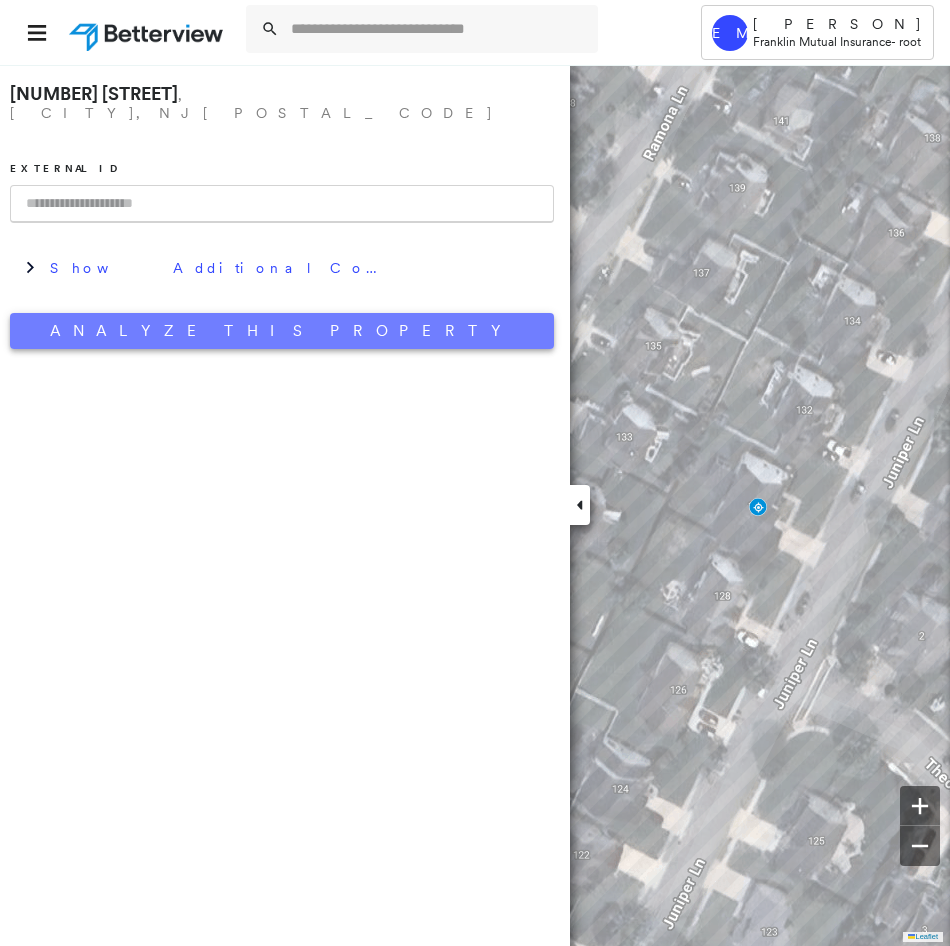 click on "Analyze This Property" at bounding box center (282, 331) 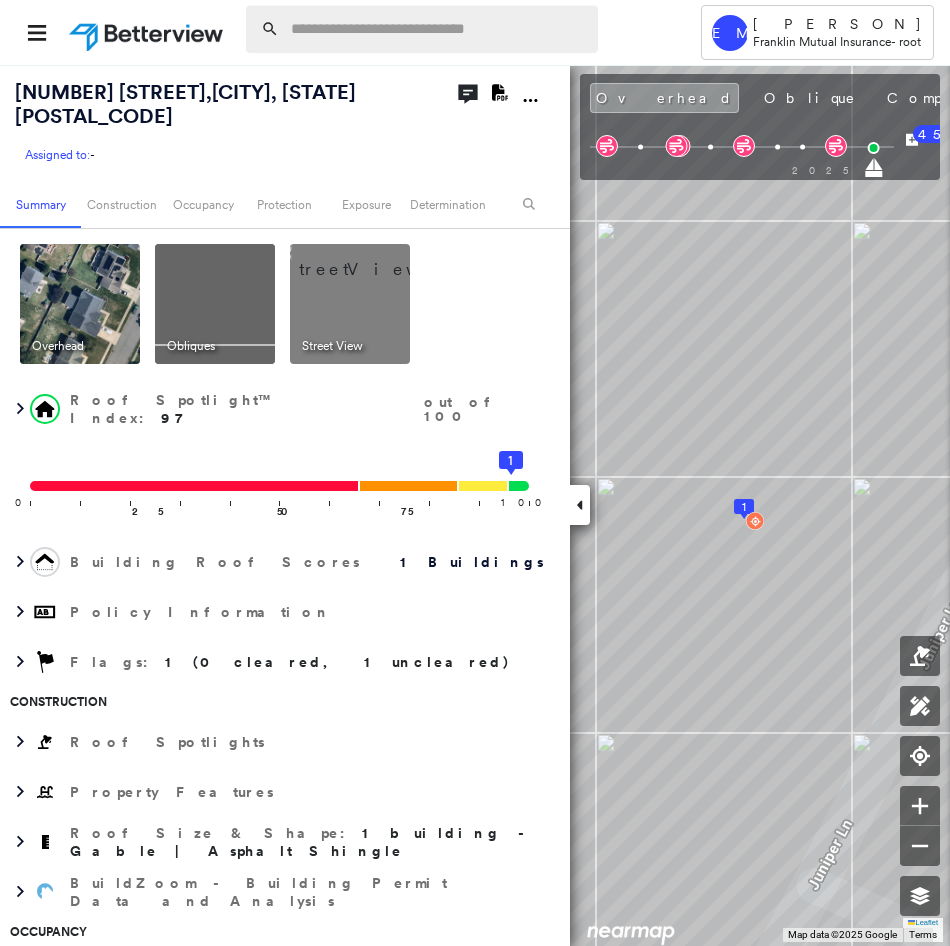 click at bounding box center (438, 29) 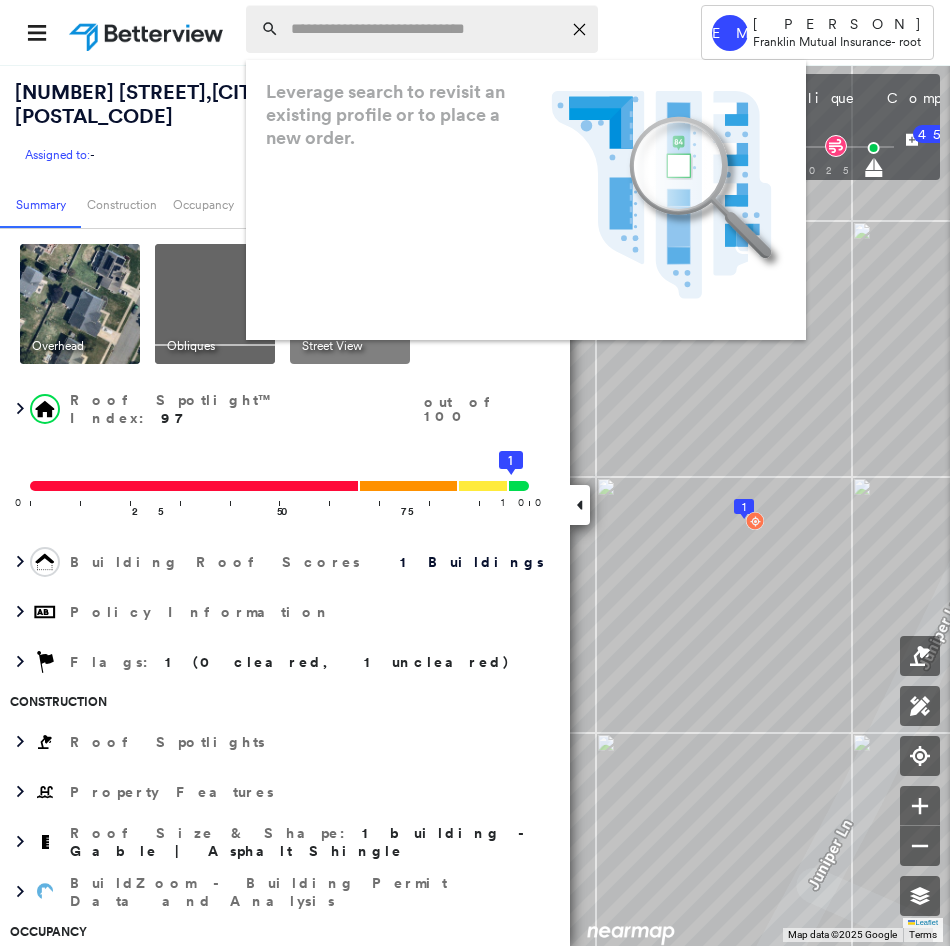 paste on "**********" 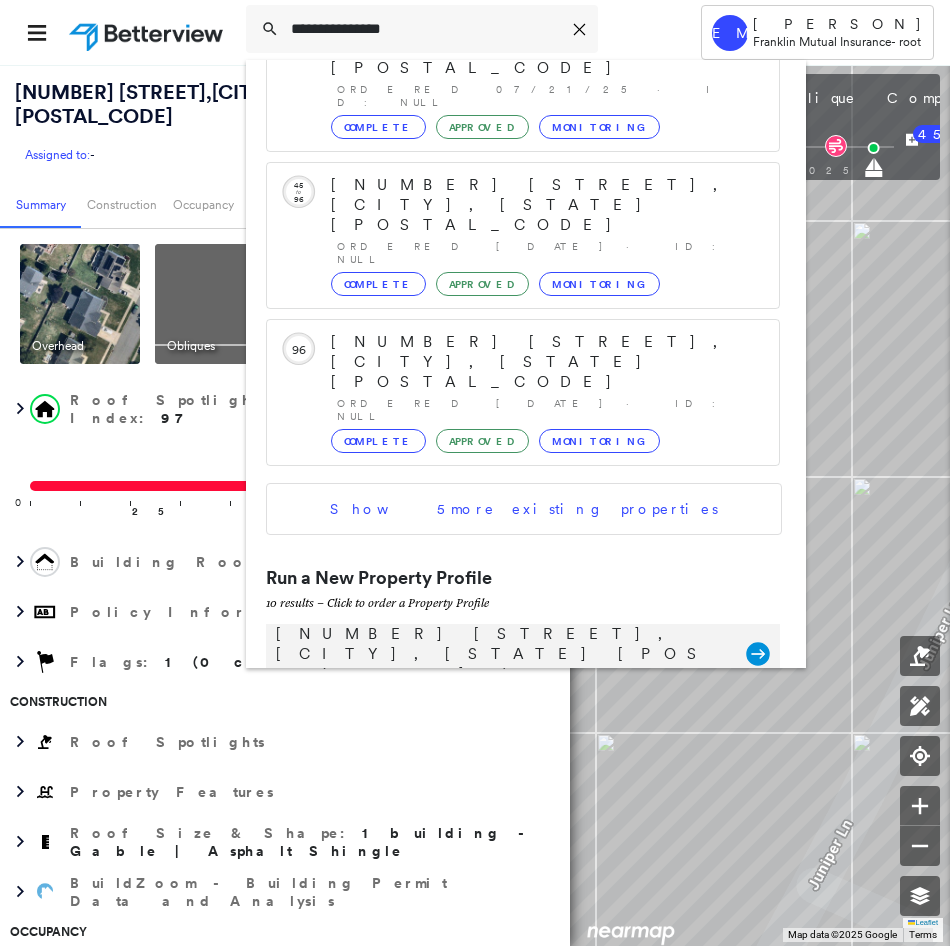 scroll, scrollTop: 500, scrollLeft: 0, axis: vertical 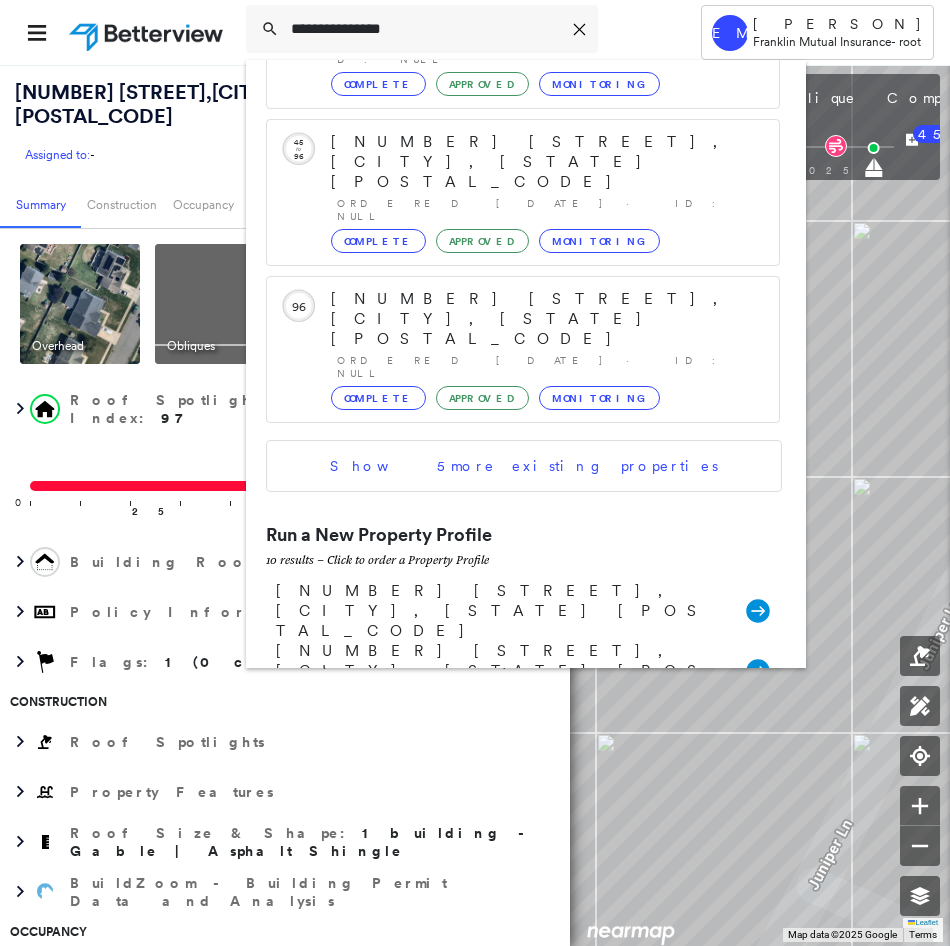 type on "**********" 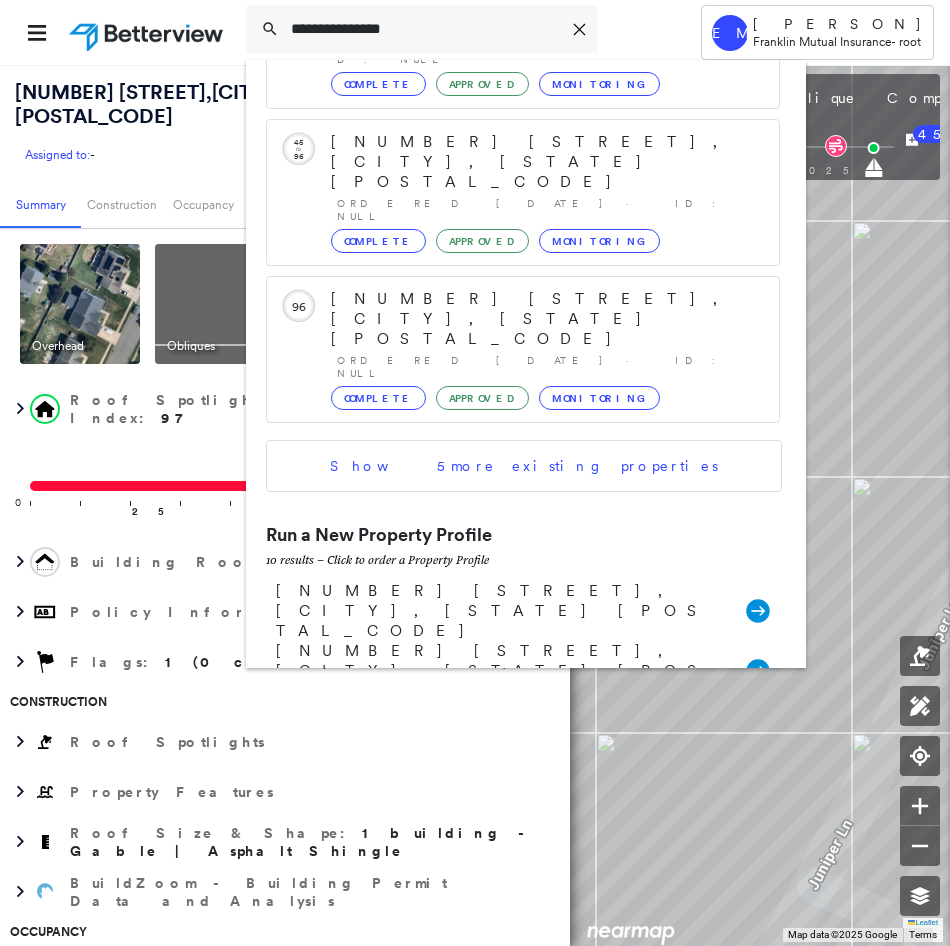 click 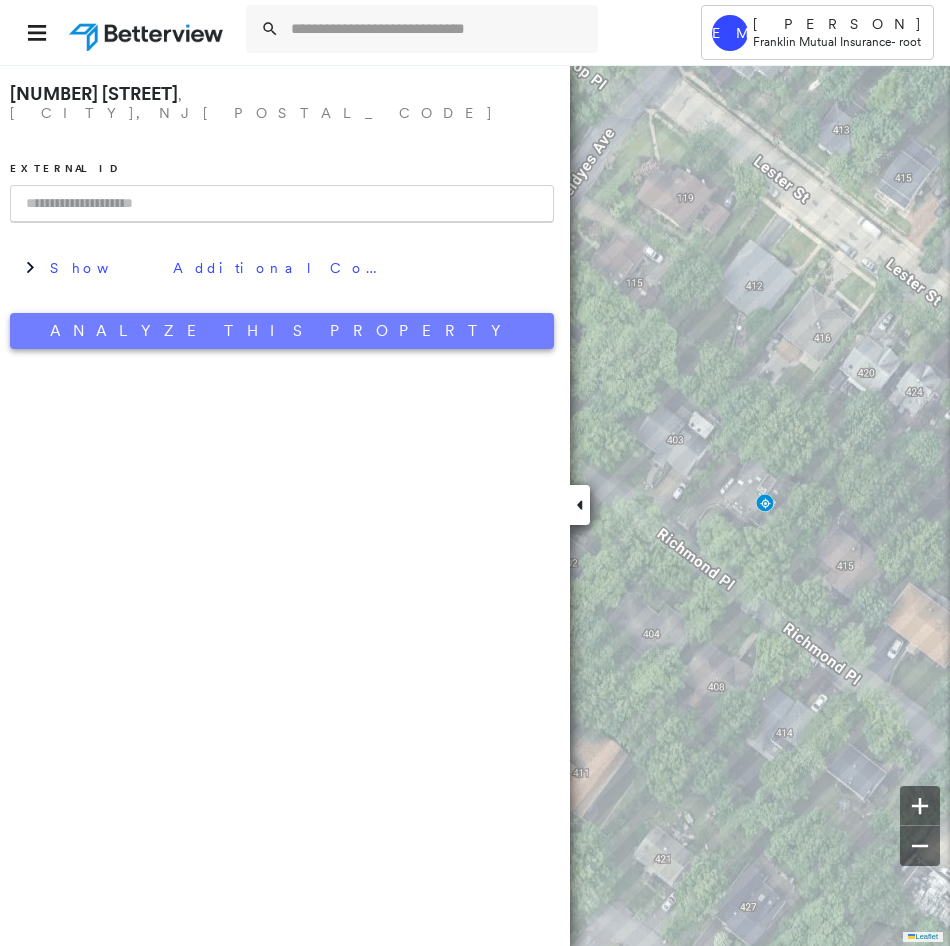 click on "Analyze This Property" at bounding box center (282, 331) 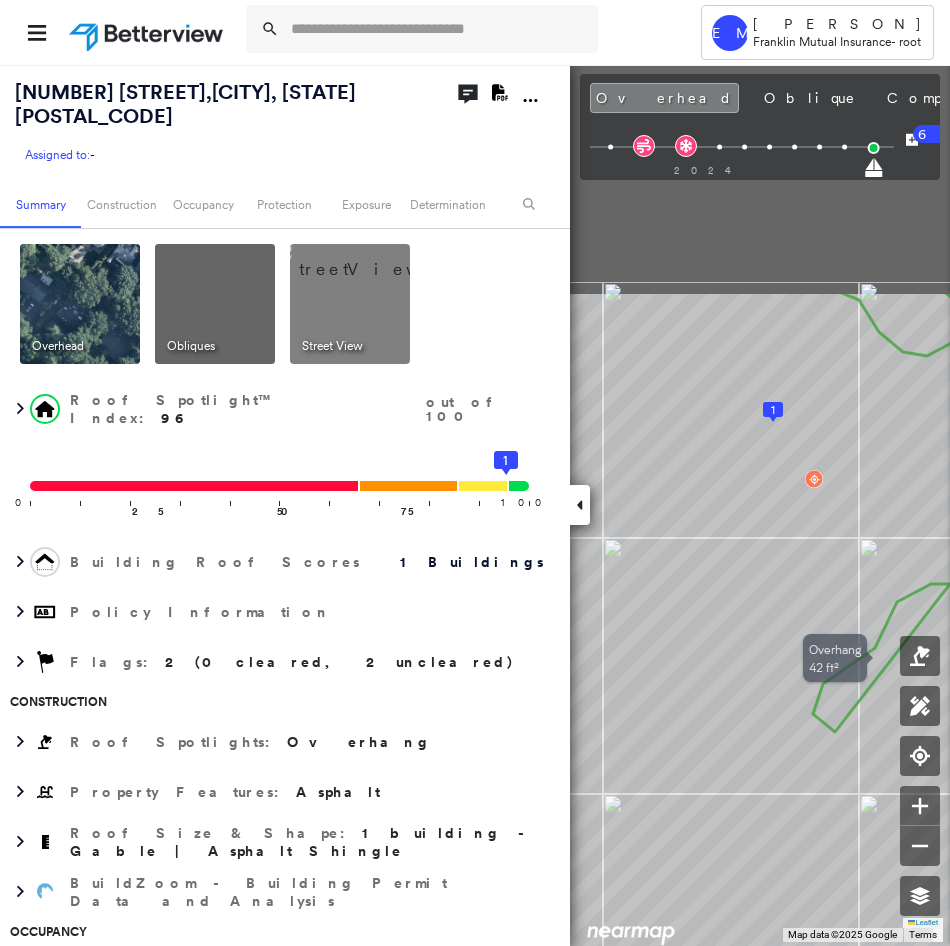 drag, startPoint x: 775, startPoint y: 404, endPoint x: 825, endPoint y: 718, distance: 317.95596 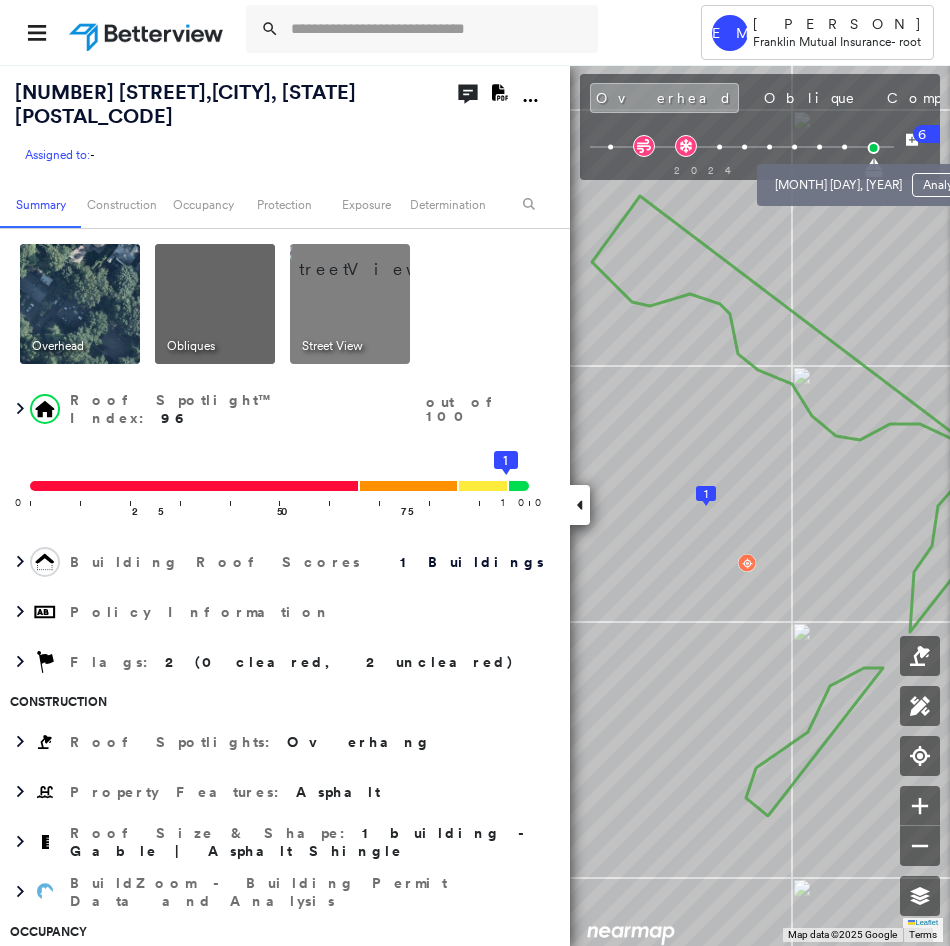 click at bounding box center [844, 147] 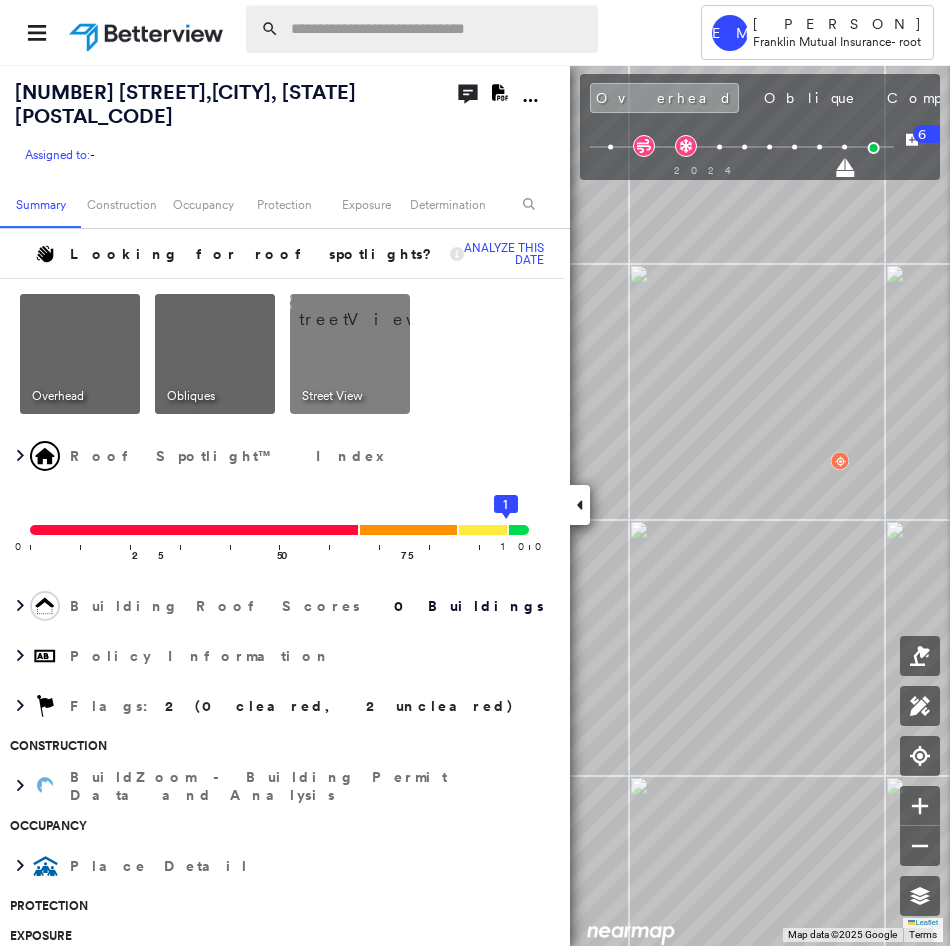 click at bounding box center (438, 29) 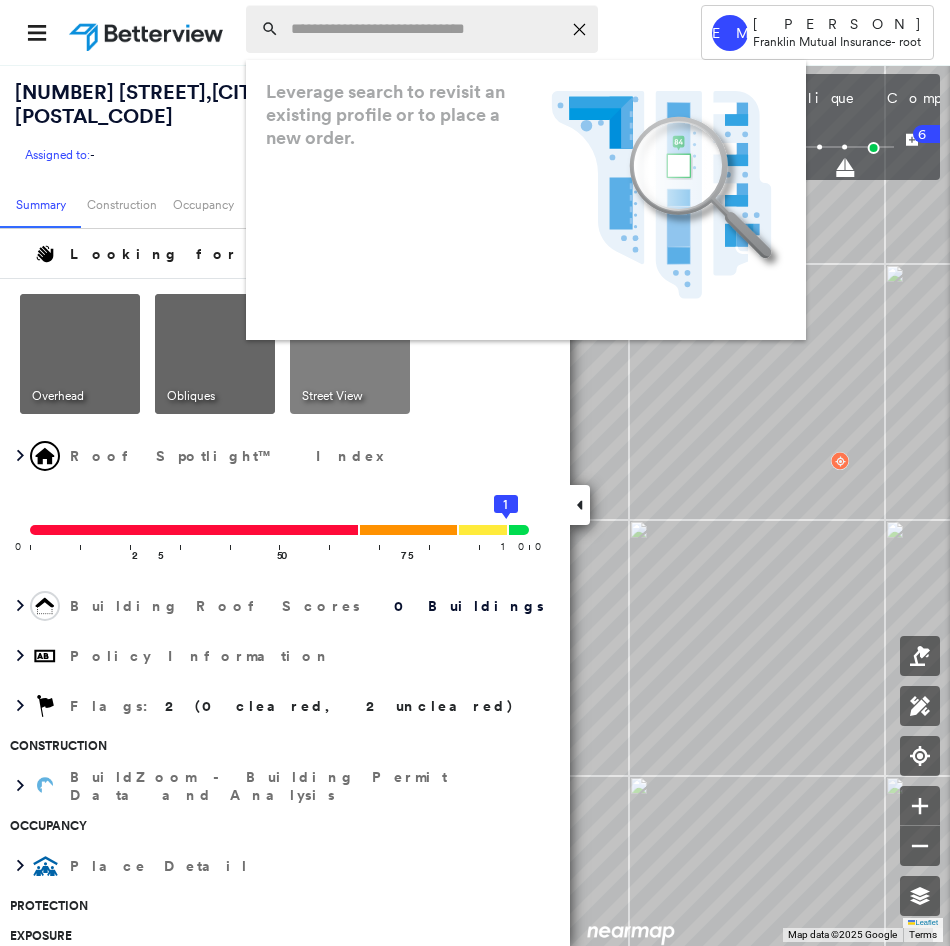 paste on "**********" 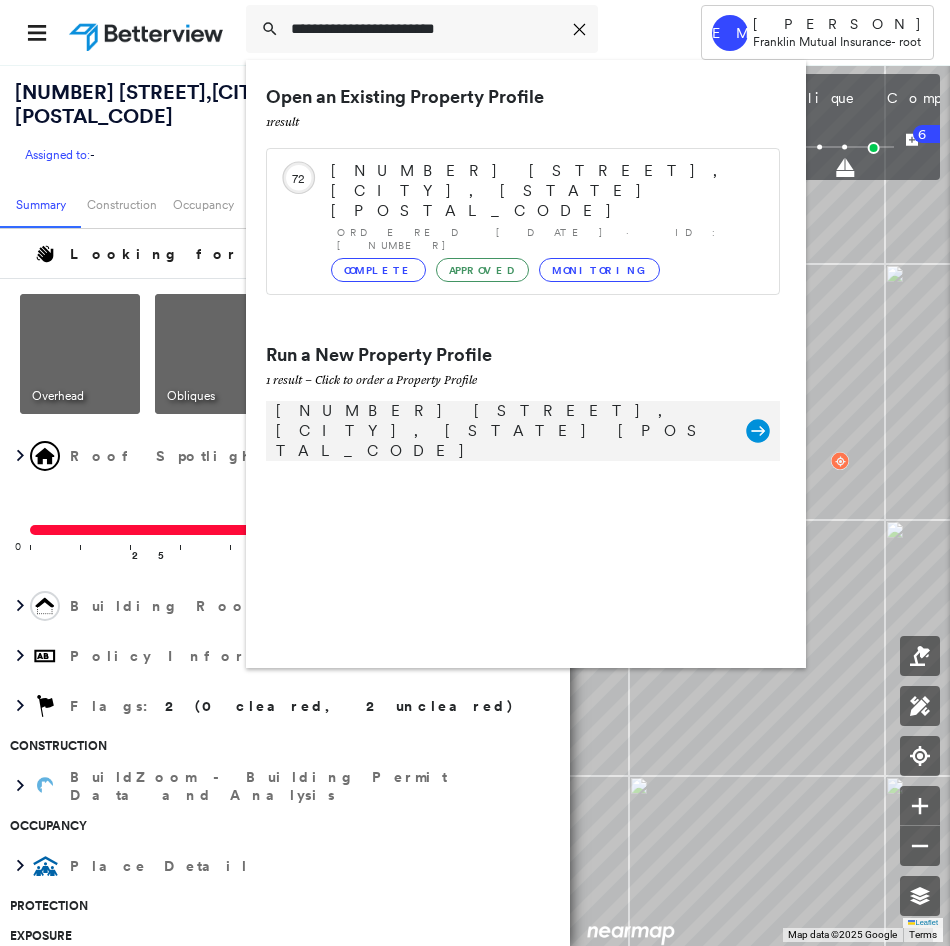 type on "**********" 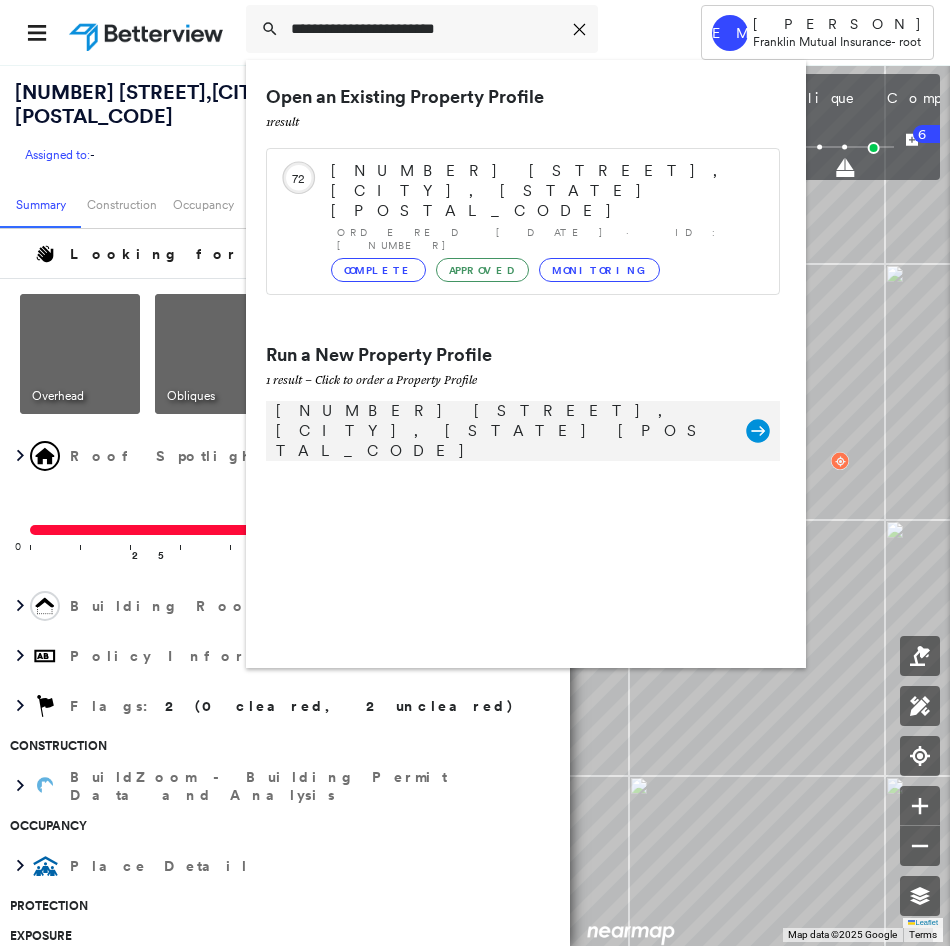 click 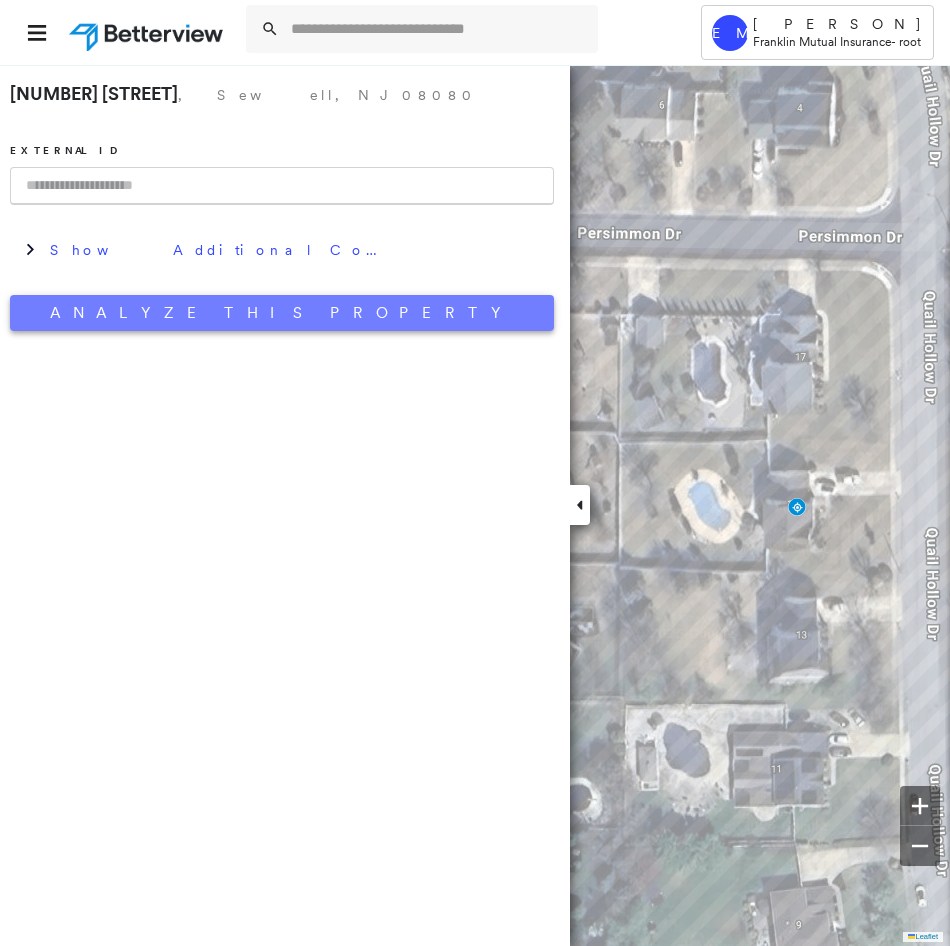click on "Analyze This Property" at bounding box center (282, 313) 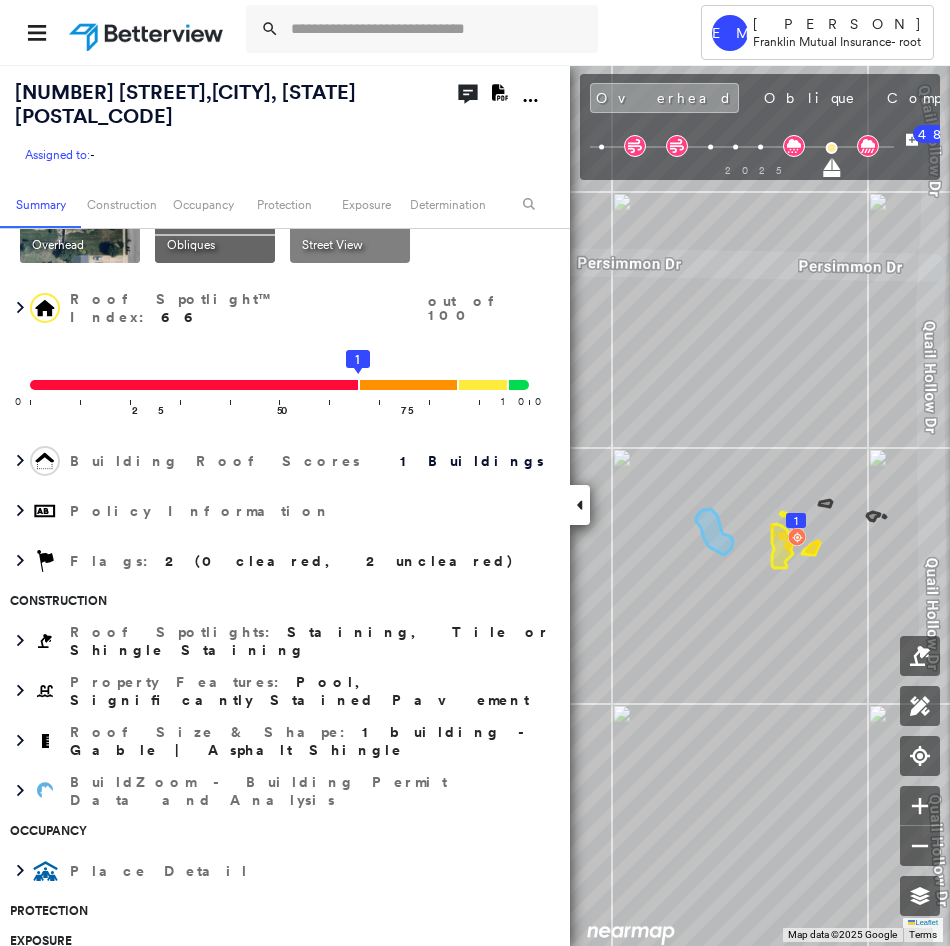 scroll, scrollTop: 91, scrollLeft: 0, axis: vertical 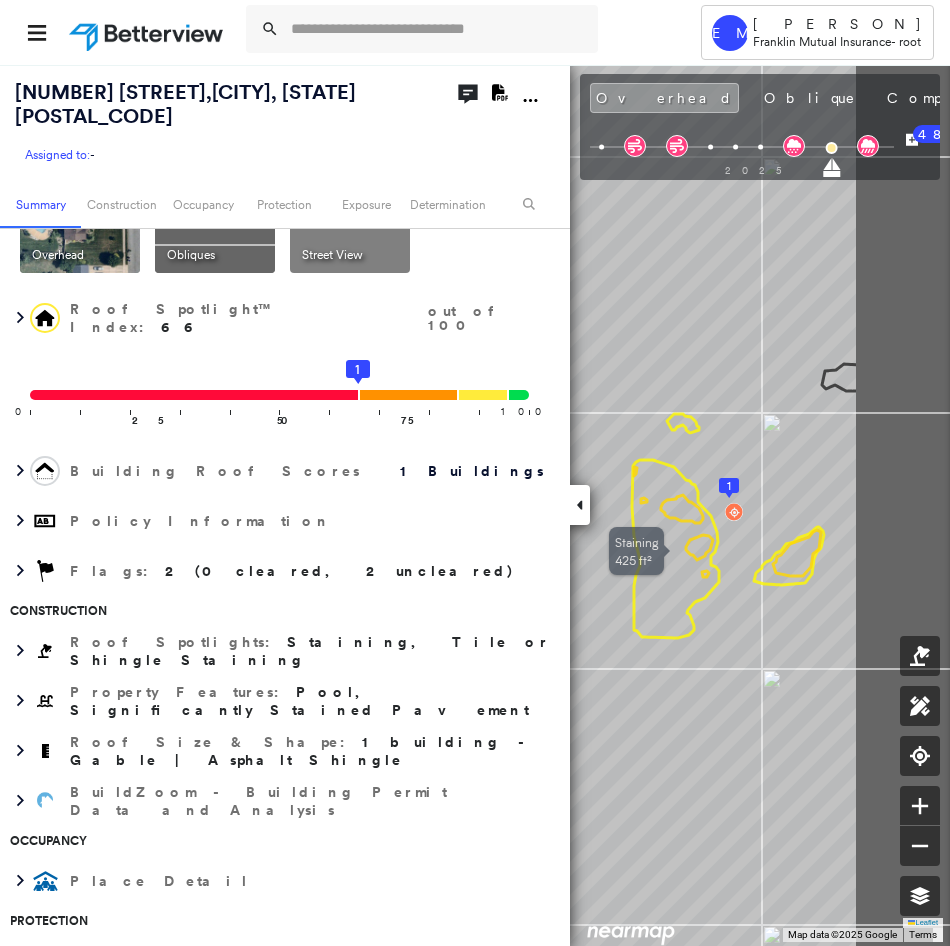drag, startPoint x: 853, startPoint y: 534, endPoint x: 665, endPoint y: 571, distance: 191.60637 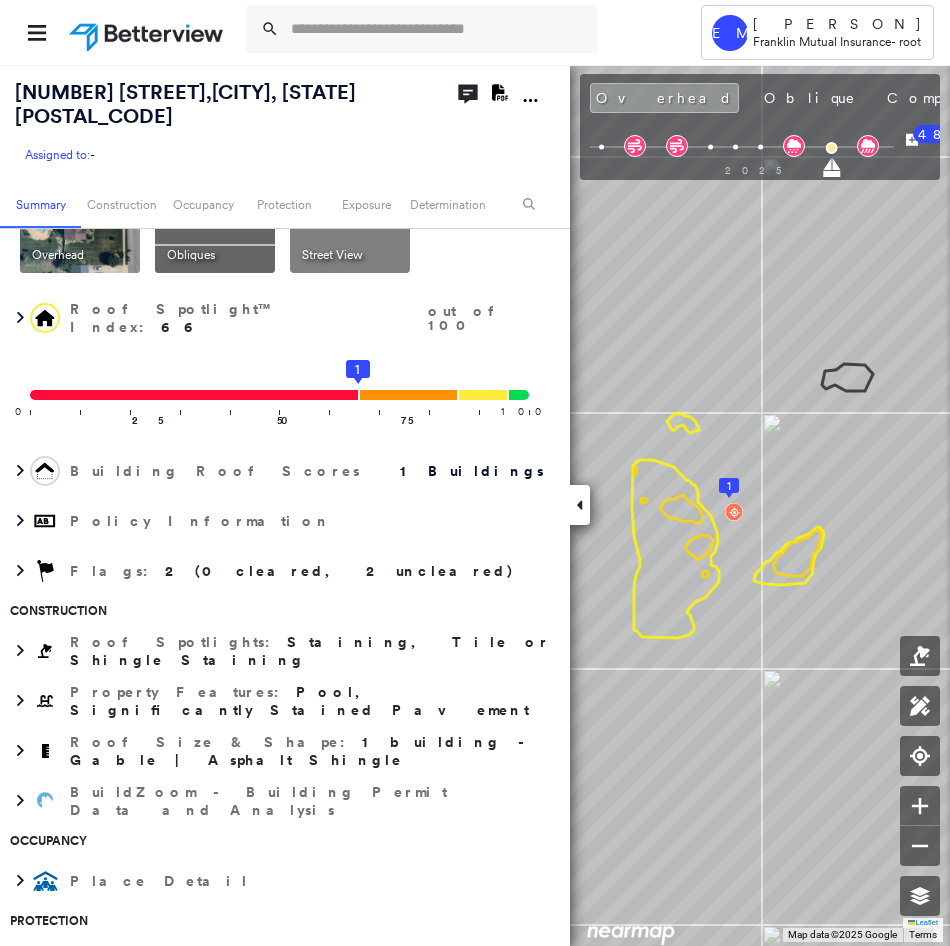 click on "Street View" at bounding box center (332, 255) 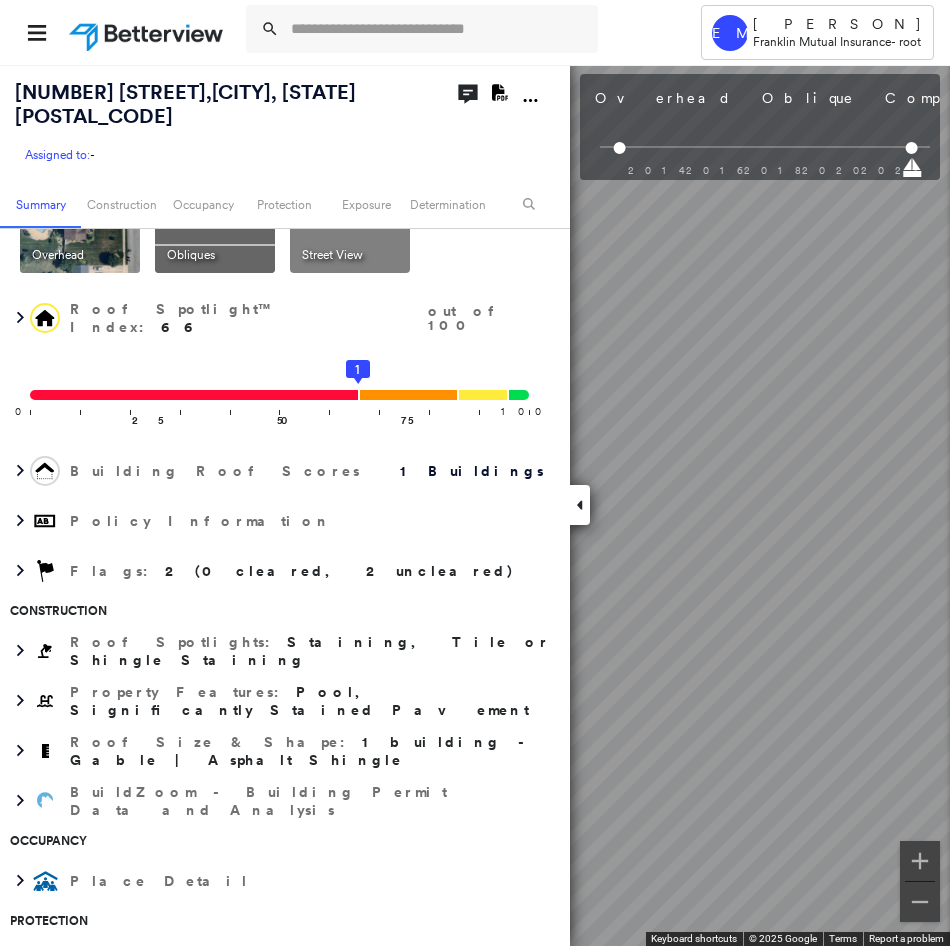 click at bounding box center [580, 505] 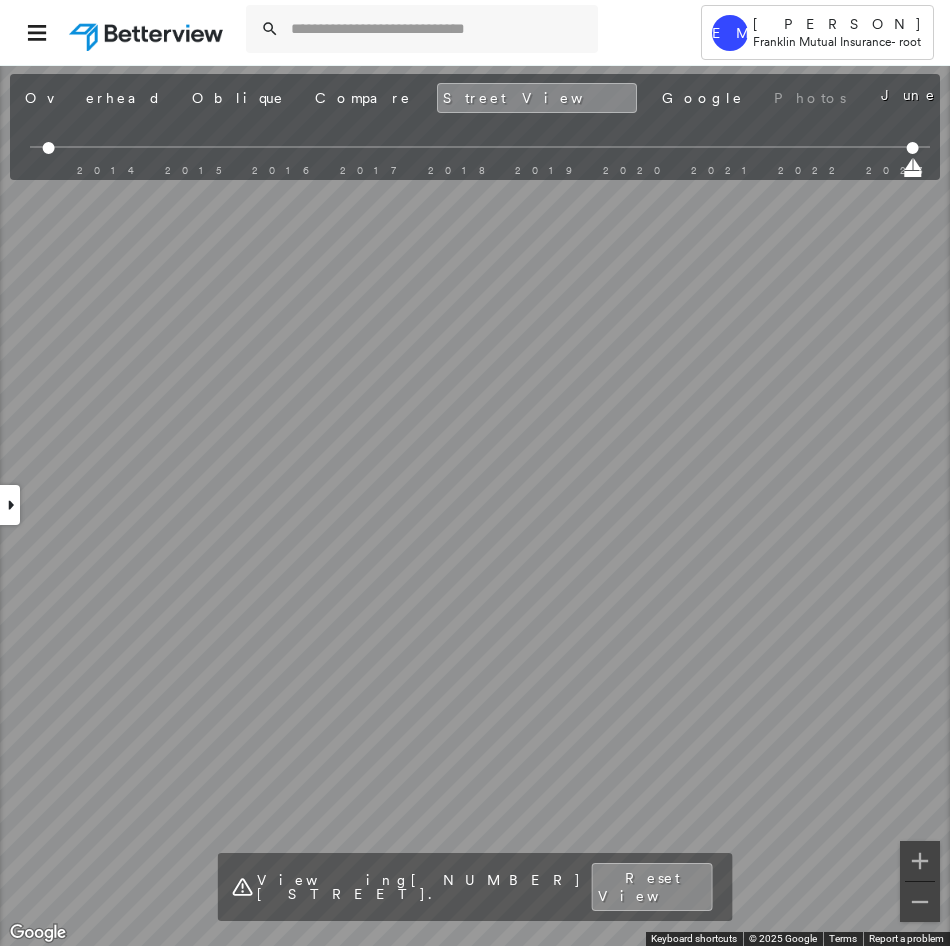 click on "Tower EM [PERSON] [COMPANY] - root [NUMBER] [STREET] , [CITY], [STATE] [POSTAL_CODE] Assigned to: - Assigned to: - Assigned to: - Open Comments Download PDF Report Summary Construction Occupancy Protection Exposure Determination Overhead Obliques Street View Roof Spotlight™ Index : 66 out of 100 0 100 25 50 75 1 Building Roof Scores 1 Buildings Policy Information Flags : 2 (0 cleared, 2 uncleared) Construction Roof Spotlights : Staining, Tile or Shingle Staining Property Features : Pool, Significantly Stained Pavement Roof Size & Shape : 1 building - Gable | Asphalt Shingle BuildZoom - Building Permit Data and Analysis Occupancy Place Detail Protection Exposure FEMA Risk Index Wind Additional Perils Determination Flags : 2 (0 cleared, 2 uncleared) Uncleared Flags (2) Cleared Flags (0) Pool Flagged [DATE] Clear MED Medium Priority Flagged [DATE] Clear Action Taken New Entry History Quote/New Business Terms & Conditions Added ACV Endorsement Added Cosmetic Endorsement General Save" at bounding box center (475, 473) 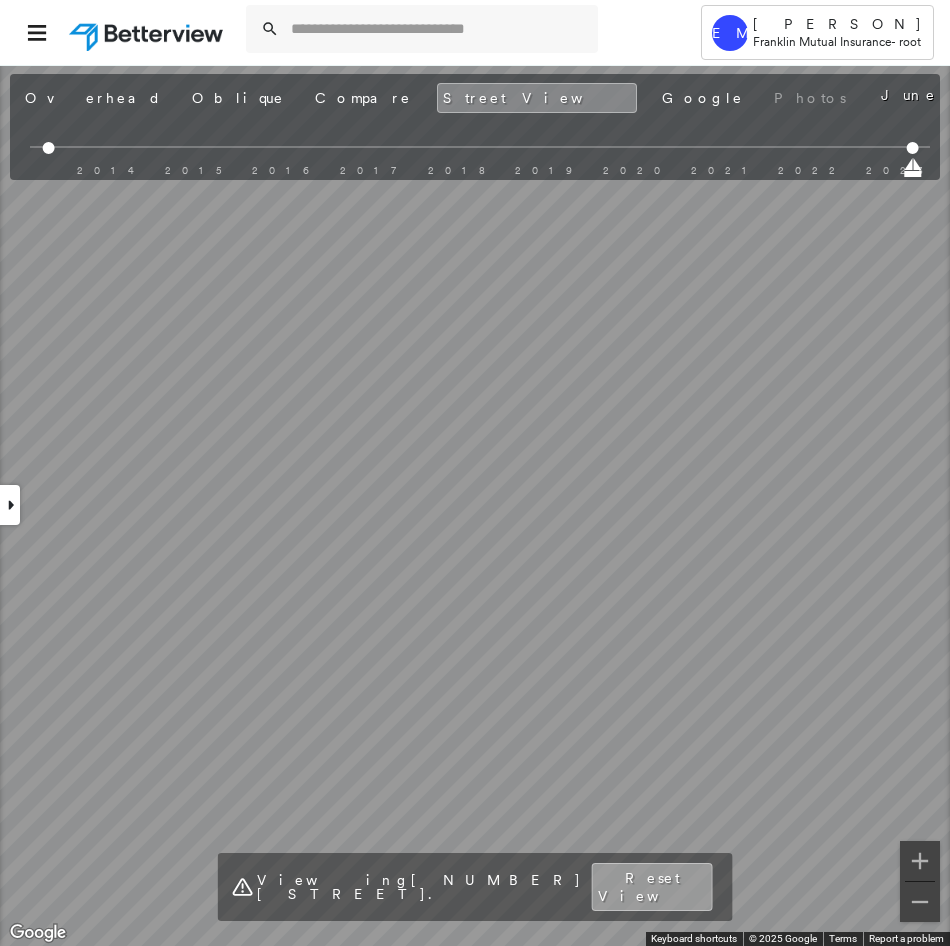 click on "Reset View" at bounding box center [652, 887] 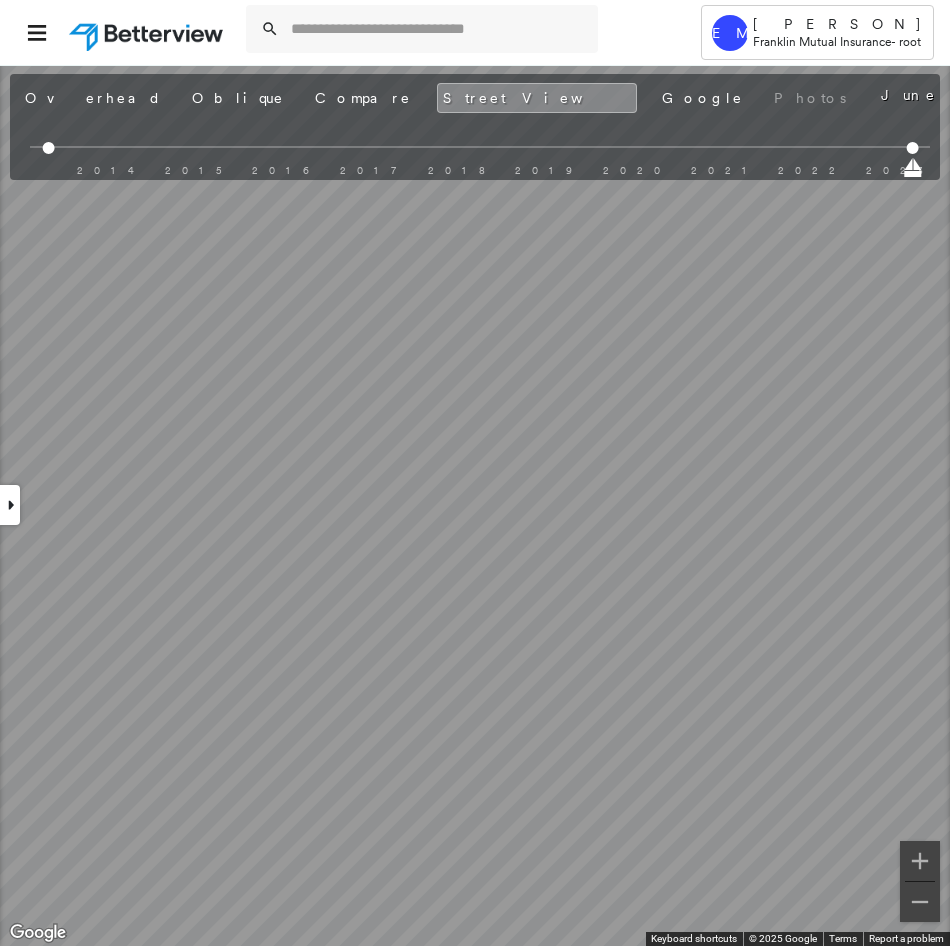 click on "Tower EM [PERSON] [COMPANY] - root [NUMBER] [STREET] , [CITY], [STATE] [POSTAL_CODE] Assigned to: - Assigned to: - Assigned to: - Open Comments Download PDF Report Summary Construction Occupancy Protection Exposure Determination Overhead Obliques Street View Roof Spotlight™ Index : 66 out of 100 0 100 25 50 75 1 Building Roof Scores 1 Buildings Policy Information Flags : 2 (0 cleared, 2 uncleared) Construction Roof Spotlights : Staining, Tile or Shingle Staining Property Features : Pool, Significantly Stained Pavement Roof Size & Shape : 1 building - Gable | Asphalt Shingle BuildZoom - Building Permit Data and Analysis Occupancy Place Detail Protection Exposure FEMA Risk Index Wind Additional Perils Determination Flags : 2 (0 cleared, 2 uncleared) Uncleared Flags (2) Cleared Flags (0) Pool Flagged [DATE] Clear MED Medium Priority Flagged [DATE] Clear Action Taken New Entry History Quote/New Business Terms & Conditions Added ACV Endorsement Added Cosmetic Endorsement General Save" at bounding box center (475, 473) 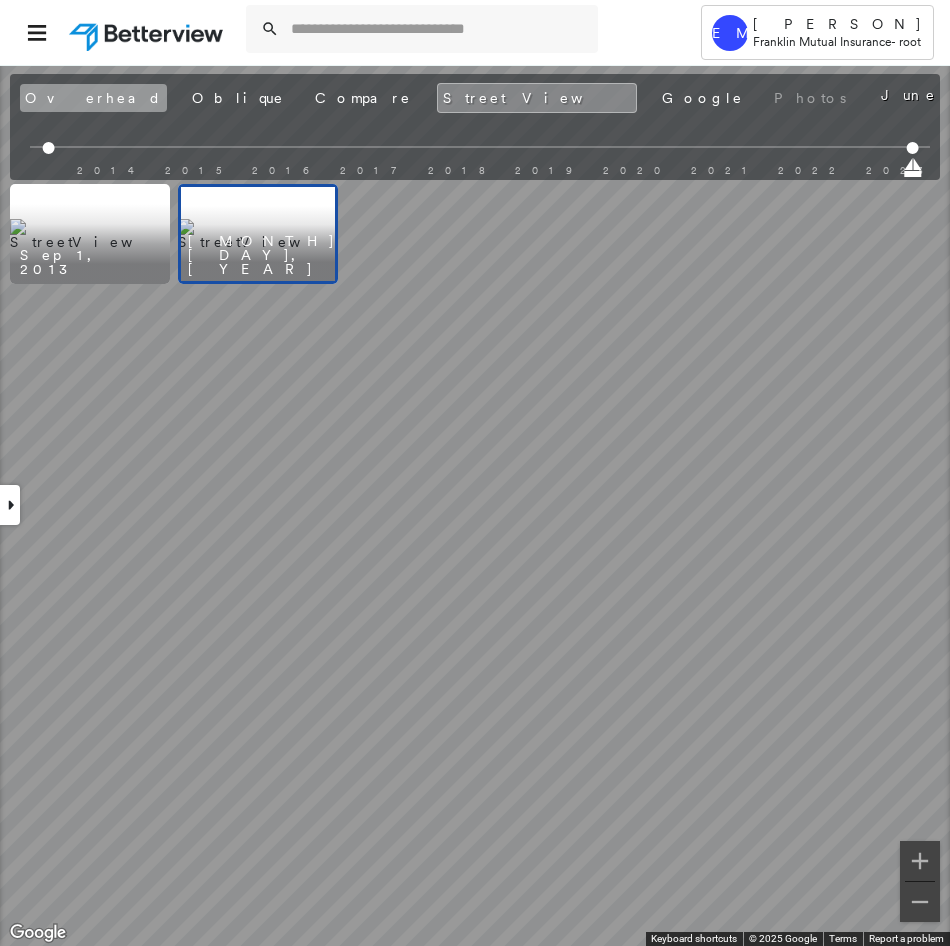 click on "Overhead" at bounding box center [93, 98] 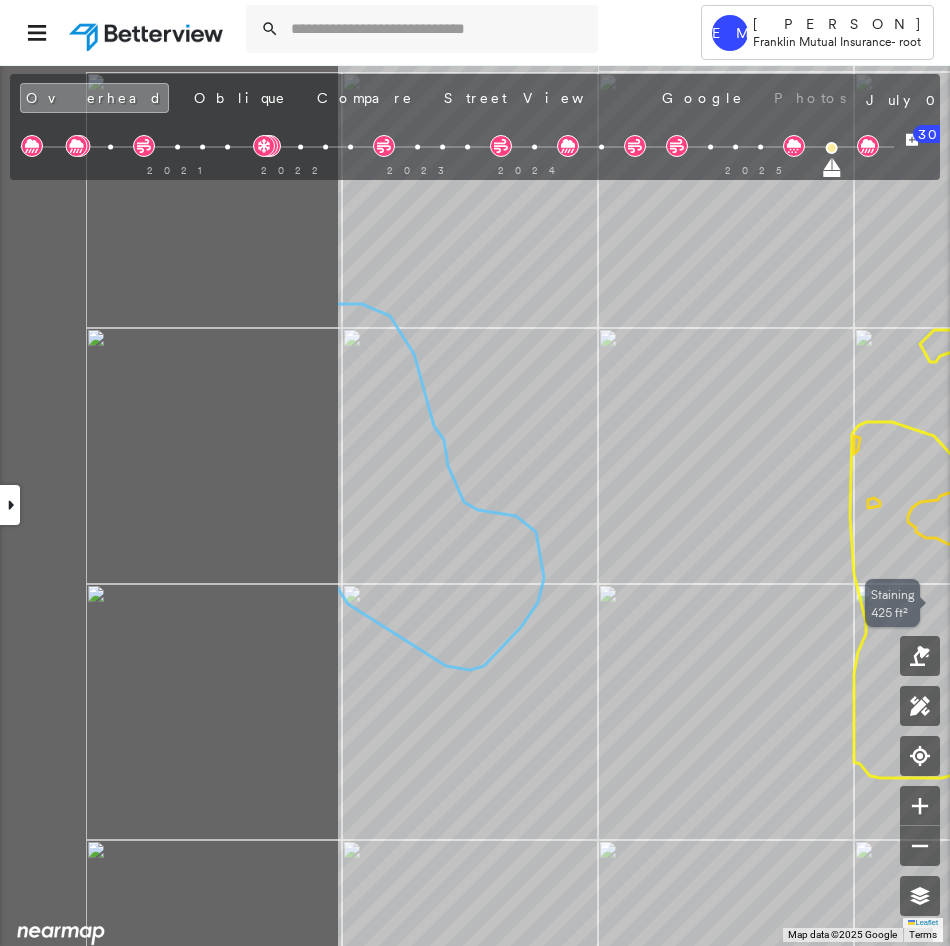 drag, startPoint x: 587, startPoint y: 617, endPoint x: 1020, endPoint y: 637, distance: 433.46164 